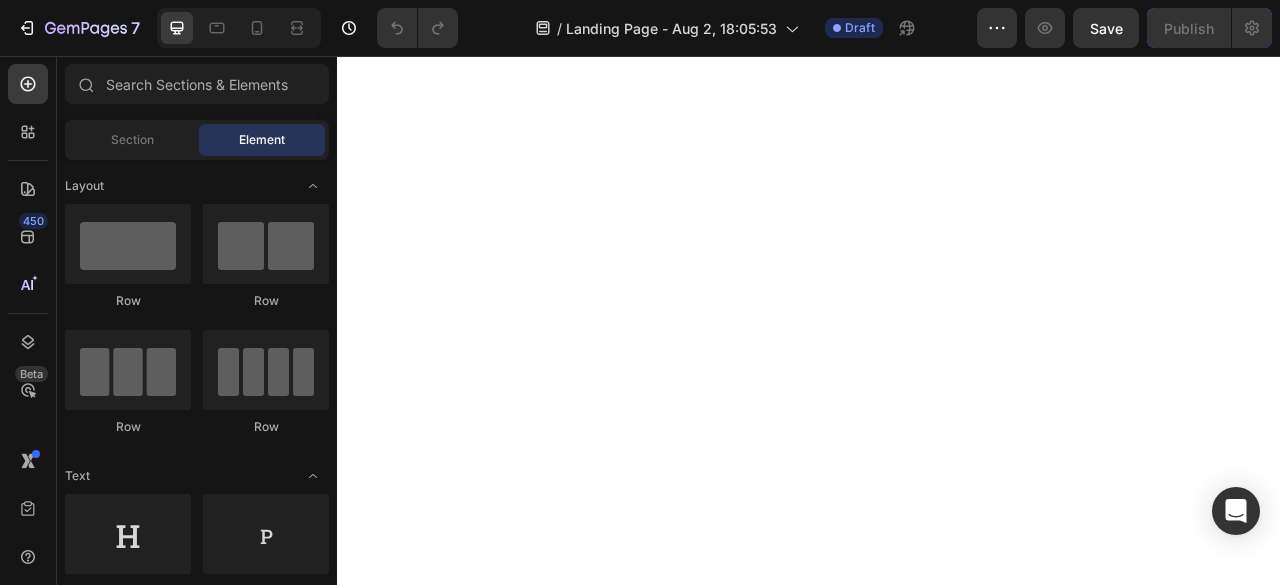 scroll, scrollTop: 0, scrollLeft: 0, axis: both 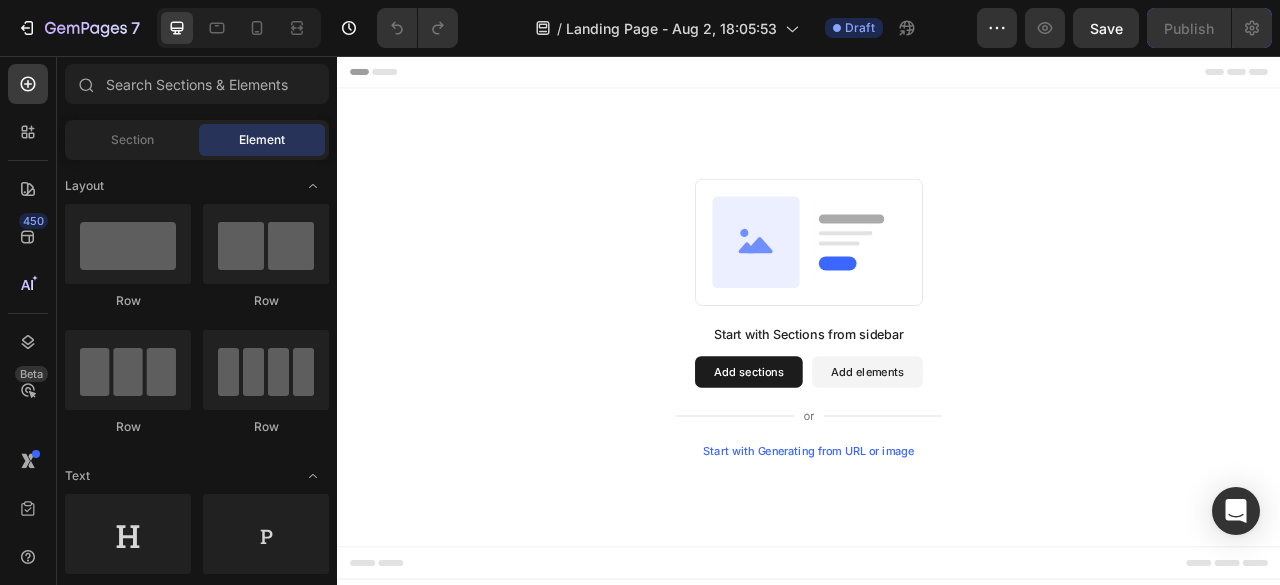 click on "Start with Sections from sidebar Add sections Add elements Start with Generating from URL or image" at bounding box center [937, 388] 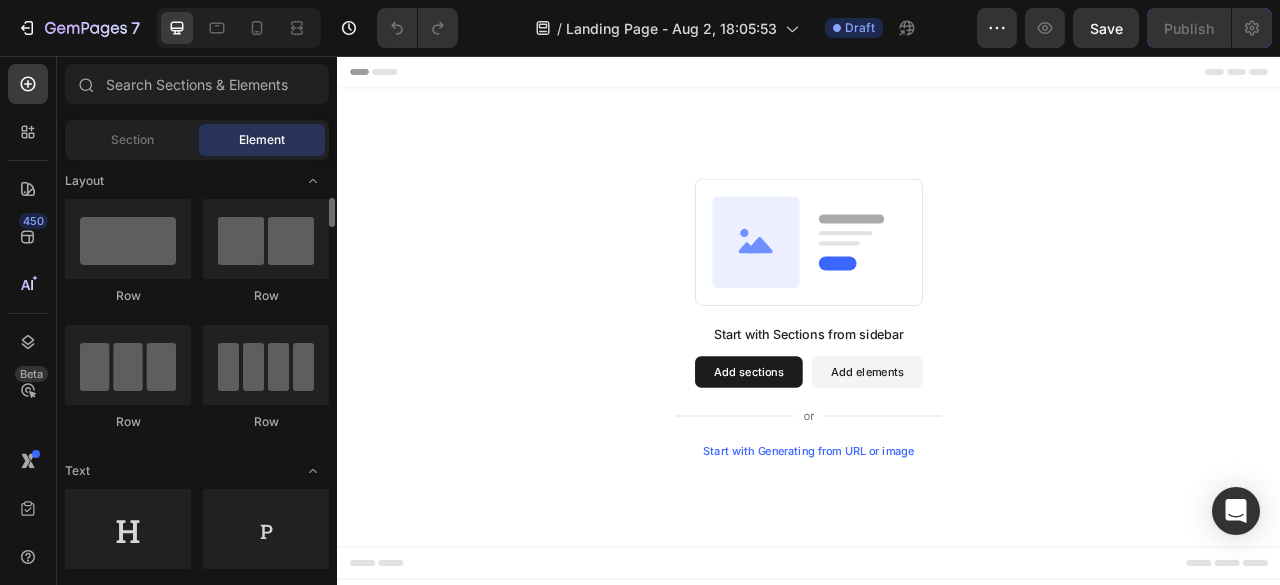 scroll, scrollTop: 0, scrollLeft: 0, axis: both 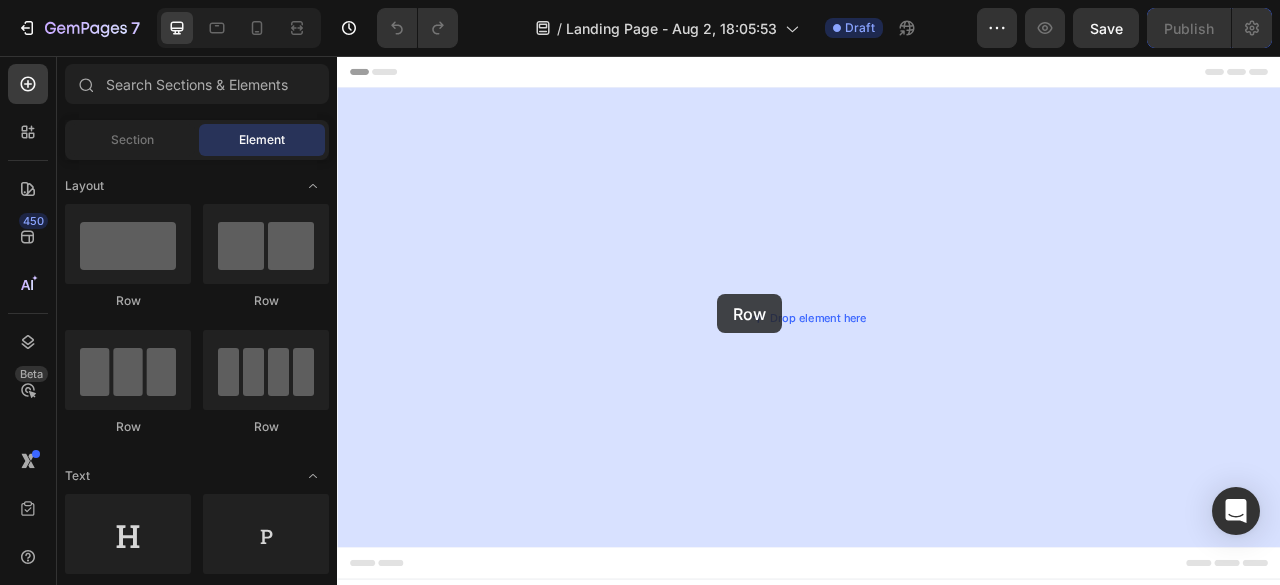 drag, startPoint x: 455, startPoint y: 311, endPoint x: 820, endPoint y: 359, distance: 368.14264 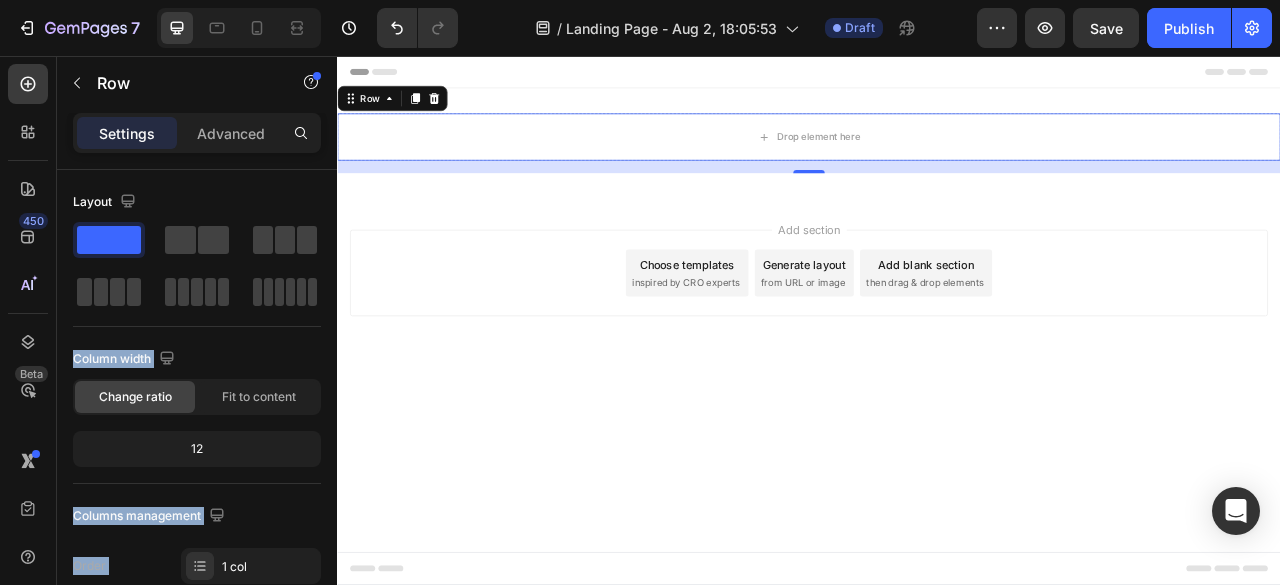 drag, startPoint x: 438, startPoint y: 300, endPoint x: 808, endPoint y: 251, distance: 373.2305 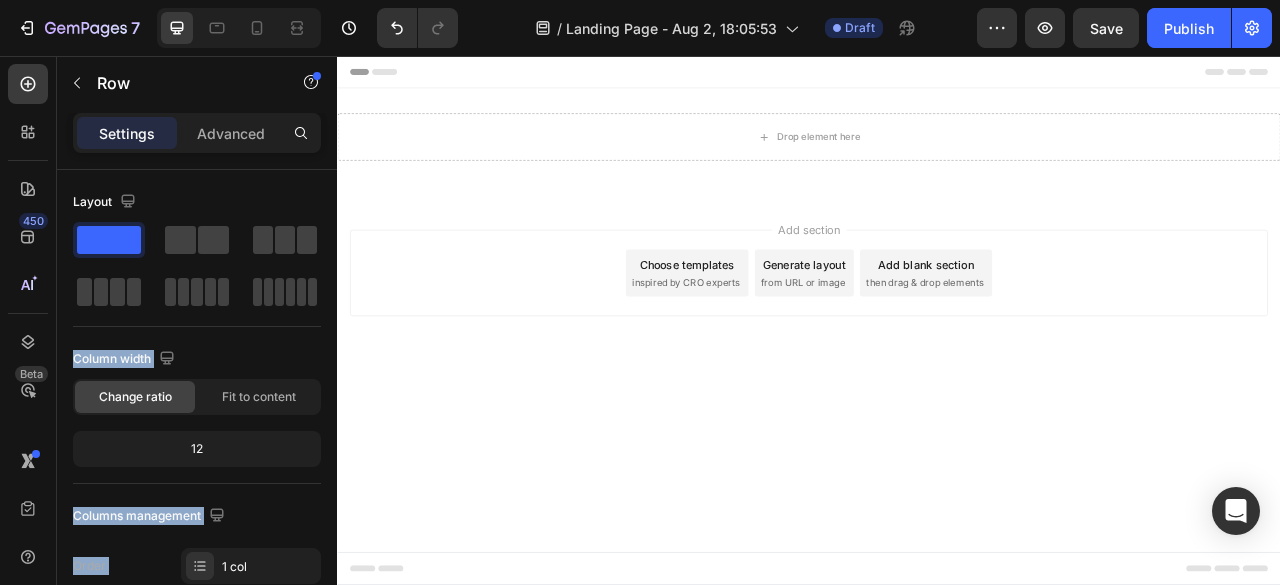 click on "Add section Choose templates inspired by CRO experts Generate layout from URL or image Add blank section then drag & drop elements" at bounding box center (937, 360) 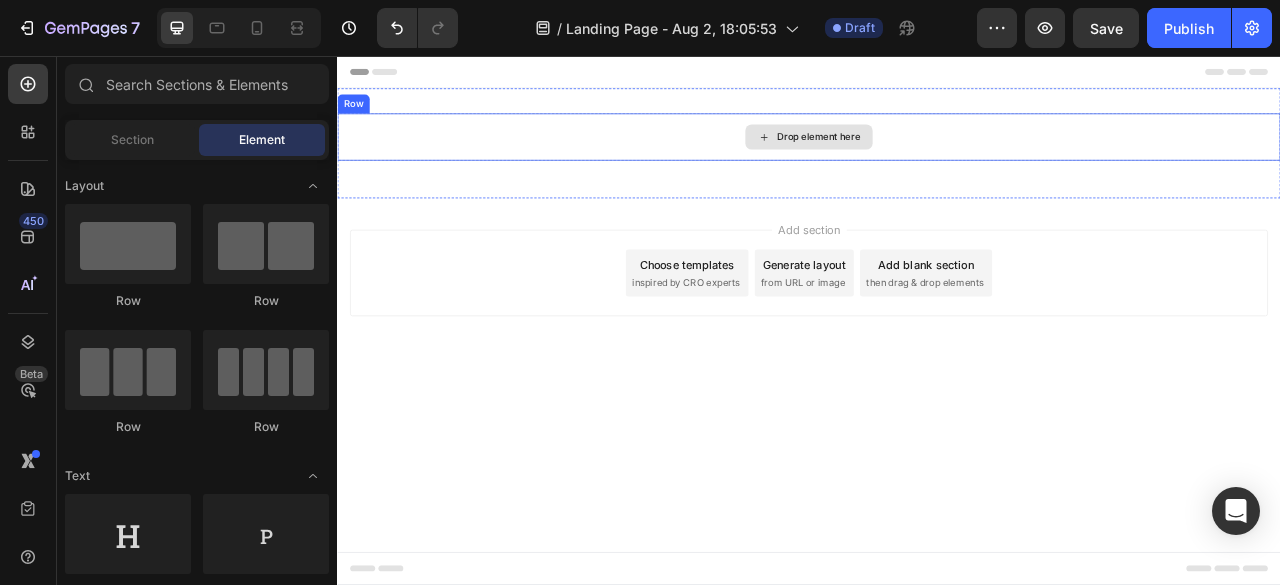 click on "Drop element here" at bounding box center (937, 159) 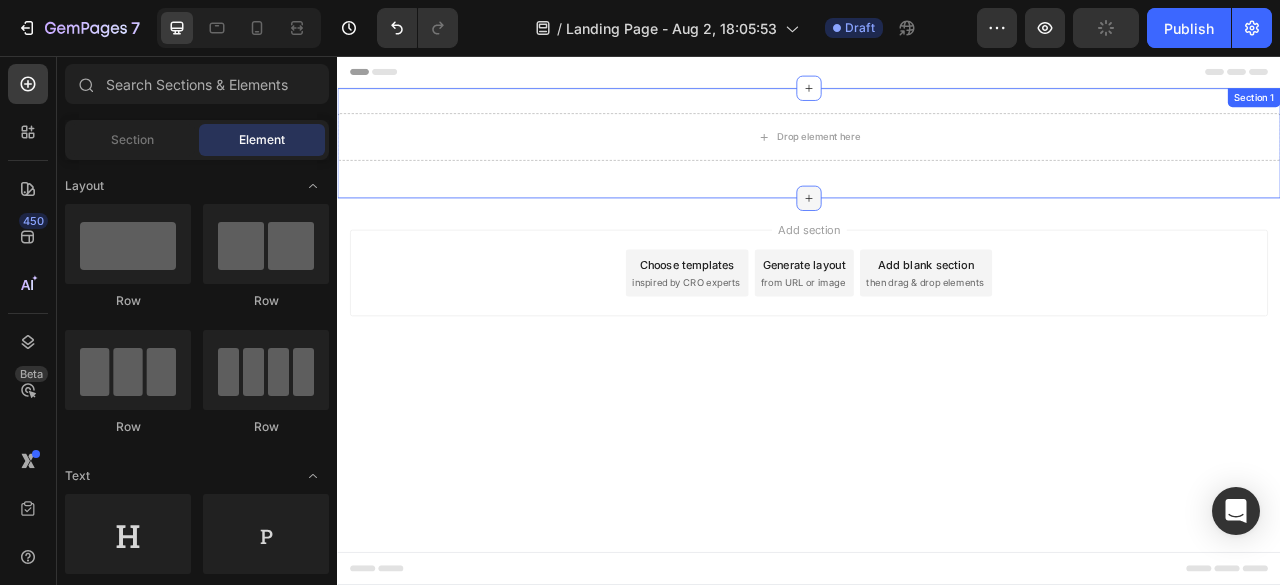 click 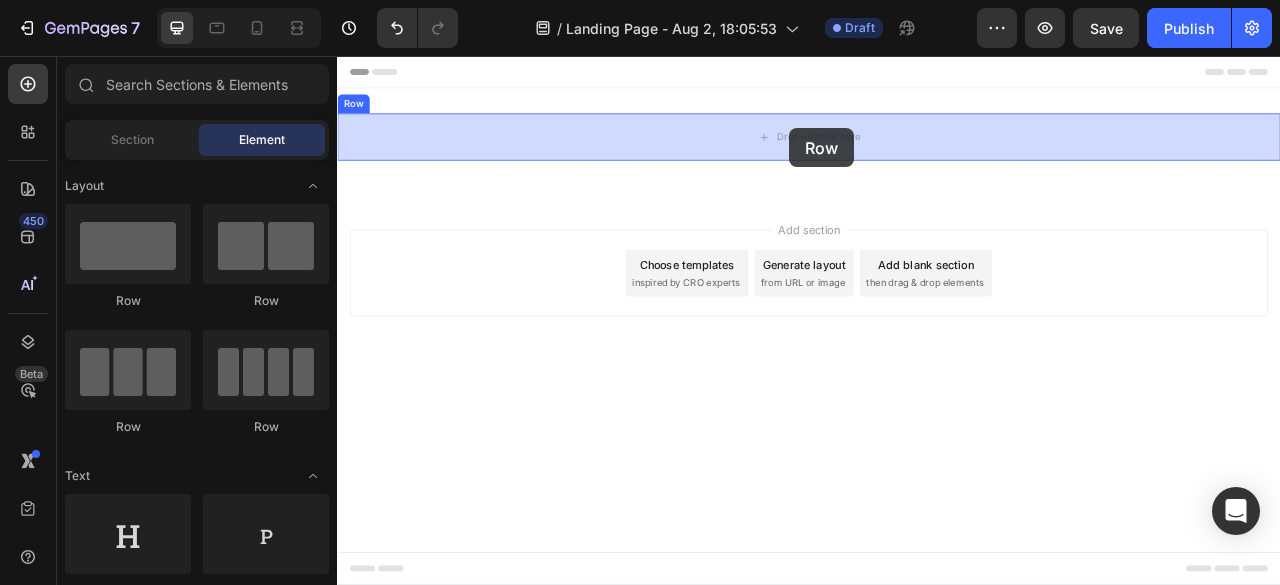 drag, startPoint x: 476, startPoint y: 316, endPoint x: 911, endPoint y: 145, distance: 467.40347 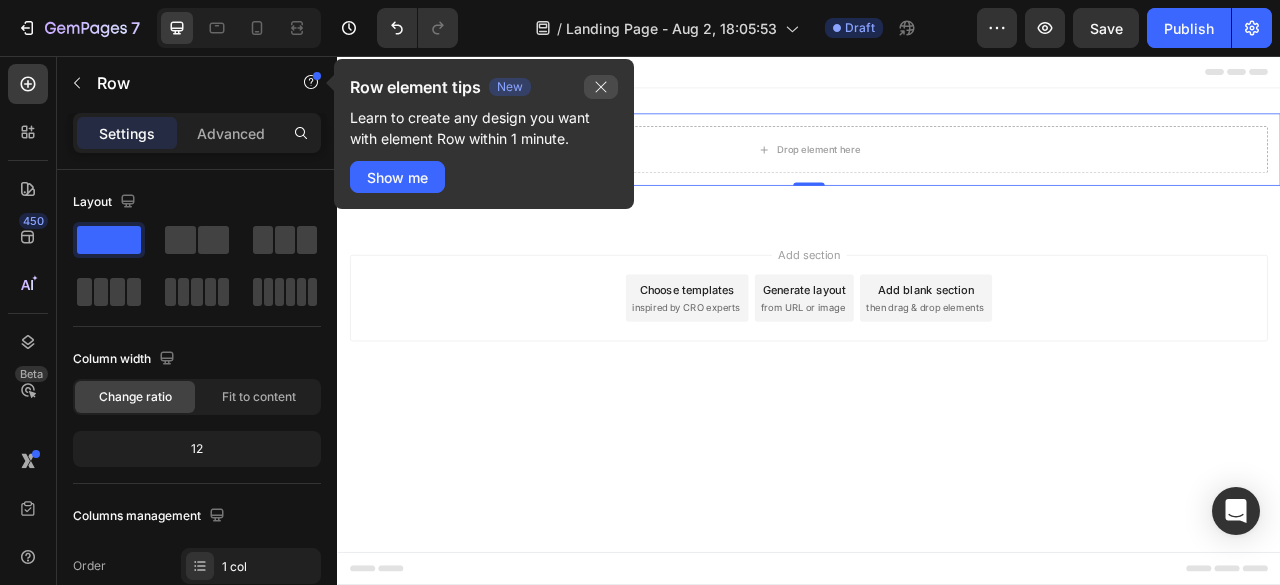 click at bounding box center [601, 87] 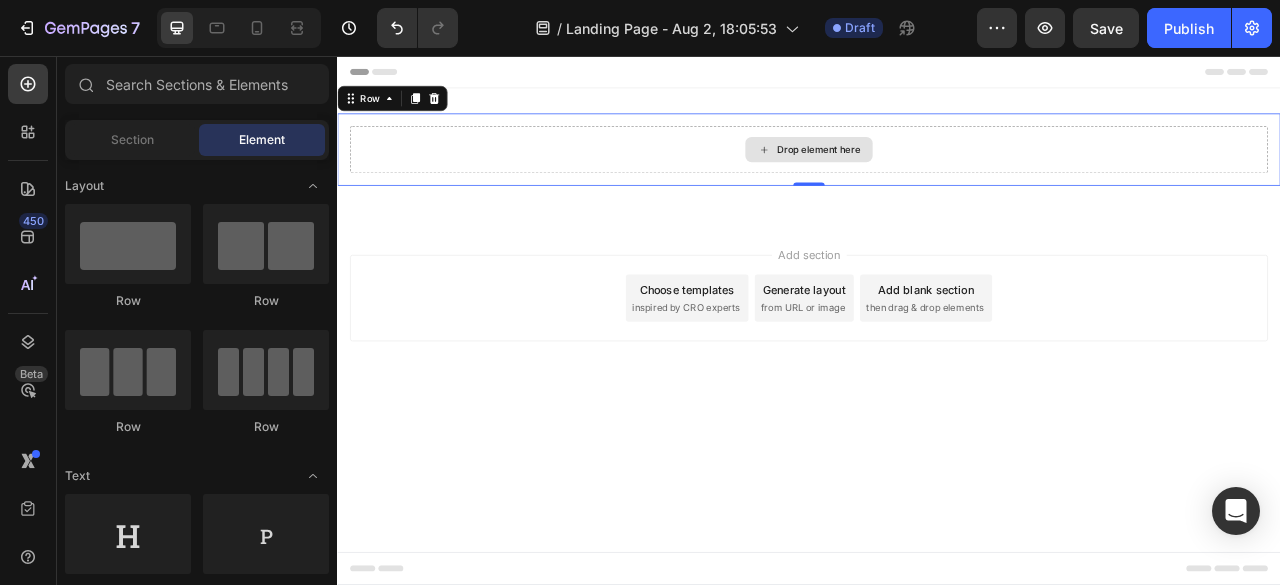 click on "Drop element here" at bounding box center (937, 175) 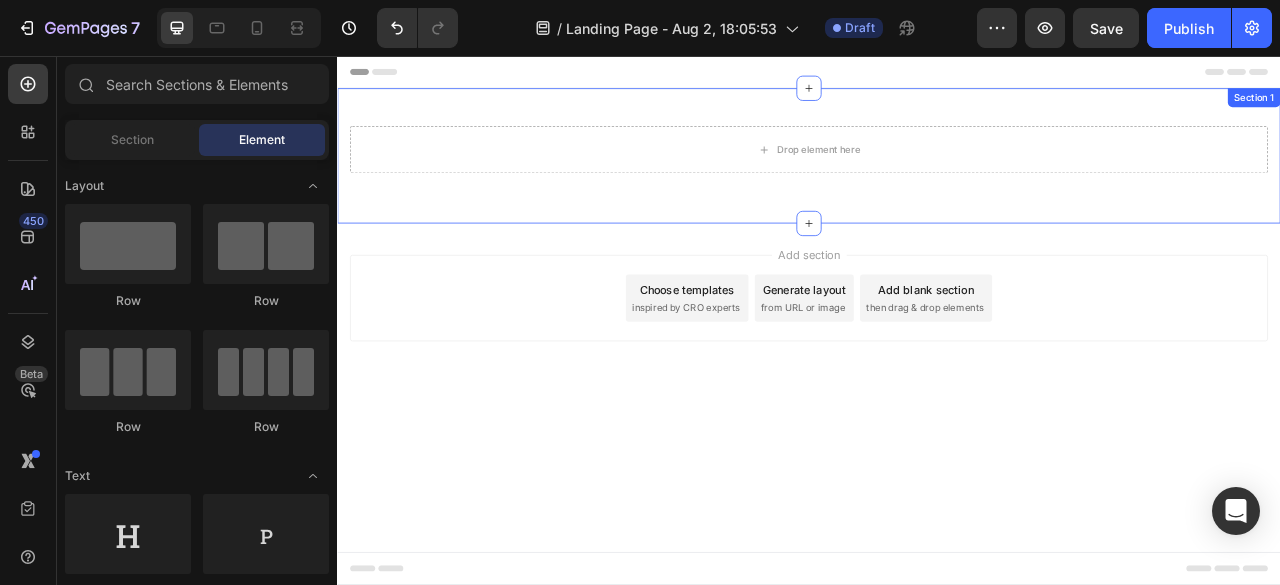 click on "Header" at bounding box center [937, 76] 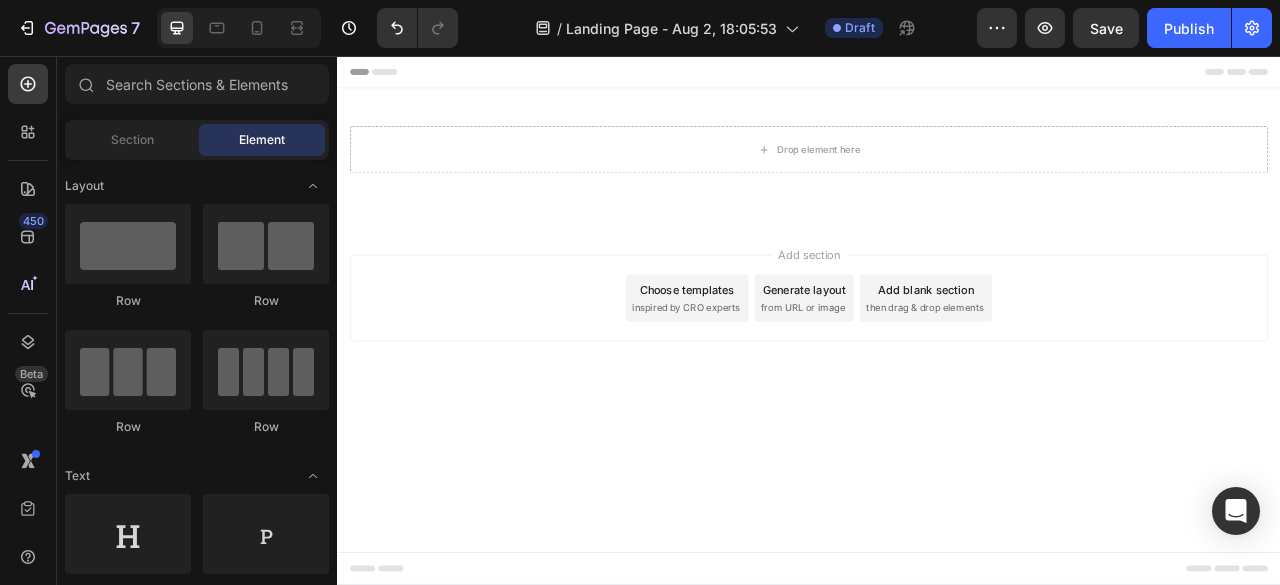 click on "Header" at bounding box center [383, 76] 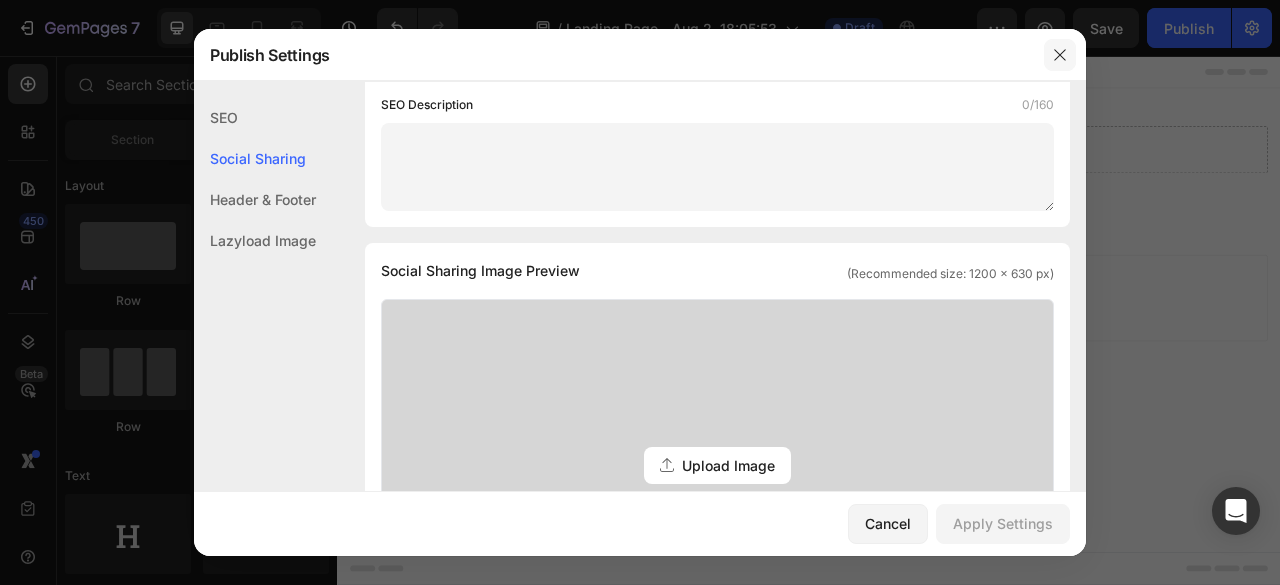 scroll, scrollTop: 494, scrollLeft: 0, axis: vertical 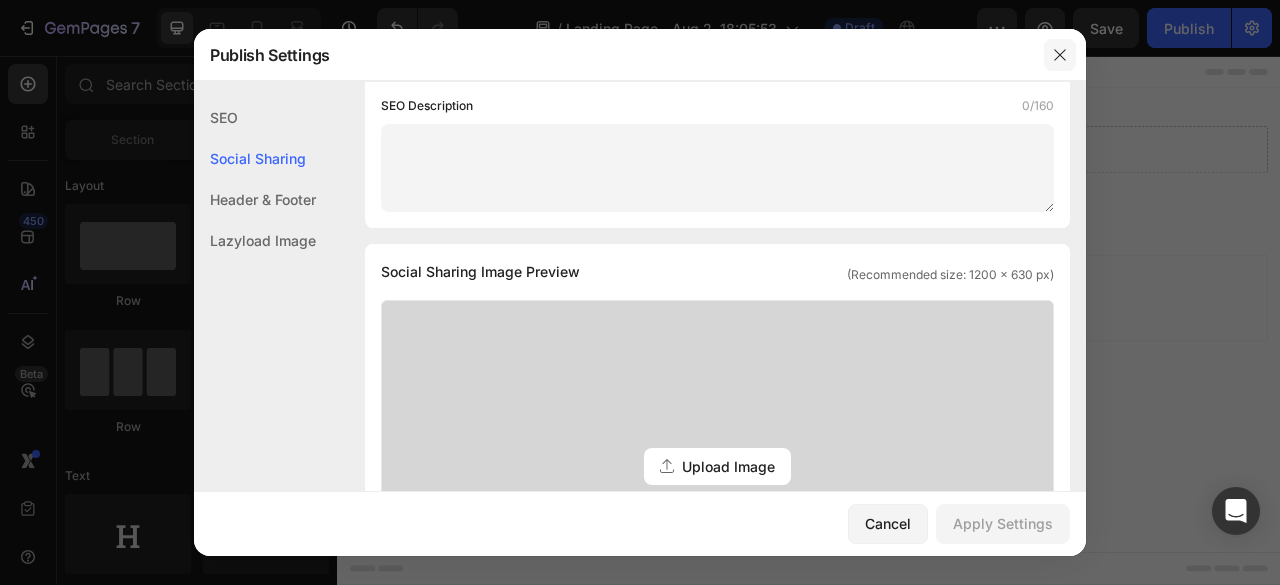 click 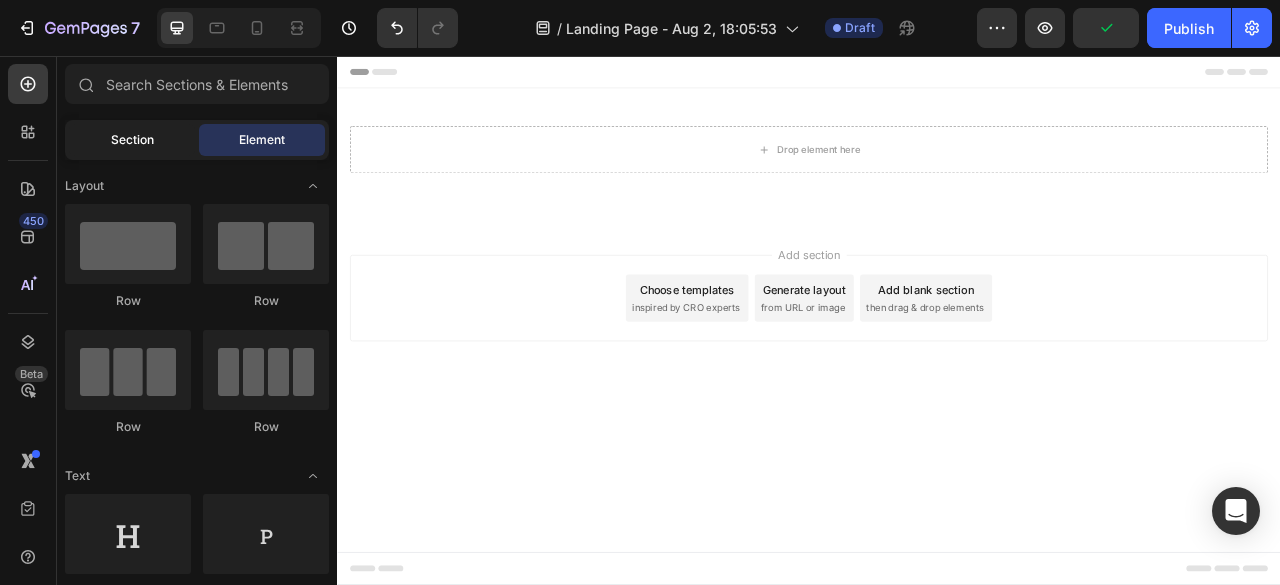 click on "Section" 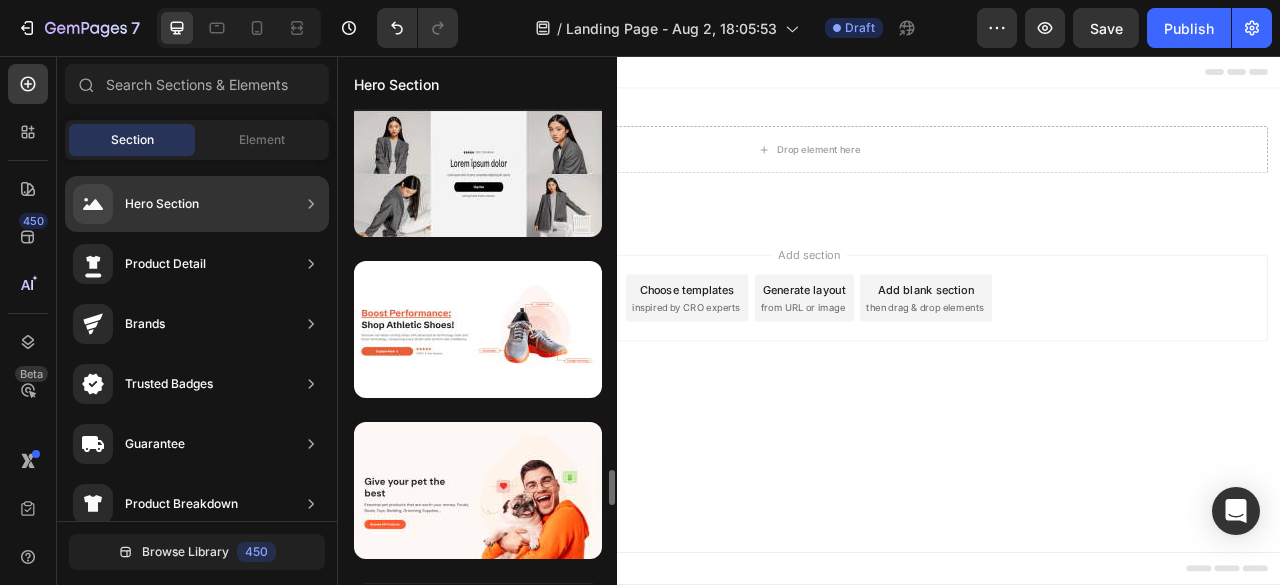 scroll, scrollTop: 4848, scrollLeft: 0, axis: vertical 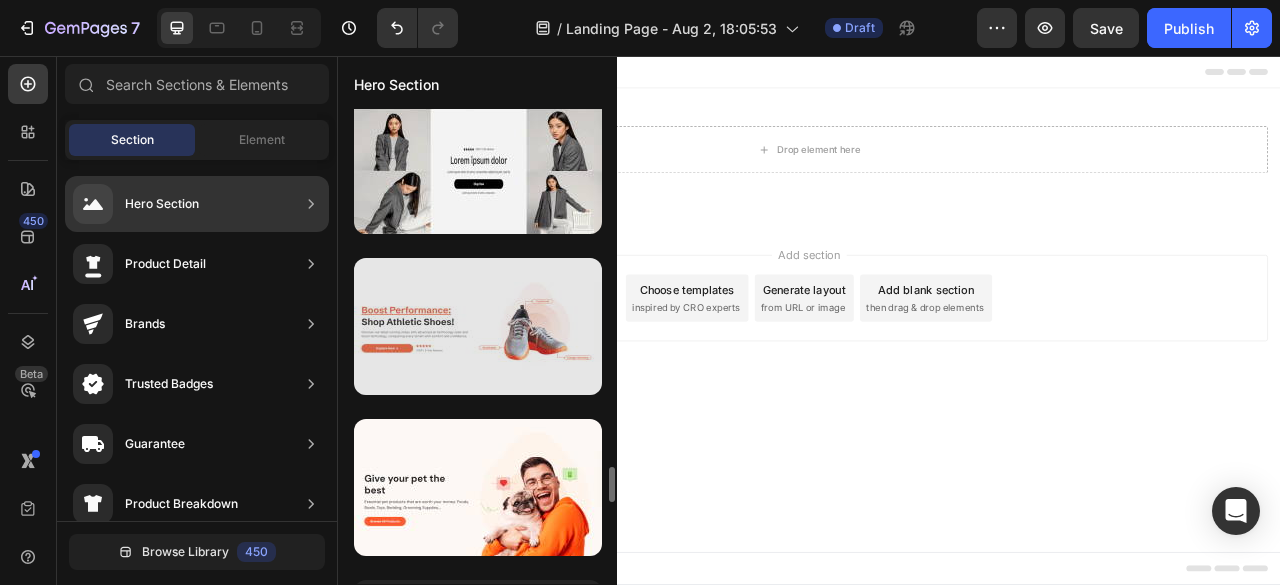 click at bounding box center [478, 326] 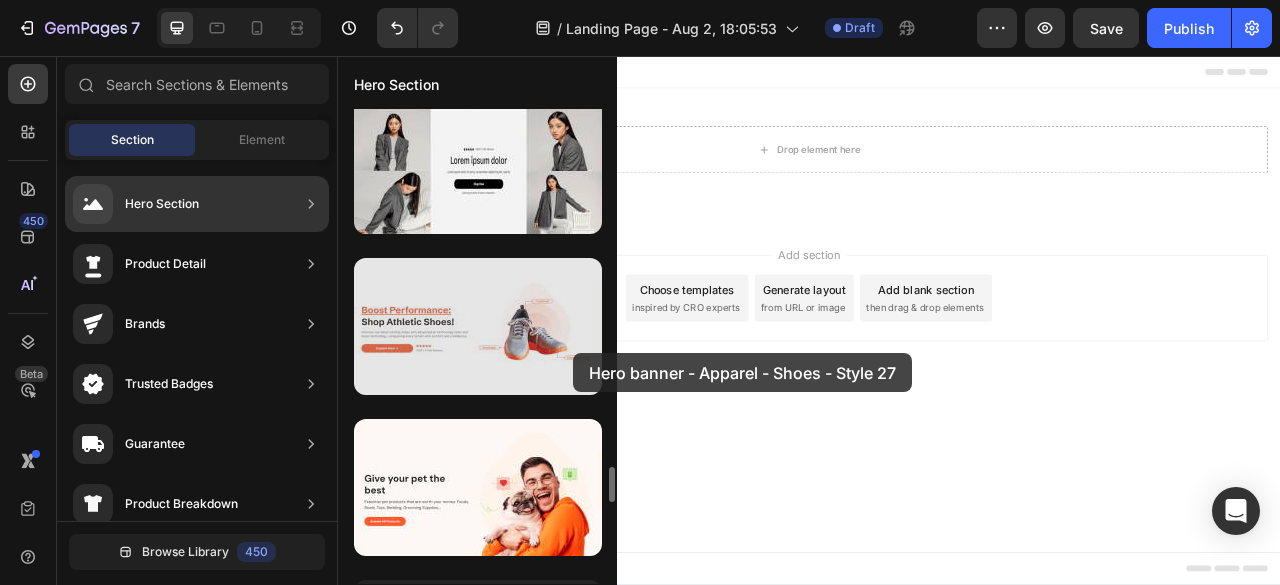 drag, startPoint x: 437, startPoint y: 341, endPoint x: 576, endPoint y: 347, distance: 139.12944 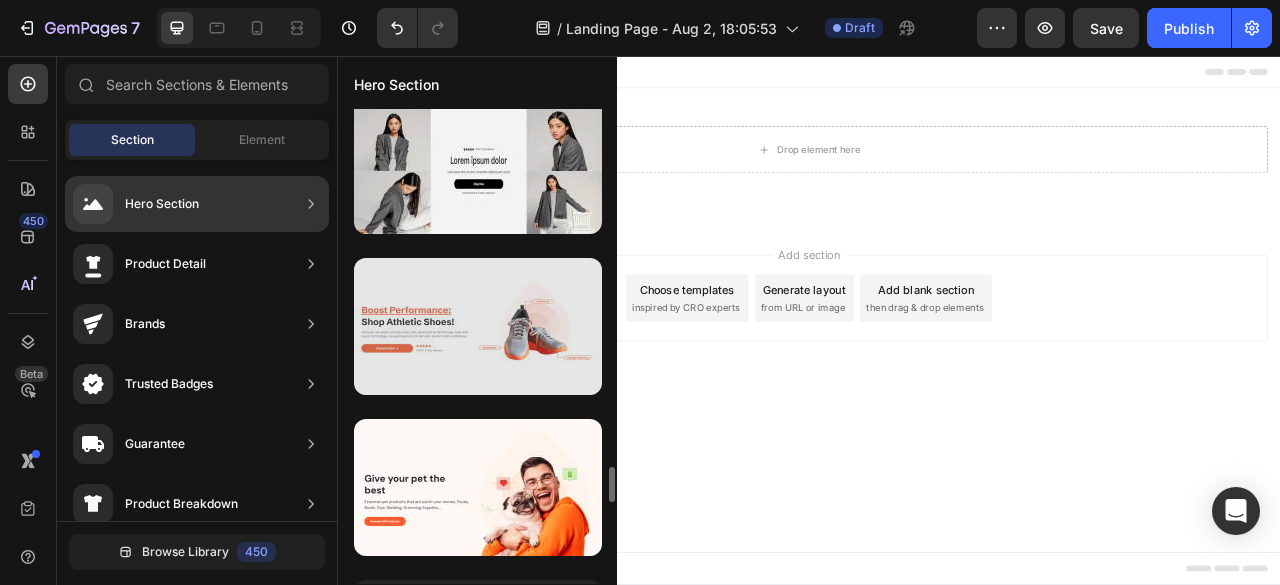 click at bounding box center [478, 326] 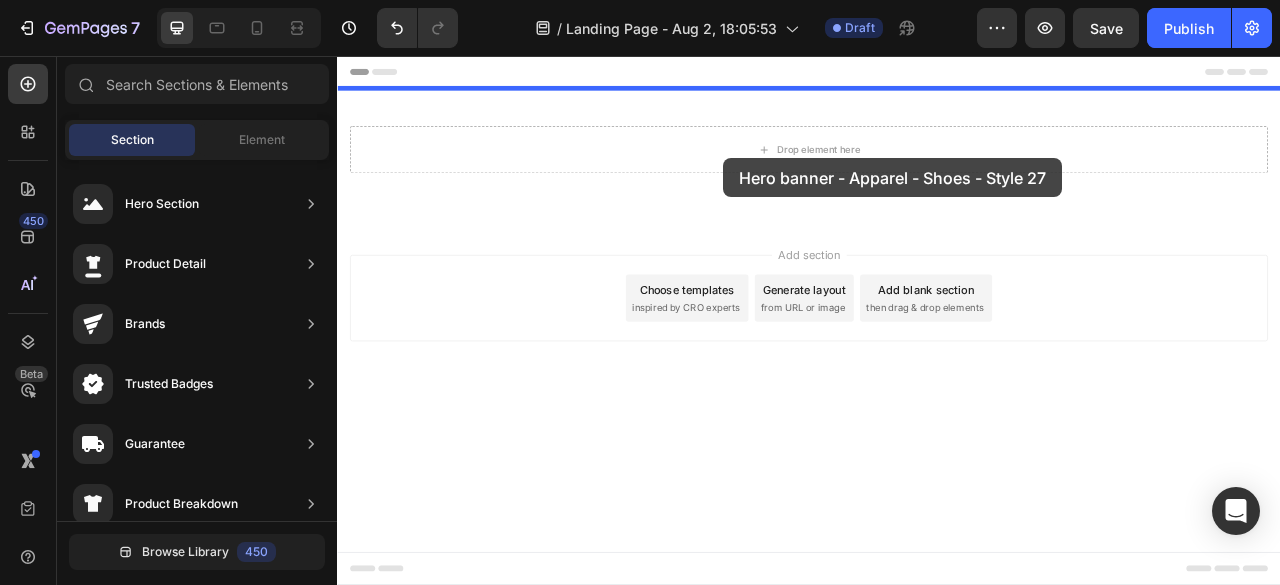 drag, startPoint x: 741, startPoint y: 397, endPoint x: 814, endPoint y: 167, distance: 241.30685 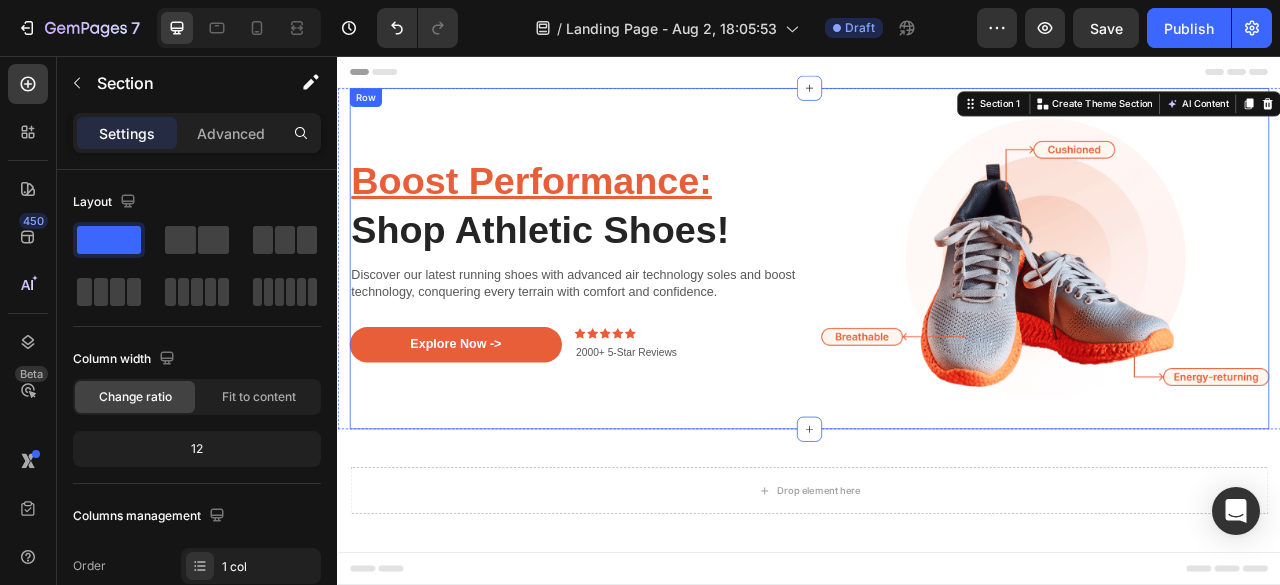 click on "Image" at bounding box center [1229, 314] 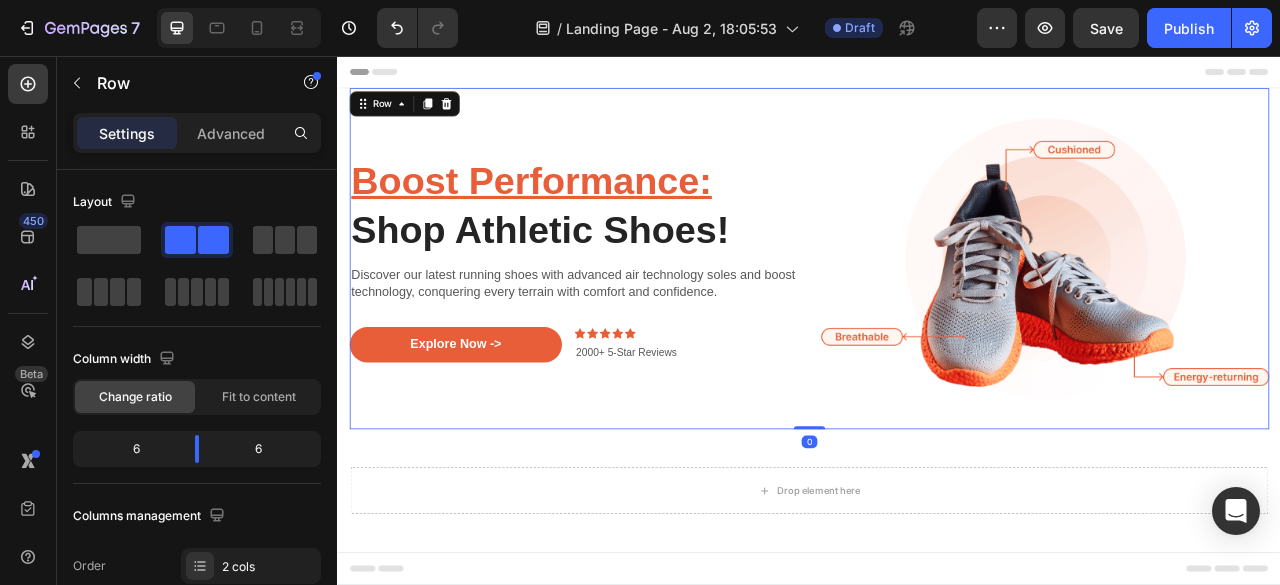 click on "Image" at bounding box center [1229, 314] 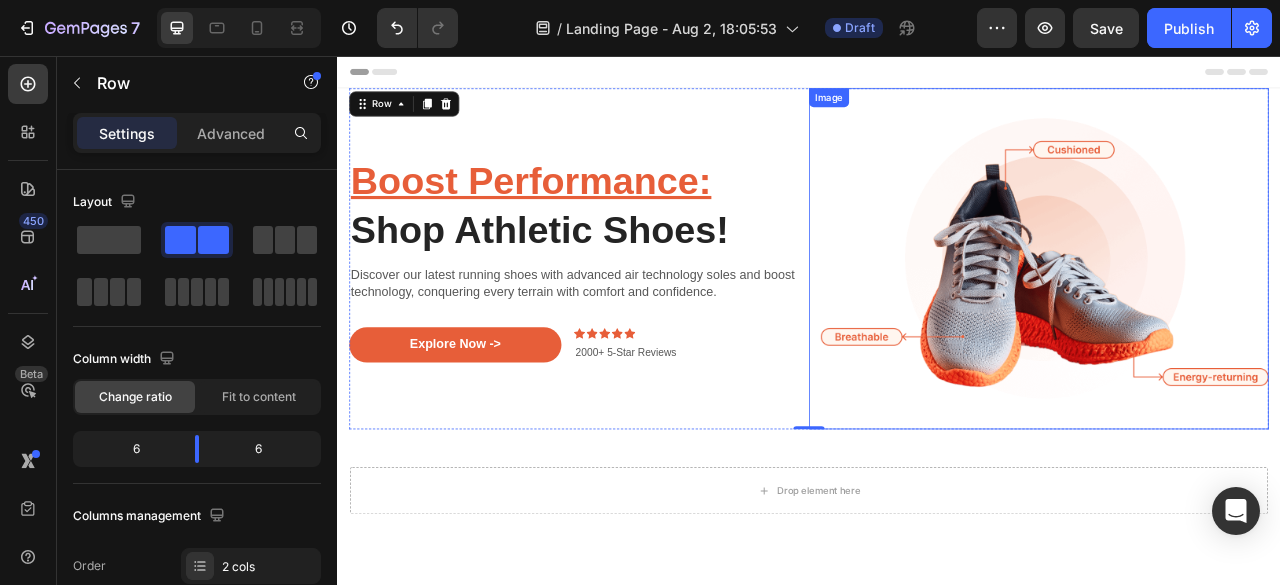 click at bounding box center [1229, 314] 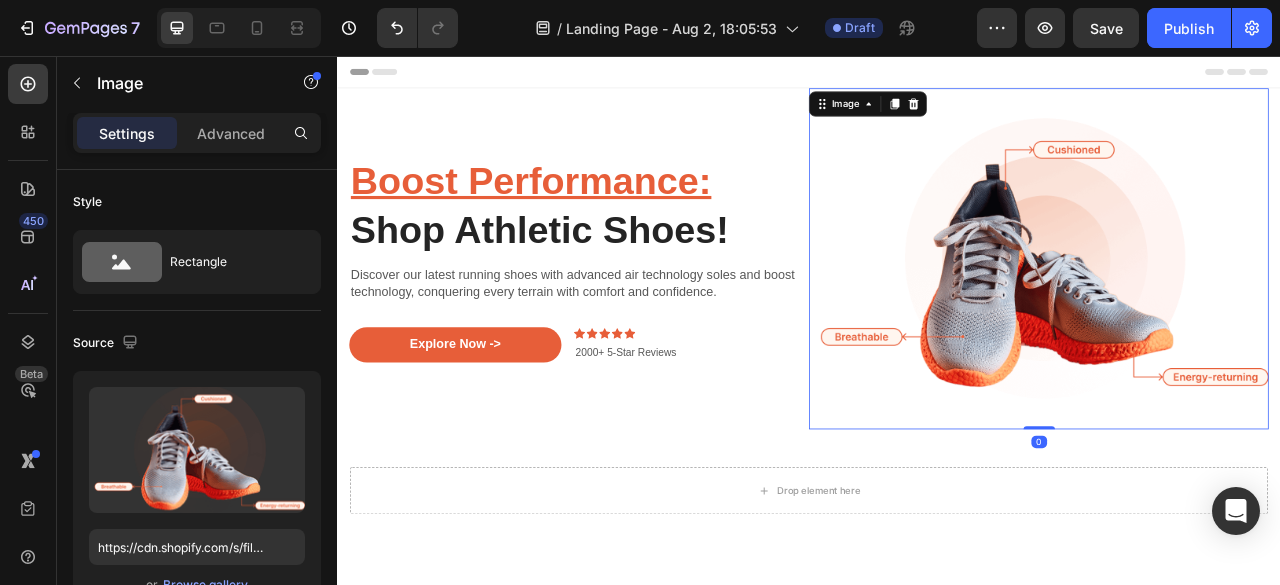 click at bounding box center [1229, 314] 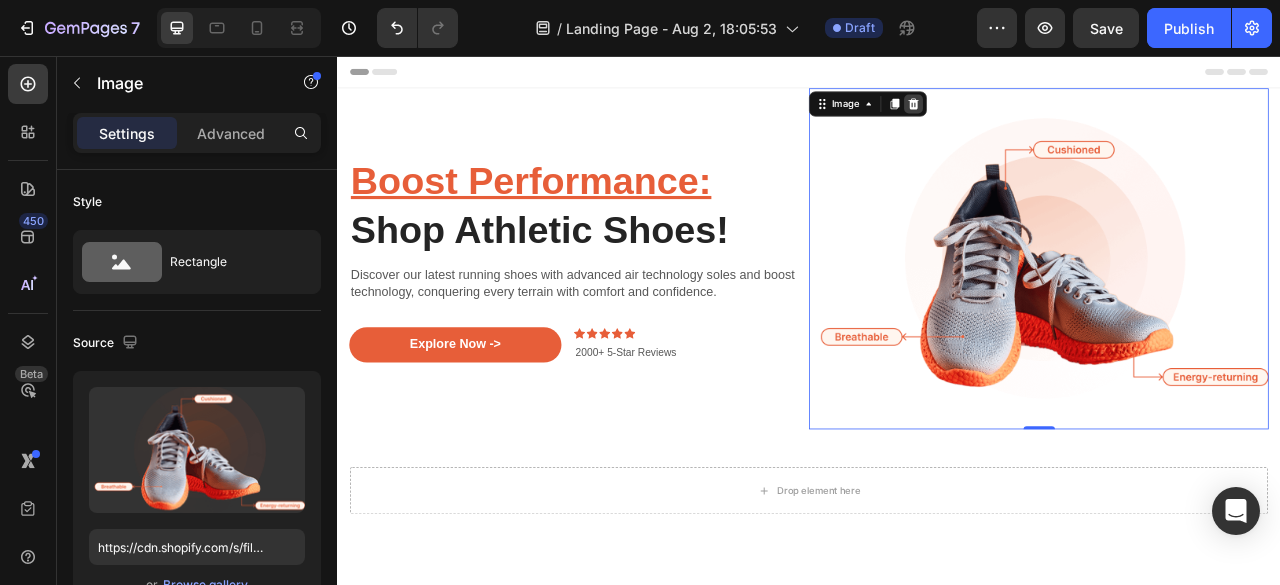 click 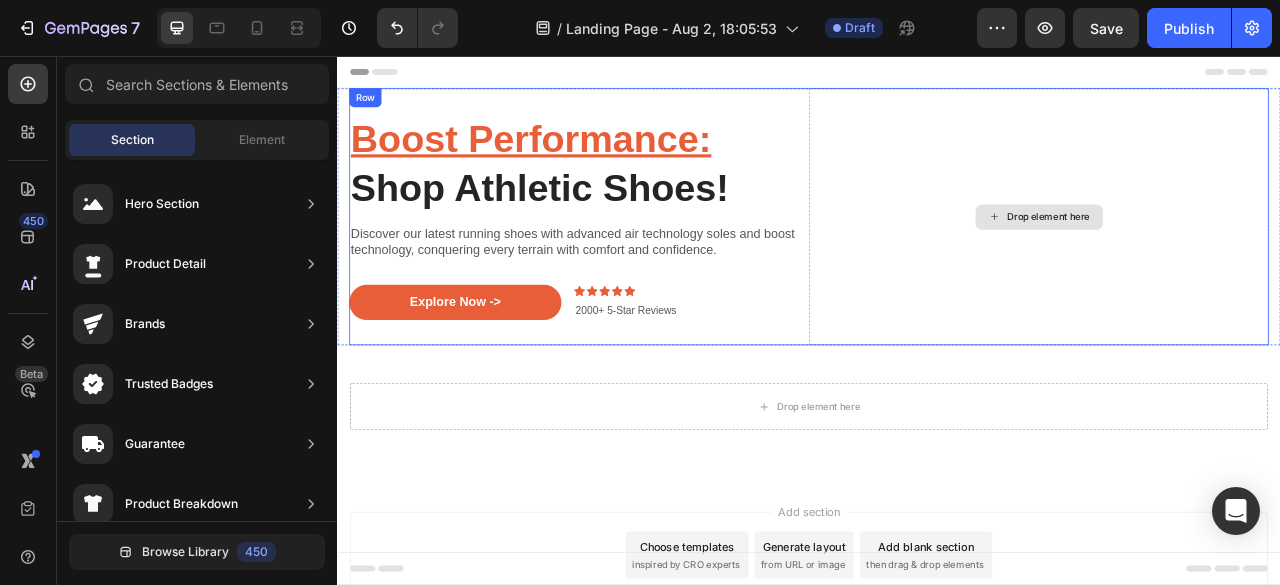click on "Drop element here" at bounding box center [1229, 260] 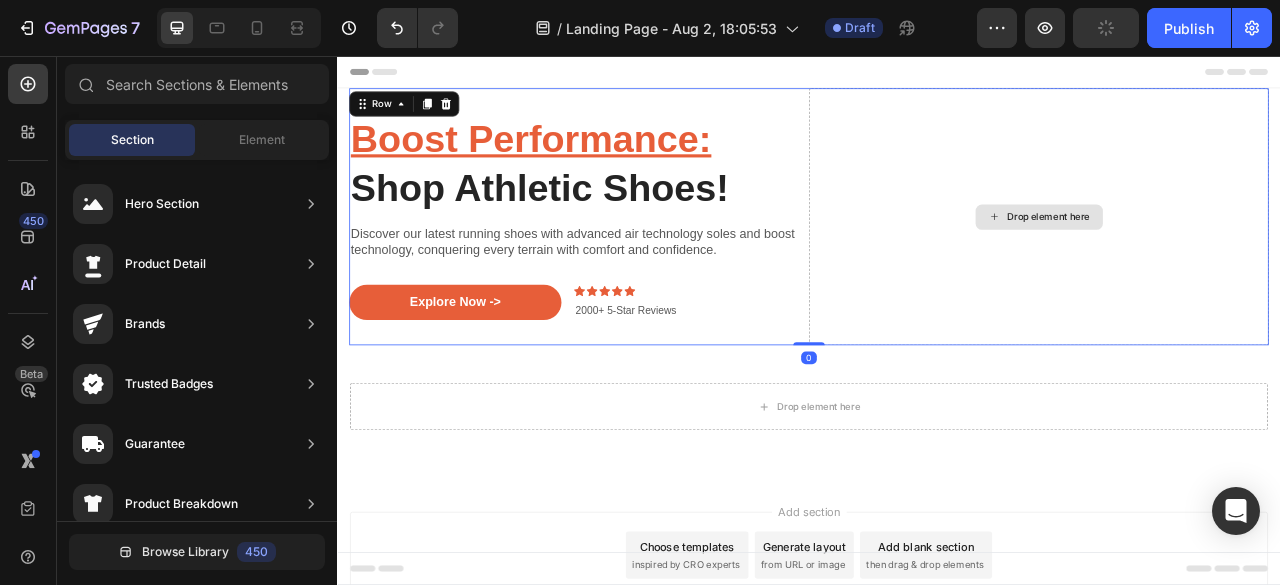click on "Drop element here" at bounding box center [1242, 261] 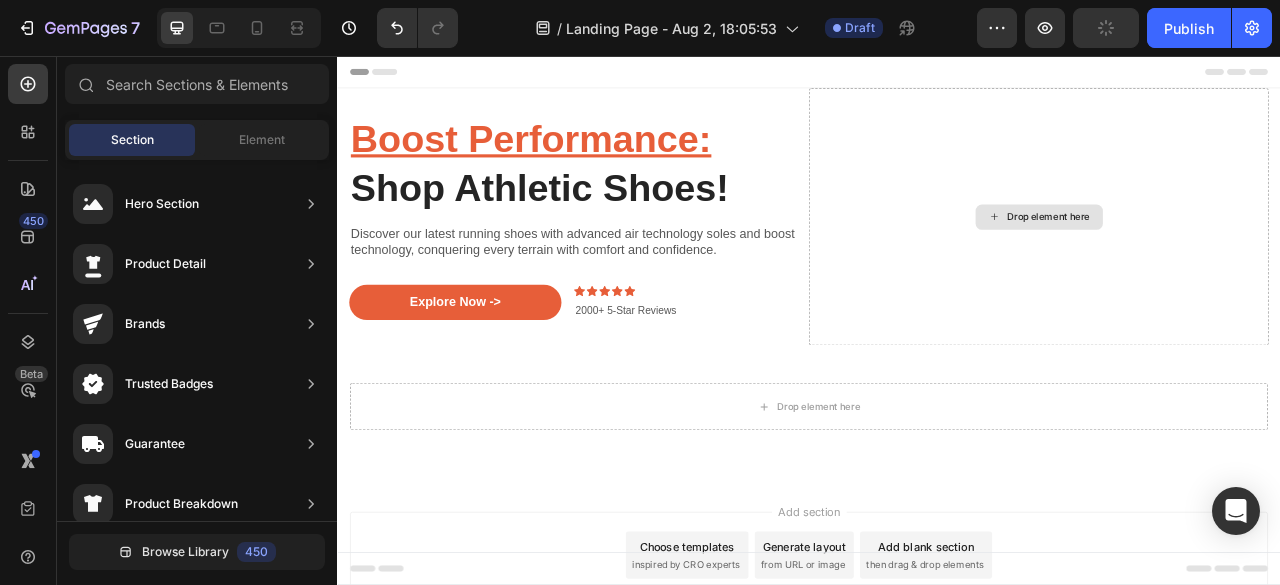click on "Drop element here" at bounding box center [1242, 261] 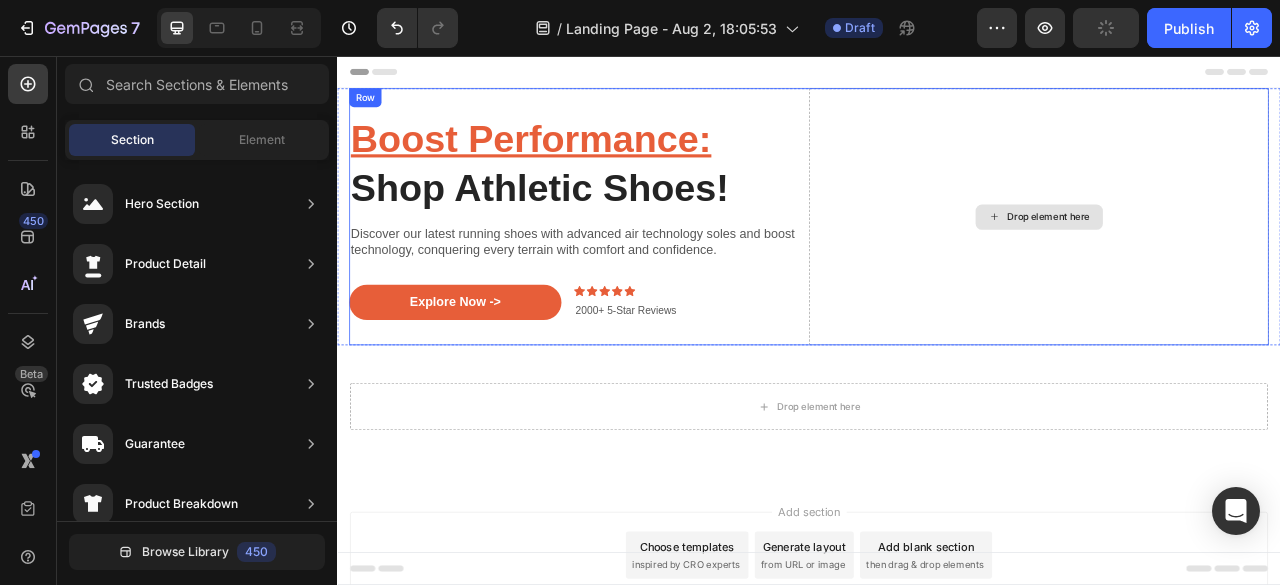 click on "Drop element here" at bounding box center [1229, 260] 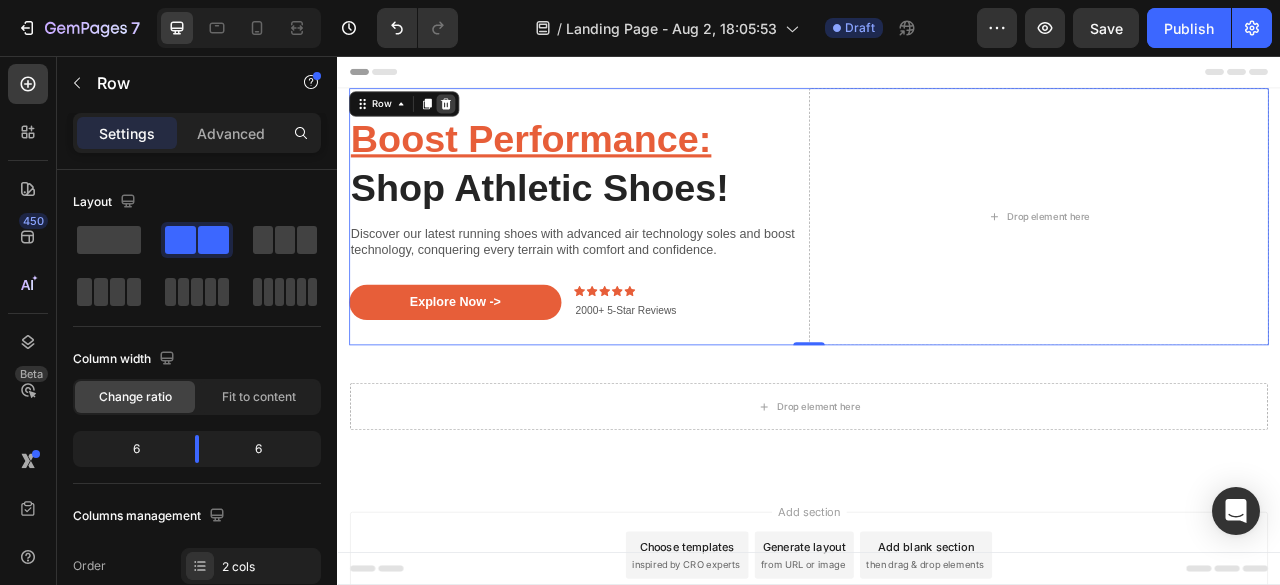 click 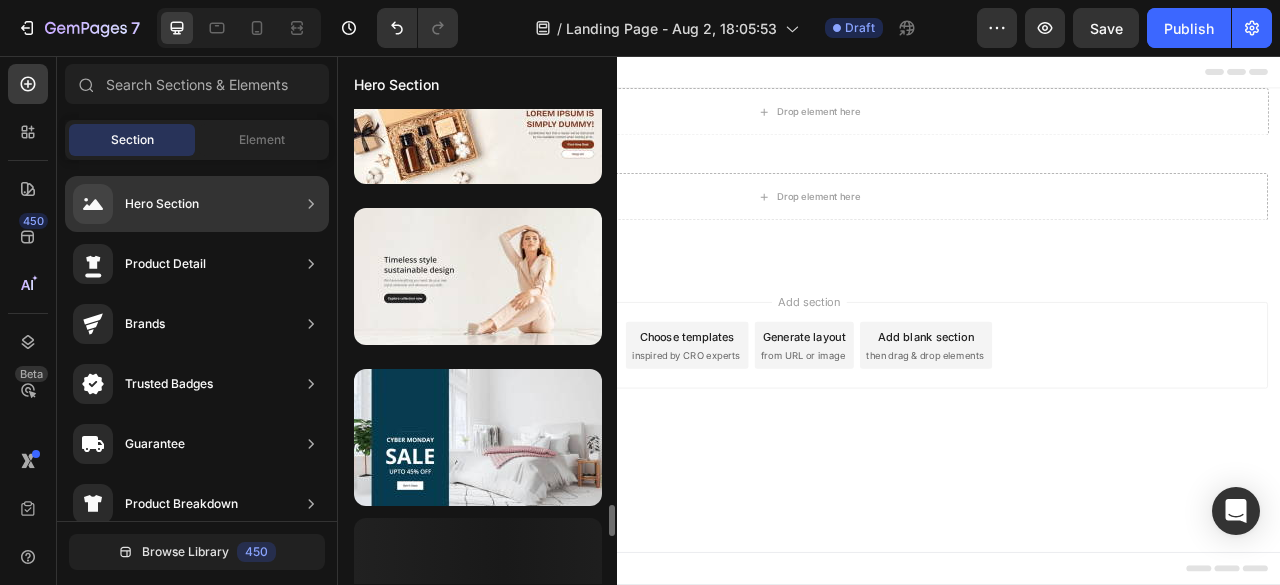 scroll, scrollTop: 6097, scrollLeft: 0, axis: vertical 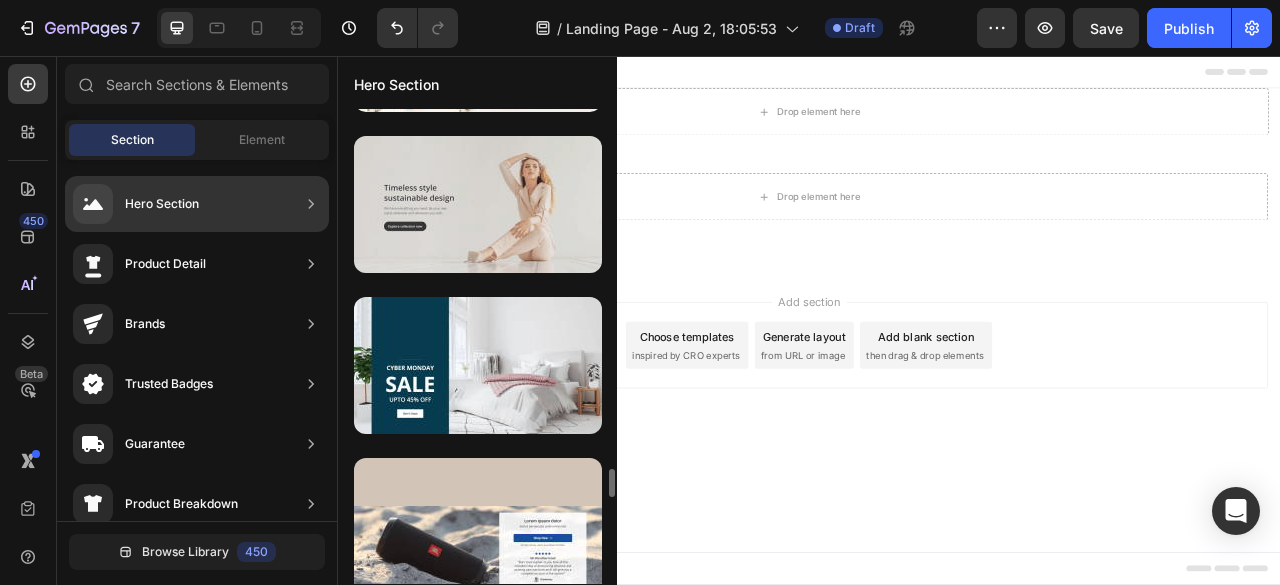click at bounding box center [478, 204] 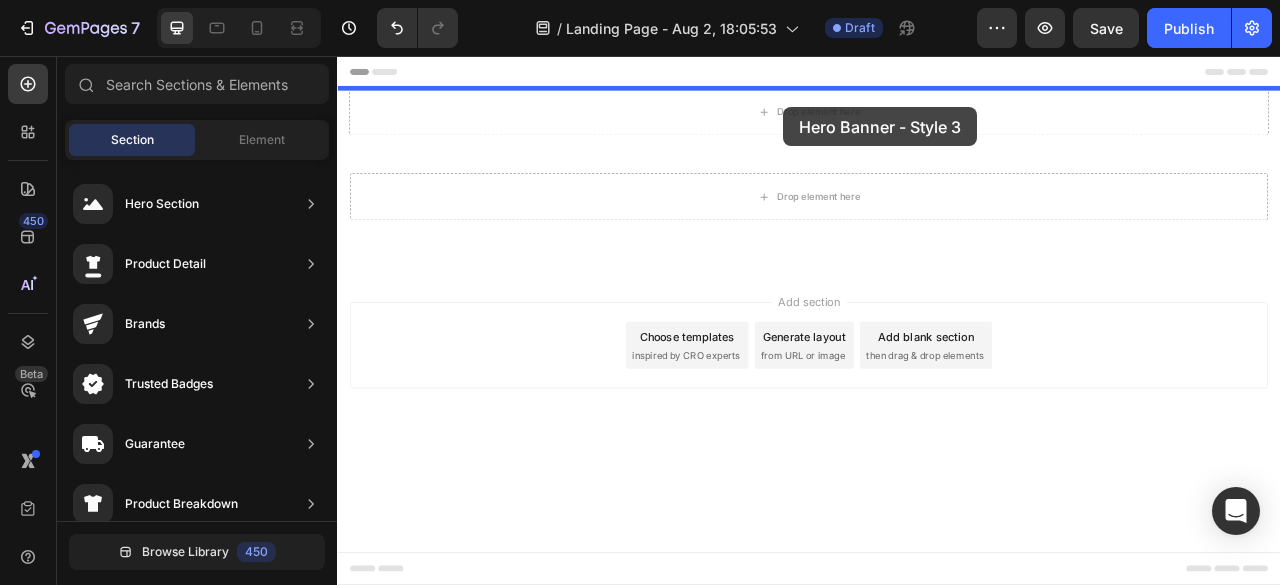 drag, startPoint x: 831, startPoint y: 282, endPoint x: 903, endPoint y: 120, distance: 177.27943 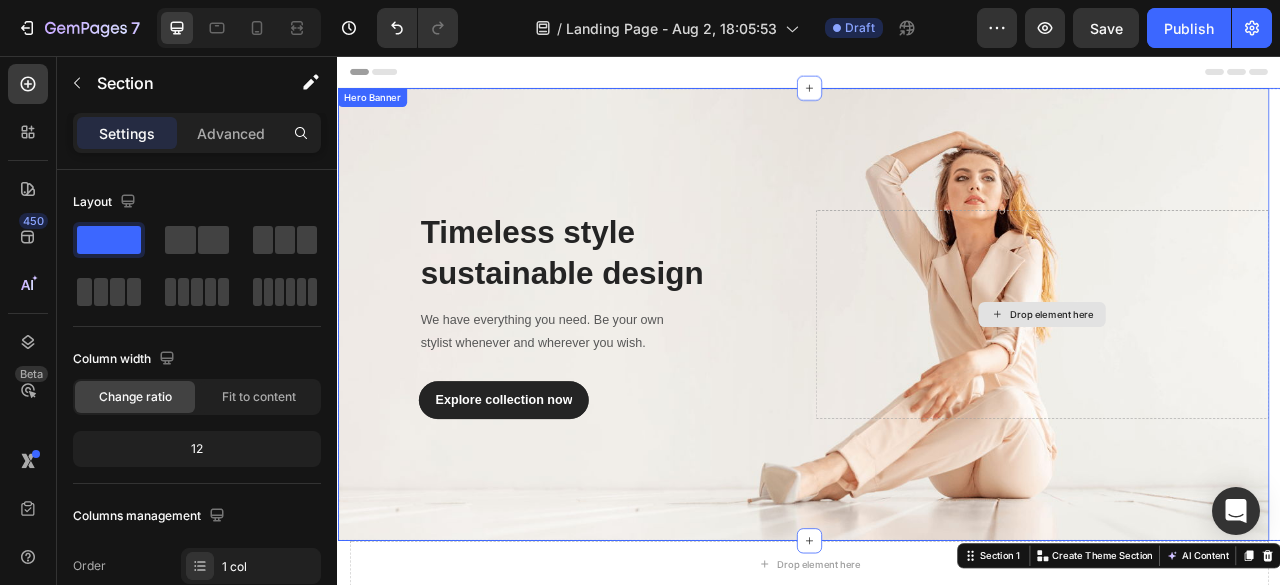 click on "Drop element here" at bounding box center [1233, 385] 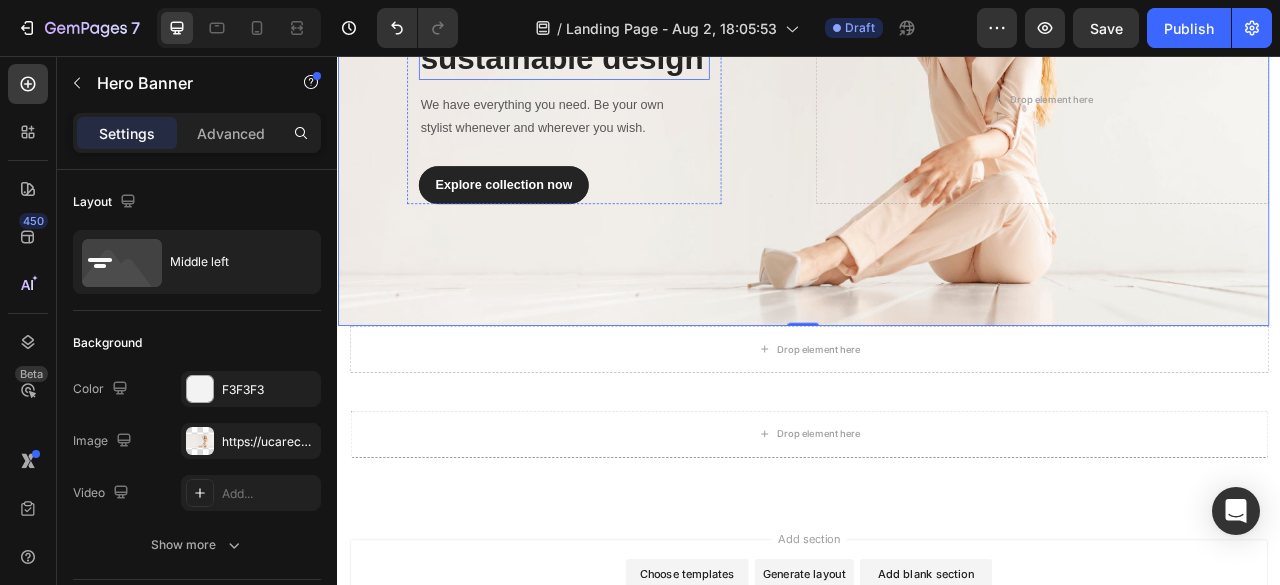 scroll, scrollTop: 0, scrollLeft: 0, axis: both 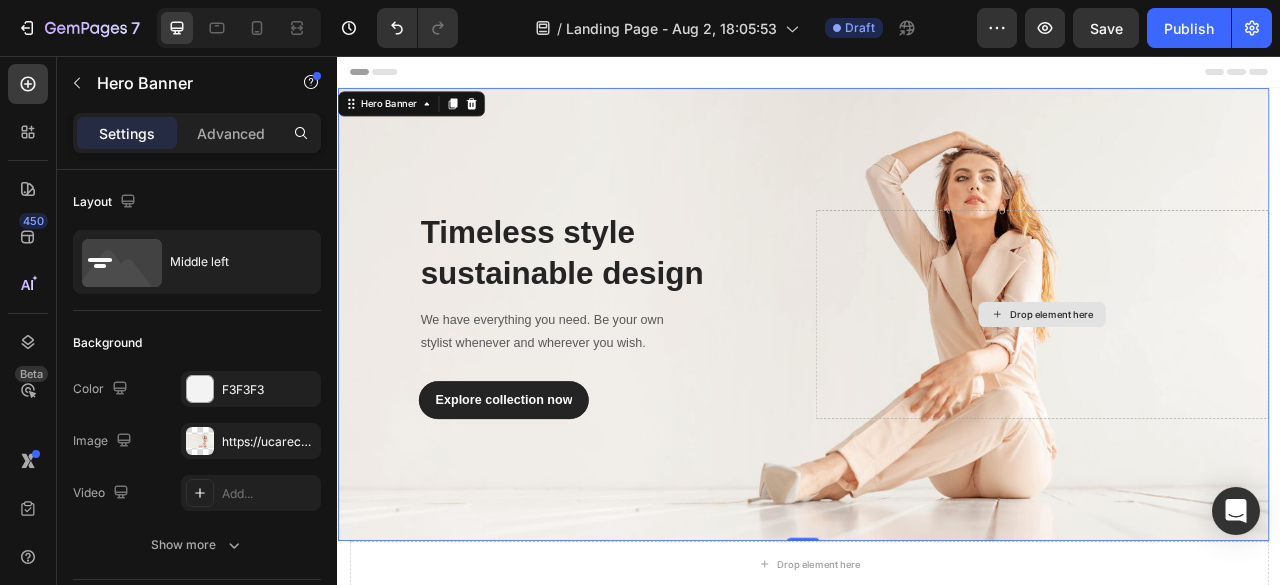 click on "Drop element here" at bounding box center (1233, 385) 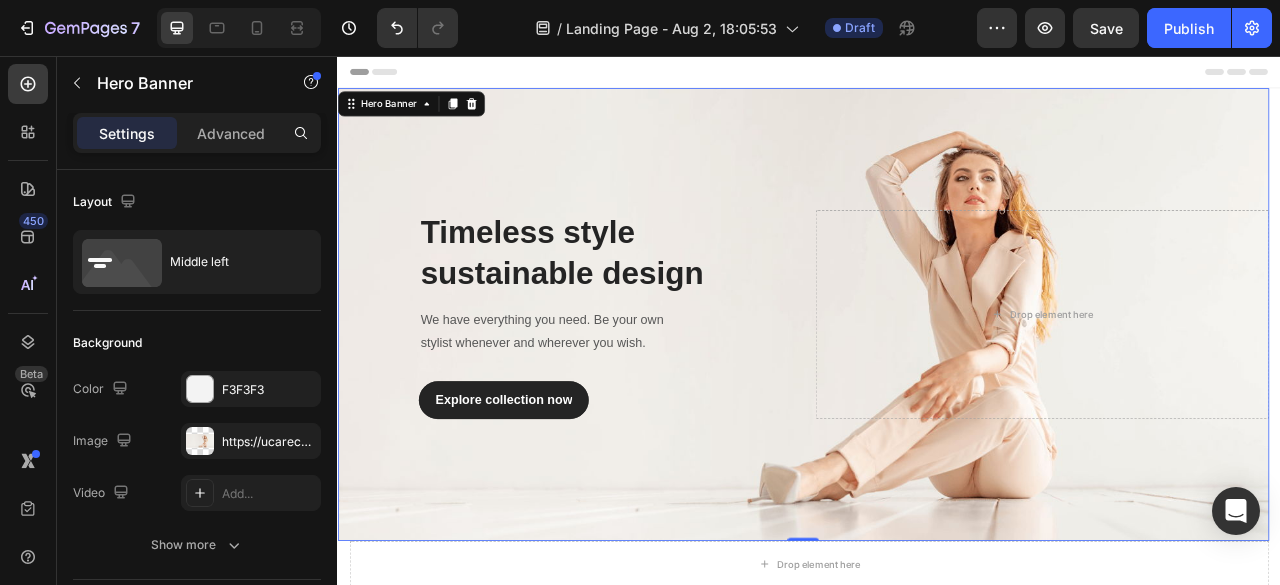 click at bounding box center (929, 385) 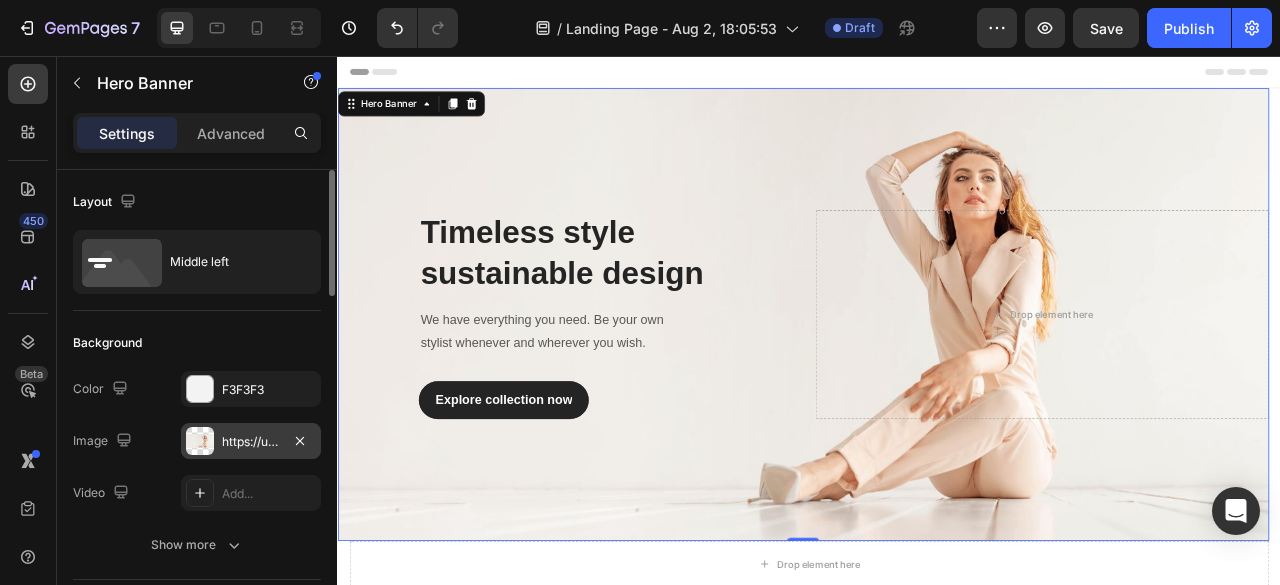 click on "https://ucarecdn.com/6bf7ce77-d9b8-4a70-9c48-ea5439bff611/-/format/auto/" at bounding box center (251, 442) 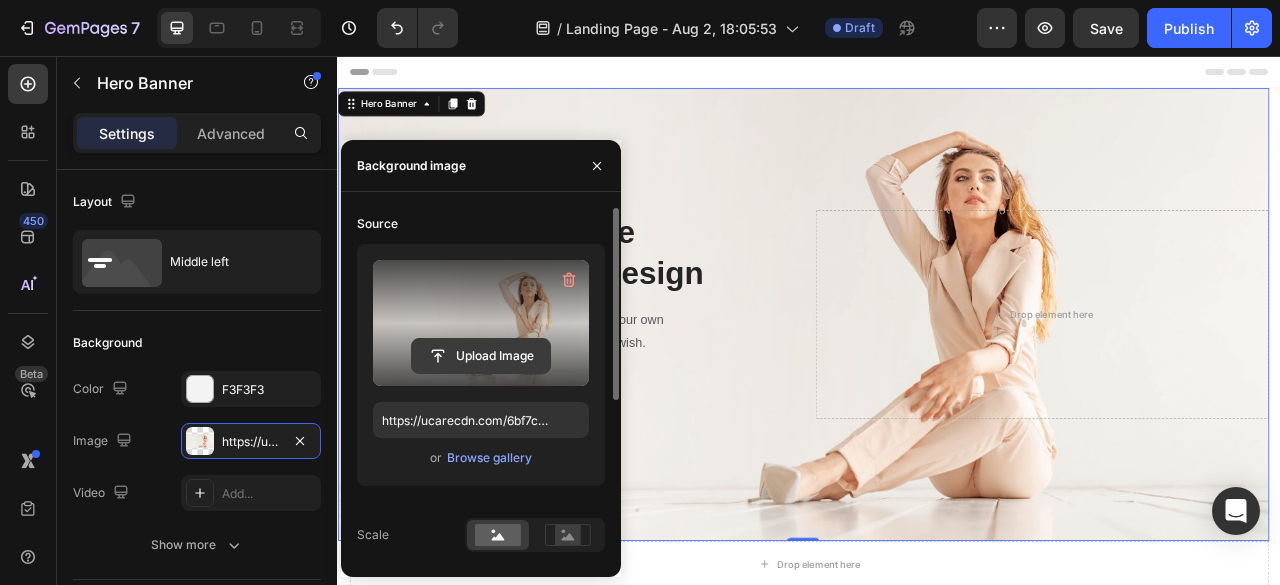 click 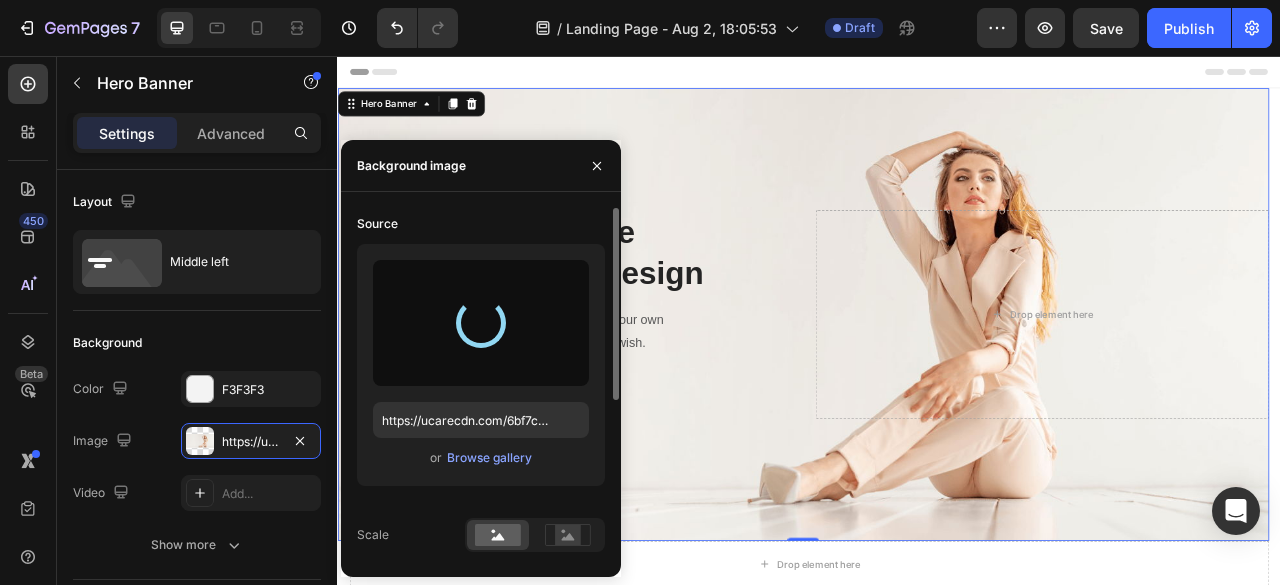 type on "https://cdn.shopify.com/s/files/1/0932/3128/4598/files/gempages_578172184229315346-feff8ed6-686a-4e52-a834-6baf92b8bc3a.png" 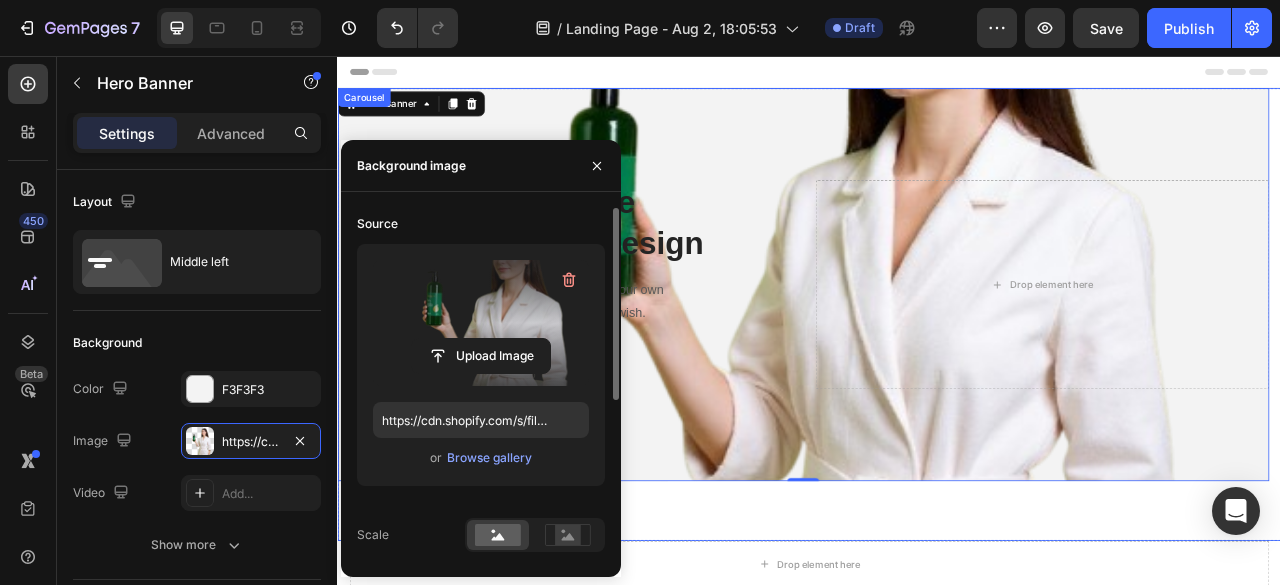 click on "Timeless style sustainable design Heading We have everything you need. Be your own stylist whenever and wherever you wish. Text block Explore collection now Button Row
Drop element here Hero Banner   0" at bounding box center (929, 385) 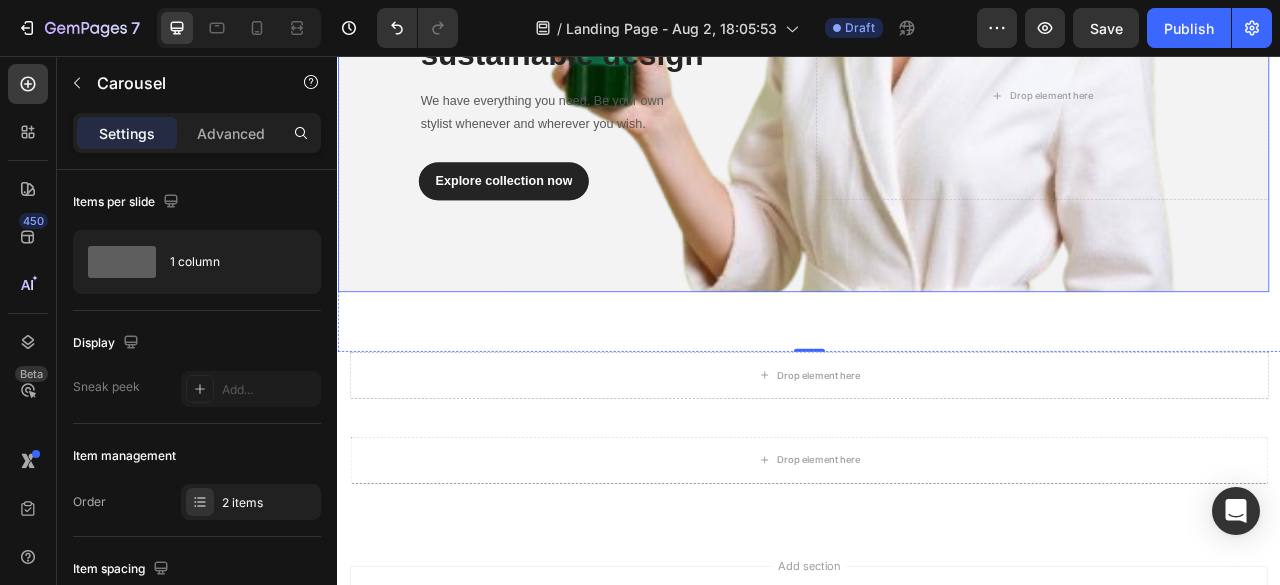 scroll, scrollTop: 0, scrollLeft: 0, axis: both 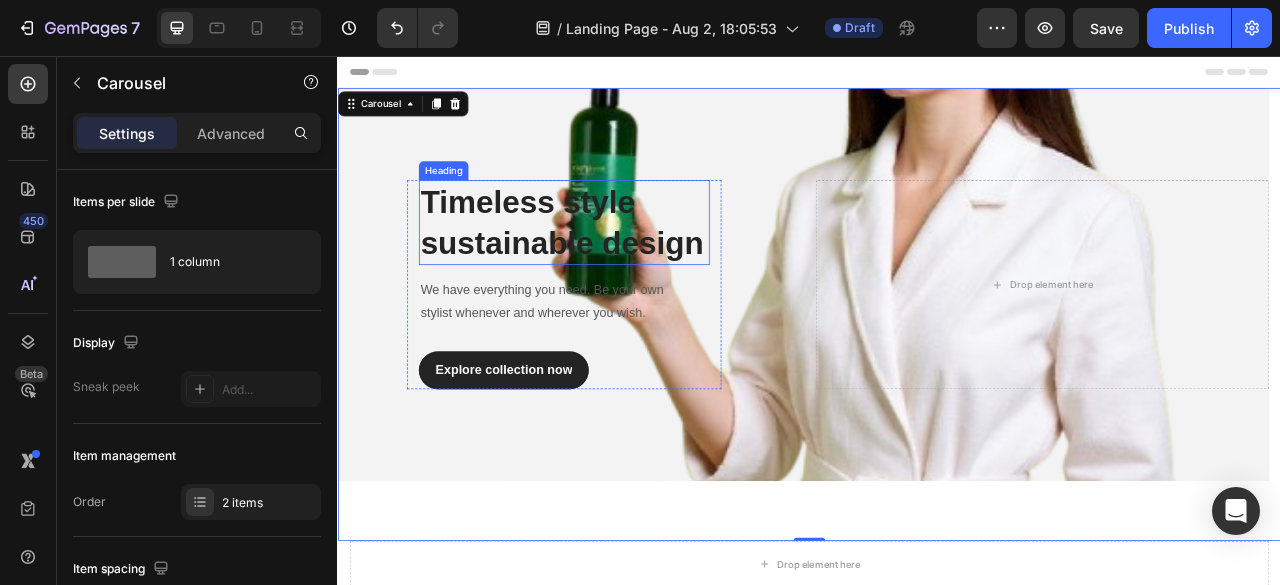 click on "Timeless style sustainable design" at bounding box center (625, 268) 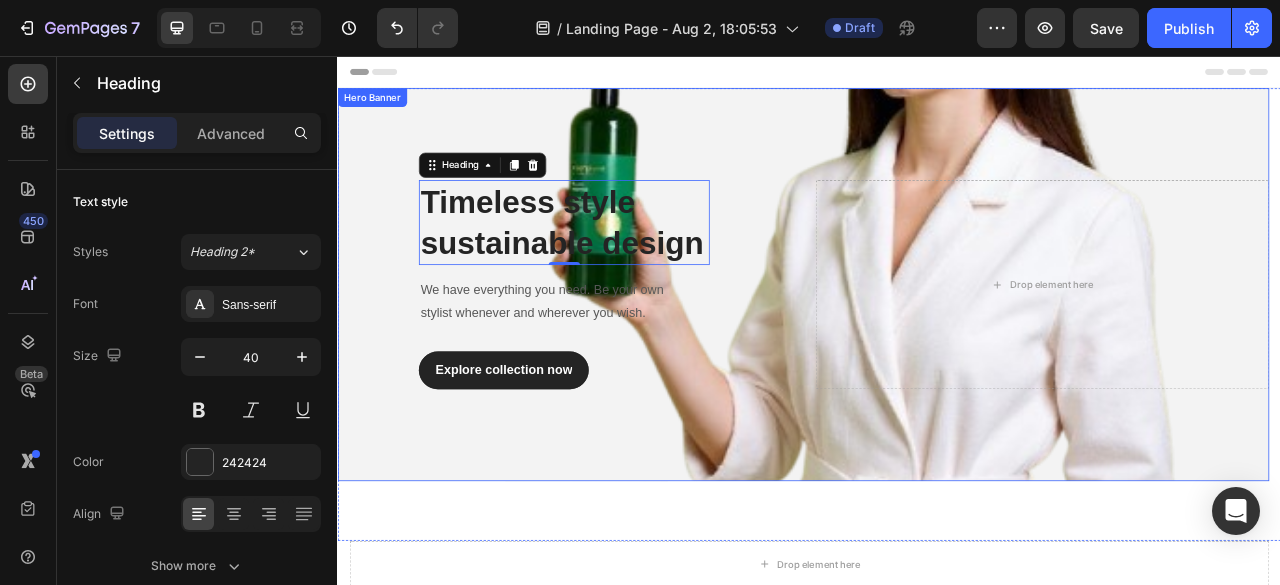 click on "Drop element here" at bounding box center [1233, 347] 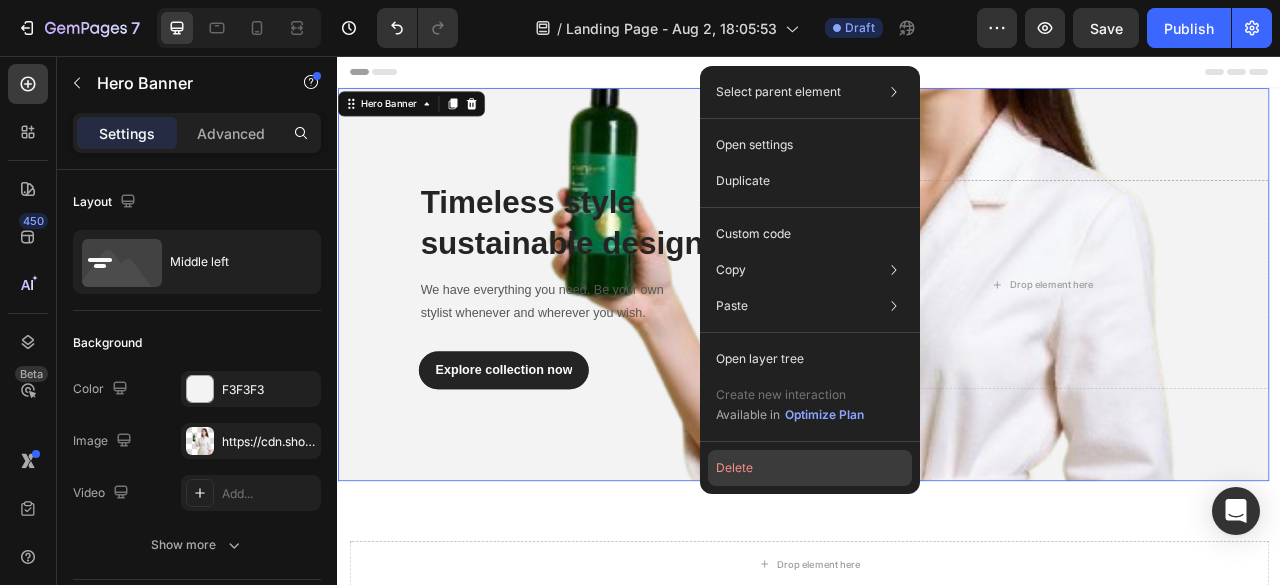 click on "Delete" 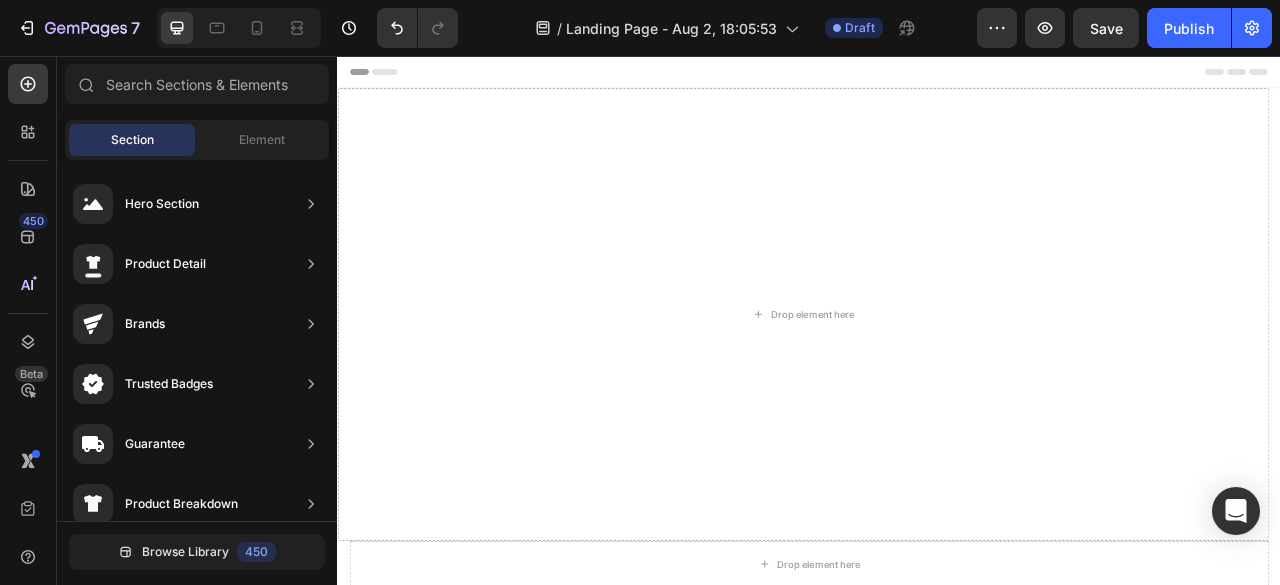 scroll, scrollTop: 1122, scrollLeft: 0, axis: vertical 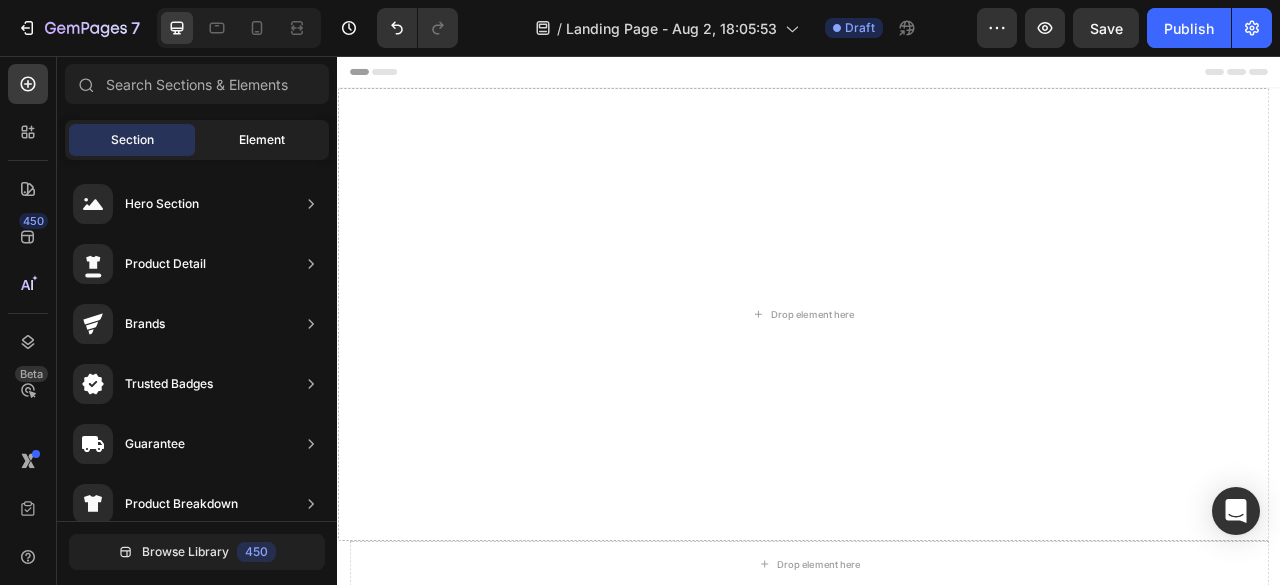 click on "Element" at bounding box center (262, 140) 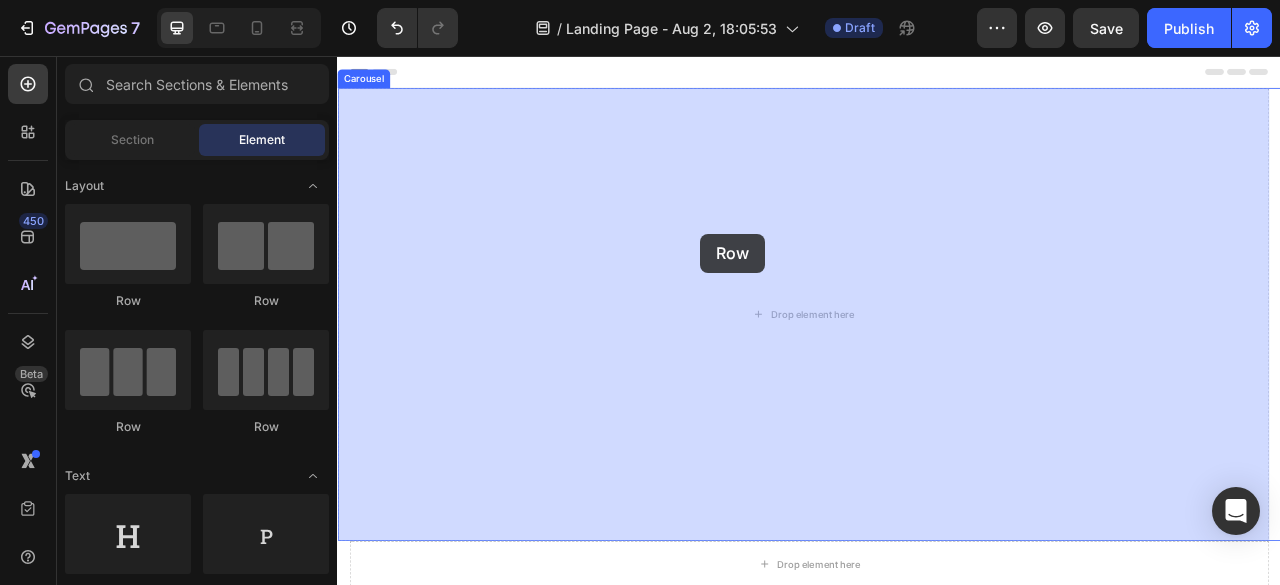 drag, startPoint x: 457, startPoint y: 318, endPoint x: 797, endPoint y: 282, distance: 341.90057 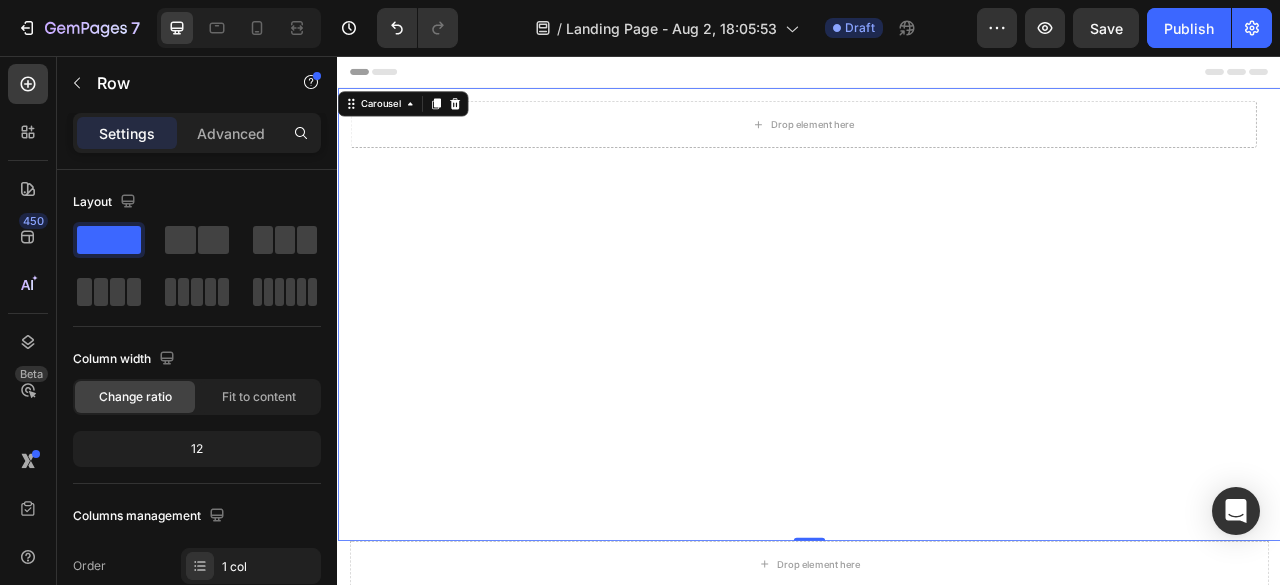 click on "Drop element here Row" at bounding box center (929, 385) 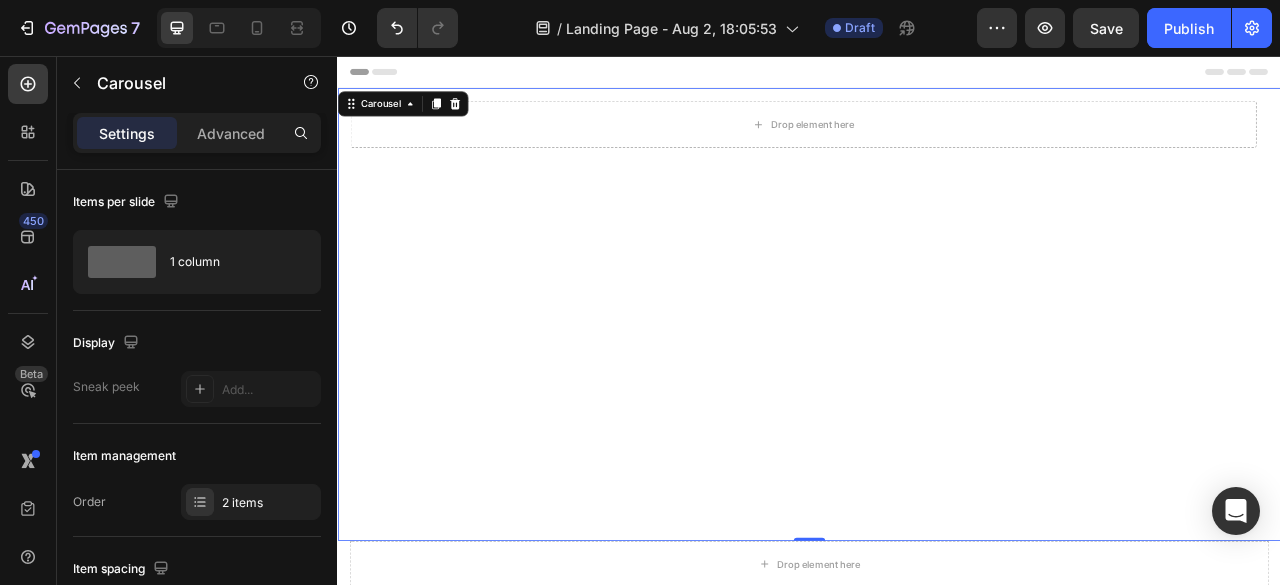 click on "Drop element here Row" at bounding box center [929, 385] 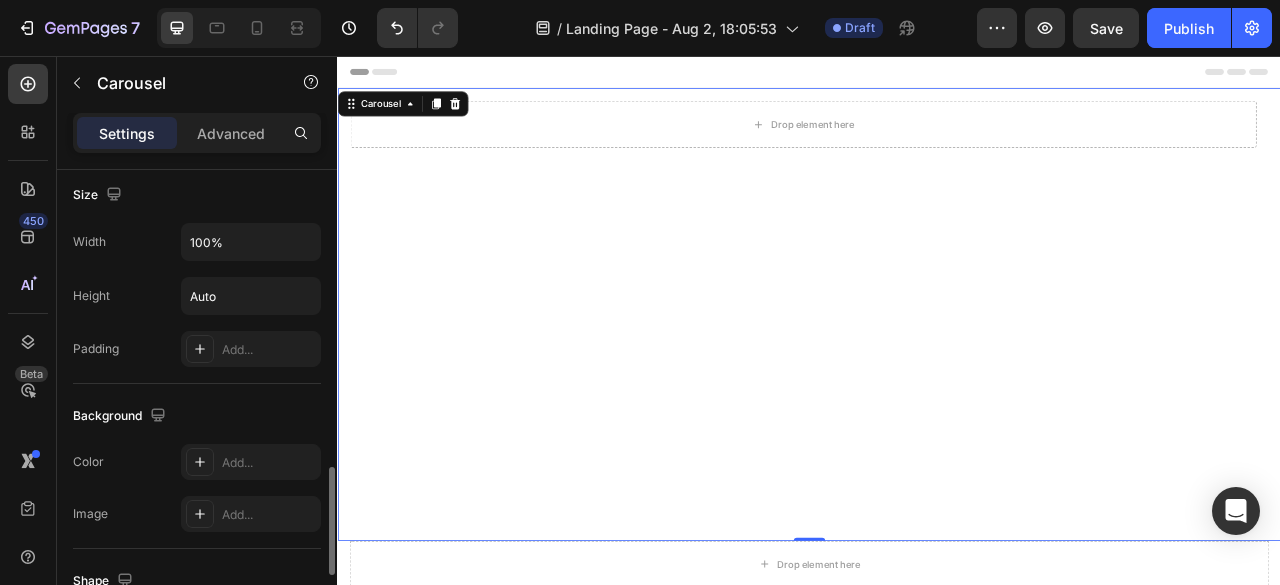 scroll, scrollTop: 1261, scrollLeft: 0, axis: vertical 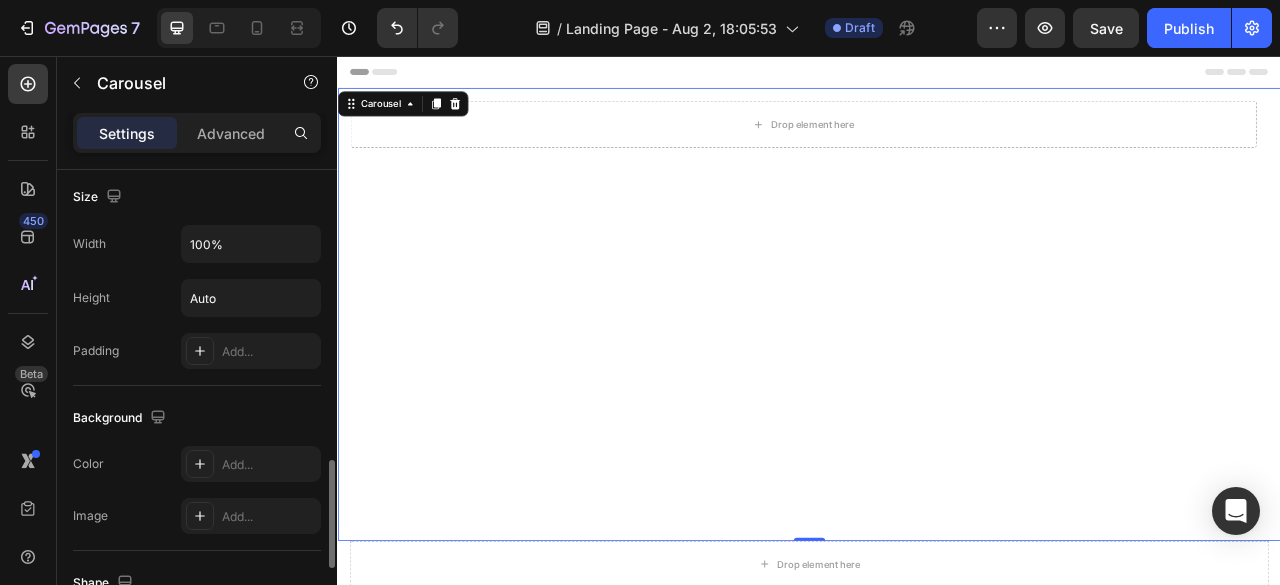 click on "Drop element here Row" at bounding box center (929, 385) 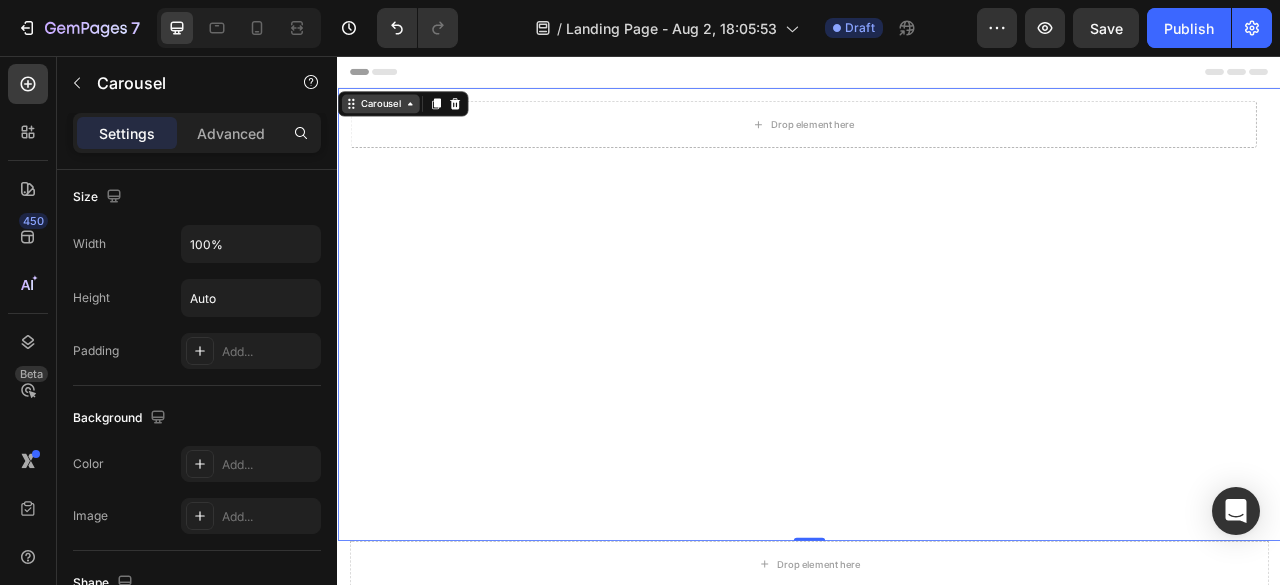 click 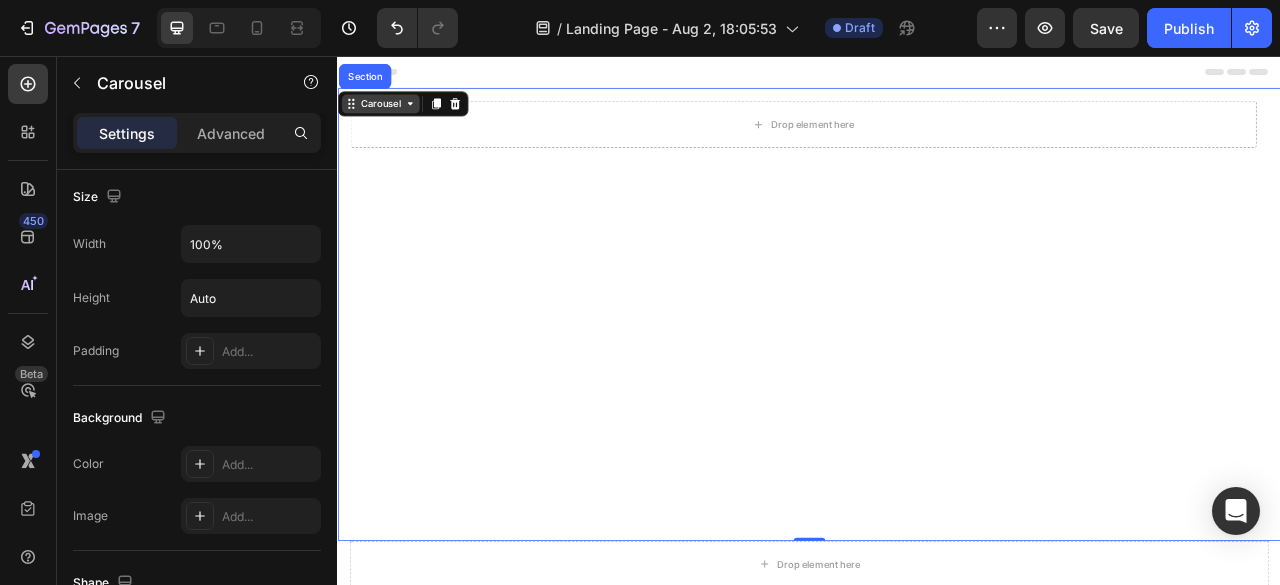 click on "Carousel" at bounding box center (391, 117) 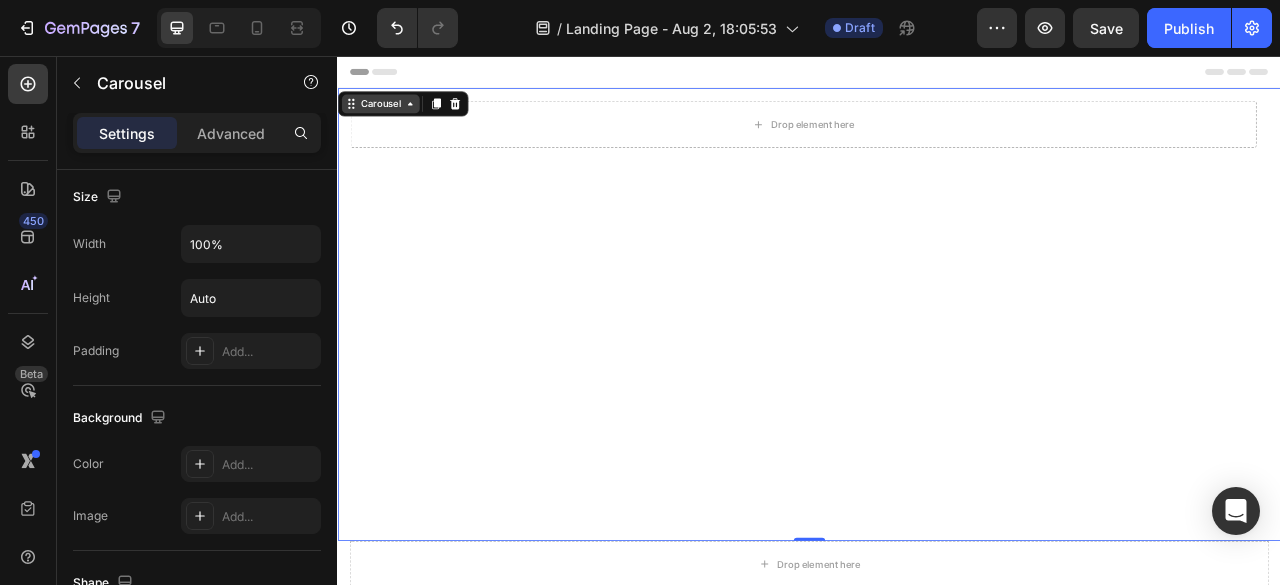 click on "Carousel" at bounding box center (391, 117) 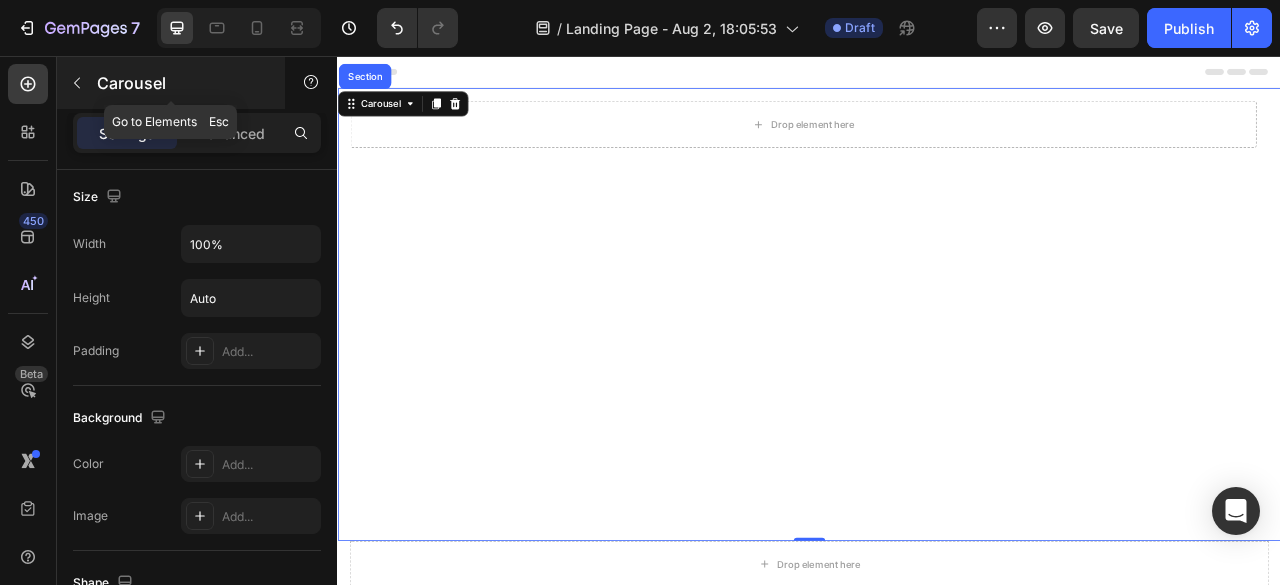 click 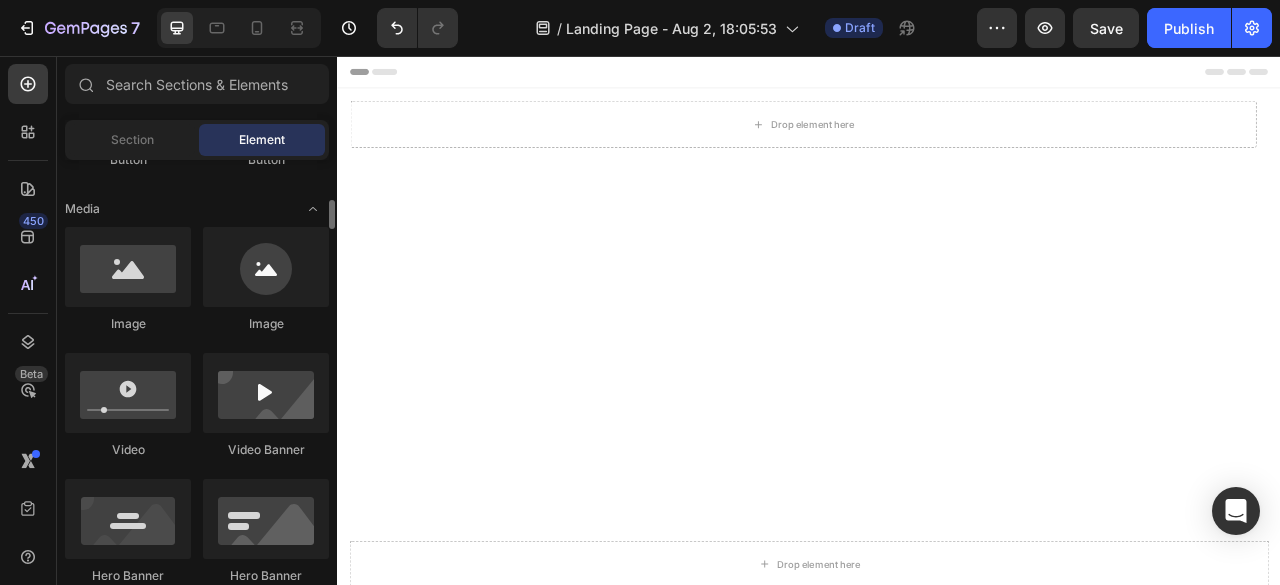 scroll, scrollTop: 592, scrollLeft: 0, axis: vertical 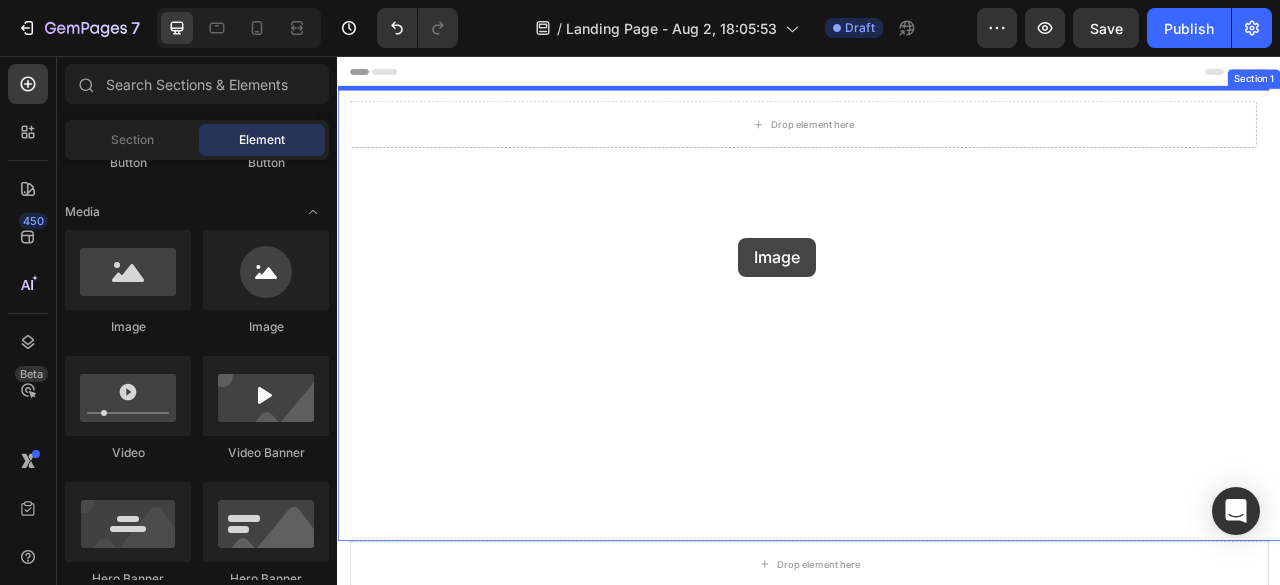 drag, startPoint x: 503, startPoint y: 357, endPoint x: 846, endPoint y: 286, distance: 350.27133 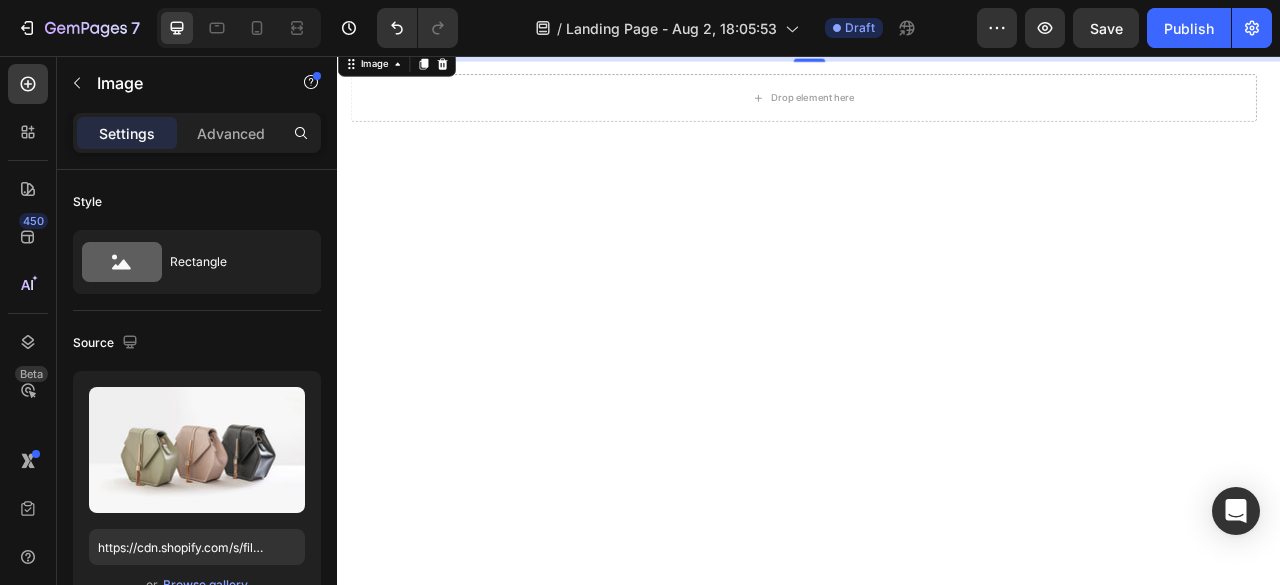 scroll, scrollTop: 0, scrollLeft: 0, axis: both 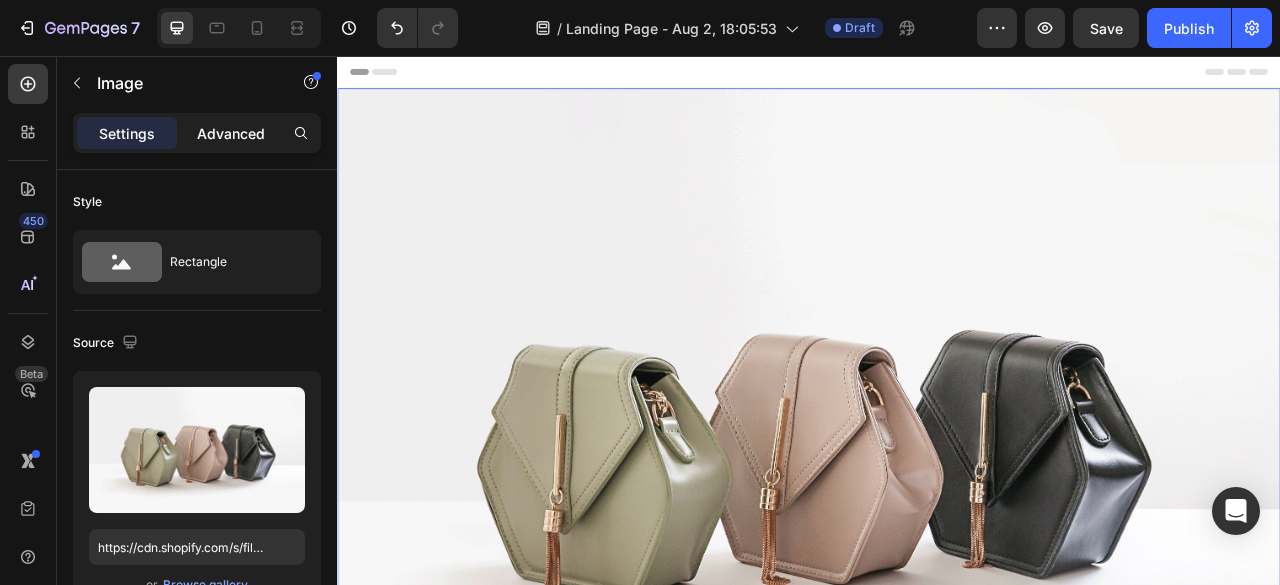 click on "Advanced" 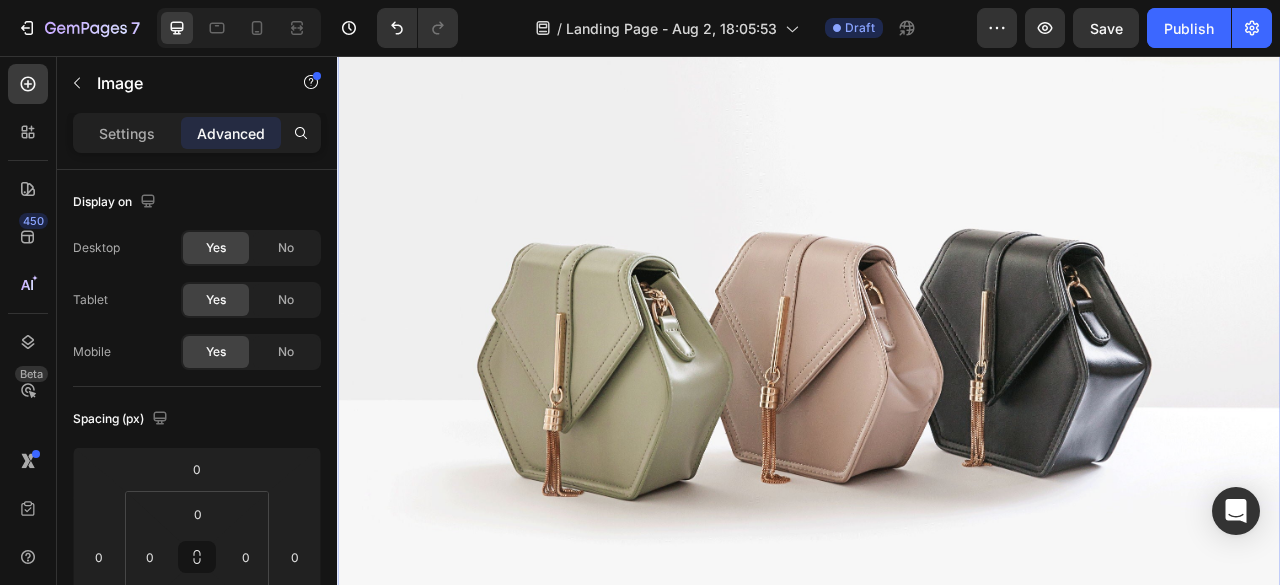 scroll, scrollTop: 139, scrollLeft: 0, axis: vertical 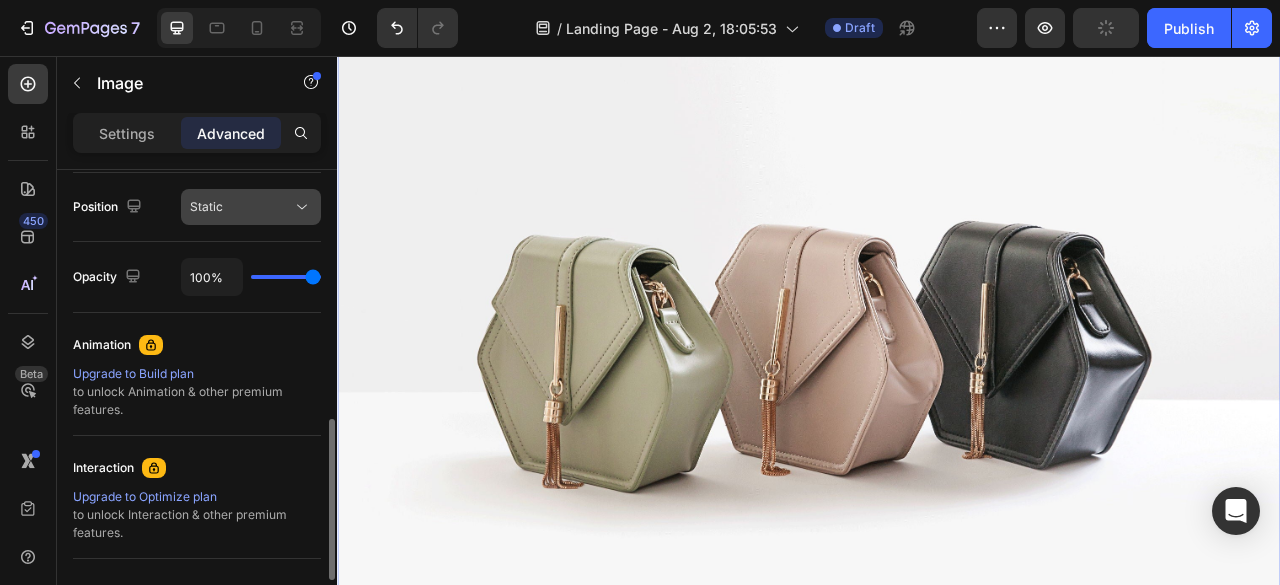click on "Static" 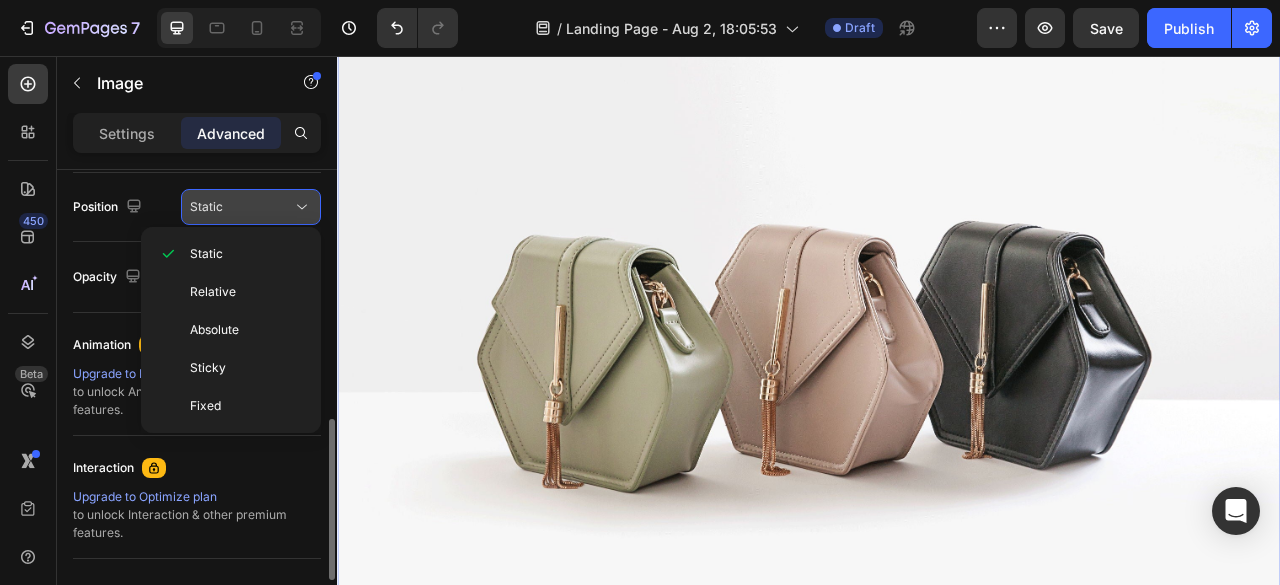 click on "Static" at bounding box center (251, 207) 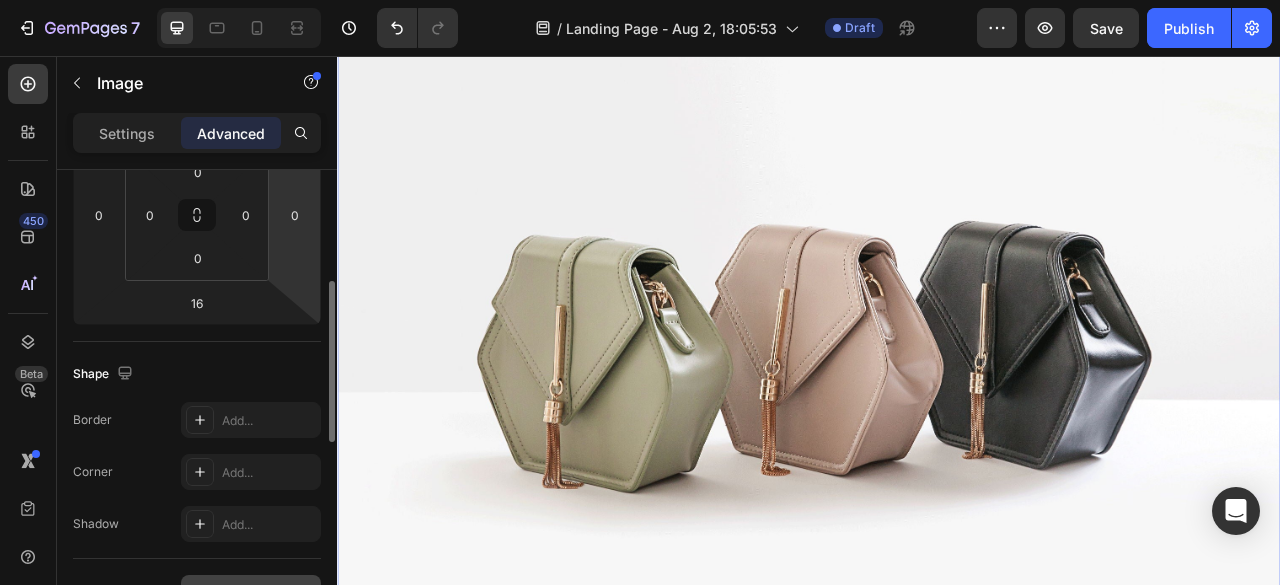 scroll, scrollTop: 338, scrollLeft: 0, axis: vertical 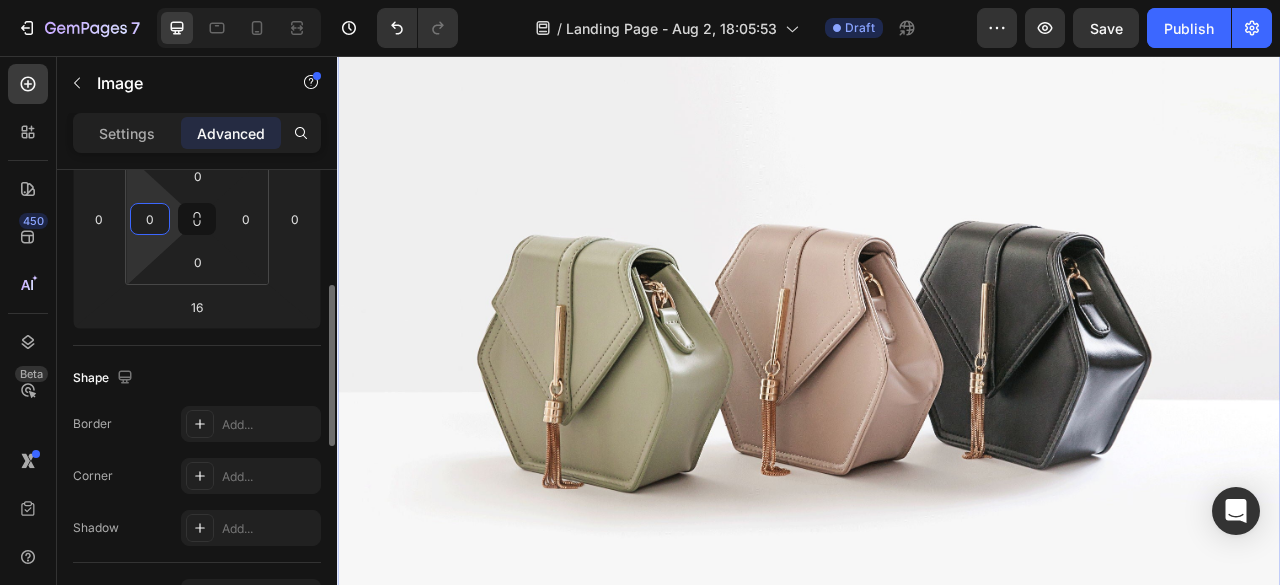 click on "0" at bounding box center [150, 219] 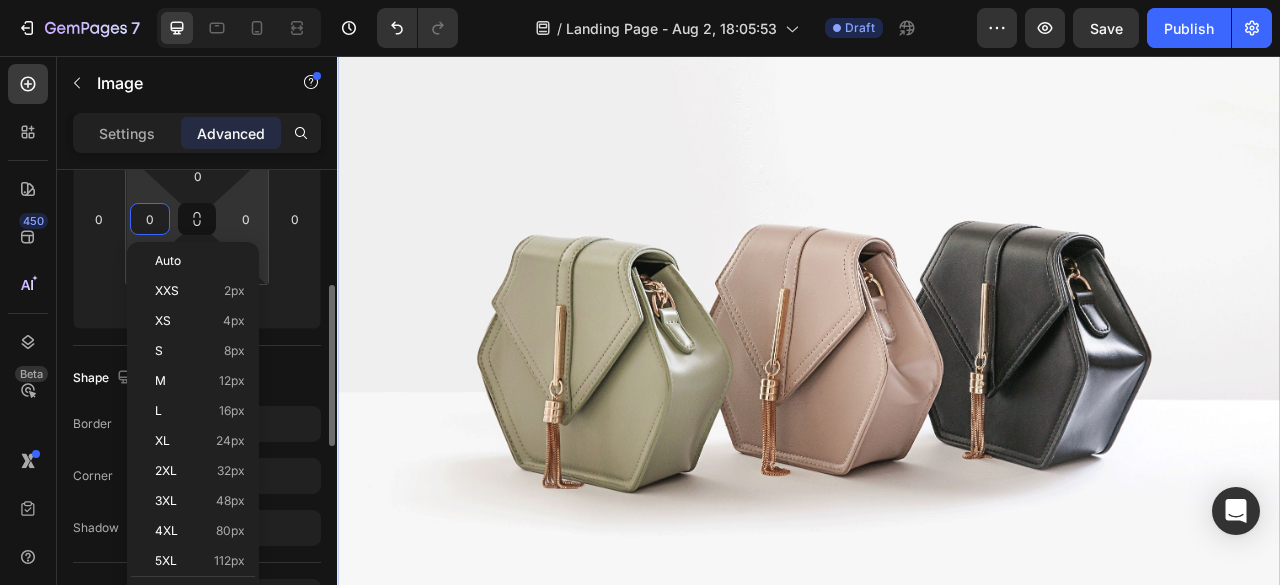 click on "7   /  Landing Page - Aug 2, [TIME] Draft Preview  Save   Publish  450 Beta Sections(18) Elements(83) Section Element Hero Section Product Detail Brands Trusted Badges Guarantee Product Breakdown How to use Testimonials Compare Bundle FAQs Social Proof Brand Story Product List Collection Blog List Contact Sticky Add to Cart Custom Footer Browse Library 450 Layout
Row
Row
Row
Row Text
Heading
Text Block Button
Button
Button Media
Image
Image" at bounding box center (640, 0) 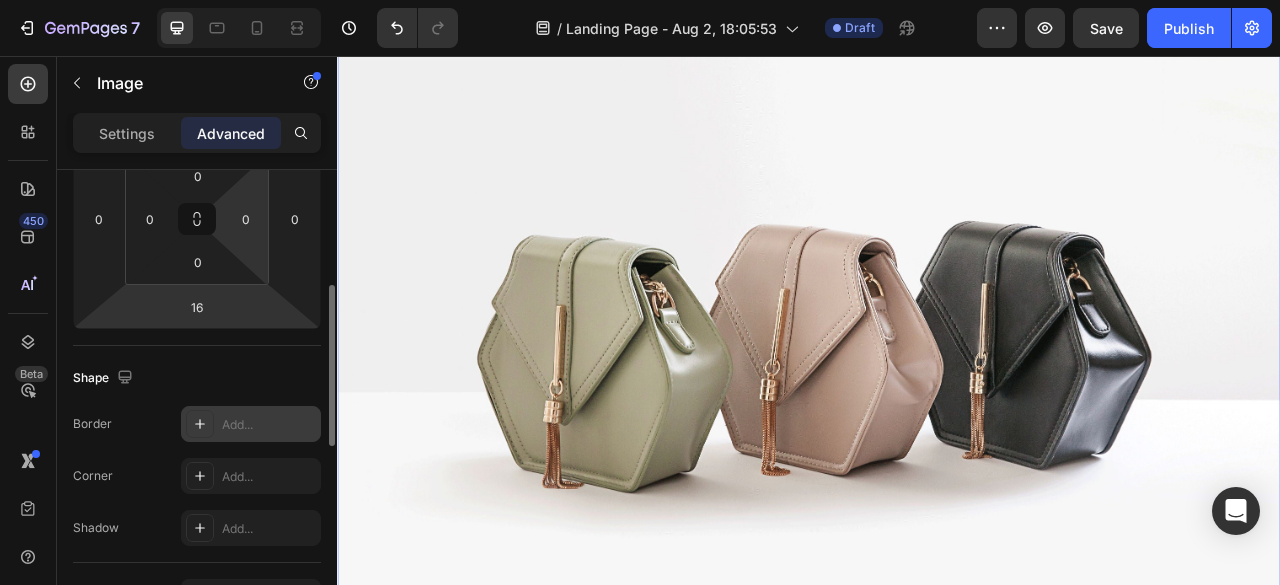 click 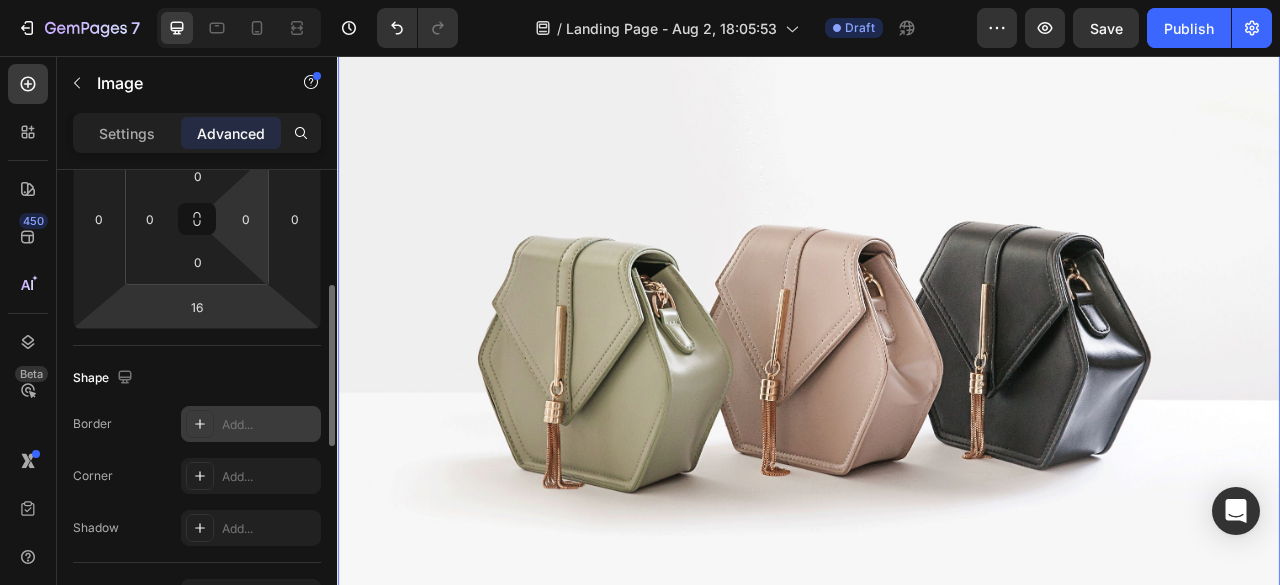 scroll, scrollTop: 140, scrollLeft: 0, axis: vertical 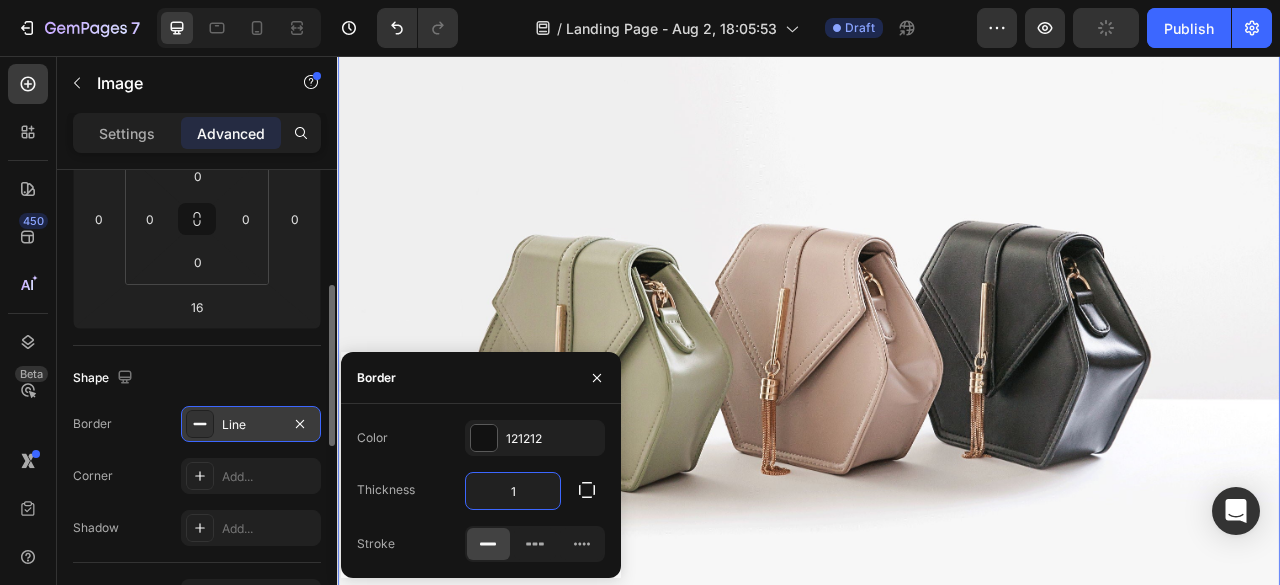 click on "1" at bounding box center (513, 491) 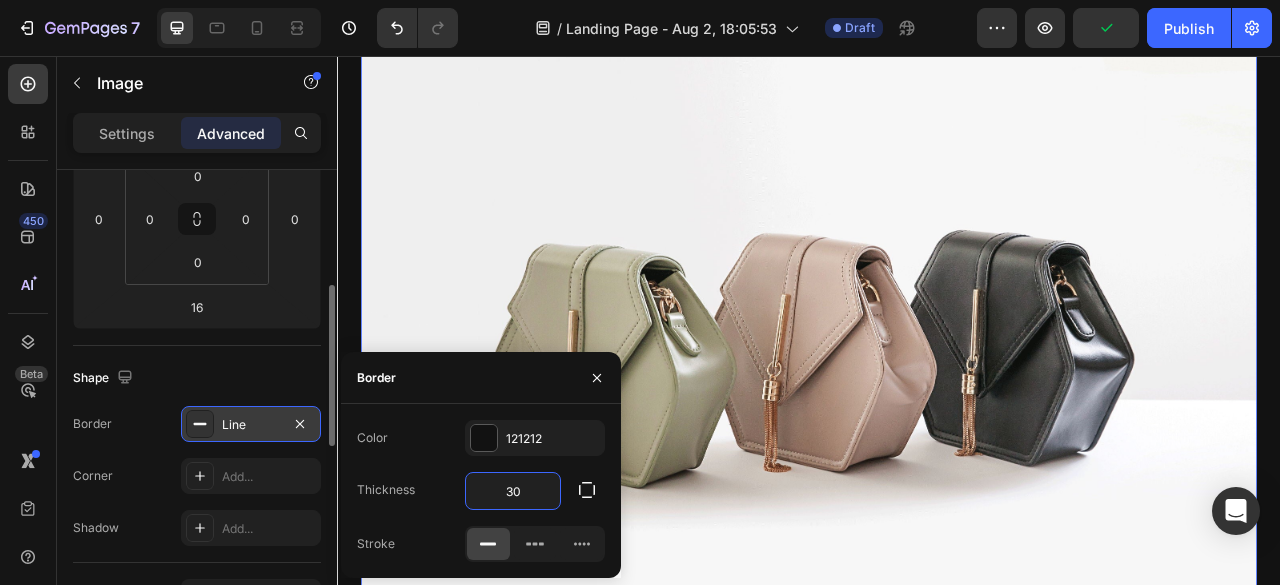 scroll, scrollTop: 169, scrollLeft: 0, axis: vertical 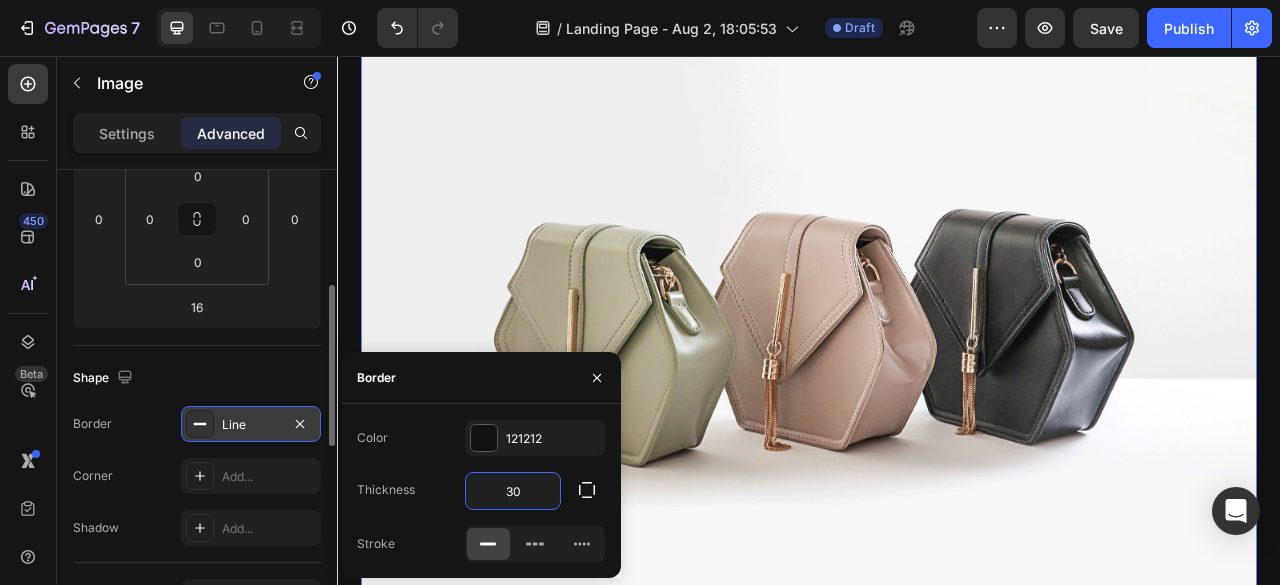 type on "3" 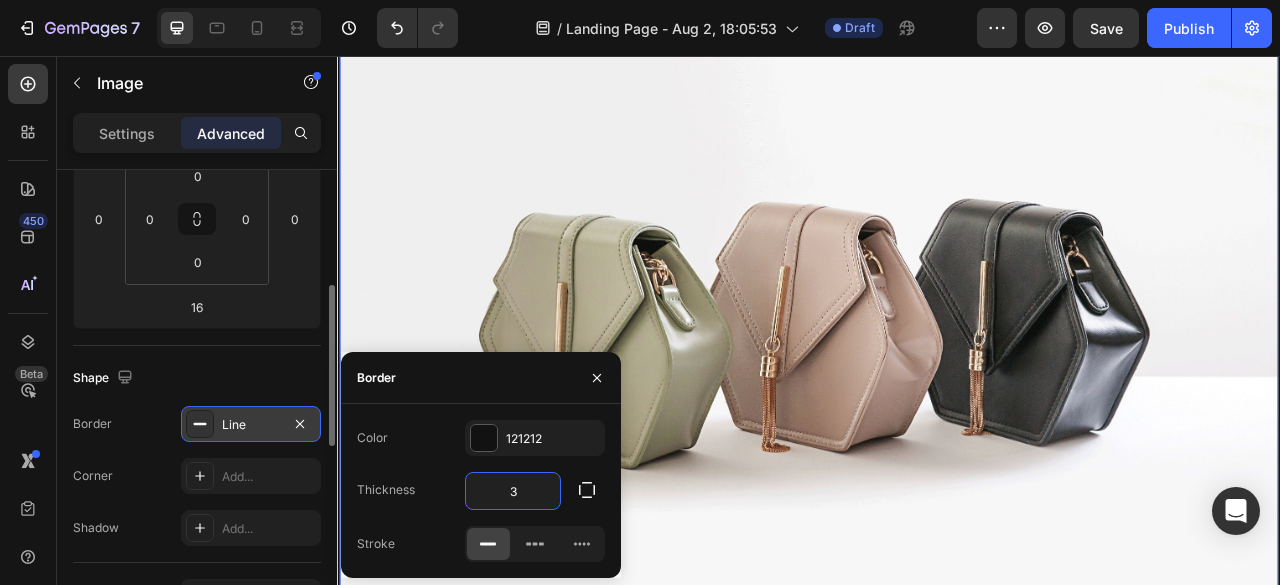 scroll, scrollTop: 142, scrollLeft: 0, axis: vertical 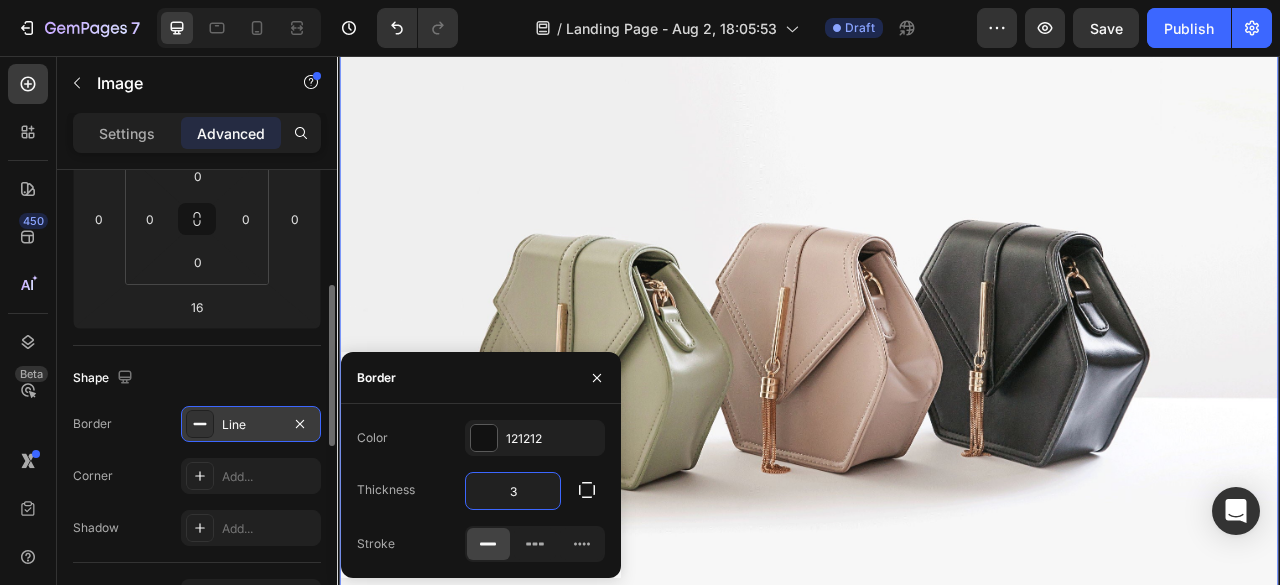 type 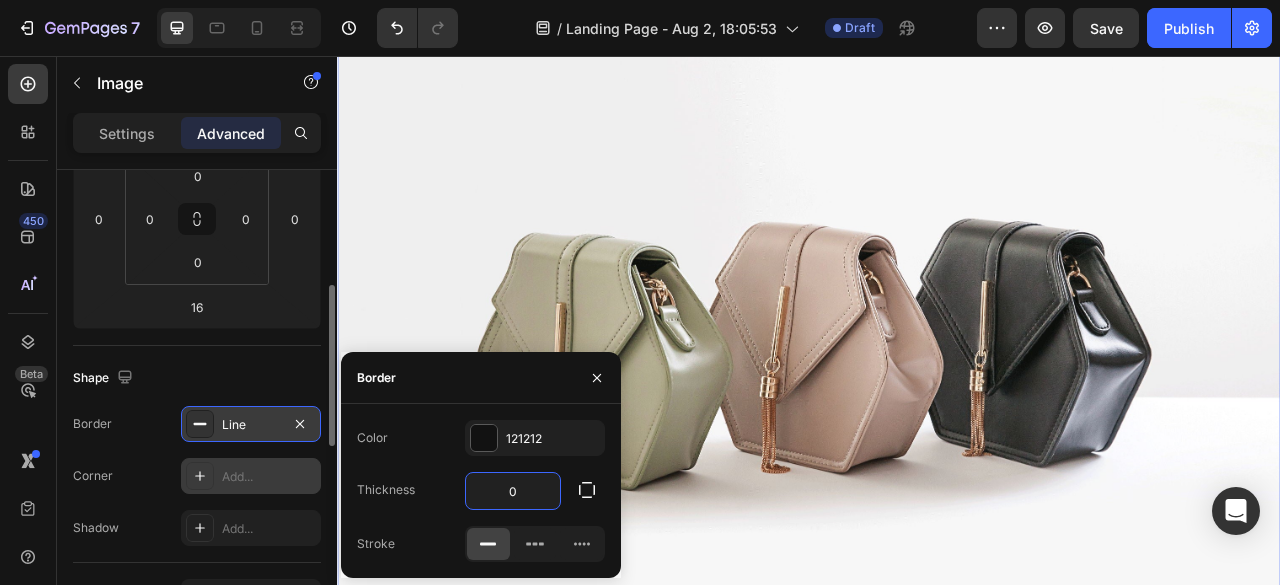 click at bounding box center [200, 476] 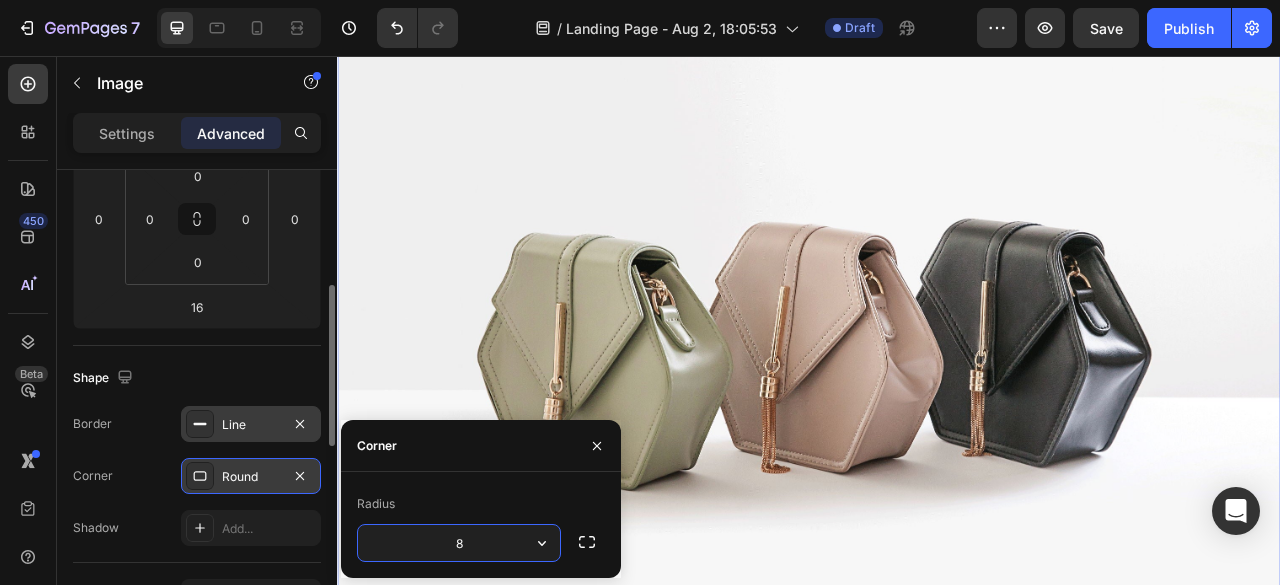 scroll, scrollTop: 139, scrollLeft: 0, axis: vertical 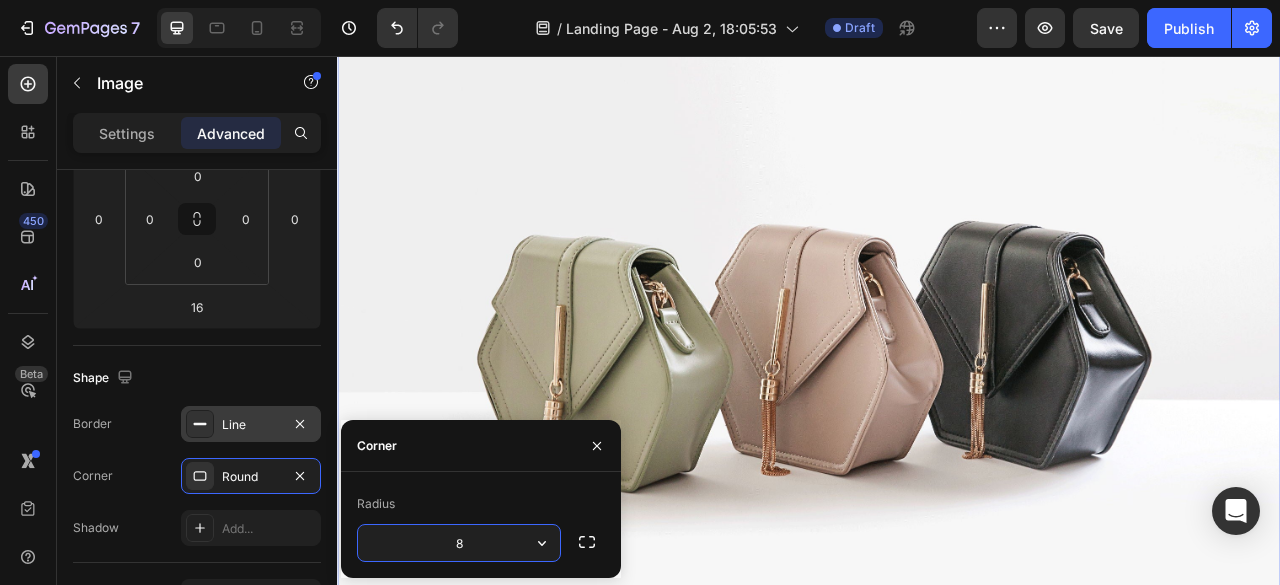 click on "8" at bounding box center (459, 543) 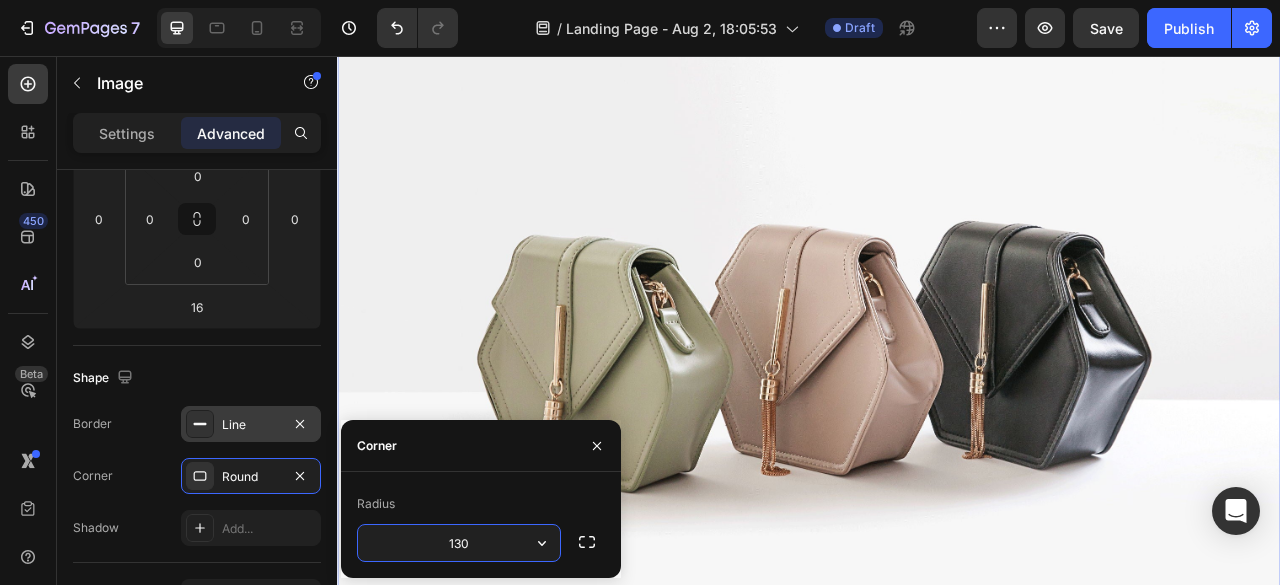 click on "130" at bounding box center [459, 543] 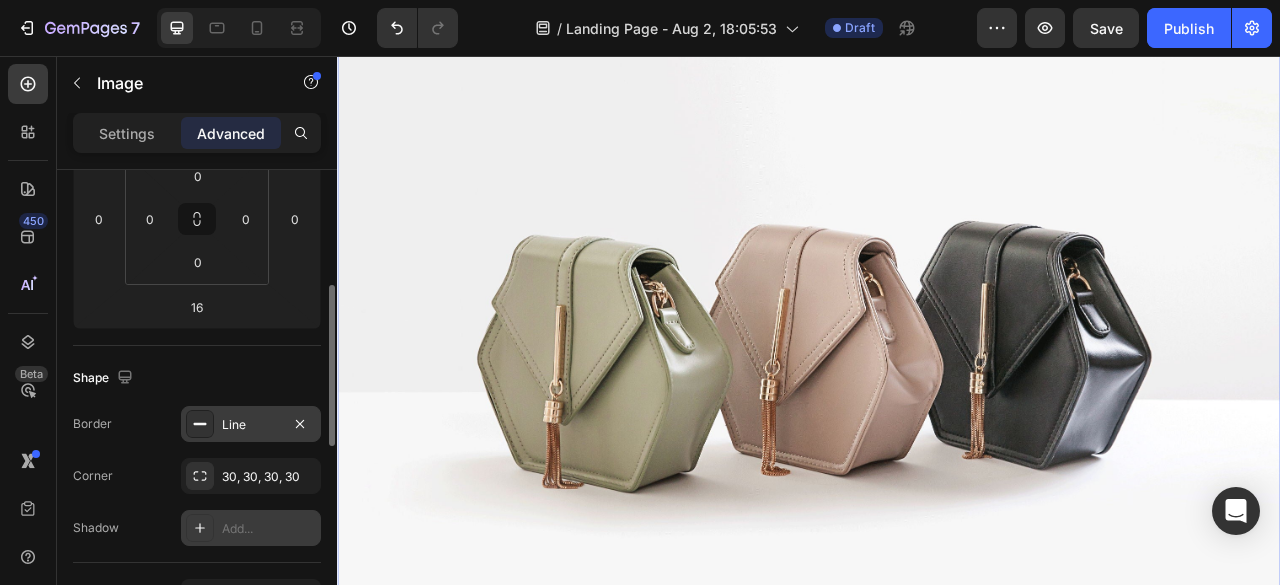 click on "Add..." at bounding box center [269, 529] 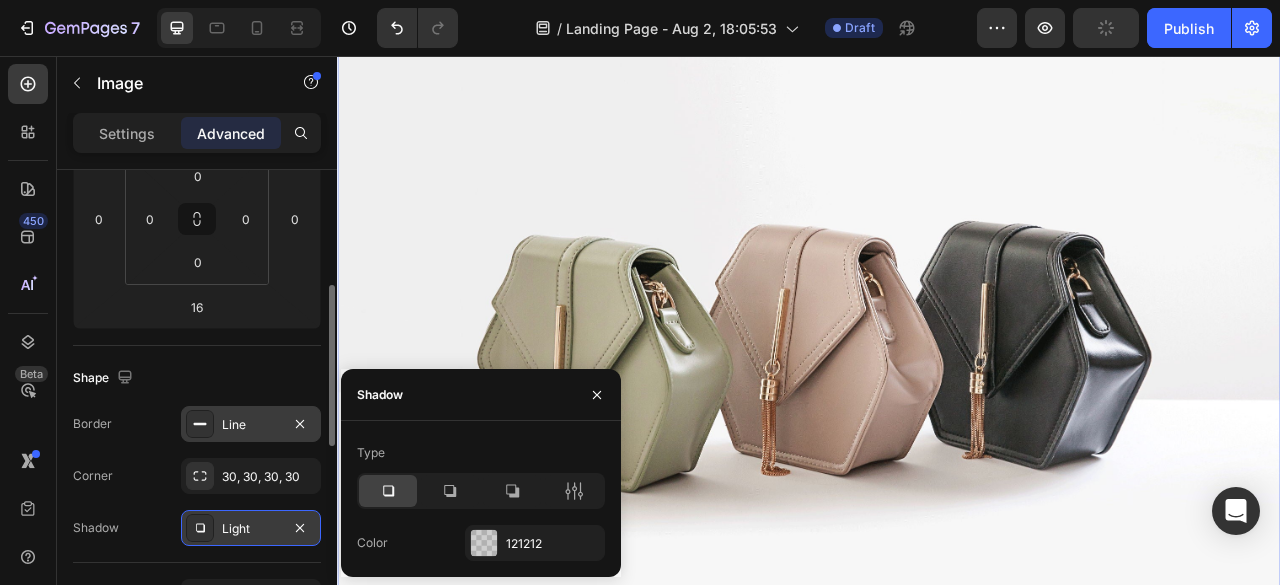 click on "Light" at bounding box center [251, 529] 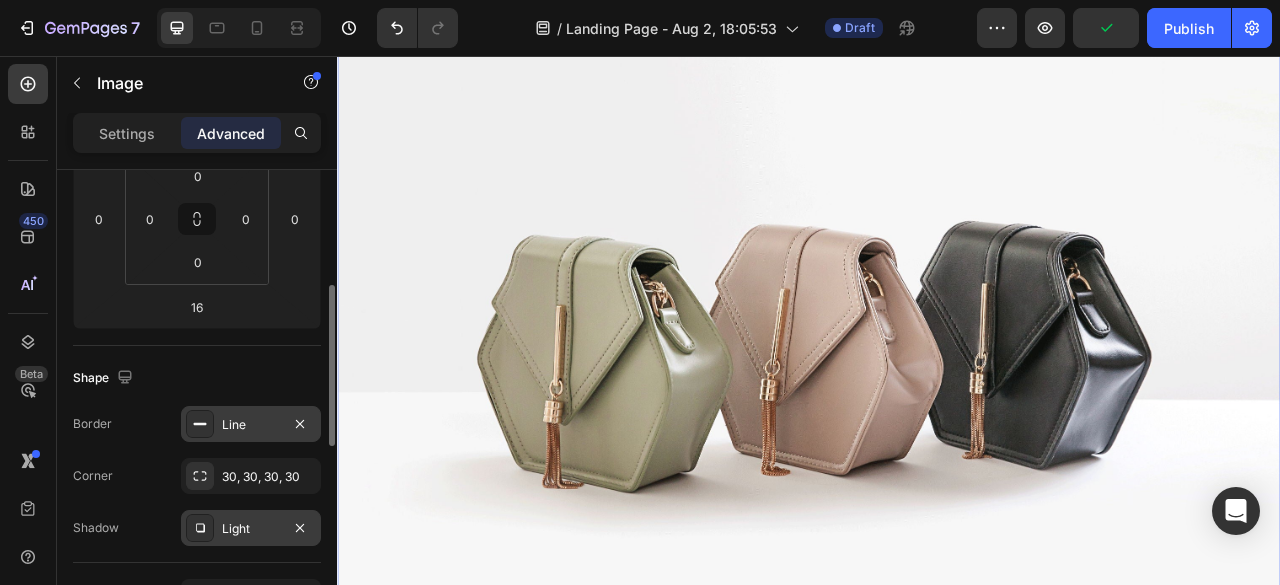 click on "Light" at bounding box center (251, 529) 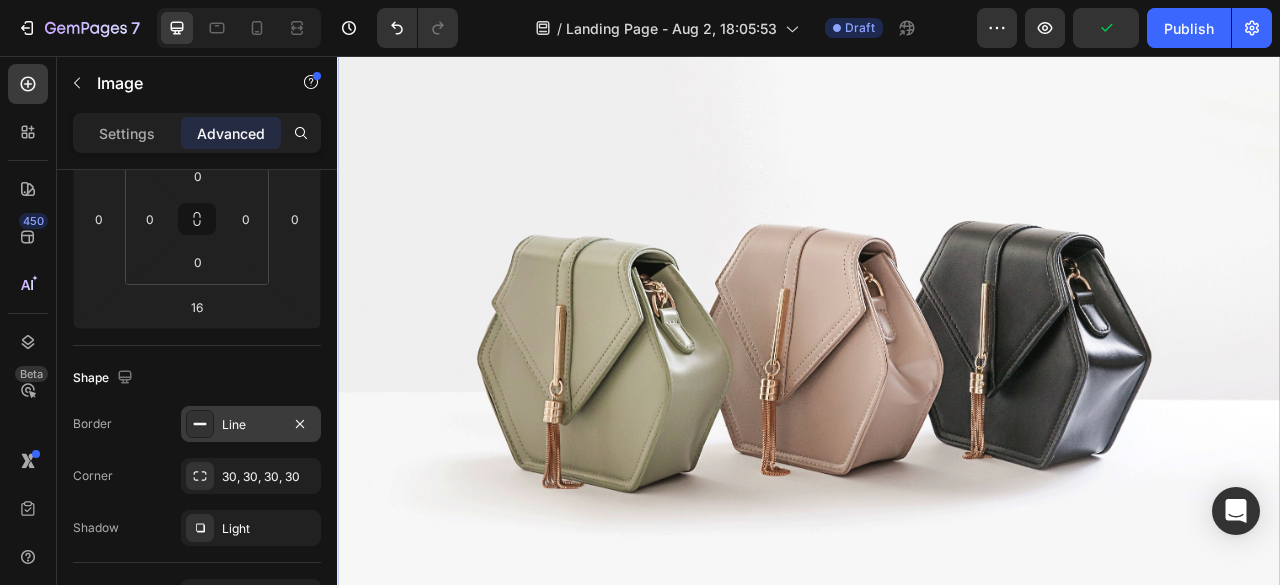 click at bounding box center [937, 408] 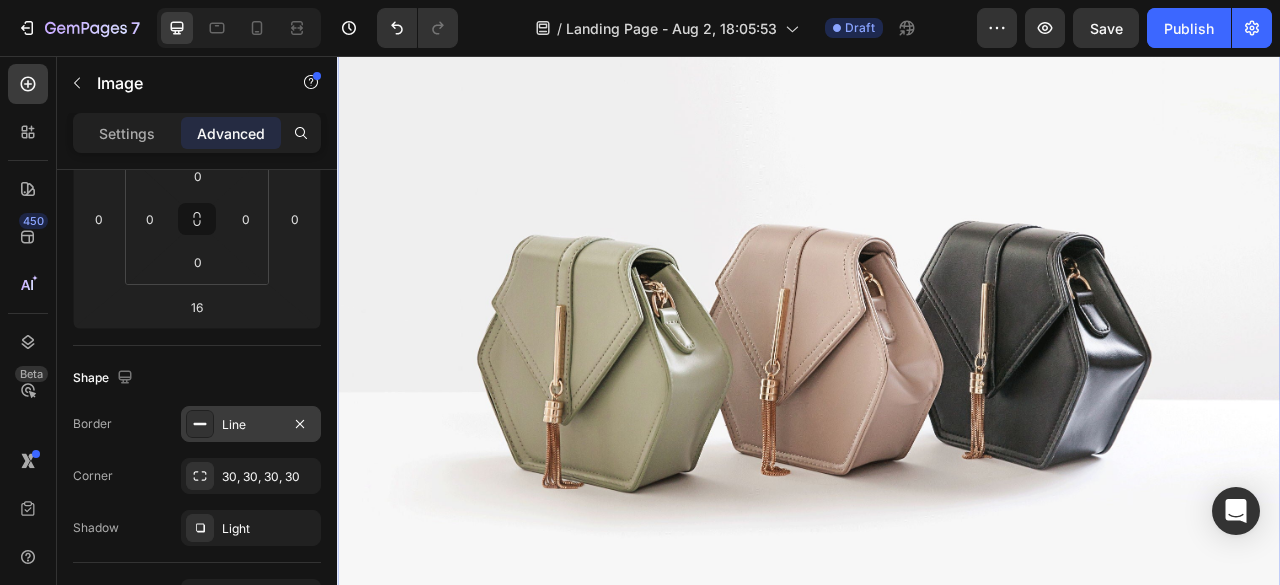 scroll, scrollTop: 0, scrollLeft: 0, axis: both 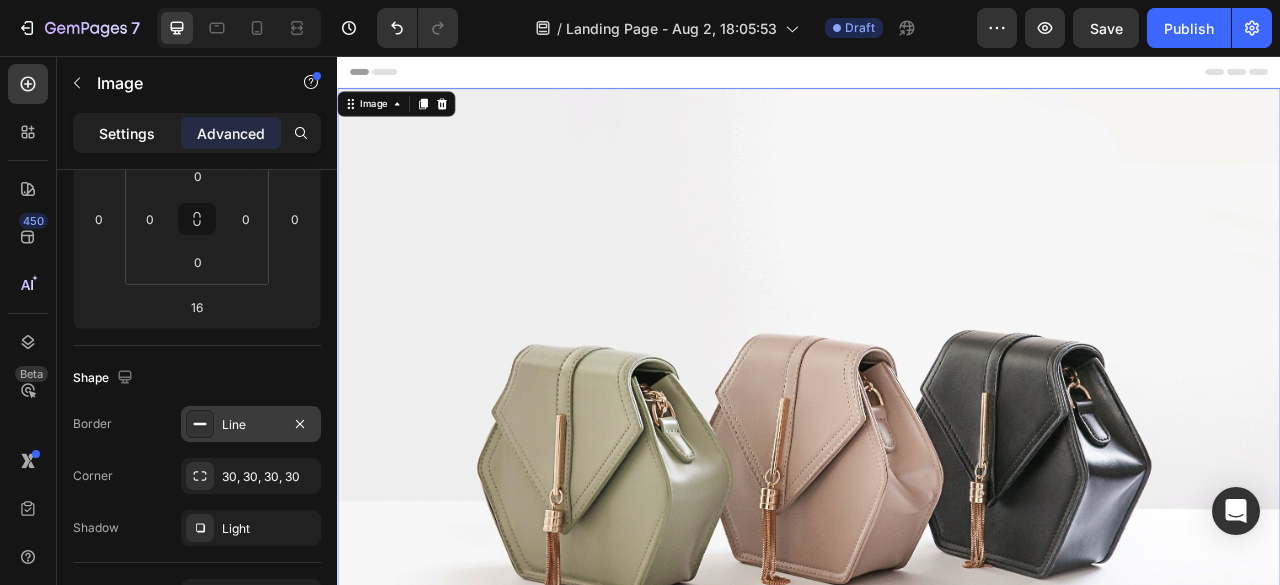 click on "Settings" at bounding box center [127, 133] 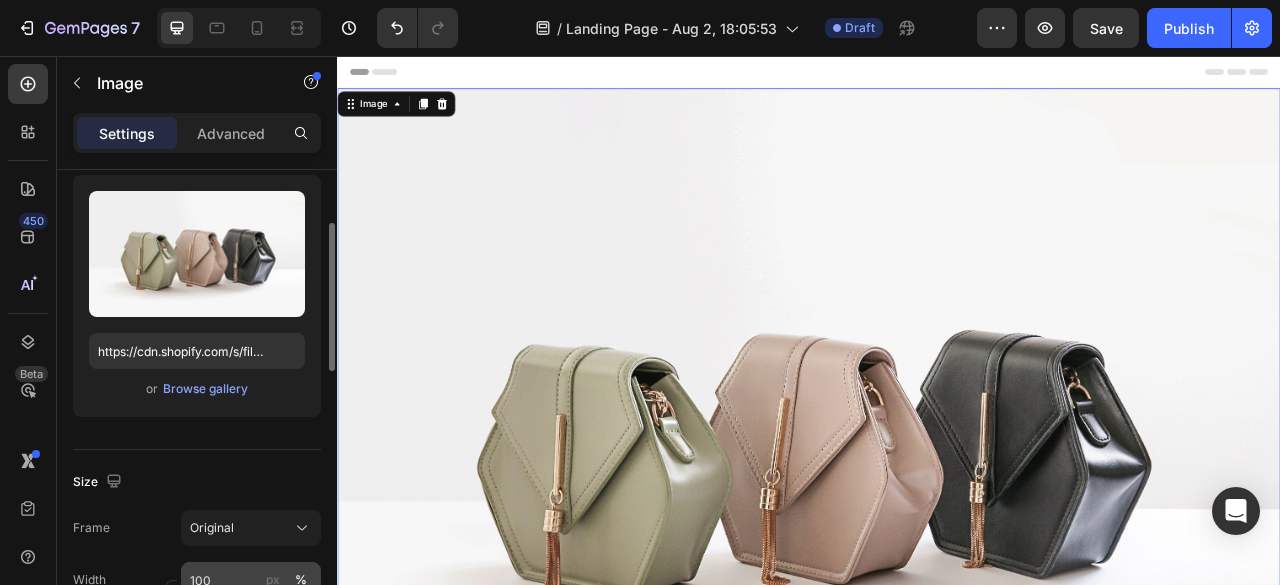 scroll, scrollTop: 142, scrollLeft: 0, axis: vertical 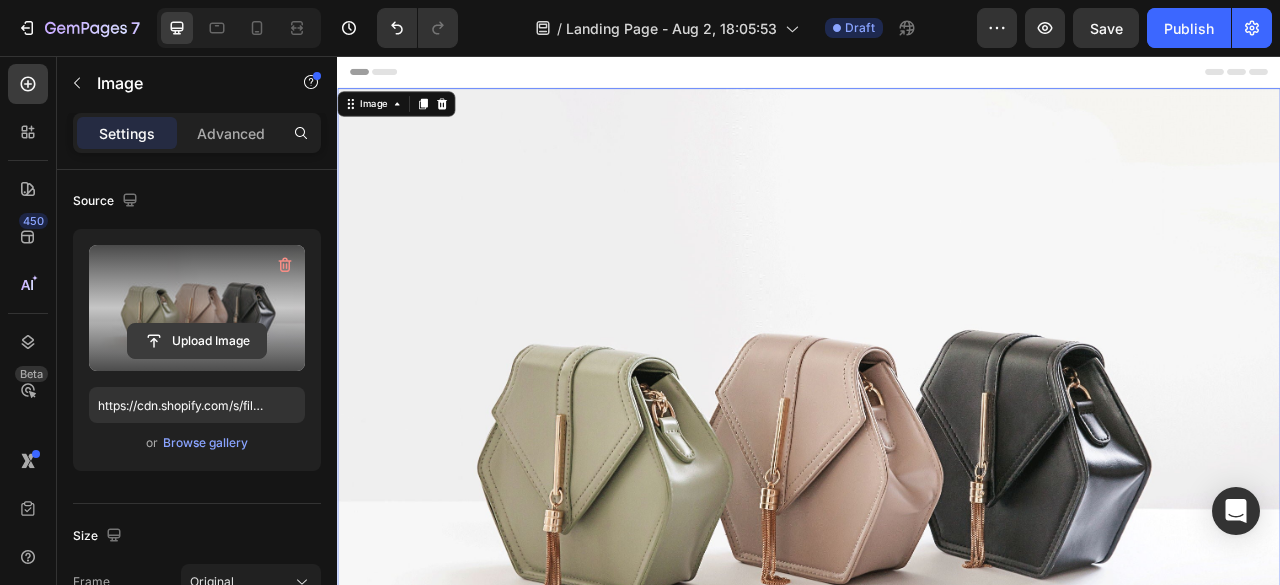 click on "Upload Image" at bounding box center (197, 341) 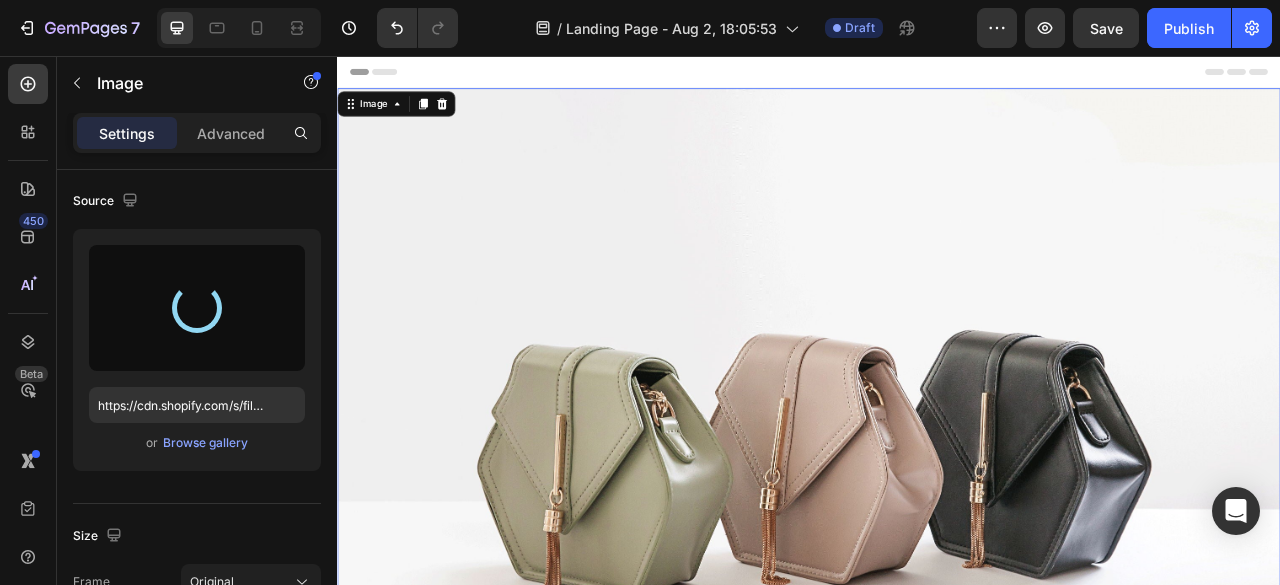 type on "https://cdn.shopify.com/s/files/1/0932/3128/4598/files/gempages_578172184229315346-4587f355-5605-4d46-850c-b32bb47a4af3.jpg" 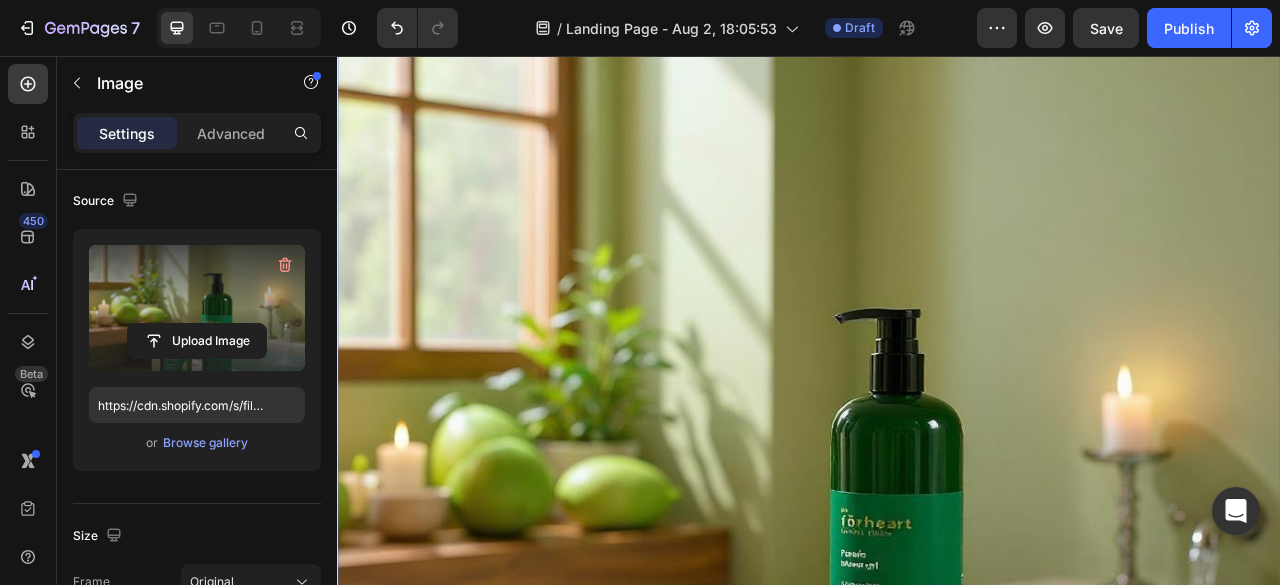 scroll, scrollTop: 0, scrollLeft: 0, axis: both 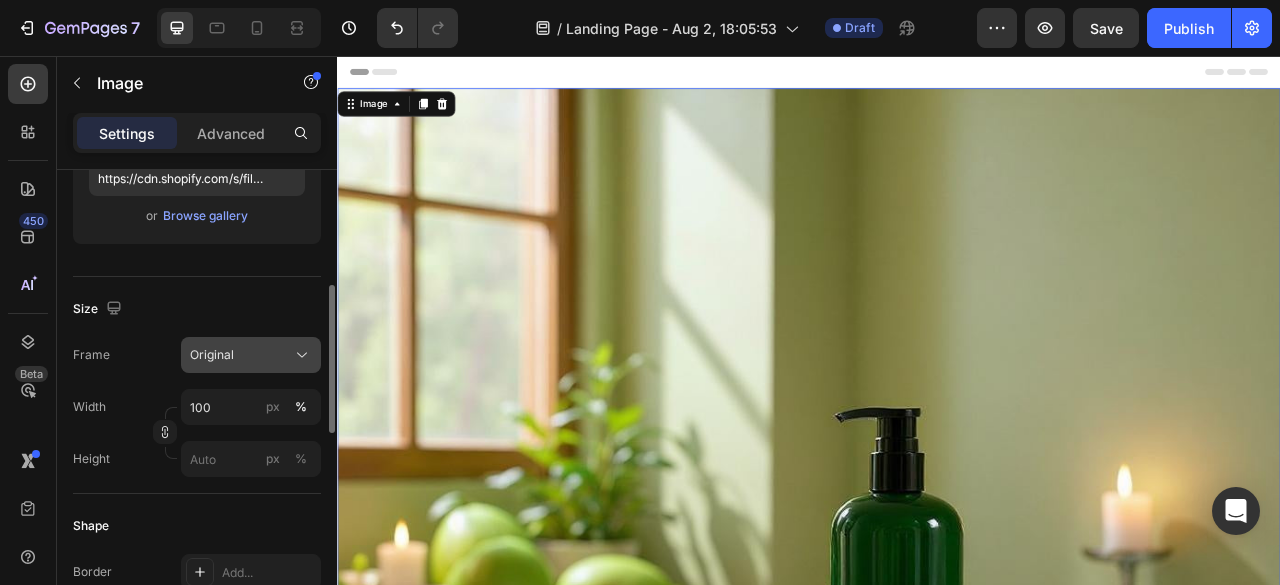 click on "Original" 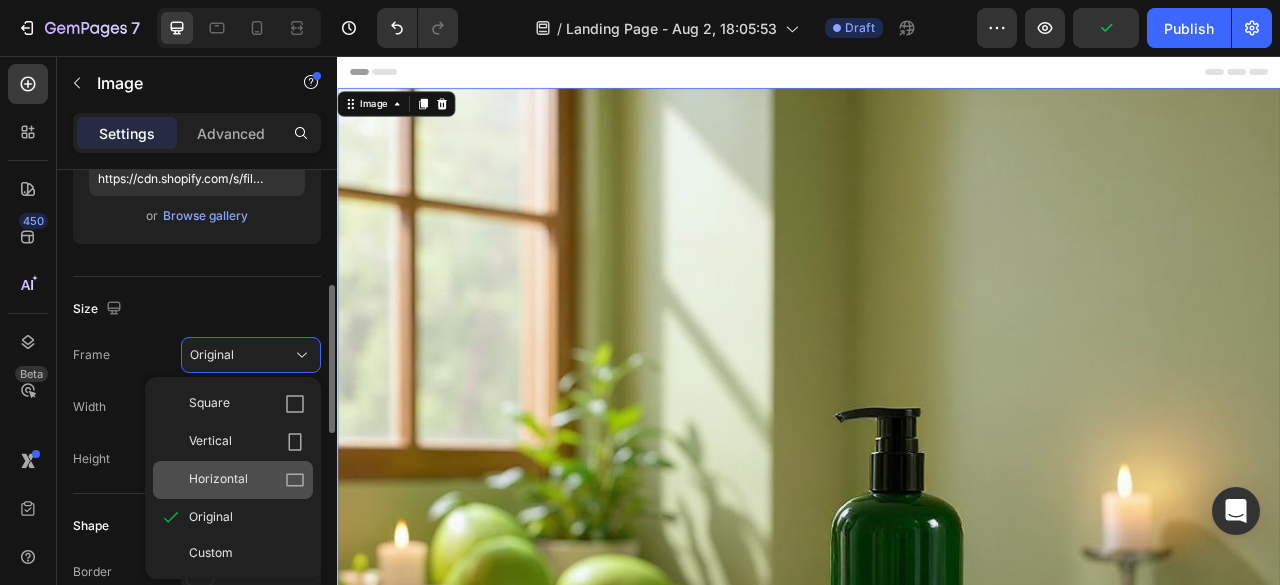 click 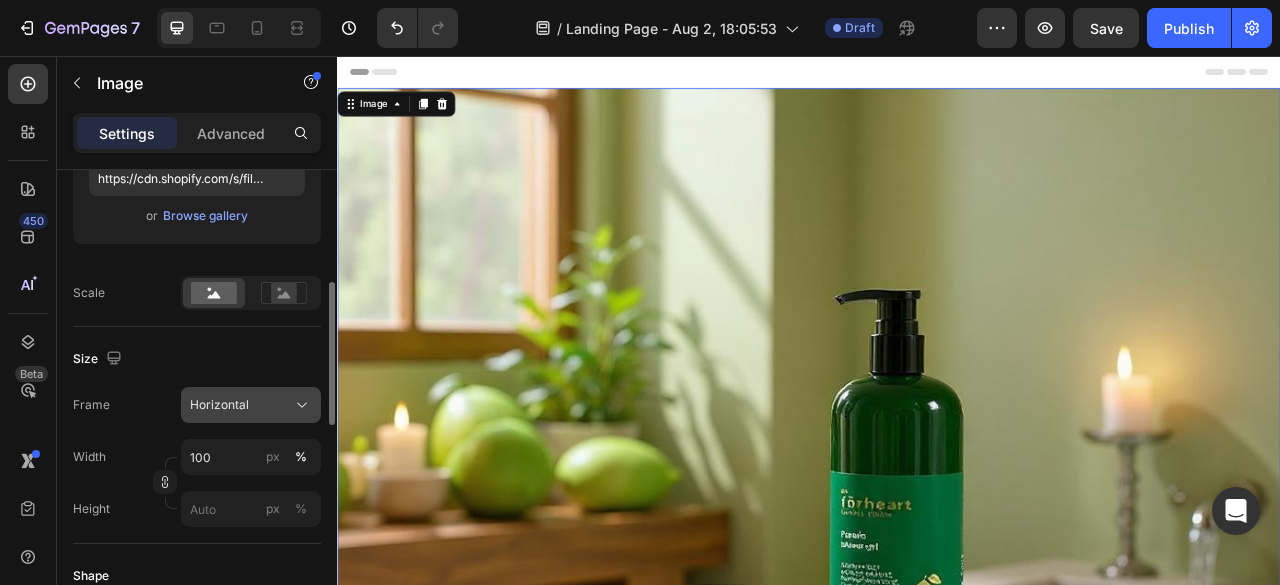 click on "Horizontal" at bounding box center [251, 405] 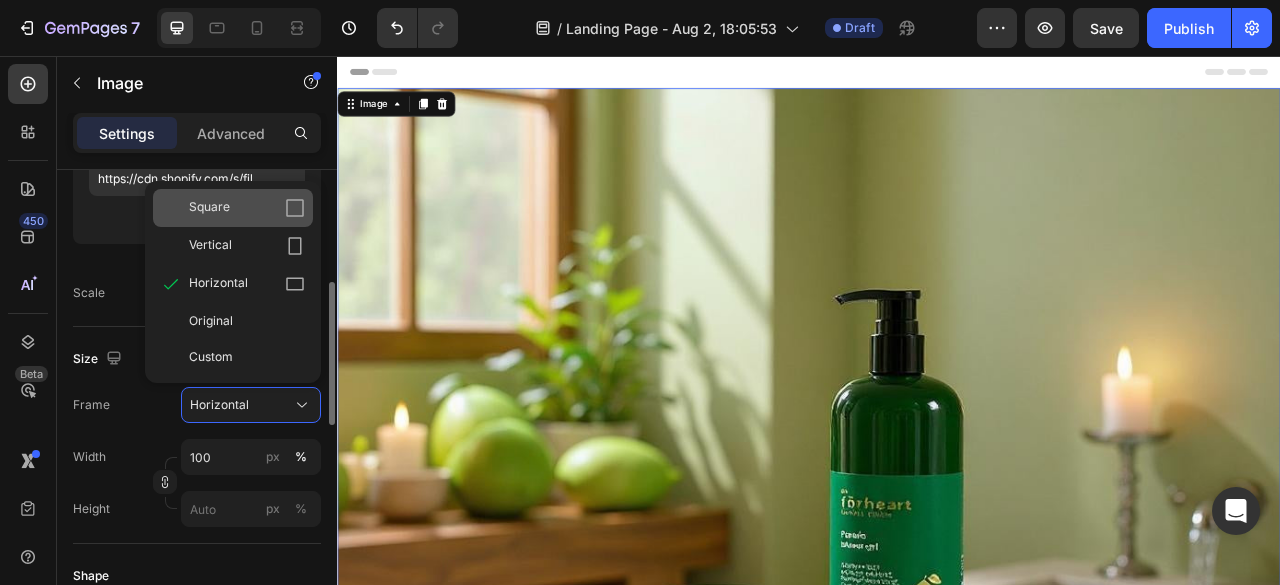 click 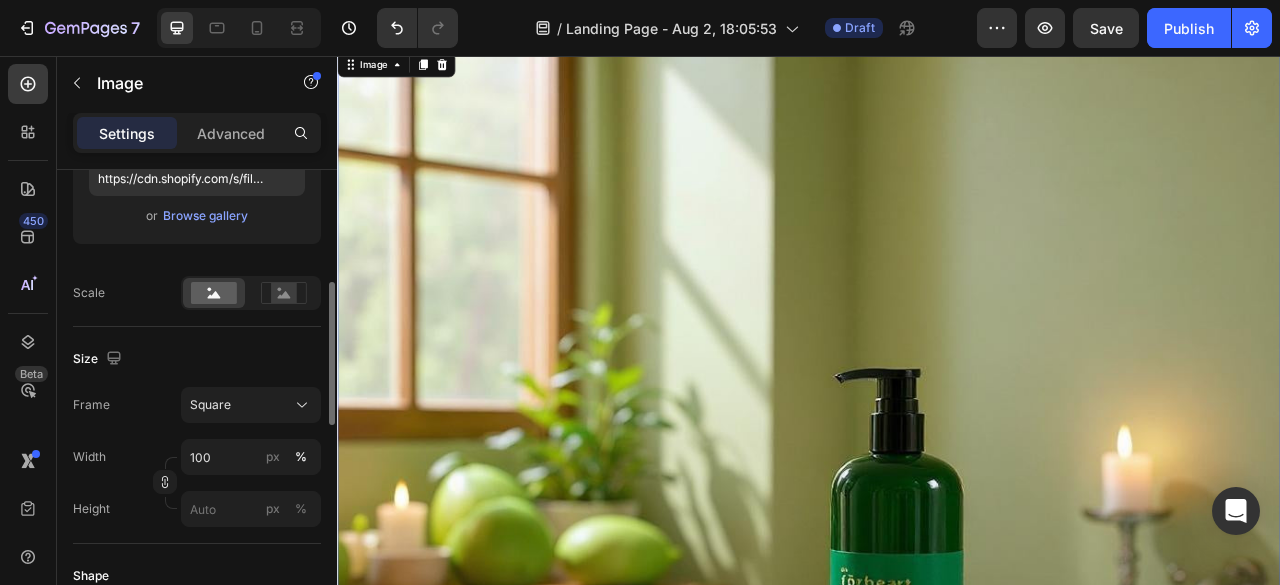 scroll, scrollTop: 0, scrollLeft: 0, axis: both 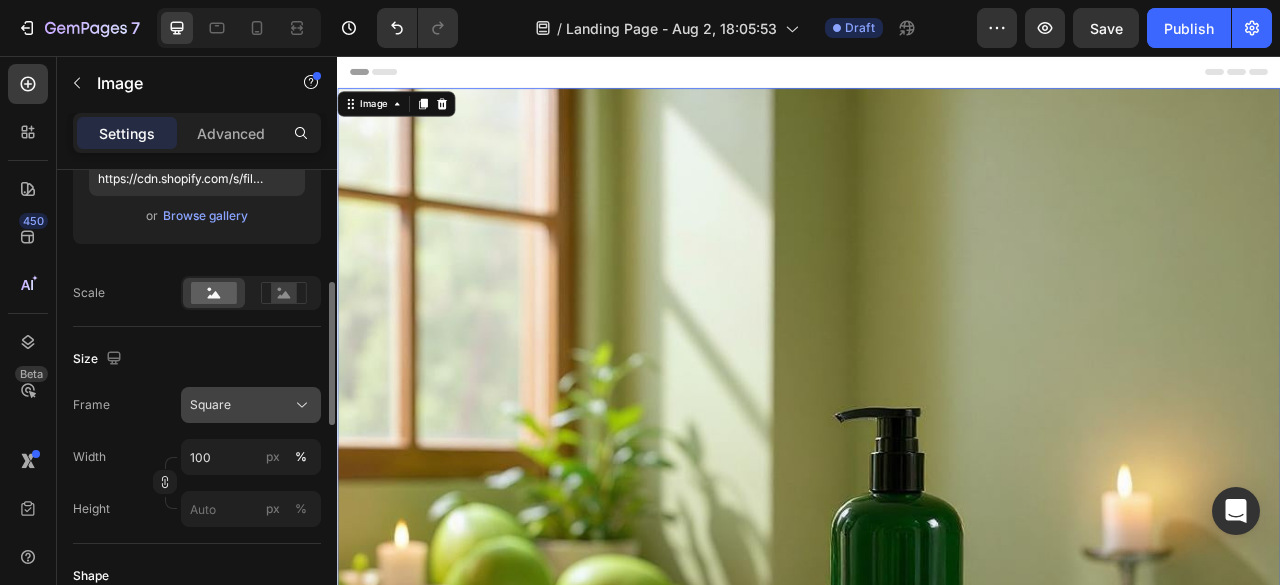 click on "Square" 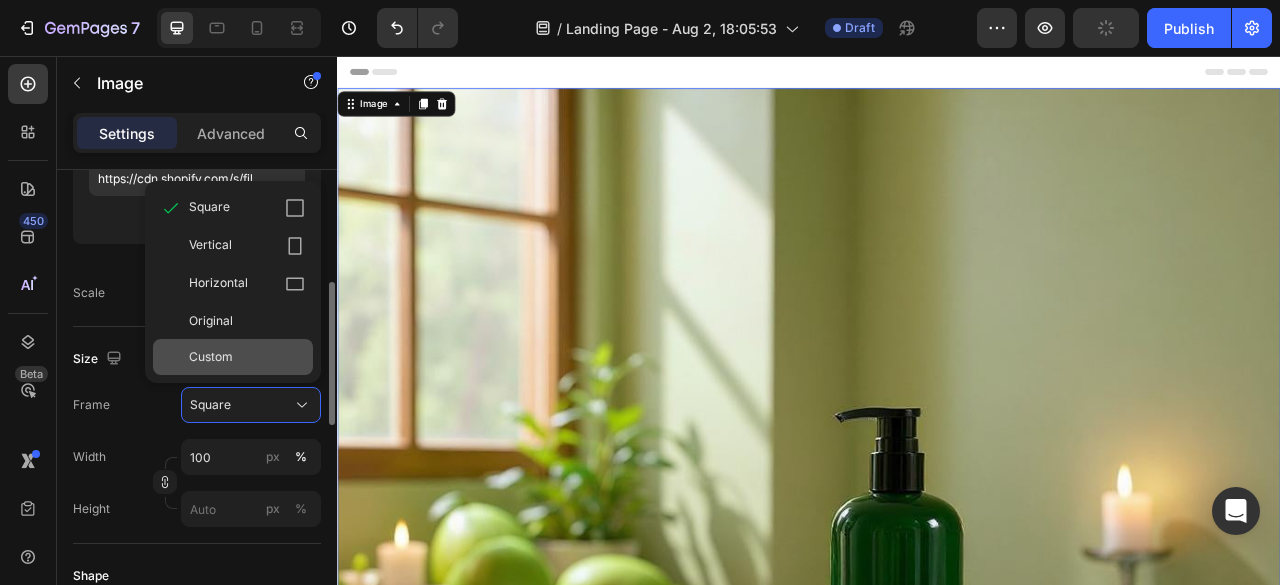 click on "Custom" at bounding box center (247, 357) 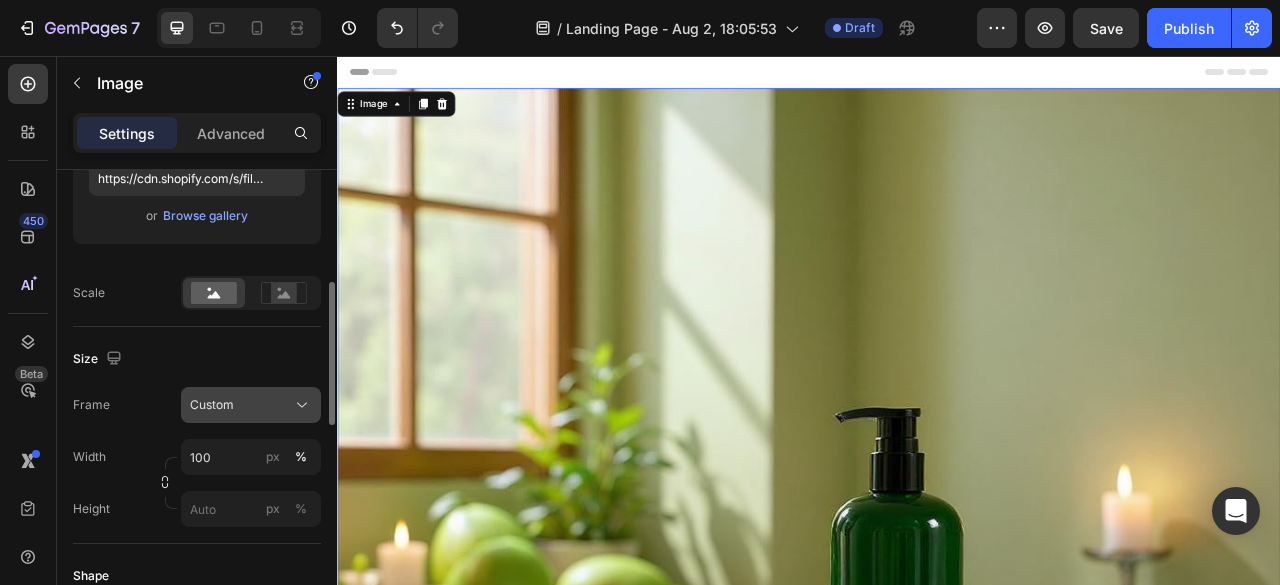 click 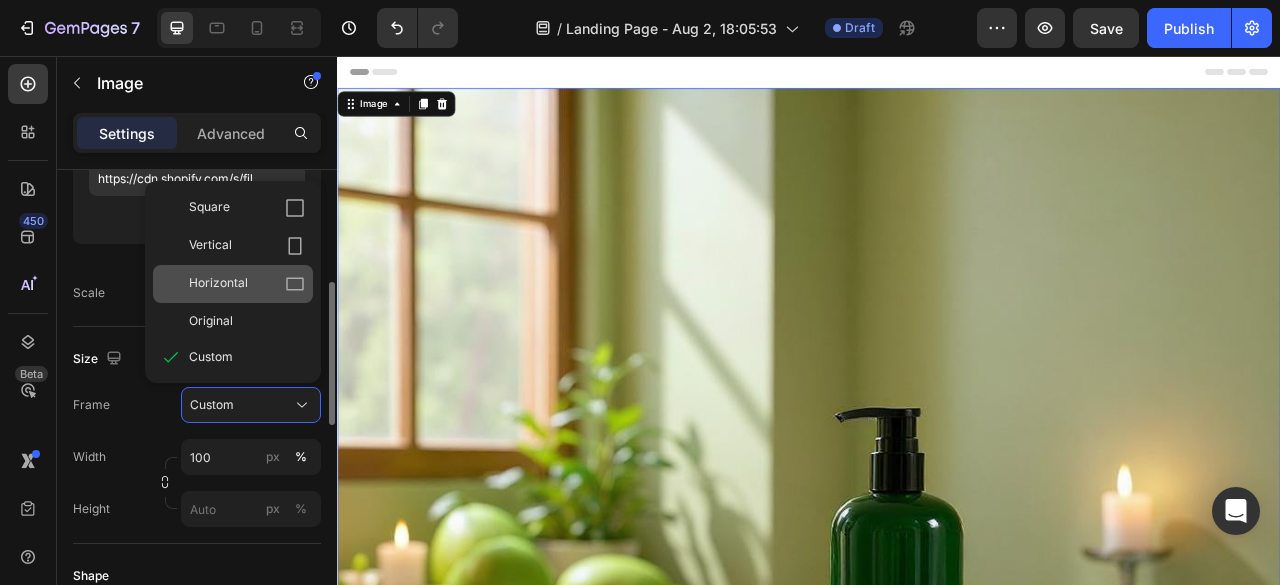 click on "Horizontal" at bounding box center (218, 284) 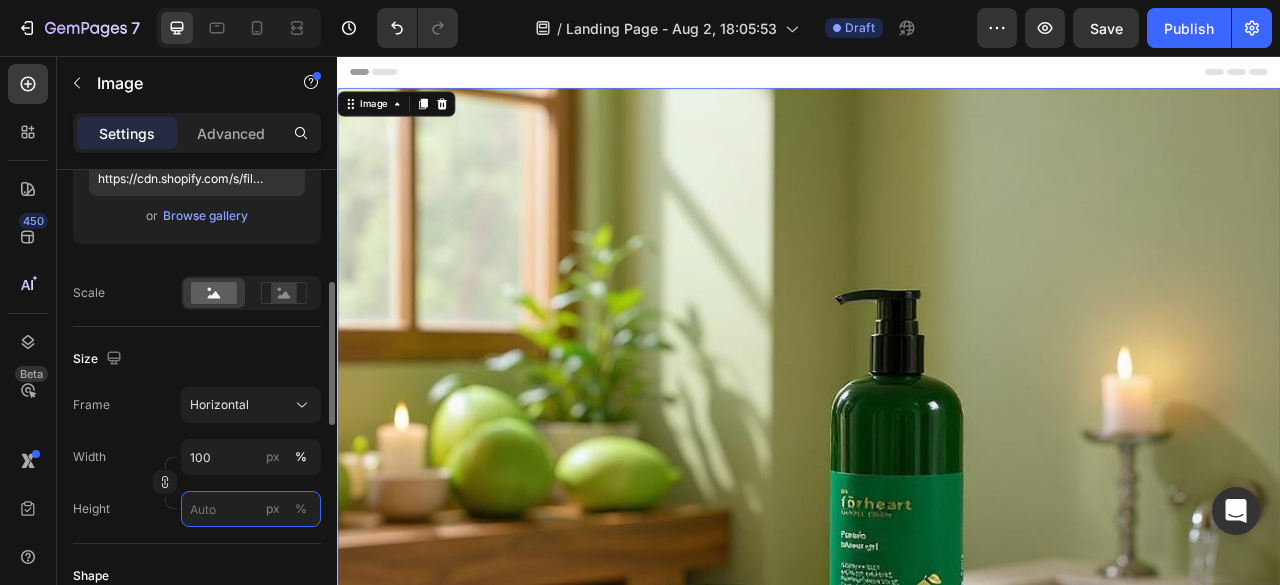 click on "px %" at bounding box center (251, 509) 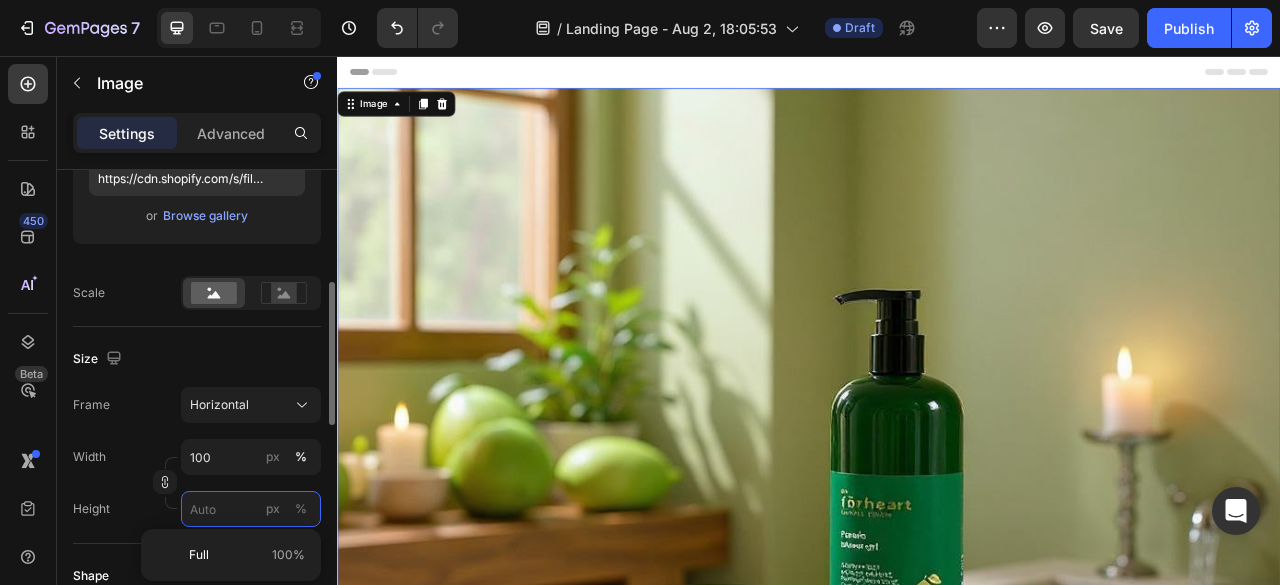type on "7" 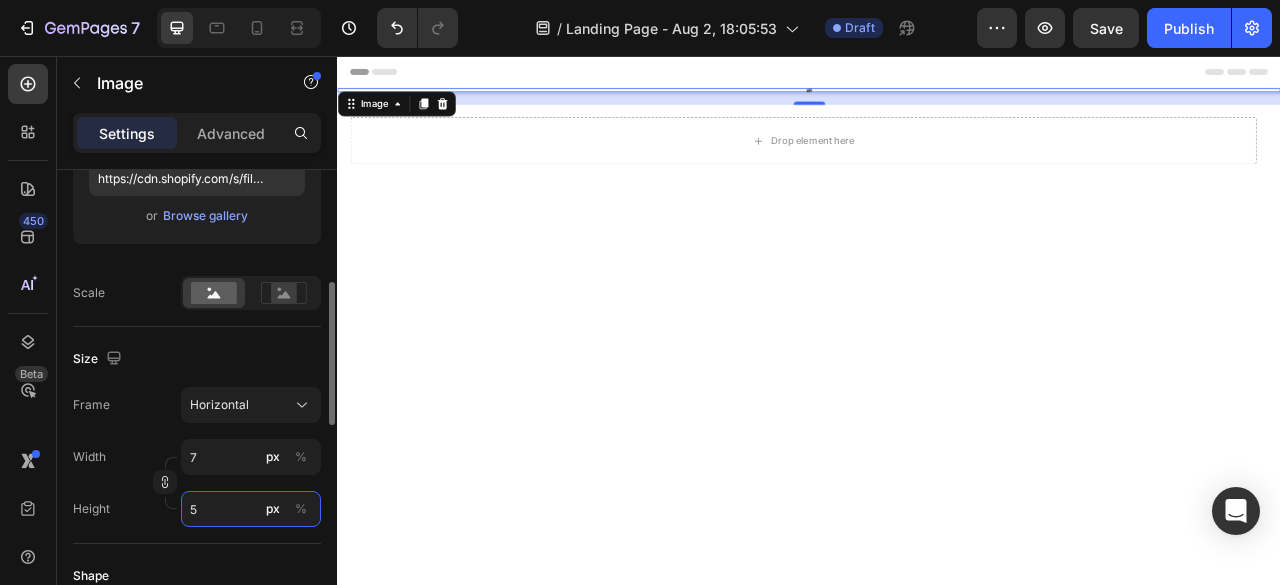 type on "67" 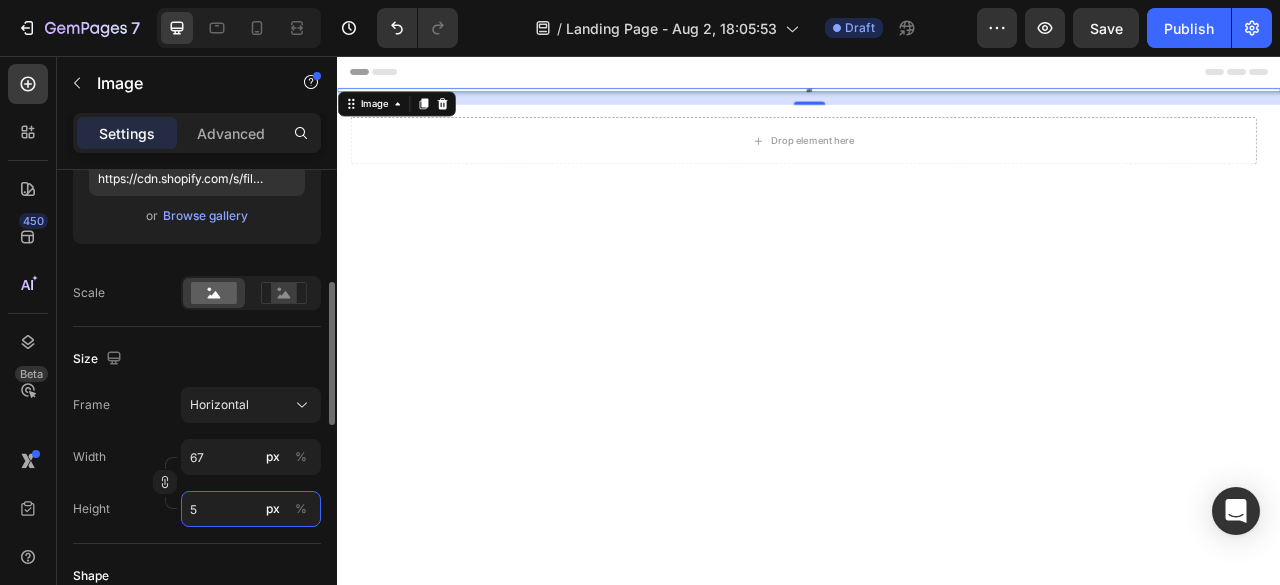 type on "50" 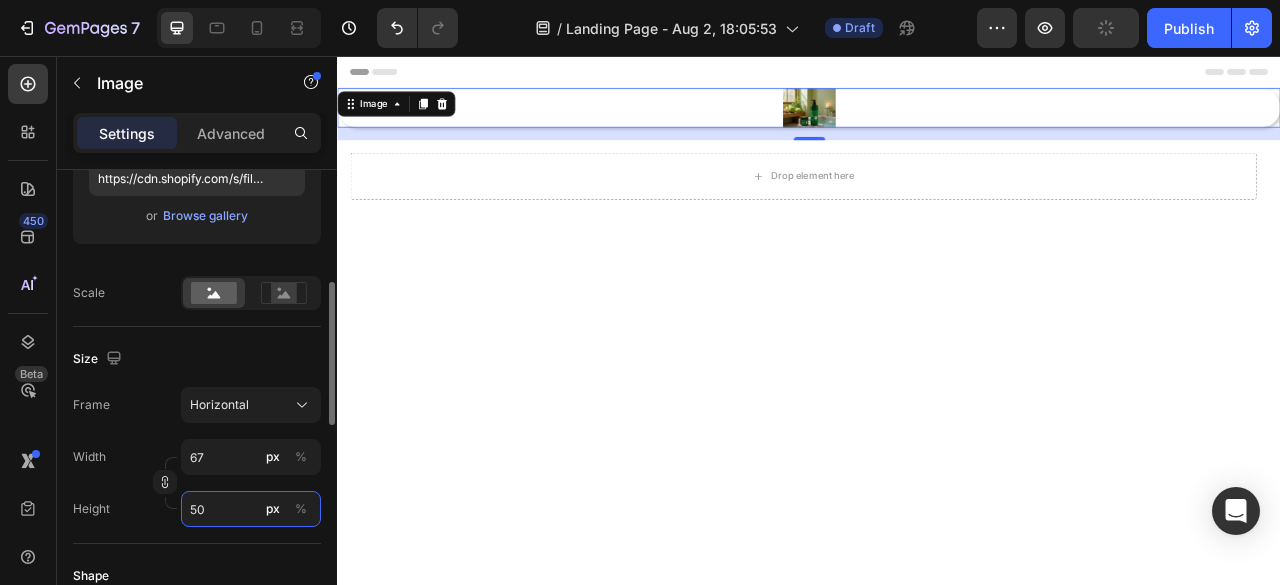 type on "7" 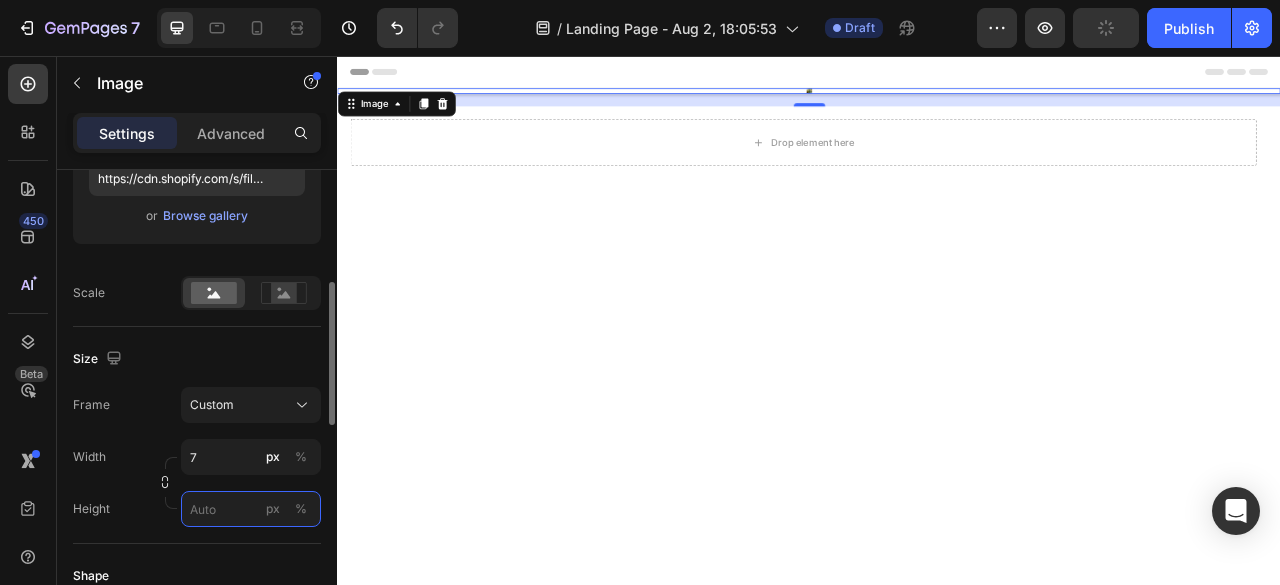 type on "5" 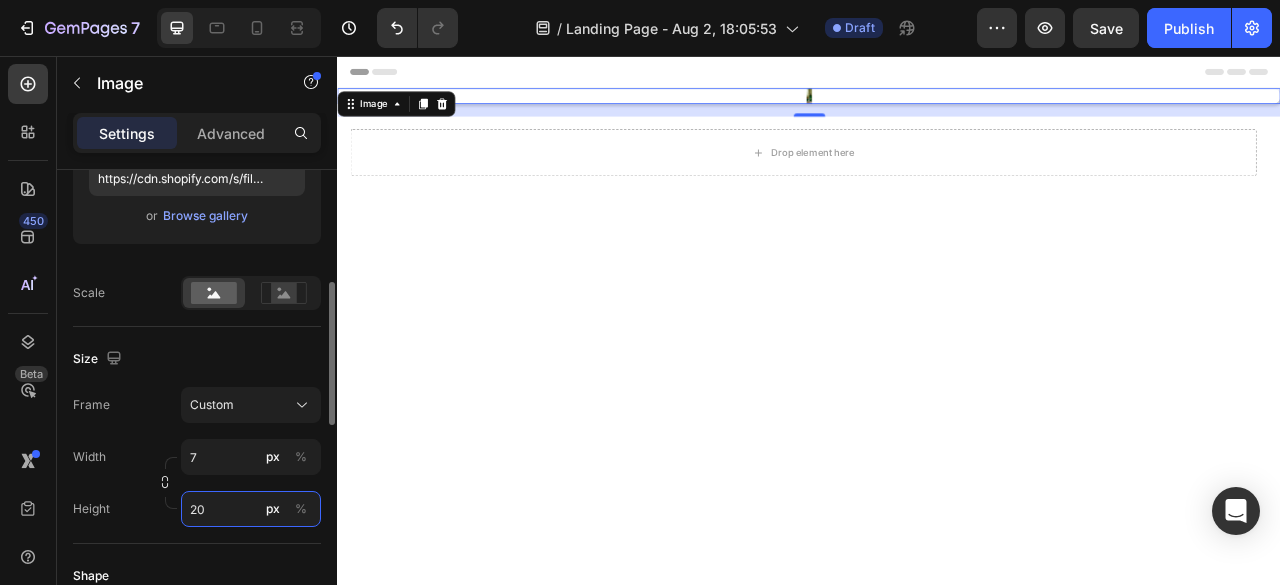 type on "2" 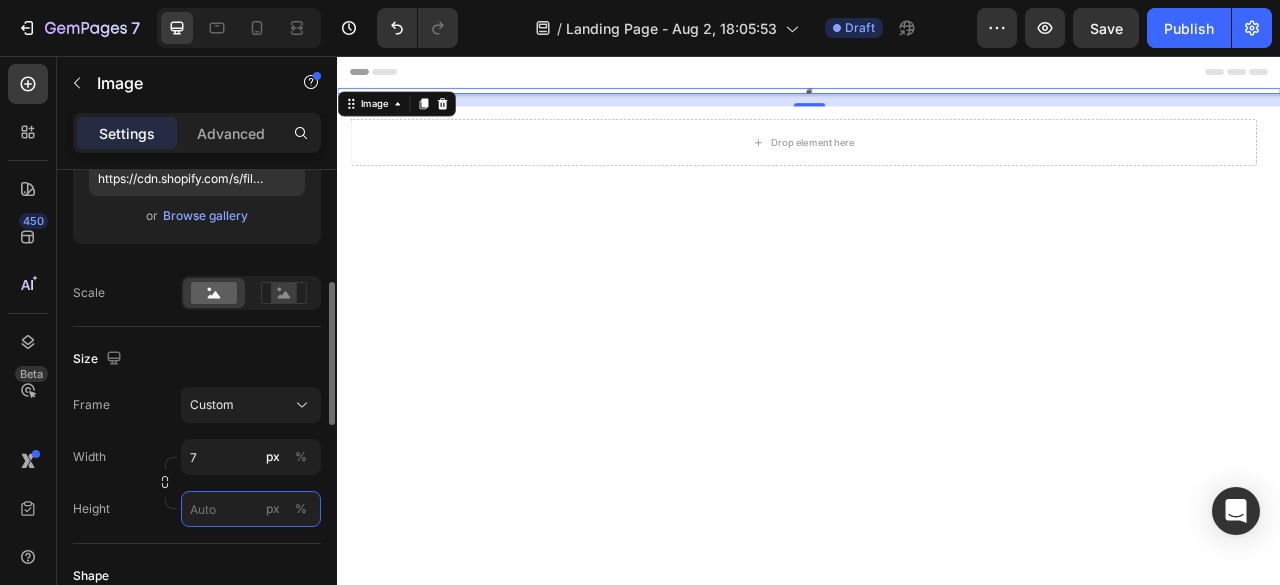 type on "1" 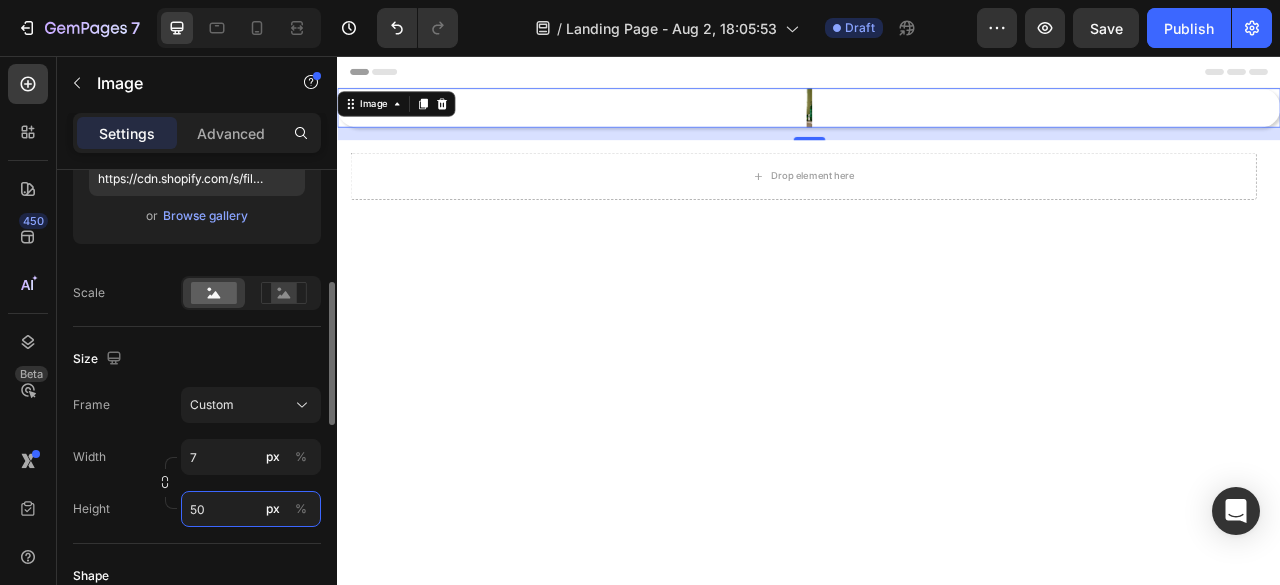 type on "5" 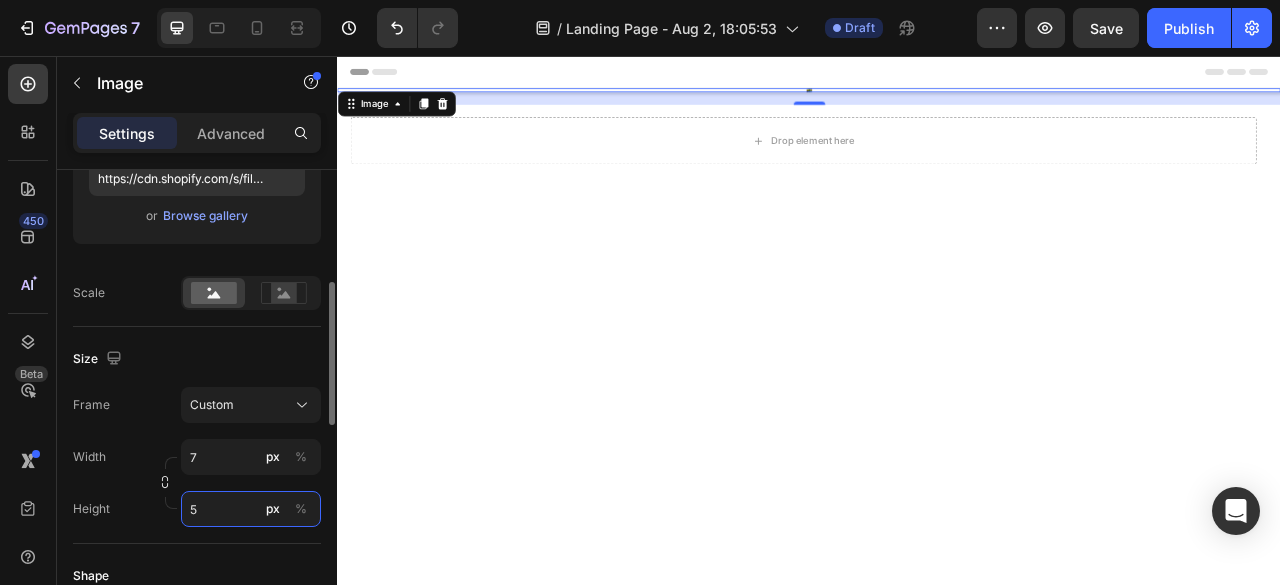 type 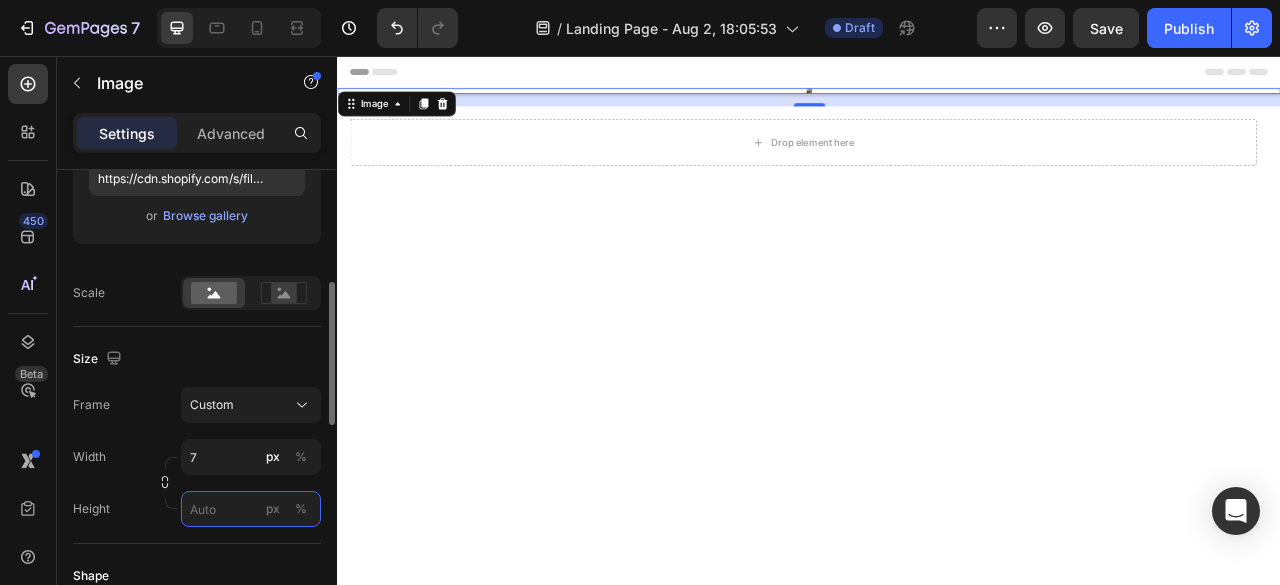 type on "673" 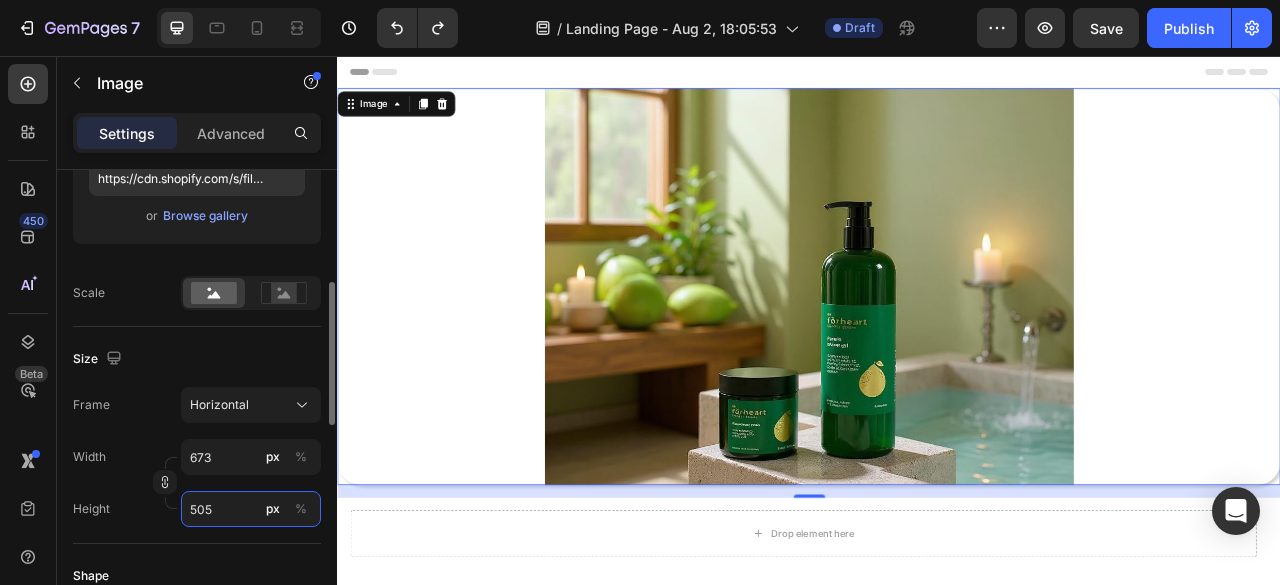 type on "100" 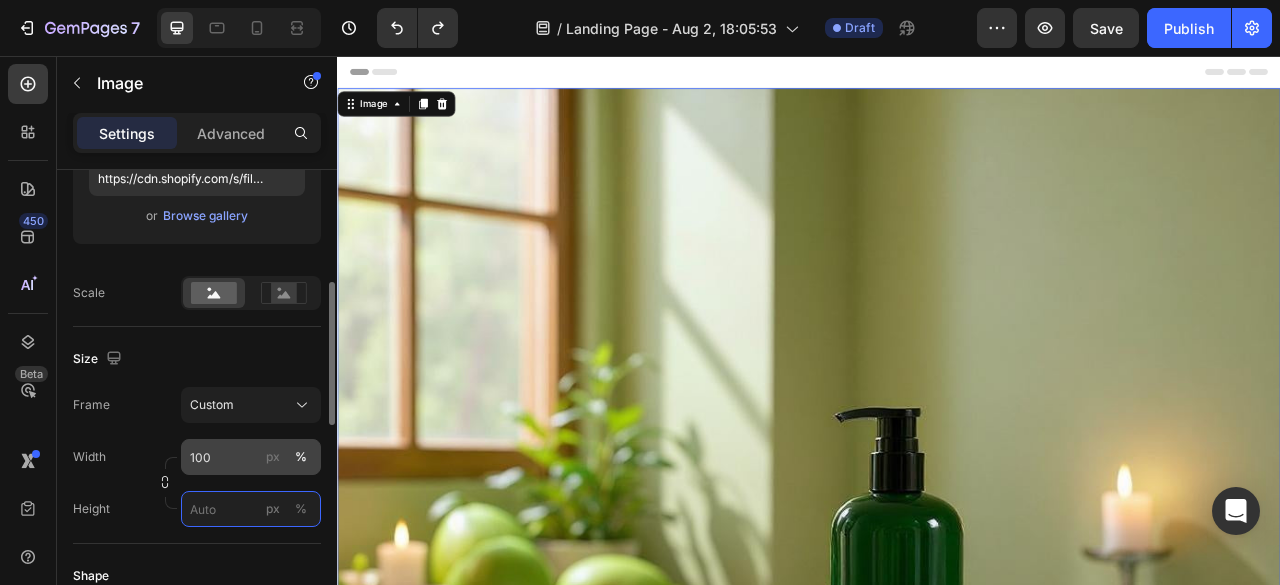 type on "673" 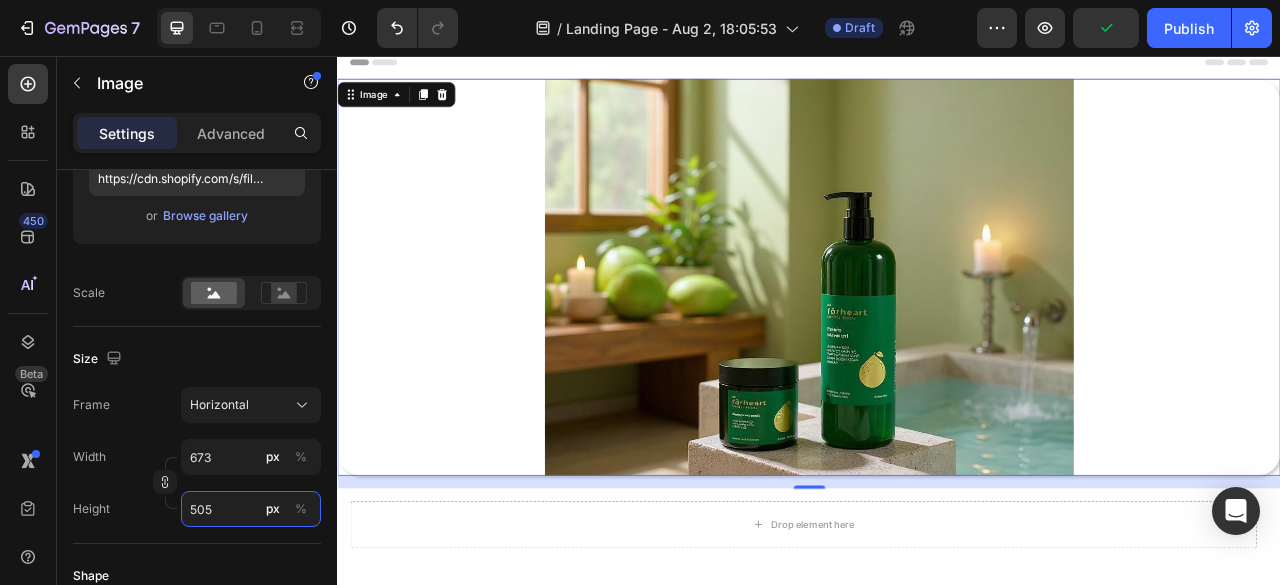 scroll, scrollTop: 0, scrollLeft: 0, axis: both 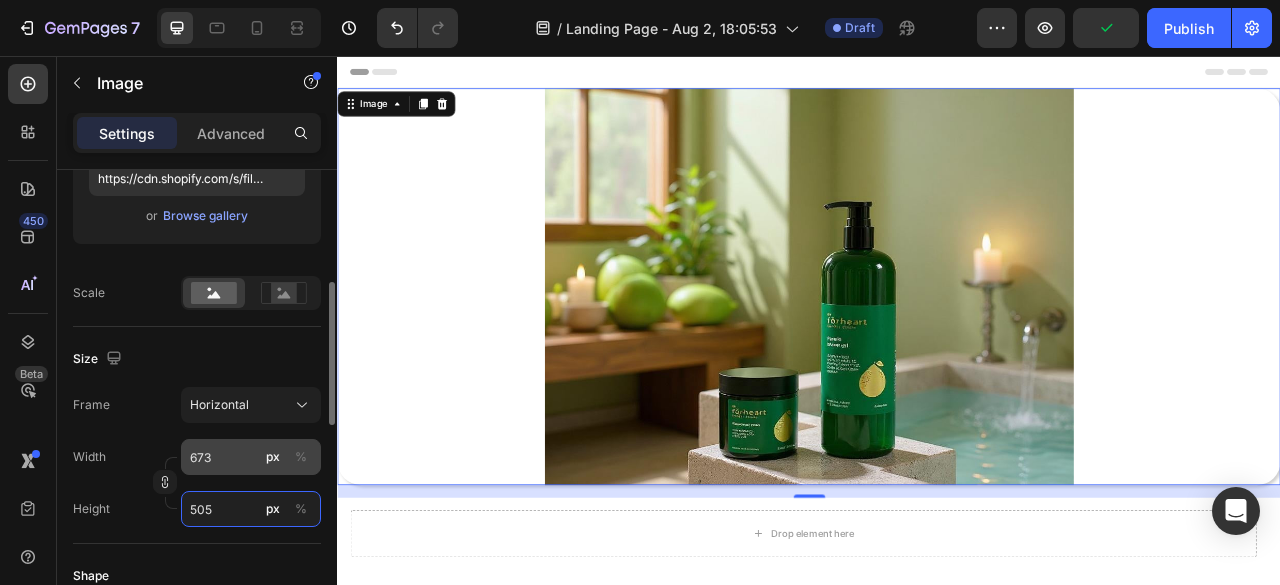 type on "505" 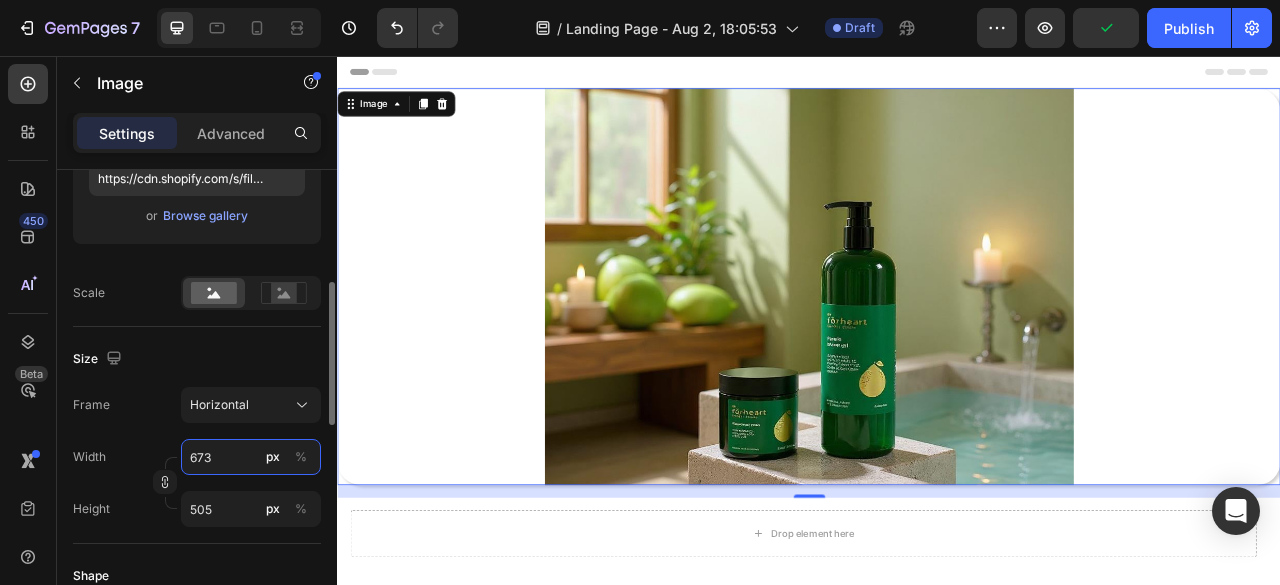 click on "673" at bounding box center [251, 457] 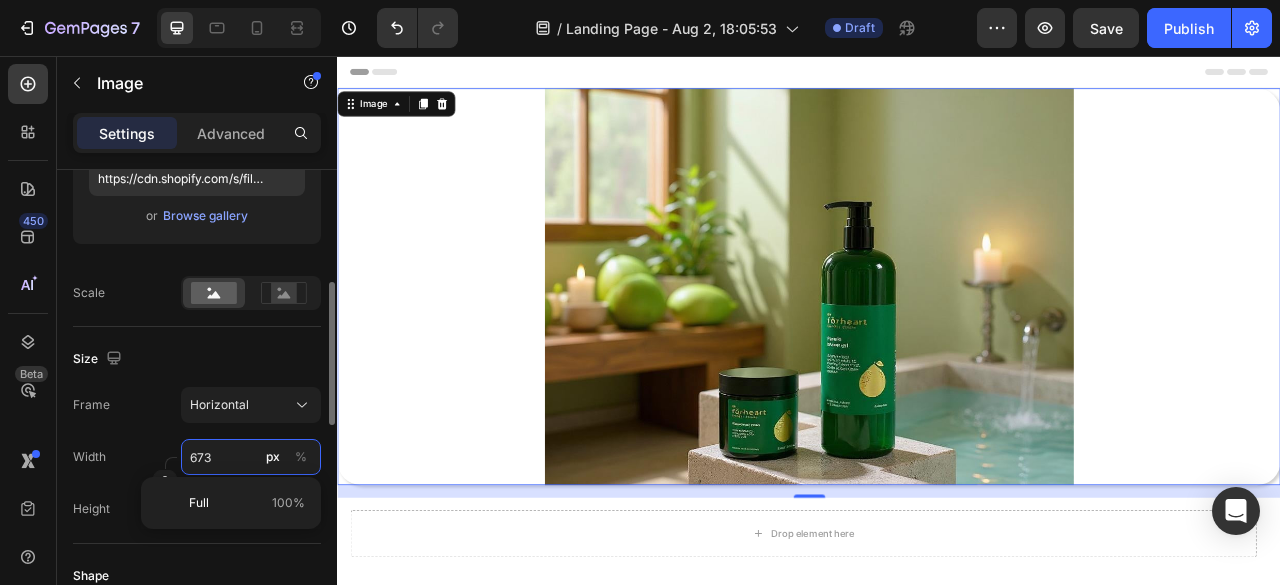 type 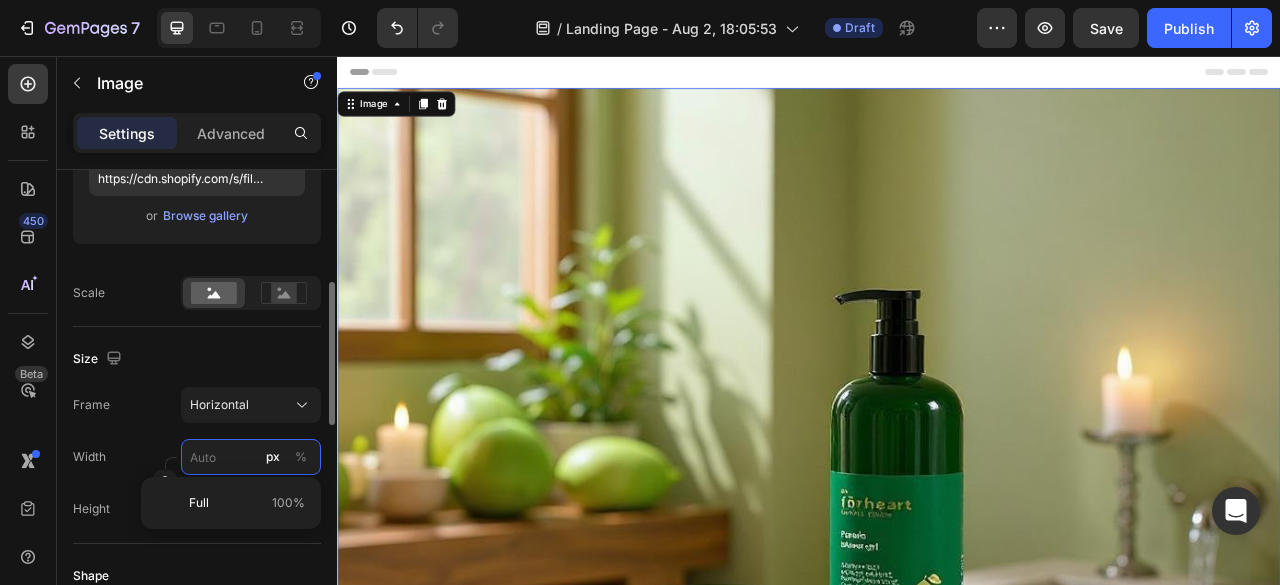 type on "8" 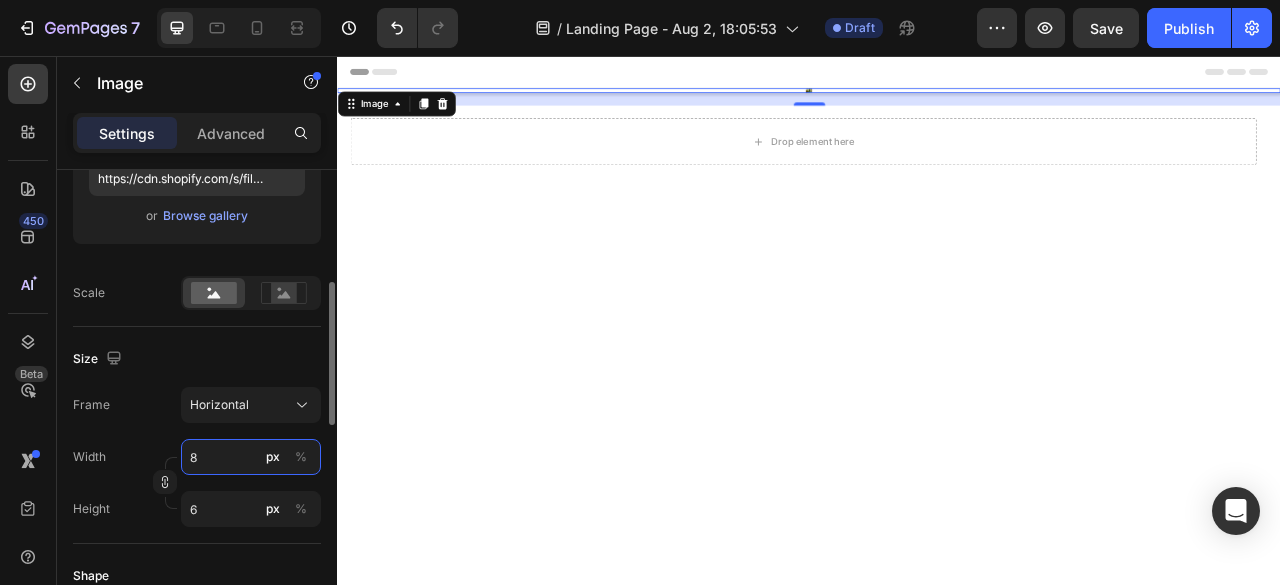 type on "80" 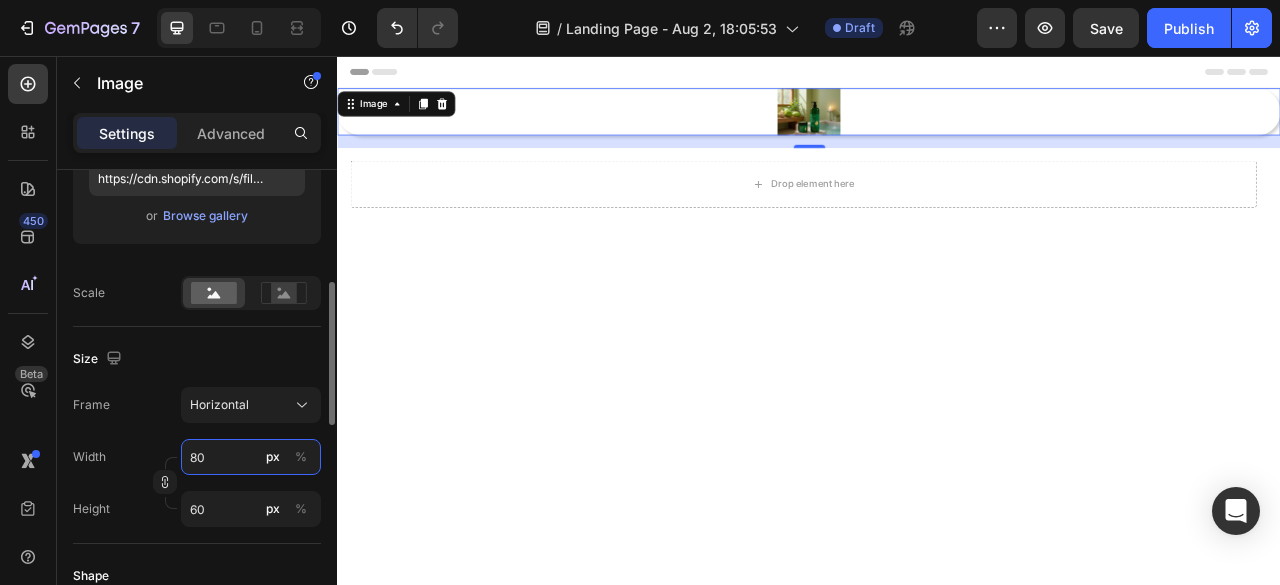 type on "800" 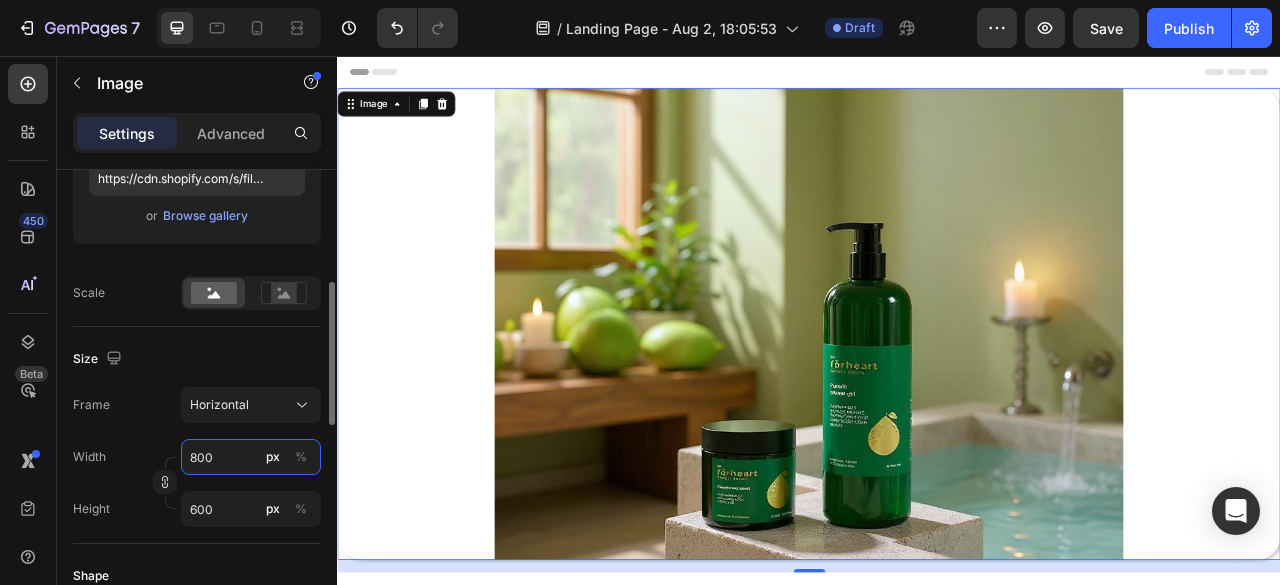 type on "8000" 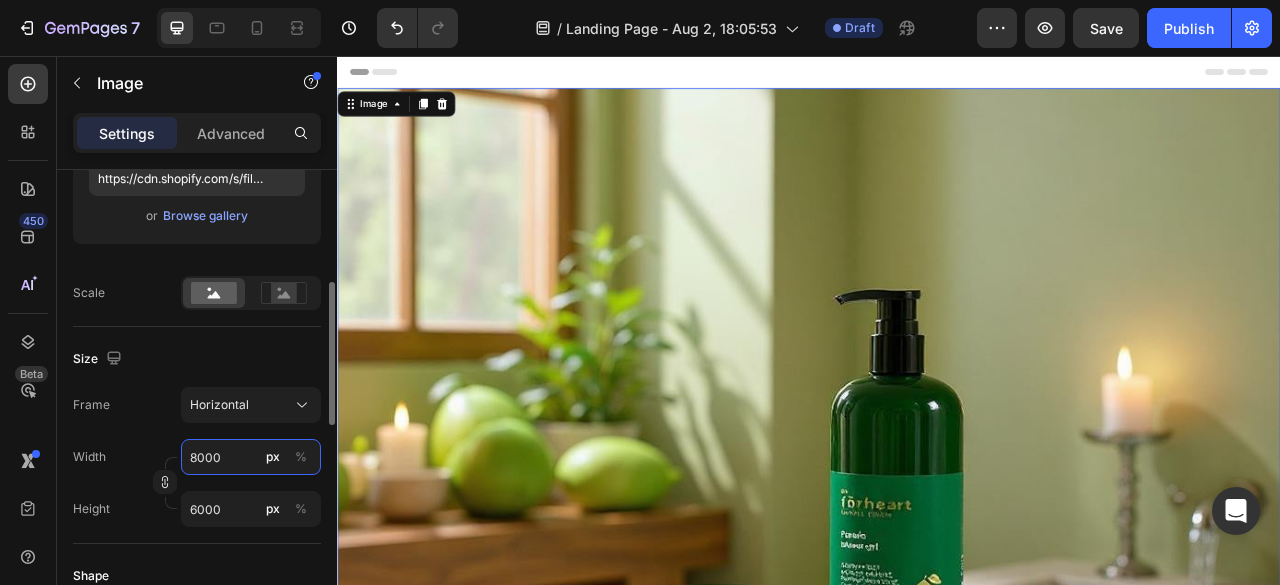 type on "80000" 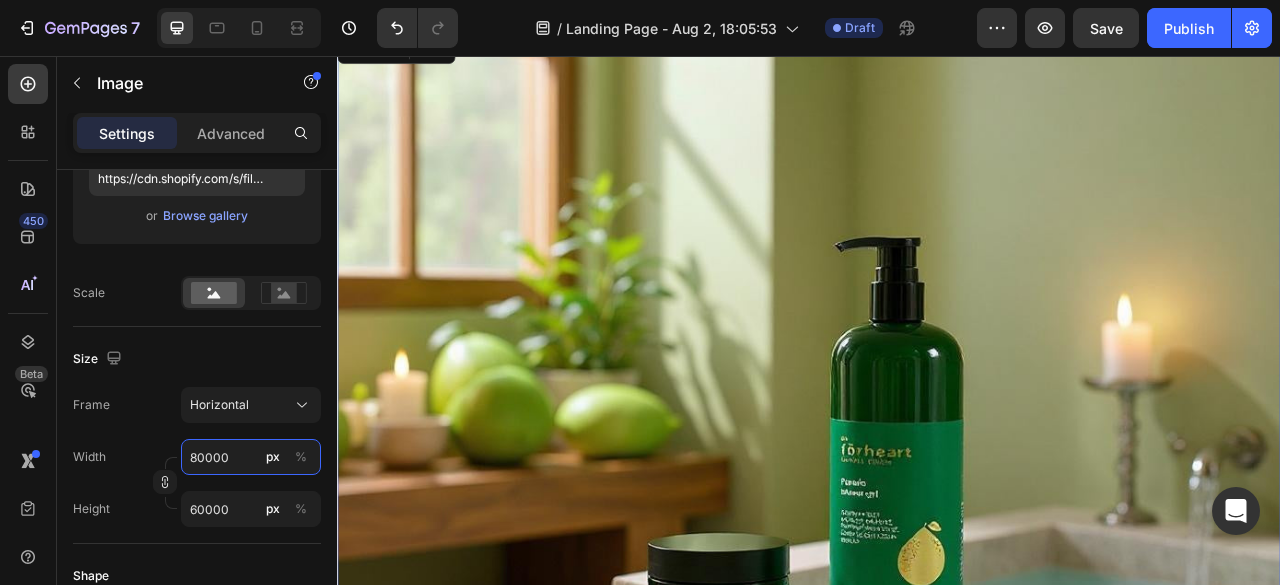 scroll, scrollTop: 0, scrollLeft: 0, axis: both 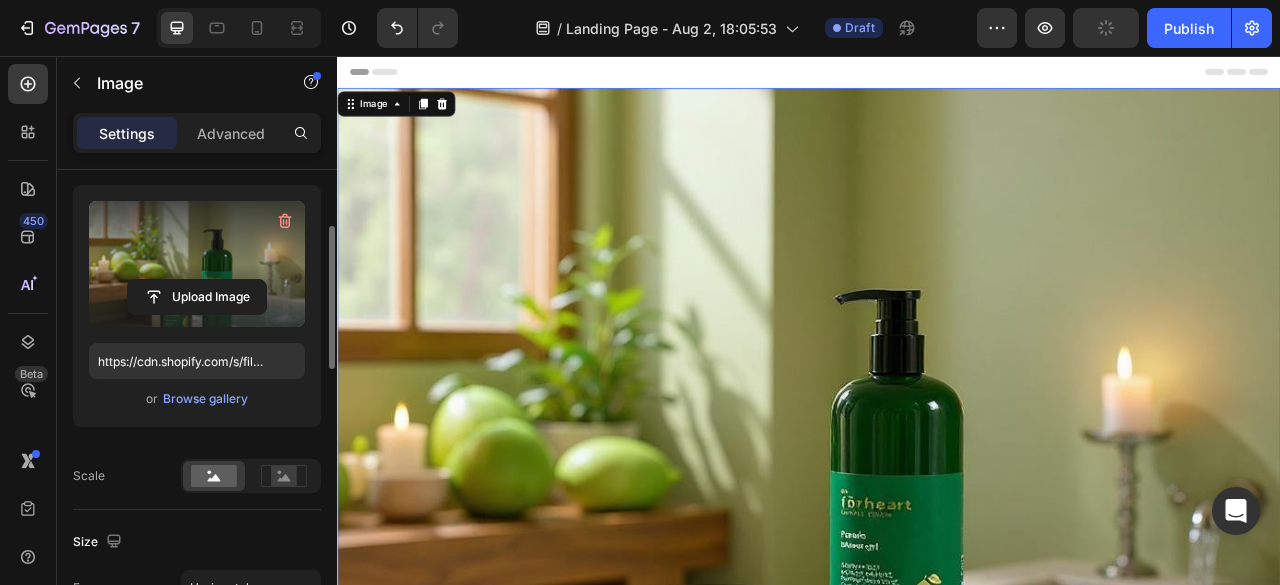 type on "673" 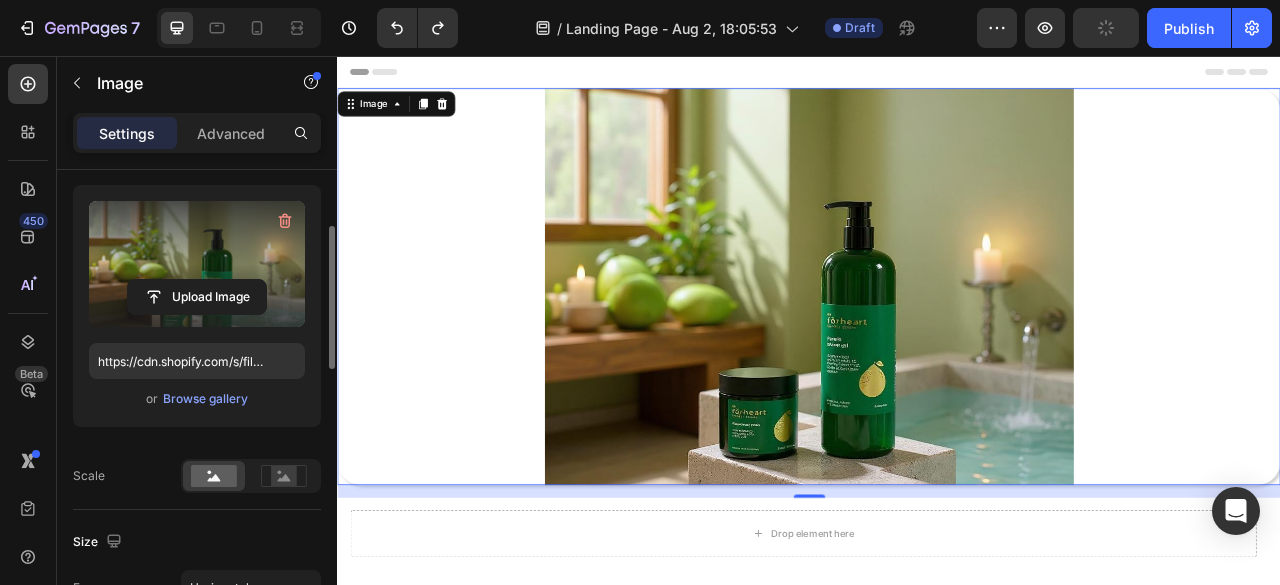 type on "100" 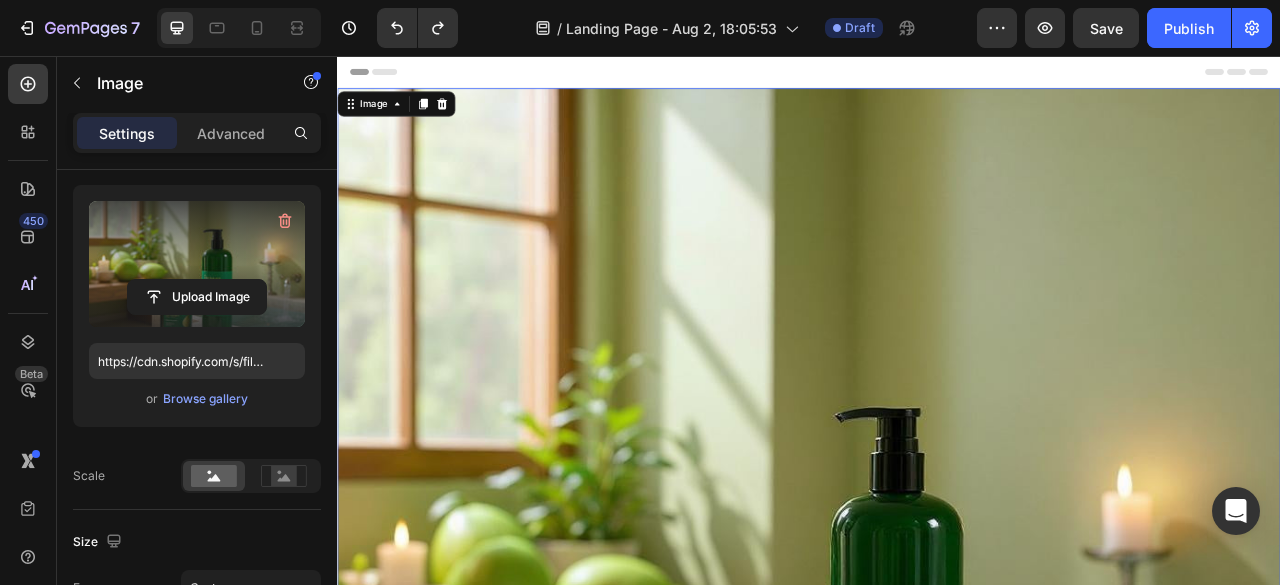type on "100673" 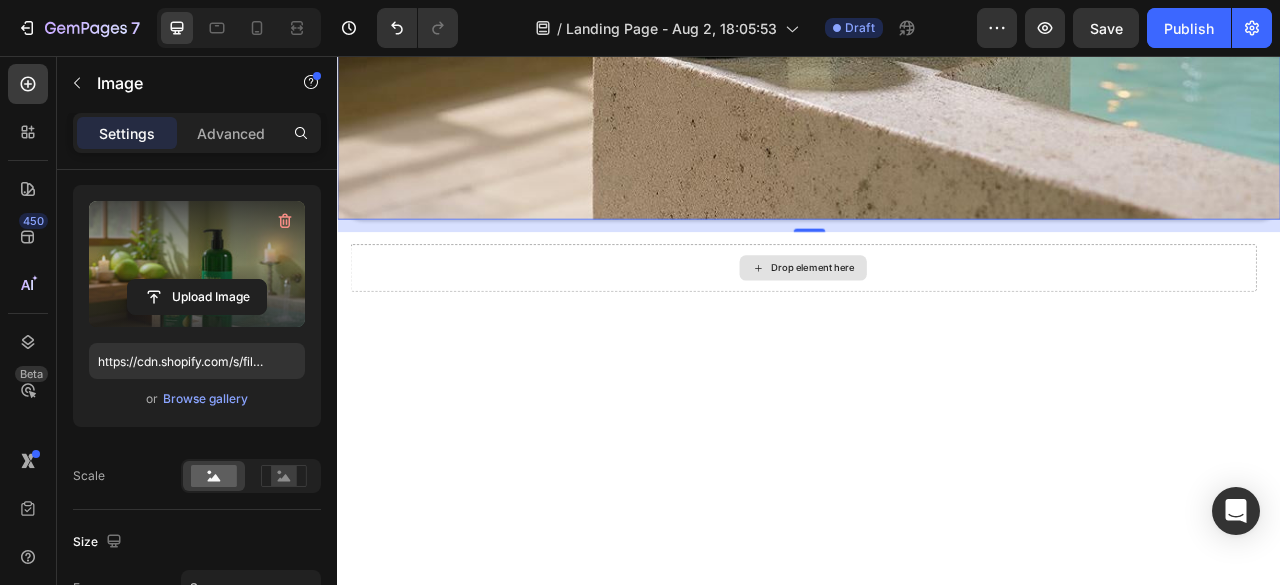scroll, scrollTop: 1055, scrollLeft: 0, axis: vertical 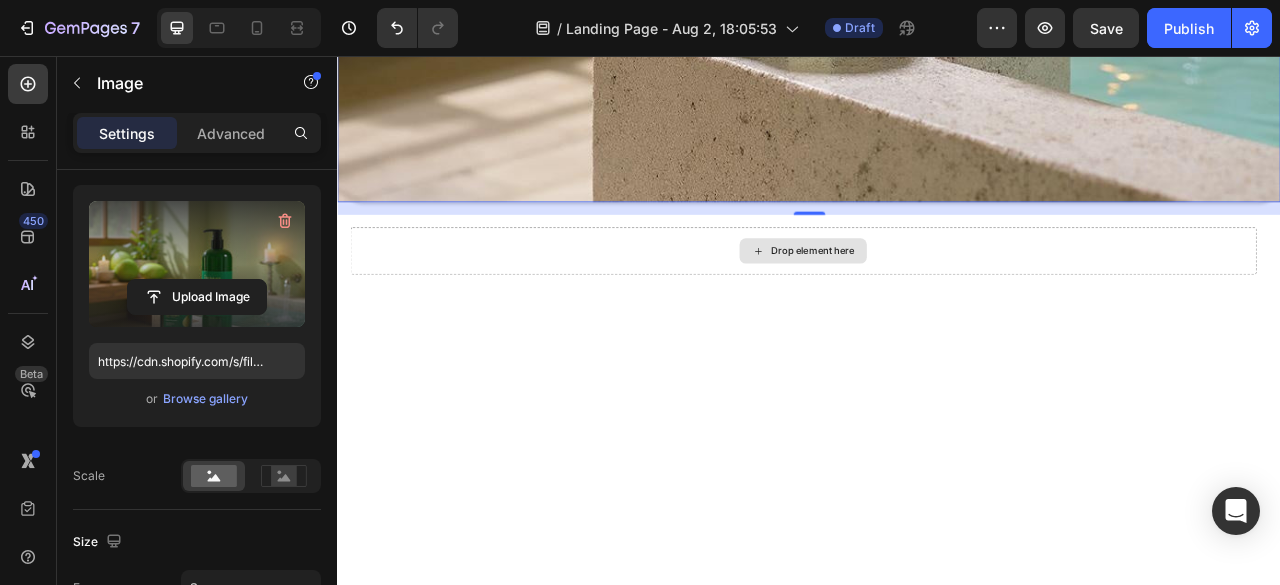 click 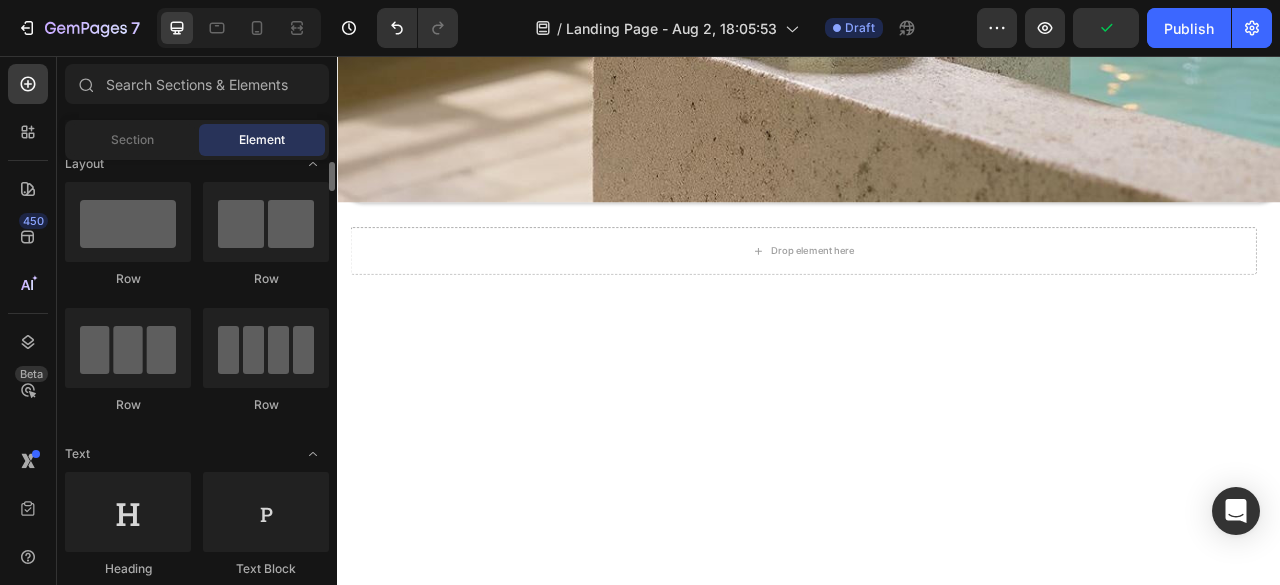 scroll, scrollTop: 23, scrollLeft: 0, axis: vertical 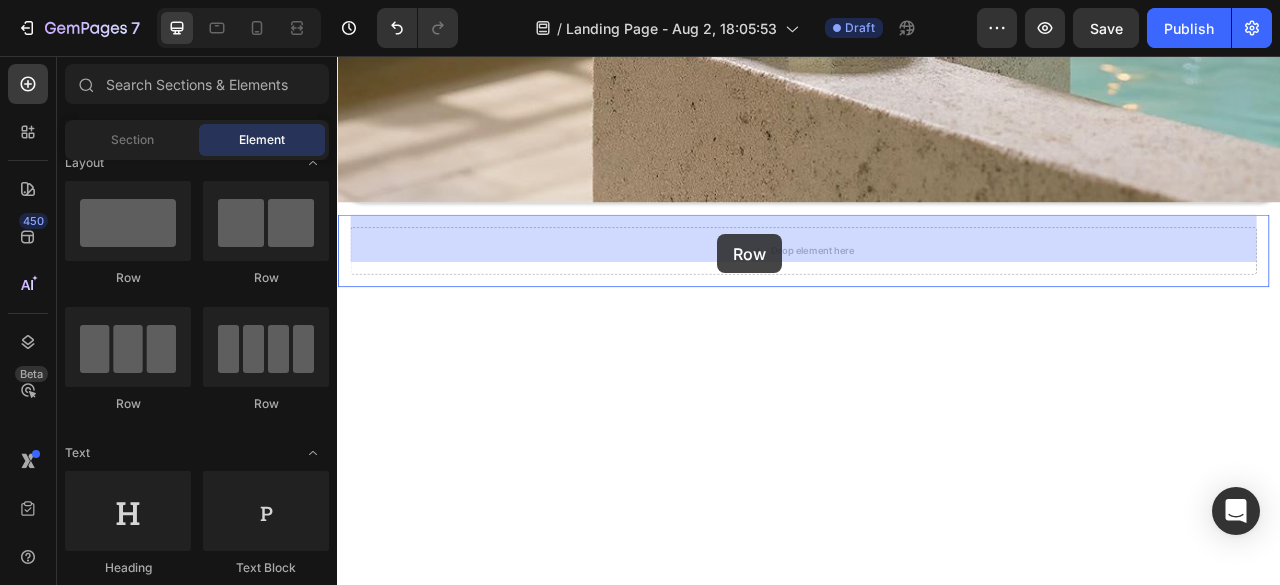 drag, startPoint x: 459, startPoint y: 413, endPoint x: 821, endPoint y: 283, distance: 384.6349 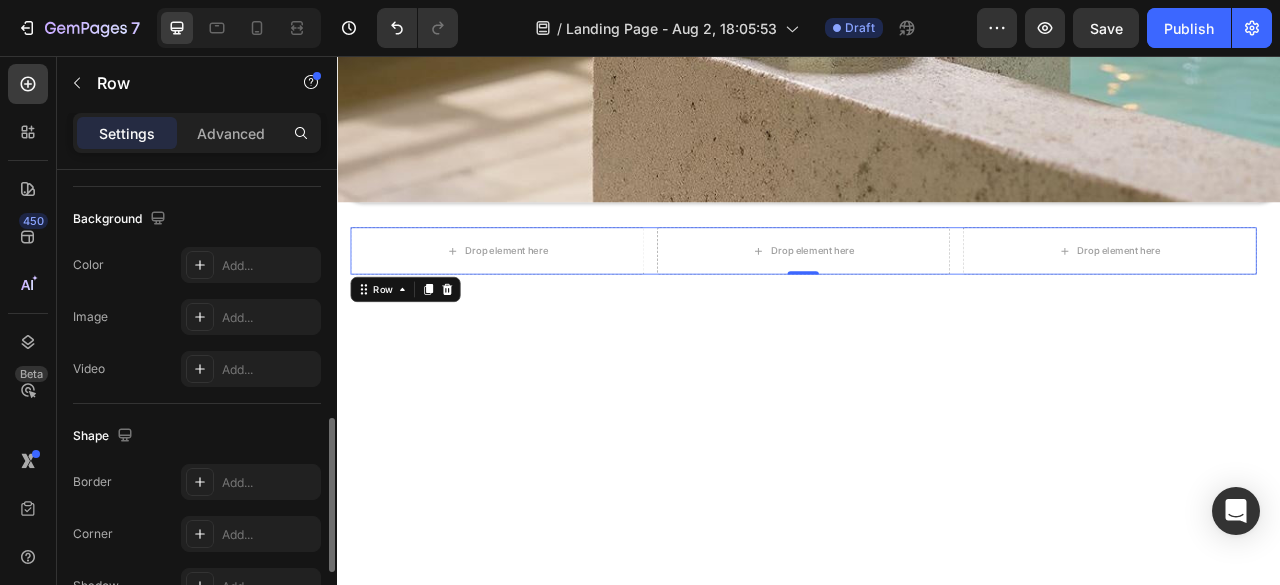 scroll, scrollTop: 750, scrollLeft: 0, axis: vertical 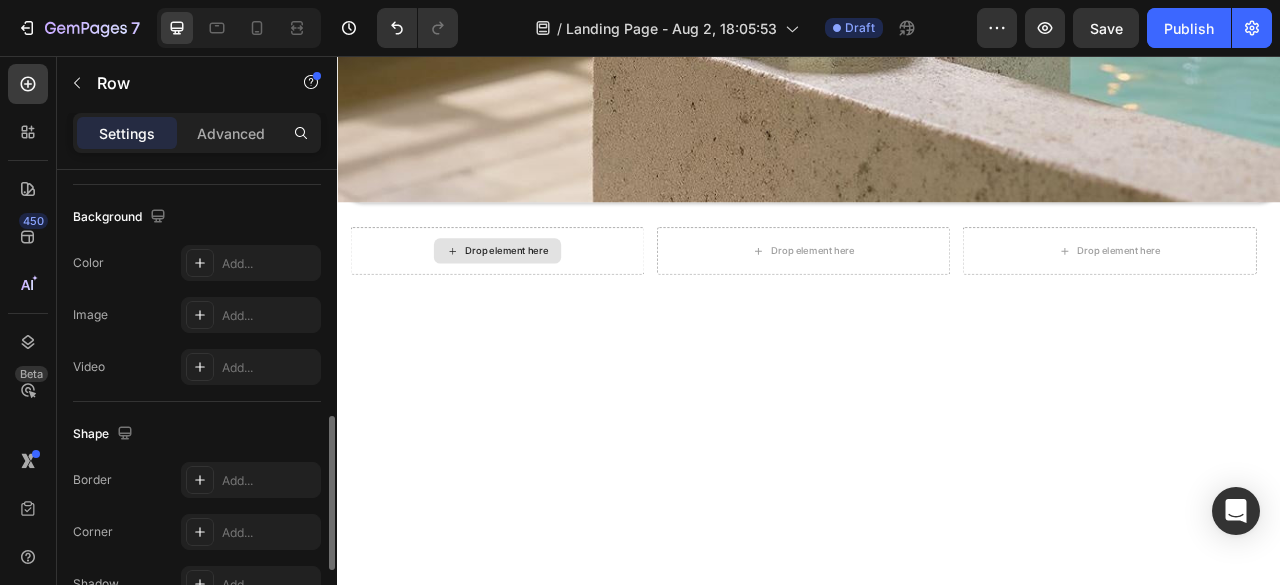 click on "Drop element here" at bounding box center (552, 304) 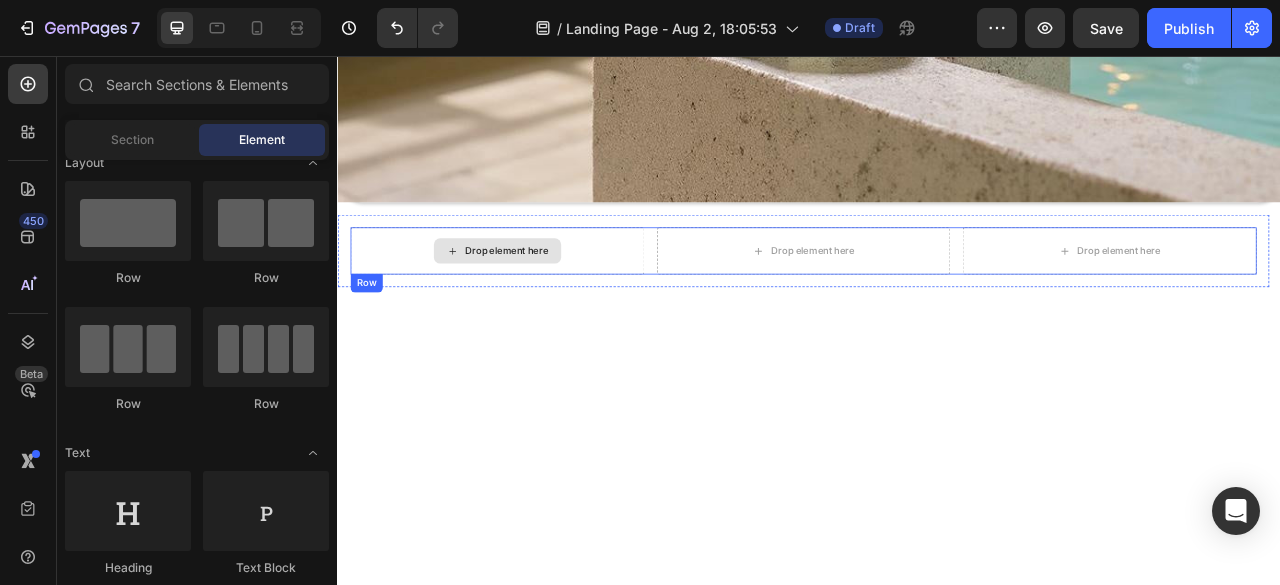 click on "Drop element here" at bounding box center (552, 304) 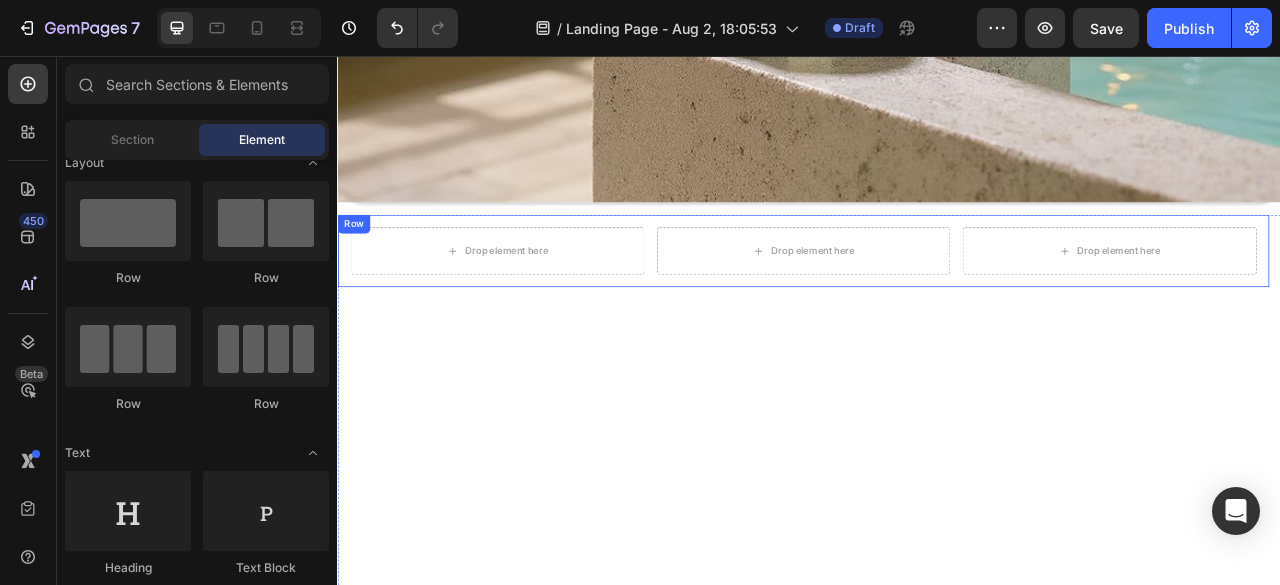 click on "Drop element here" at bounding box center (930, 304) 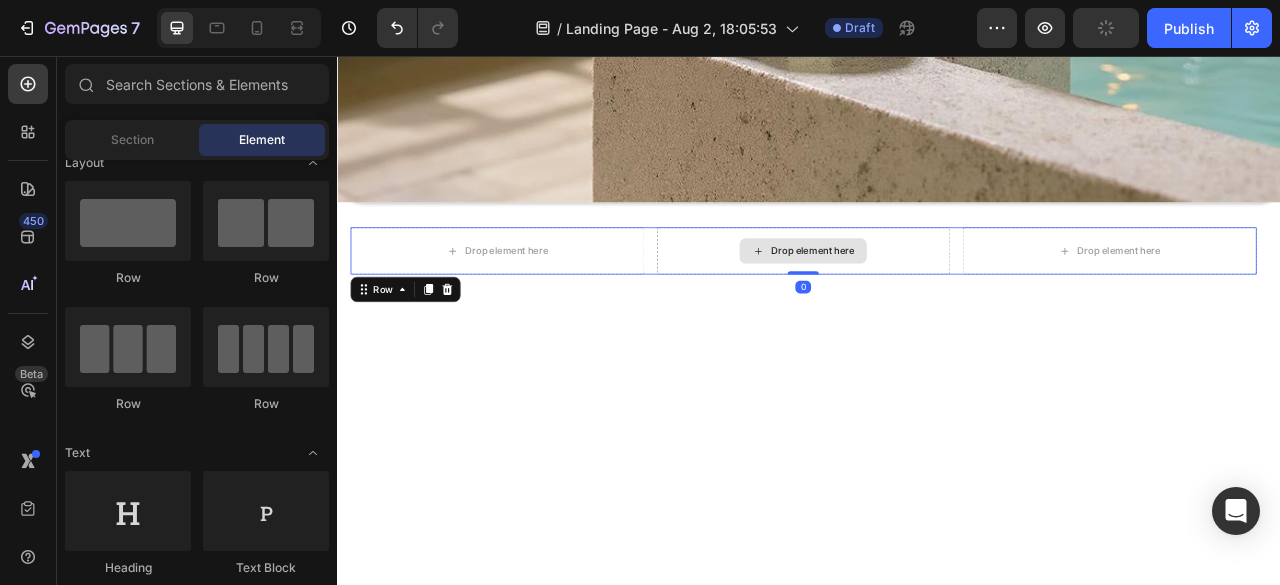 click on "Drop element here" at bounding box center [929, 304] 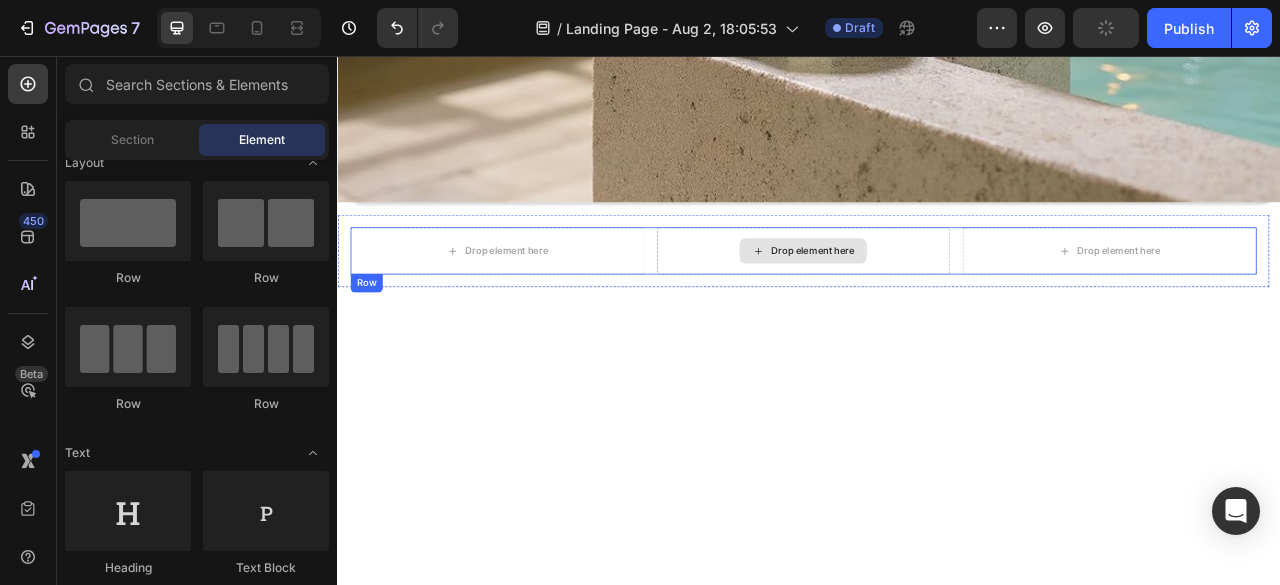 click on "Drop element here" at bounding box center (941, 304) 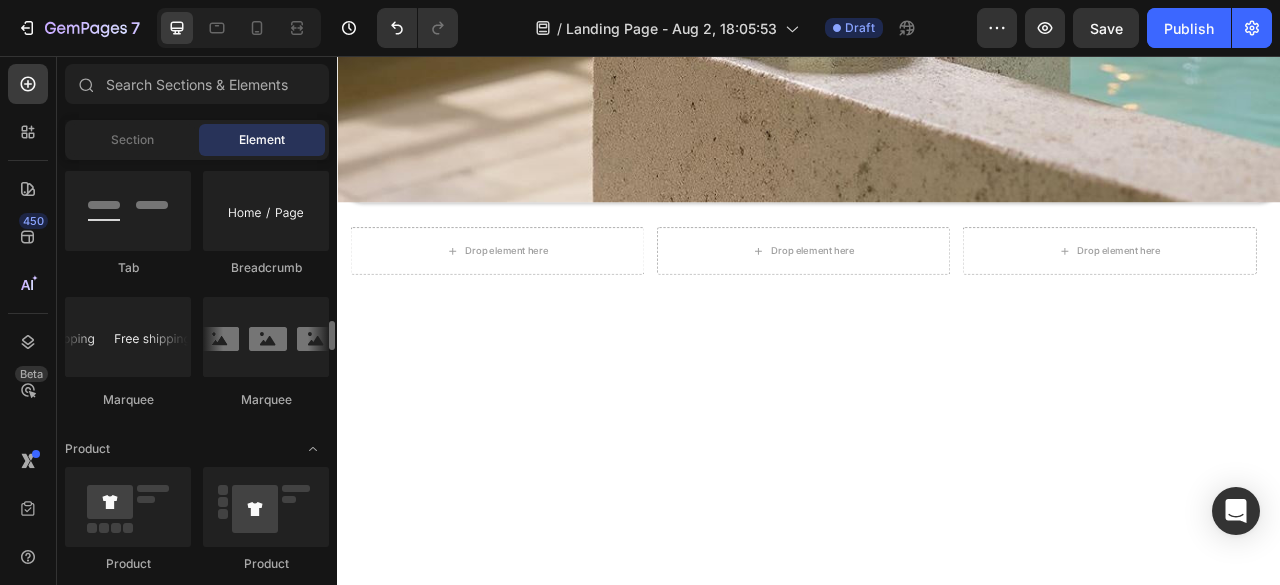 scroll, scrollTop: 2282, scrollLeft: 0, axis: vertical 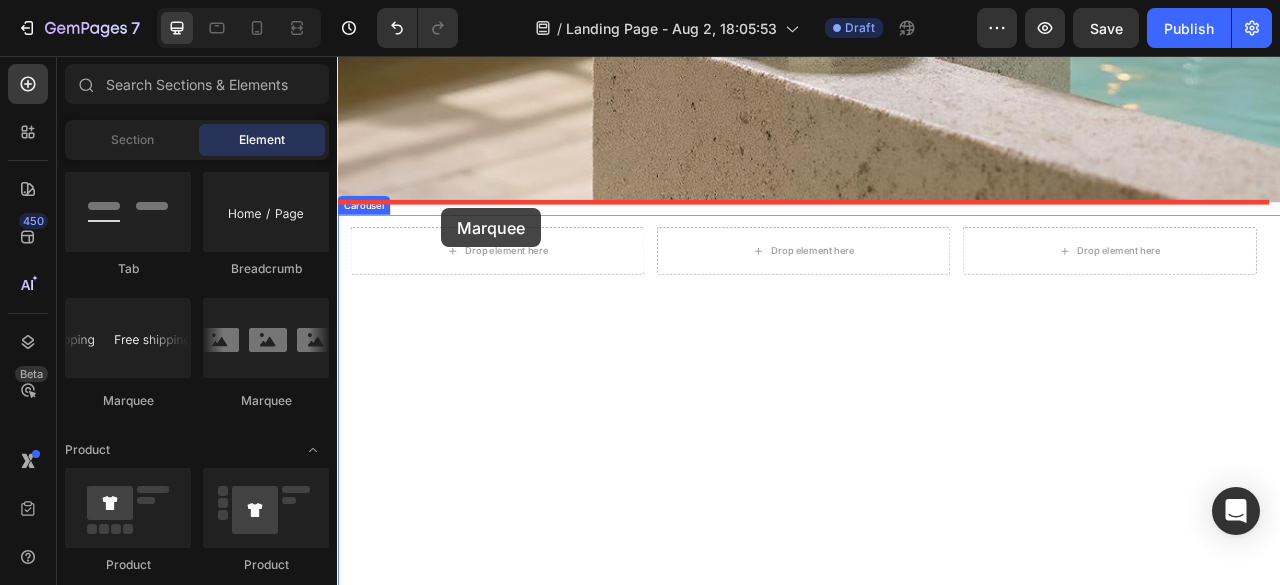 drag, startPoint x: 580, startPoint y: 424, endPoint x: 470, endPoint y: 247, distance: 208.39626 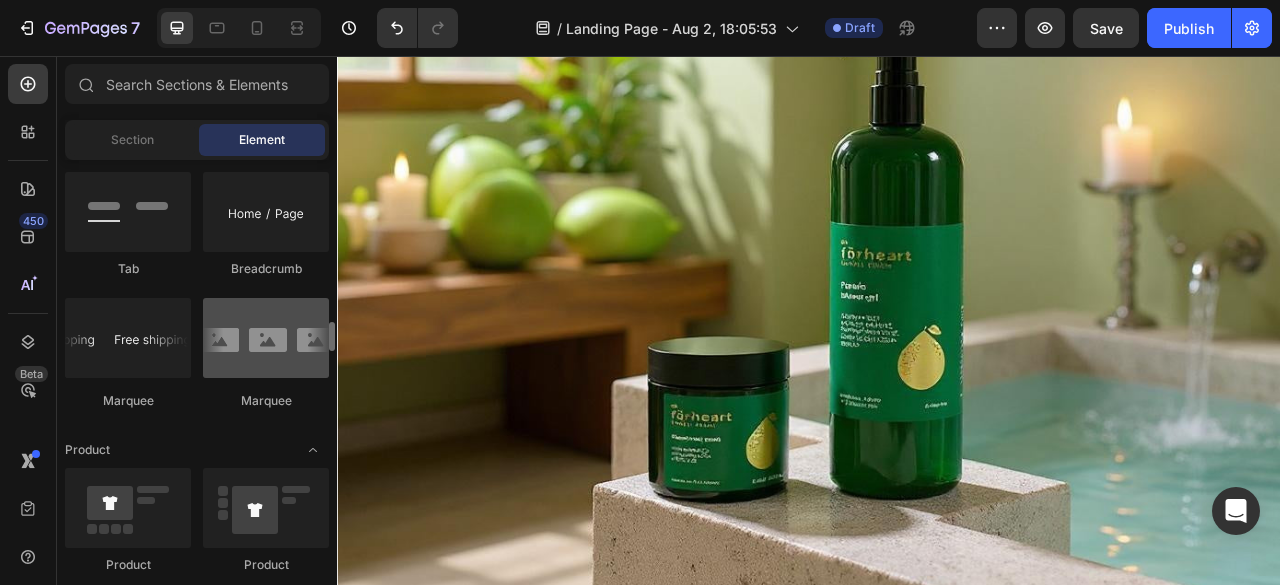 scroll, scrollTop: 468, scrollLeft: 0, axis: vertical 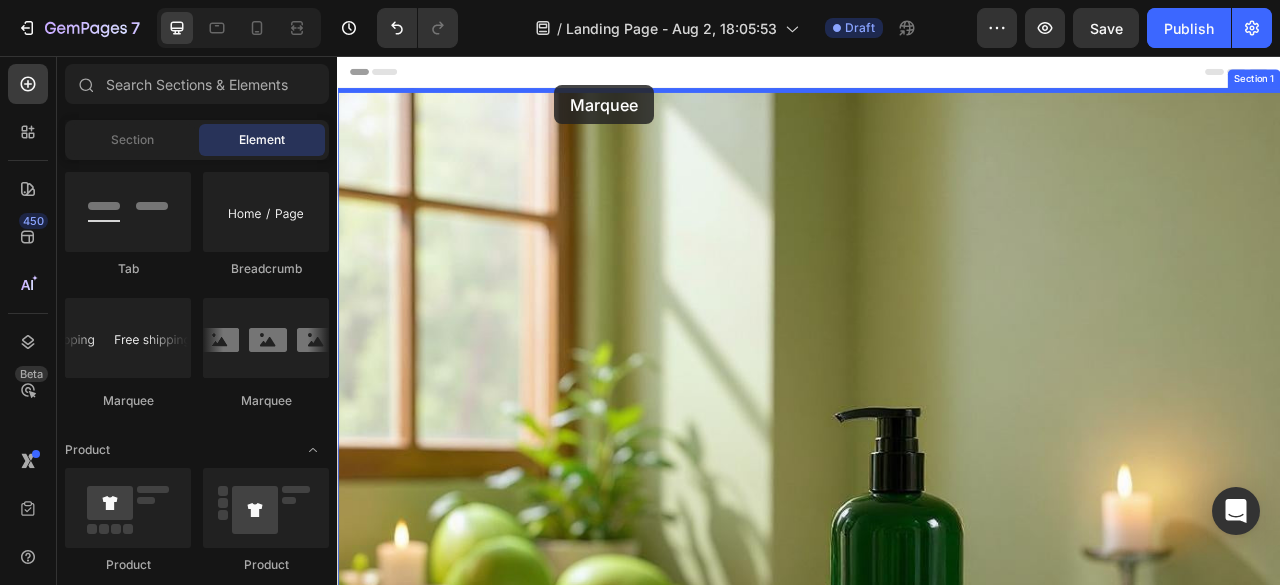 drag, startPoint x: 581, startPoint y: 393, endPoint x: 613, endPoint y: 93, distance: 301.70184 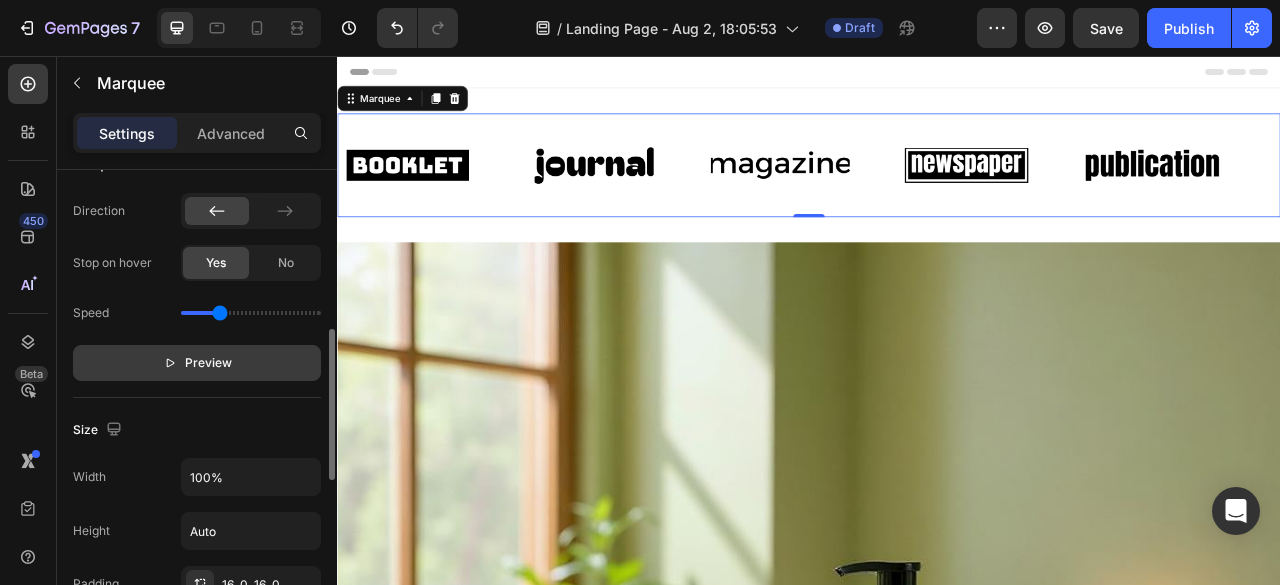 scroll, scrollTop: 0, scrollLeft: 0, axis: both 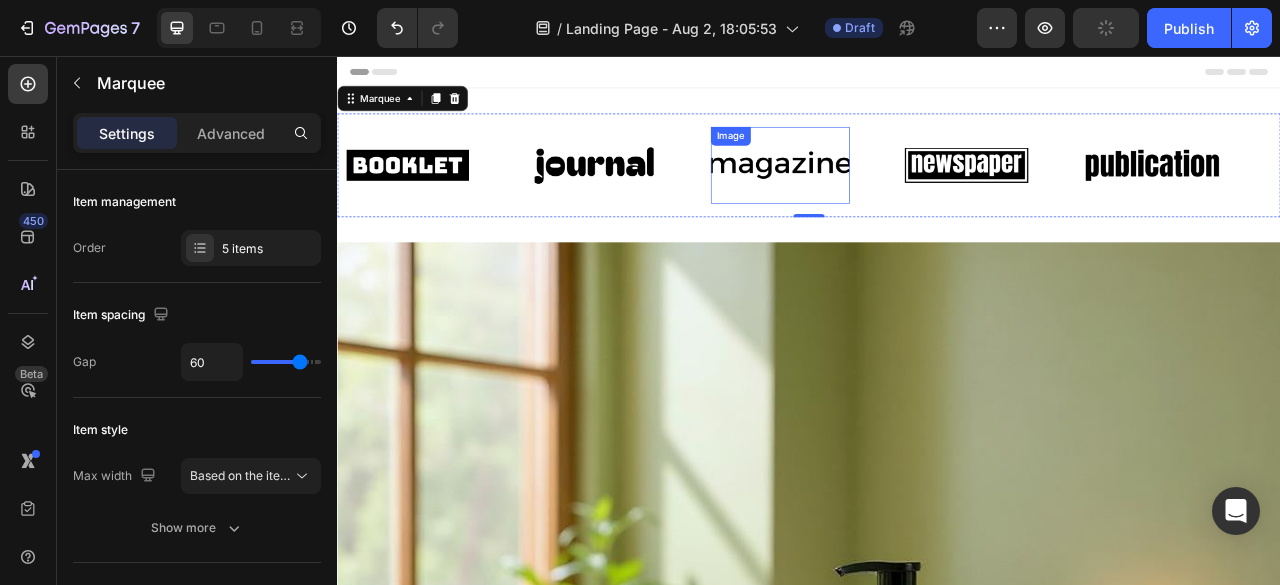 click at bounding box center (900, 195) 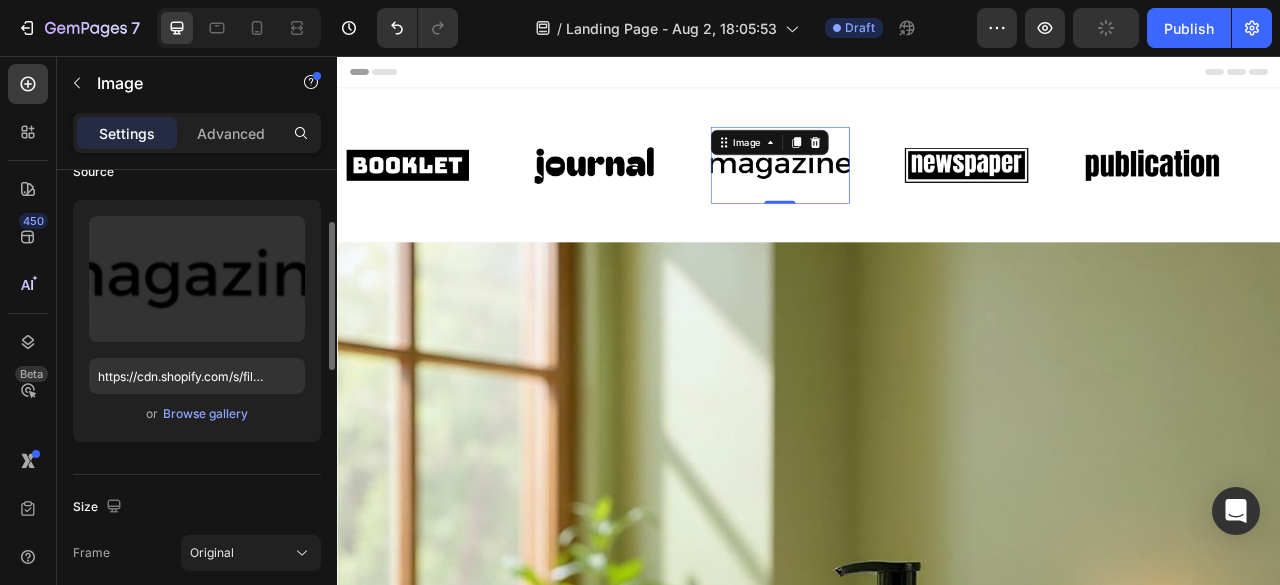 scroll, scrollTop: 176, scrollLeft: 0, axis: vertical 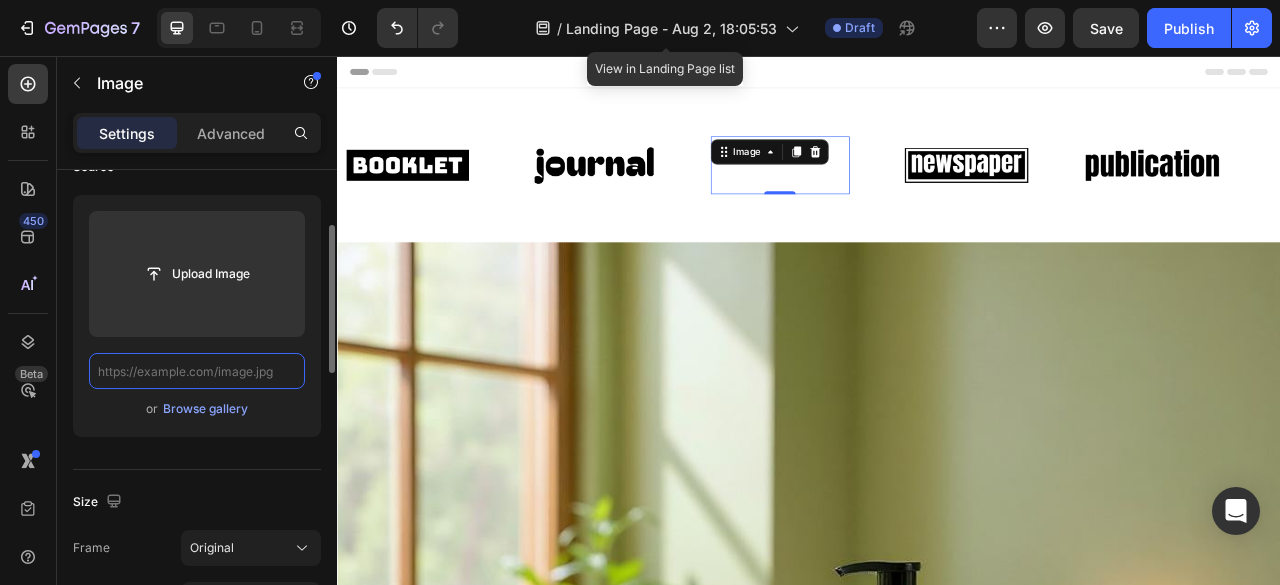click at bounding box center (197, 371) 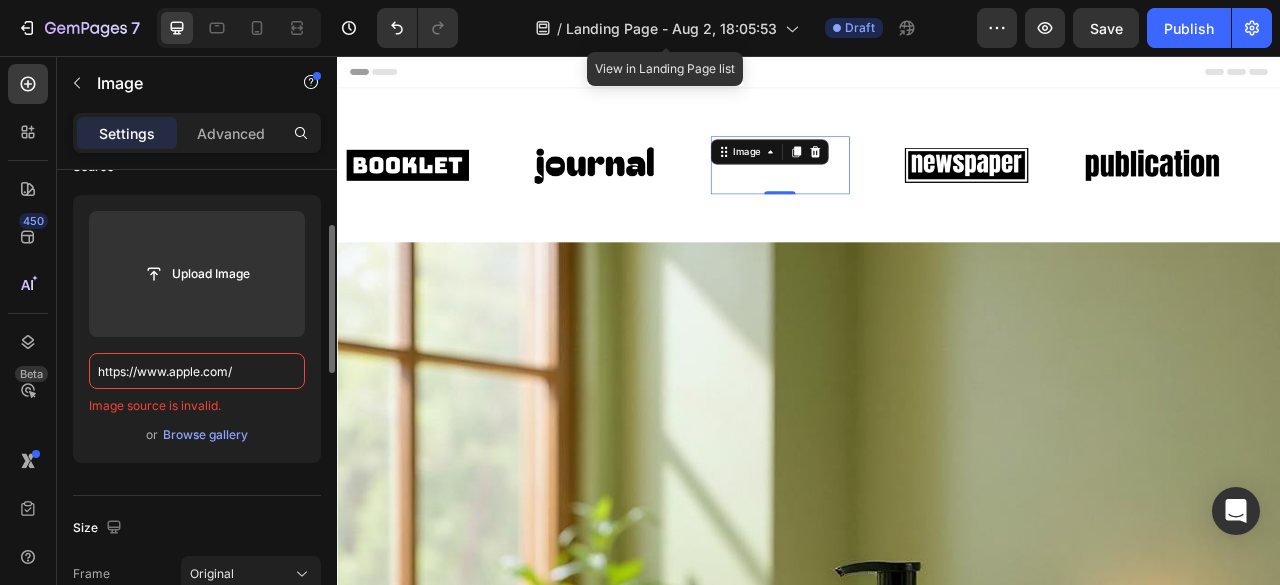 type on "https://www.apple.com/" 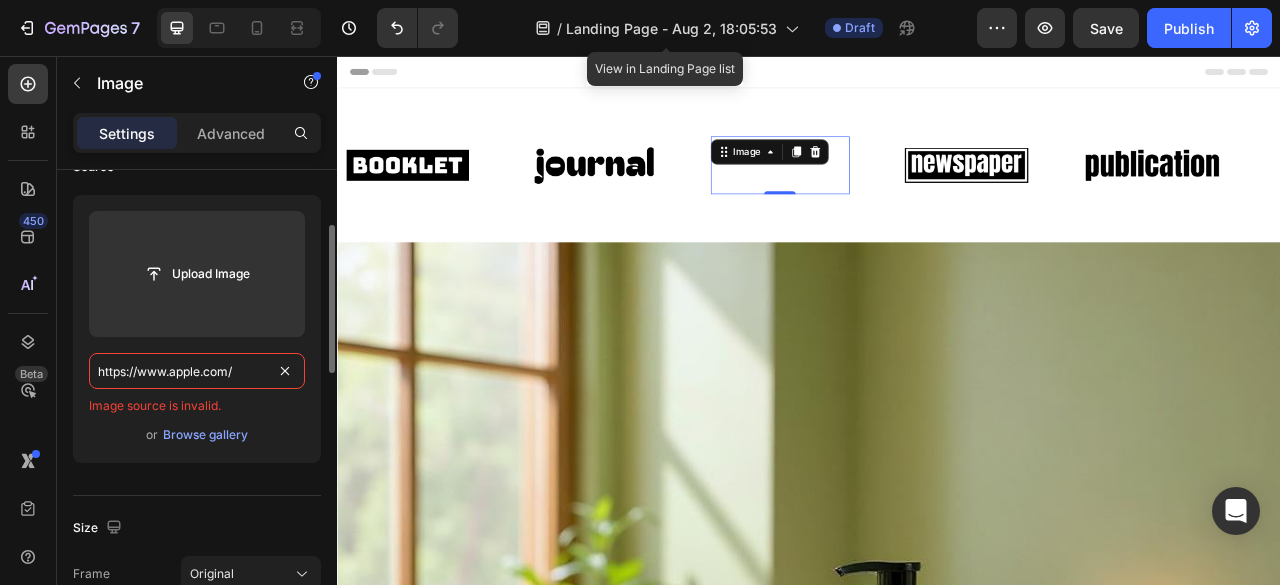 click on "https://www.apple.com/" at bounding box center (197, 371) 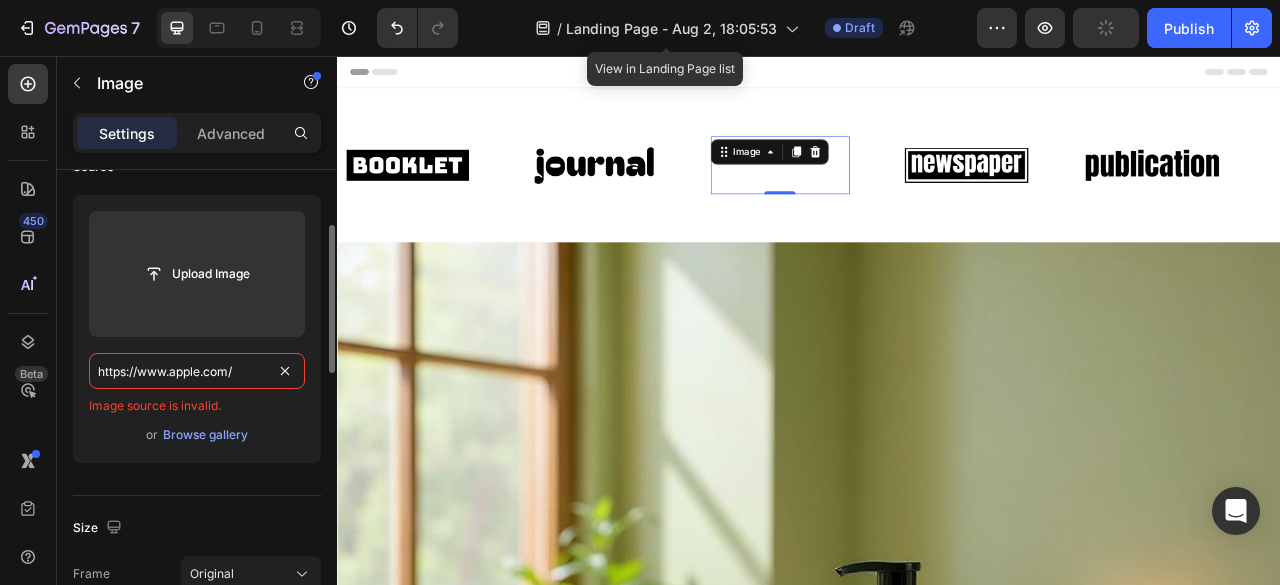 click on "https://www.apple.com/" at bounding box center (197, 371) 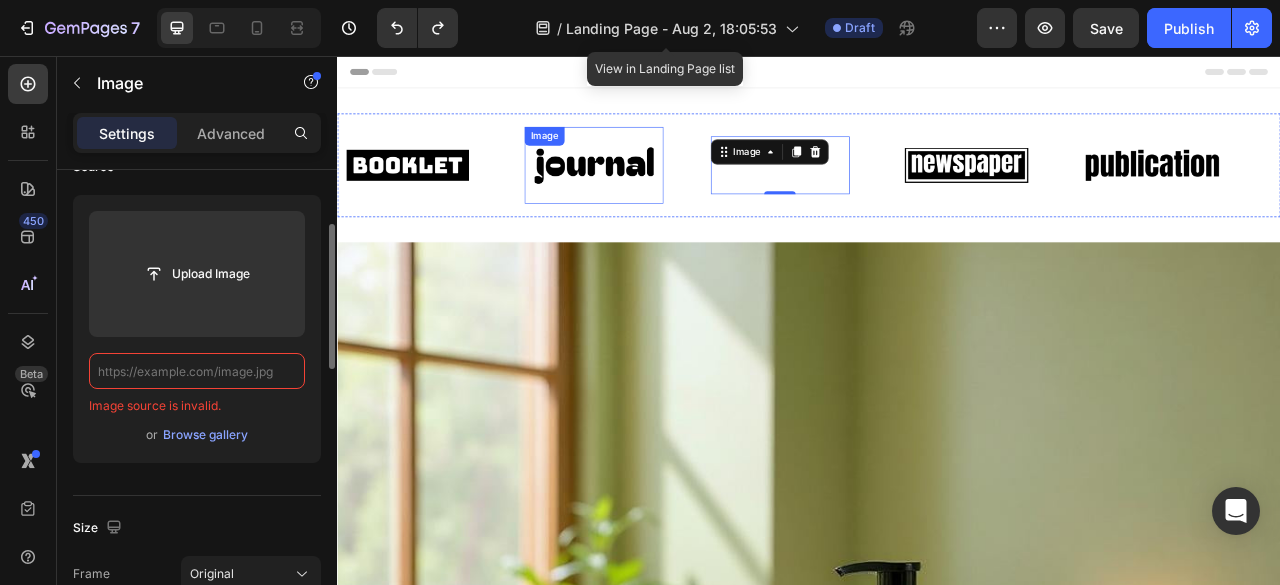 type on "https://cdn.shopify.com/s/files/1/0703/5214/2562/files/gempages_518090459516502570-eee8f948-1544-47ee-acc0-8fe5b99f735a.png" 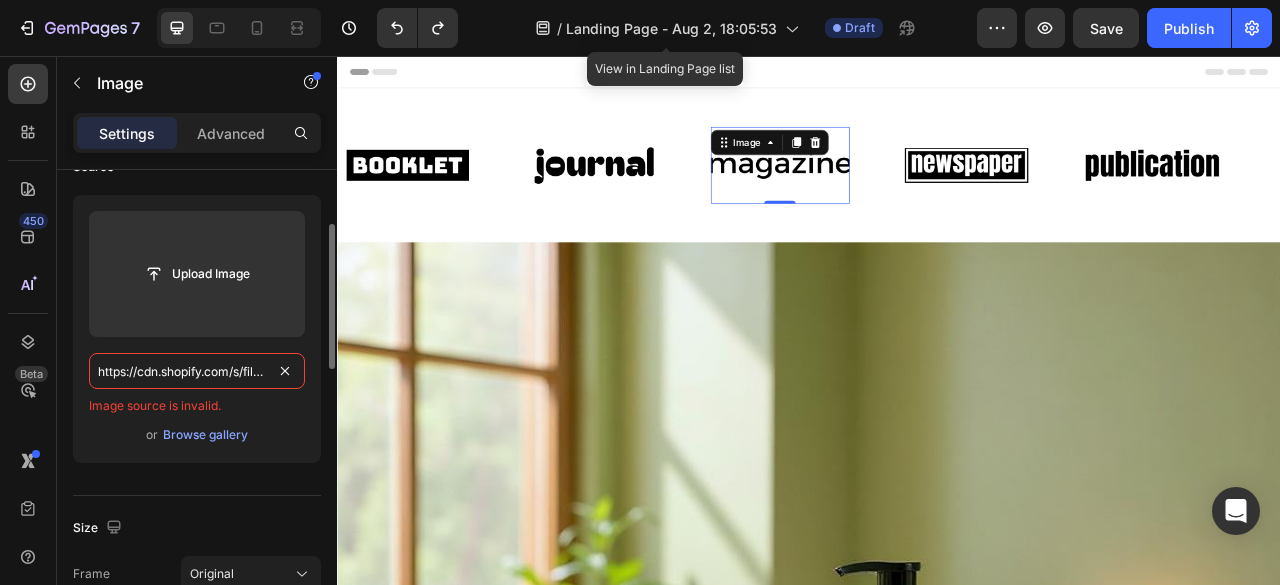 click on "Size Frame Original Width Auto px % Height Auto px %" 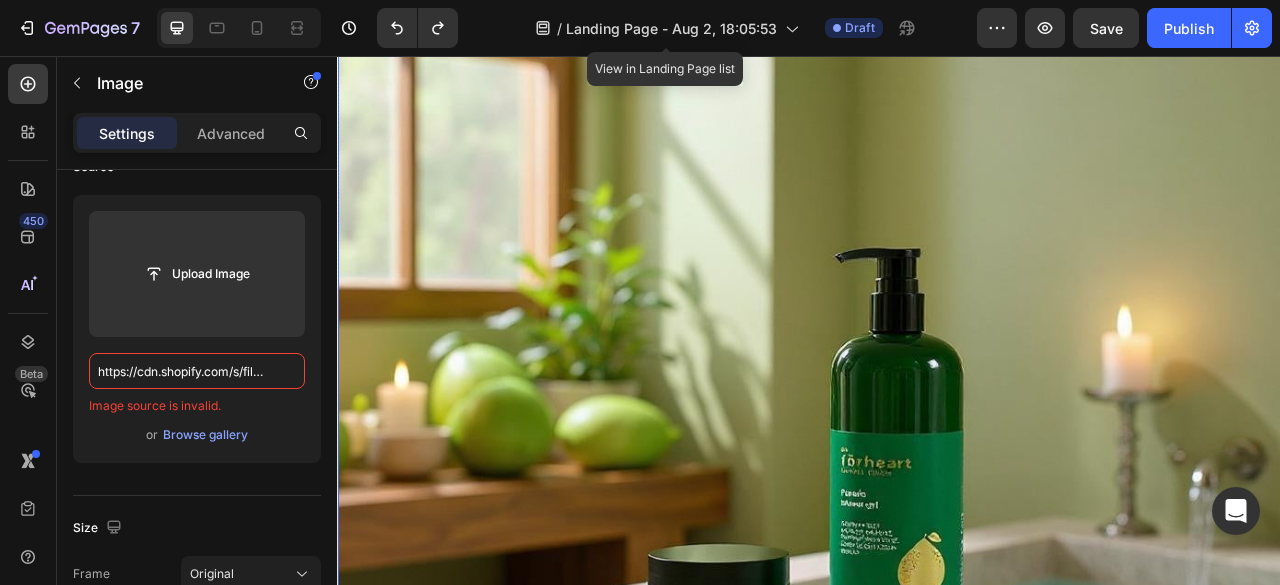 scroll, scrollTop: 0, scrollLeft: 0, axis: both 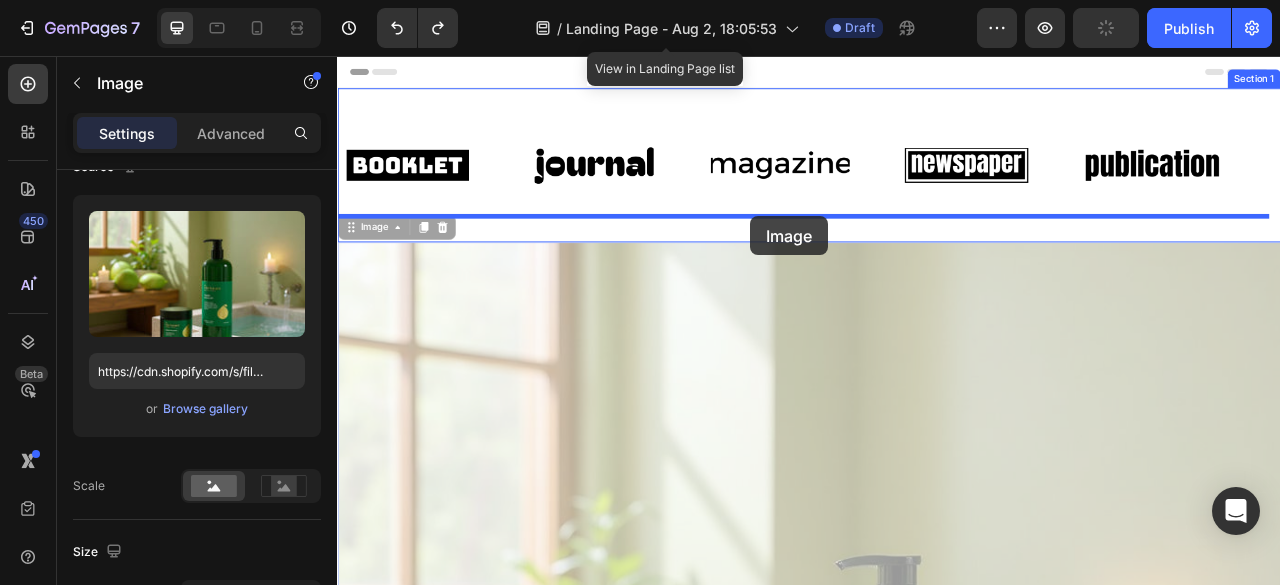 drag, startPoint x: 920, startPoint y: 493, endPoint x: 861, endPoint y: 256, distance: 244.23349 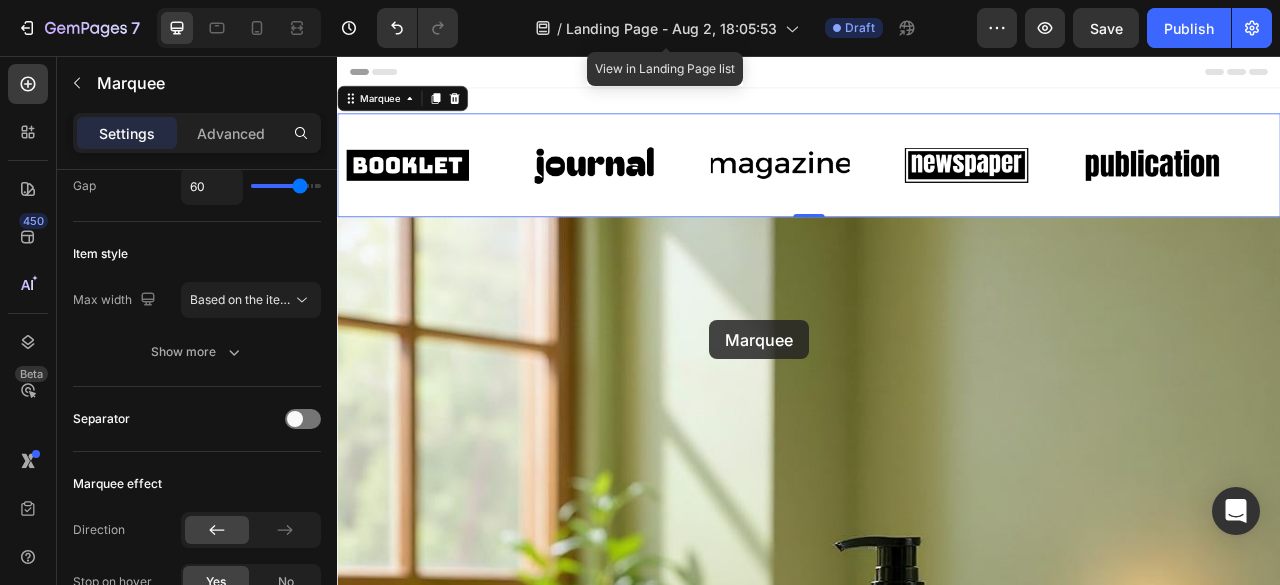 scroll, scrollTop: 0, scrollLeft: 0, axis: both 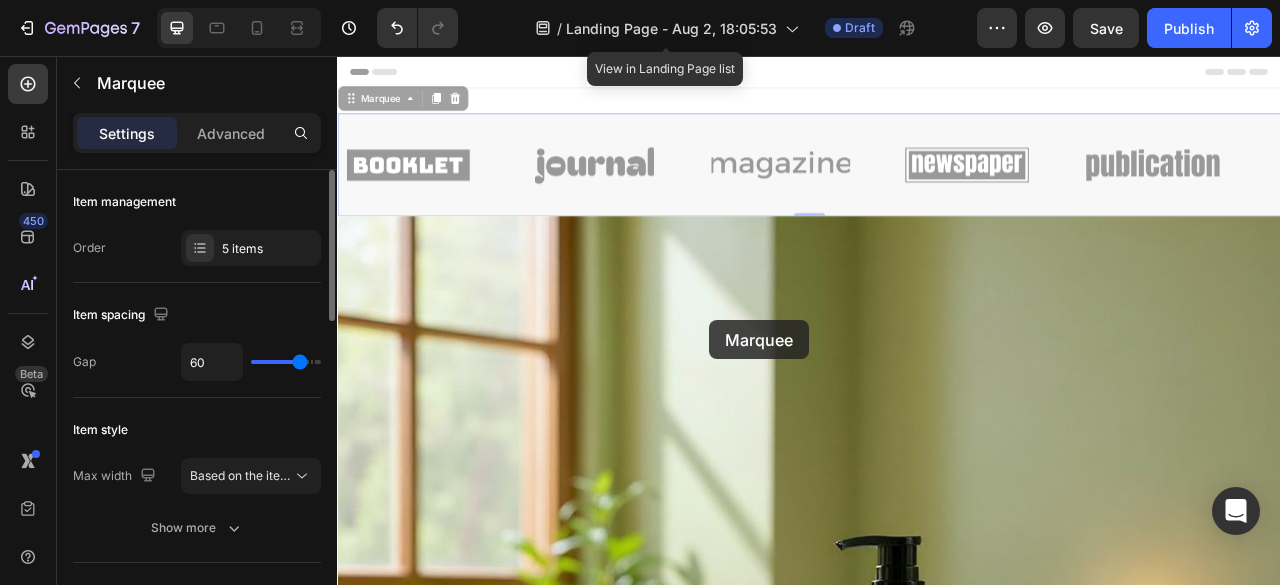 drag, startPoint x: 761, startPoint y: 158, endPoint x: 808, endPoint y: 387, distance: 233.77339 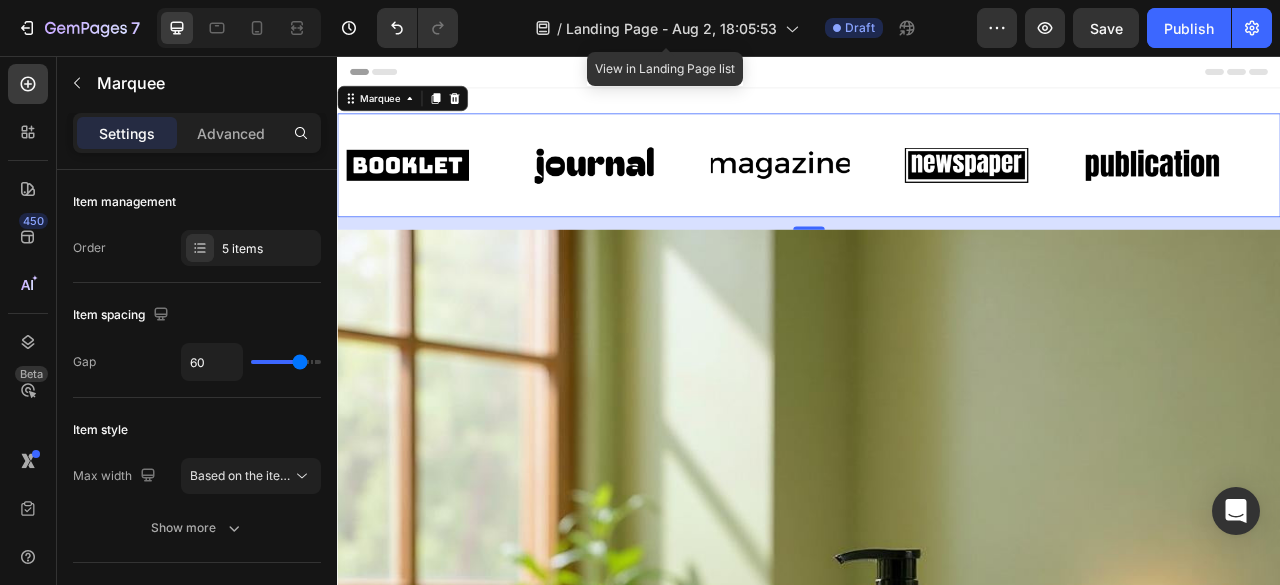 click on "Image" at bounding box center [693, 195] 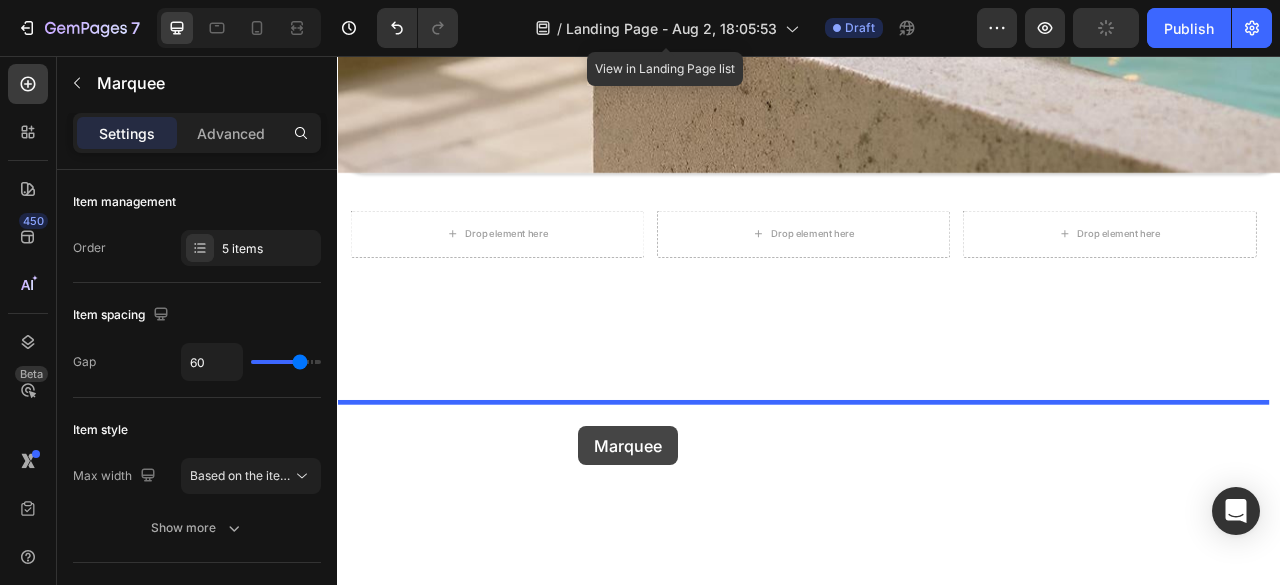 scroll, scrollTop: 1288, scrollLeft: 0, axis: vertical 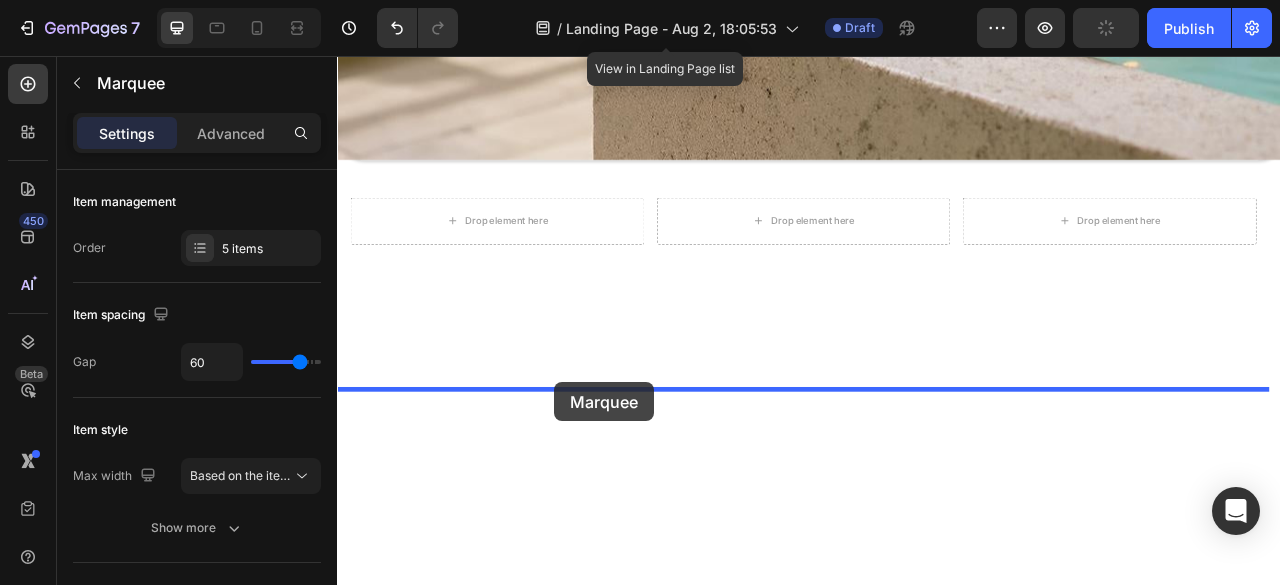 drag, startPoint x: 362, startPoint y: 114, endPoint x: 613, endPoint y: 472, distance: 437.2242 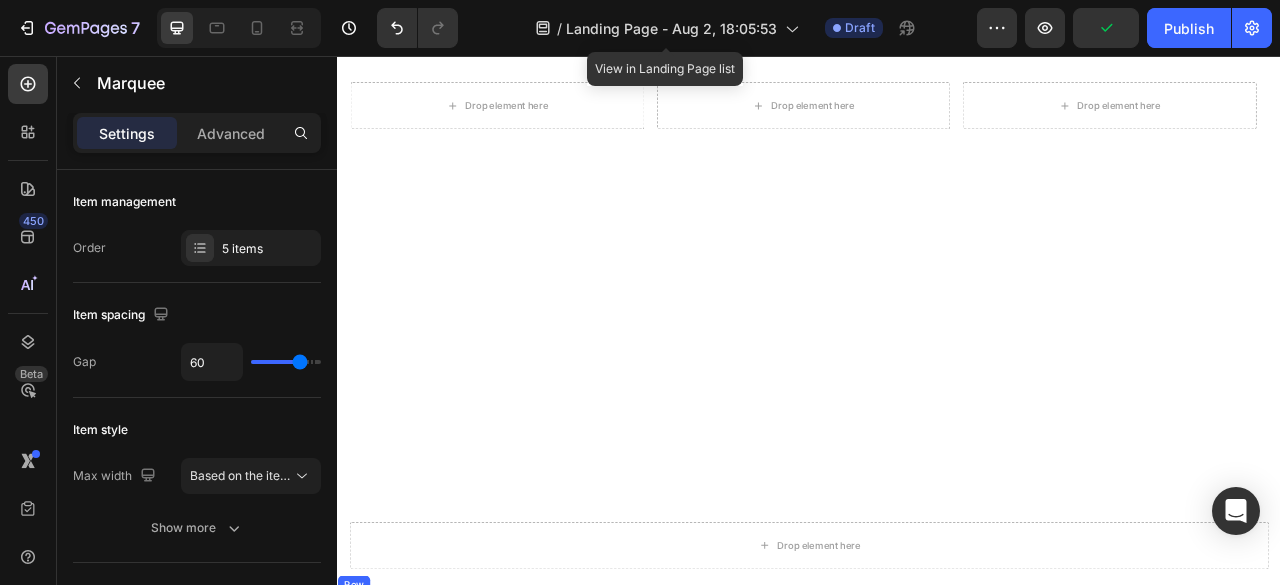 scroll, scrollTop: 1141, scrollLeft: 0, axis: vertical 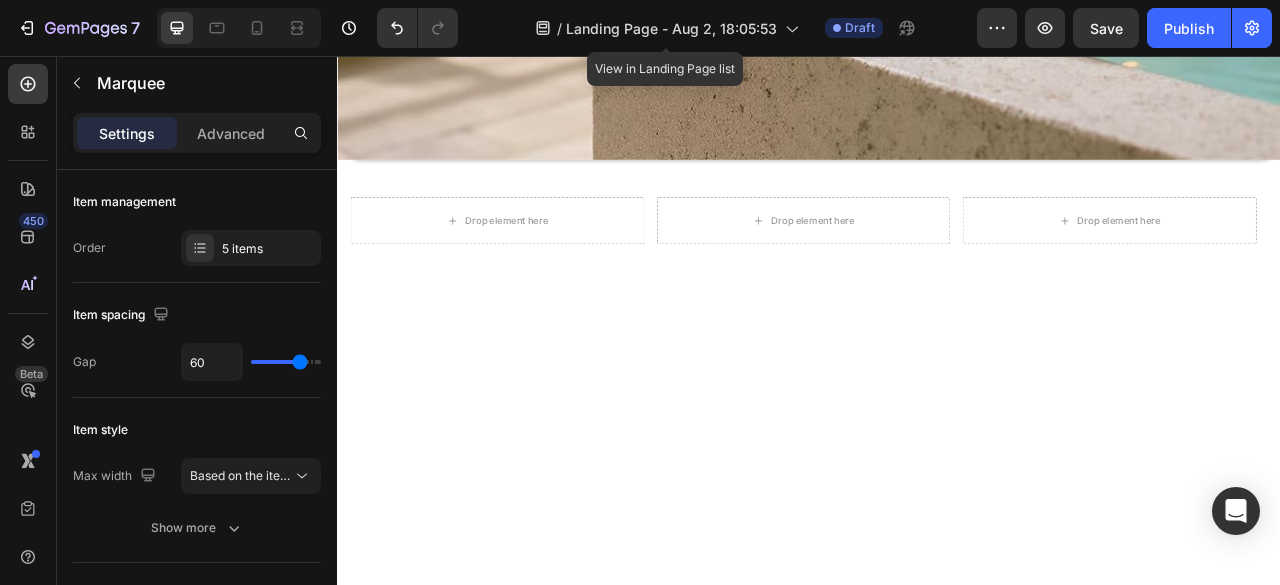 click on "Drop element here Row Image Image Image Image Image Image Image Image Image Image Marquee Row Section 4   You can create reusable sections Create Theme Section AI Content Write with GemAI What would you like to describe here? Tone and Voice Persuasive Product Forheart Natural Set Show more Generate" at bounding box center (937, 1008) 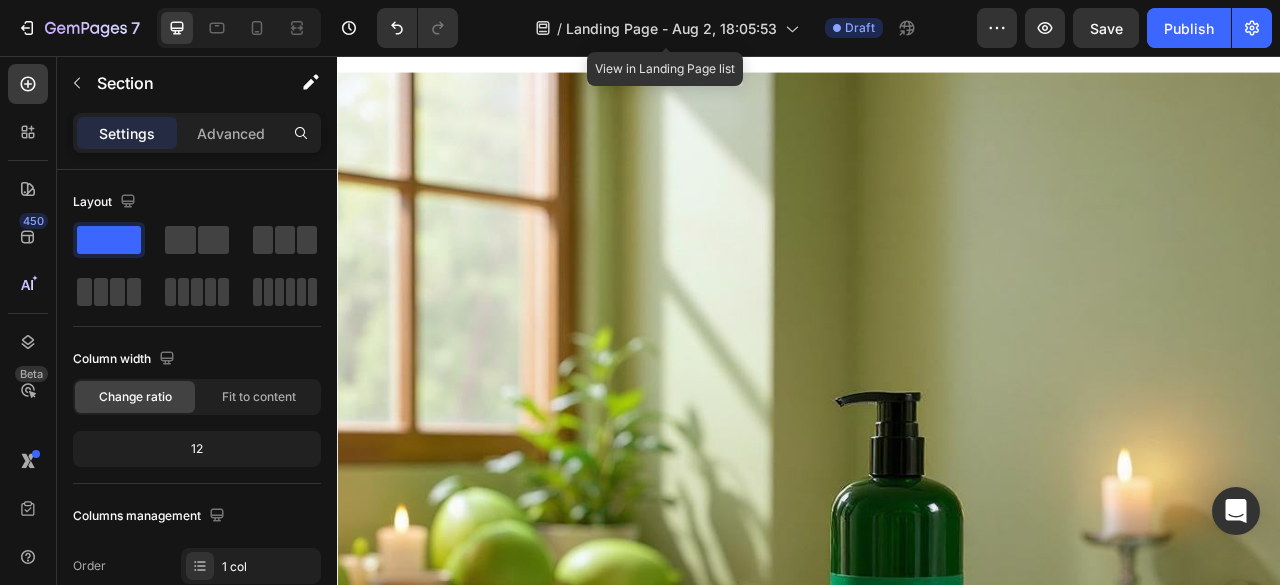 scroll, scrollTop: 0, scrollLeft: 0, axis: both 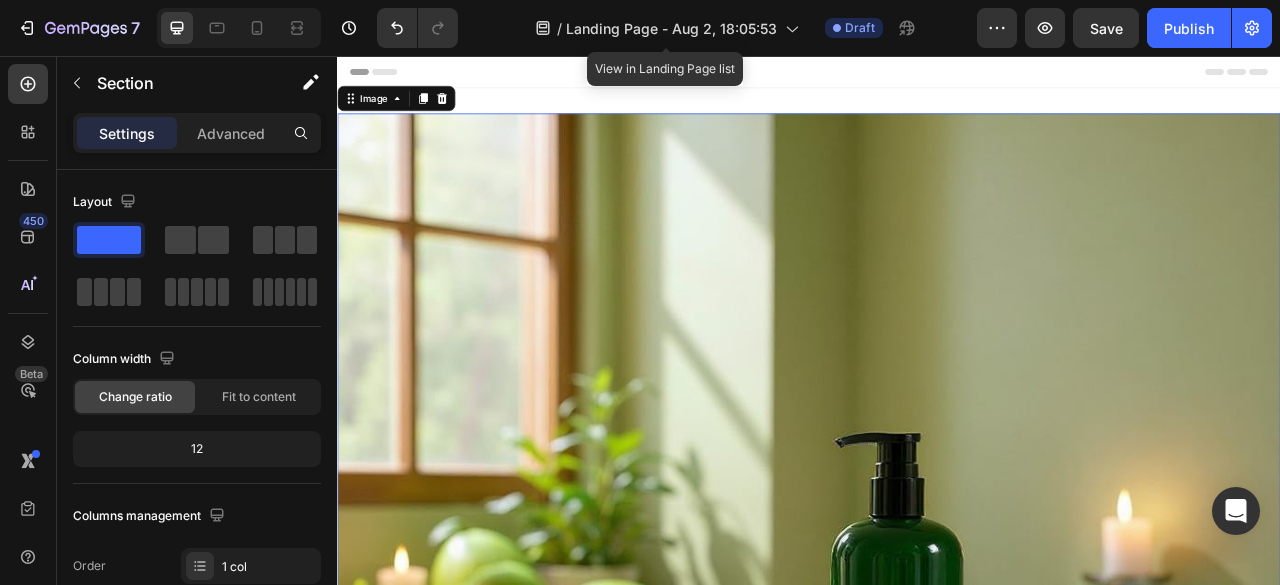 click at bounding box center (937, 729) 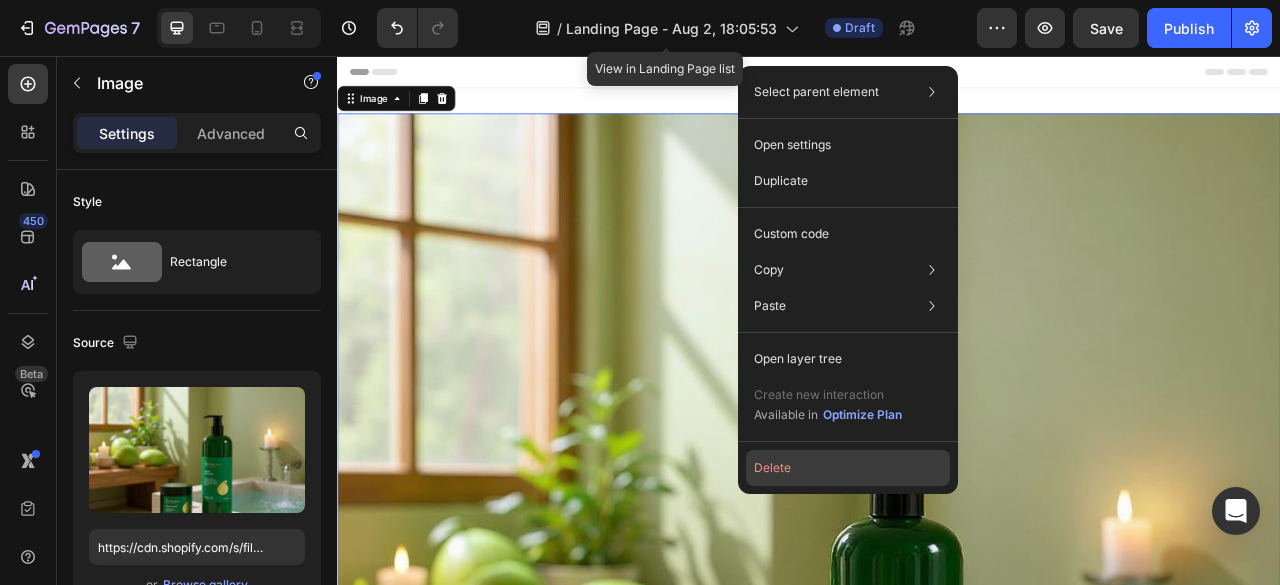 click on "Delete" 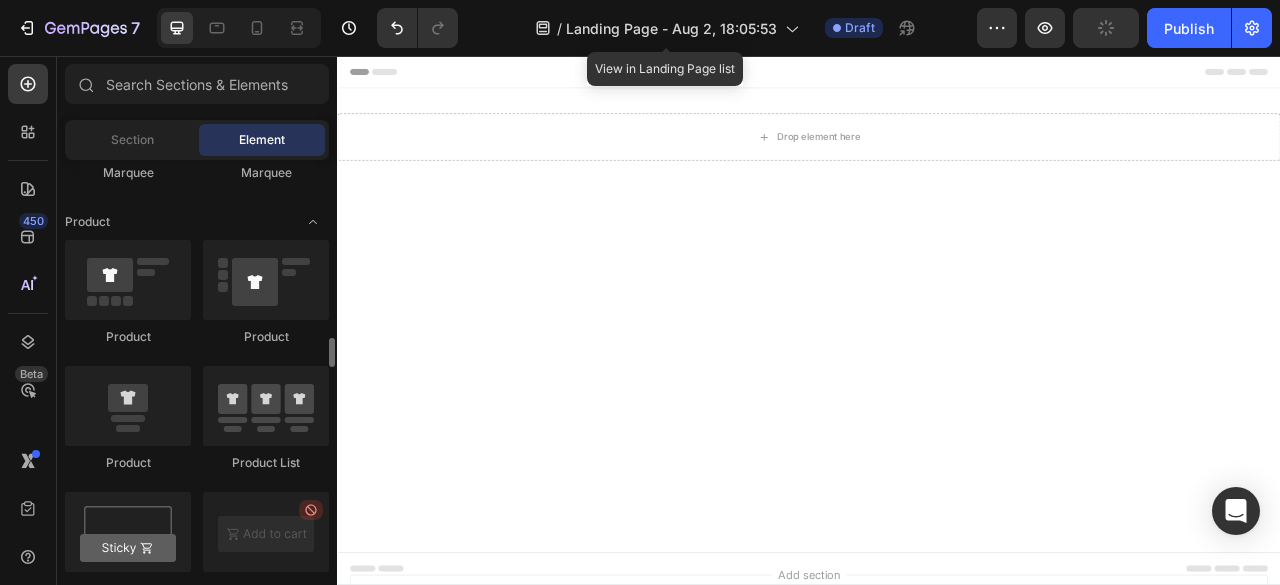 scroll, scrollTop: 2510, scrollLeft: 0, axis: vertical 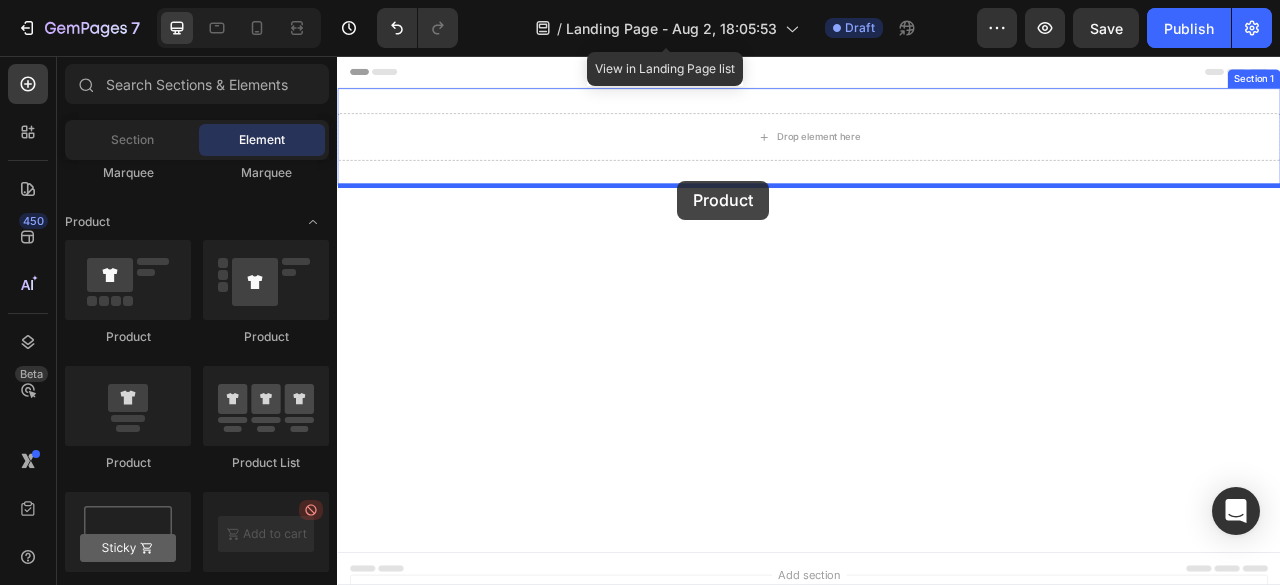 drag, startPoint x: 575, startPoint y: 361, endPoint x: 770, endPoint y: 219, distance: 241.22397 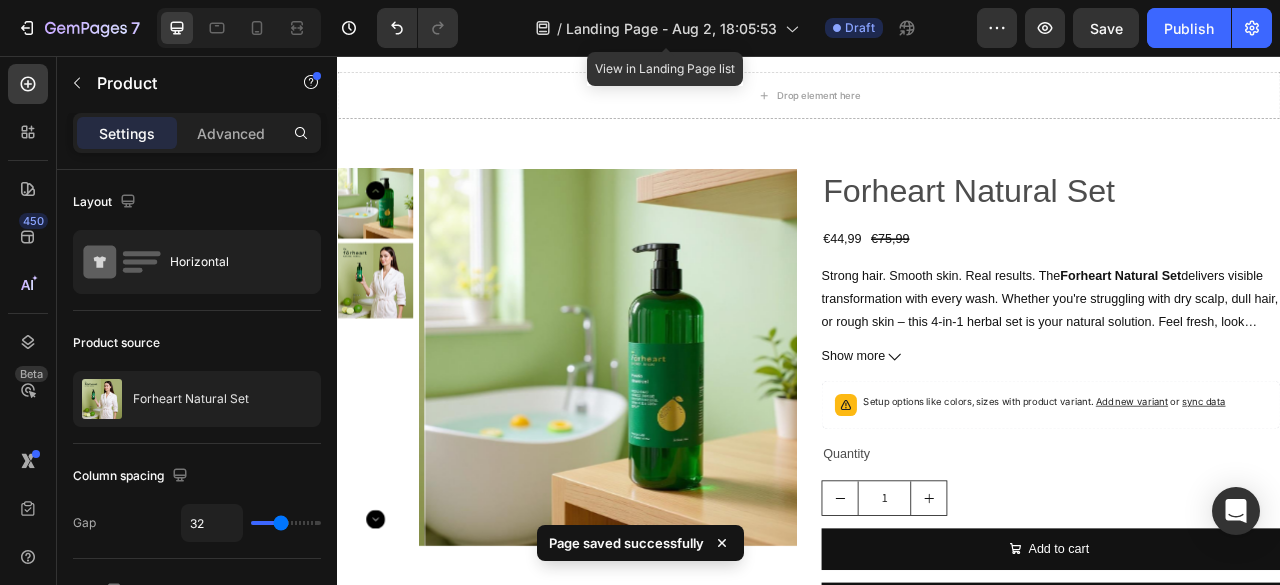 scroll, scrollTop: 50, scrollLeft: 0, axis: vertical 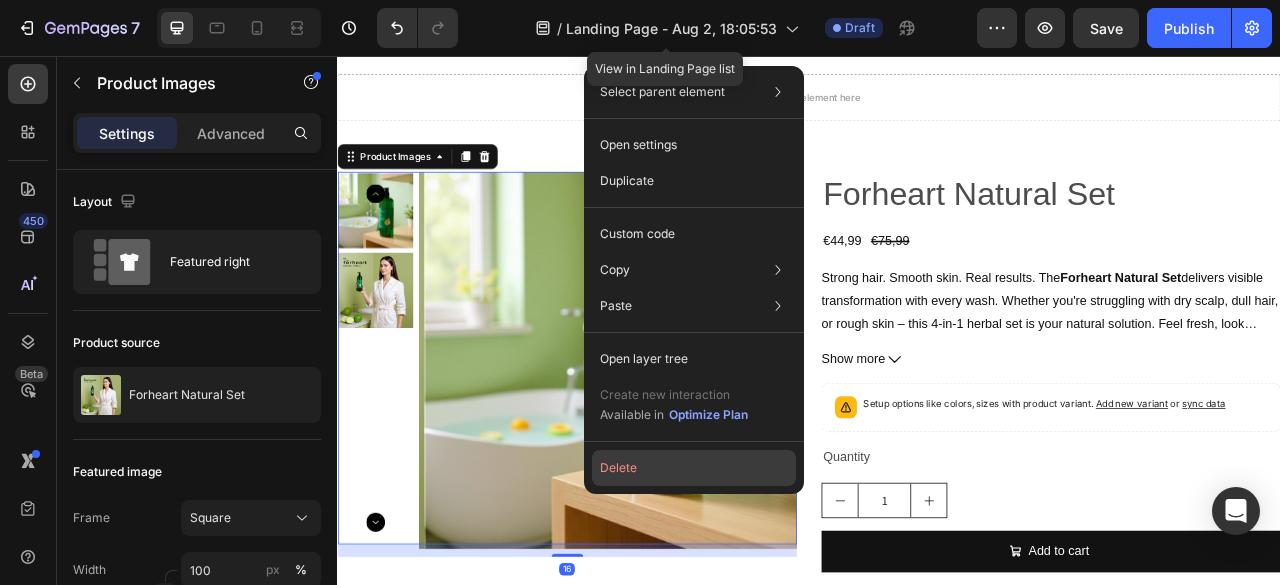 click on "Delete" 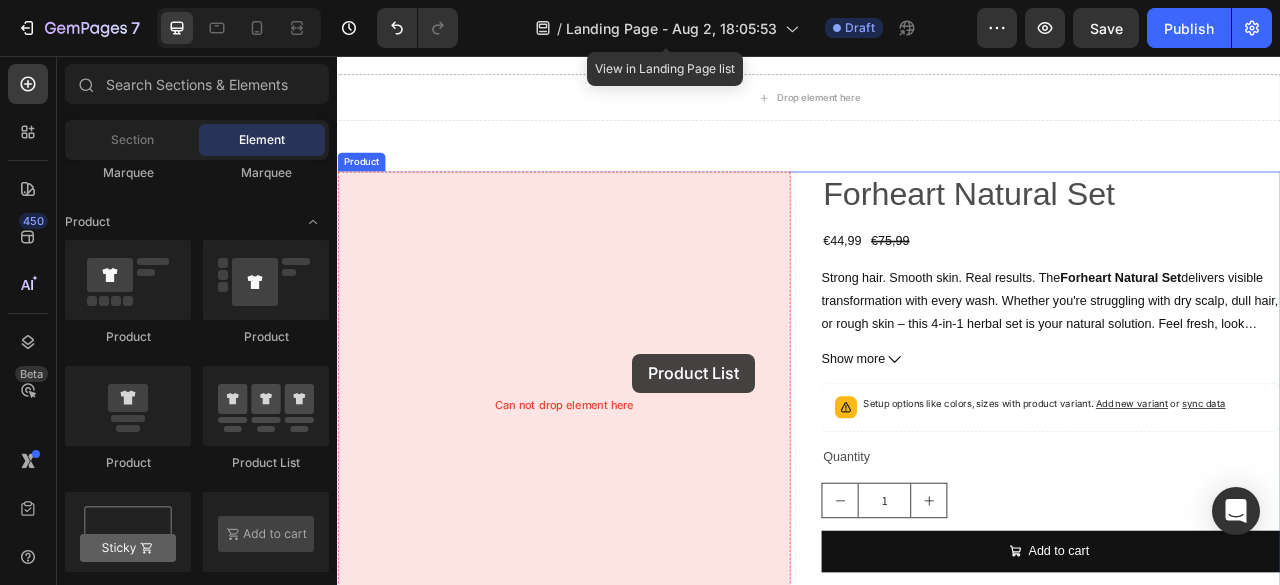 drag, startPoint x: 561, startPoint y: 484, endPoint x: 714, endPoint y: 431, distance: 161.91974 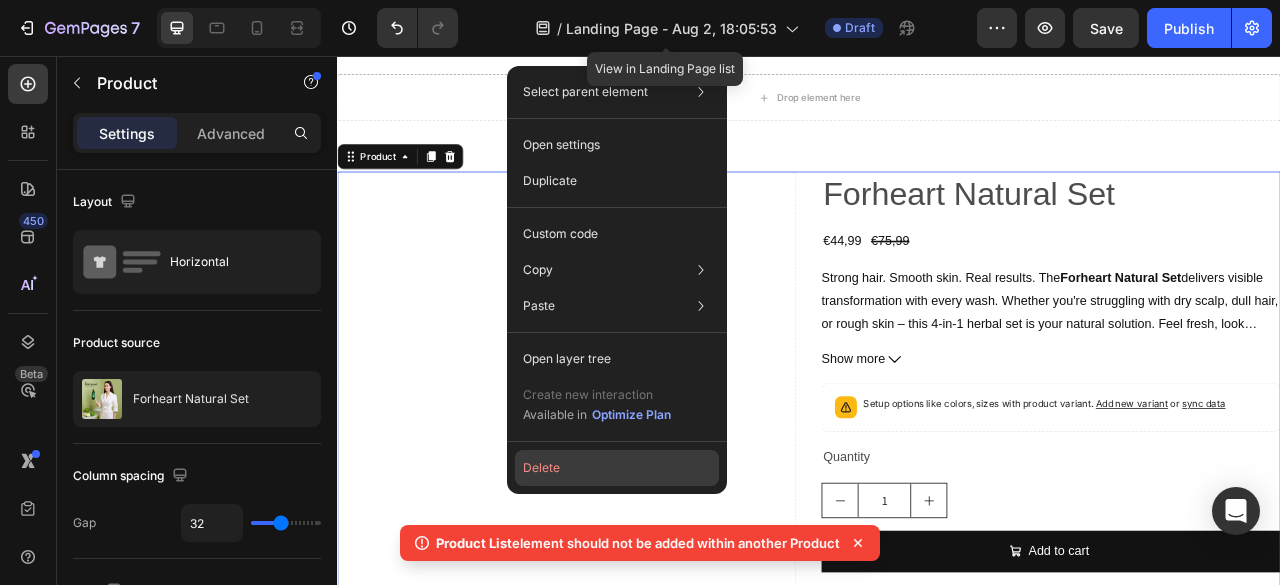 click on "Delete" 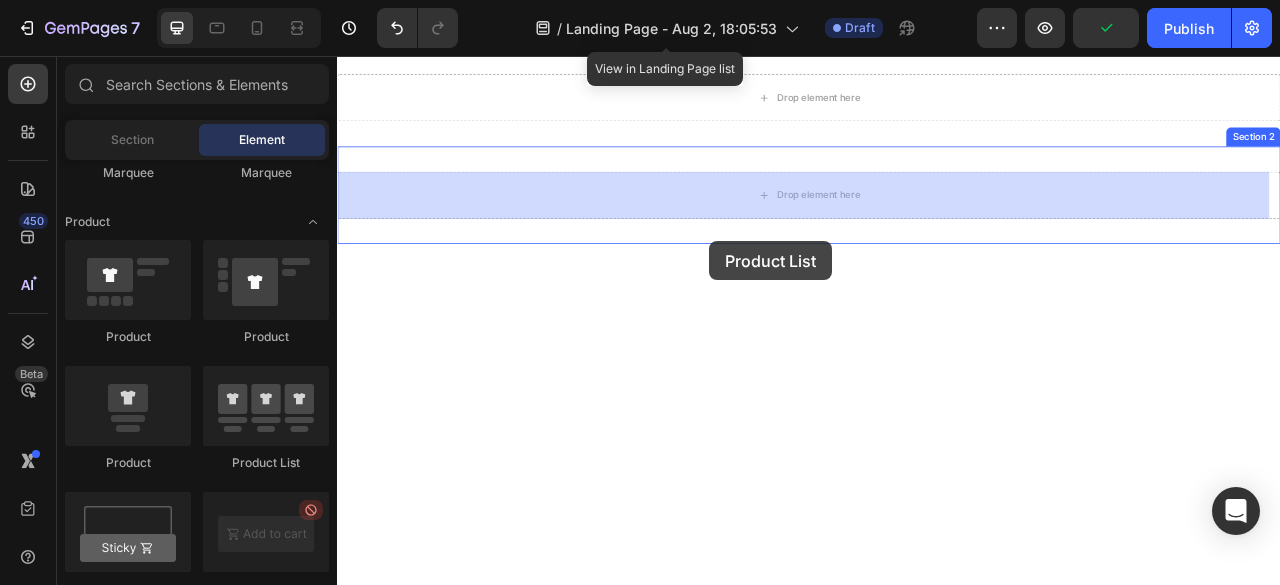 drag, startPoint x: 584, startPoint y: 483, endPoint x: 809, endPoint y: 291, distance: 295.7854 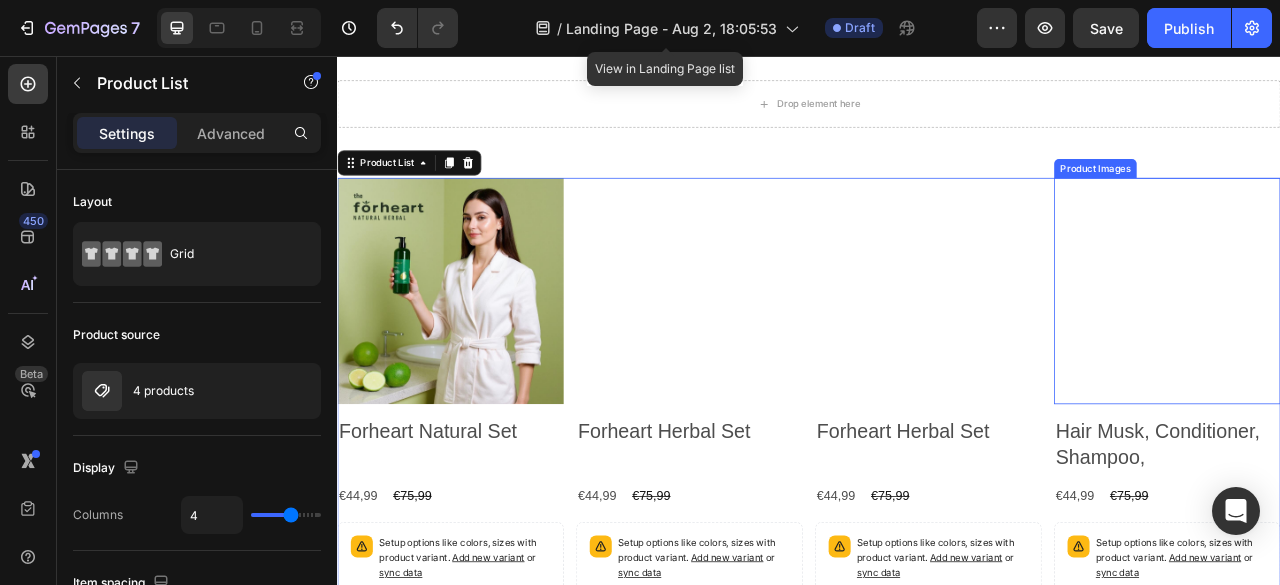 scroll, scrollTop: 0, scrollLeft: 0, axis: both 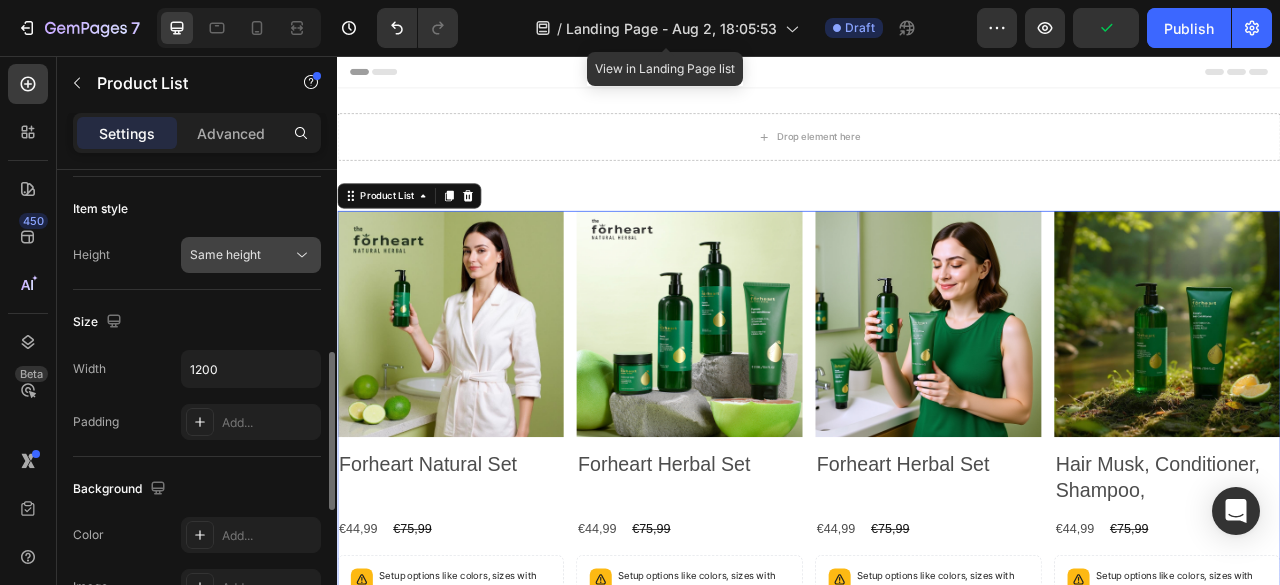 click on "Same height" at bounding box center [241, 255] 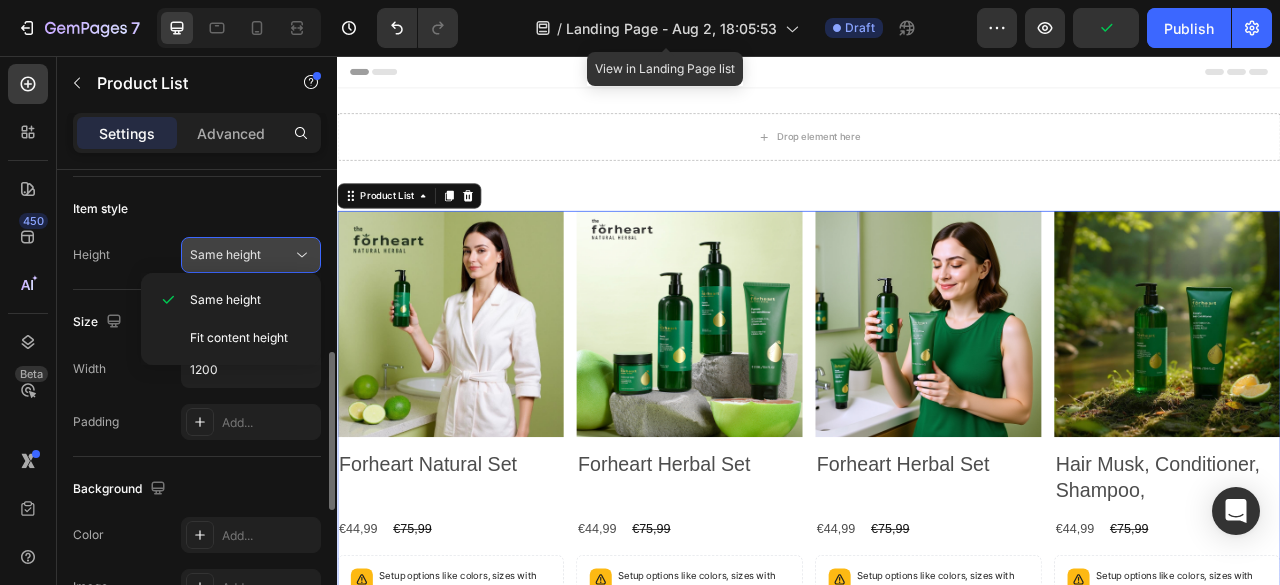 click on "Same height" at bounding box center [241, 255] 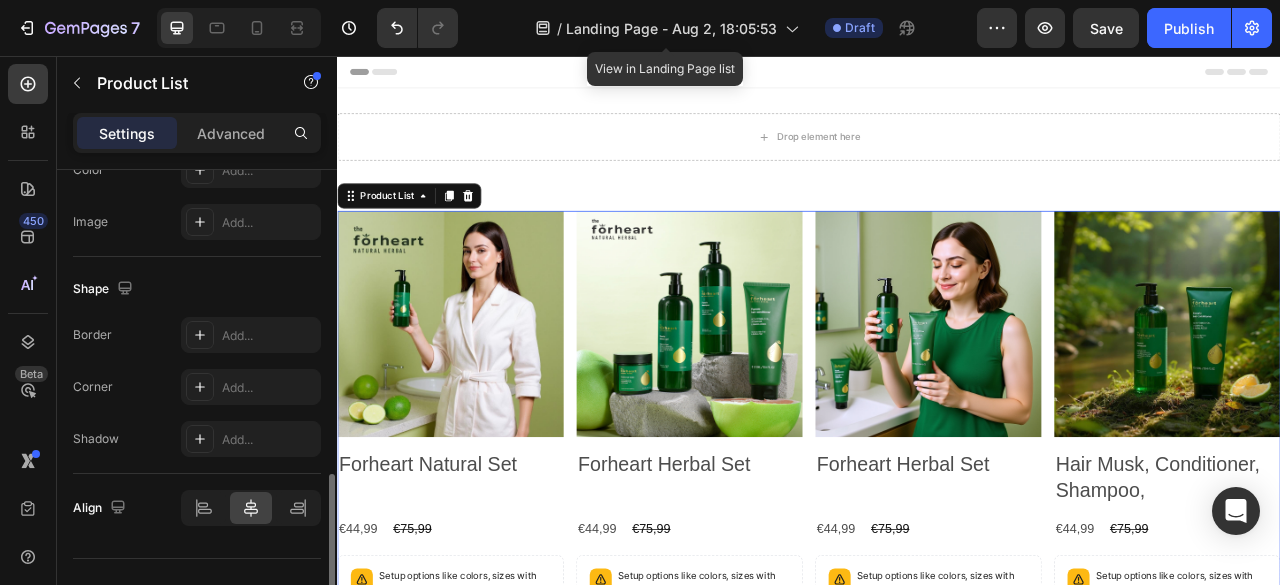 scroll, scrollTop: 939, scrollLeft: 0, axis: vertical 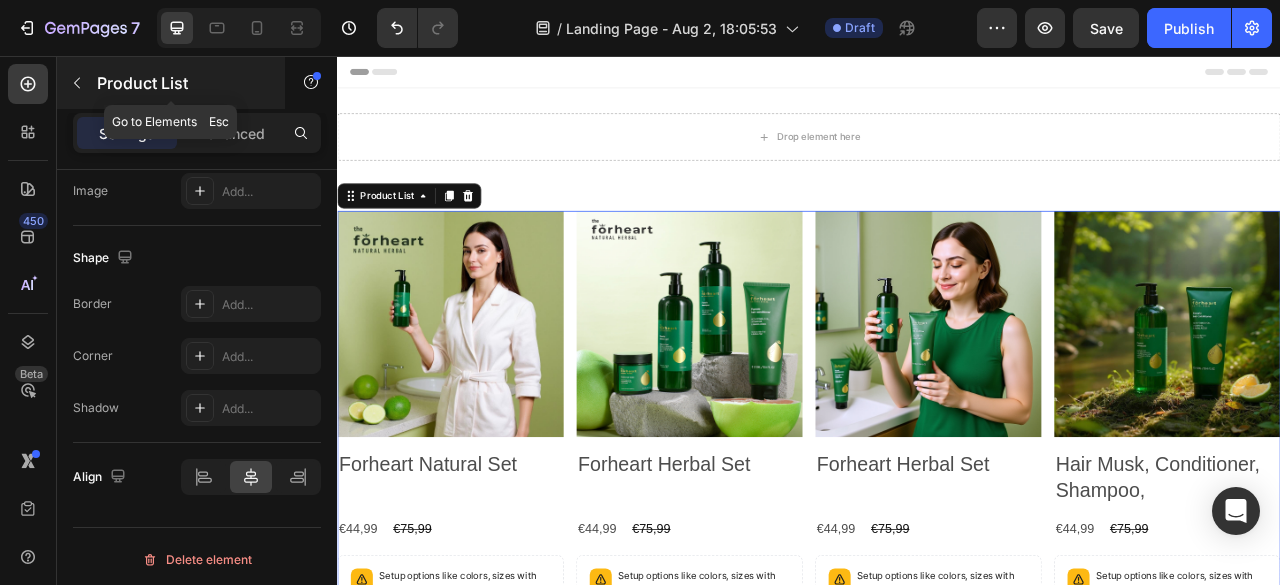 click 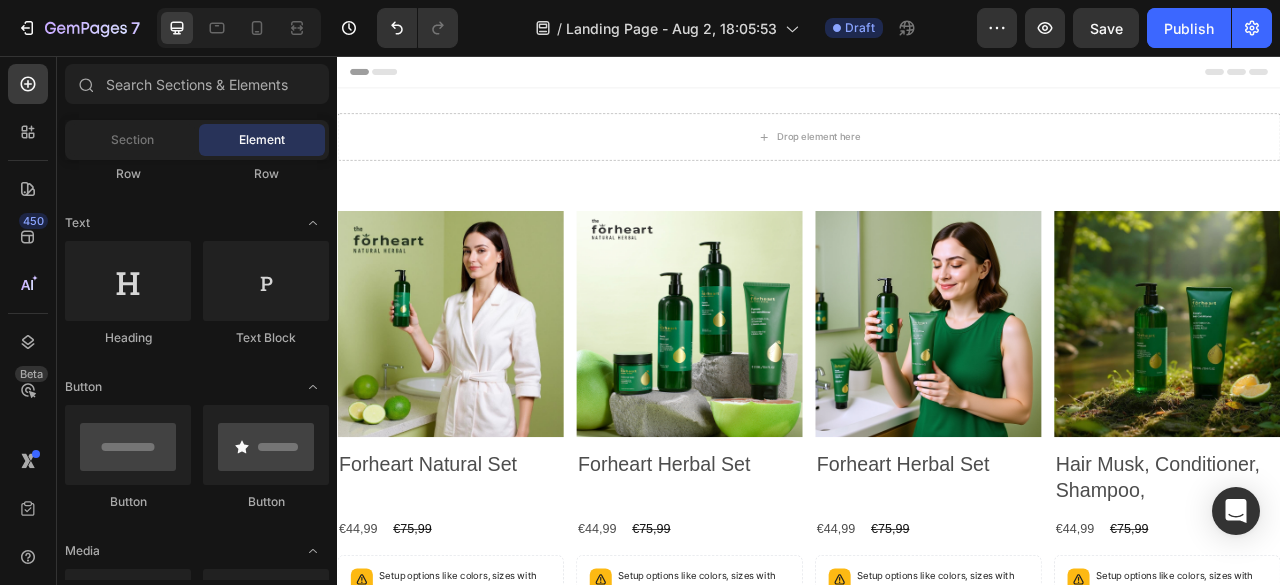 scroll, scrollTop: 0, scrollLeft: 0, axis: both 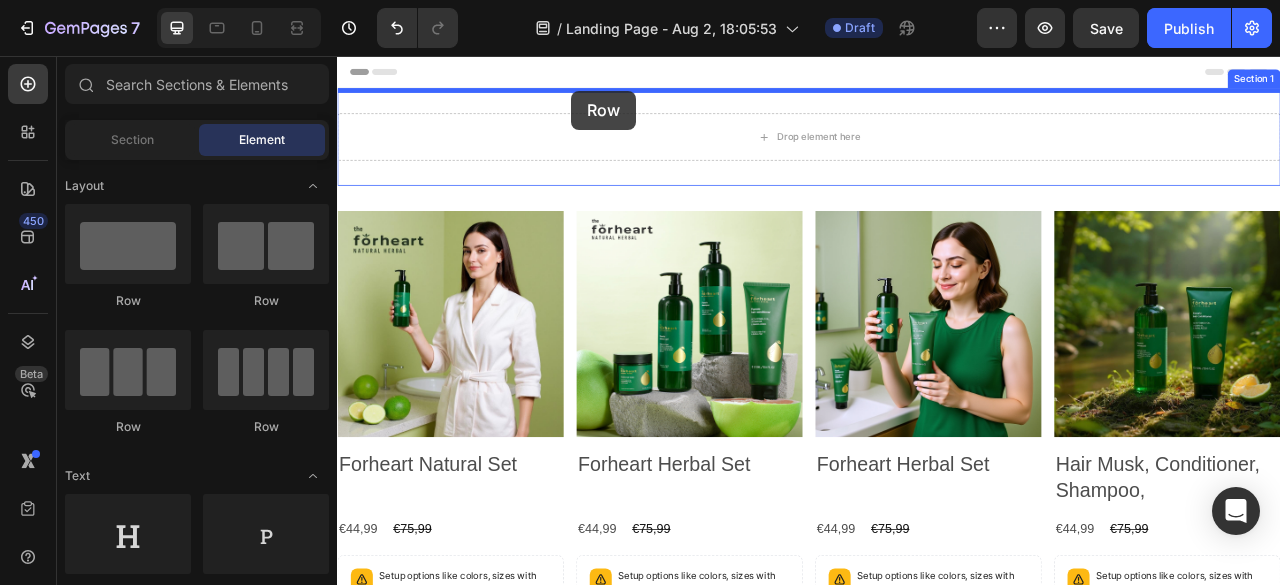drag, startPoint x: 473, startPoint y: 324, endPoint x: 635, endPoint y: 100, distance: 276.44168 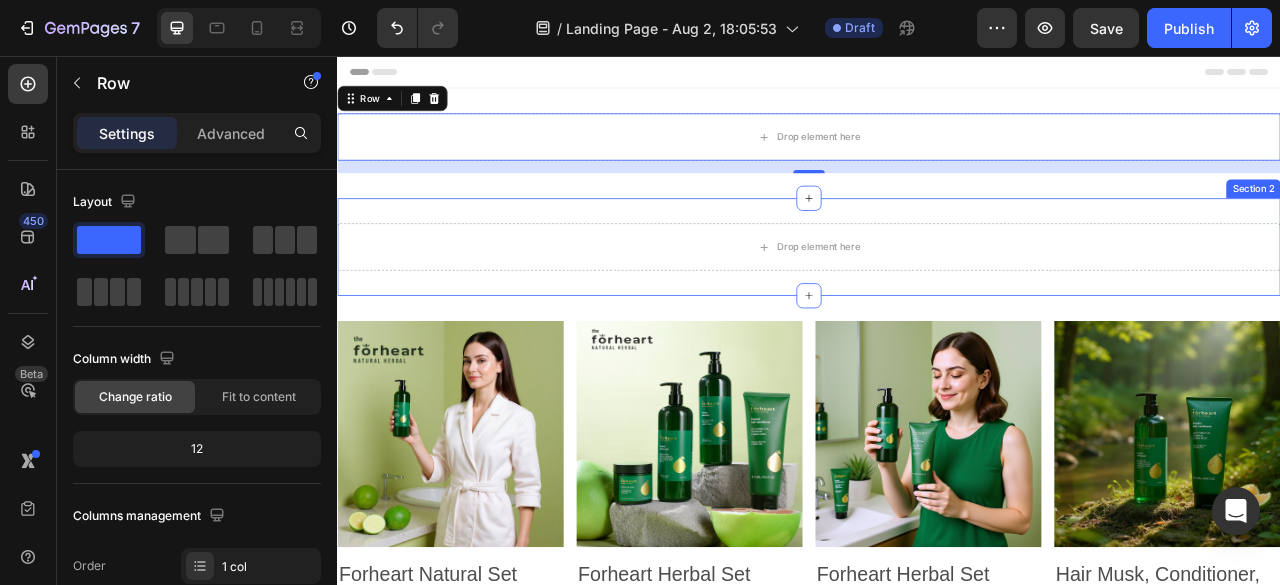 drag, startPoint x: 433, startPoint y: 293, endPoint x: 978, endPoint y: 235, distance: 548.0776 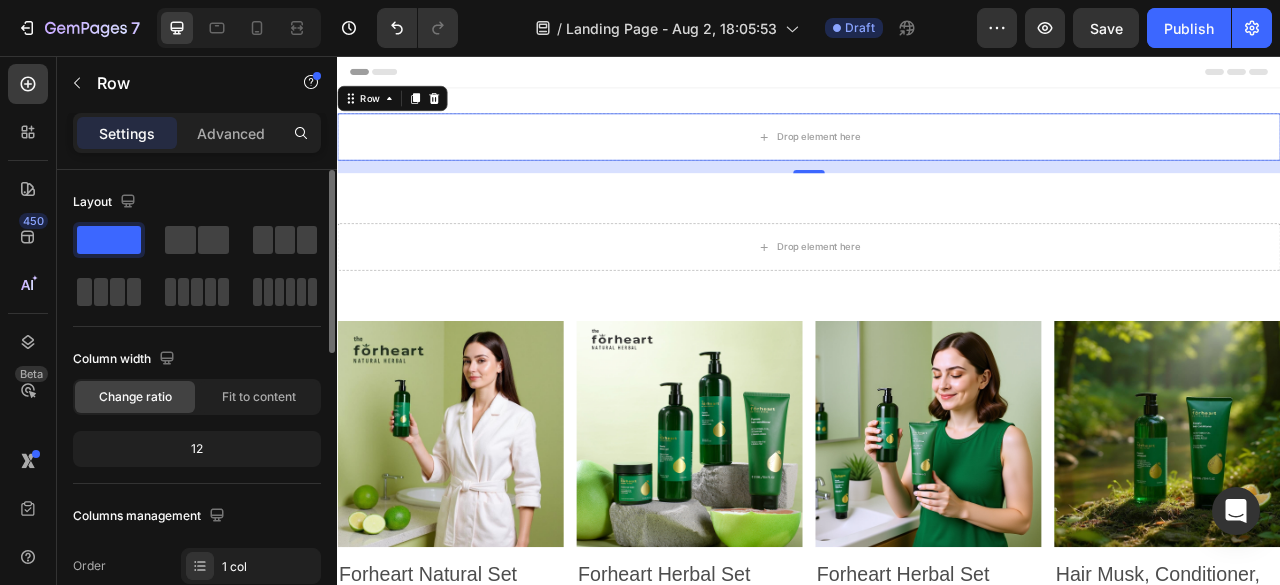 click 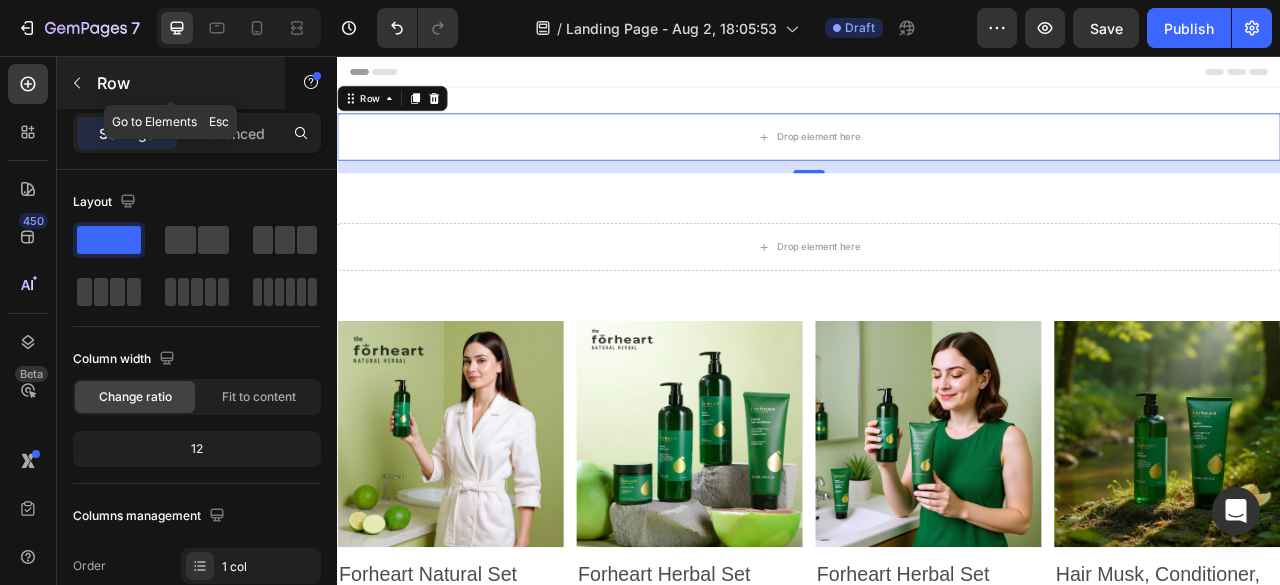 click 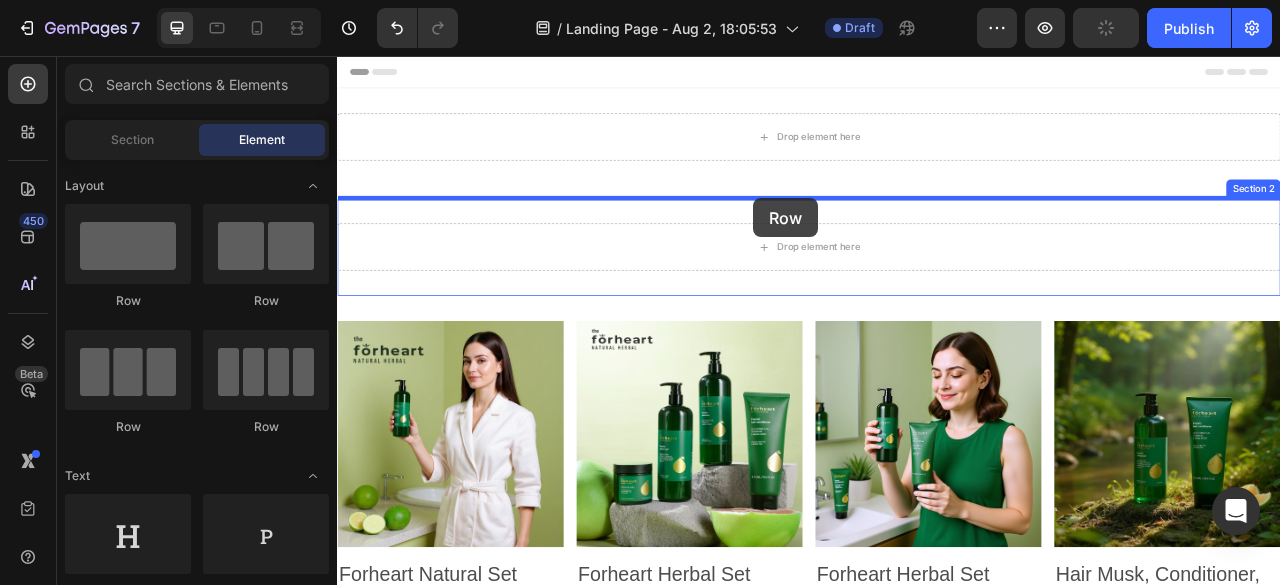 drag, startPoint x: 449, startPoint y: 309, endPoint x: 866, endPoint y: 237, distance: 423.17017 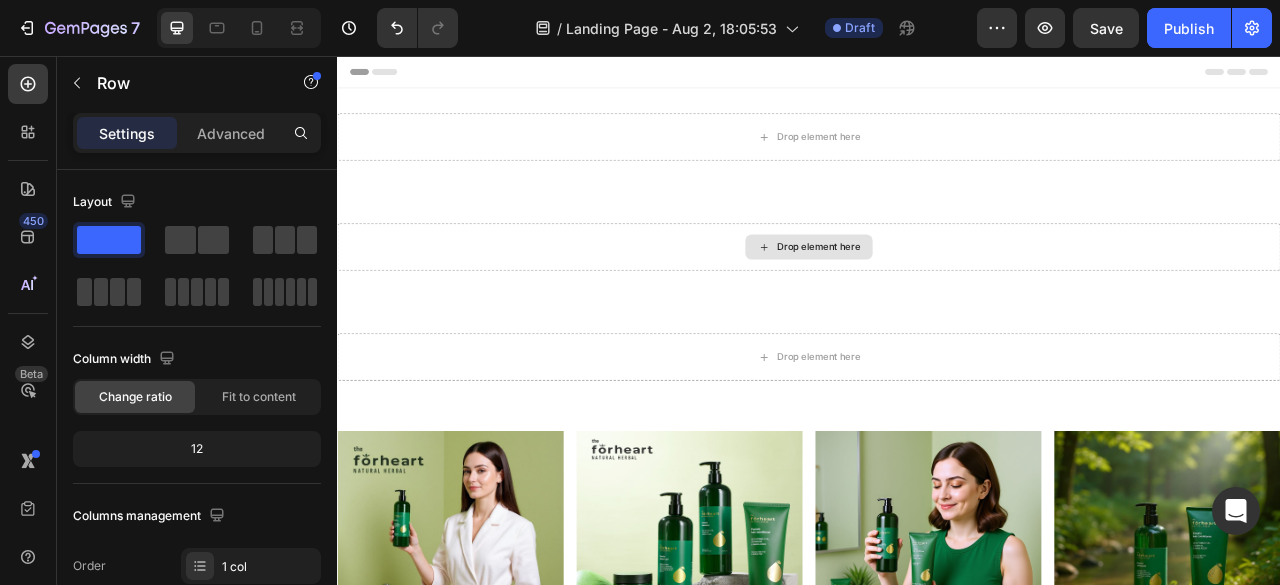 click on "Drop element here" at bounding box center [937, 299] 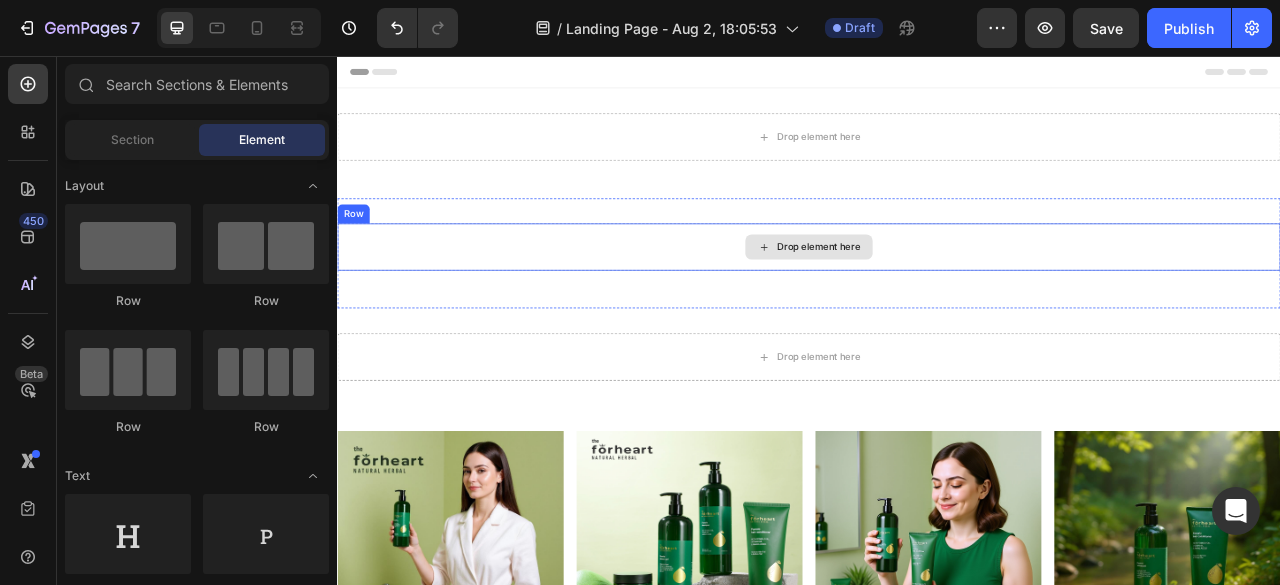 click on "Drop element here" at bounding box center (949, 299) 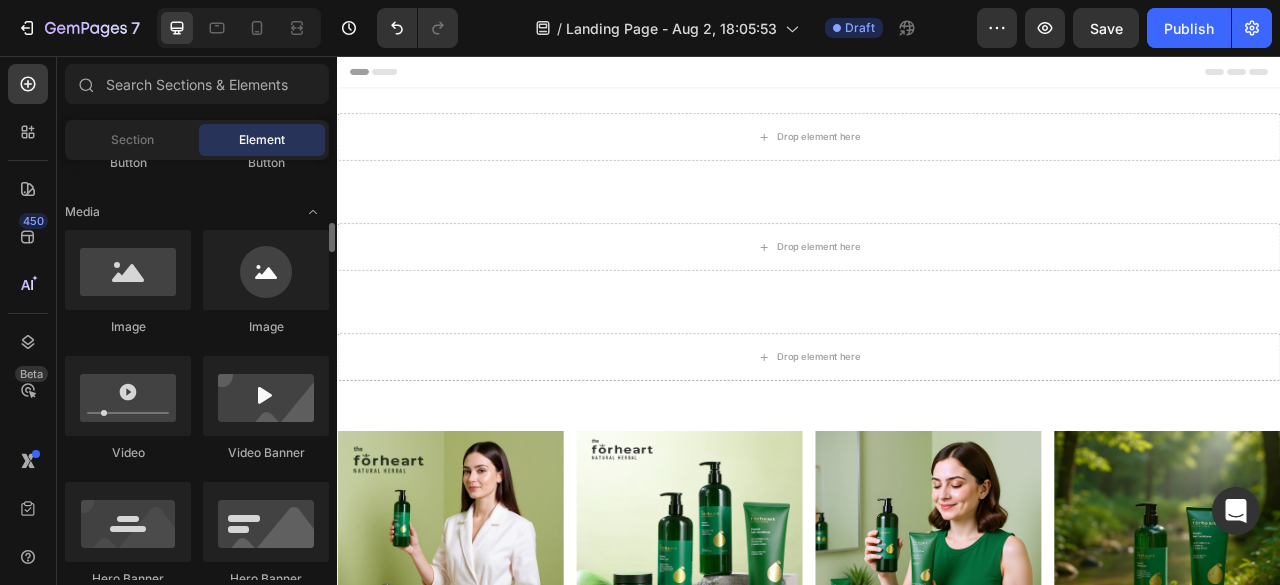 scroll, scrollTop: 590, scrollLeft: 0, axis: vertical 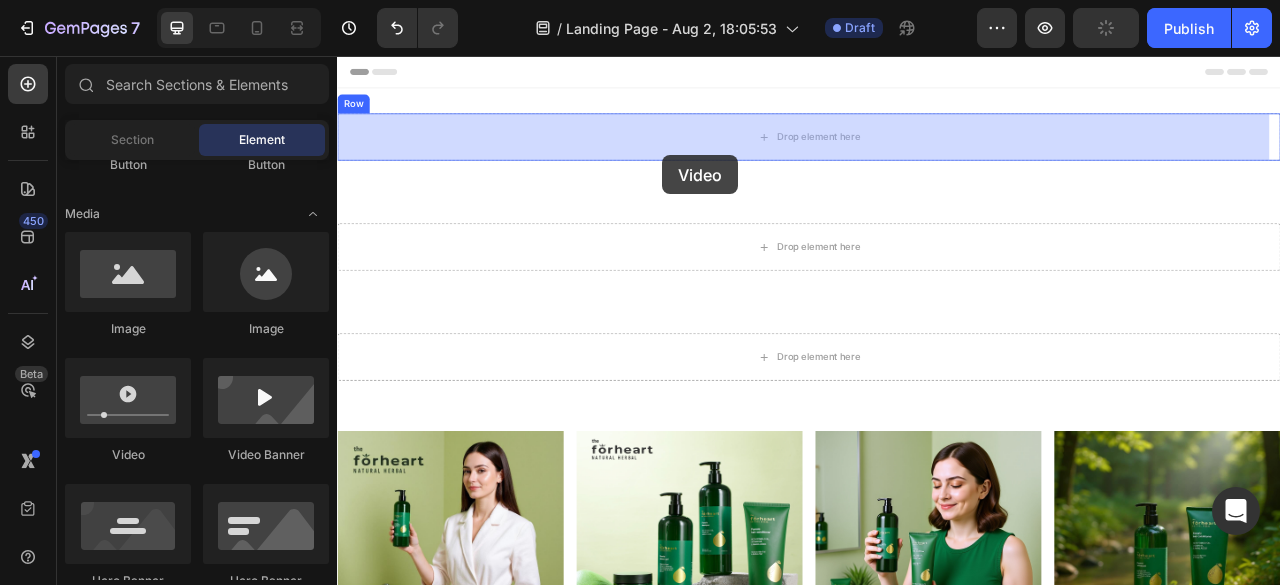 drag, startPoint x: 425, startPoint y: 469, endPoint x: 750, endPoint y: 183, distance: 432.92148 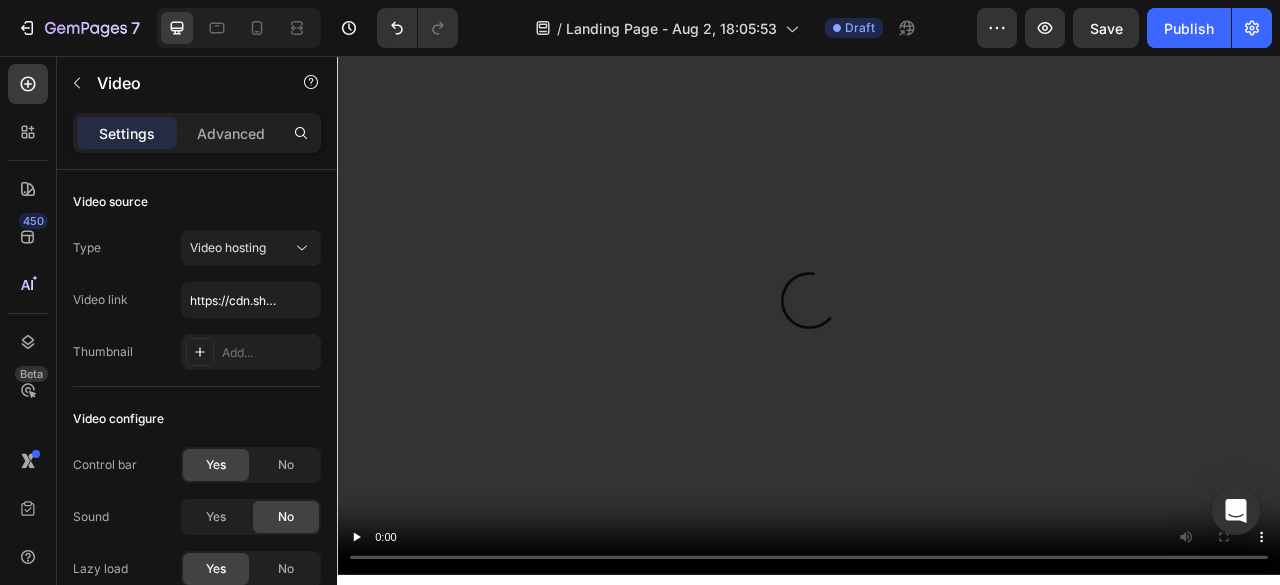 scroll, scrollTop: 127, scrollLeft: 0, axis: vertical 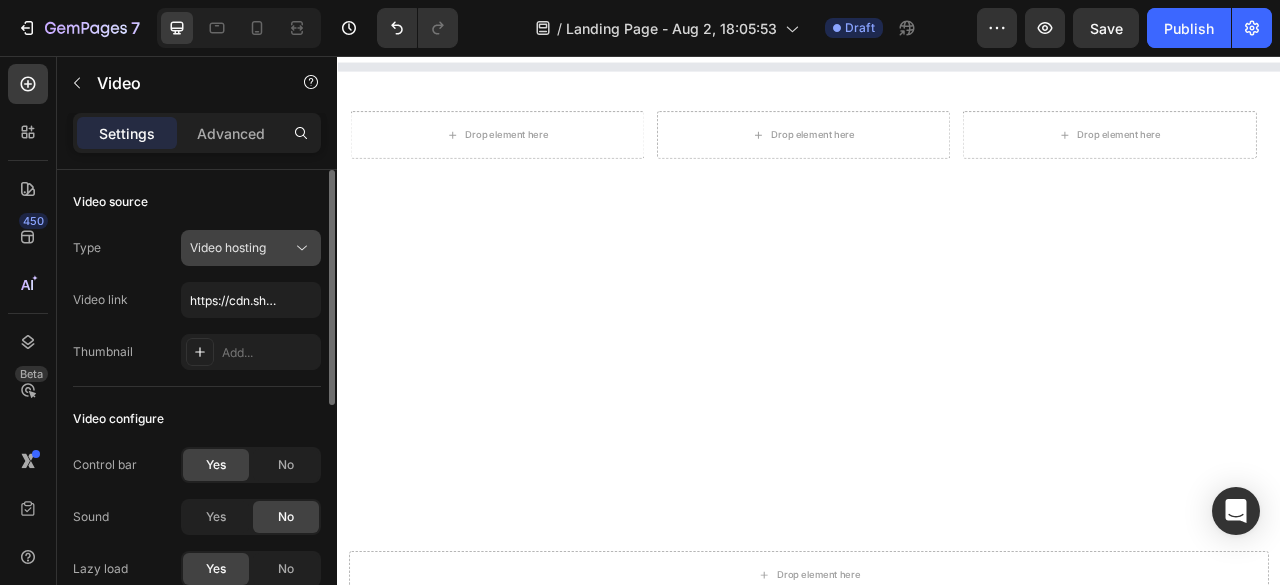 click 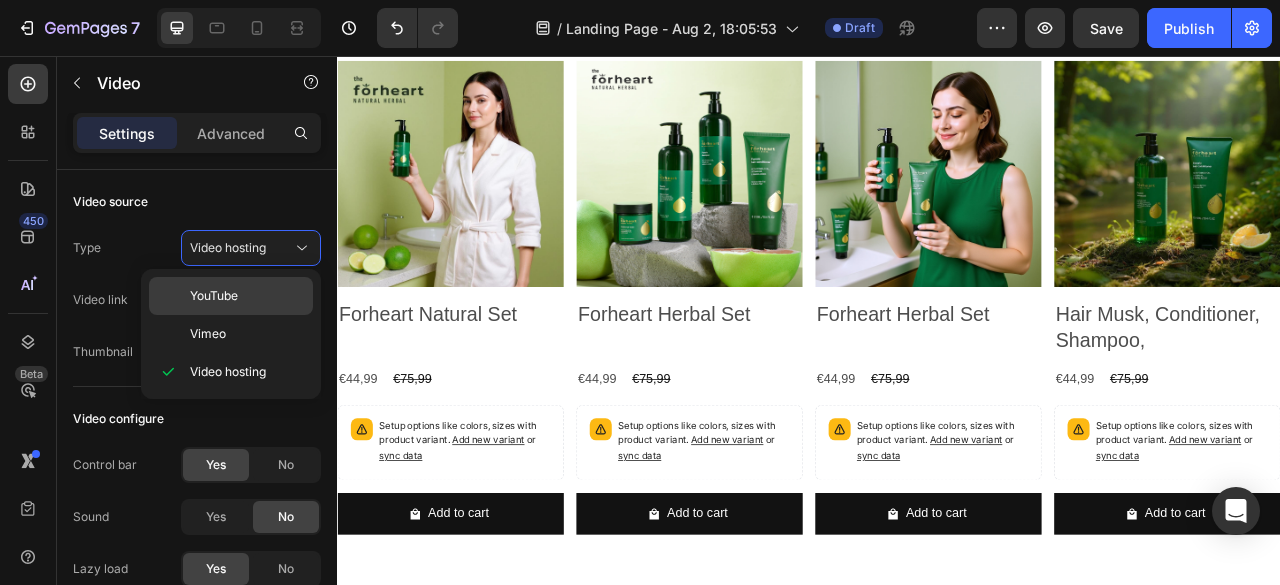 click on "YouTube" at bounding box center (214, 296) 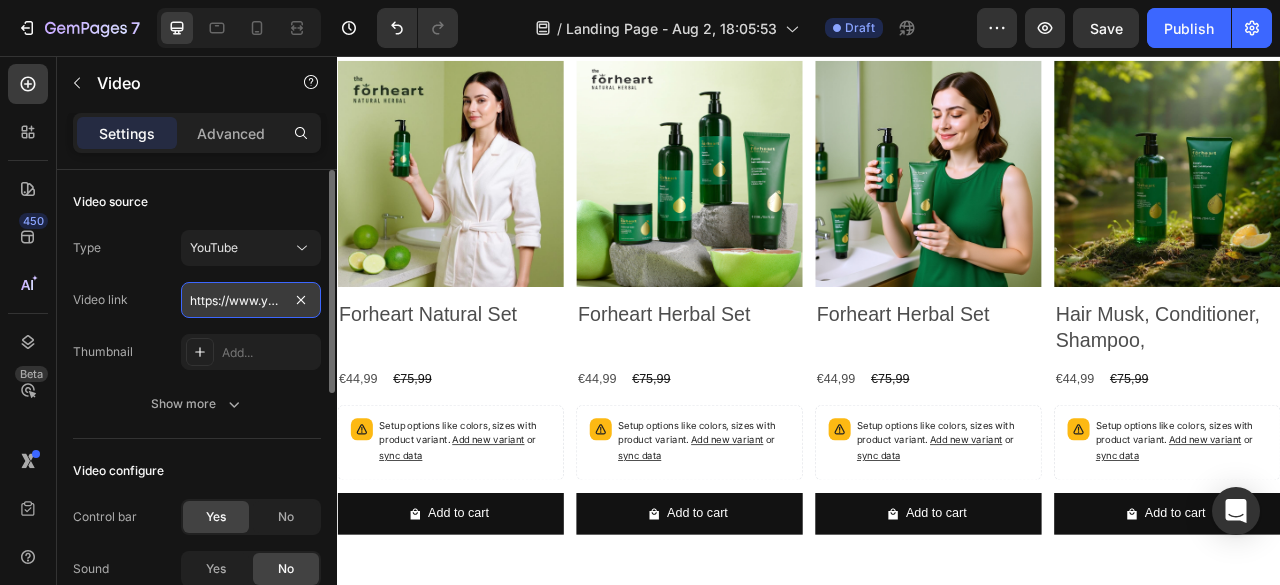 click on "https://www.youtube.com/watch?v=drIt4RH_kyQ" at bounding box center [251, 300] 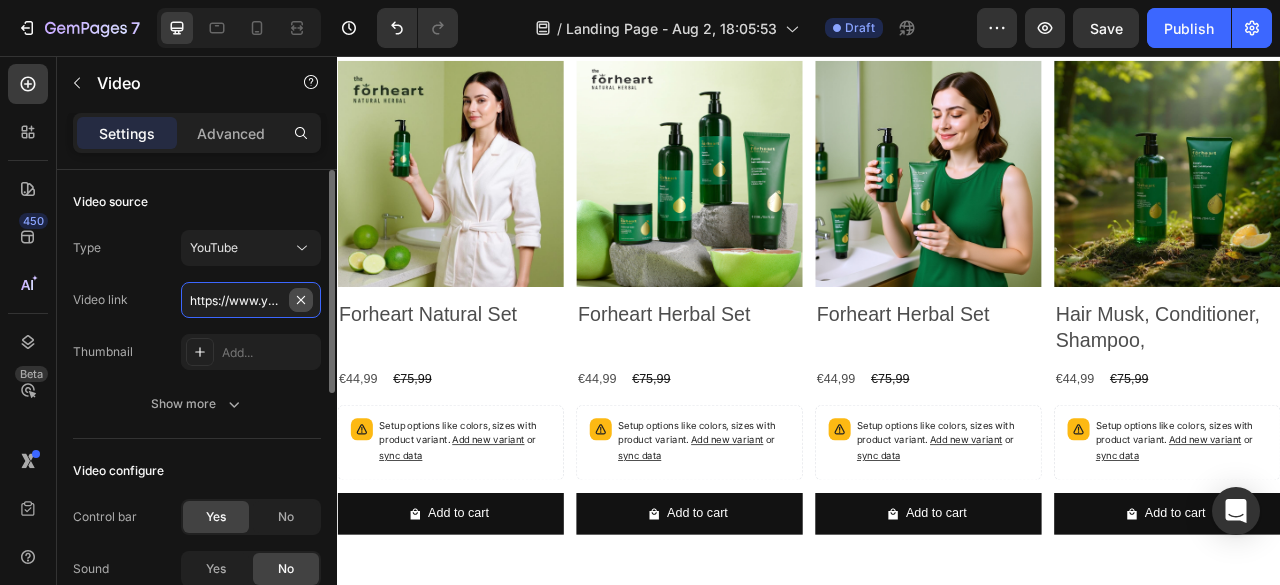 type 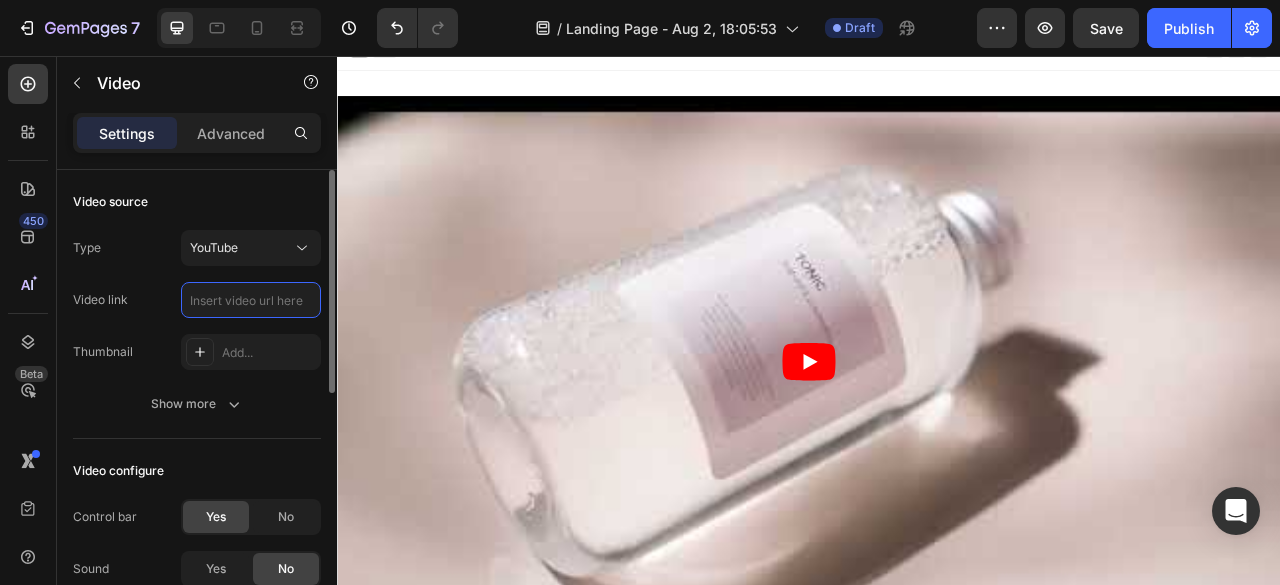 scroll, scrollTop: 0, scrollLeft: 0, axis: both 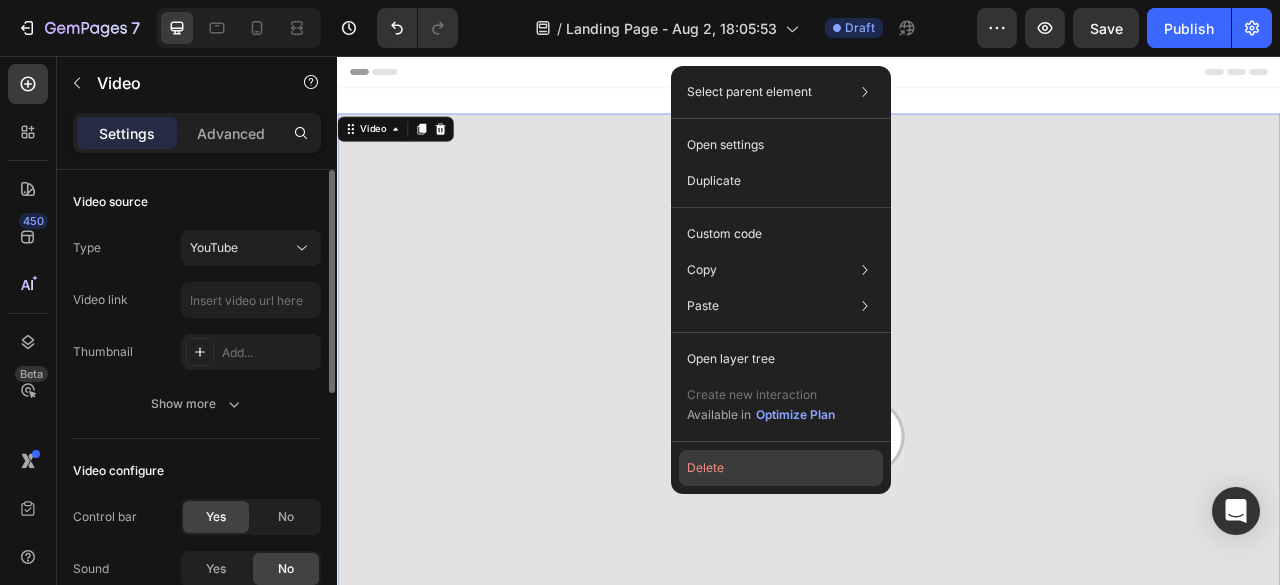 click on "Delete" 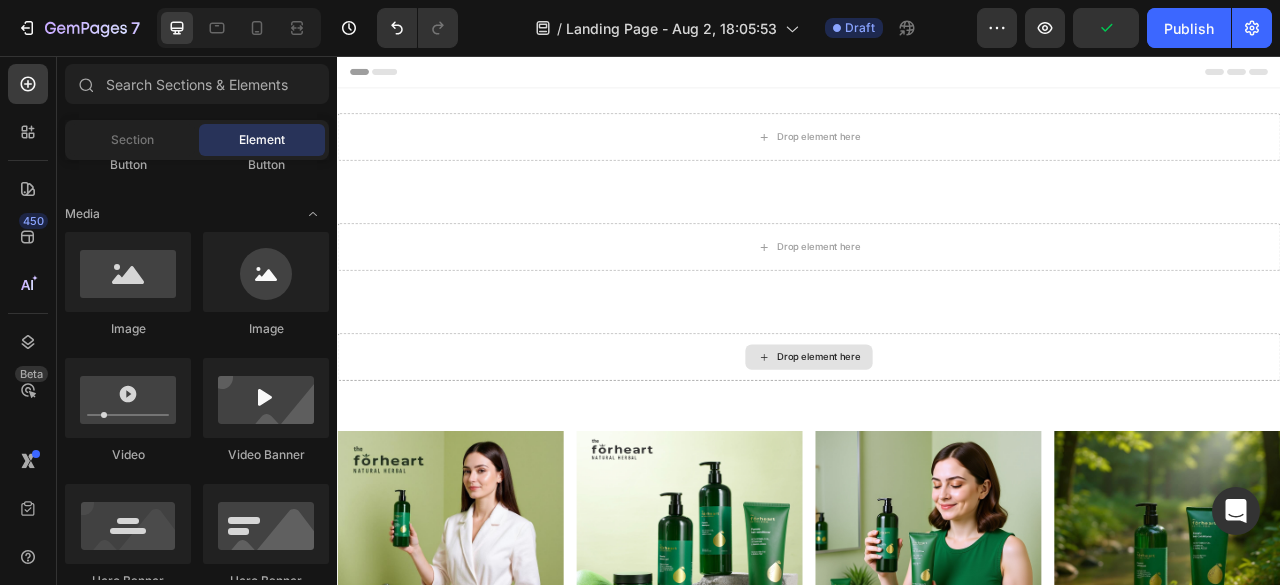 scroll, scrollTop: 0, scrollLeft: 0, axis: both 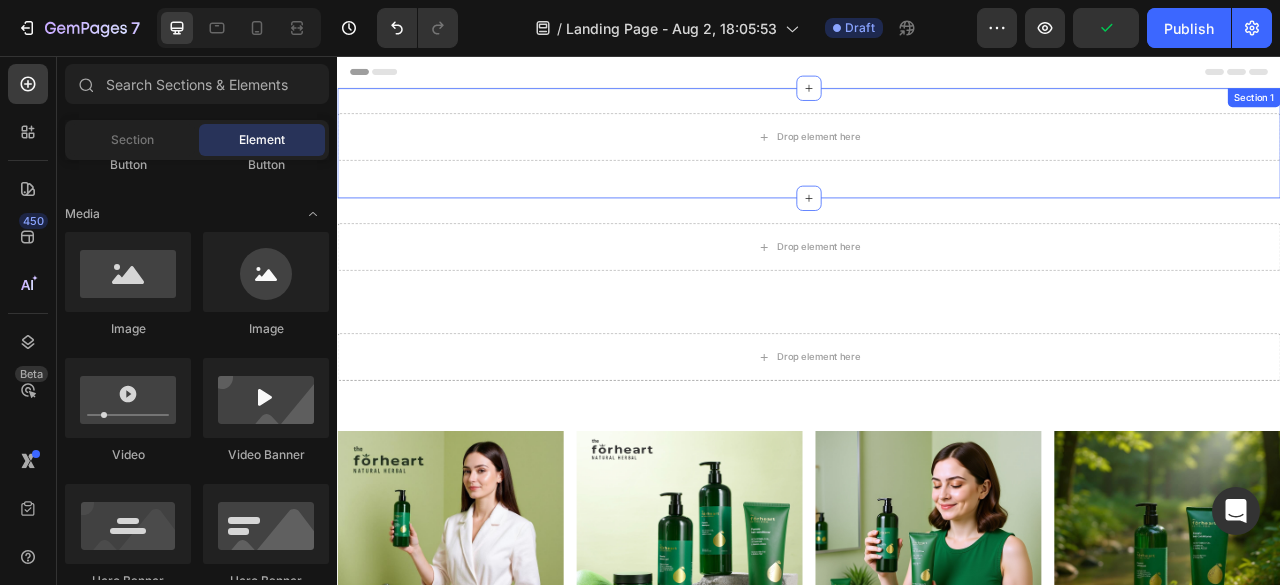 click on "Drop element here" at bounding box center [937, 159] 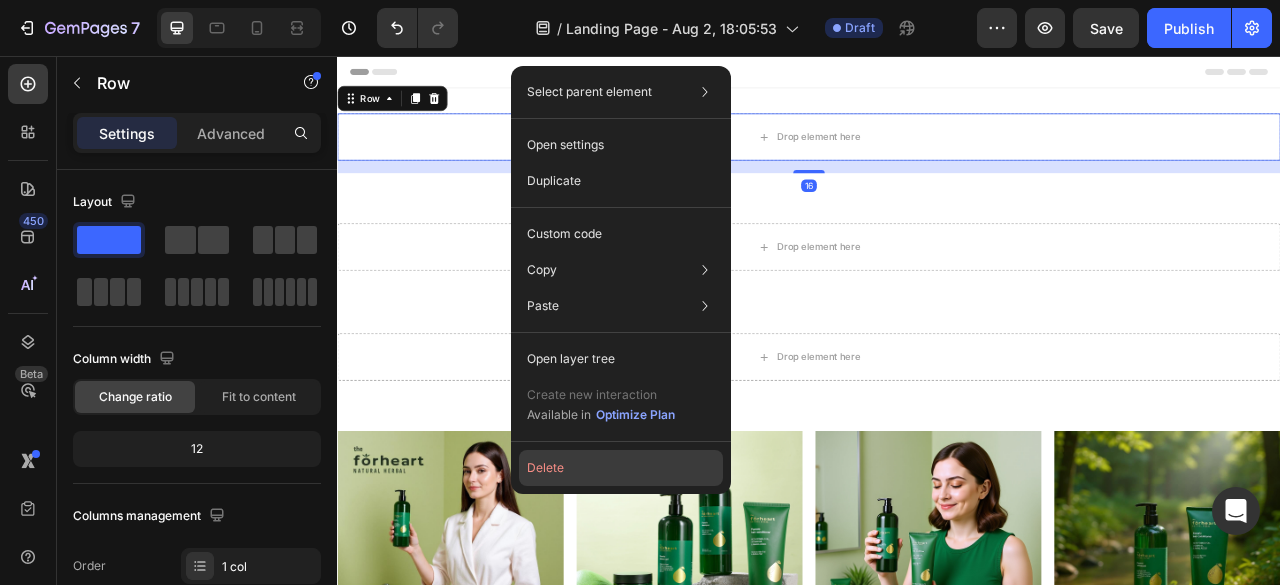 click on "Delete" 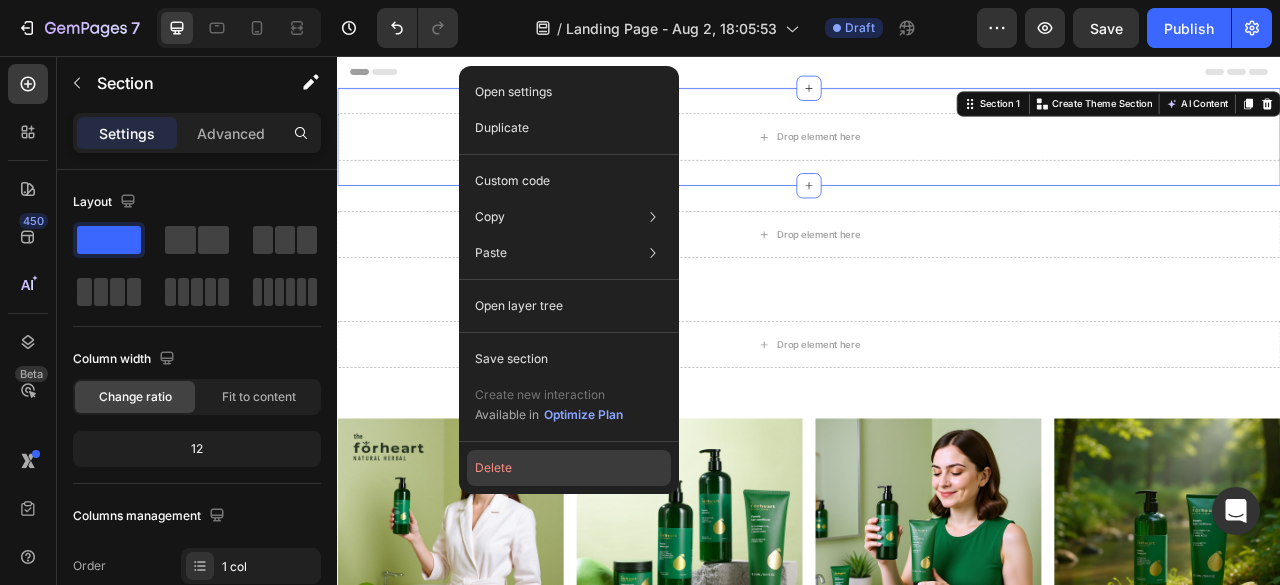 click on "Delete" 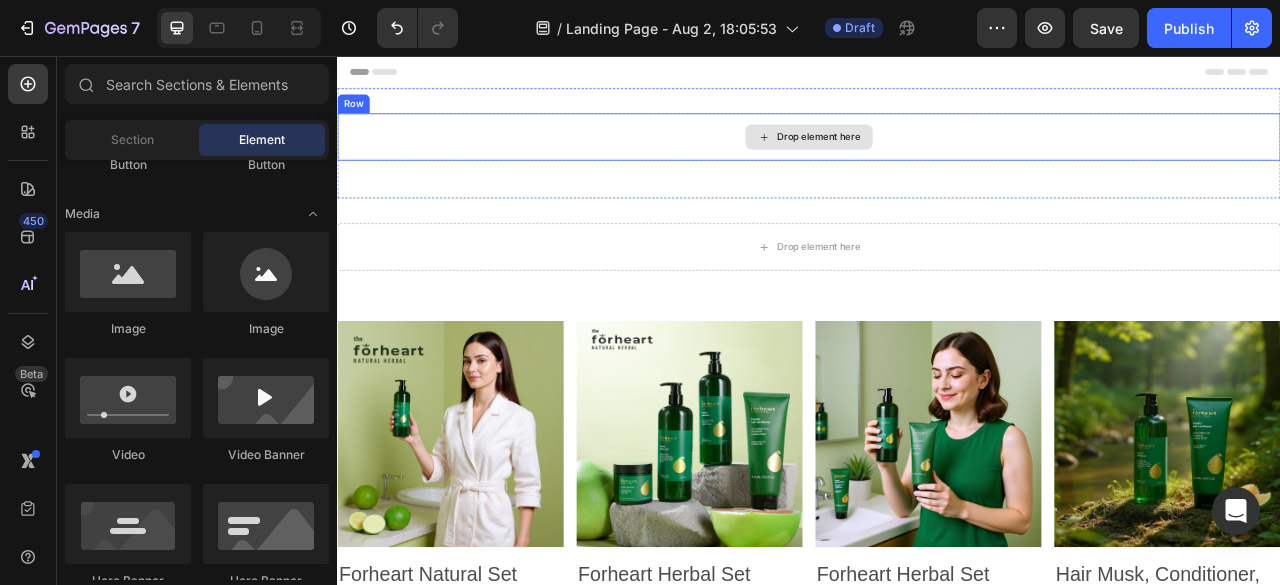 click on "Drop element here" at bounding box center (937, 159) 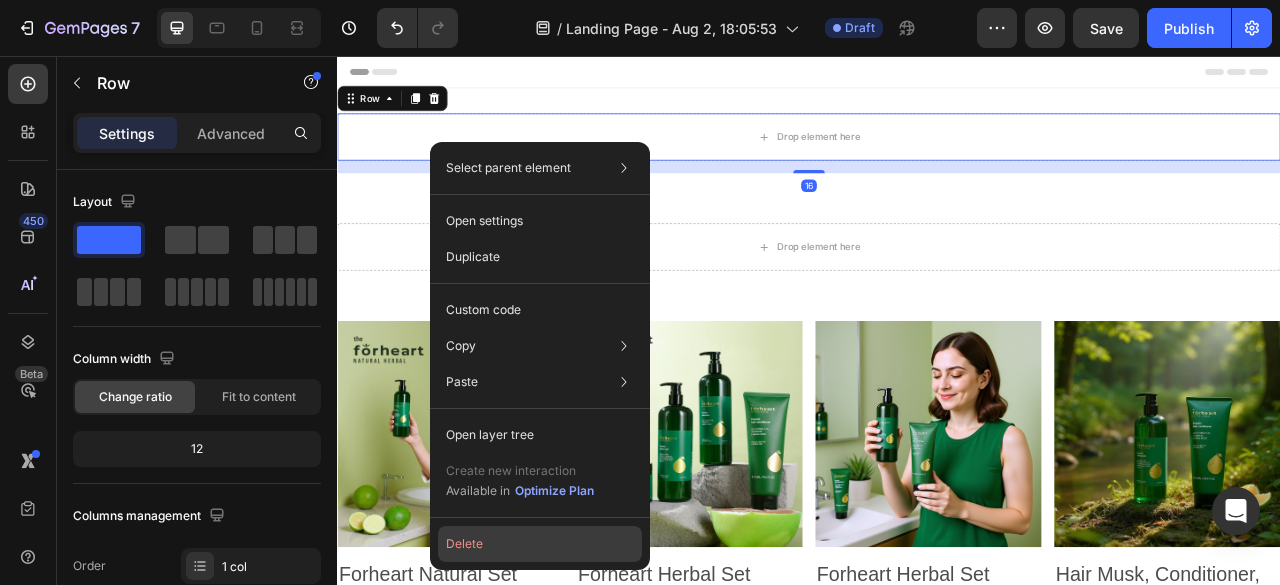 click on "Delete" 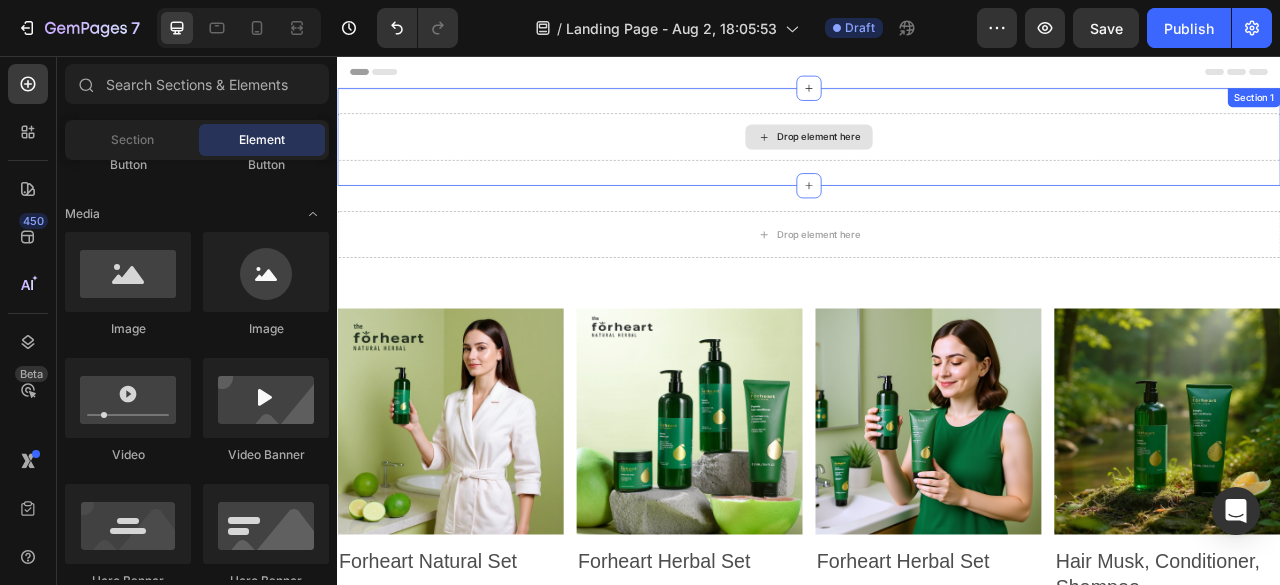 click on "Drop element here" at bounding box center [937, 159] 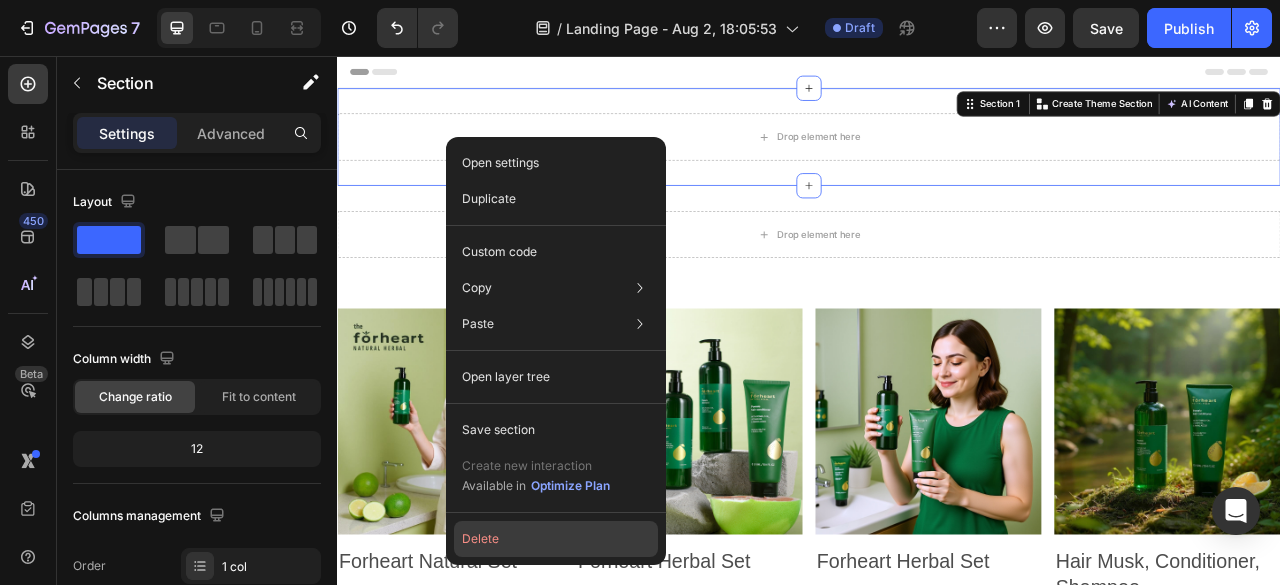 click on "Delete" 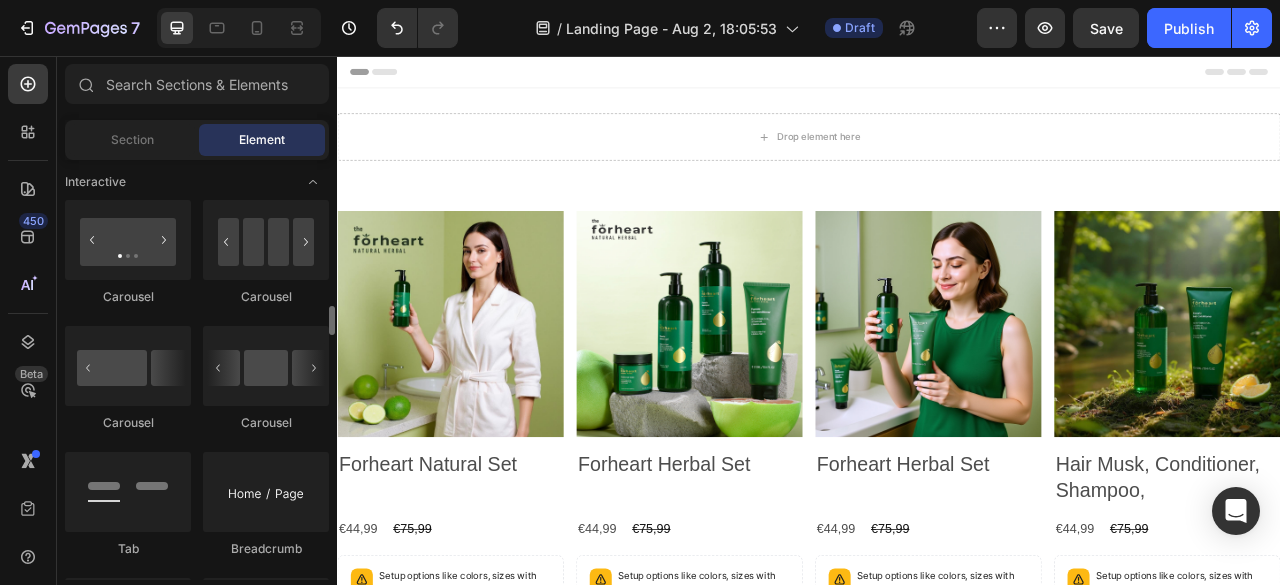 scroll, scrollTop: 2006, scrollLeft: 0, axis: vertical 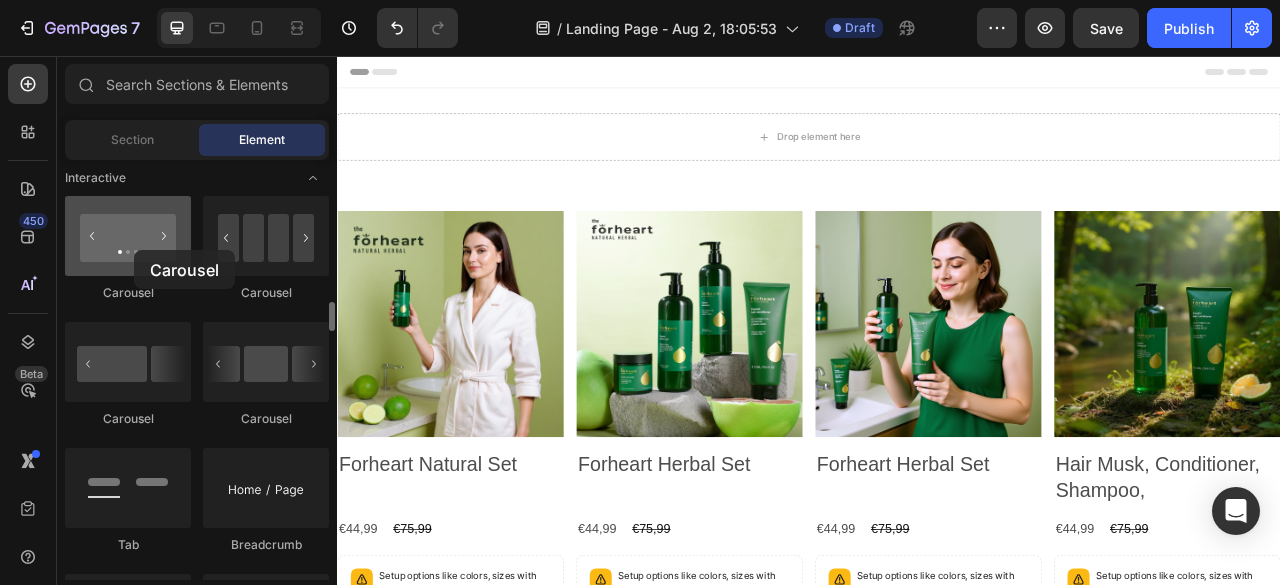 click at bounding box center [128, 236] 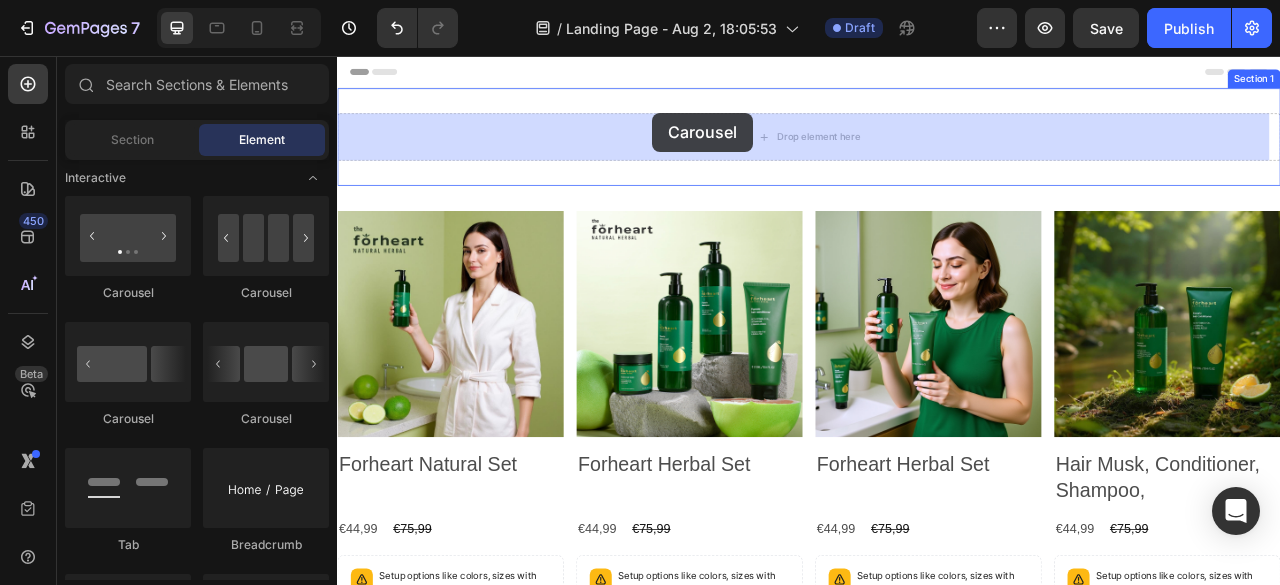 drag, startPoint x: 471, startPoint y: 306, endPoint x: 738, endPoint y: 128, distance: 320.89407 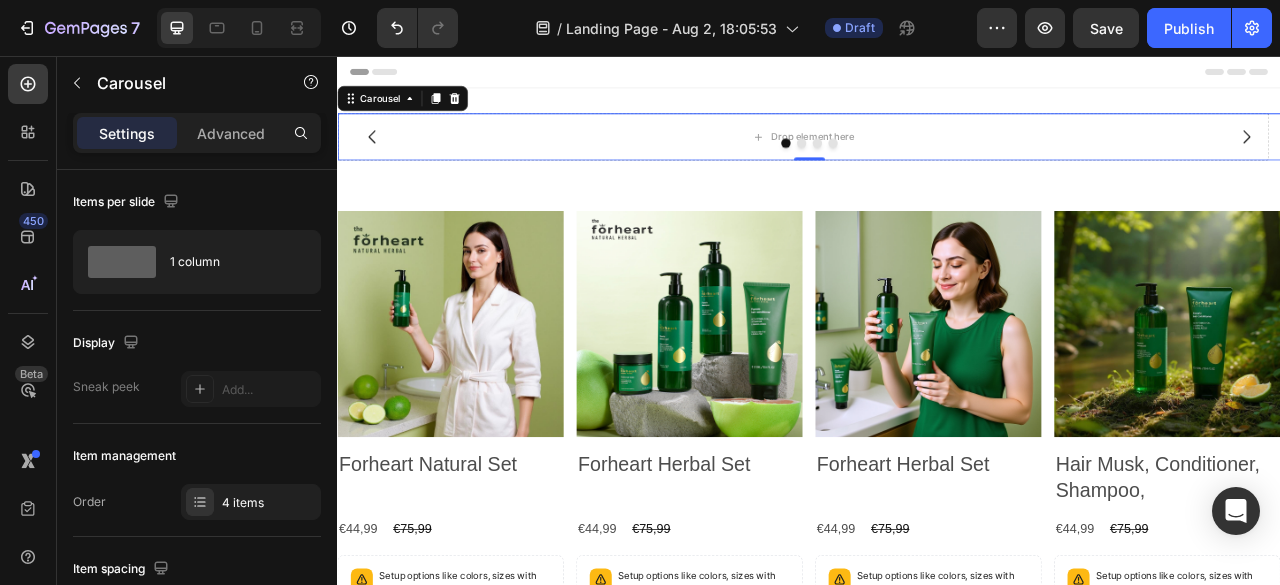 click 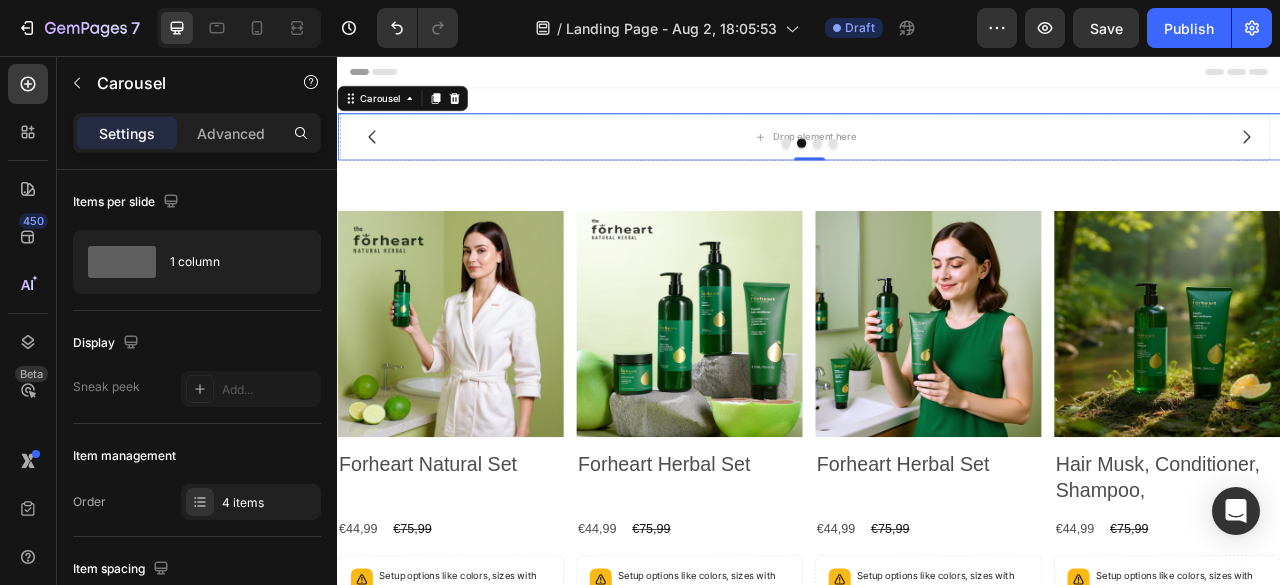 click 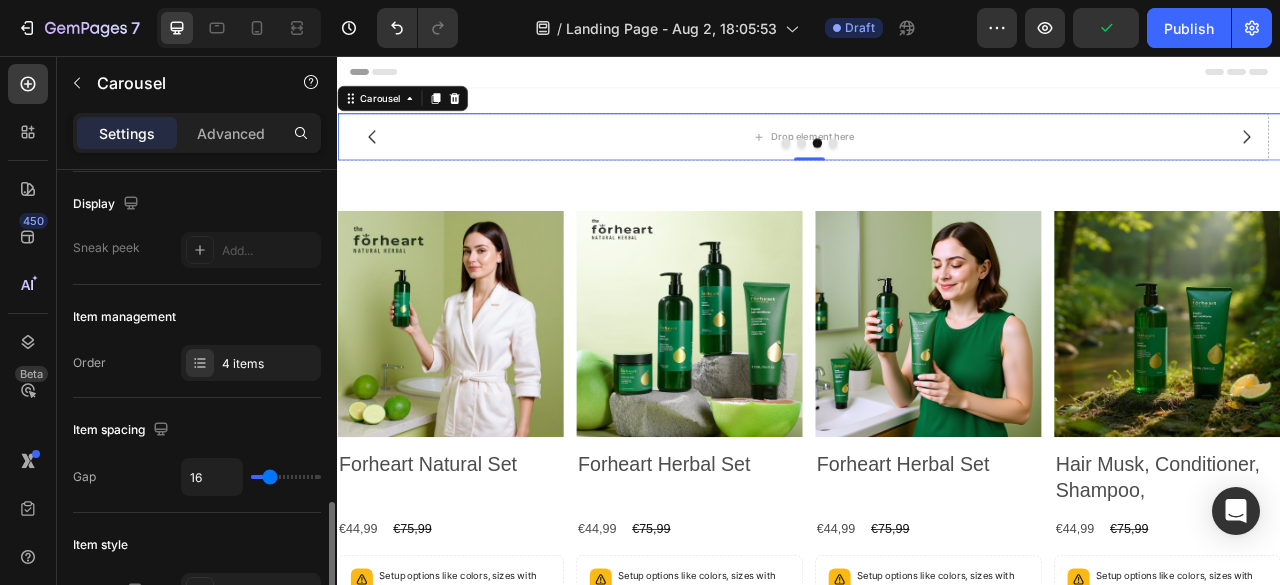 scroll, scrollTop: 0, scrollLeft: 0, axis: both 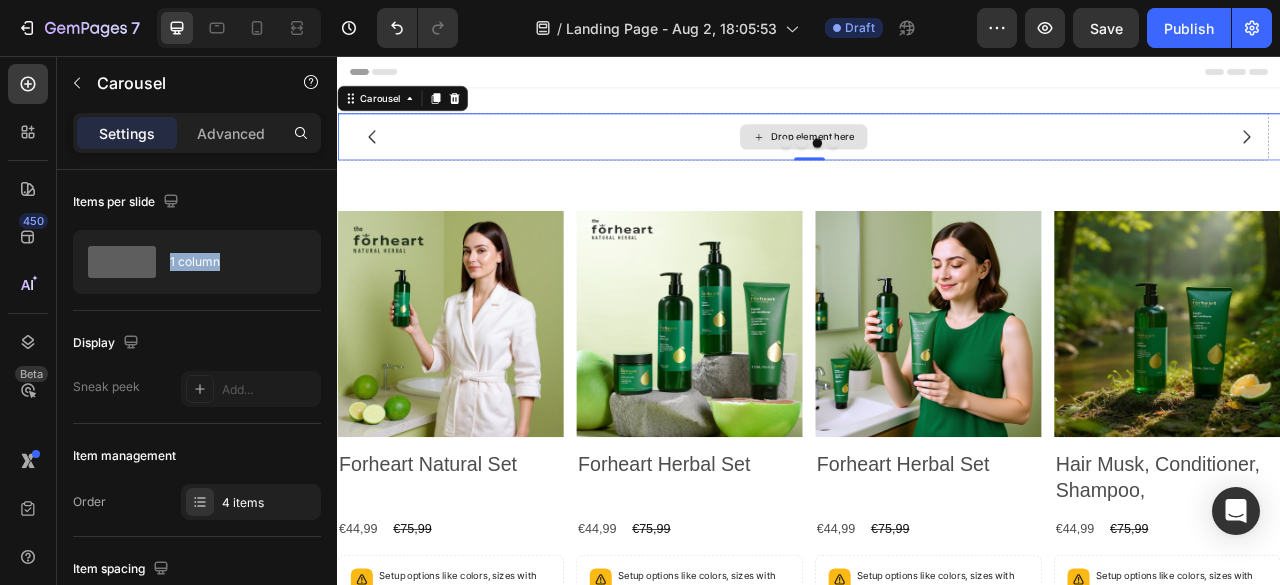 drag, startPoint x: 492, startPoint y: 331, endPoint x: 828, endPoint y: 148, distance: 382.60294 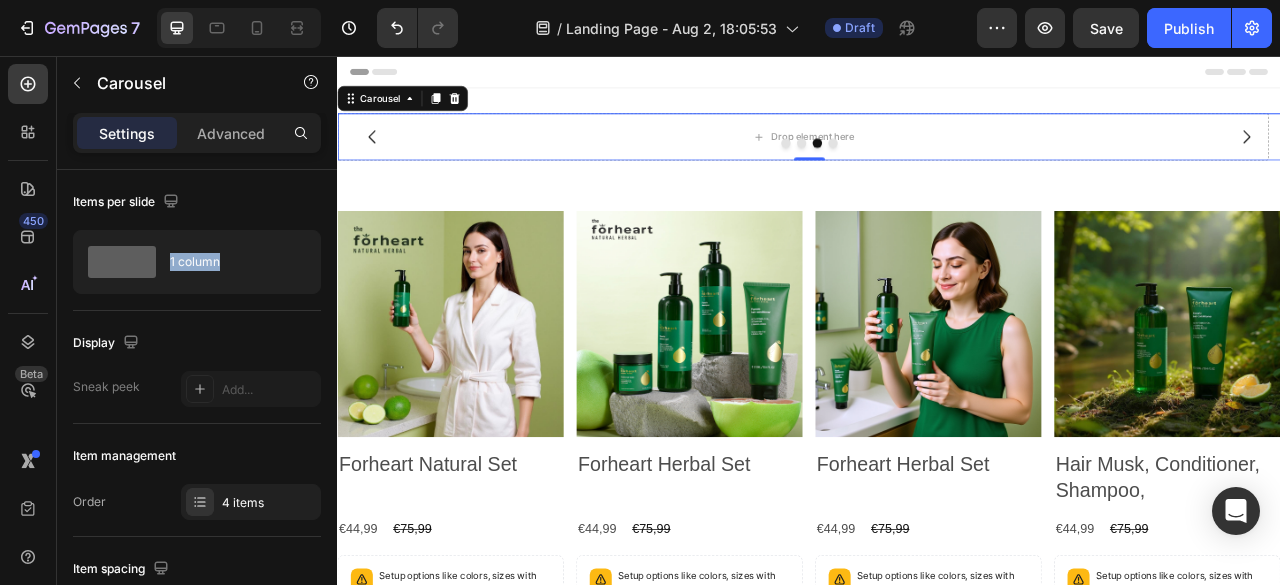 click 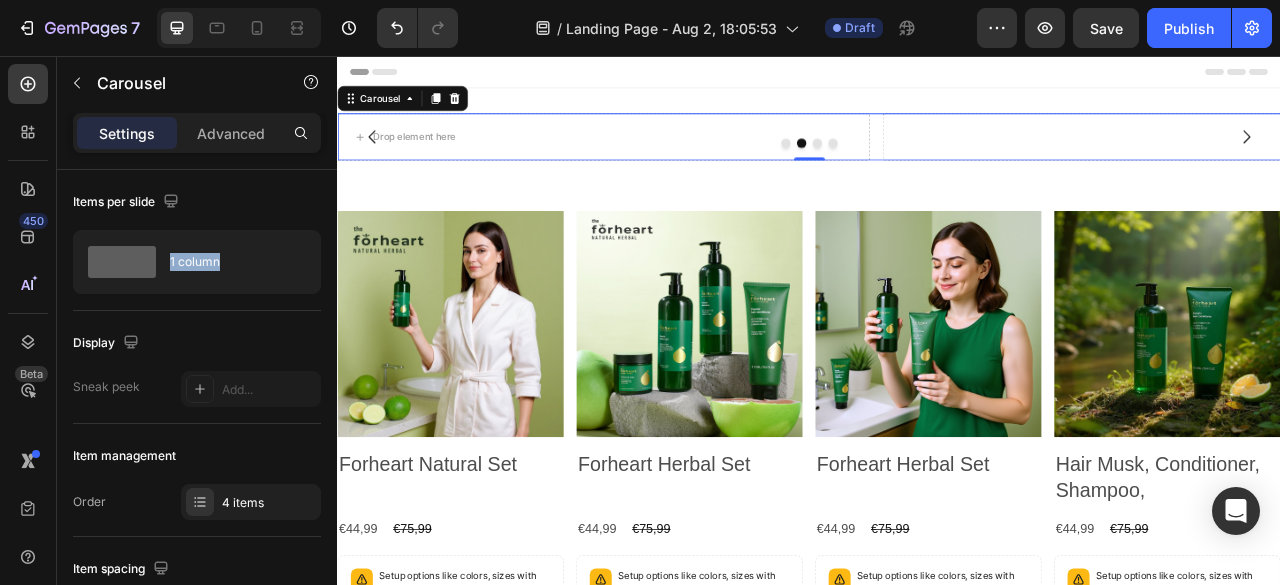 click 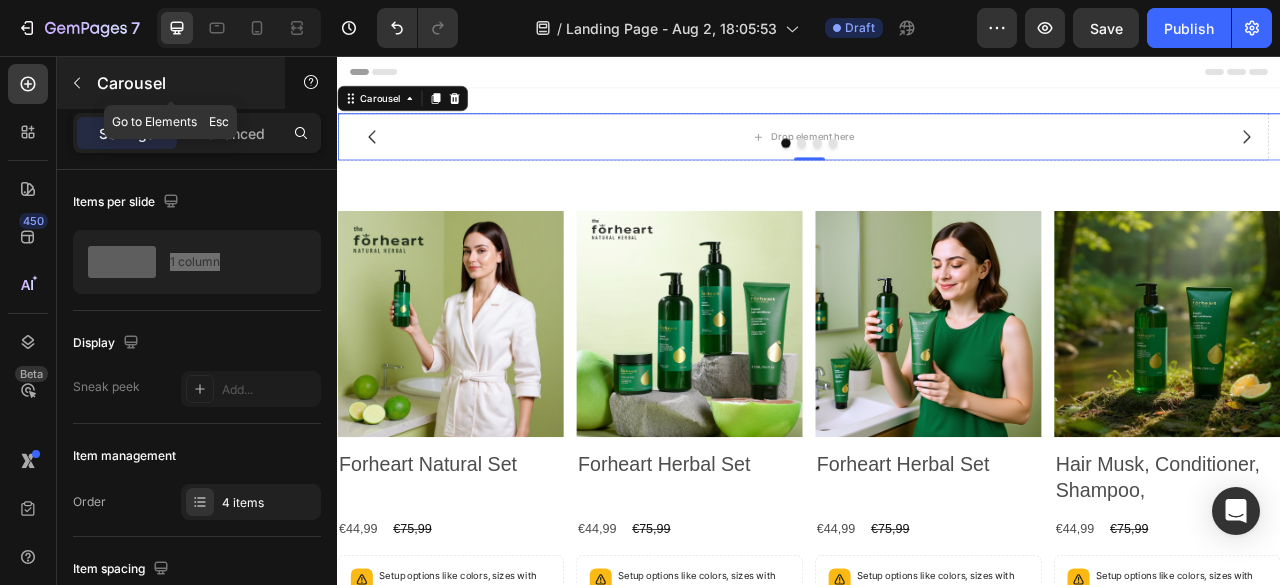 click 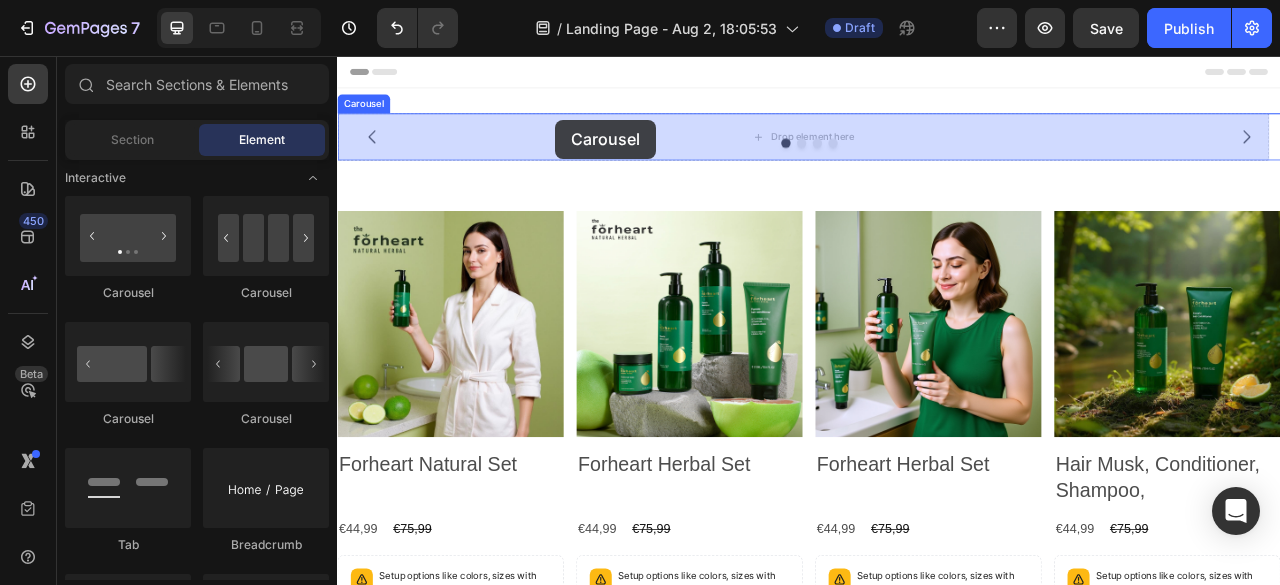 drag, startPoint x: 483, startPoint y: 423, endPoint x: 614, endPoint y: 137, distance: 314.5743 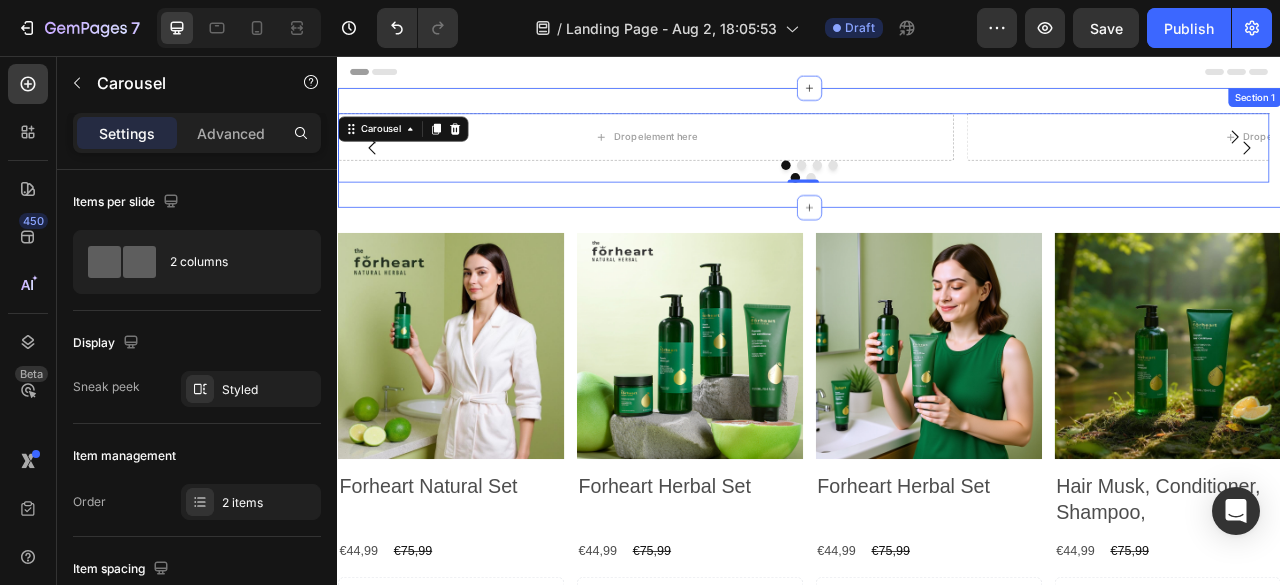 click on "Drop element here
Drop element here
Carousel   0
Drop element here
Drop element here
Drop element here
Carousel Section 1" at bounding box center [937, 173] 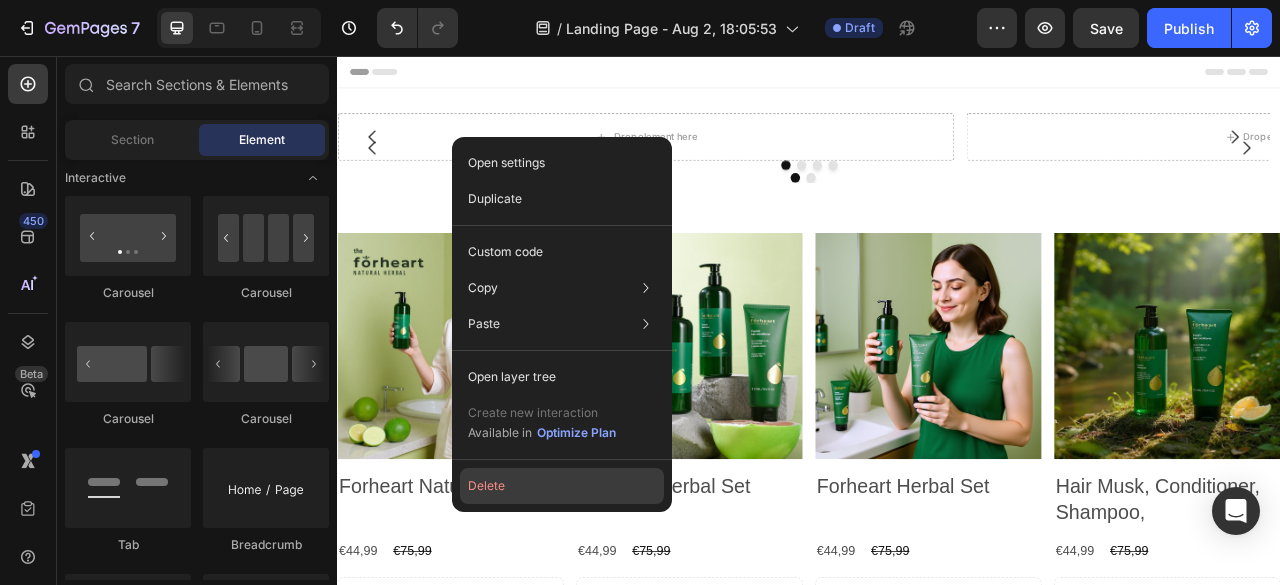 click on "Delete" 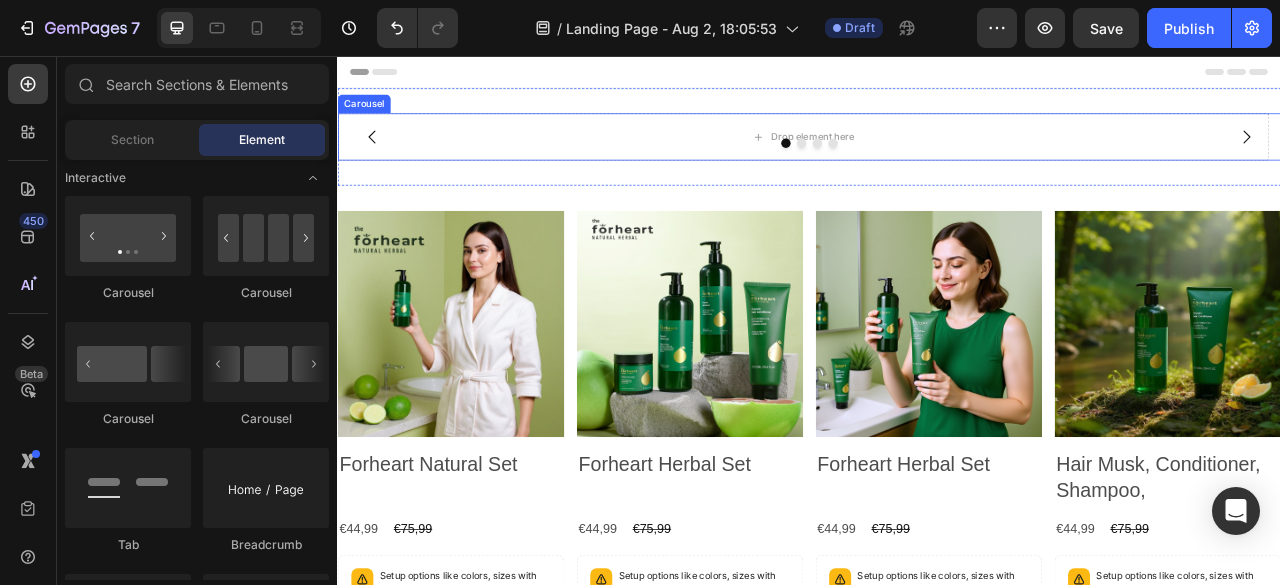 click at bounding box center [937, 167] 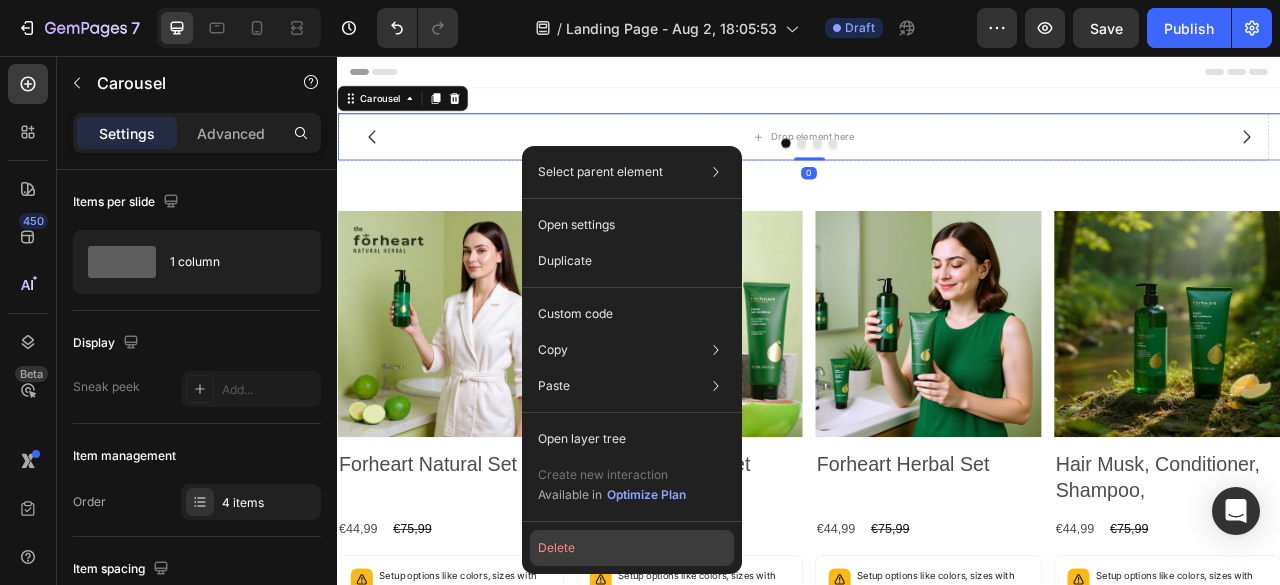 click on "Delete" 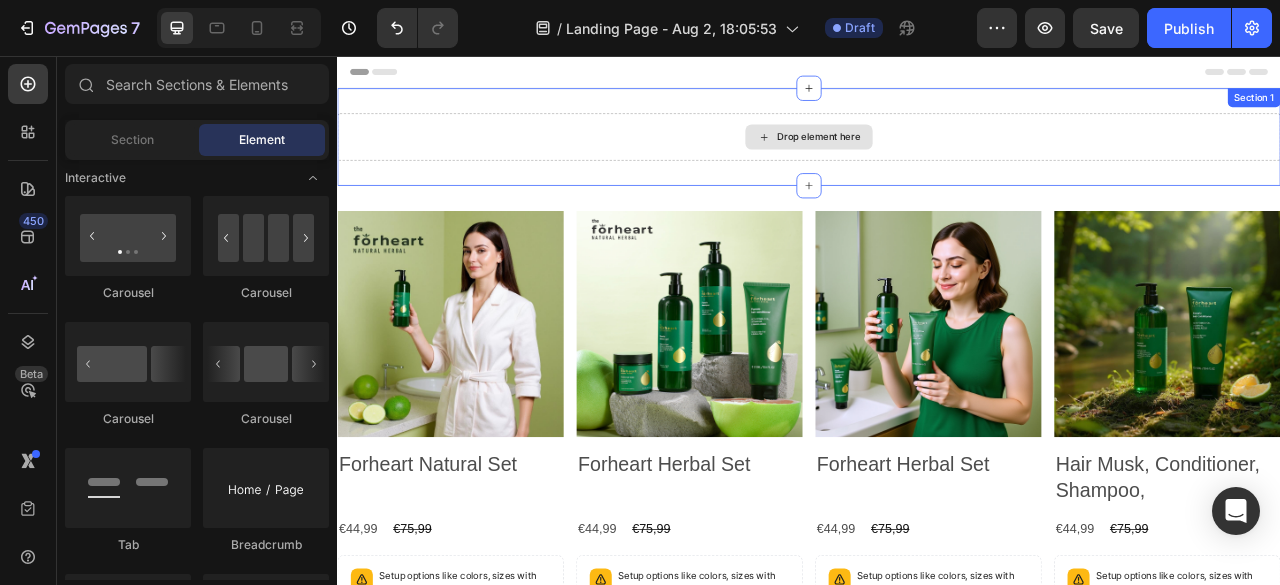 click on "Drop element here" at bounding box center [937, 159] 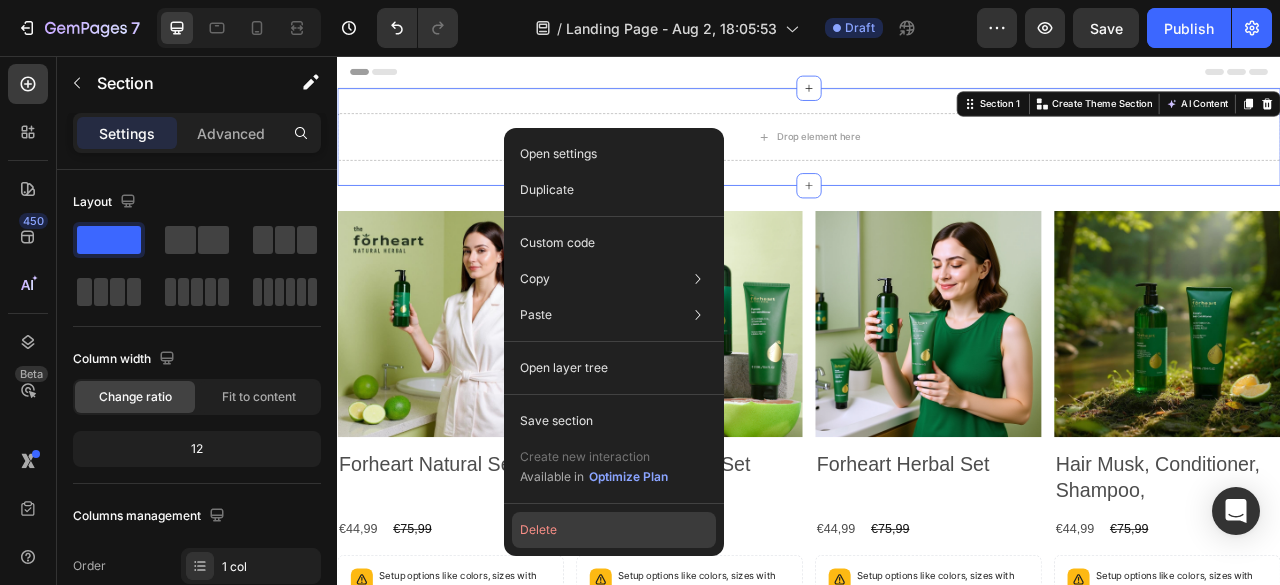 click on "Delete" 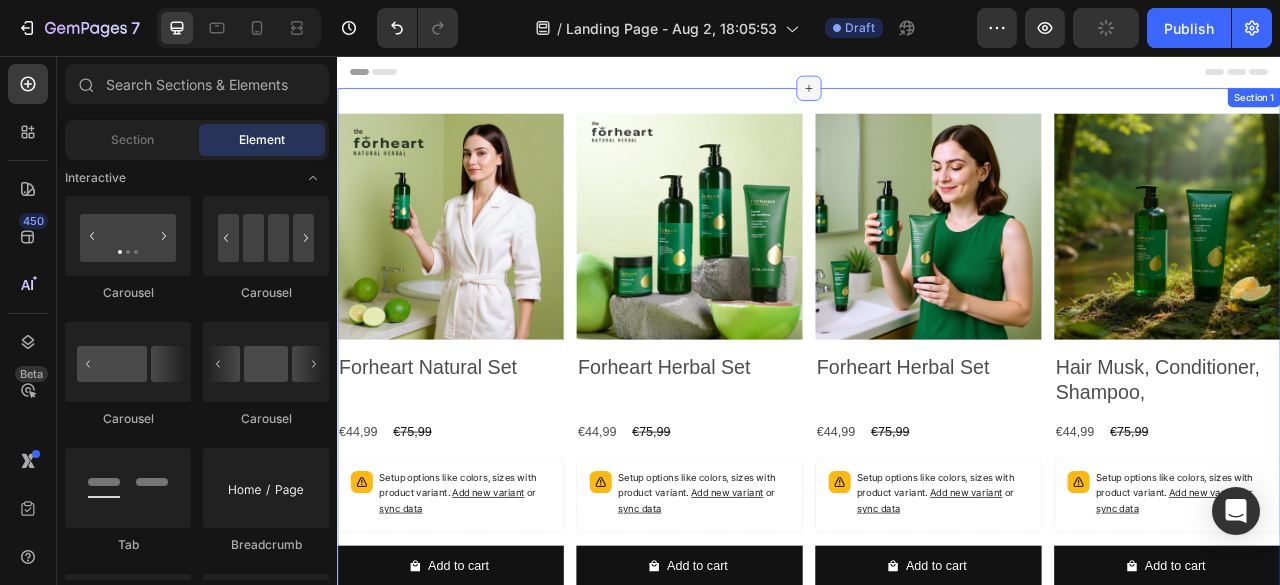 click at bounding box center (937, 97) 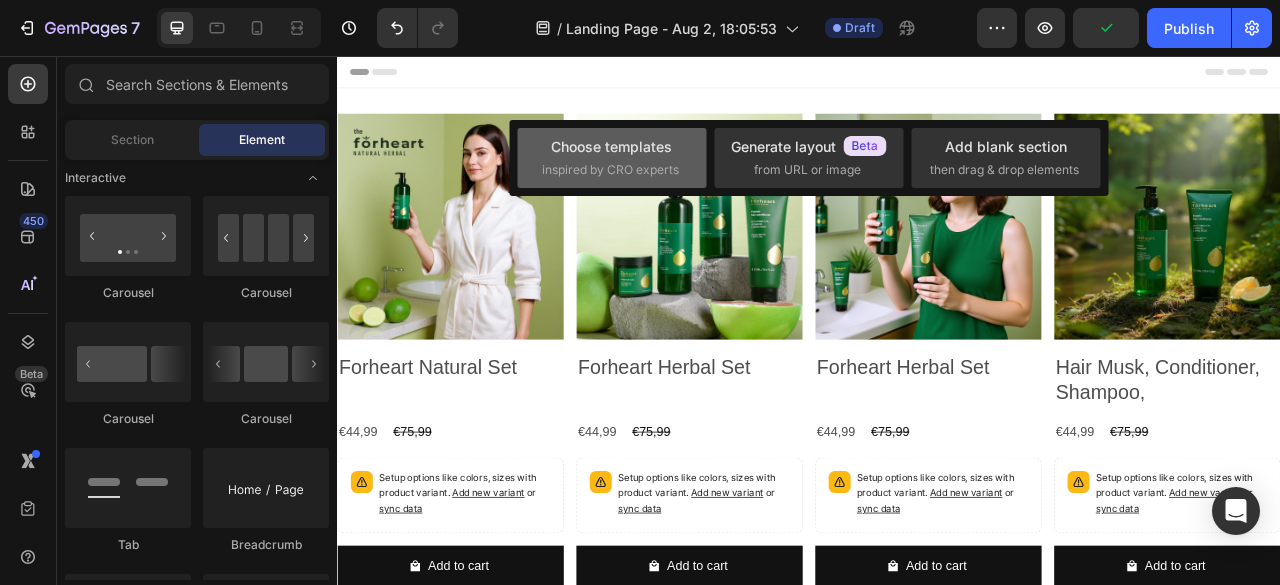 click on "inspired by CRO experts" at bounding box center [610, 170] 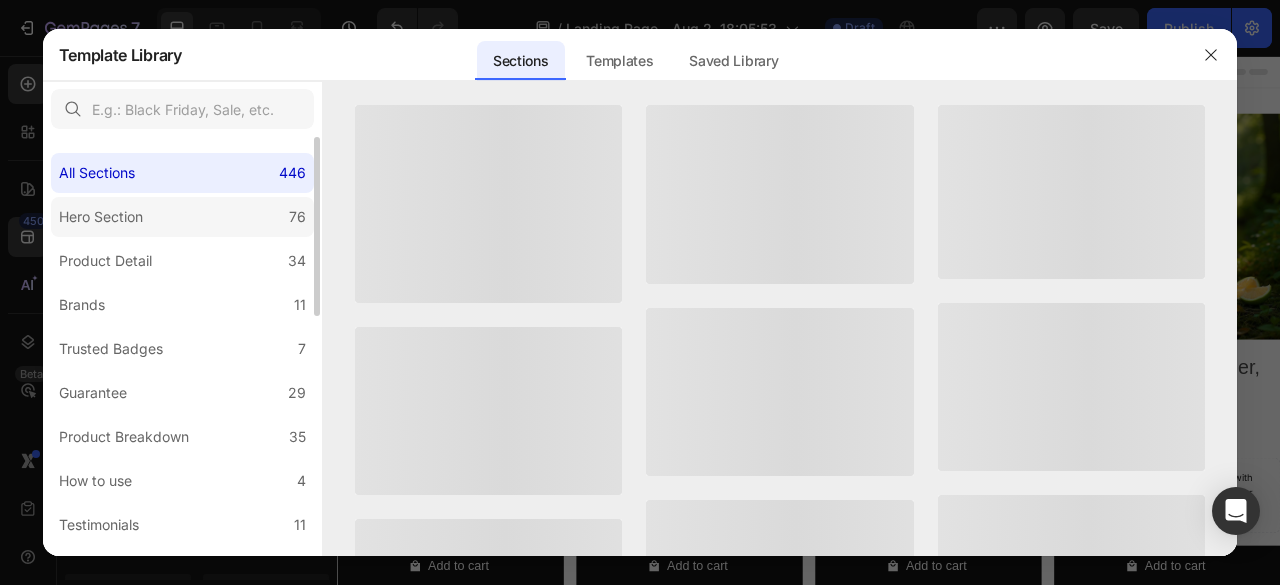 click on "Hero Section 76" 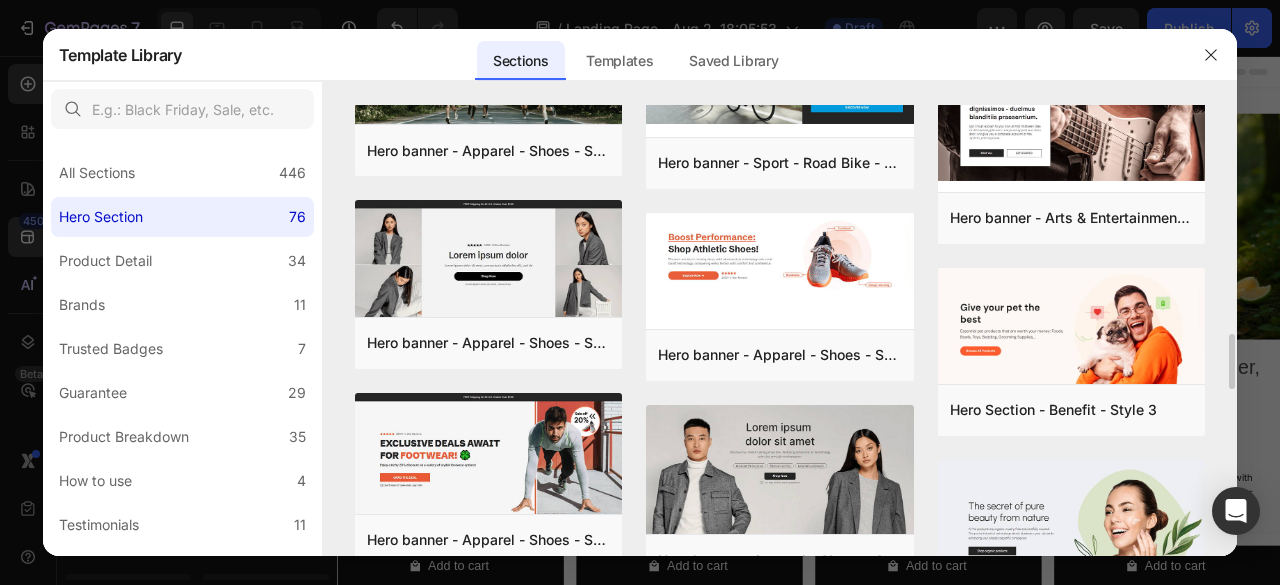 click on "Hero Section - Benefit - Style 1 Add to page  Preview  Hero banner - Food & Drink - Kombucha - Style 33 Add to page  Preview  Hero banner - Beauty & Fitness - Cosmetic - Style 20 Add to page  Preview  Hero banner - Apparel - swimwear - Style 50 Add to page  Preview  Hero banner - Beauty & Fitness - Cosmetic - Style 22 Add to page  Preview  Hero banner - Apparel - Shoes - Style 24 Add to page  Preview  Hero banner - Pet & Animals - Cat Food - Style 42 Add to page  Preview  Hero banner - Apparel - swimwear - Style 51 Add to page  Preview  Hero banner - Home & Garden - Lamp - Style 48 Add to page  Preview  Hero banner - Sport - Road Bike - Style 32 Add to page  Preview  Hero banner - Apparel - Shoes - Style 27 Add to page  Preview  Hero banner - Apparel - Shoes - Style 29 Add to page  Preview  Hero banner - Gifts & Special Events - Cosmetic - Style 37 Add to page  Preview  Hero banner - Consumer Electronics - Bluetooth Speaker - Style 45 Add to page  Preview  Hero Section - Sale Banner - Black Friday - Style 2" 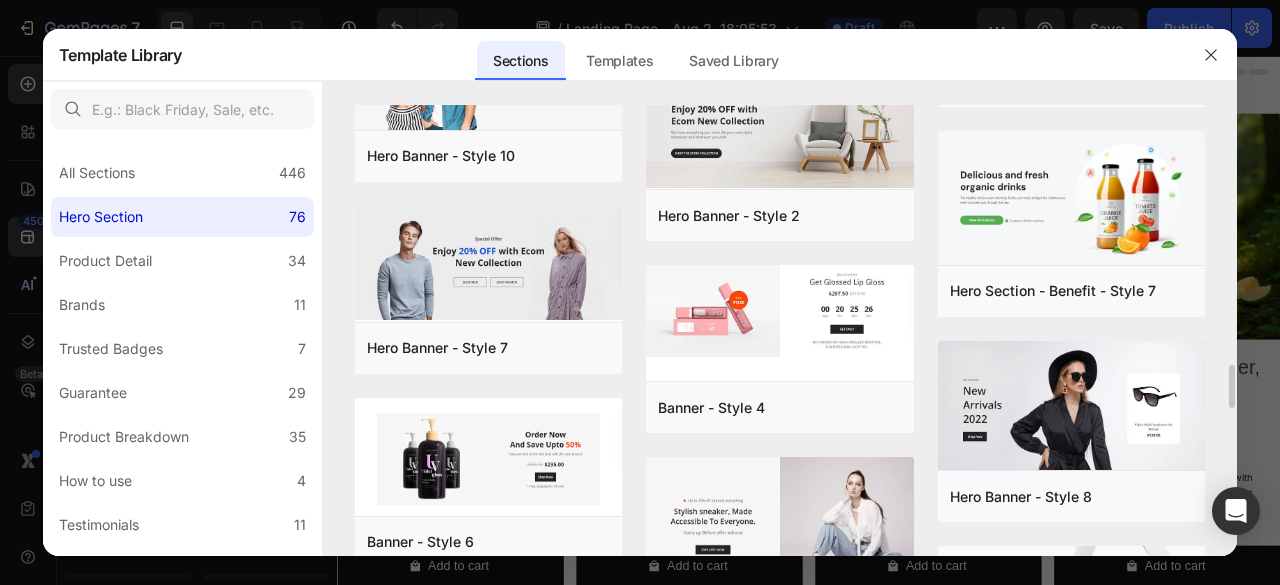 scroll, scrollTop: 3126, scrollLeft: 0, axis: vertical 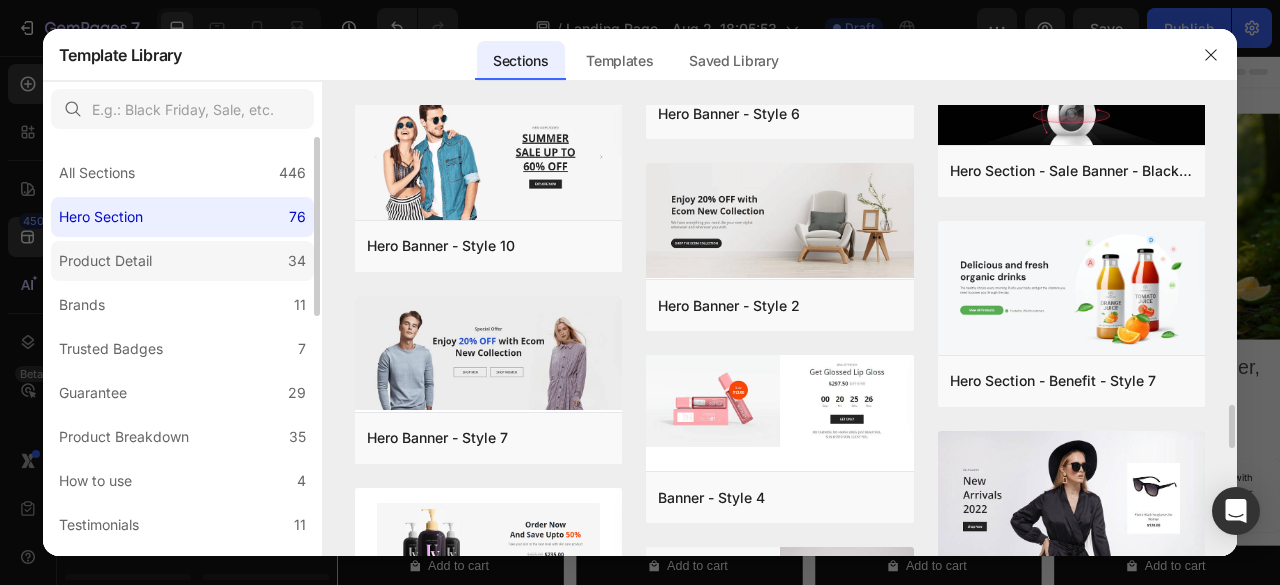 click on "Product Detail 34" 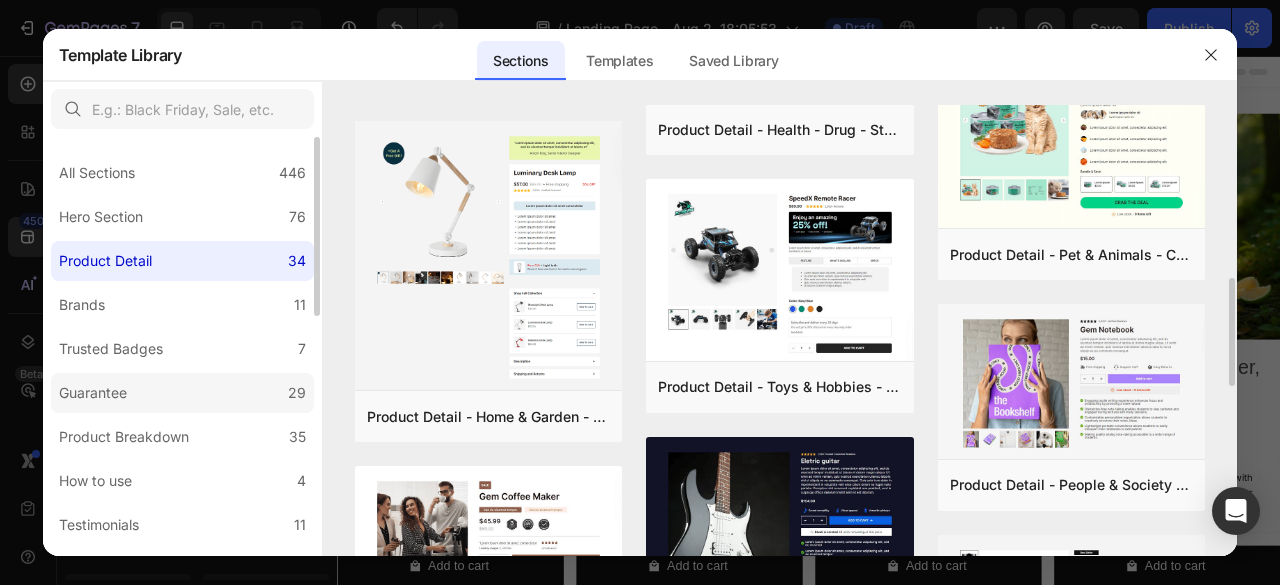 scroll, scrollTop: 741, scrollLeft: 0, axis: vertical 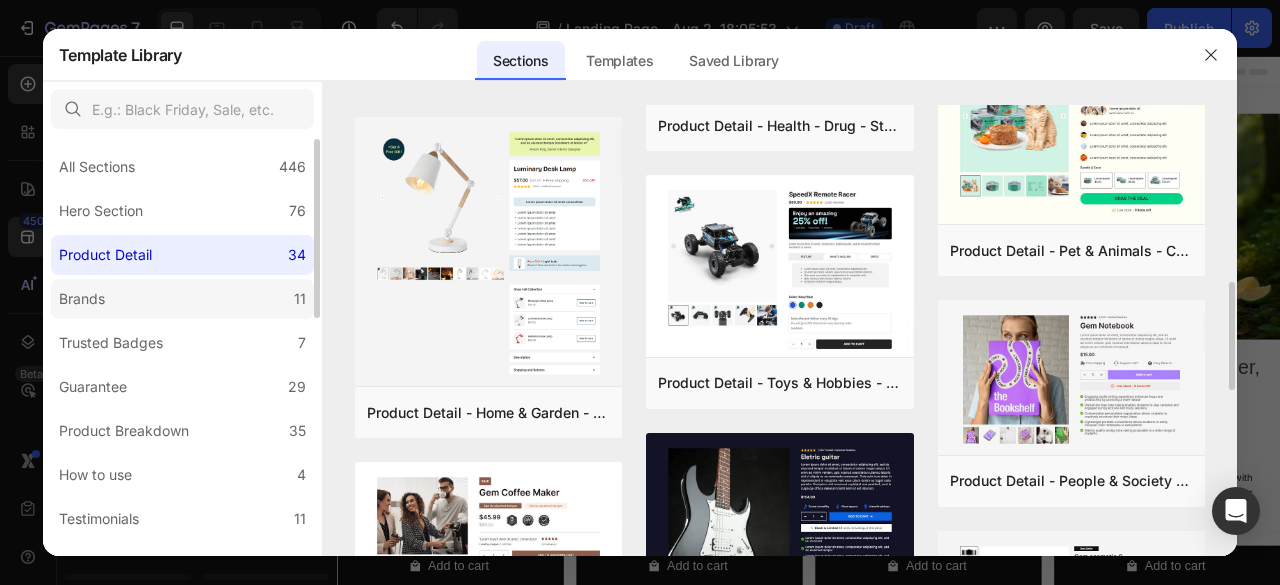 click on "Brands 11" 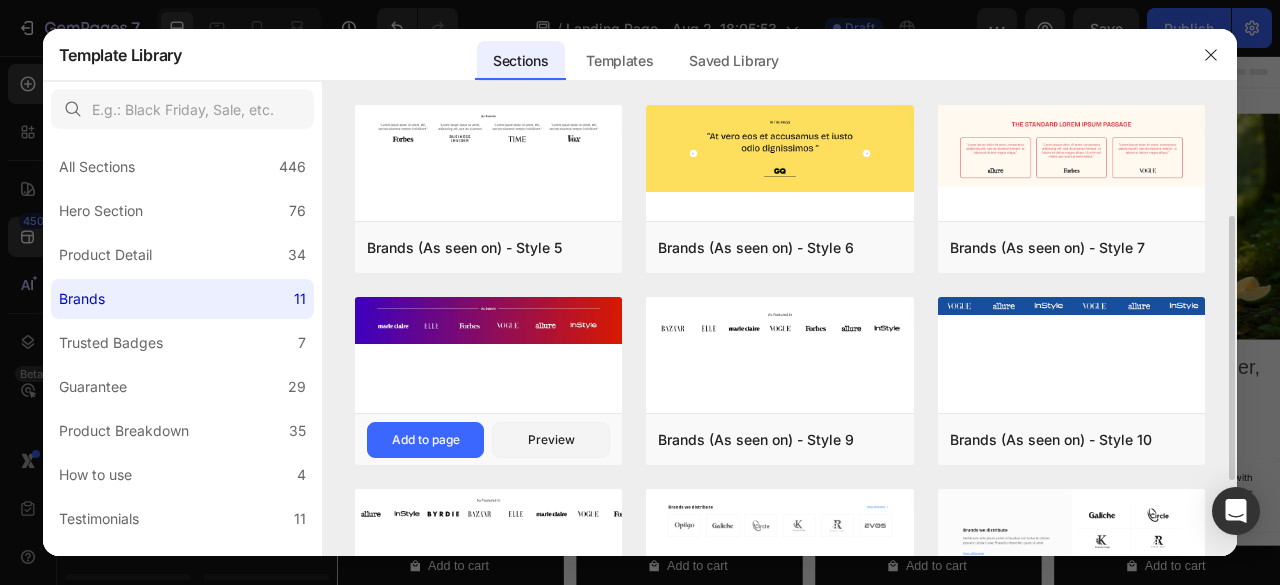 scroll, scrollTop: 317, scrollLeft: 0, axis: vertical 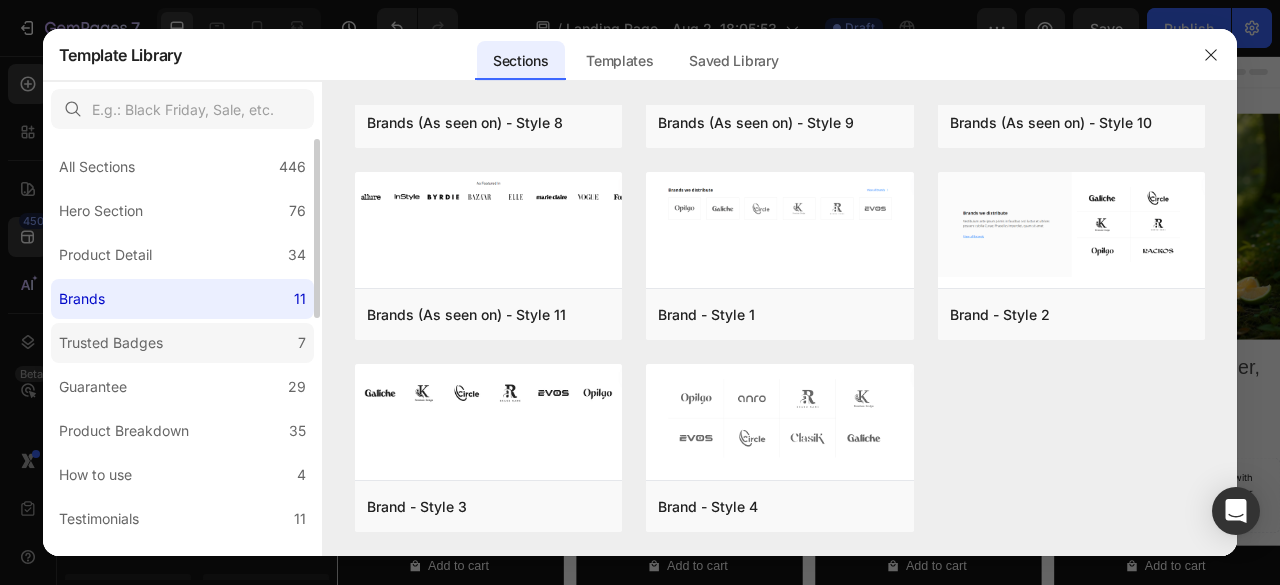 click on "Trusted Badges 7" 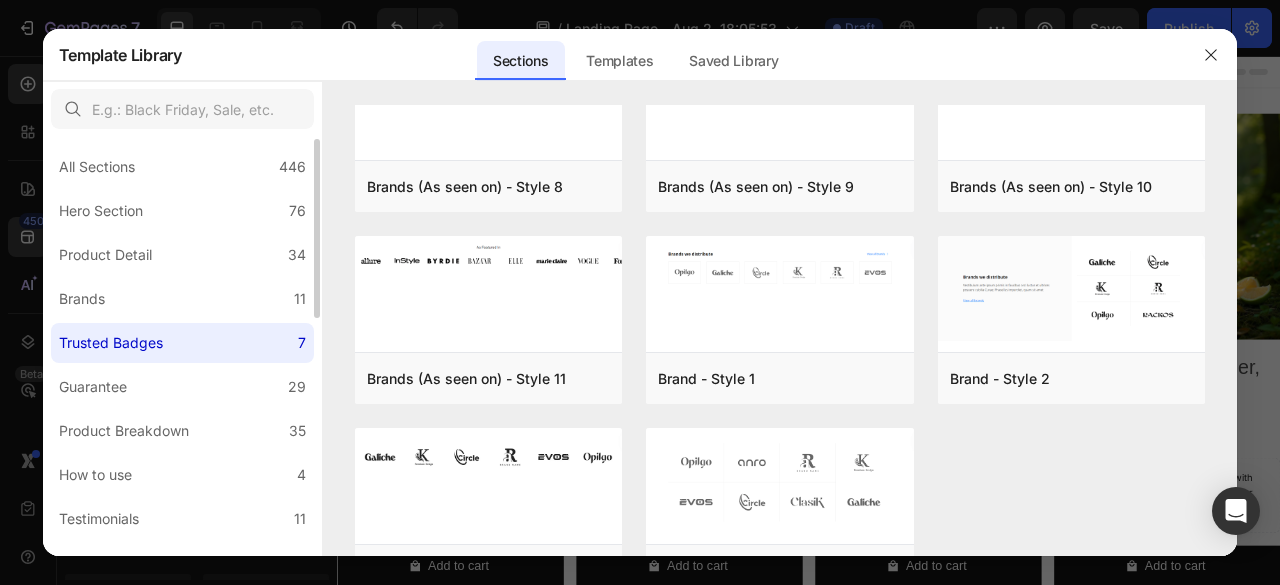 scroll, scrollTop: 0, scrollLeft: 0, axis: both 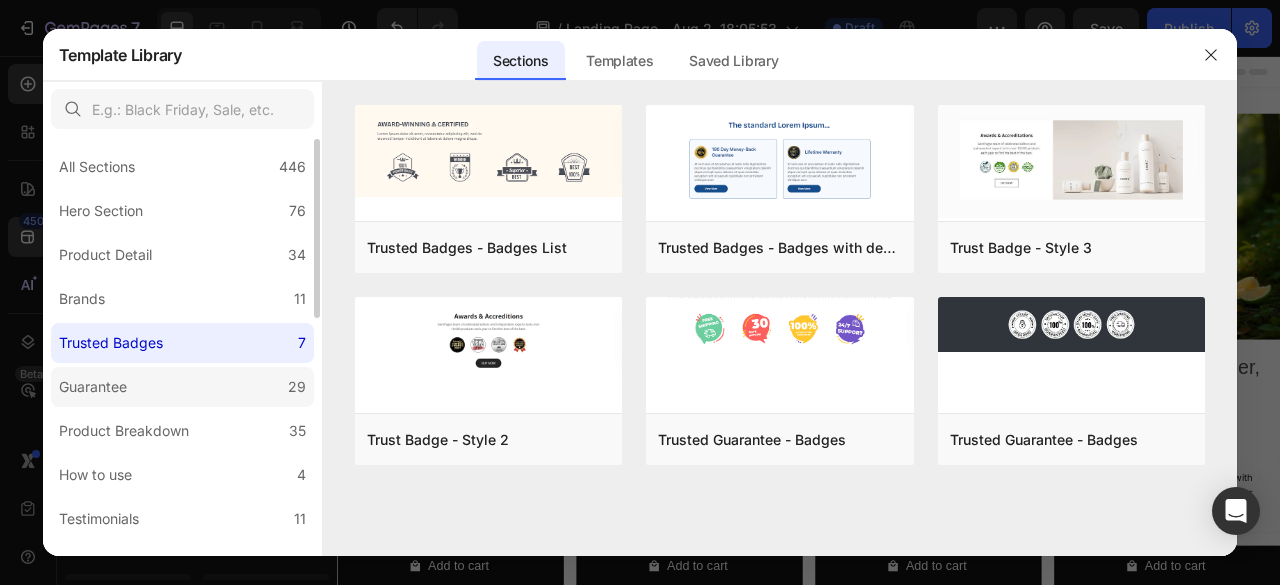 click on "Guarantee 29" 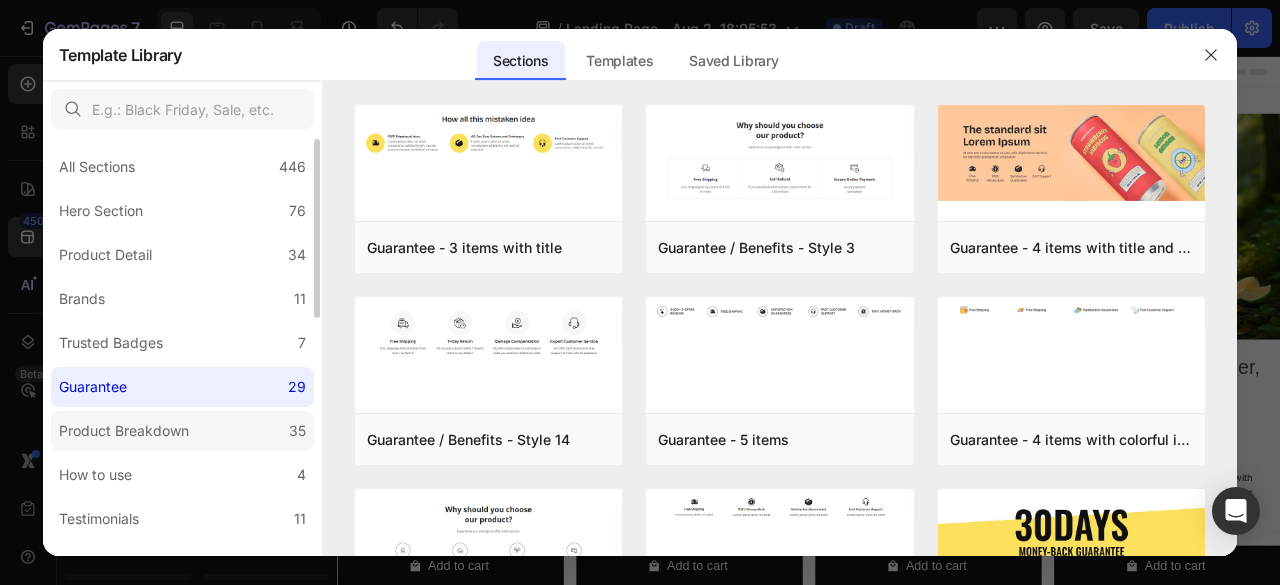 click on "Product Breakdown" at bounding box center (124, 431) 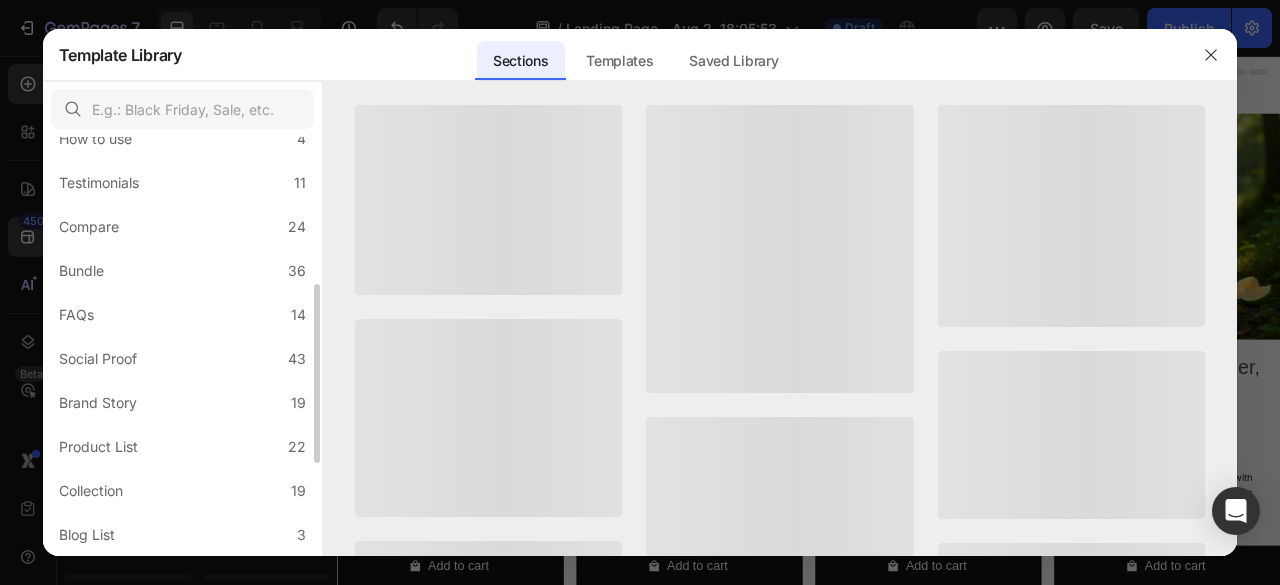 scroll, scrollTop: 344, scrollLeft: 0, axis: vertical 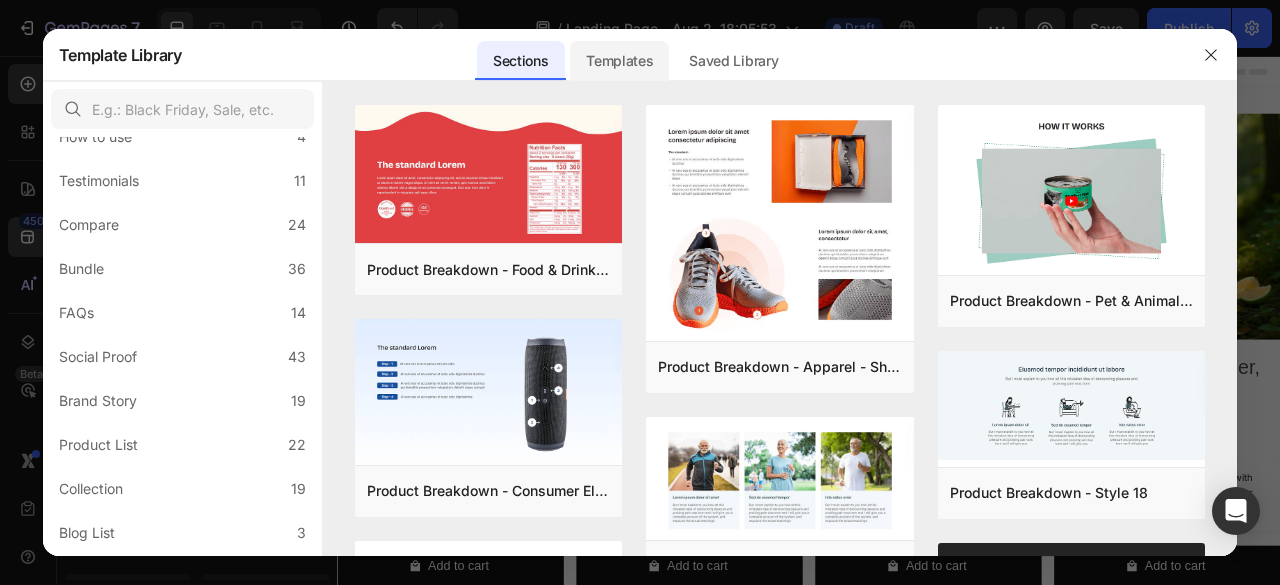 click on "Templates" 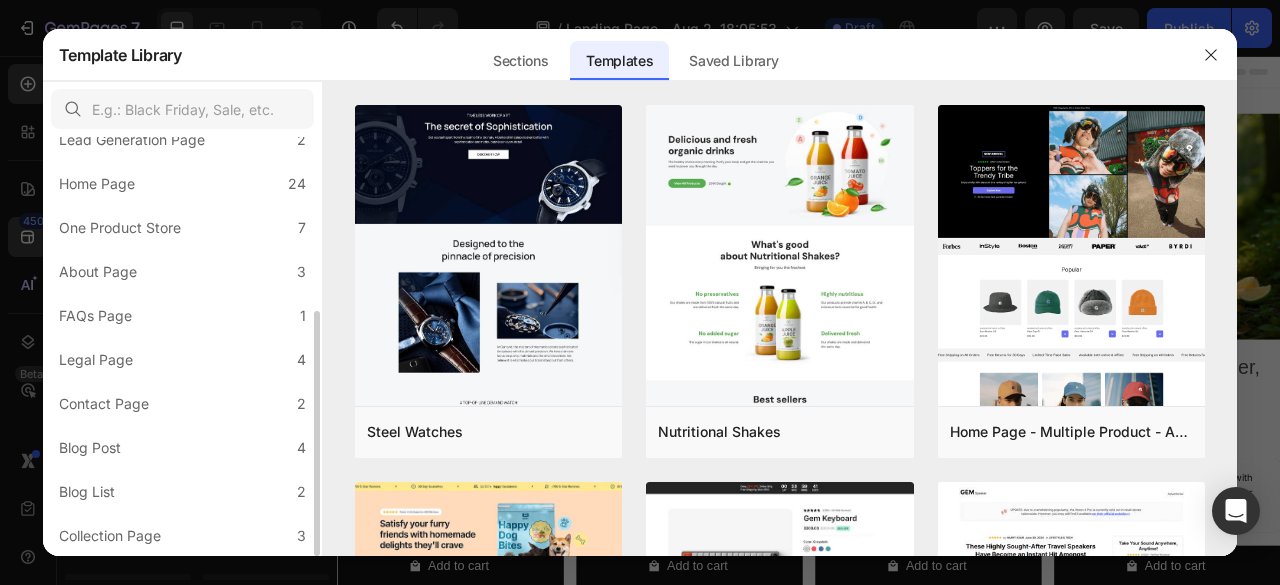 scroll, scrollTop: 297, scrollLeft: 0, axis: vertical 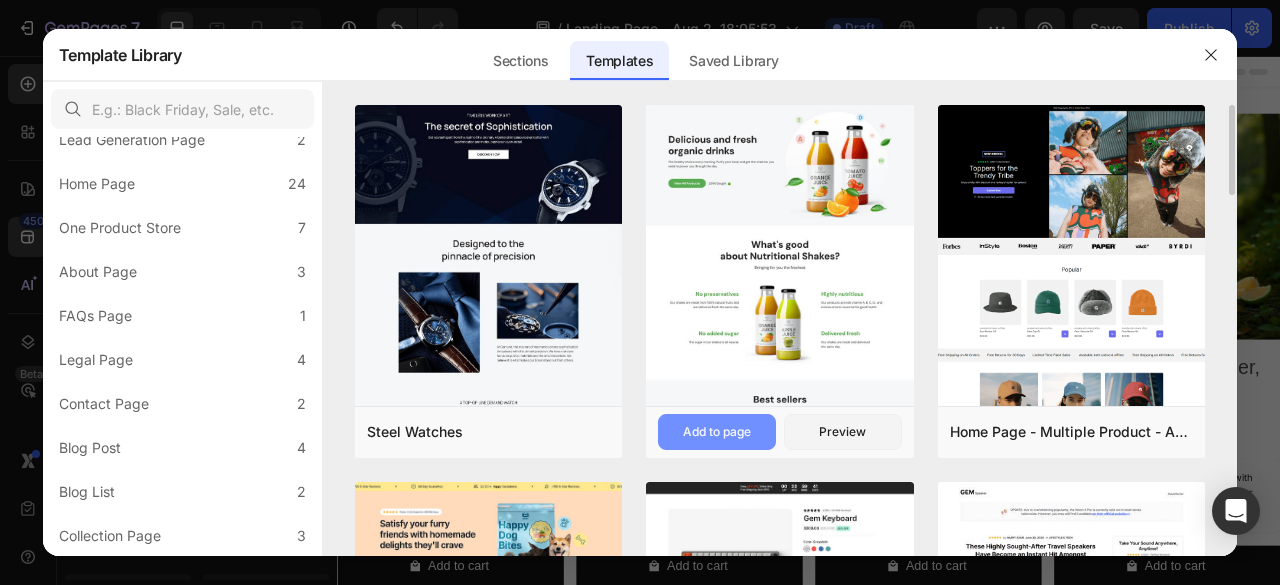 click on "Add to page" at bounding box center [717, 432] 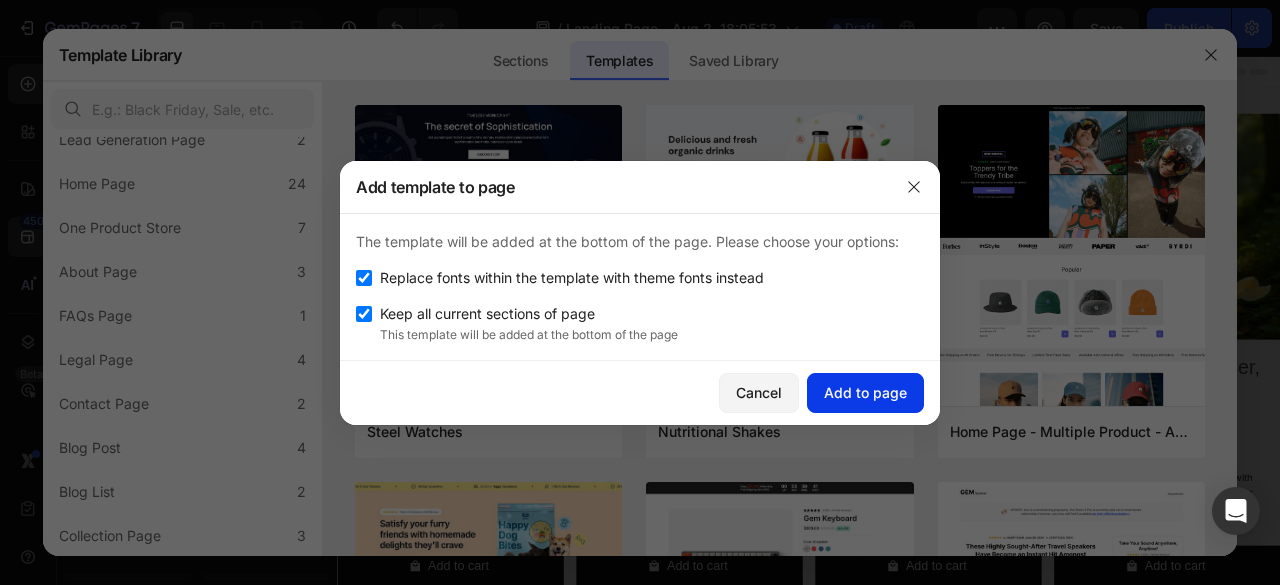click on "Add to page" at bounding box center [865, 392] 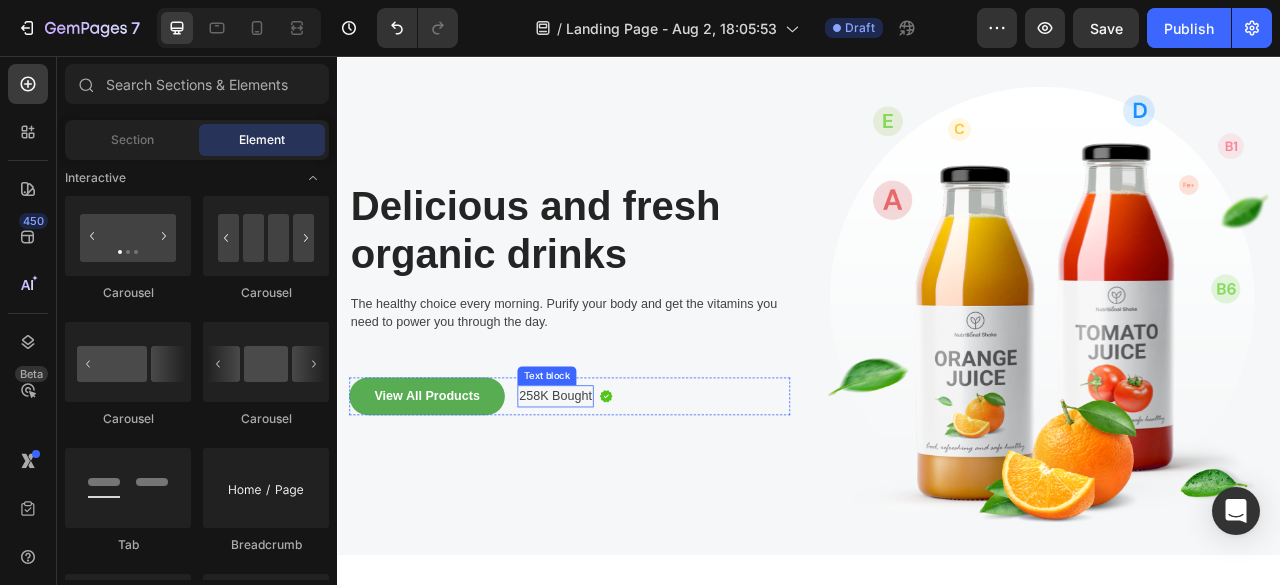 scroll, scrollTop: 0, scrollLeft: 0, axis: both 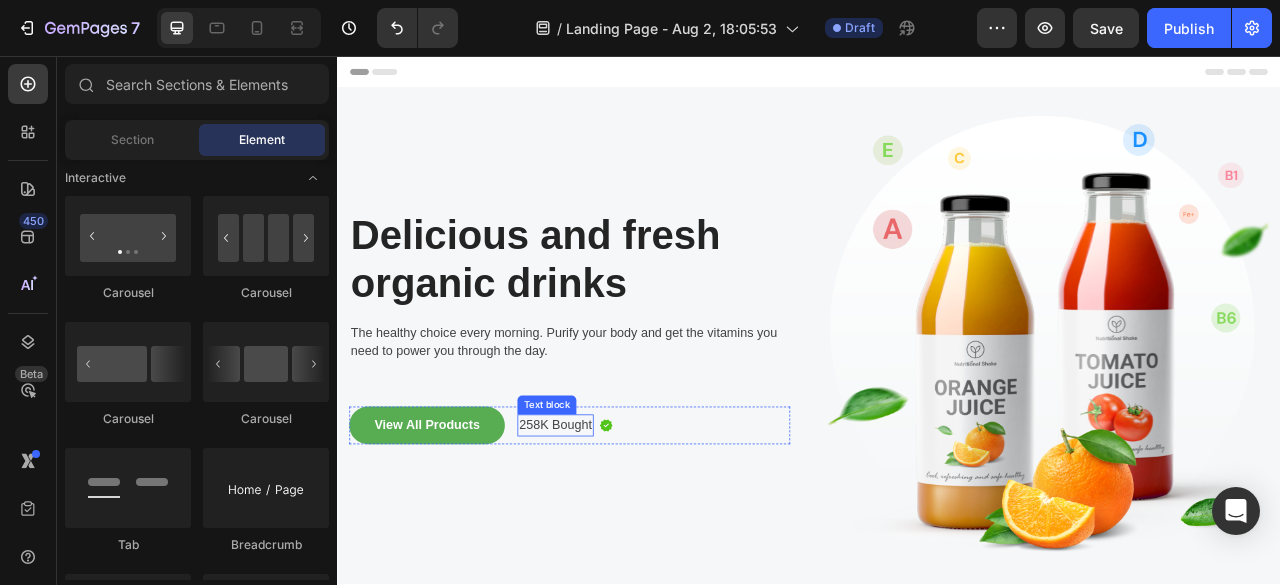 click on "Delicious and fresh organic drinks Heading The healthy choice every morning. Purify your body and get the vitamins you need to power you through the day. Text block View All Products  Button 258K Bought Text block Image Row" at bounding box center [632, 412] 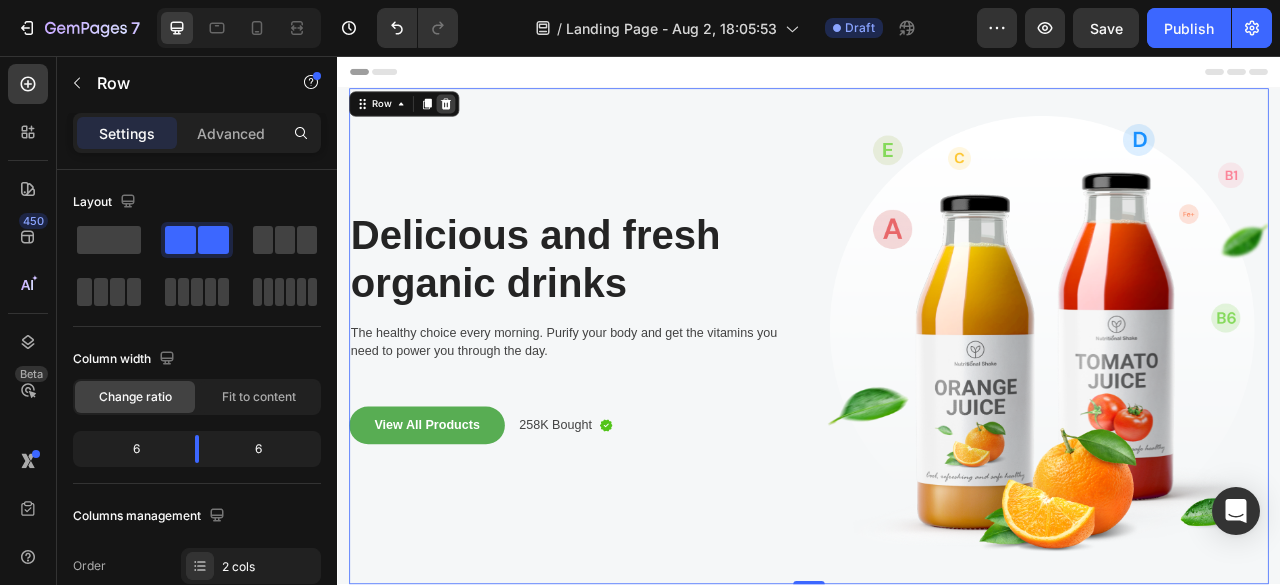 click at bounding box center [475, 117] 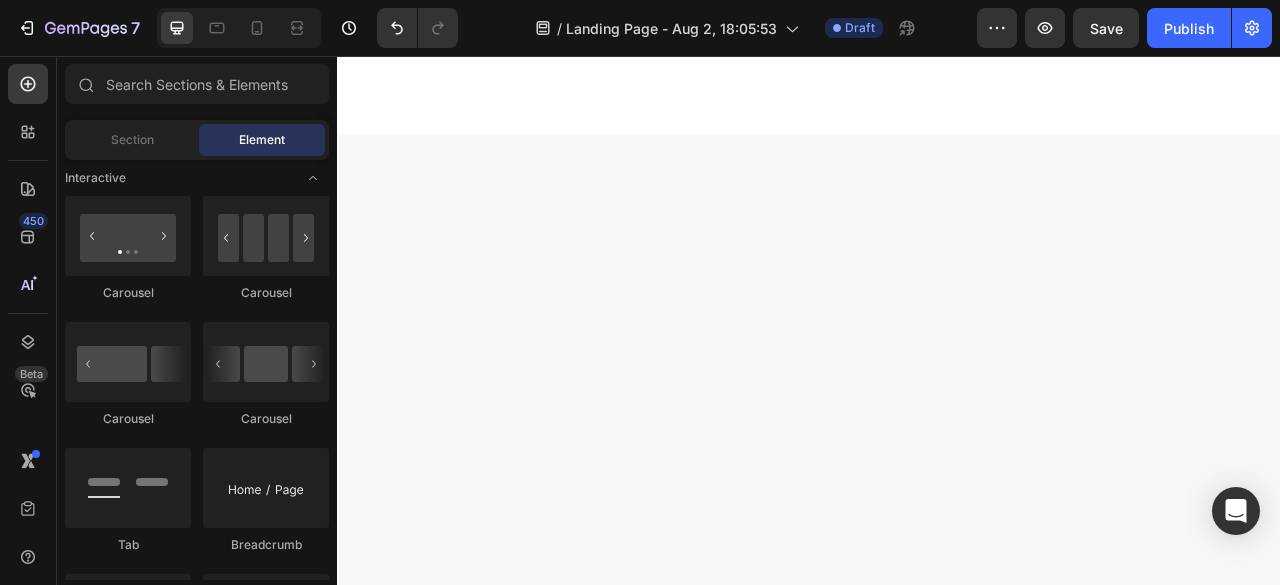 scroll, scrollTop: 0, scrollLeft: 0, axis: both 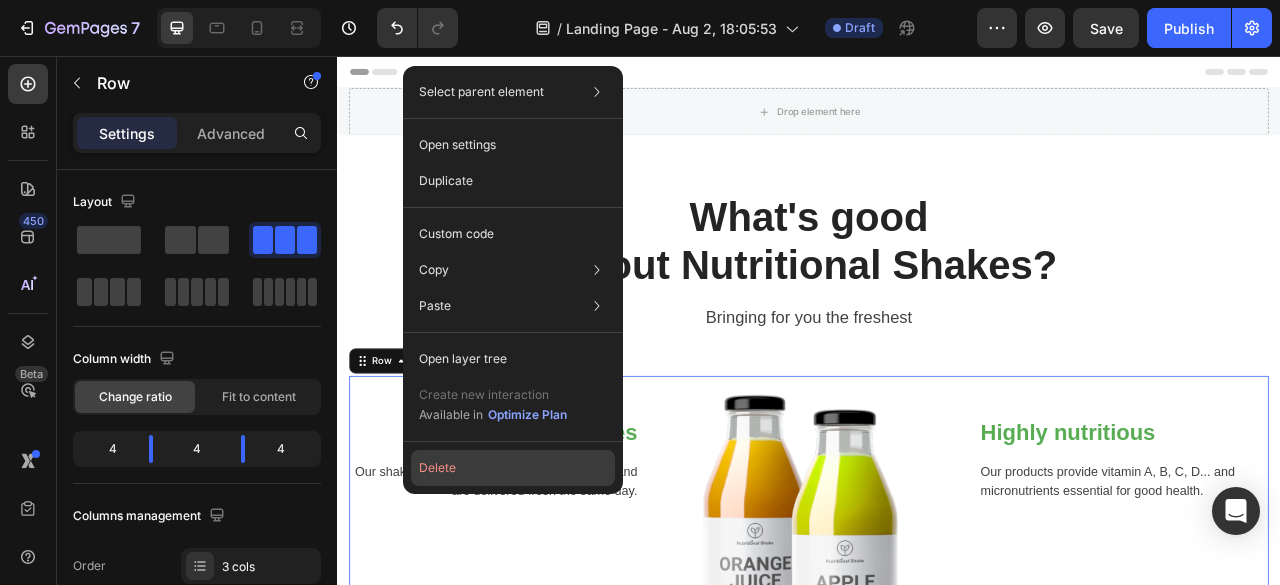 click on "Delete" 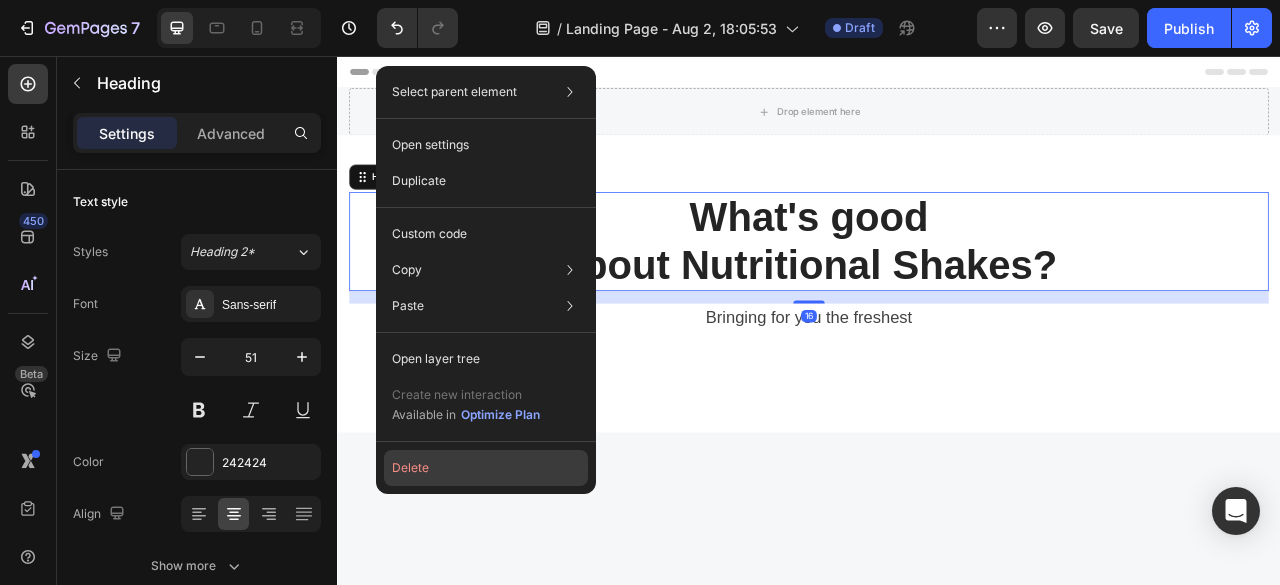 click on "Delete" 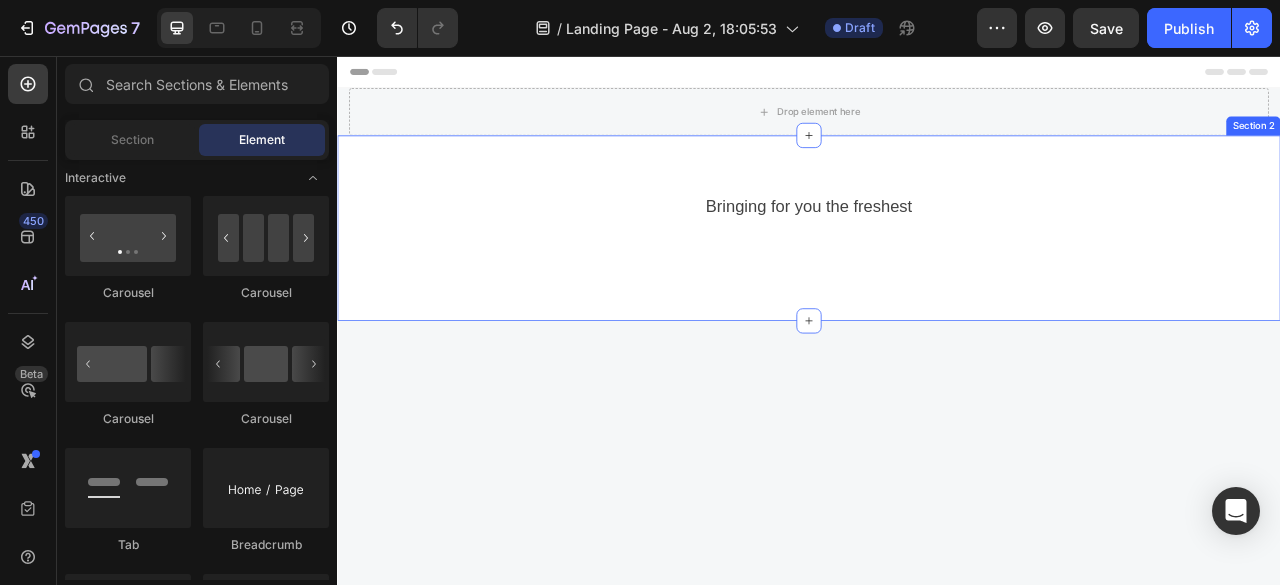 click on "Bringing for you the freshest Text block Row" at bounding box center (937, 275) 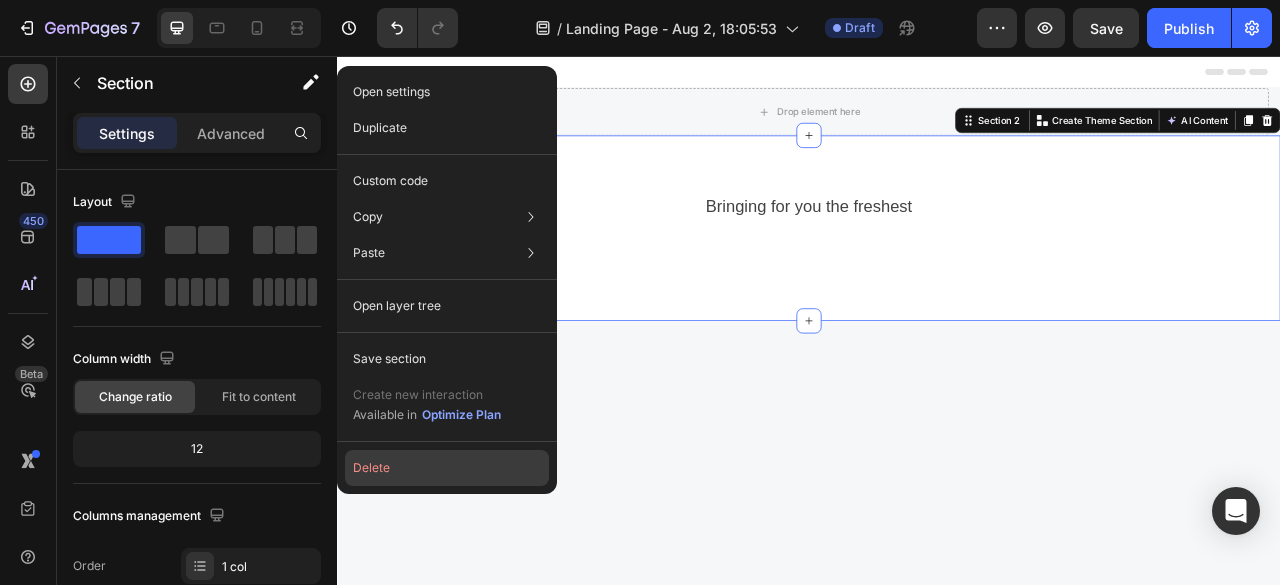 click on "Delete" 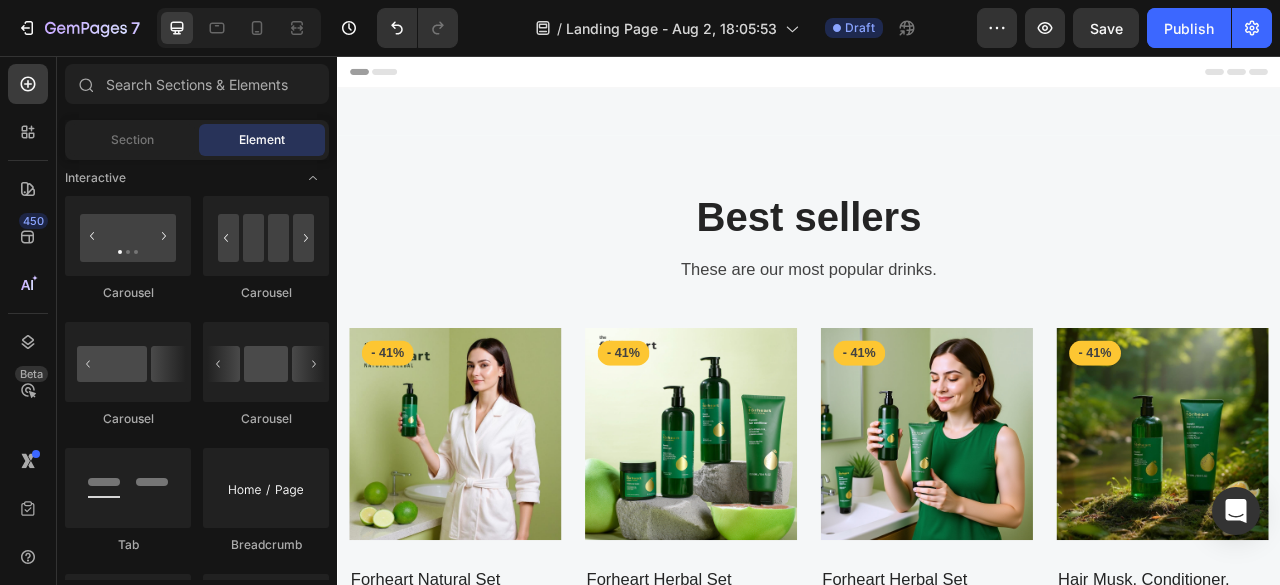 scroll, scrollTop: 759, scrollLeft: 0, axis: vertical 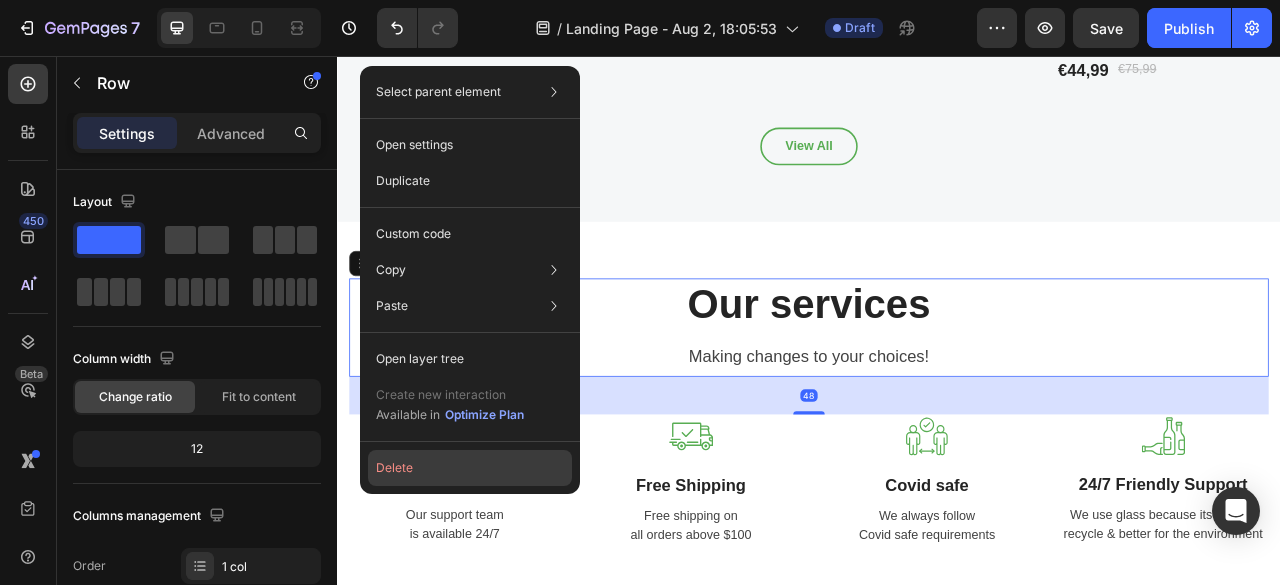 click on "Delete" 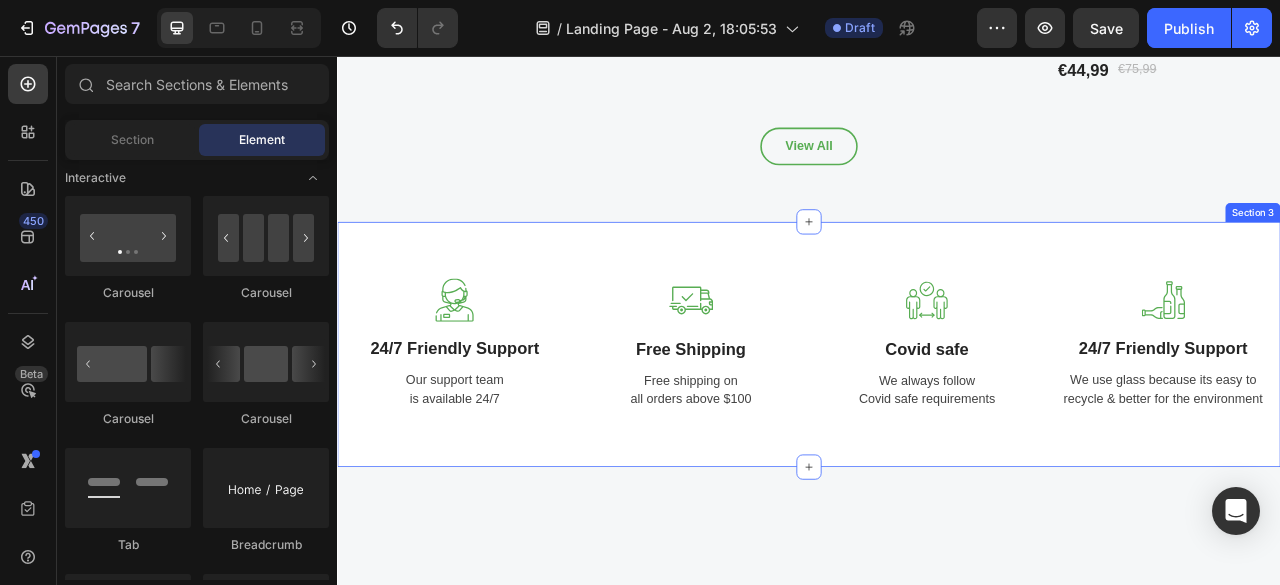 click on "Image 24/7 Friendly Support Text block Our support team is available 24/7 Text block Image Free Shipping Text block Free shipping on all orders above $100 Text block Image Covid safe Text block We always follow Covid safe requirements Text block Image 24/7 Friendly Support Text block We use glass because its easy to recycle & better for the environment Text block Row Section 3" at bounding box center (937, 423) 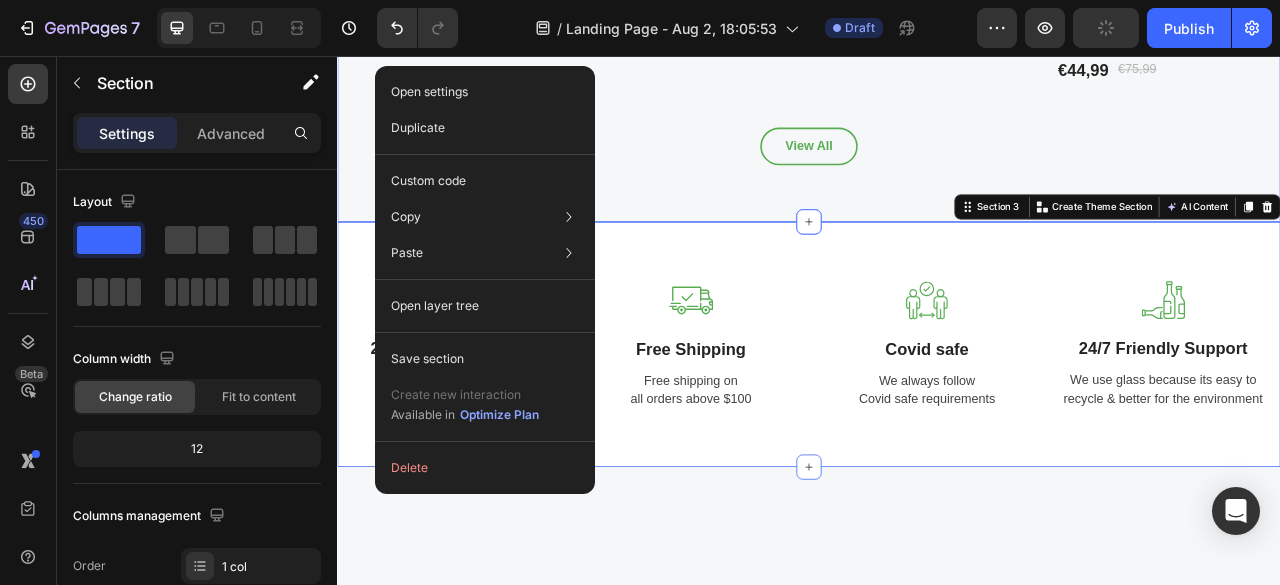 click on "Best sellers Heading These are our most popular drinks. Text block Row Product Images & Gallery - 41% Product Badge Row Forheart Natural Set (P) Title                Icon                Icon                Icon                Icon                Icon Icon List Hoz (359) Text block Row €44,99 (P) Price (P) Price €75,99 (P) Price (P) Price Row Row Product List Product Images & Gallery - 41% Product Badge Row Forheart Herbal Set (P) Title                Icon                Icon                Icon                Icon                Icon Icon List Hoz (359) Text block Row €44,99 (P) Price (P) Price €75,99 (P) Price (P) Price Row Row Product List Product Images & Gallery - 41% Product Badge Row Forheart Herbal Set (P) Title                Icon                Icon                Icon                Icon                Icon Icon List Hoz (359) Text block Row €44,99 (P) Price (P) Price €75,99 (P) Price (P) Price Row Row Product List Product Images & Gallery - 41% Product Badge Row (P) Title" at bounding box center (937, -168) 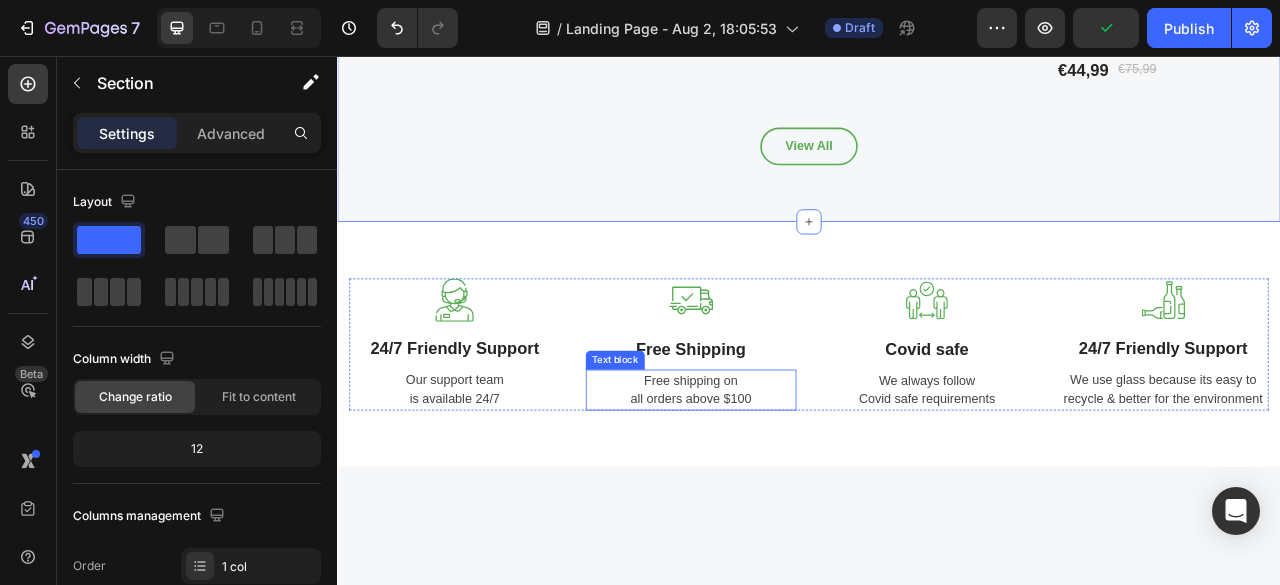 click on "Free shipping on all orders above $100" at bounding box center [787, 481] 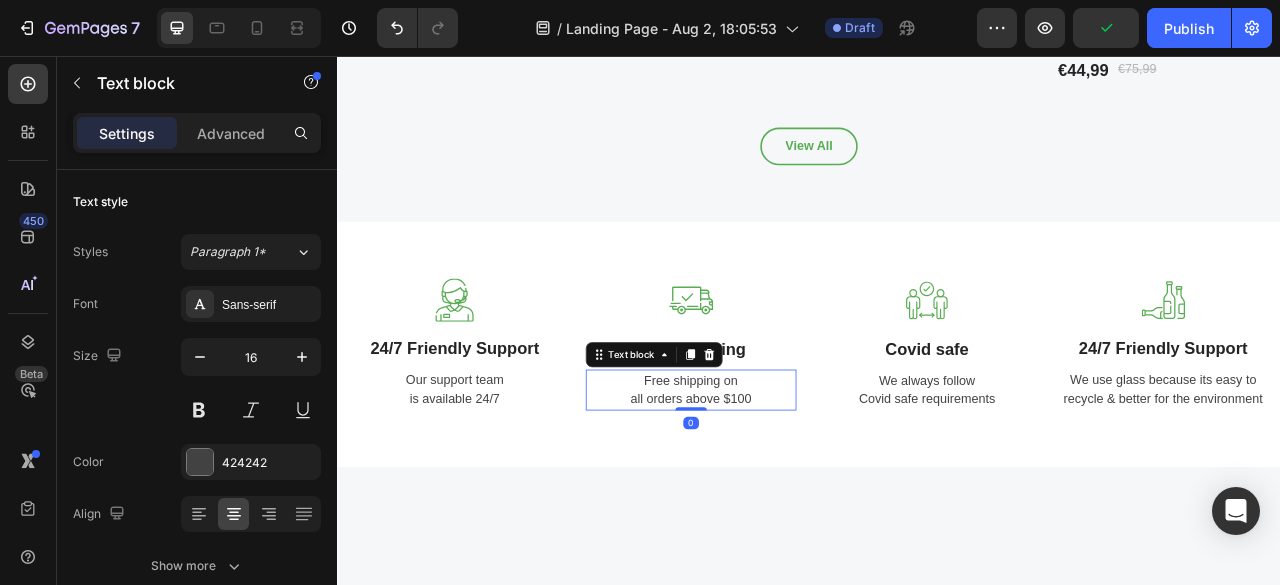 click on "Free shipping on all orders above $100" at bounding box center [787, 481] 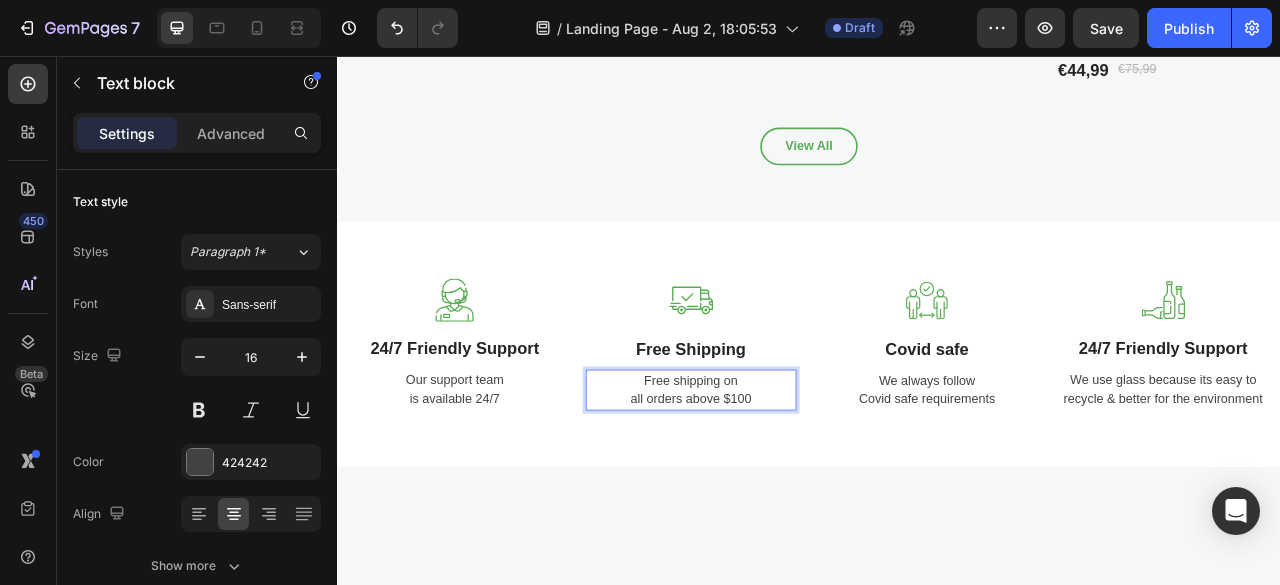 click on "Free shipping on all orders above $100" at bounding box center (787, 481) 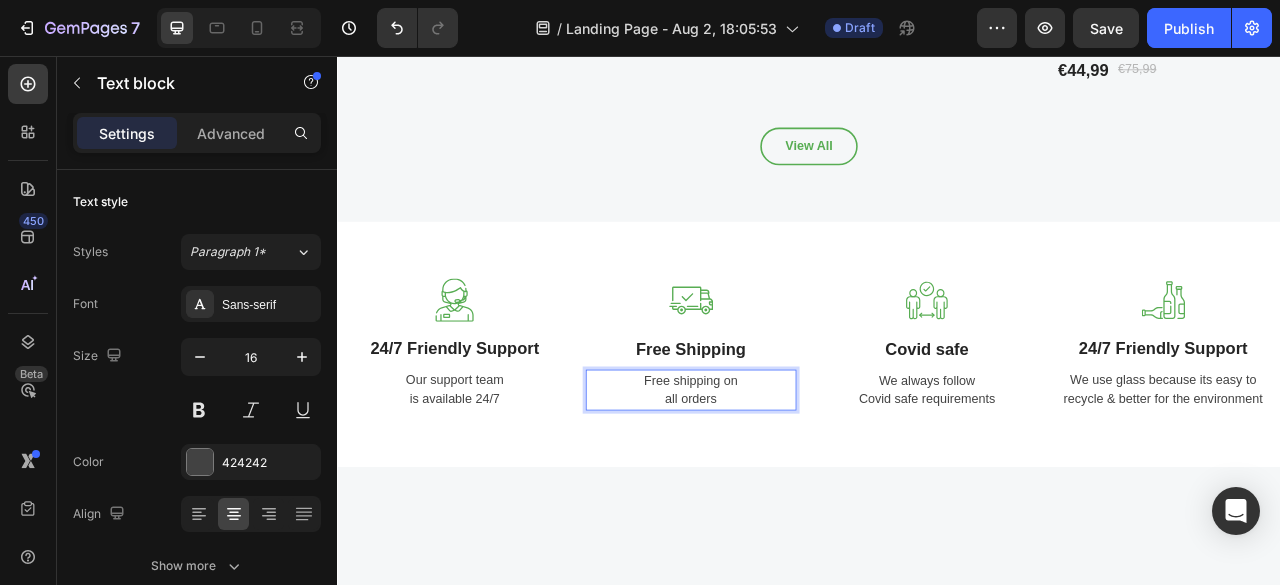 click at bounding box center [937, 1032] 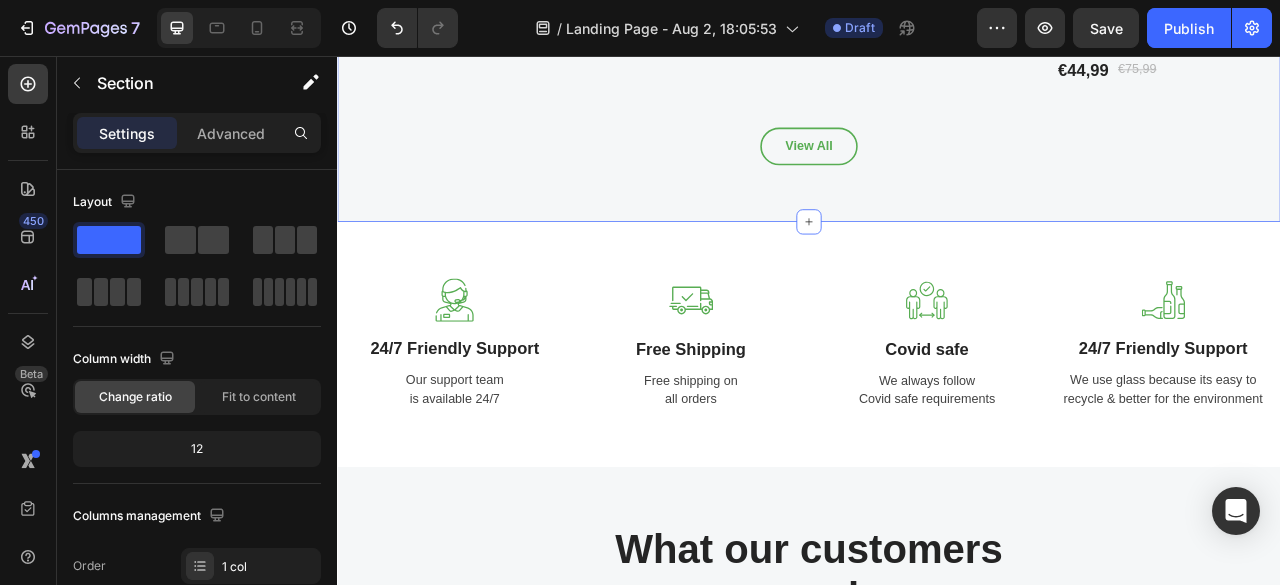 scroll, scrollTop: 879, scrollLeft: 0, axis: vertical 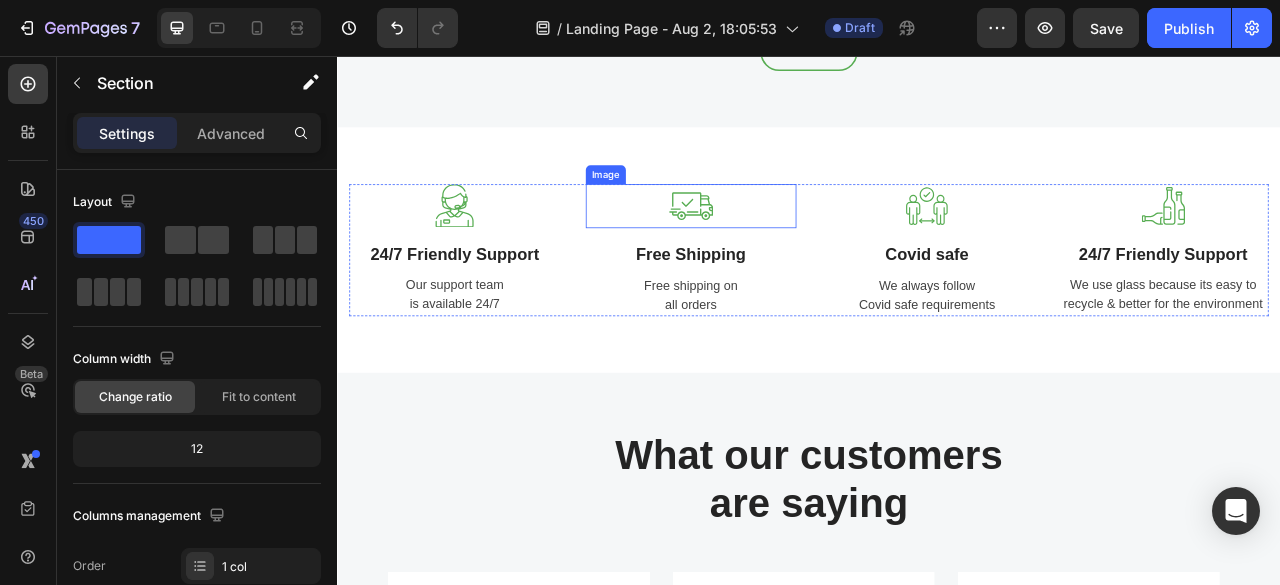 click at bounding box center [787, 247] 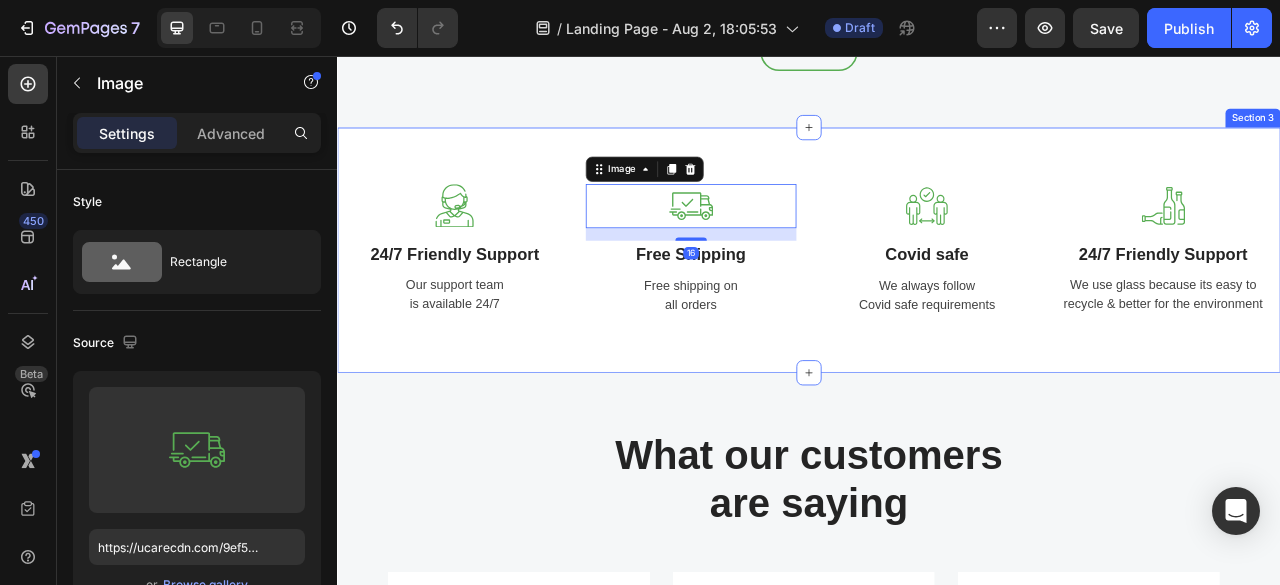 click on "Image 24/7 Friendly Support Text block Our support team is available 24/7 Text block Image   16 Free Shipping Text block Free shipping on all orders  Text block Image Covid safe Text block We always follow Covid safe requirements Text block Image 24/7 Friendly Support Text block We use glass because its easy to recycle & better for the environment Text block Row Section 3" at bounding box center [937, 303] 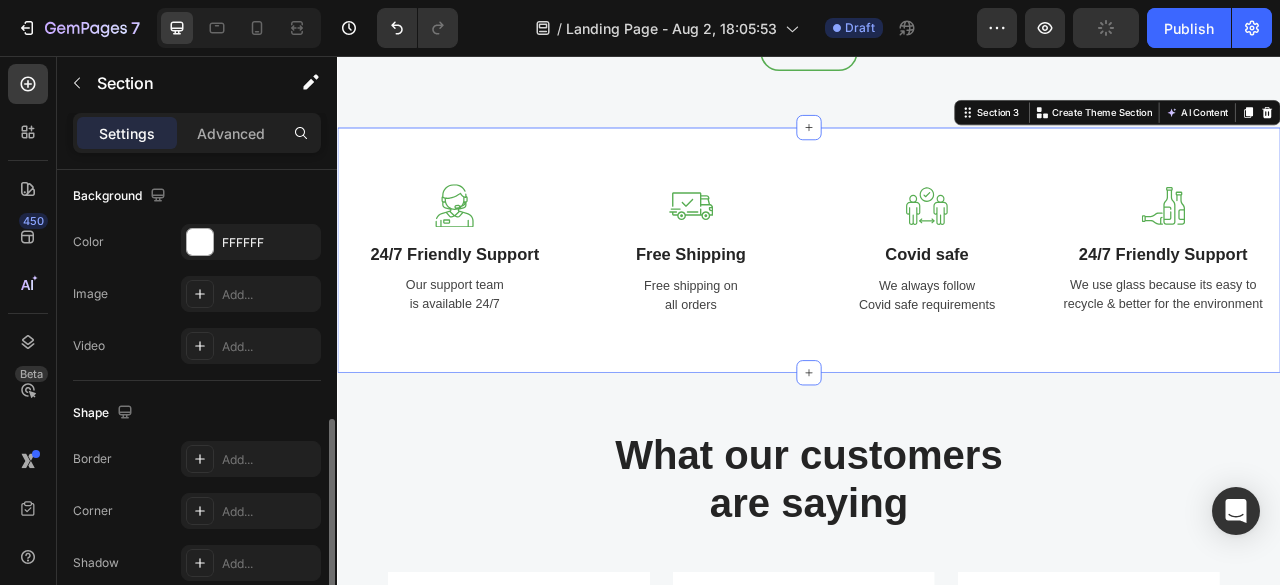 scroll, scrollTop: 662, scrollLeft: 0, axis: vertical 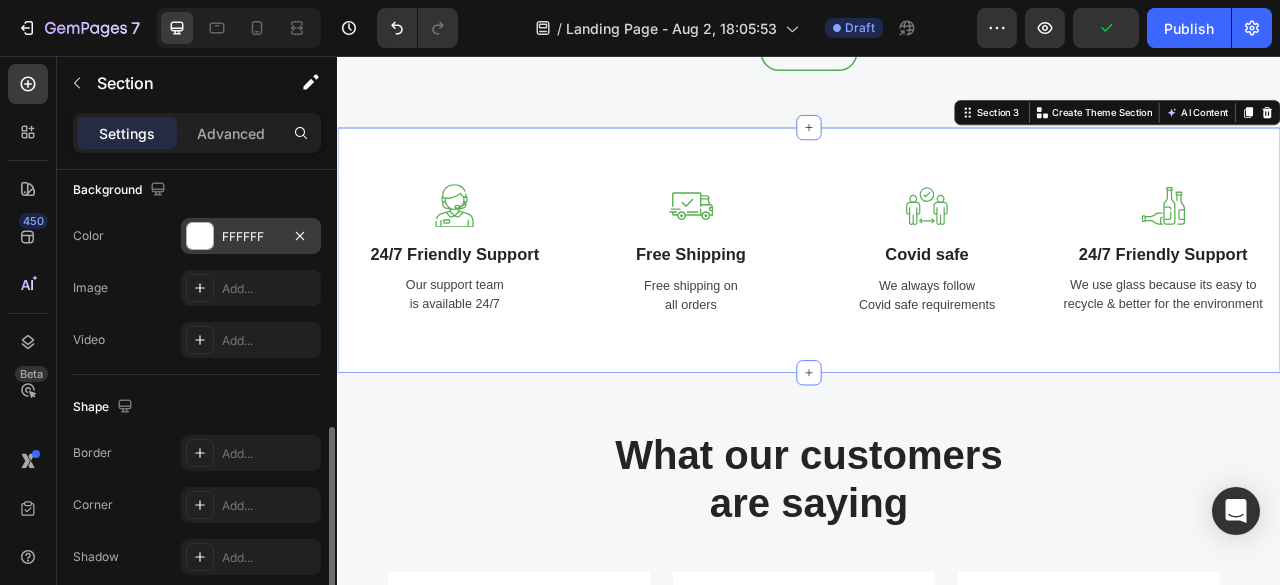 click at bounding box center [200, 236] 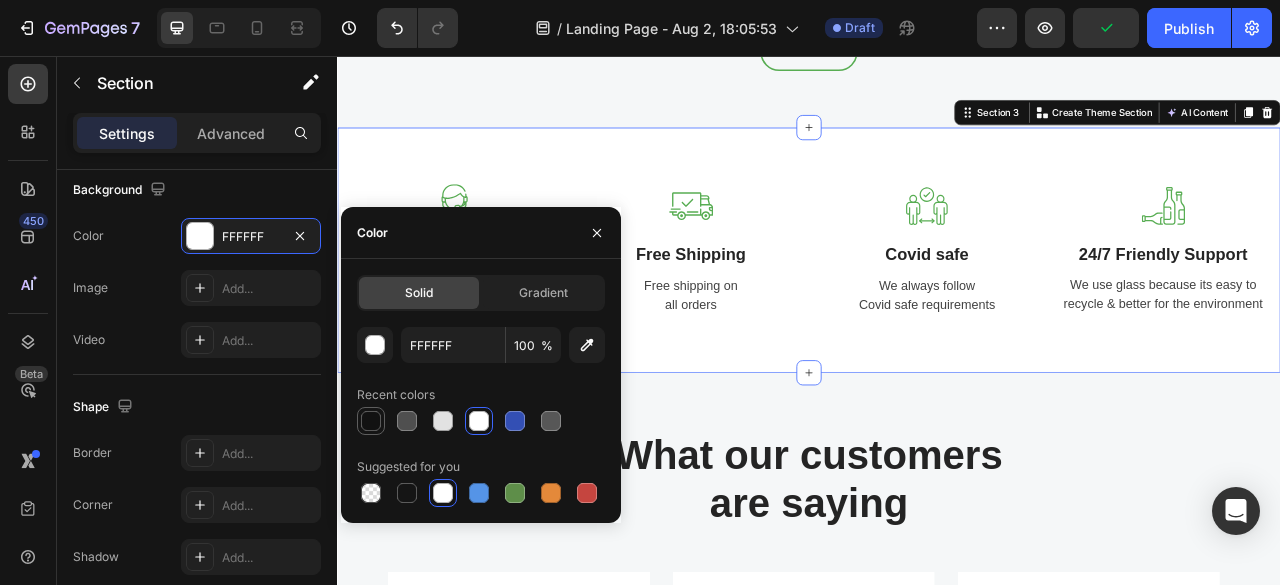 click at bounding box center (371, 421) 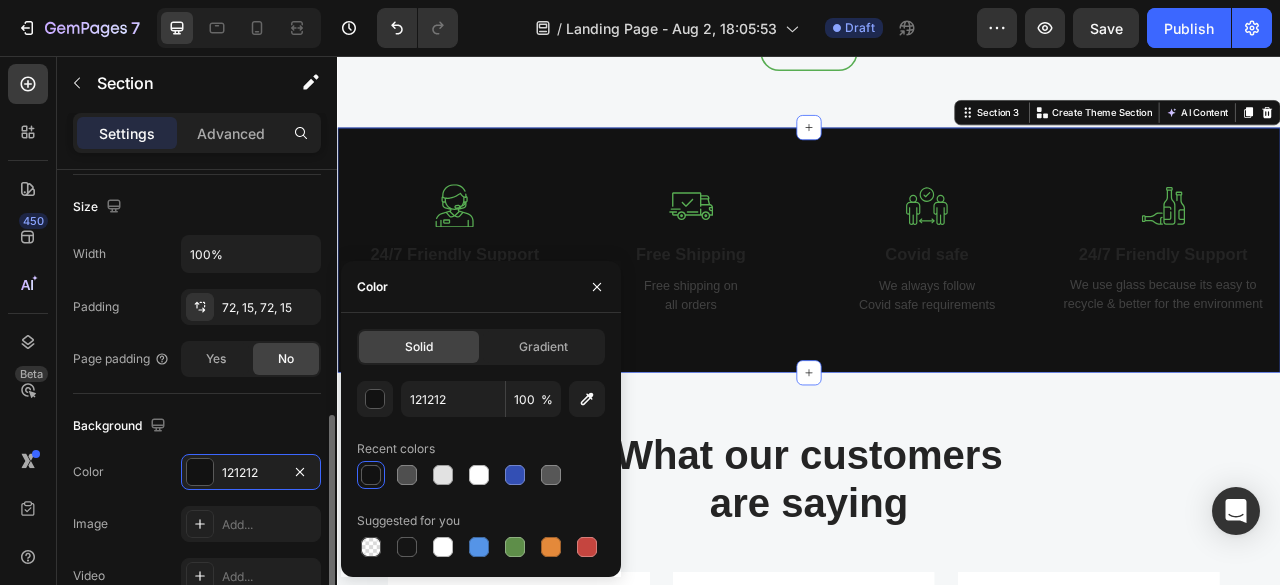 scroll, scrollTop: 489, scrollLeft: 0, axis: vertical 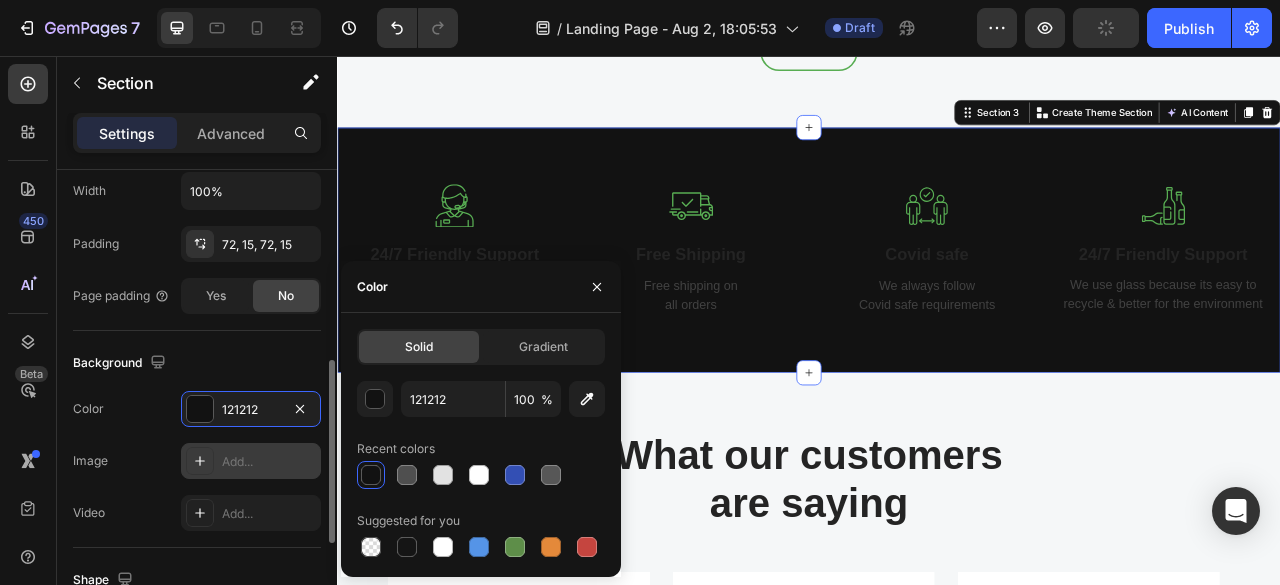 click on "Add..." at bounding box center [269, 462] 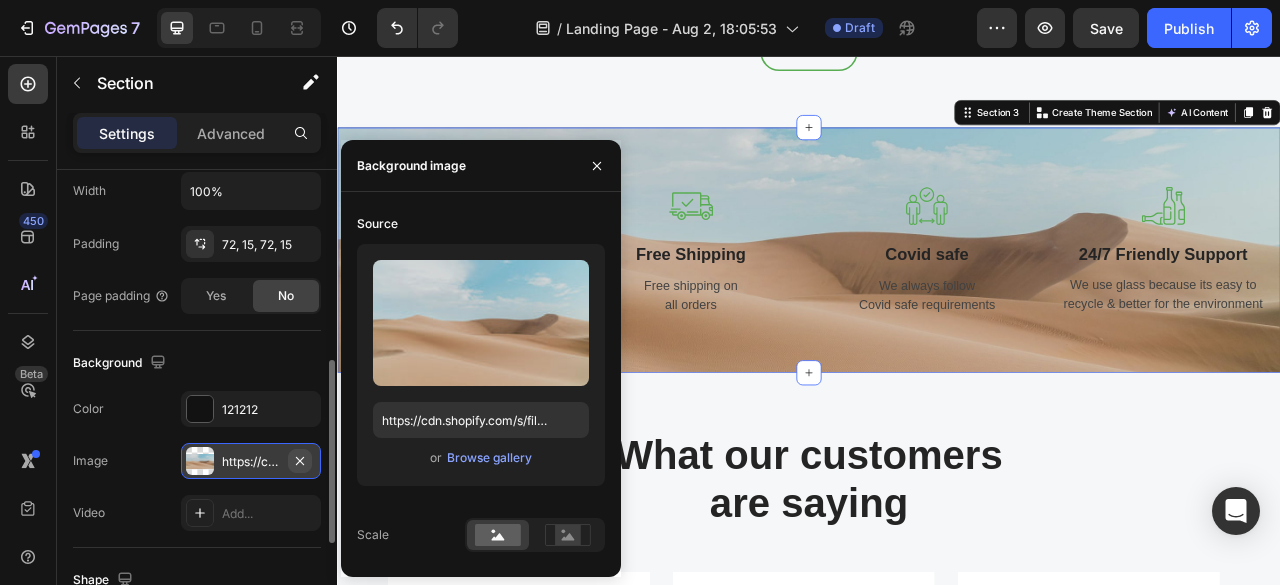 click 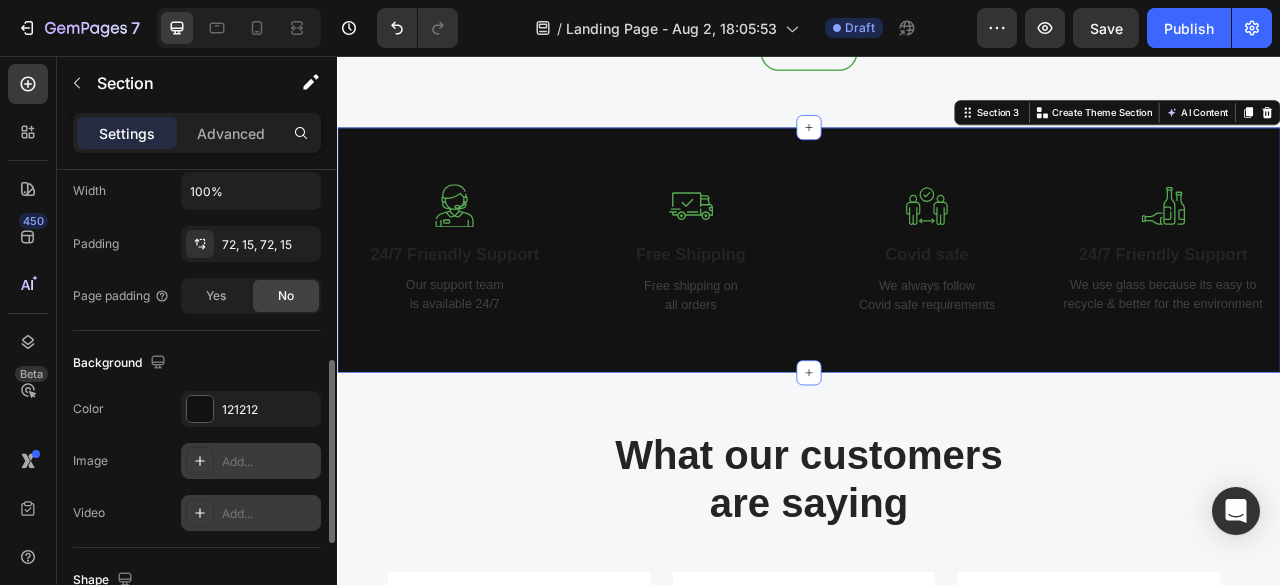 click on "Add..." at bounding box center [251, 513] 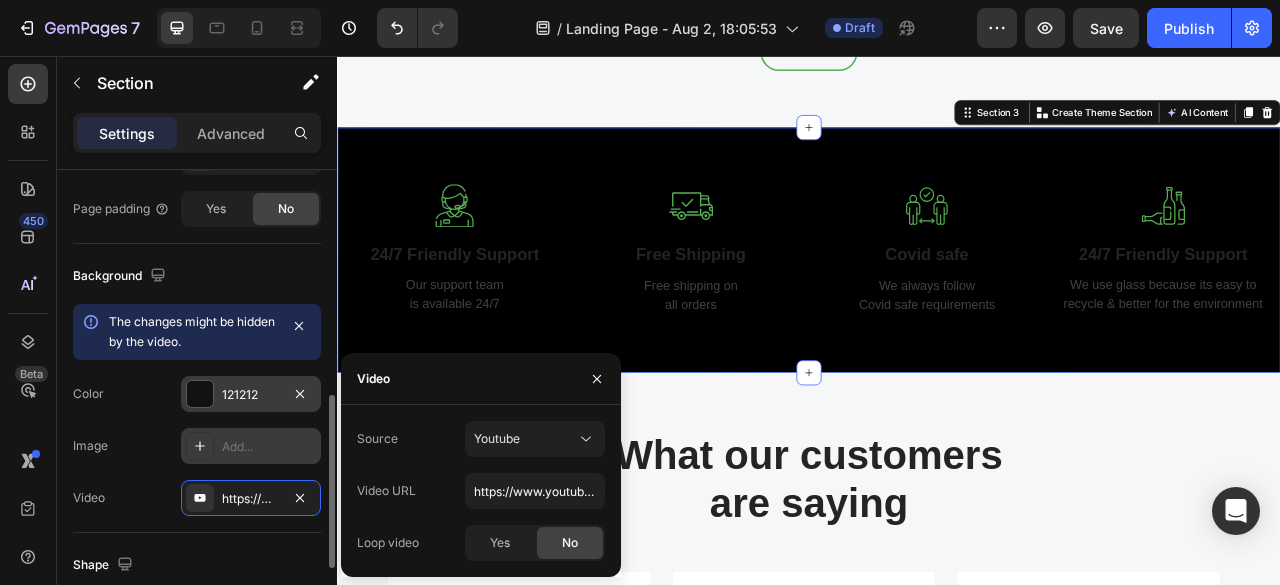 scroll, scrollTop: 588, scrollLeft: 0, axis: vertical 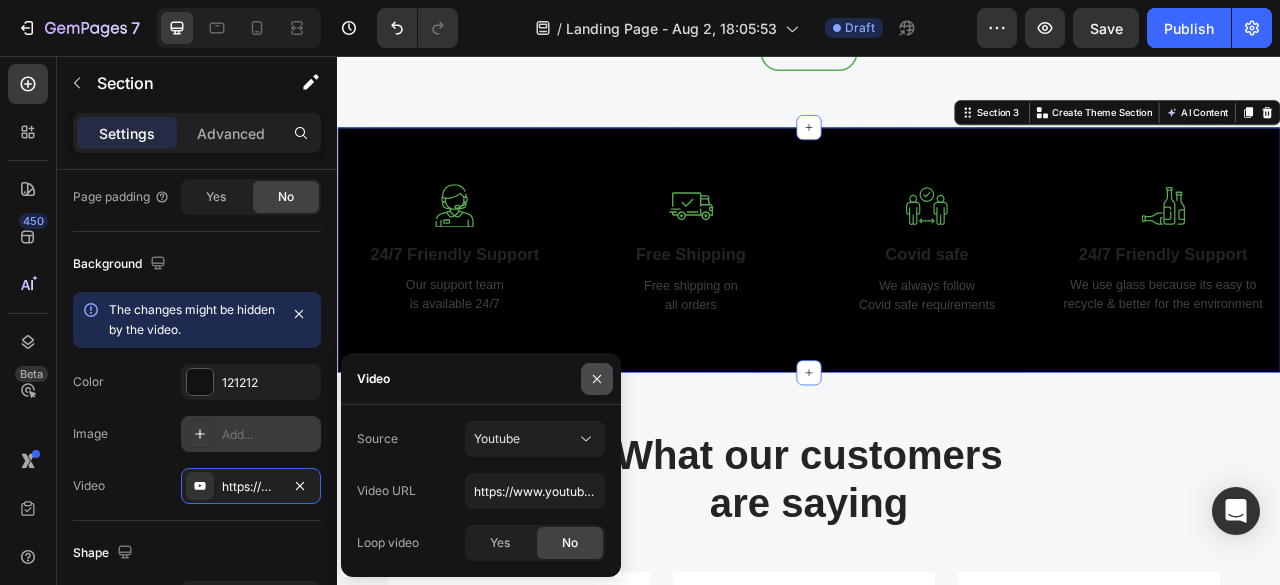 drag, startPoint x: 600, startPoint y: 372, endPoint x: 243, endPoint y: 351, distance: 357.61713 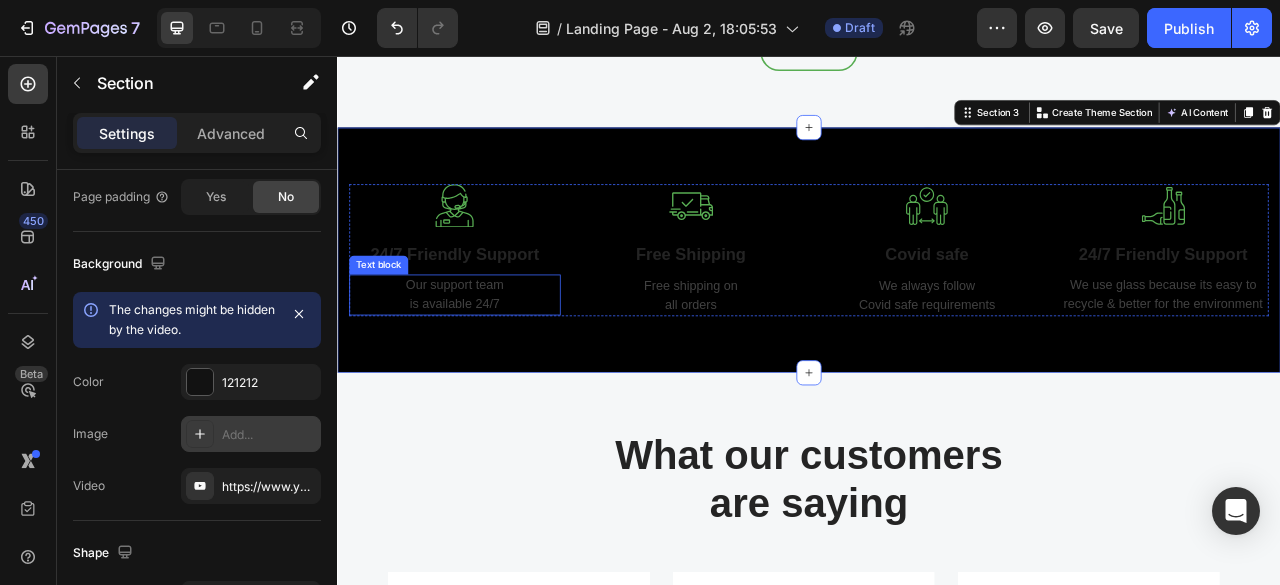 click on "Our support team is available 24/7" at bounding box center [486, 360] 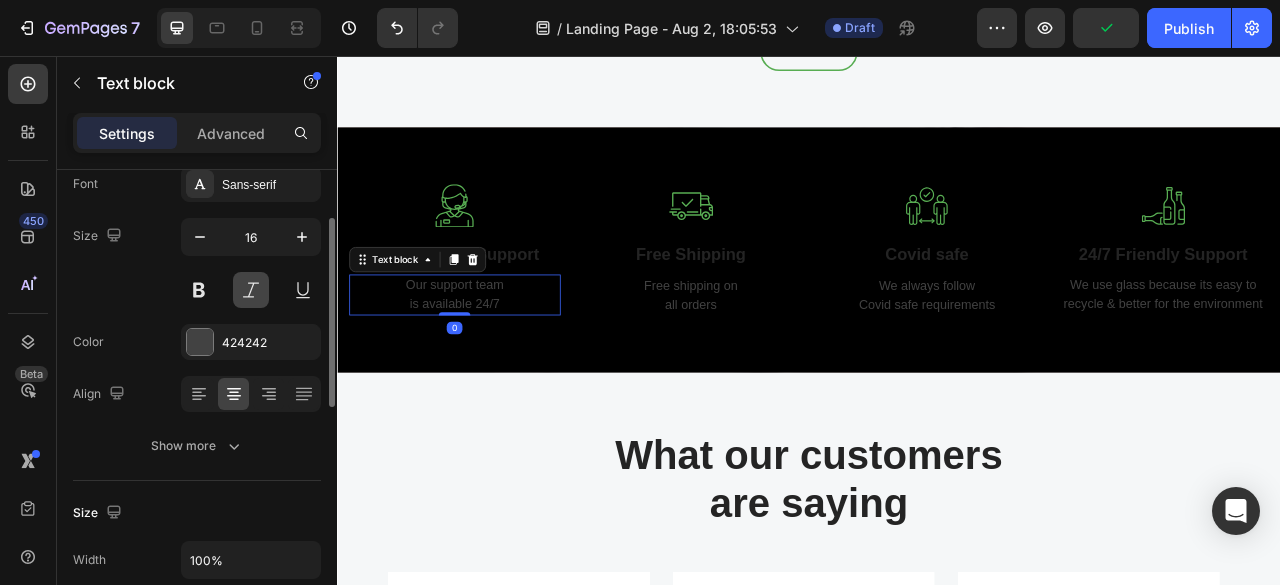 scroll, scrollTop: 124, scrollLeft: 0, axis: vertical 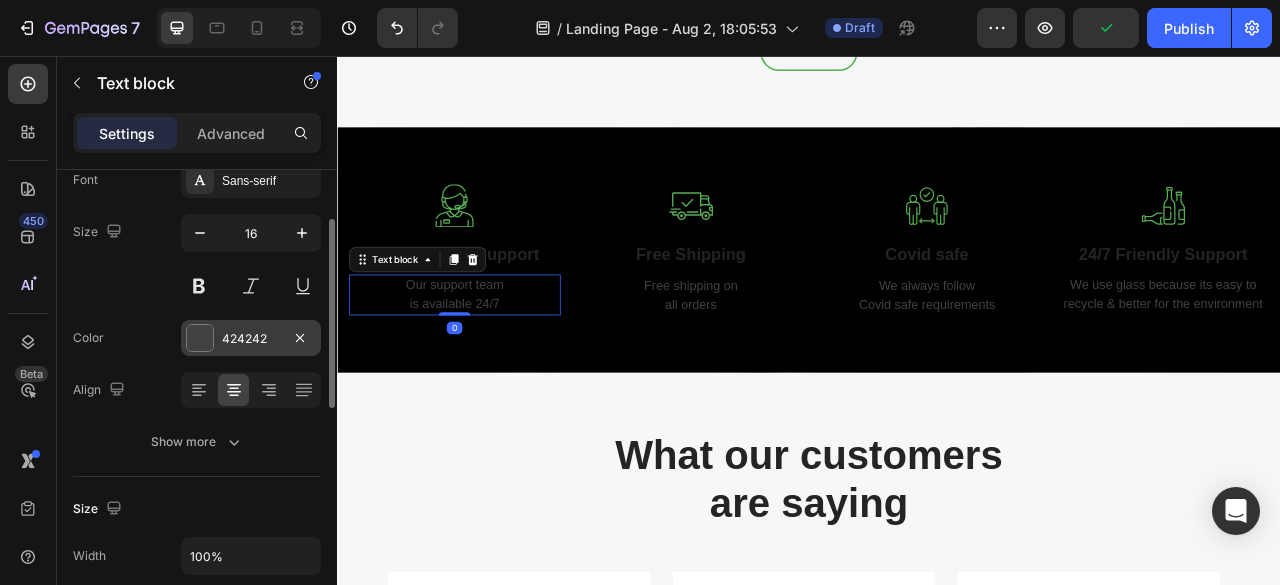 click at bounding box center (200, 338) 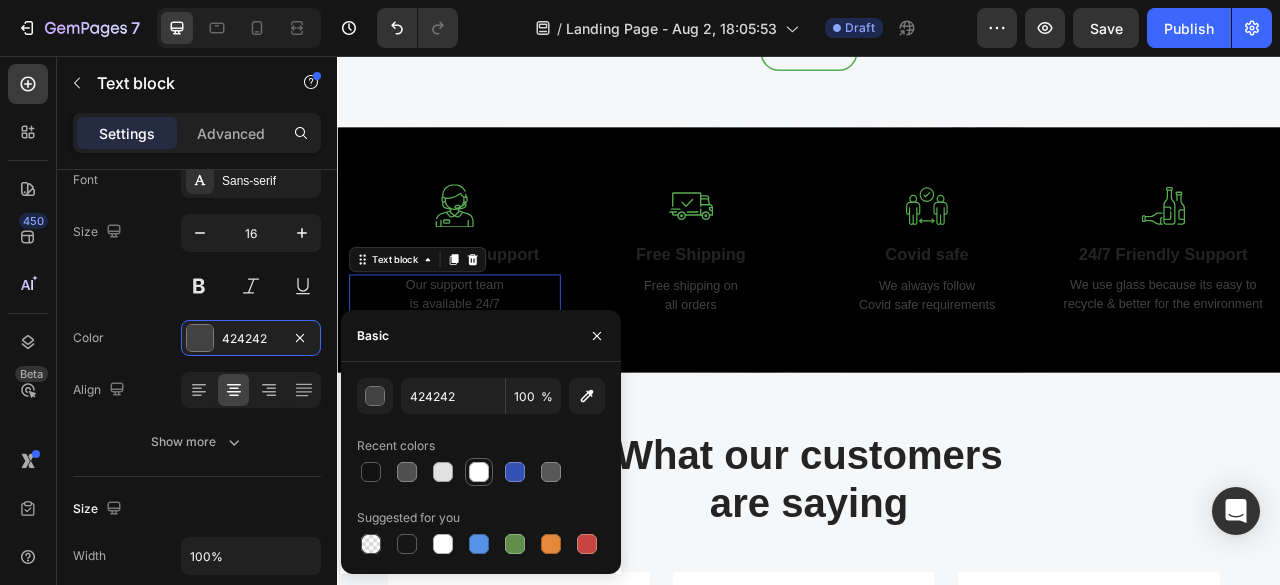 click at bounding box center (479, 472) 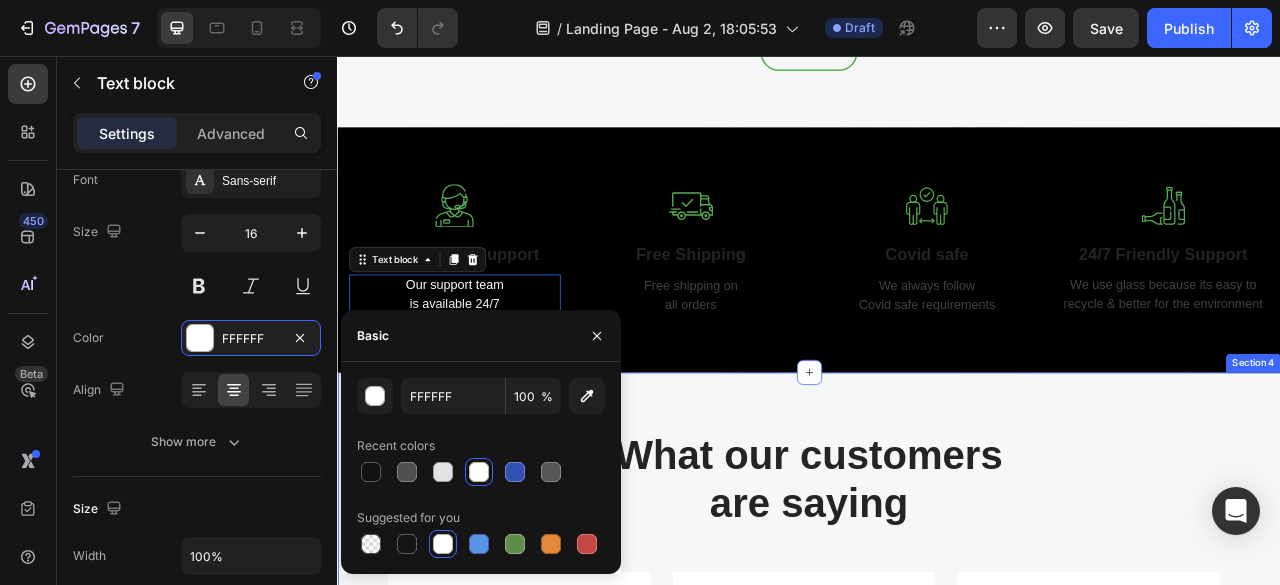 click on "What our customers are saying Heading Row
Image Image Jennifer Cobb  Text block                Icon                Icon                Icon                Icon                Icon Icon List Hoz Row This product is really good for my skin. After using the product for one month my skin is looking amazing and I feel full of life. Text block Row Image Image Emily Weaver Text block                Icon                Icon                Icon                Icon                Icon Icon List Hoz Row I love the taste of this product. It's refreshing and very easy to drink. I especially like the mixed flavors. They are very unique. Text block Row Image Image Halle Warner Text block                Icon                Icon                Icon                Icon                Icon Icon List Hoz Row Not only me but also my baby loves this drink. The taste is very fresh. Plus there's still a bit of fruit fiber in the product, which I like. Text block Row Image Image Laura Western Text block Icon Icon Row" at bounding box center [937, 773] 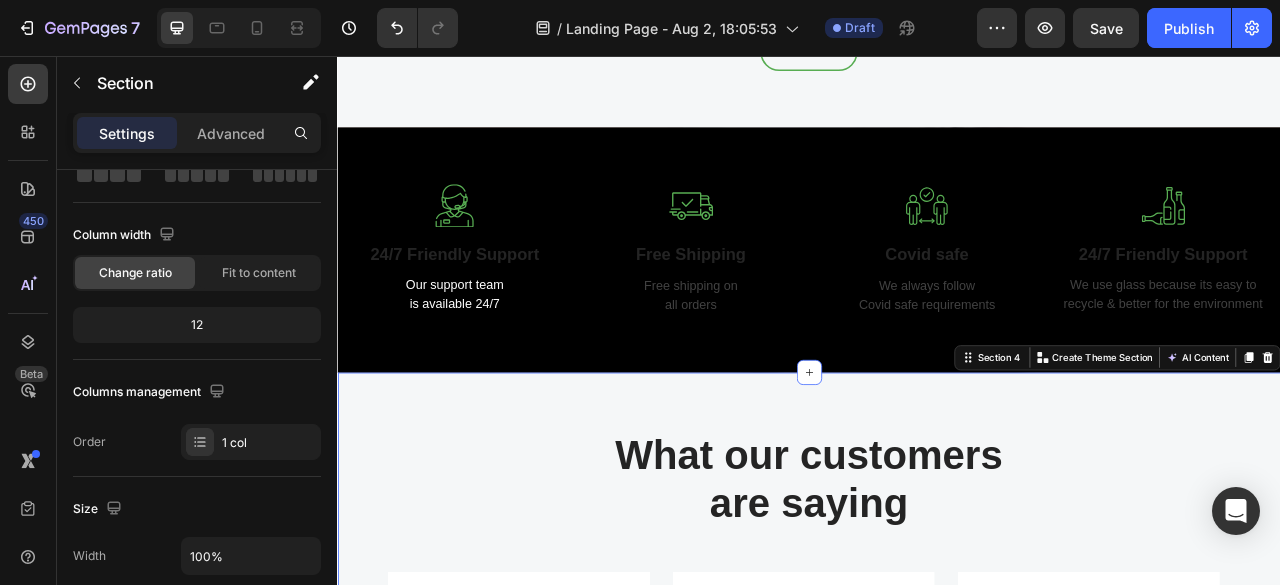 scroll, scrollTop: 0, scrollLeft: 0, axis: both 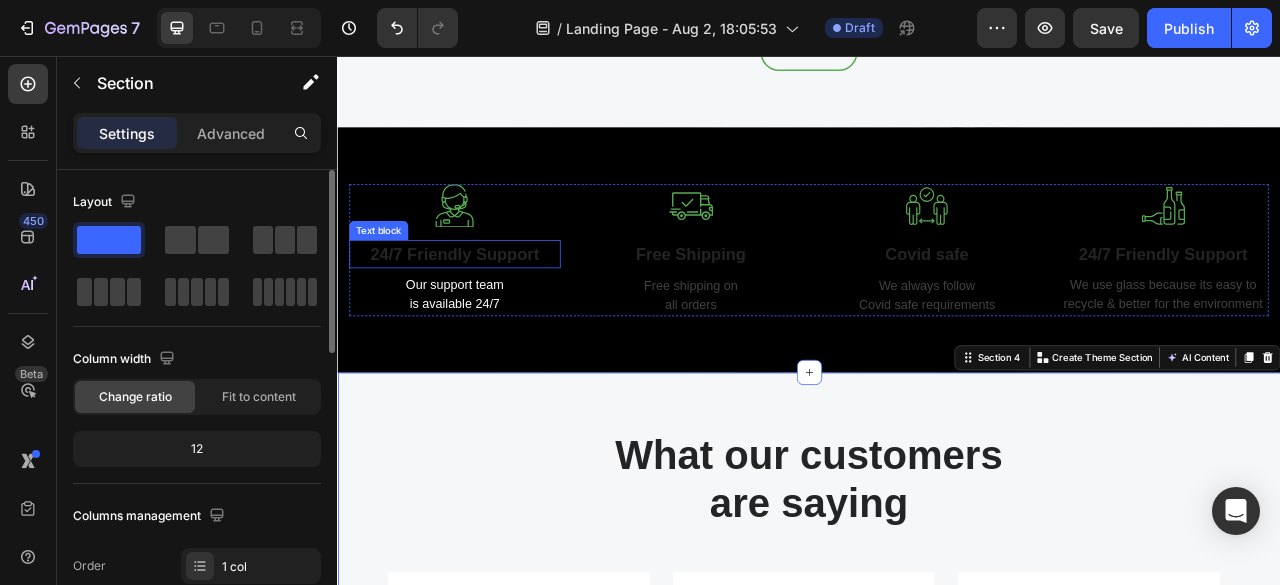 click on "24/7 Friendly Support" at bounding box center (486, 308) 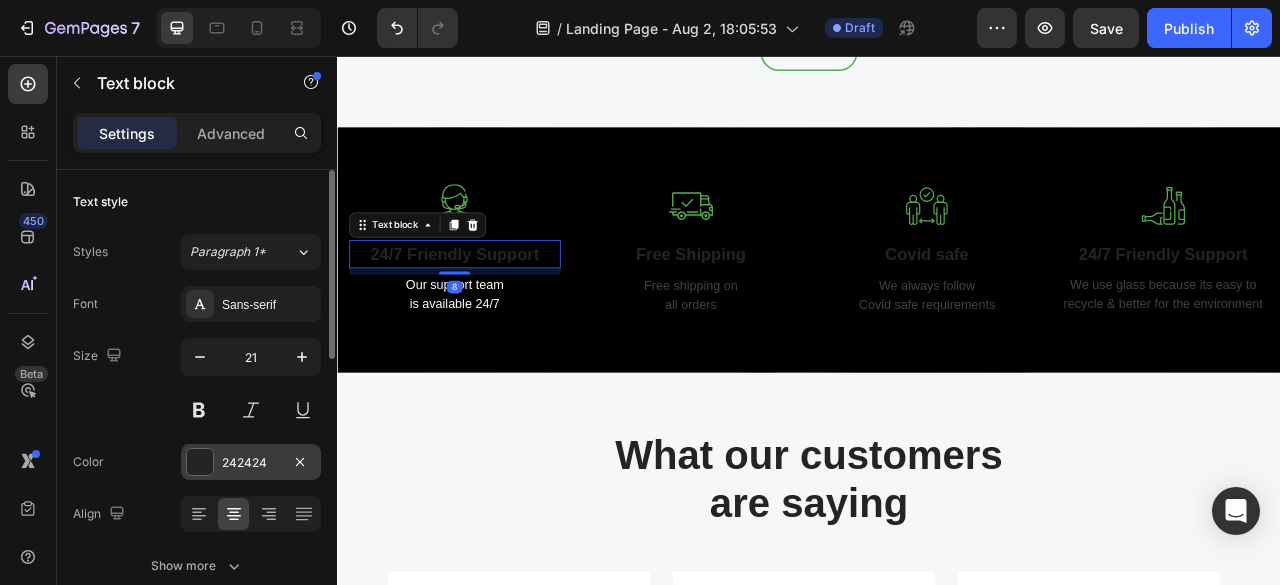click at bounding box center [200, 462] 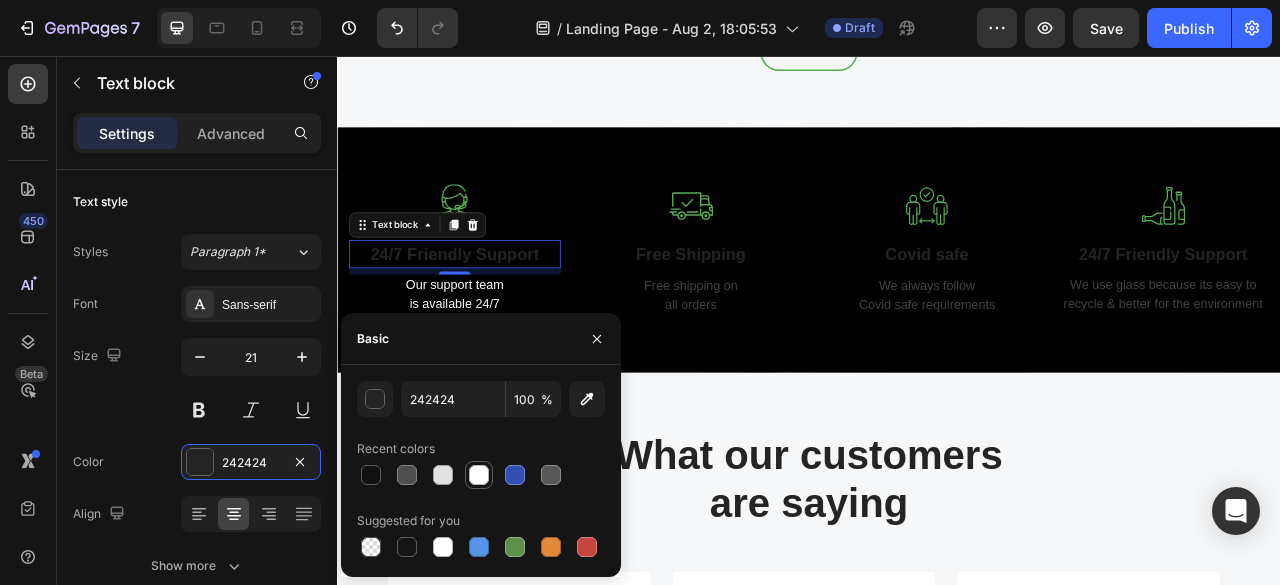 click at bounding box center [479, 475] 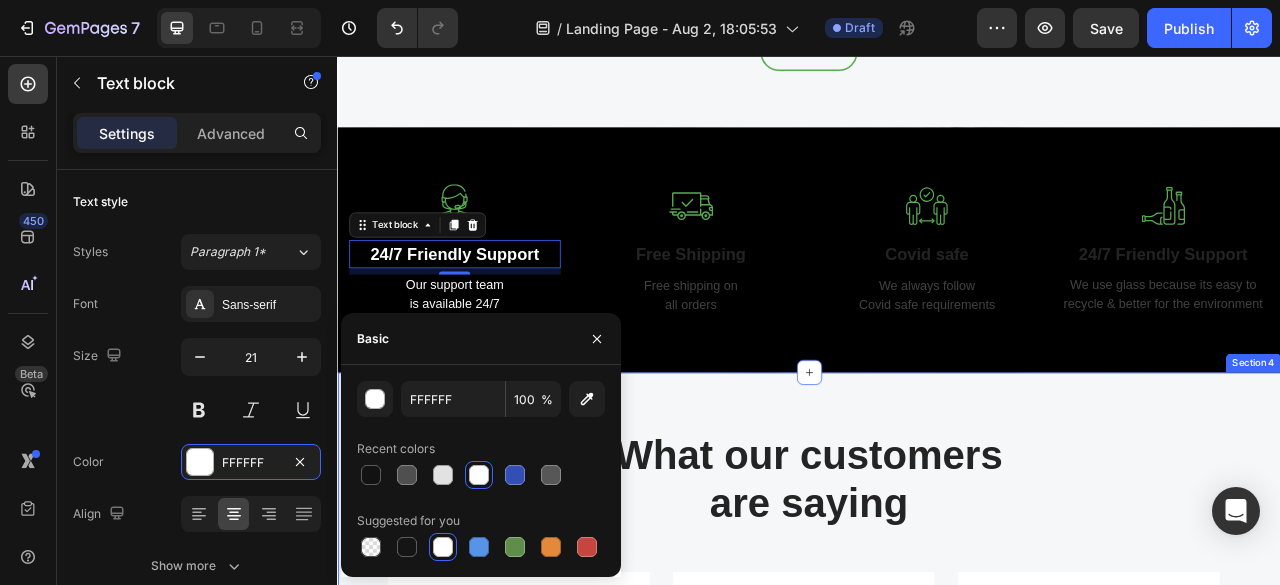 click on "What our customers are saying Heading Row
Image Image Jennifer Cobb  Text block                Icon                Icon                Icon                Icon                Icon Icon List Hoz Row This product is really good for my skin. After using the product for one month my skin is looking amazing and I feel full of life. Text block Row Image Image Emily Weaver Text block                Icon                Icon                Icon                Icon                Icon Icon List Hoz Row I love the taste of this product. It's refreshing and very easy to drink. I especially like the mixed flavors. They are very unique. Text block Row Image Image Halle Warner Text block                Icon                Icon                Icon                Icon                Icon Icon List Hoz Row Not only me but also my baby loves this drink. The taste is very fresh. Plus there's still a bit of fruit fiber in the product, which I like. Text block Row Image Image Laura Western Text block Icon Icon Row" at bounding box center (937, 773) 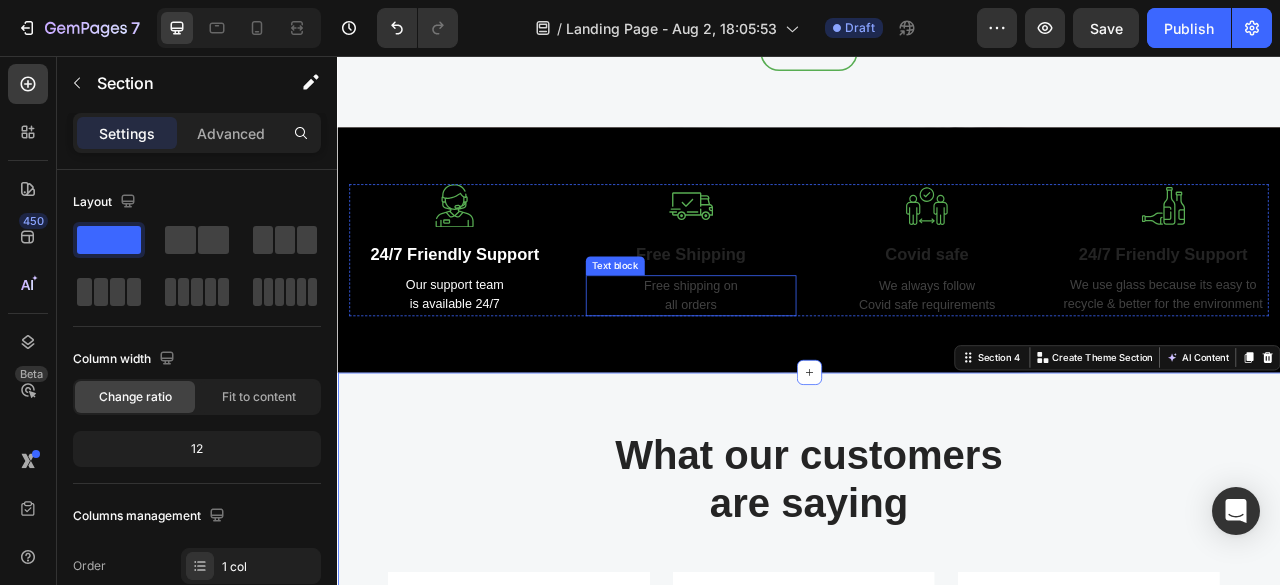 click on "Free shipping on all orders" at bounding box center [787, 361] 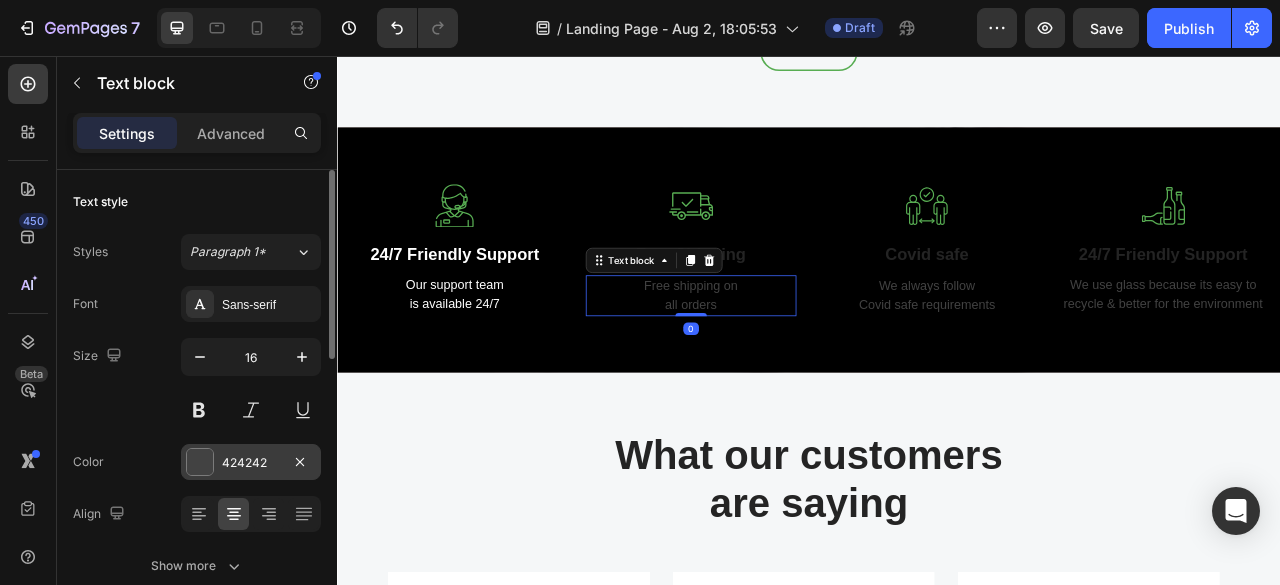 click at bounding box center [200, 462] 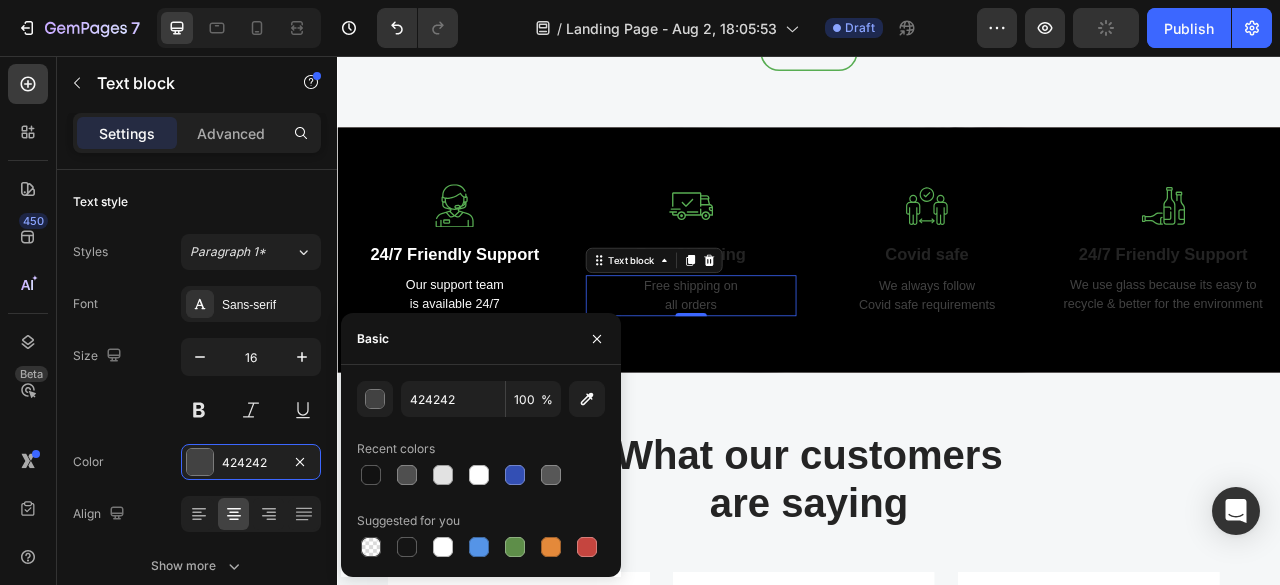 click at bounding box center (479, 475) 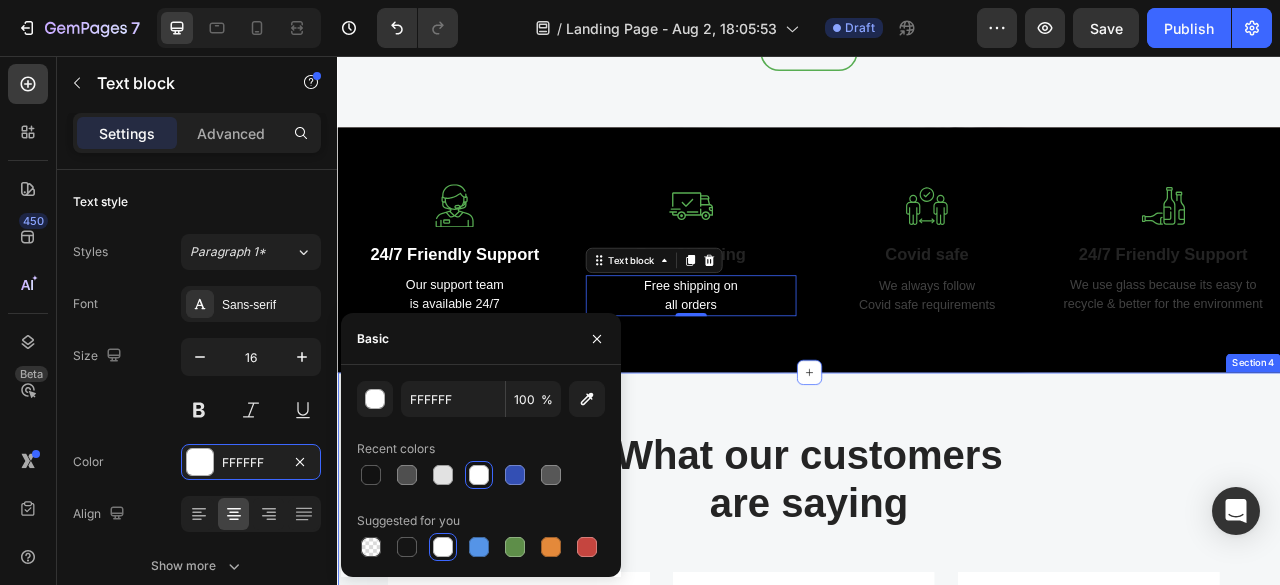 click on "What our customers are saying Heading Row
Image Image Jennifer Cobb  Text block                Icon                Icon                Icon                Icon                Icon Icon List Hoz Row This product is really good for my skin. After using the product for one month my skin is looking amazing and I feel full of life. Text block Row Image Image Emily Weaver Text block                Icon                Icon                Icon                Icon                Icon Icon List Hoz Row I love the taste of this product. It's refreshing and very easy to drink. I especially like the mixed flavors. They are very unique. Text block Row Image Image Halle Warner Text block                Icon                Icon                Icon                Icon                Icon Icon List Hoz Row Not only me but also my baby loves this drink. The taste is very fresh. Plus there's still a bit of fruit fiber in the product, which I like. Text block Row Image Image Laura Western Text block Icon Icon Row" at bounding box center [937, 773] 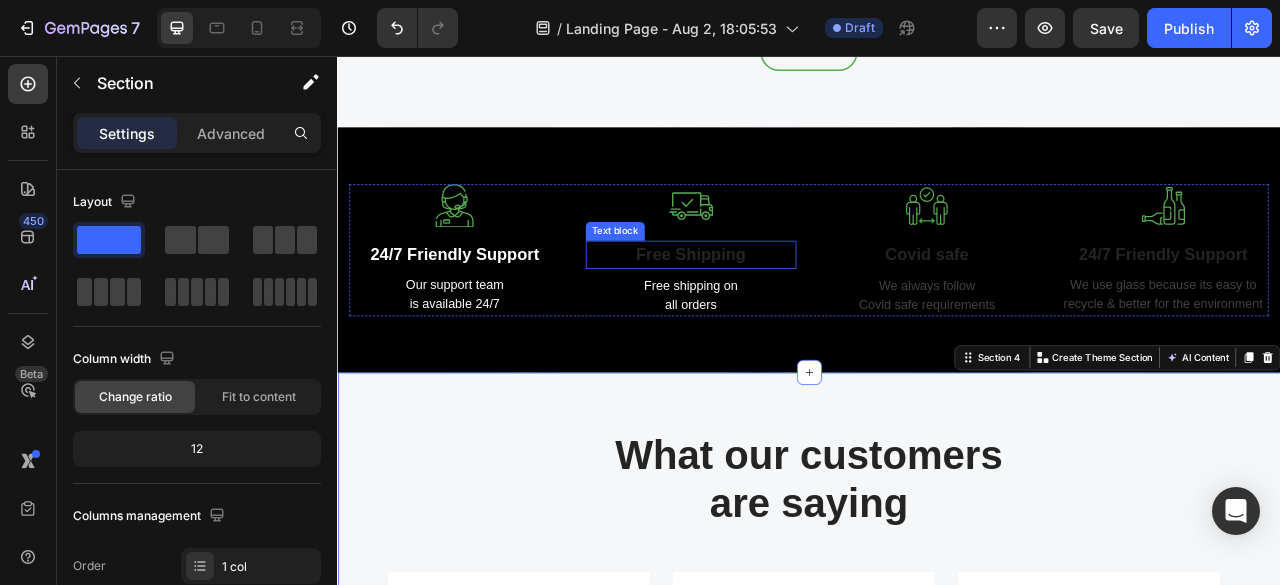 click on "Free Shipping" at bounding box center (787, 309) 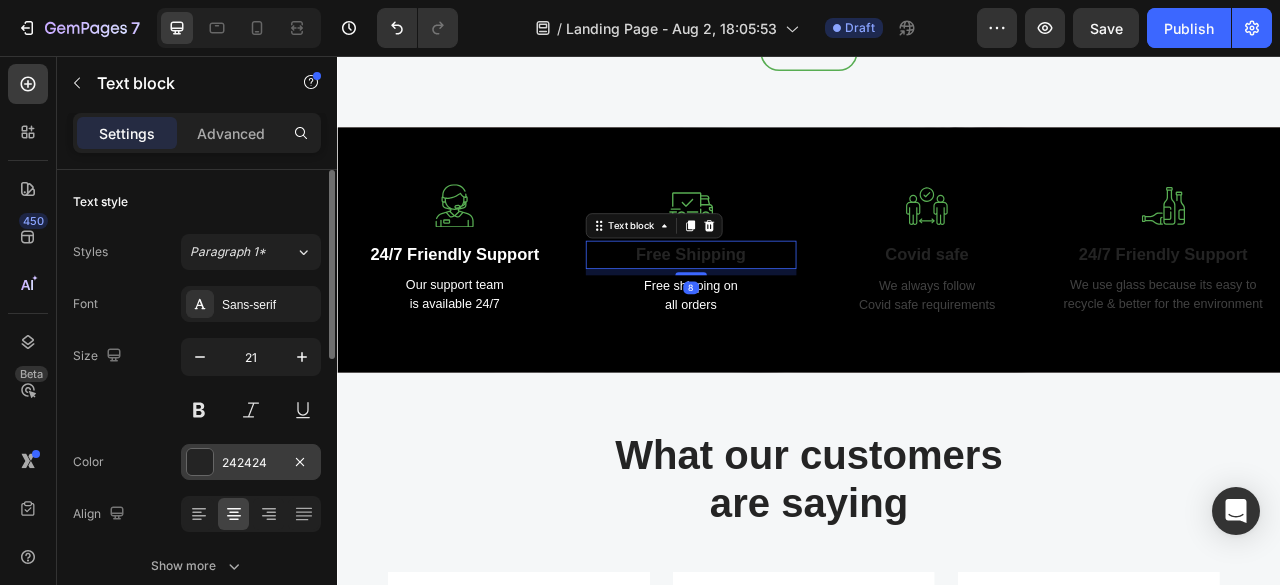 click at bounding box center [200, 462] 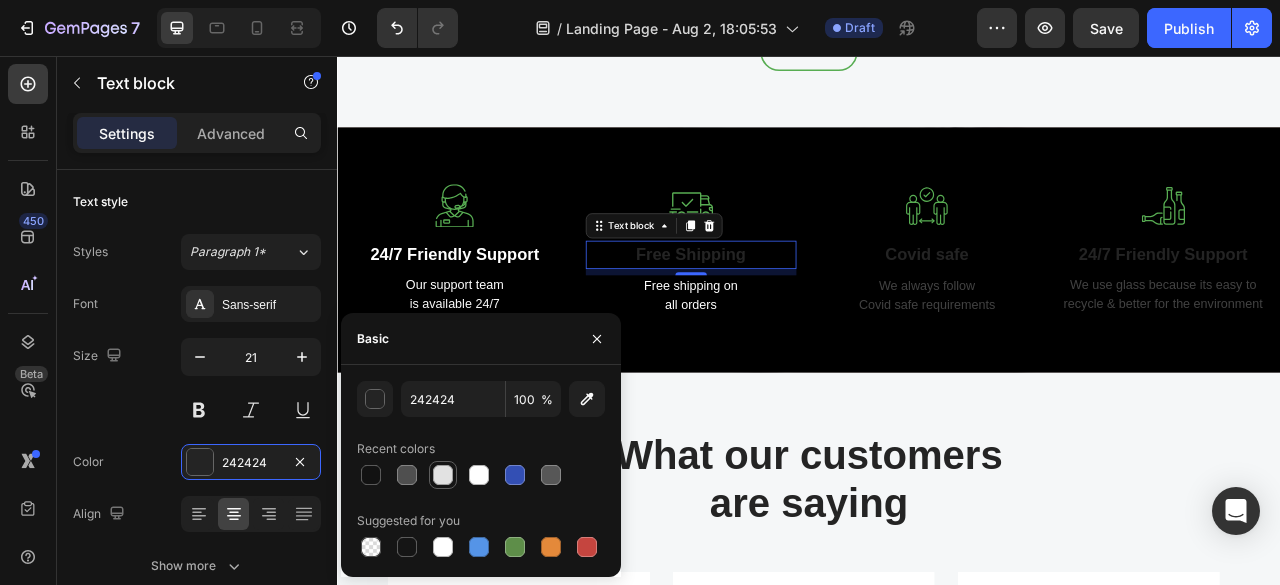 click at bounding box center [443, 475] 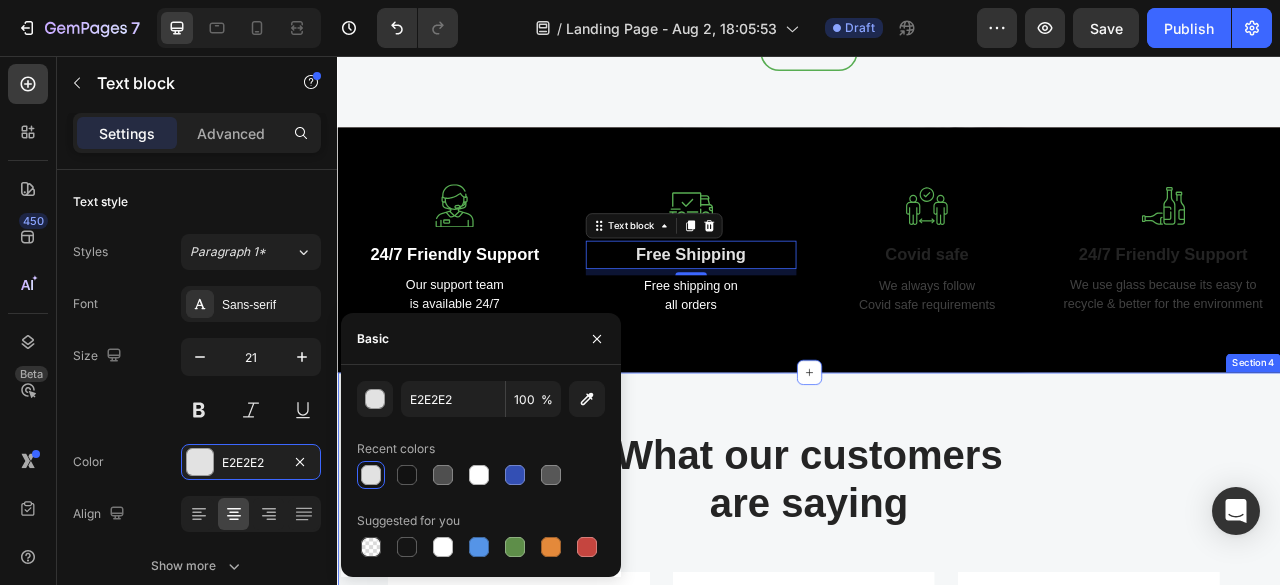 click on "What our customers are saying Heading Row
Image Image Jennifer Cobb  Text block                Icon                Icon                Icon                Icon                Icon Icon List Hoz Row This product is really good for my skin. After using the product for one month my skin is looking amazing and I feel full of life. Text block Row Image Image Emily Weaver Text block                Icon                Icon                Icon                Icon                Icon Icon List Hoz Row I love the taste of this product. It's refreshing and very easy to drink. I especially like the mixed flavors. They are very unique. Text block Row Image Image Halle Warner Text block                Icon                Icon                Icon                Icon                Icon Icon List Hoz Row Not only me but also my baby loves this drink. The taste is very fresh. Plus there's still a bit of fruit fiber in the product, which I like. Text block Row Image Image Laura Western Text block Icon Icon Row" at bounding box center [937, 773] 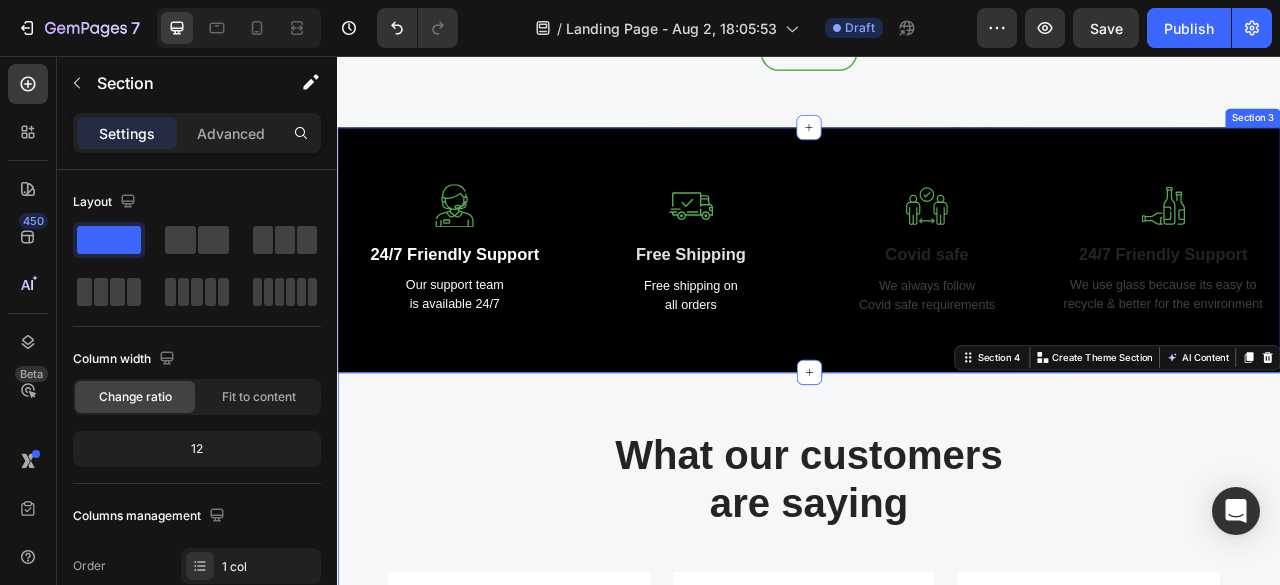 click at bounding box center (937, 303) 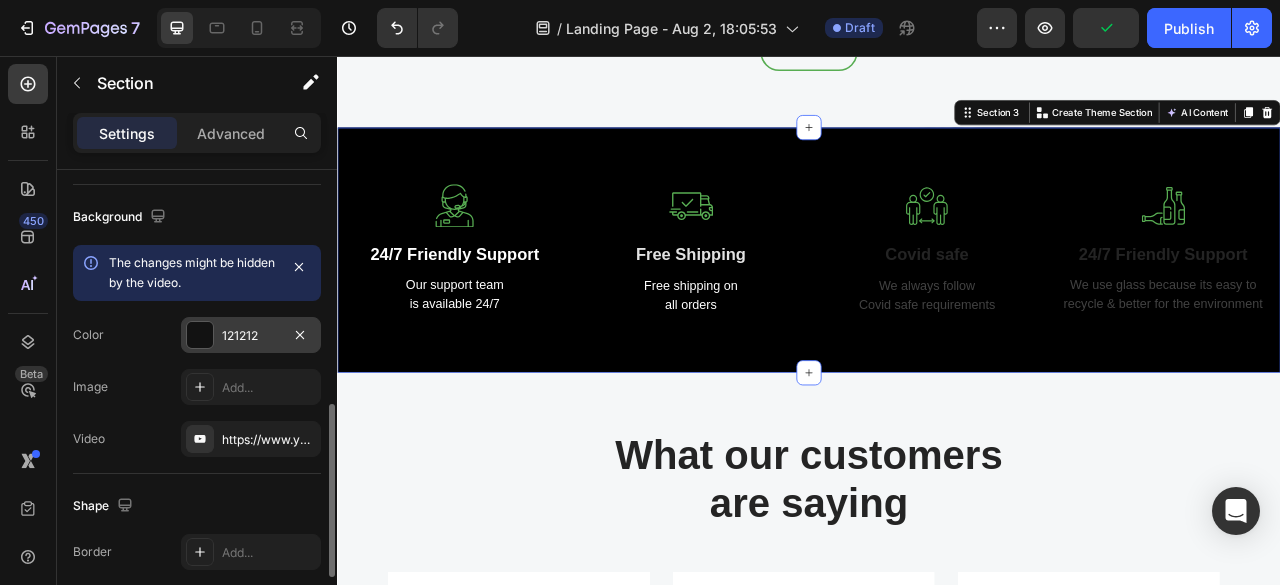 scroll, scrollTop: 636, scrollLeft: 0, axis: vertical 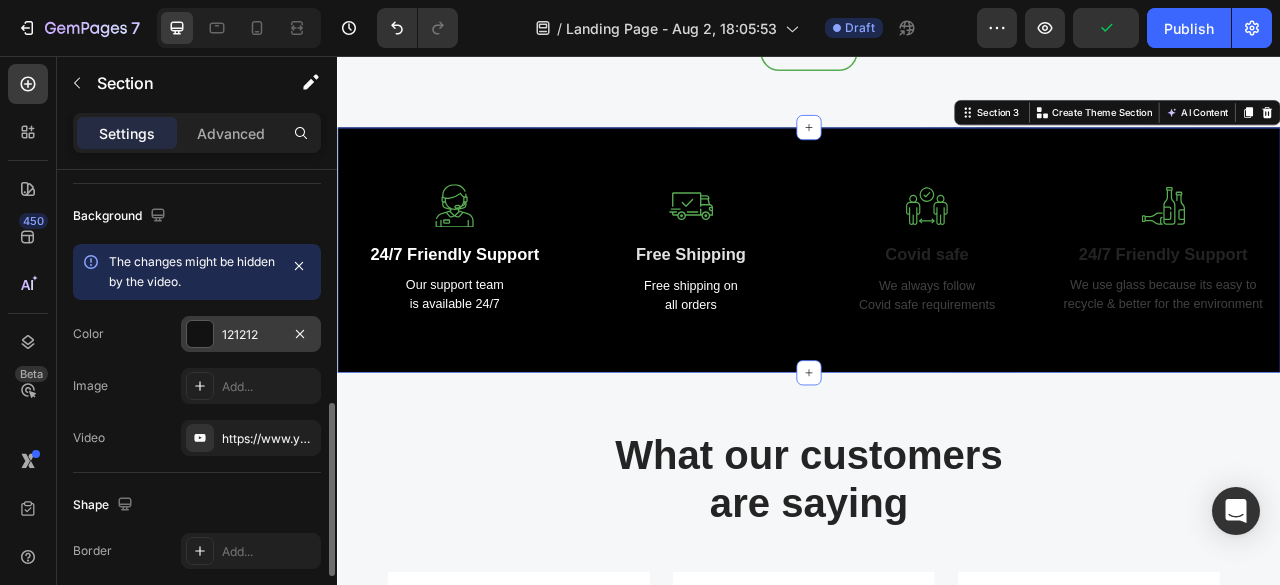 click on "121212" at bounding box center [251, 334] 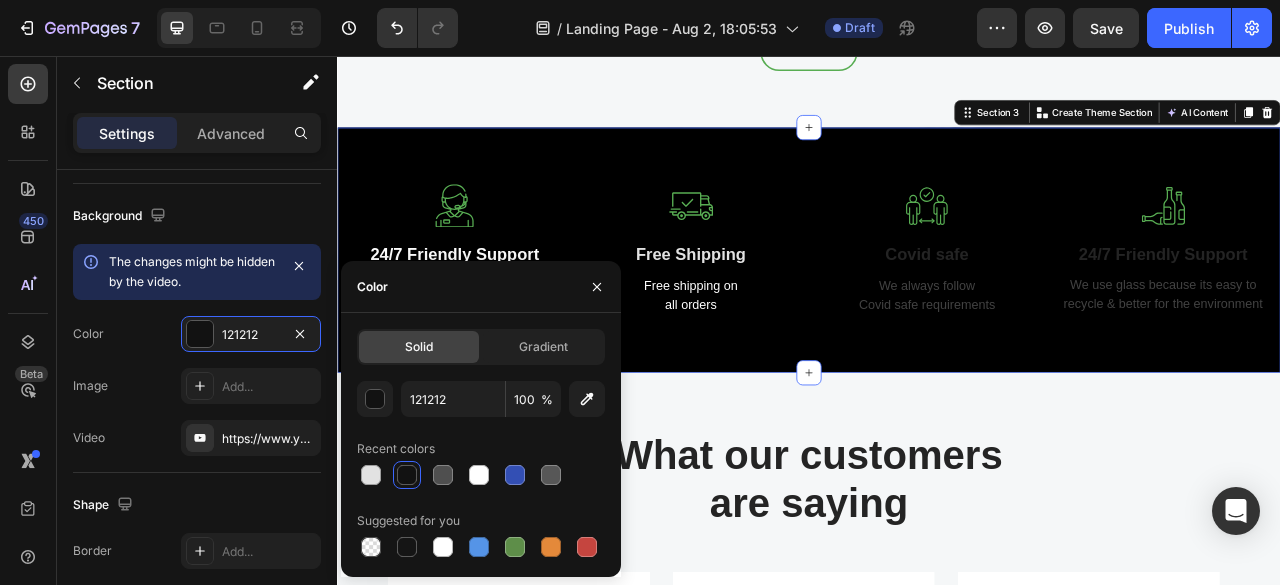 click at bounding box center (407, 475) 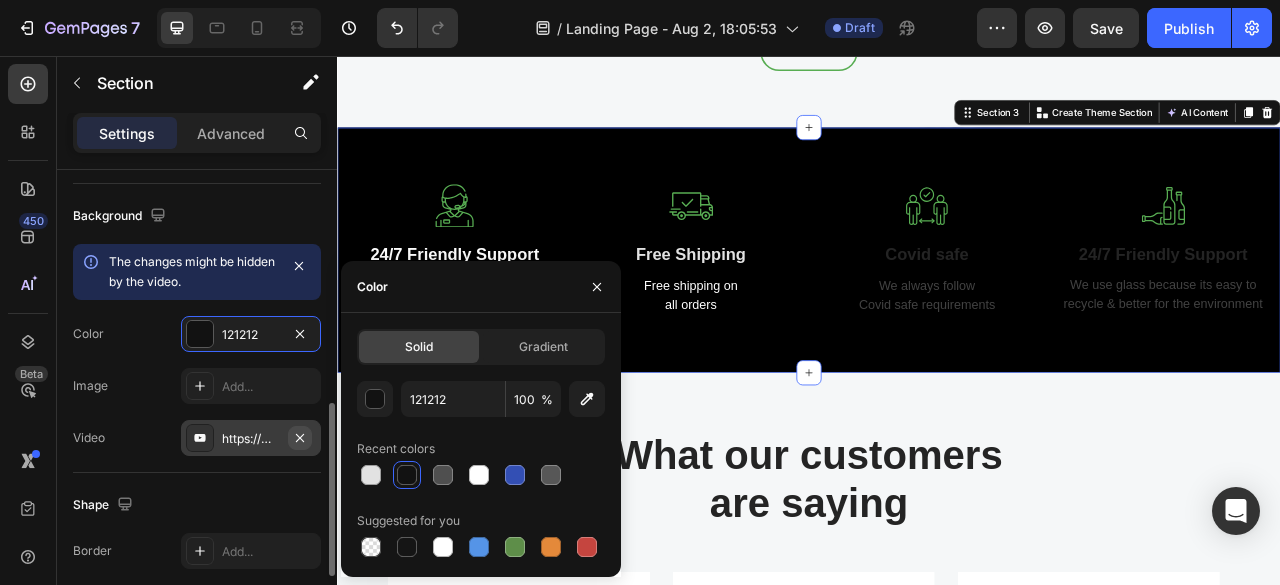 click 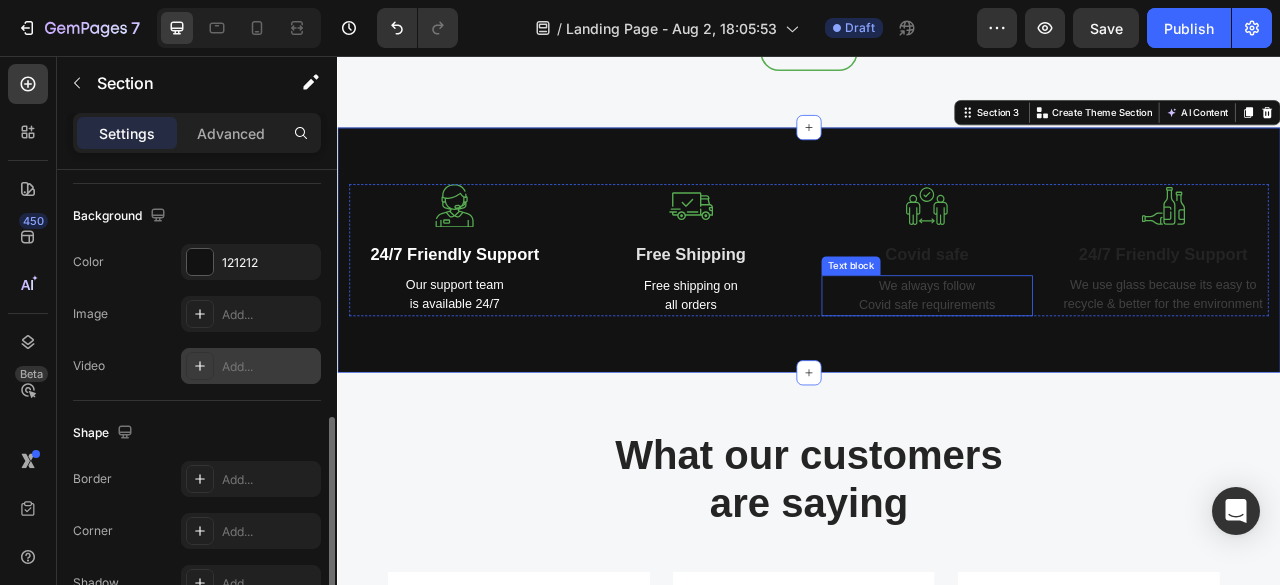 click on "We always follow Covid safe requirements" at bounding box center [1087, 361] 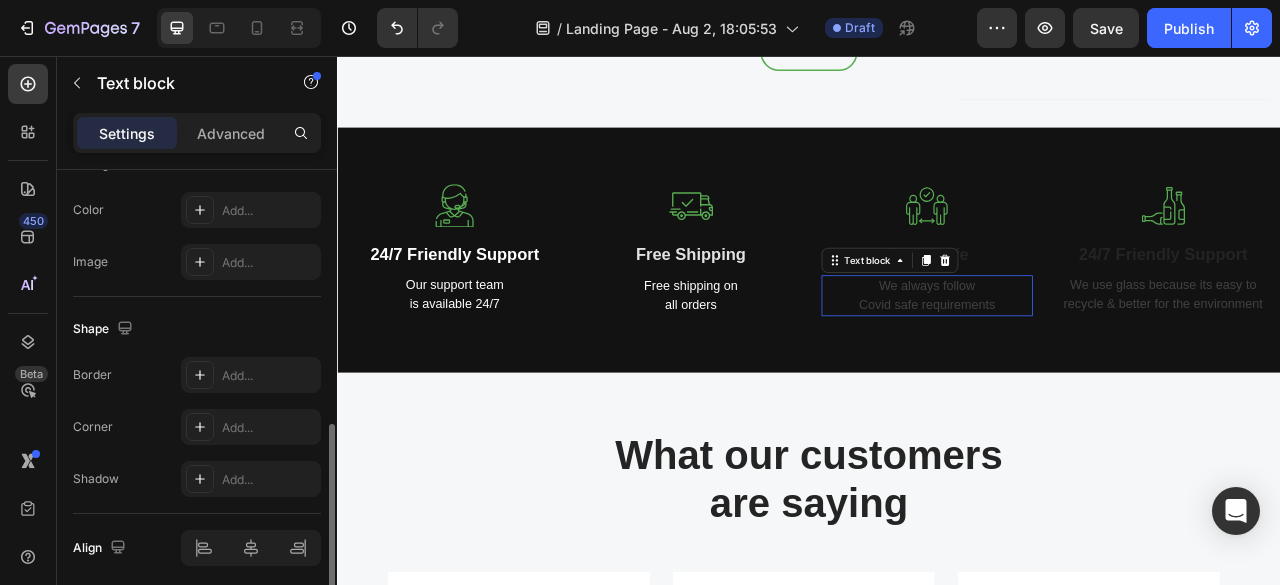 scroll, scrollTop: 0, scrollLeft: 0, axis: both 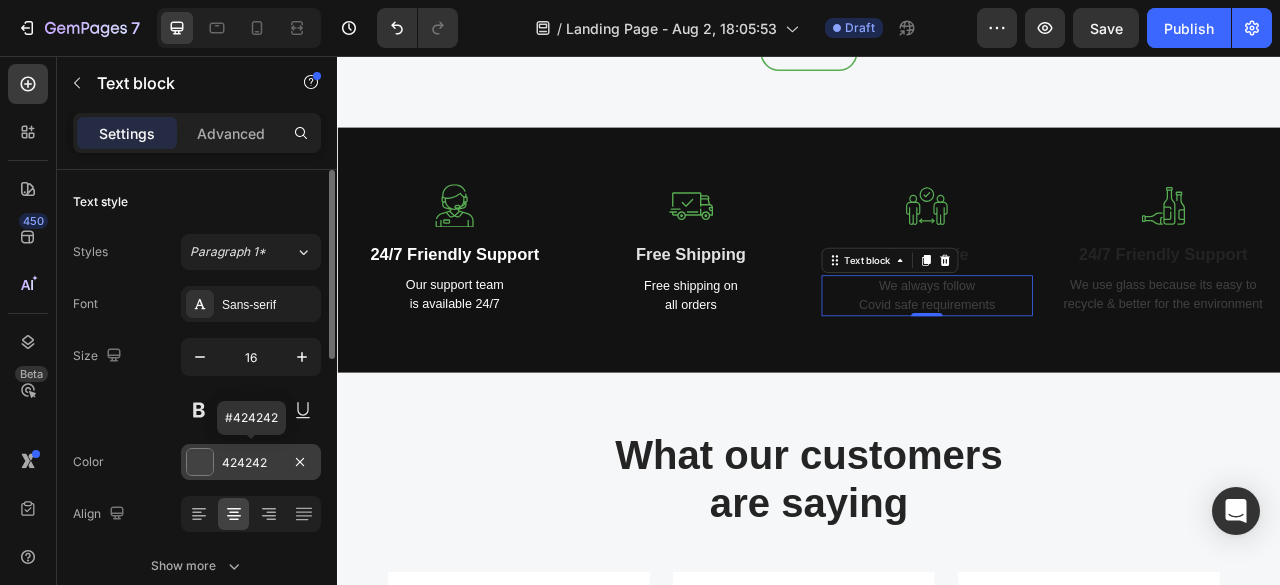 drag, startPoint x: 204, startPoint y: 463, endPoint x: 192, endPoint y: 467, distance: 12.649111 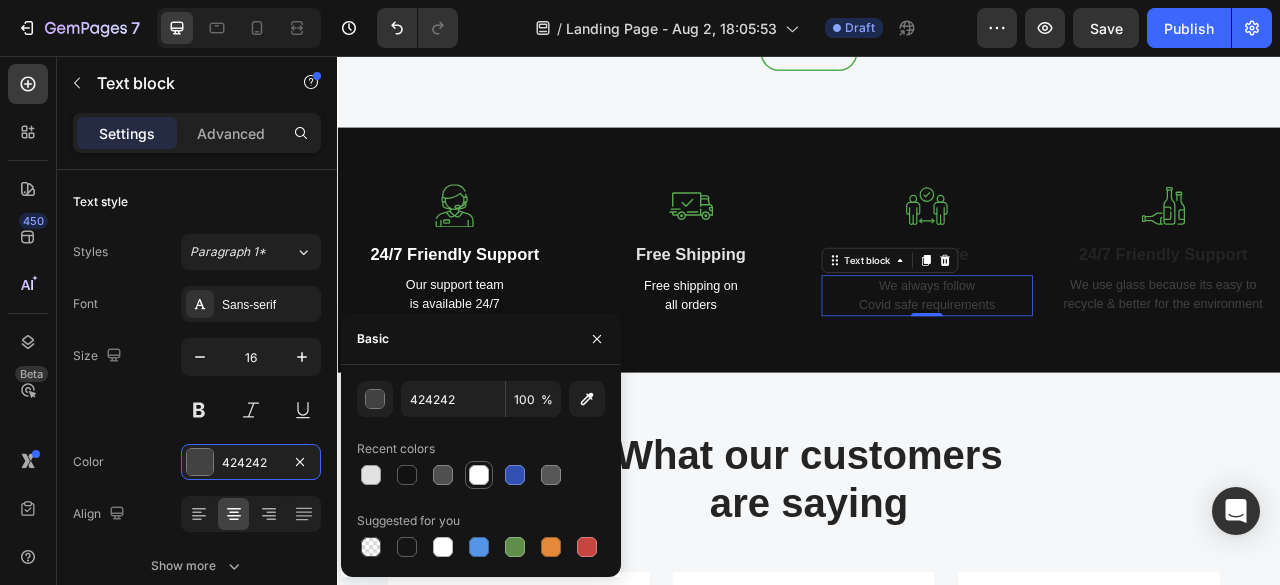 click at bounding box center [479, 475] 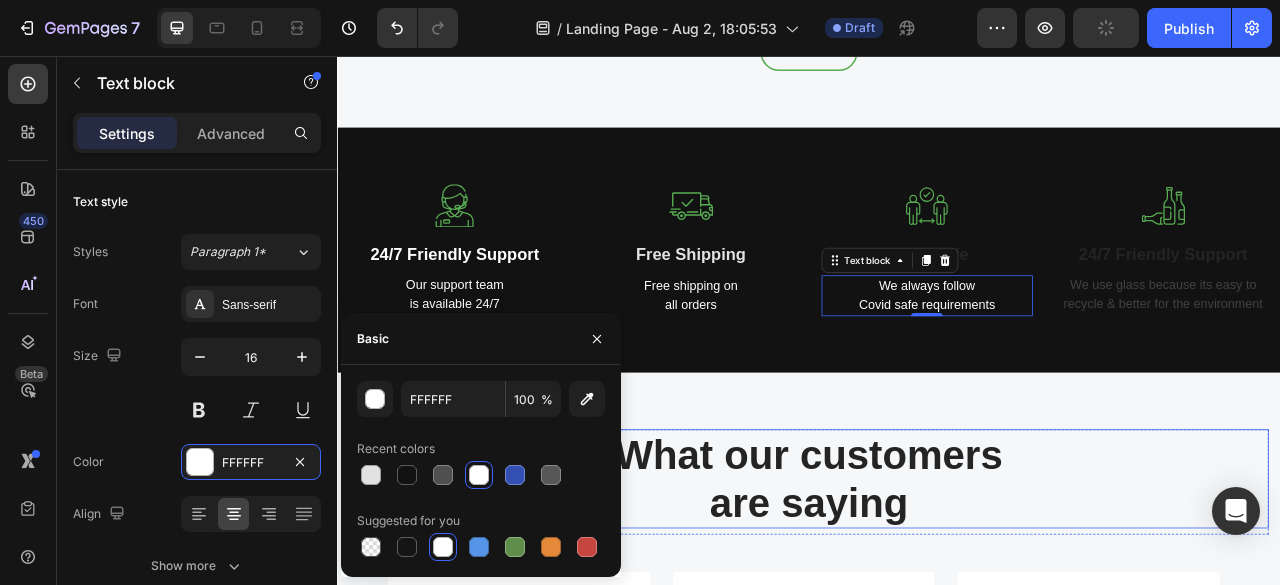 click on "What our customers are saying" at bounding box center (937, 594) 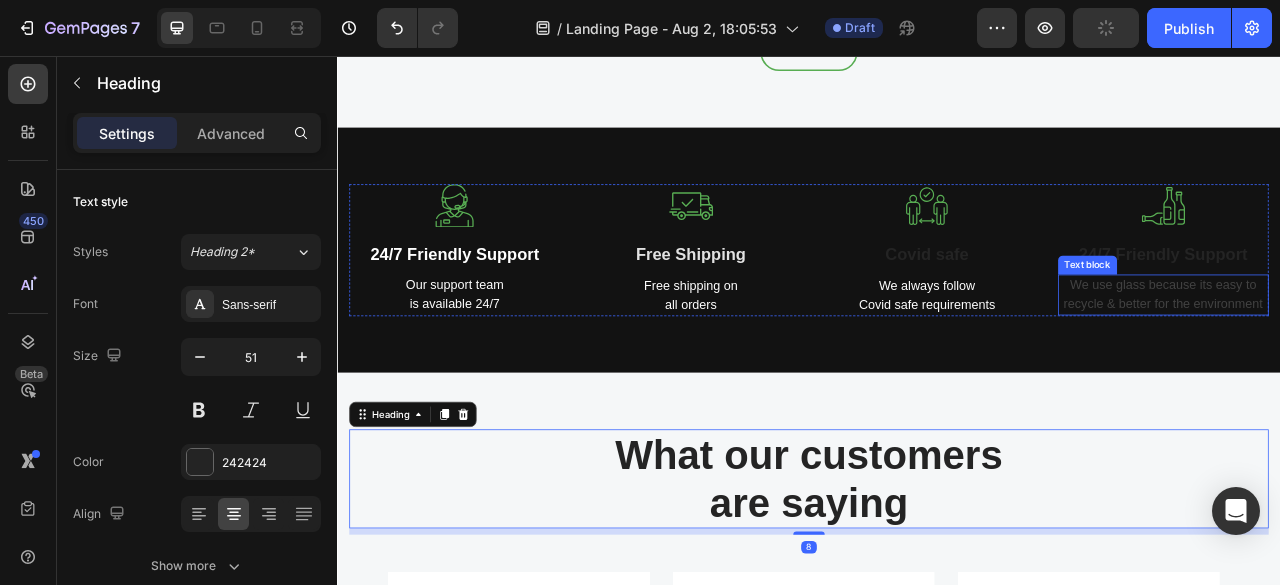 click on "We use glass because its easy to recycle & better for the environment" at bounding box center [1388, 360] 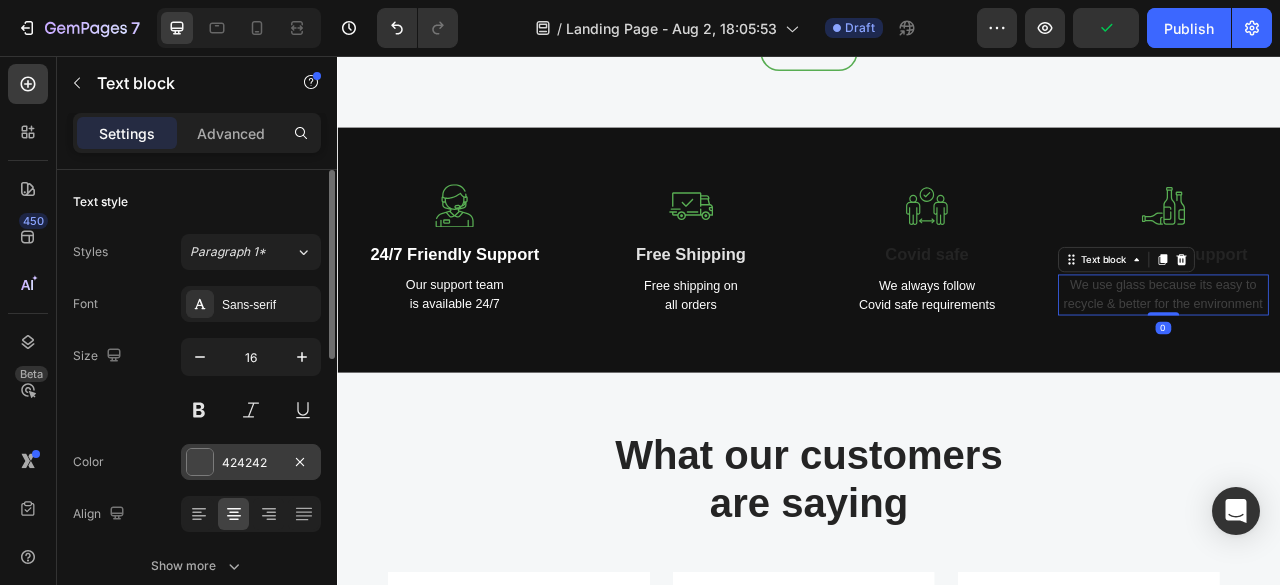 click at bounding box center [200, 462] 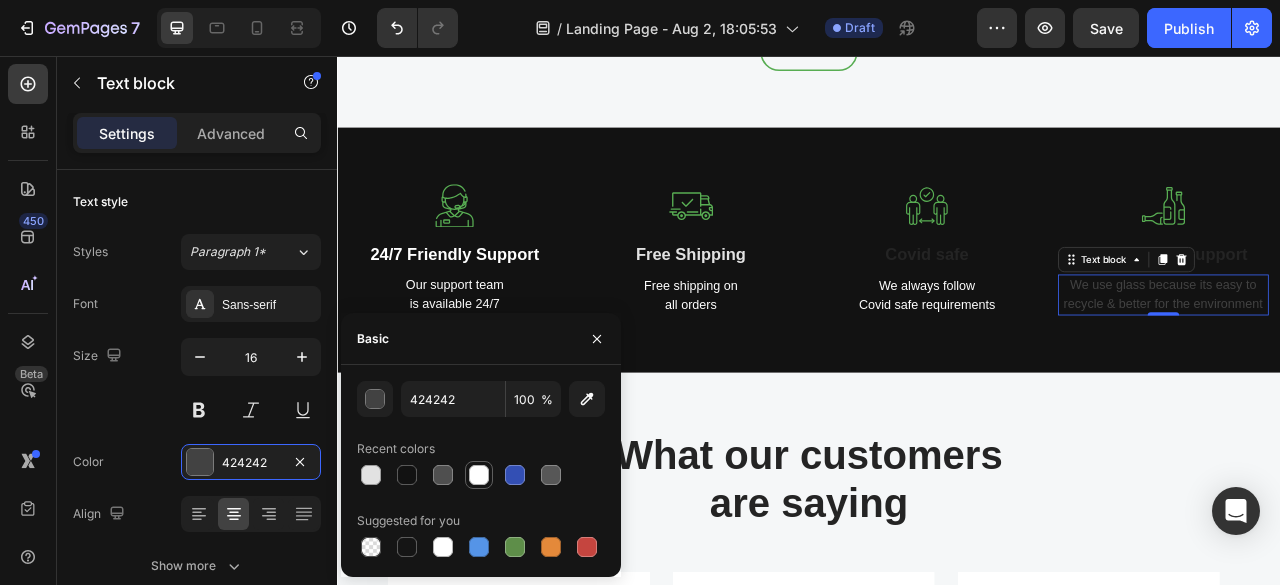 click at bounding box center [479, 475] 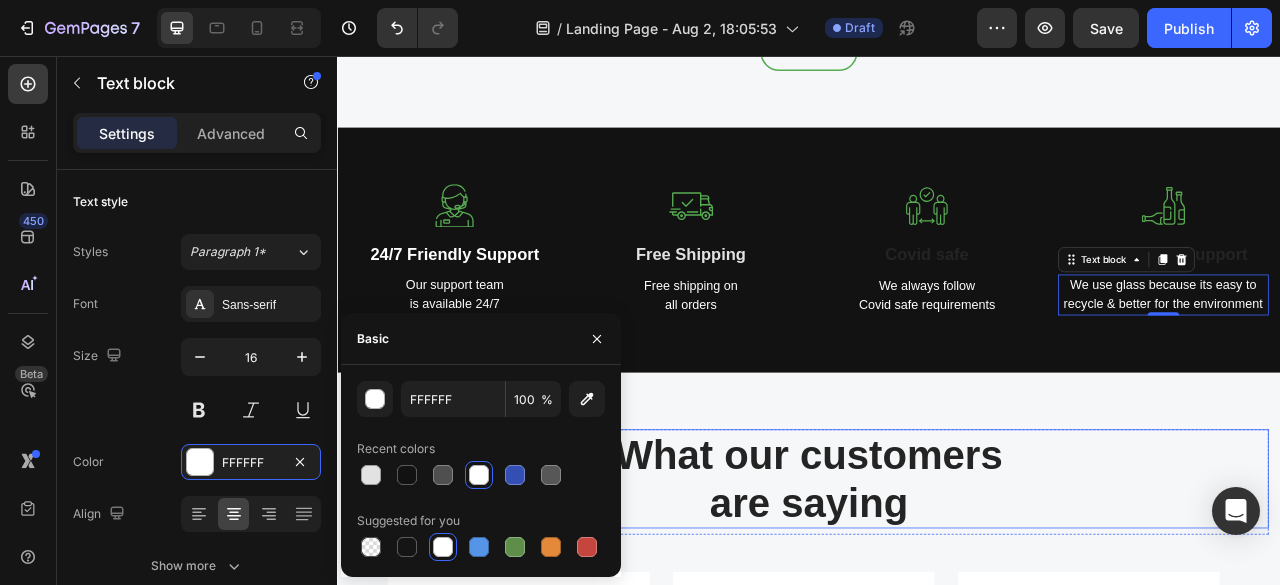 click on "What our customers are saying" at bounding box center [937, 594] 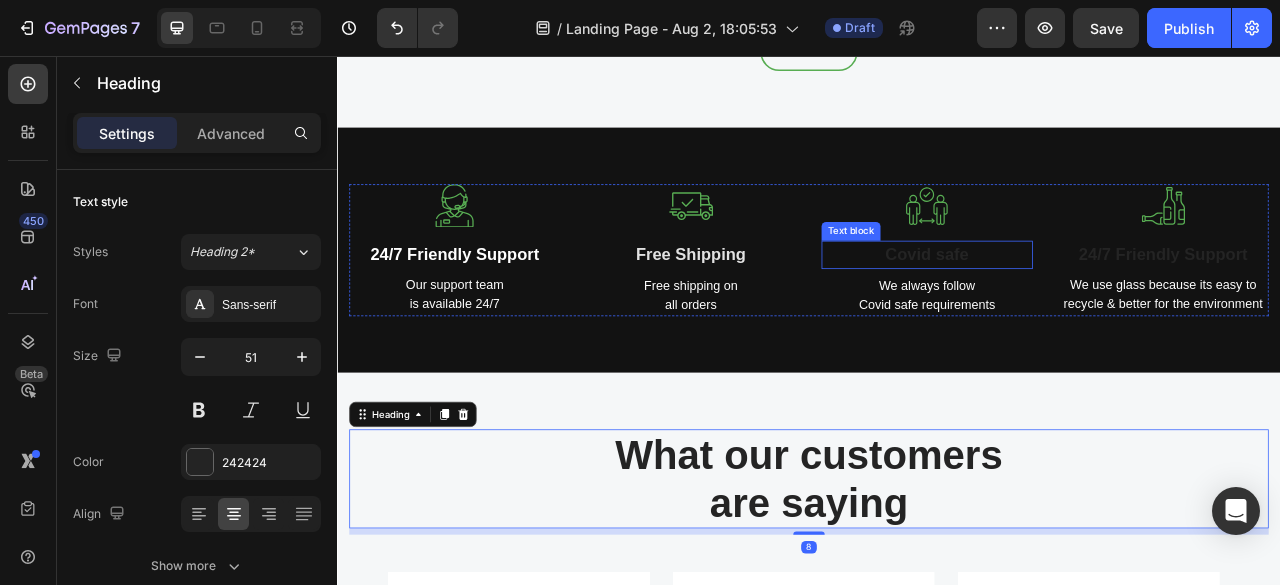 click on "Covid safe" at bounding box center [1087, 309] 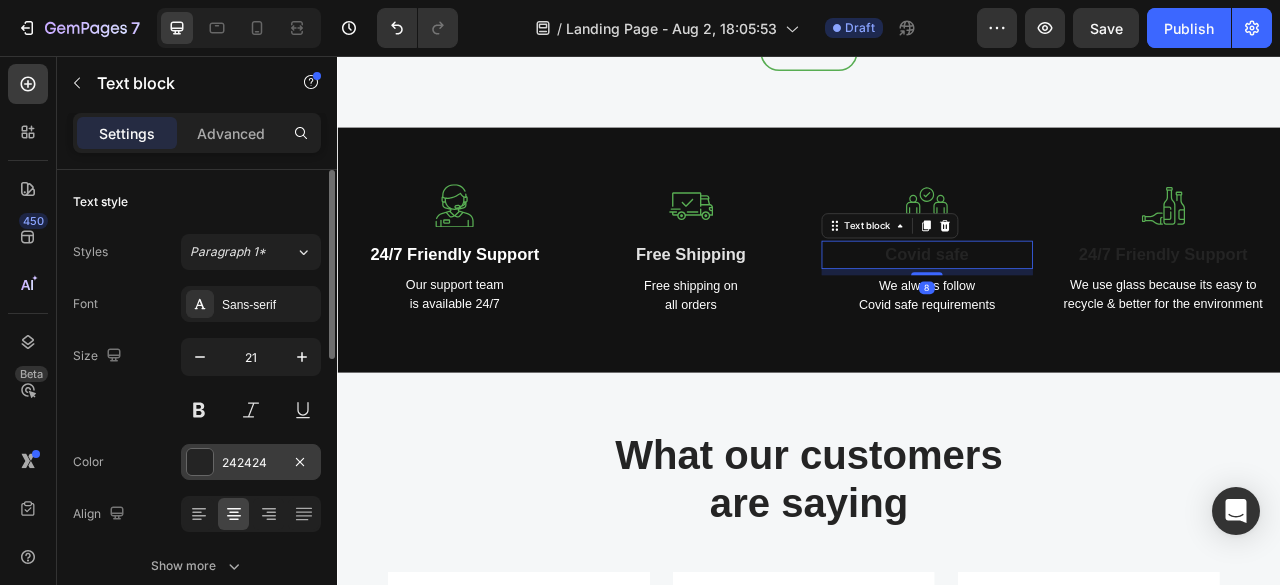 click at bounding box center (200, 462) 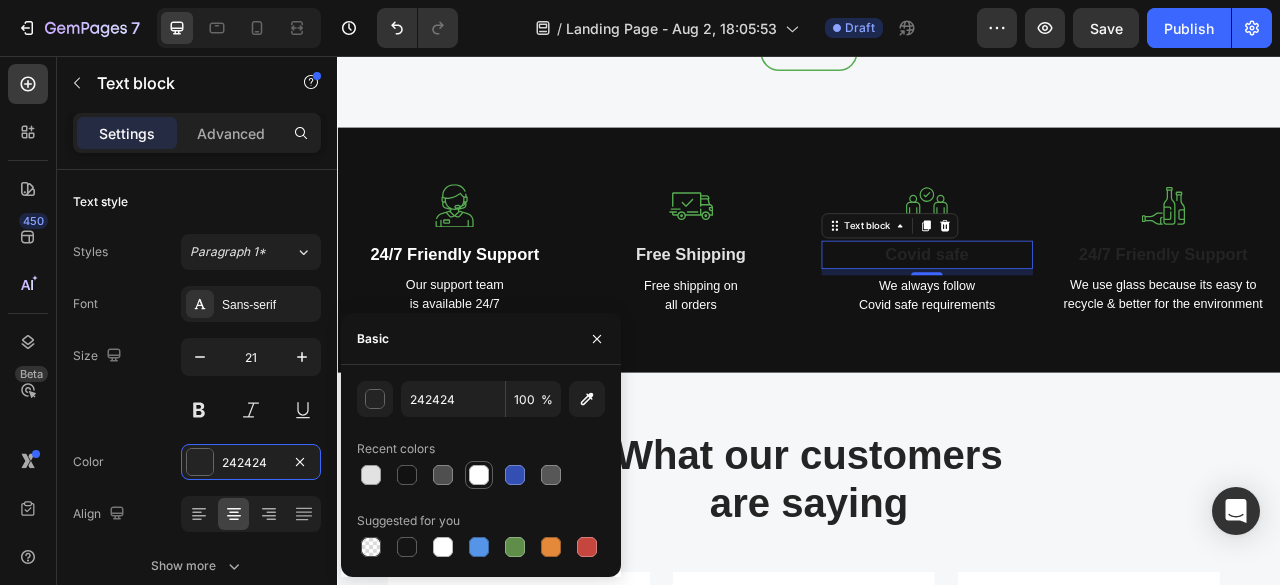 drag, startPoint x: 480, startPoint y: 477, endPoint x: 735, endPoint y: 467, distance: 255.196 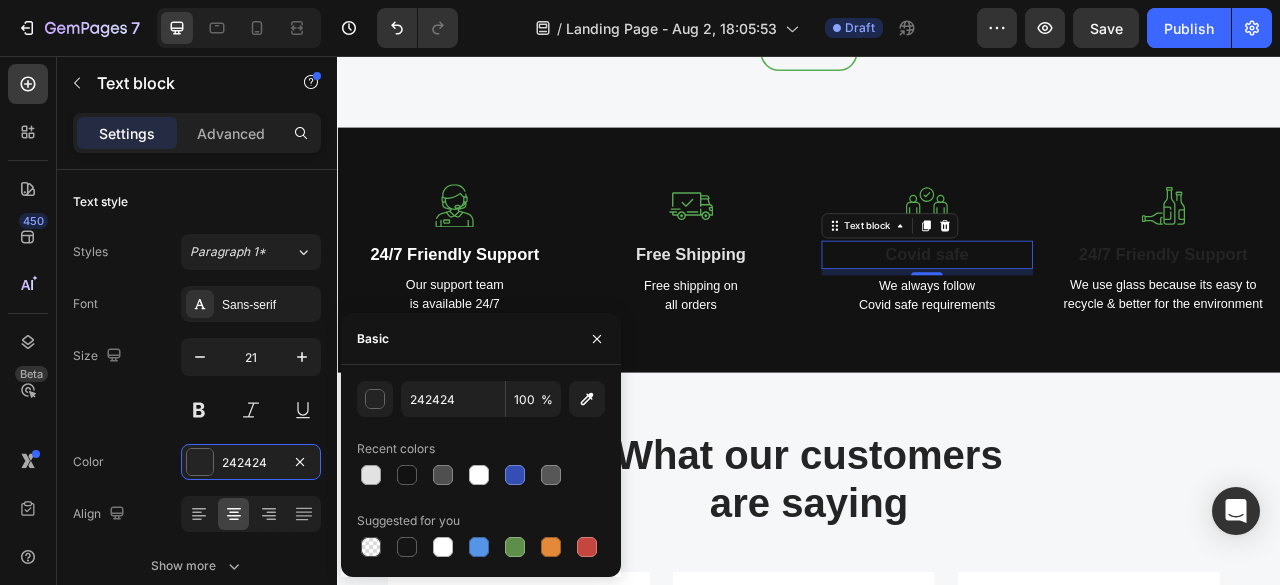 type on "FFFFFF" 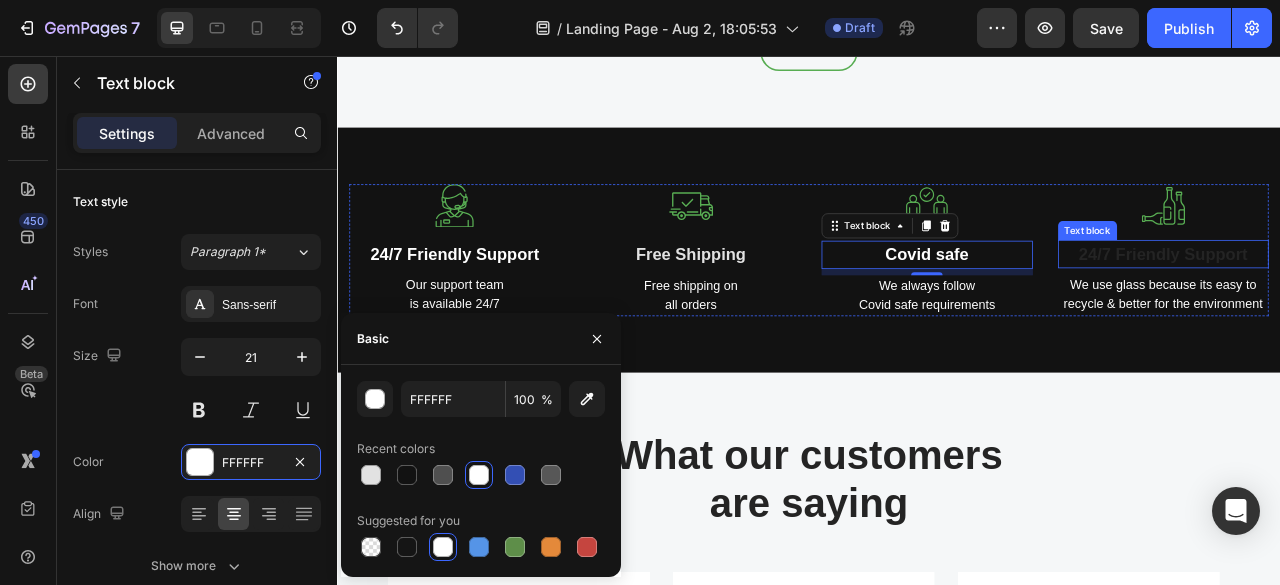 click on "24/7 Friendly Support" at bounding box center (1388, 308) 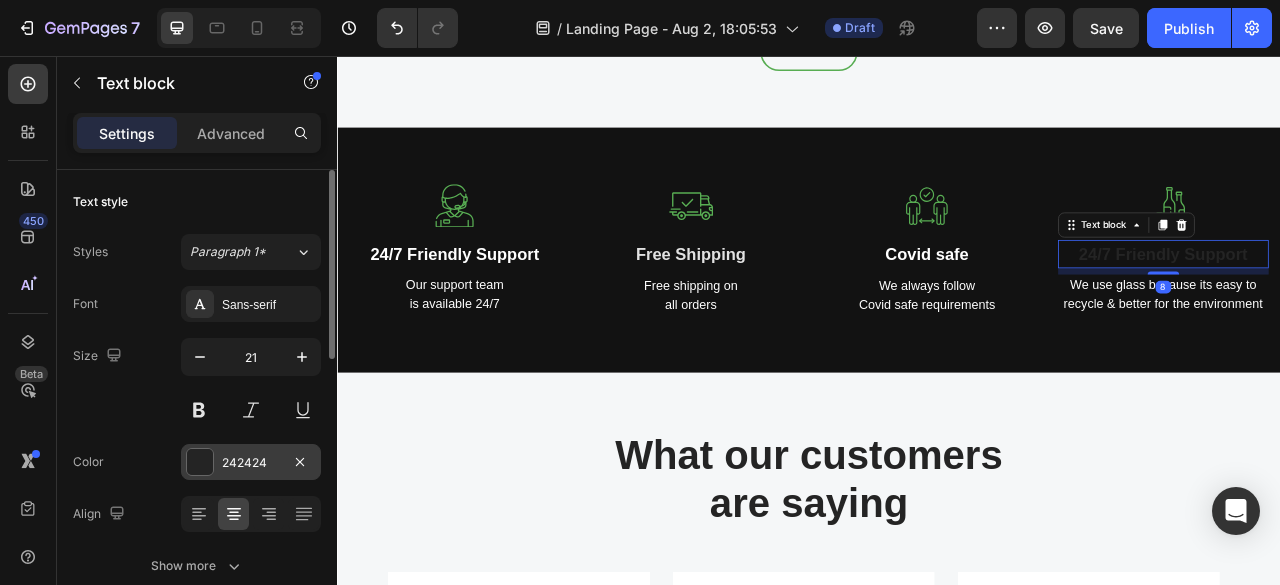 click on "242424" at bounding box center [251, 463] 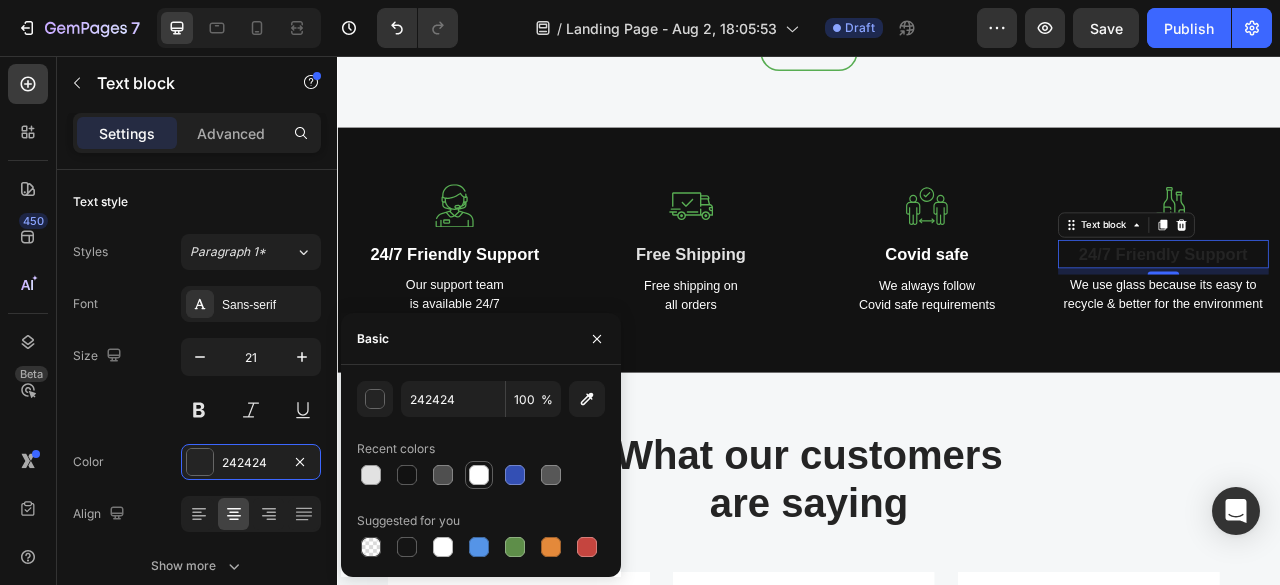click at bounding box center (479, 475) 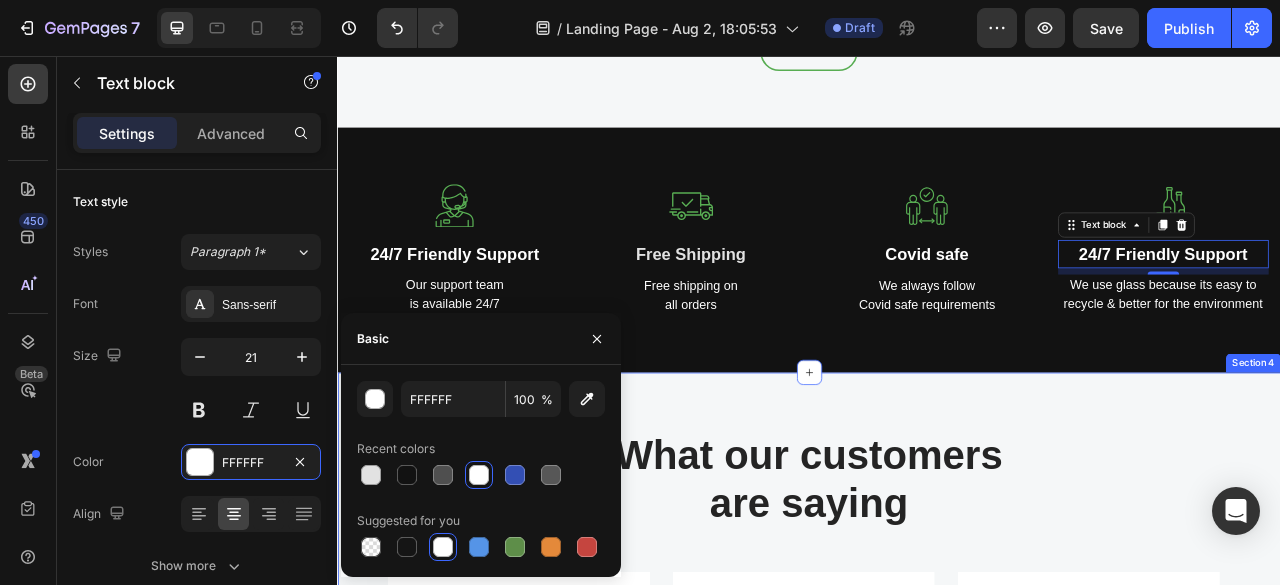 click on "What our customers are saying Heading Row
Image Image Jennifer Cobb  Text block                Icon                Icon                Icon                Icon                Icon Icon List Hoz Row This product is really good for my skin. After using the product for one month my skin is looking amazing and I feel full of life. Text block Row Image Image Emily Weaver Text block                Icon                Icon                Icon                Icon                Icon Icon List Hoz Row I love the taste of this product. It's refreshing and very easy to drink. I especially like the mixed flavors. They are very unique. Text block Row Image Image Halle Warner Text block                Icon                Icon                Icon                Icon                Icon Icon List Hoz Row Not only me but also my baby loves this drink. The taste is very fresh. Plus there's still a bit of fruit fiber in the product, which I like. Text block Row Image Image Laura Western Text block Icon Icon Row" at bounding box center (937, 773) 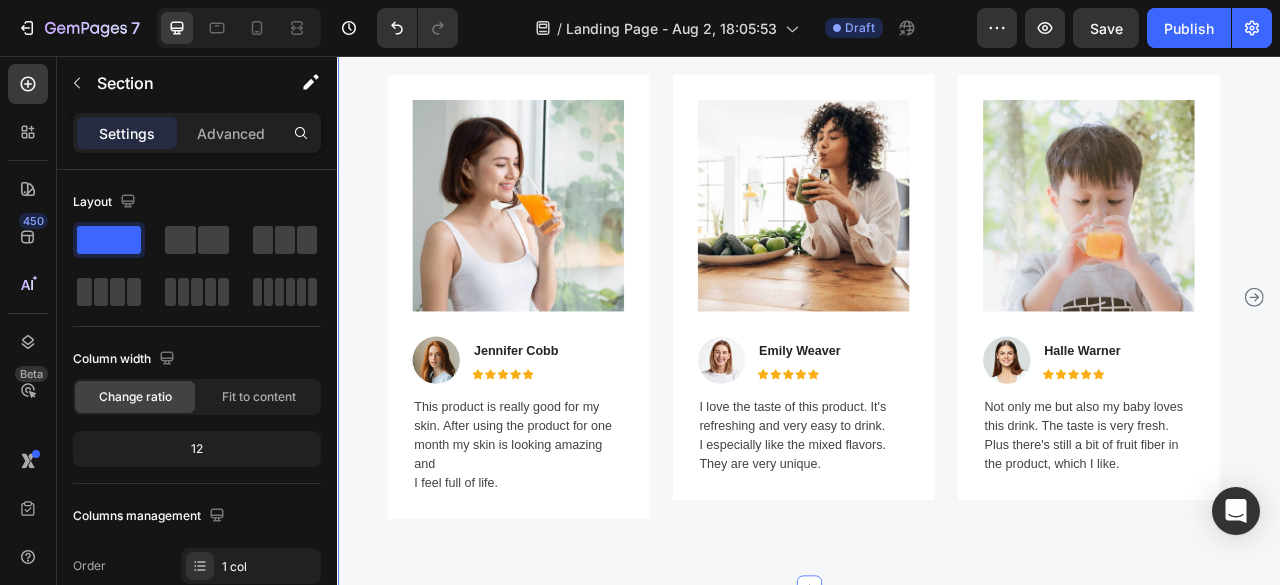 scroll, scrollTop: 1543, scrollLeft: 0, axis: vertical 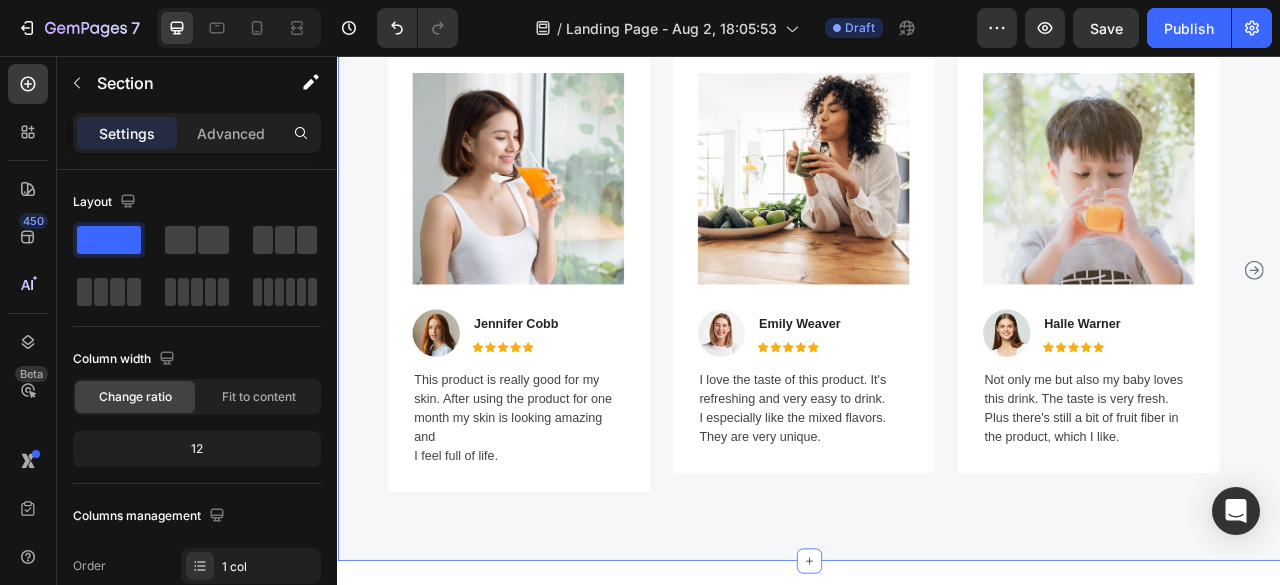 click at bounding box center [566, 211] 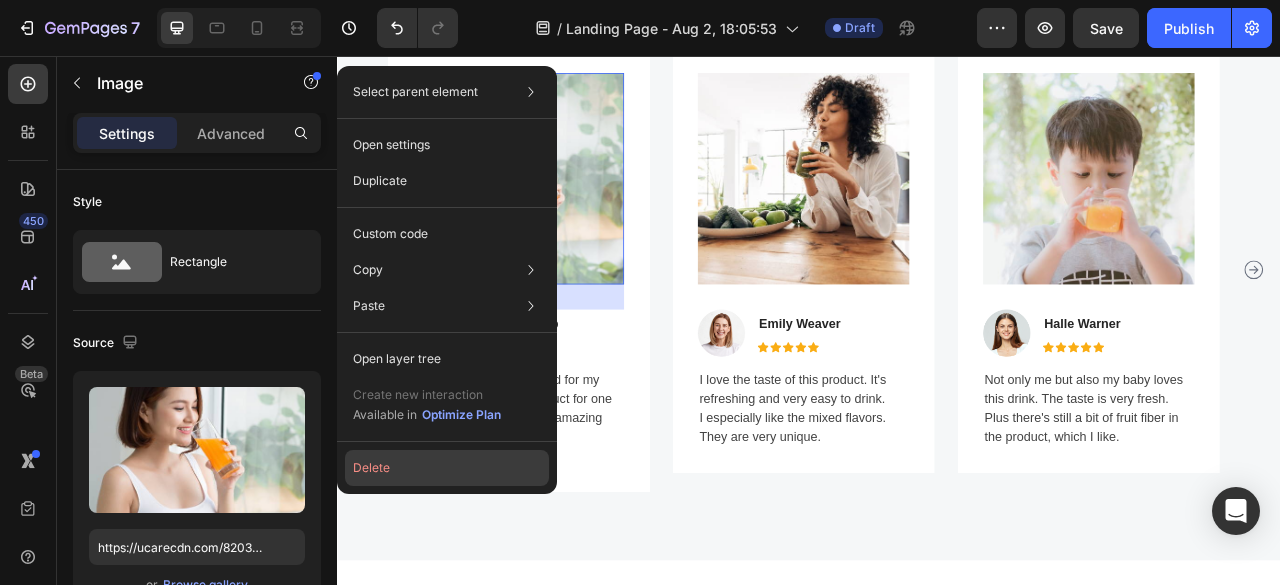 click on "Delete" 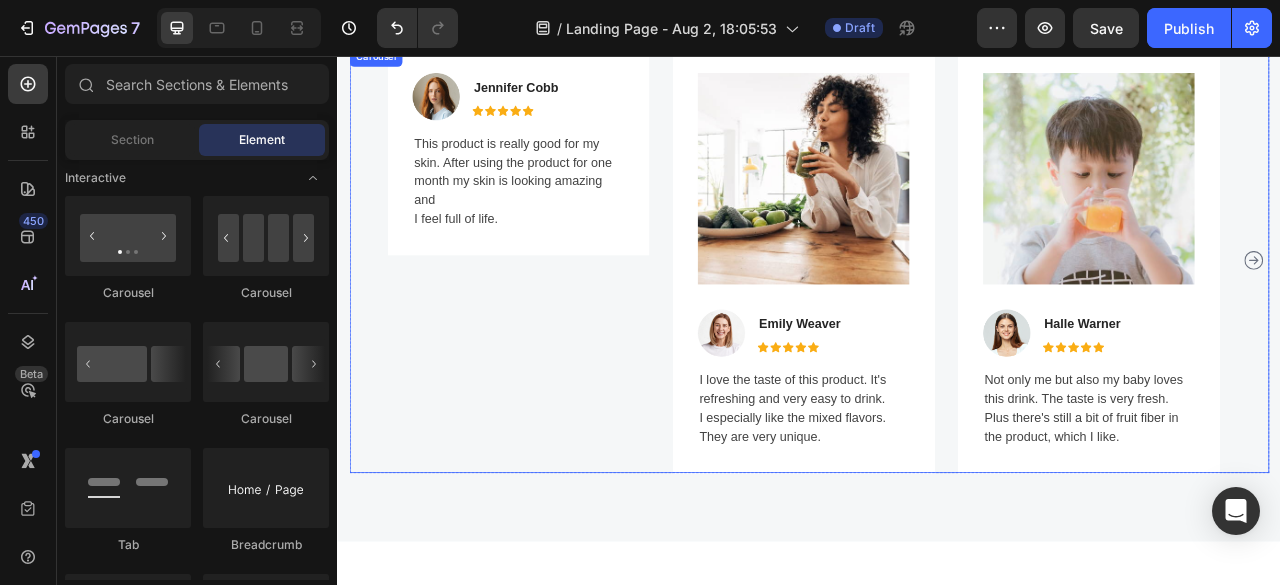 scroll, scrollTop: 1542, scrollLeft: 0, axis: vertical 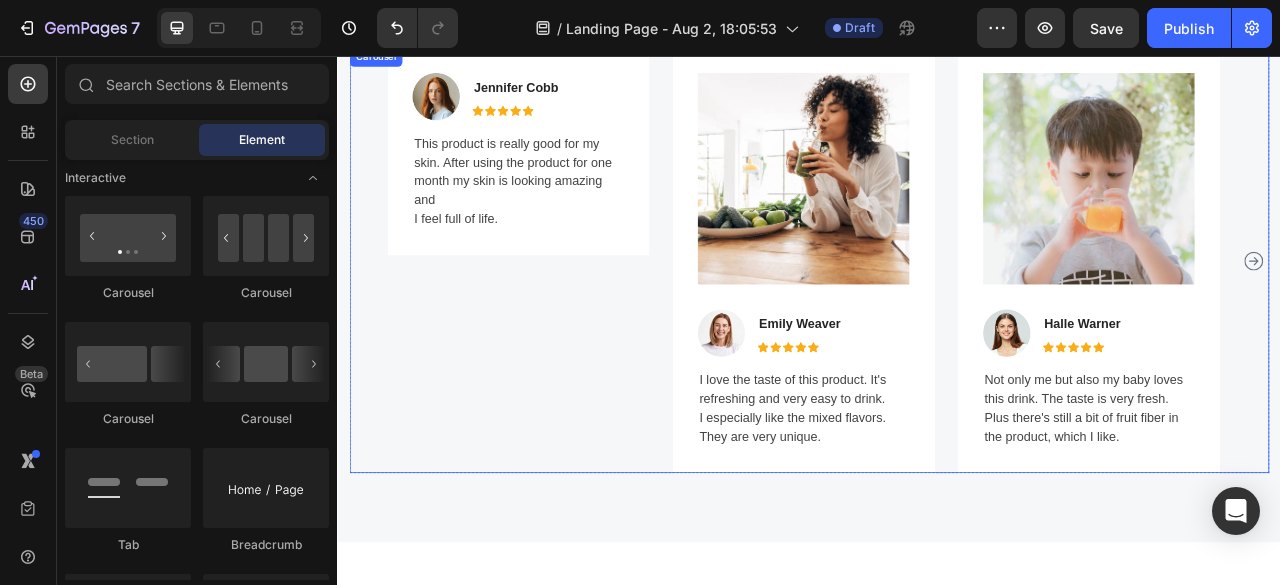 click on "This product is really good for my skin. After using the product for one month my skin is looking amazing and I feel full of life." at bounding box center (566, 216) 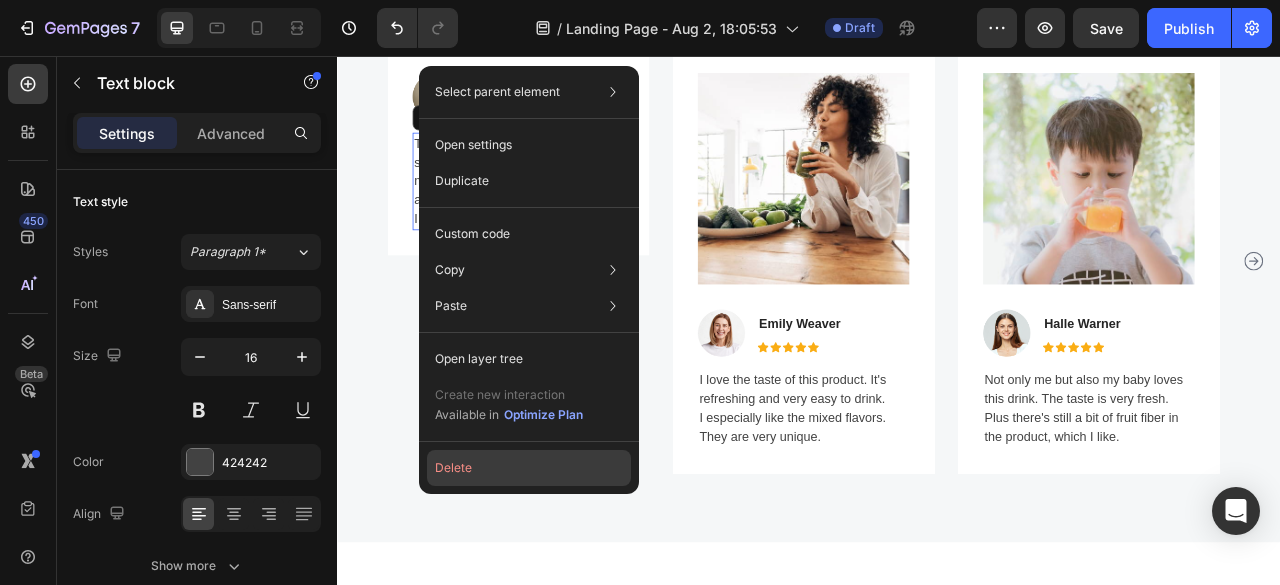 click on "Delete" 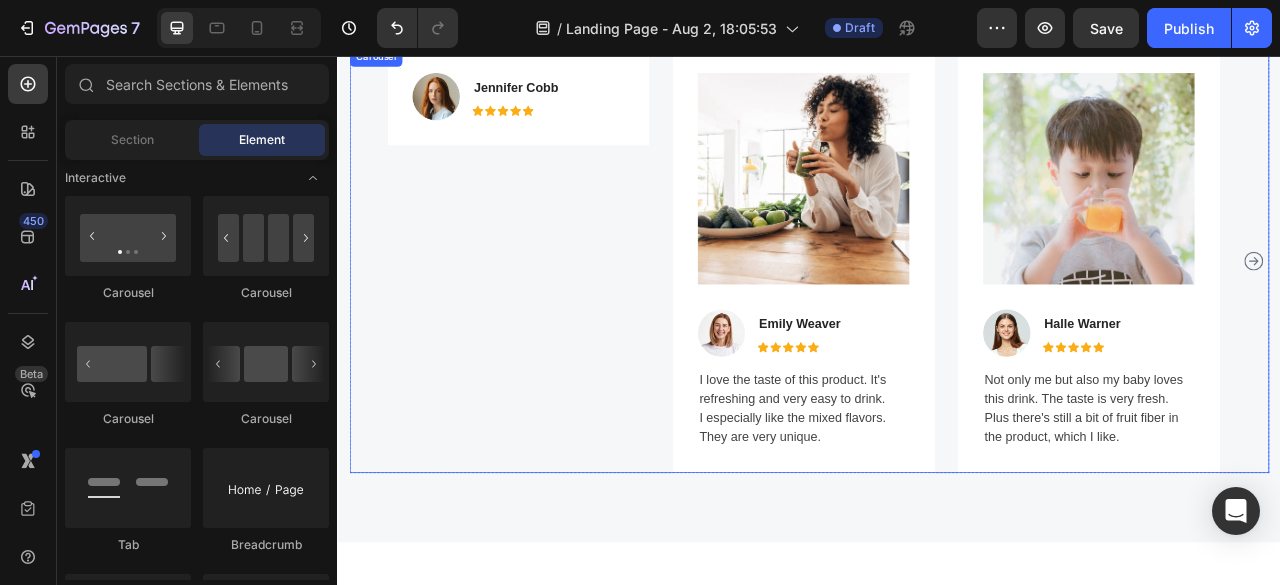 click on "Image Jennifer Cobb  Text block                Icon                Icon                Icon                Icon                Icon Icon List Hoz Row Row" at bounding box center [566, 108] 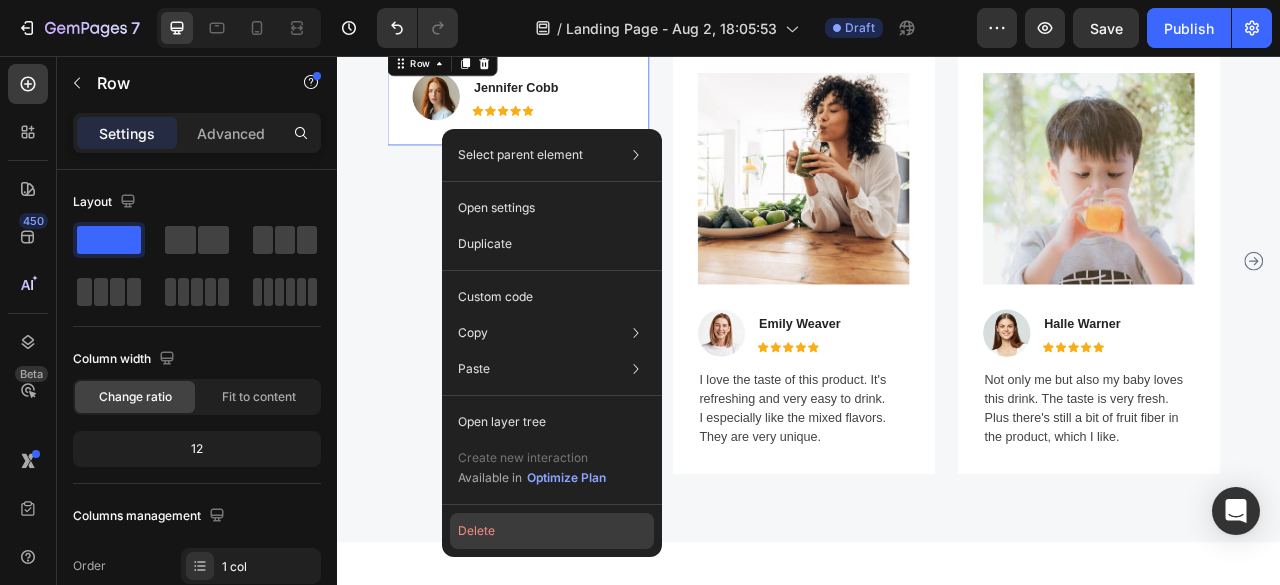 click on "Delete" 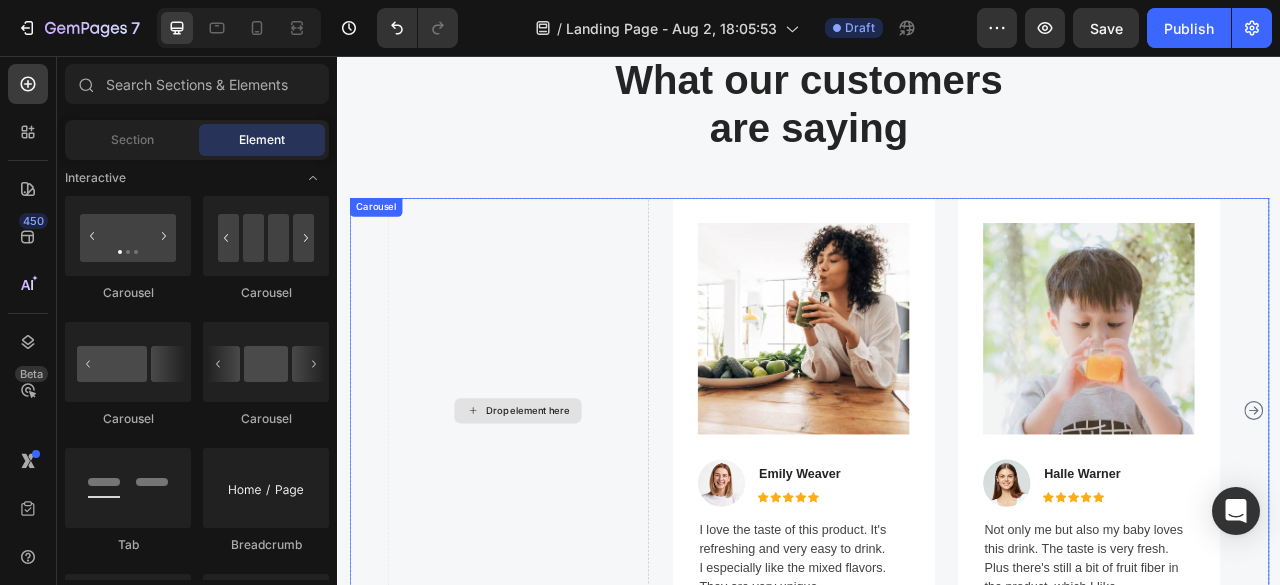 scroll, scrollTop: 1349, scrollLeft: 0, axis: vertical 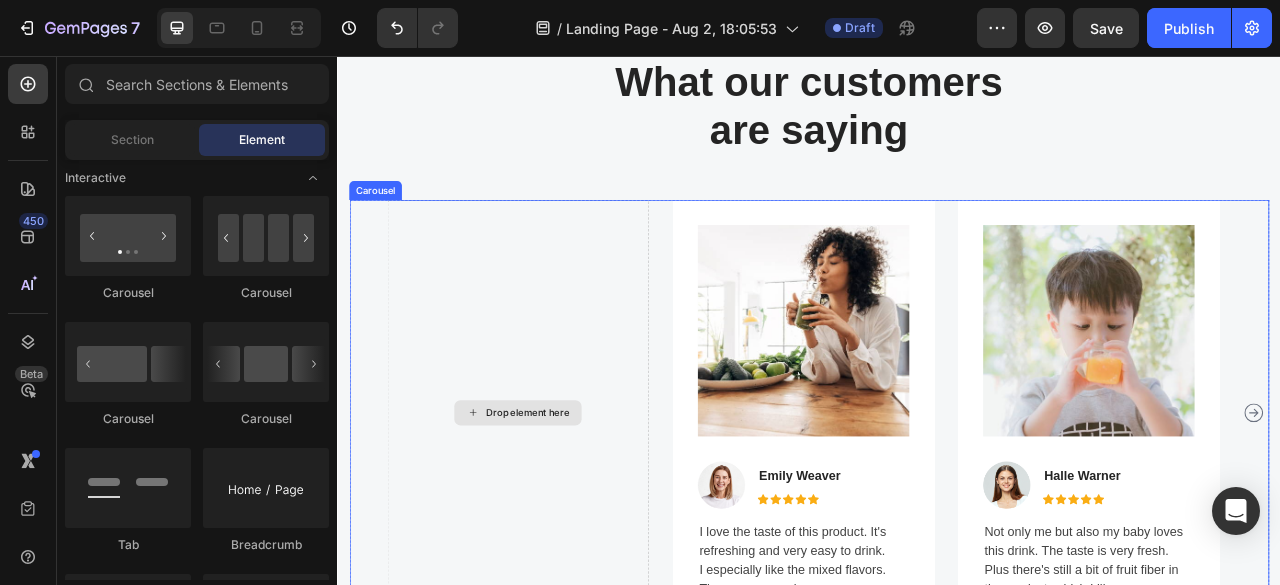 click on "Drop element here" at bounding box center [566, 509] 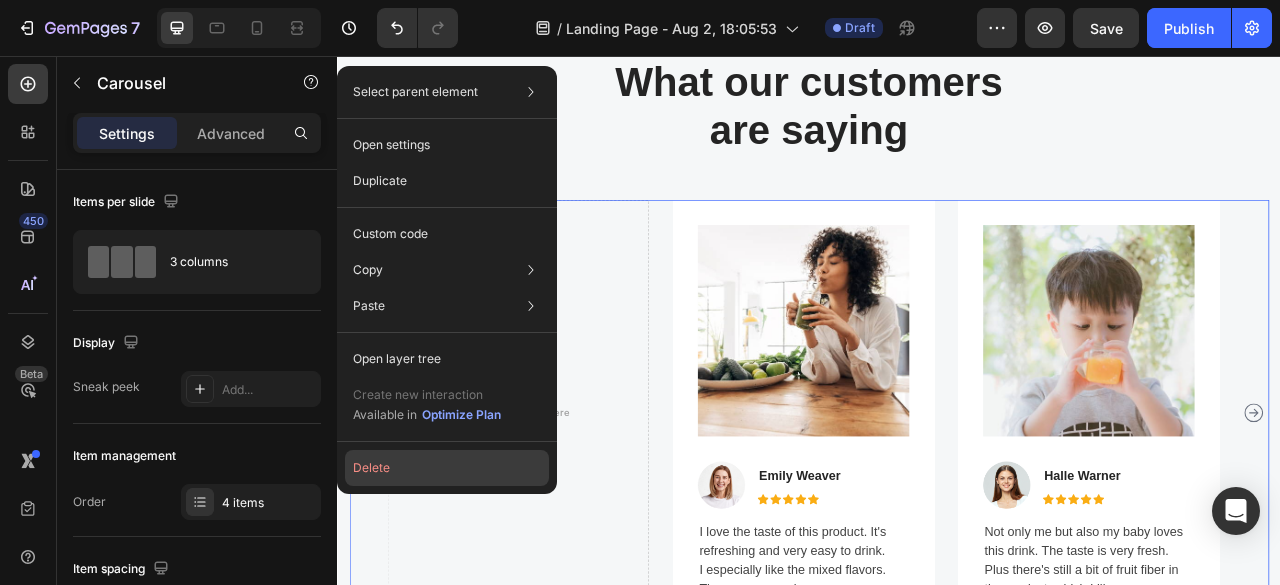 click on "Delete" 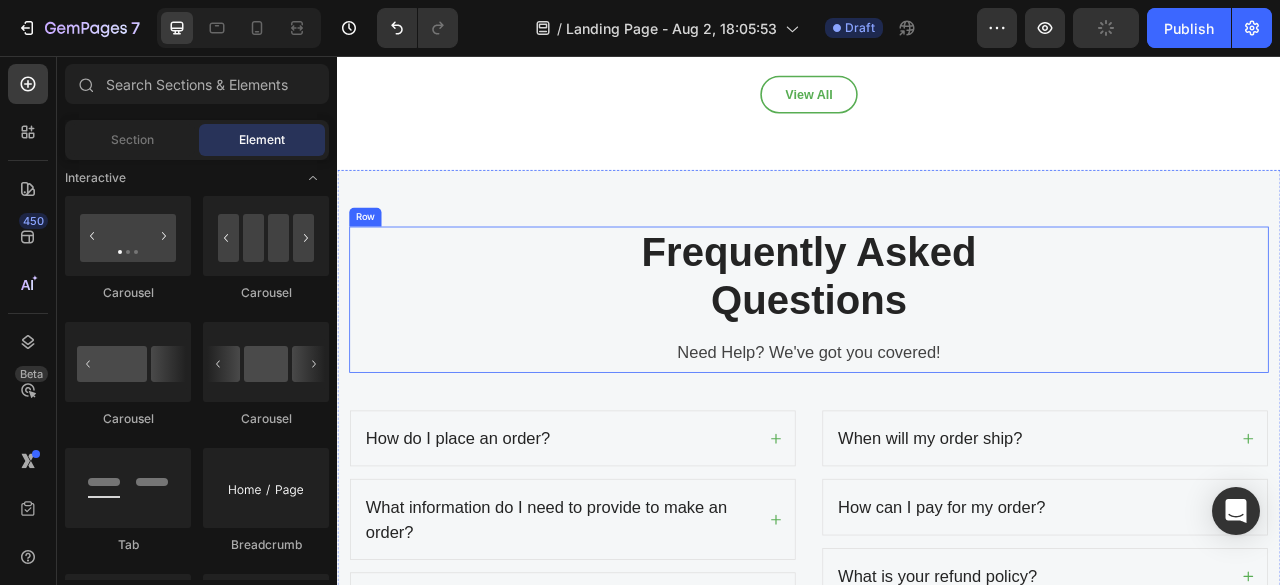 scroll, scrollTop: 2399, scrollLeft: 0, axis: vertical 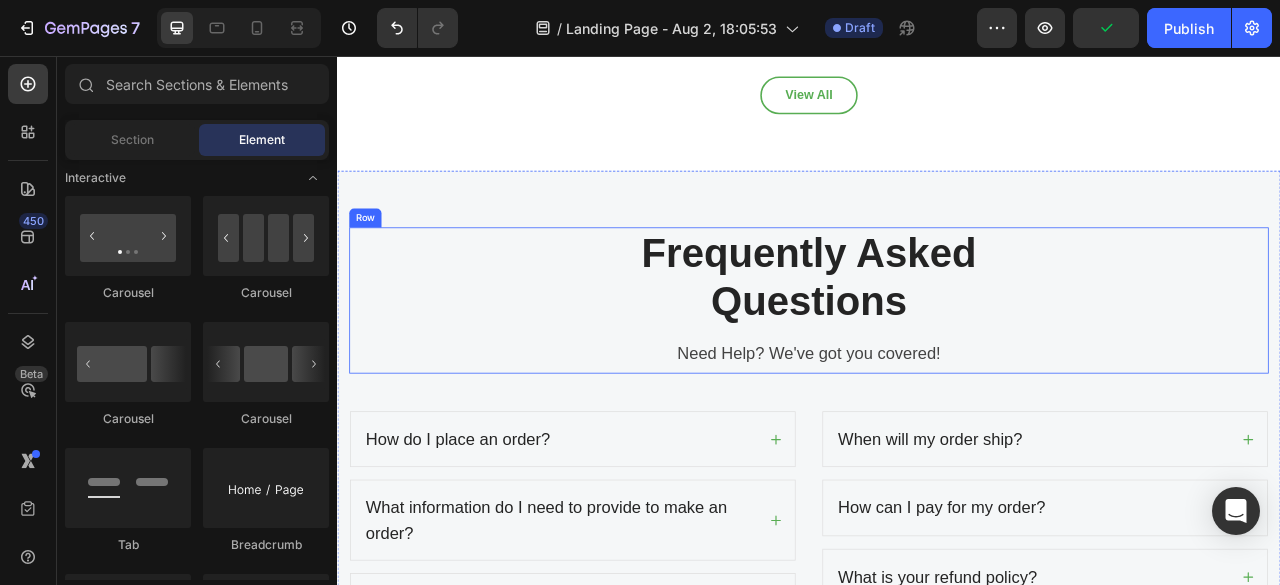 click on "Frequently Asked Questions" at bounding box center [937, 337] 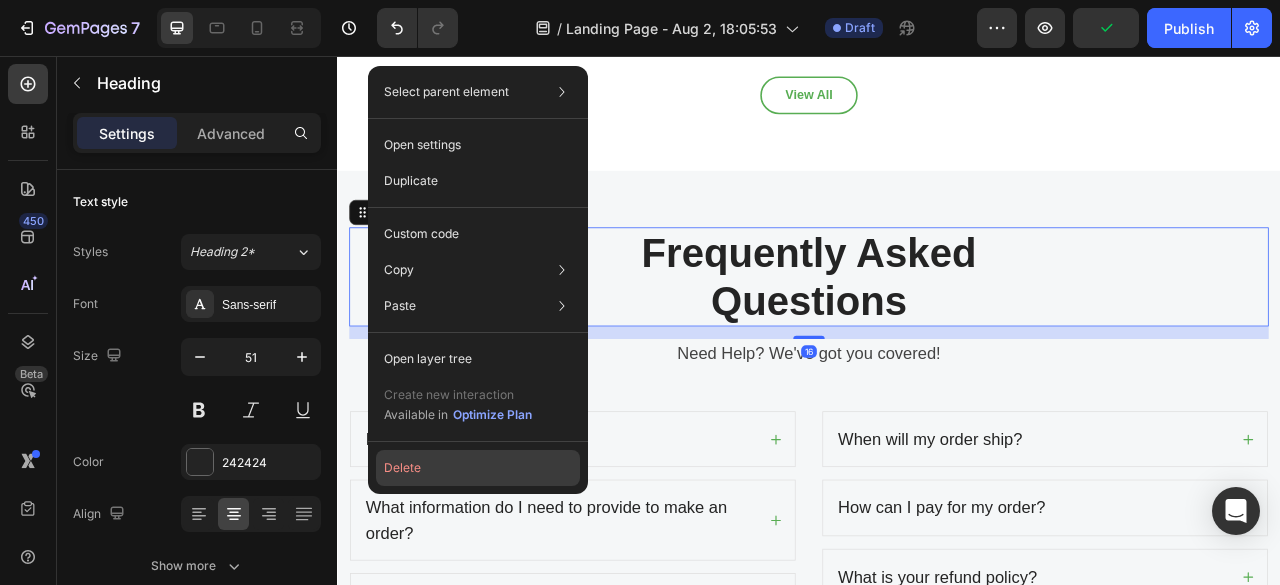 click on "Delete" 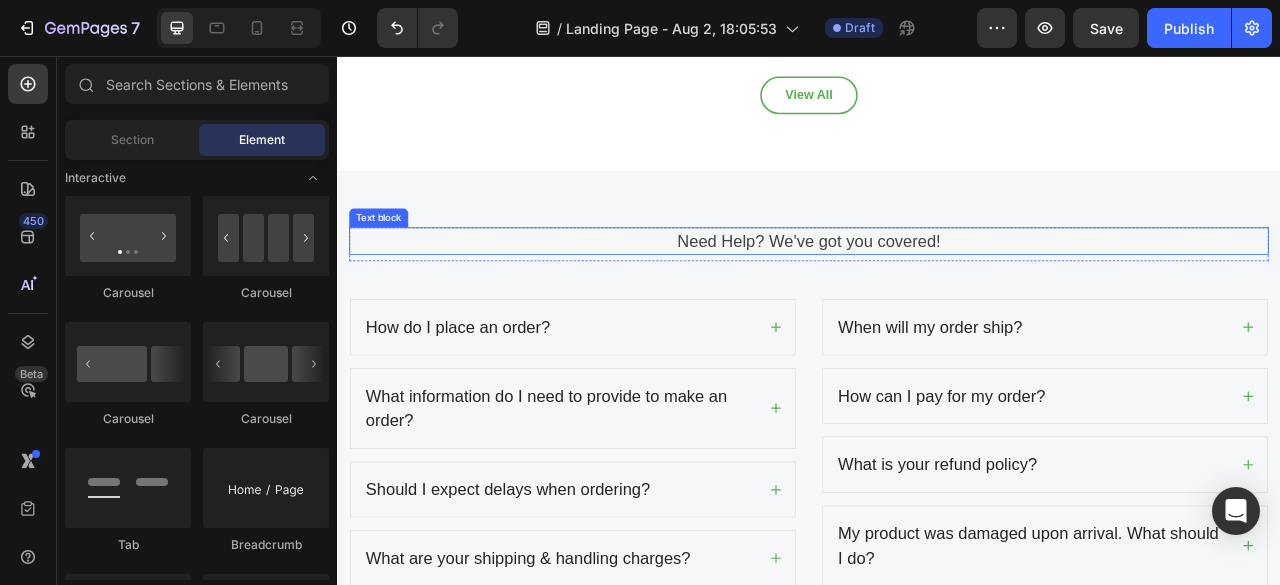 click on "Need Help? We've got you covered!" at bounding box center (937, 292) 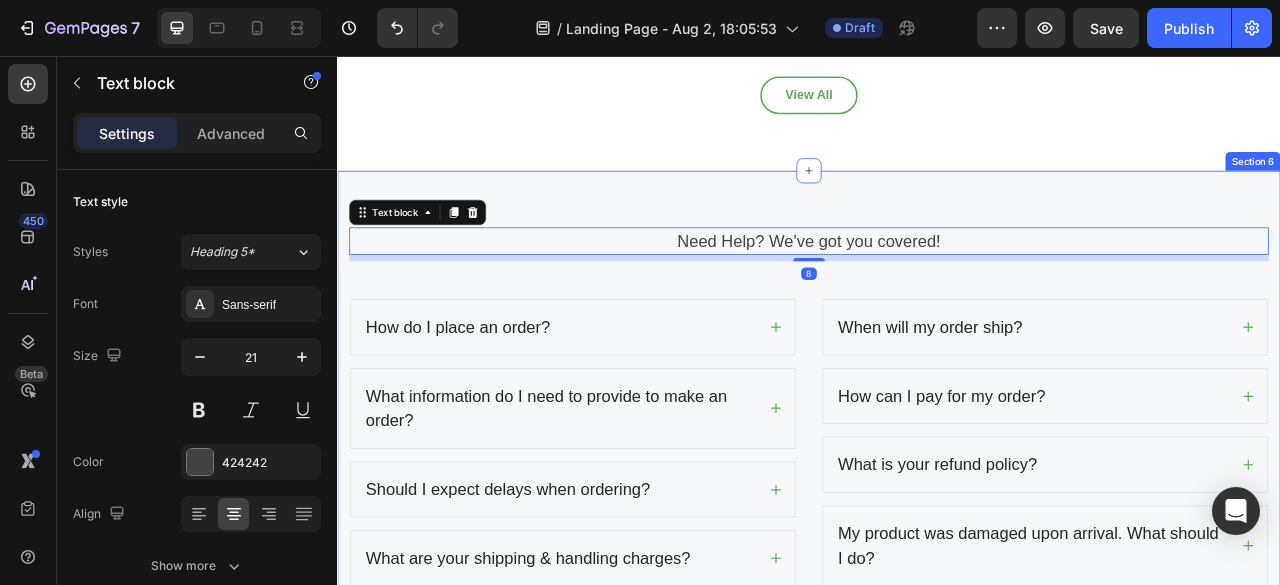 click on "Need Help? We've got you covered! Text block   8 Row
How do I place an order?
What information do I need to provide to make  an order?
Should I expect delays when ordering?
What are your shipping & handling charges? Accordion
When will my order ship?
How can I pay for my order?
What is your refund policy?
My product was damaged upon arrival. What should I do? Accordion Row Section 6" at bounding box center (937, 502) 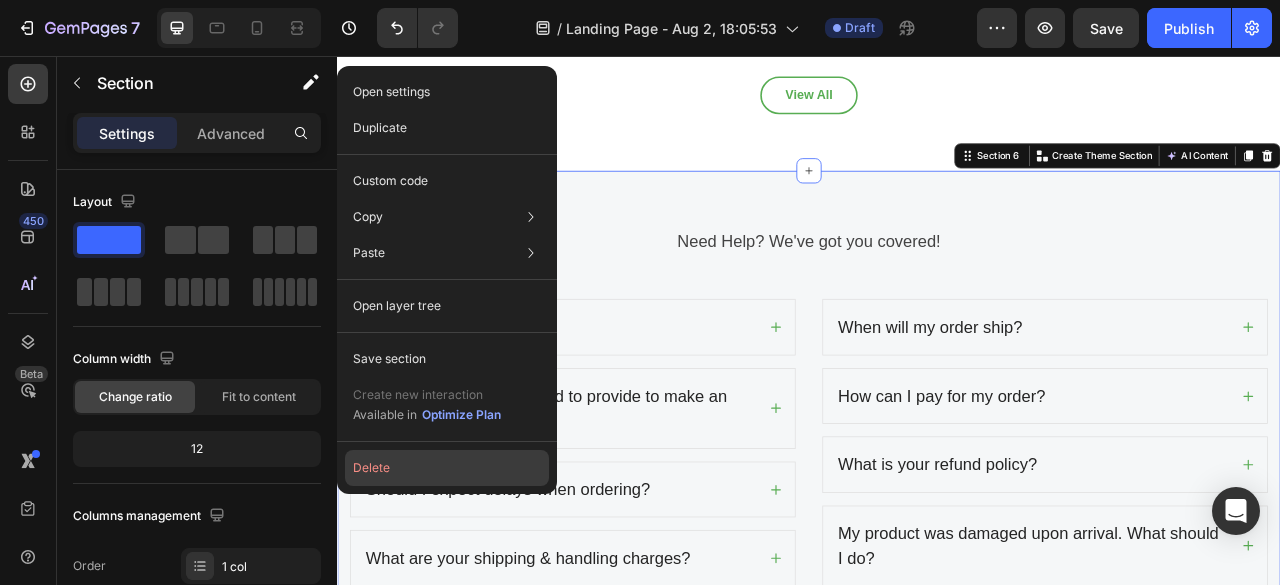 click on "Delete" 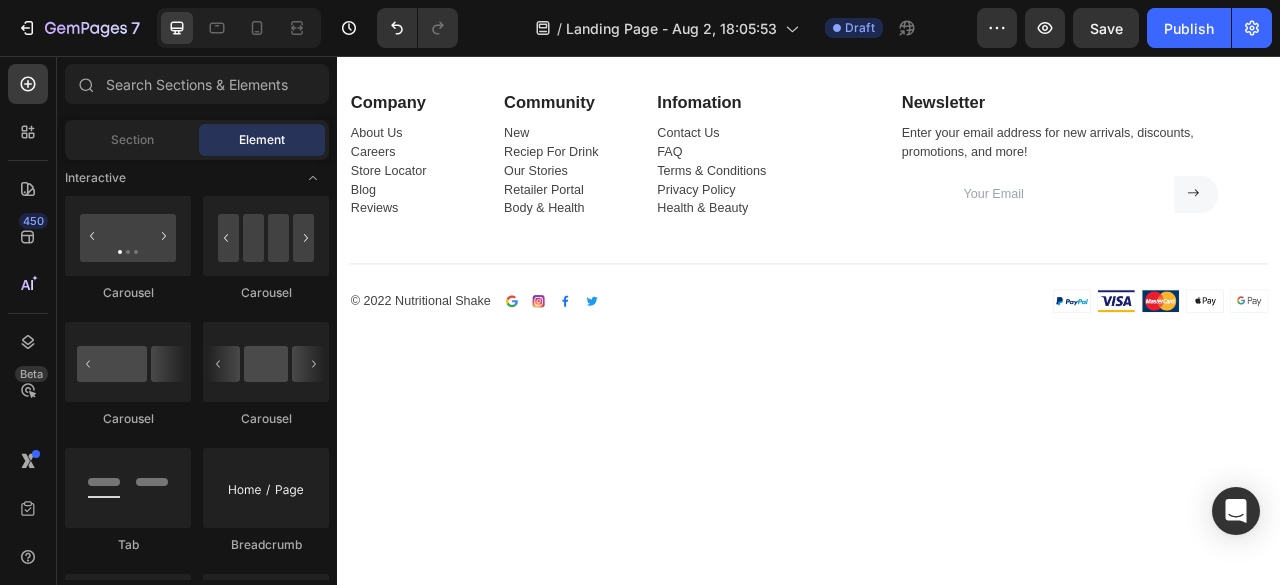 scroll, scrollTop: 2411, scrollLeft: 0, axis: vertical 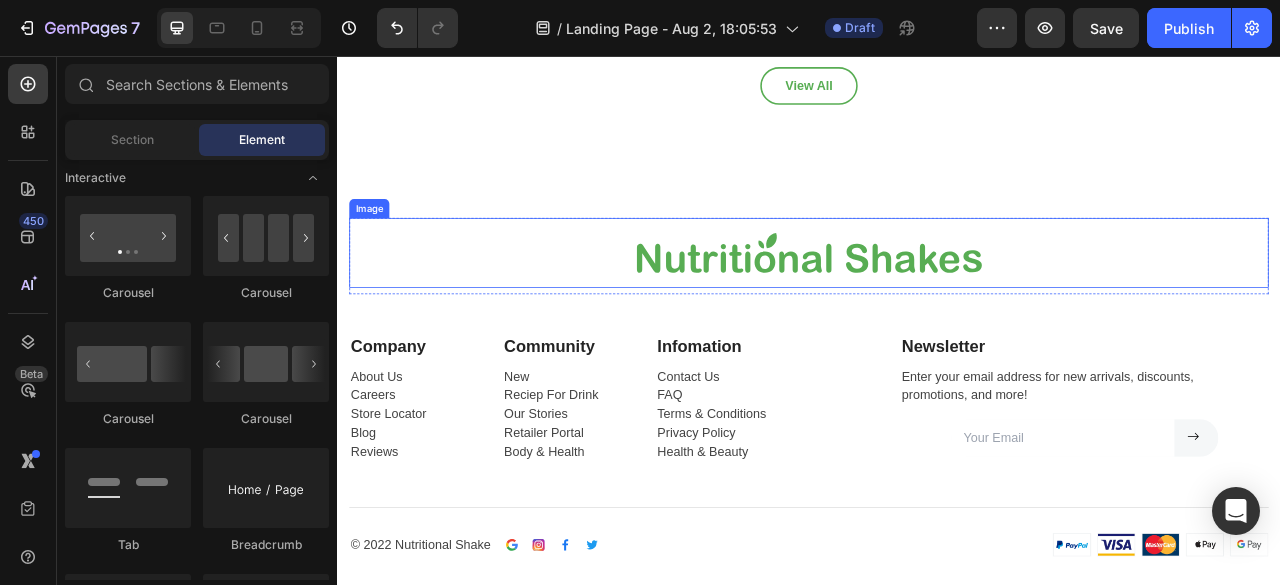 click at bounding box center (937, 306) 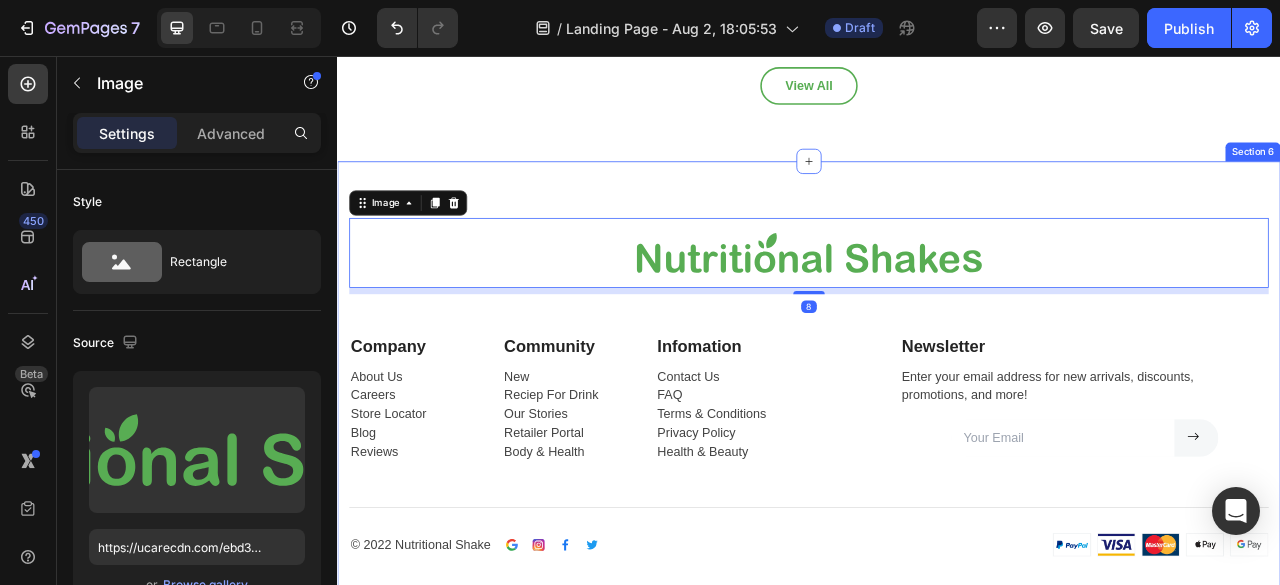click on "Image   8 Row Company Text block About Us Careers Store Locator Blog Reviews Text block Community Text block New Reciep For Drink Our Stories Retailer Portal Body & Health Text block Row Infomation Text block Contact Us FAQ Terms & Conditions Privacy Policy Health & Beauty Text block Row Newsletter Text block Enter your email address for new arrivals, discounts, promotions, and more! Text block Email Field
Submit Button Row Newsletter Row                Title Line © 2022 Nutritional Shake Text block Image Image Image Image Row Row Image Row Row Section 6" at bounding box center (937, 477) 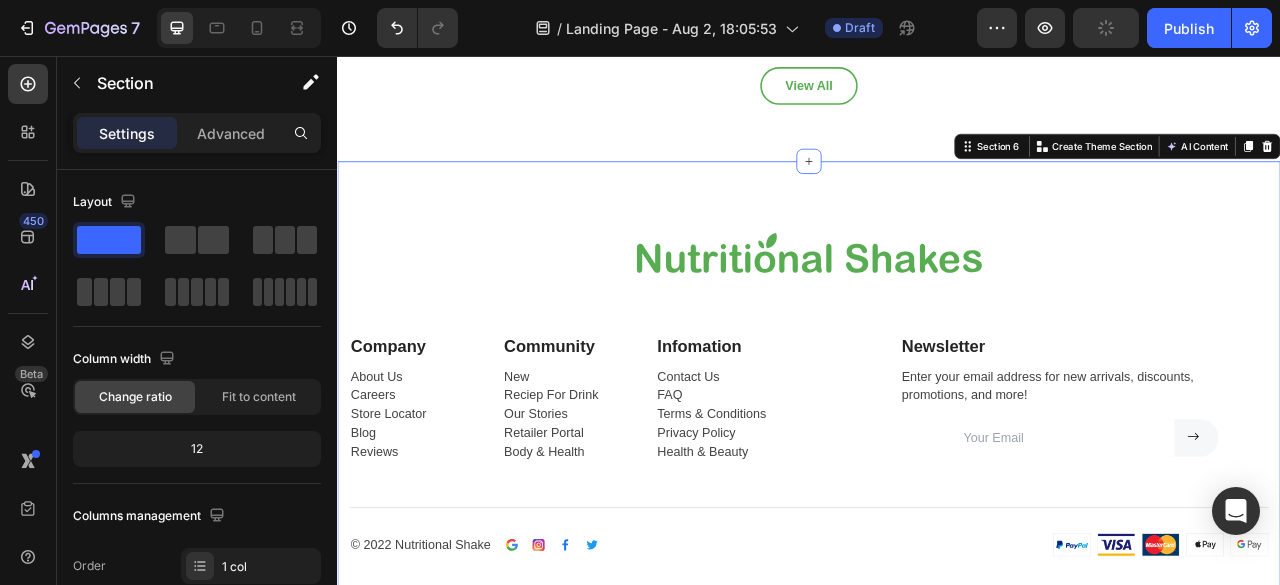 click on "Image Row Company Text block About Us Careers Store Locator Blog Reviews Text block Community Text block New Reciep For Drink Our Stories Retailer Portal Body & Health Text block Row Infomation Text block Contact Us FAQ Terms & Conditions Privacy Policy Health & Beauty Text block Row Newsletter Text block Enter your email address for new arrivals, discounts, promotions, and more! Text block Email Field
Submit Button Row Newsletter Row                Title Line © 2022 Nutritional Shake Text block Image Image Image Image Row Row Image Row Row Section 6   You can create reusable sections Create Theme Section AI Content Write with GemAI What would you like to describe here? Tone and Voice Persuasive Product Forheart Natural Set Show more Generate" at bounding box center (937, 477) 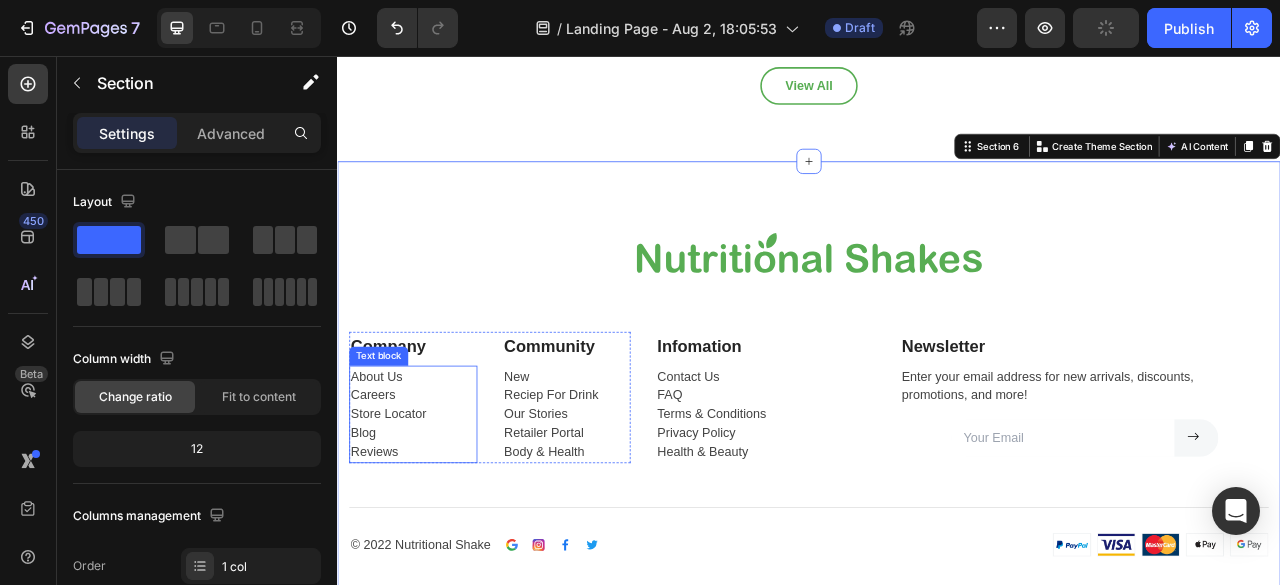 click on "About Us Careers Store Locator Blog Reviews" at bounding box center [433, 512] 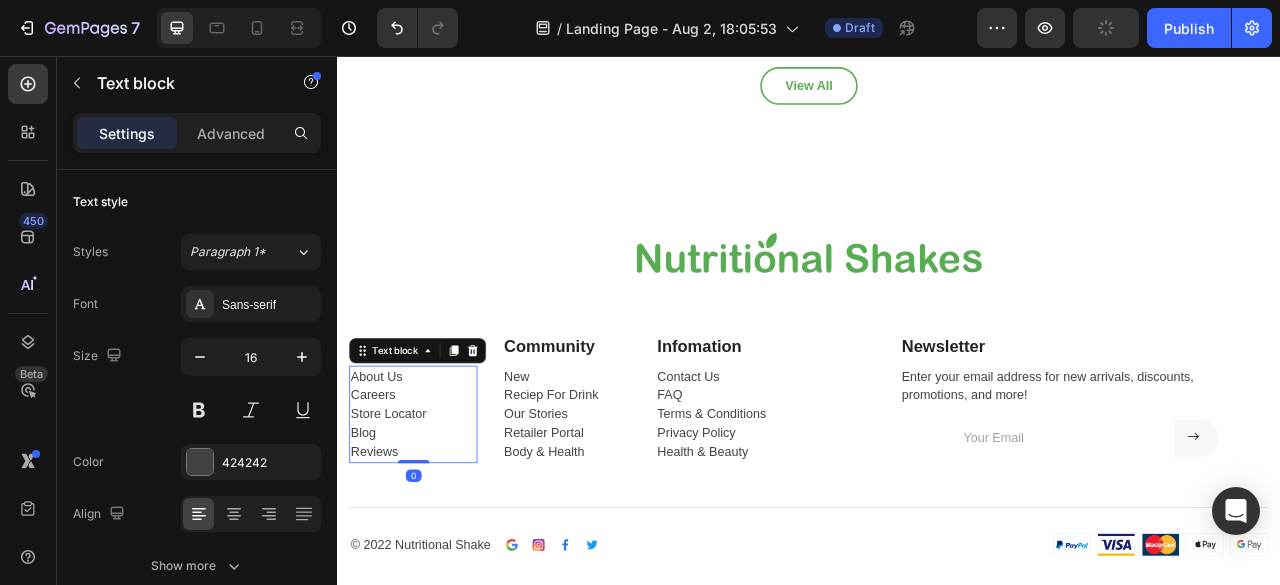 click on "Image Row Company Text block About Us Careers Store Locator Blog Reviews Text block   0 Community Text block New Reciep For Drink Our Stories Retailer Portal Body & Health Text block Row Infomation Text block Contact Us FAQ Terms & Conditions Privacy Policy Health & Beauty Text block Row Newsletter Text block Enter your email address for new arrivals, discounts, promotions, and more! Text block Email Field
Submit Button Row Newsletter Row                Title Line © 2022 Nutritional Shake Text block Image Image Image Image Row Row Image Row Row" at bounding box center (937, 477) 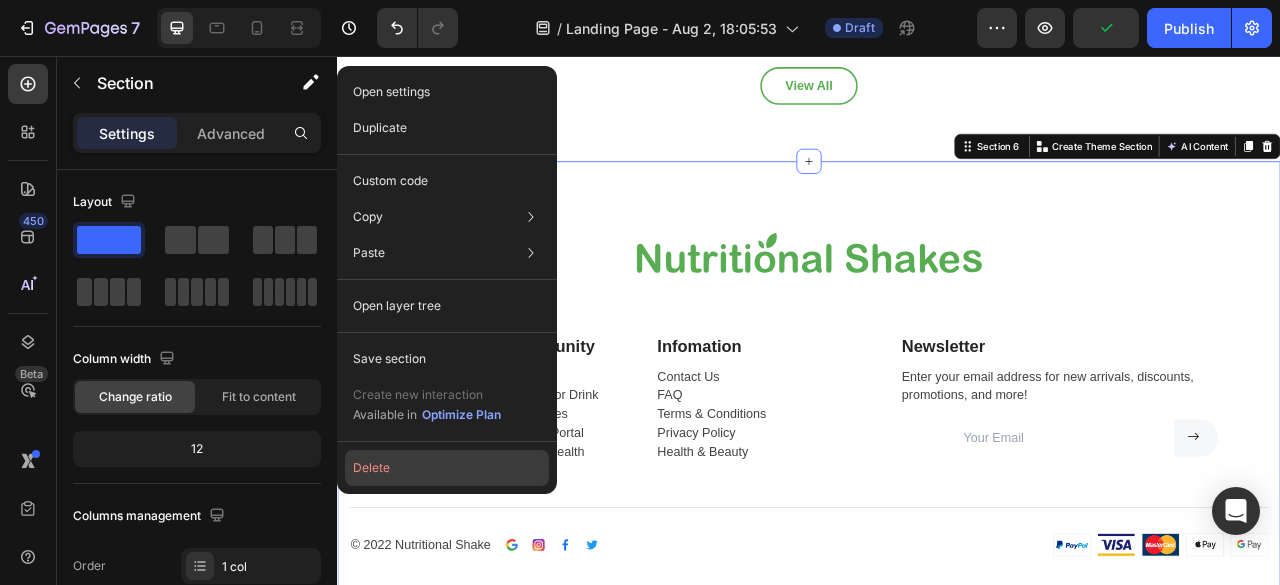 click on "Delete" 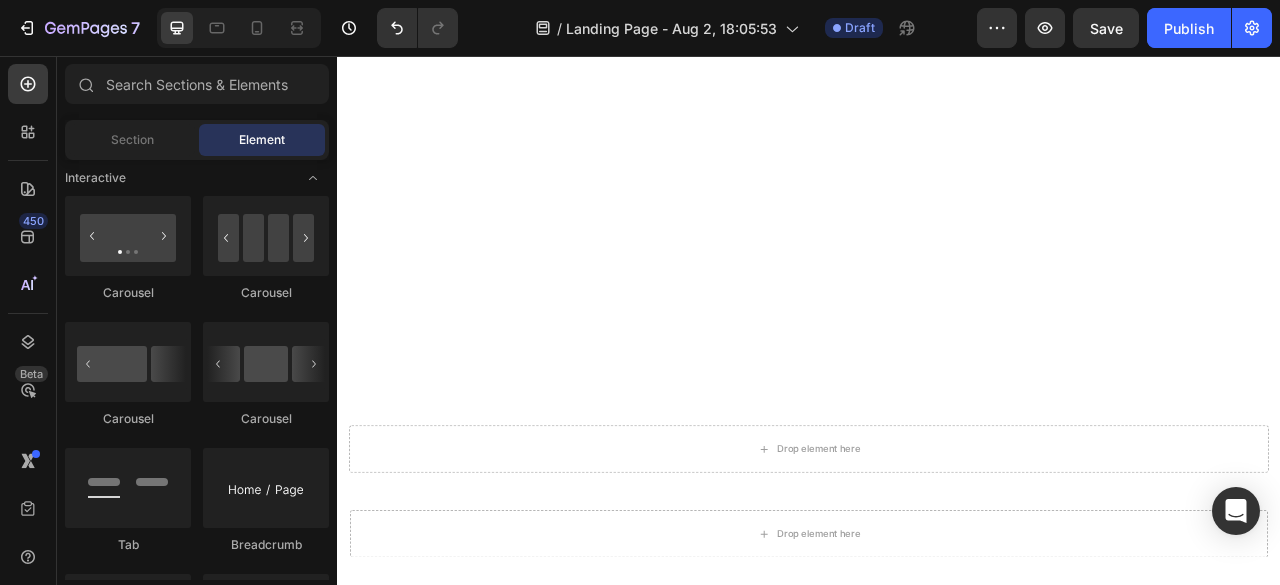 scroll, scrollTop: 3010, scrollLeft: 0, axis: vertical 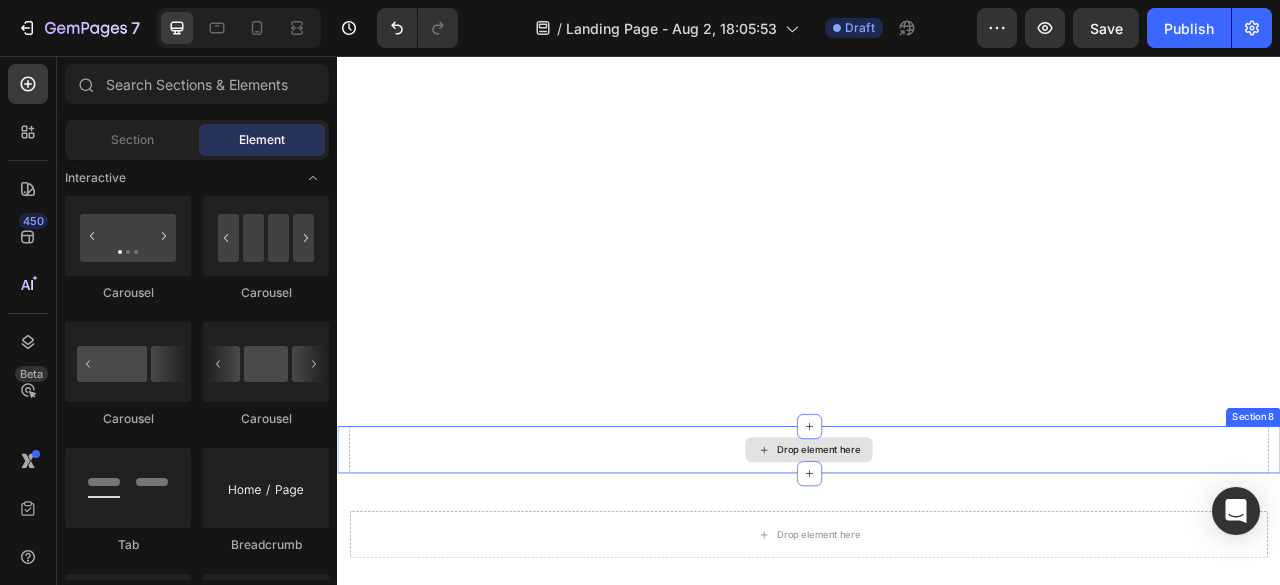 click on "Drop element here" at bounding box center [937, 557] 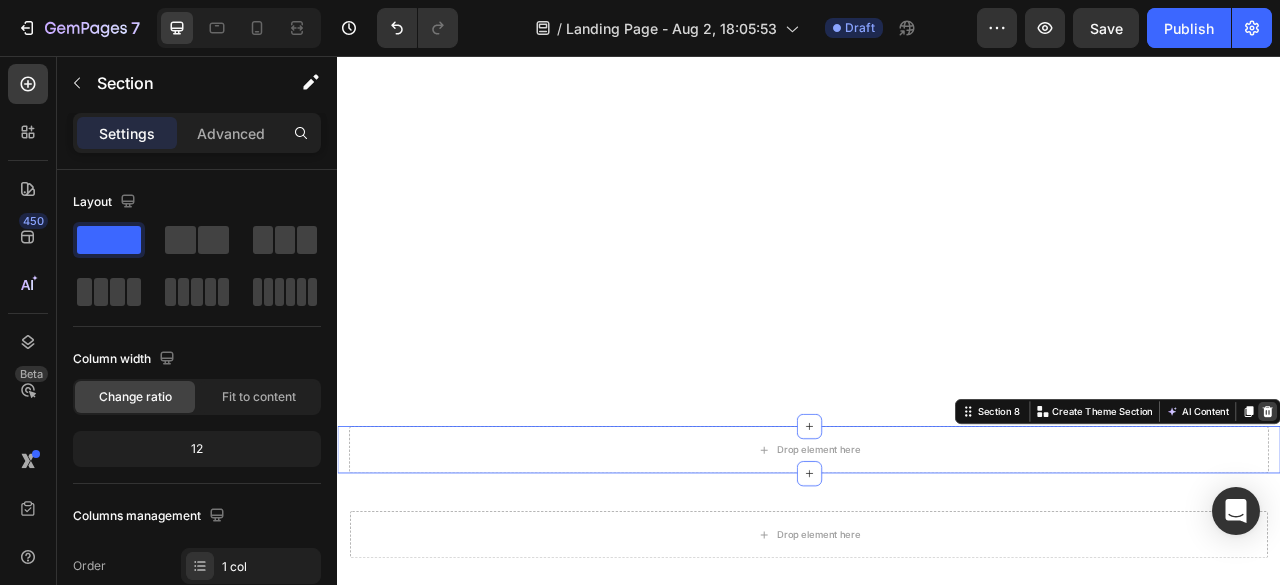 click 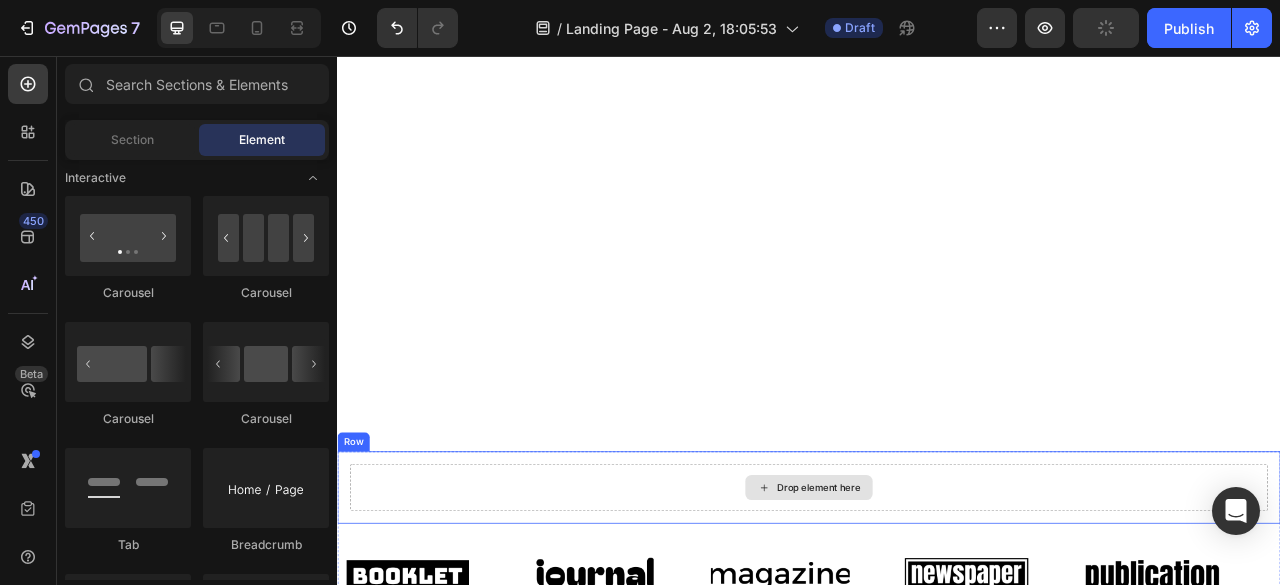 click on "Drop element here" at bounding box center (937, 605) 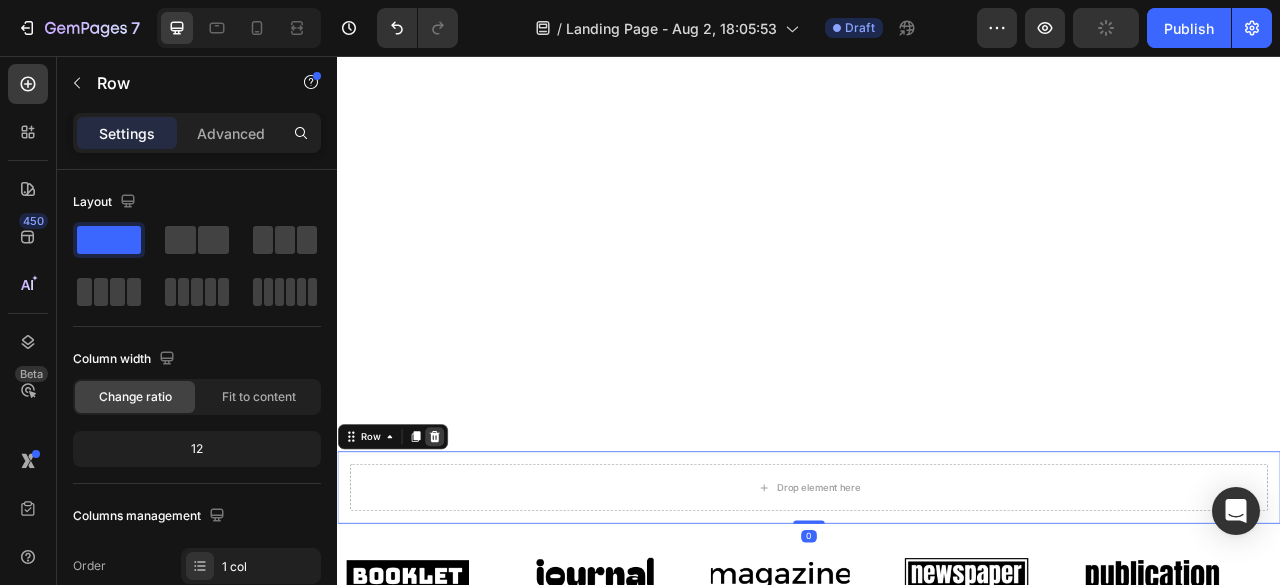 click 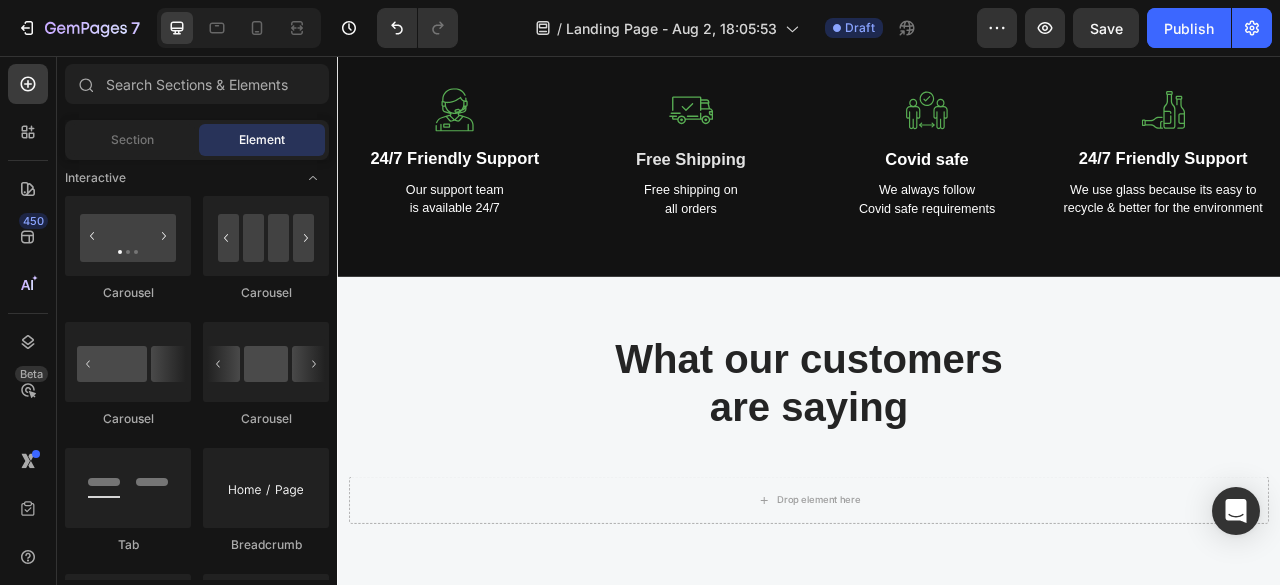scroll, scrollTop: 977, scrollLeft: 0, axis: vertical 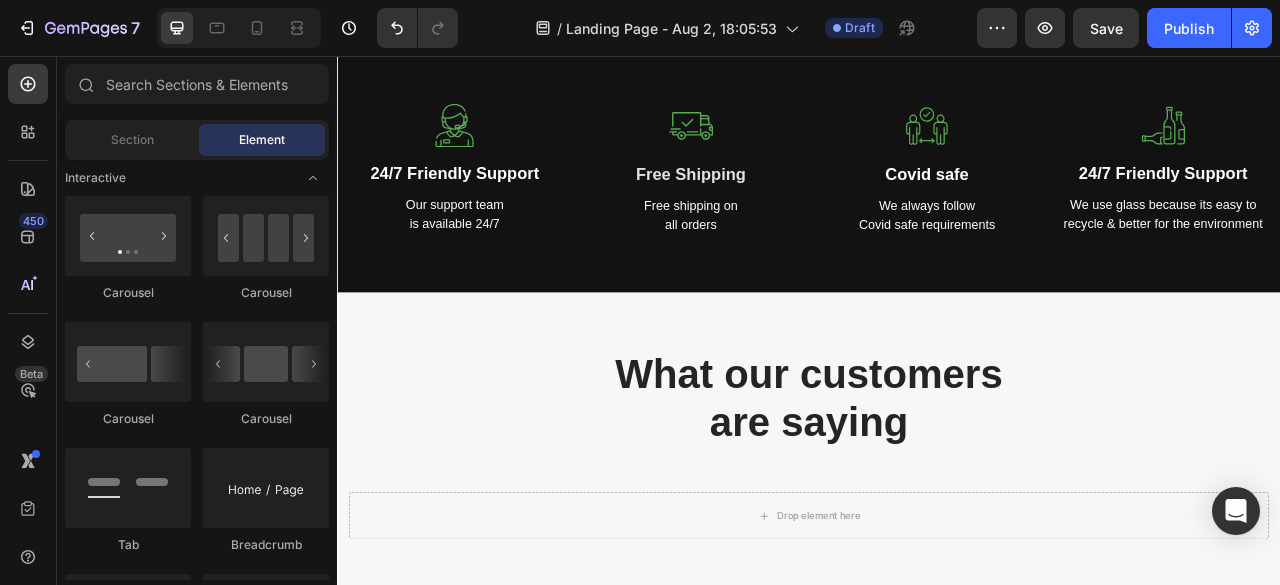click on "What our customers are saying" at bounding box center [937, 492] 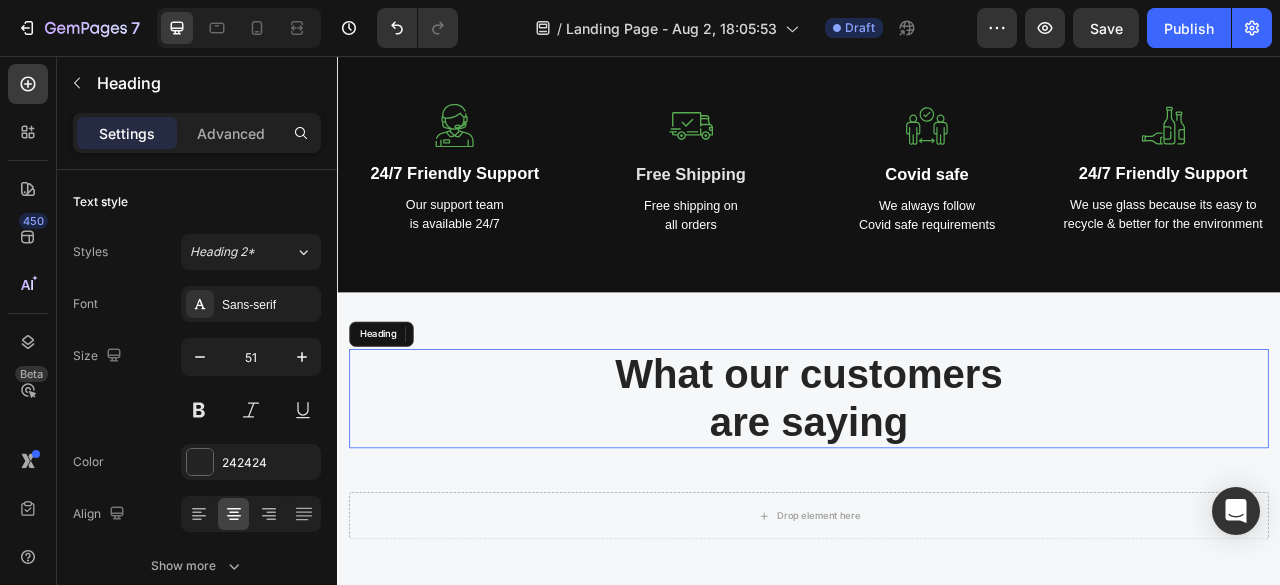 scroll, scrollTop: 1083, scrollLeft: 0, axis: vertical 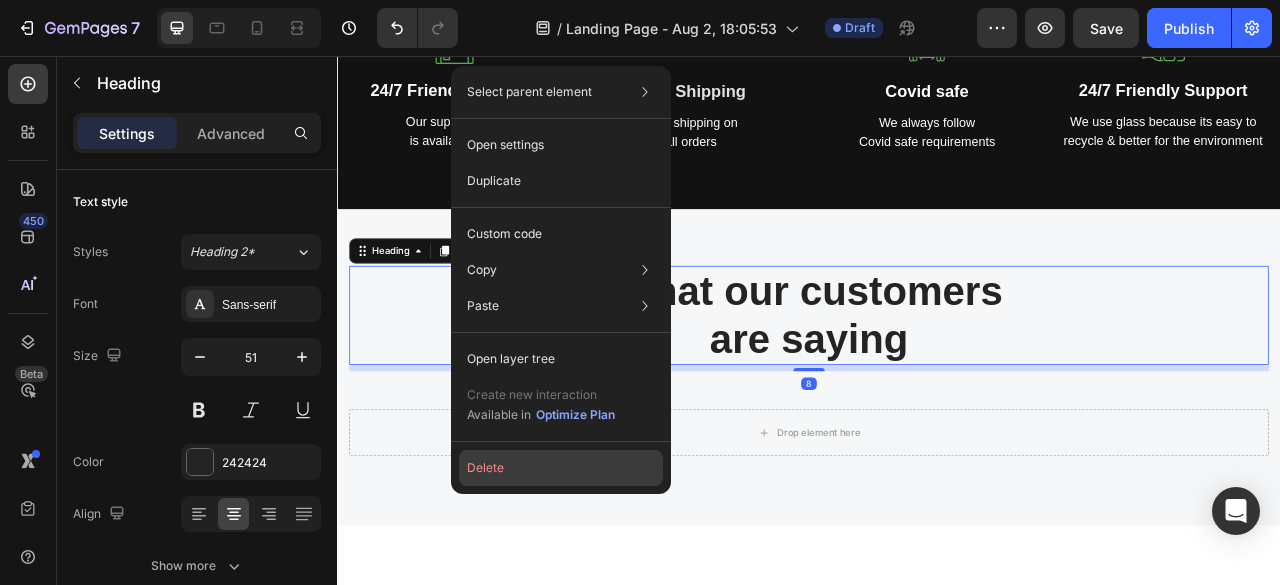 click on "Delete" 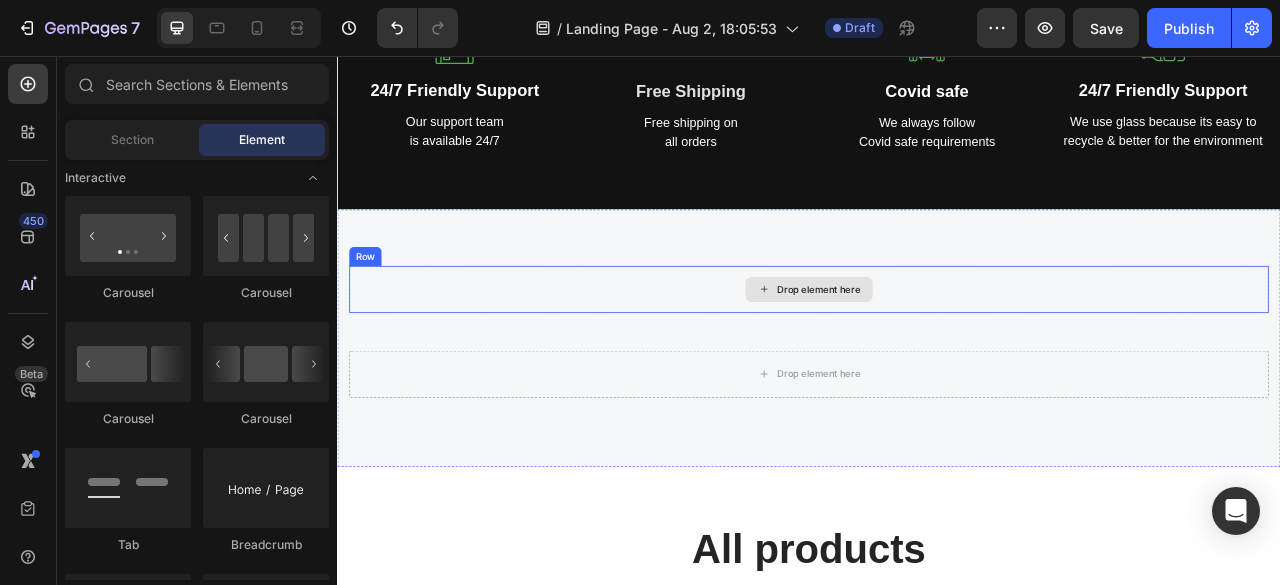click on "Drop element here" at bounding box center [937, 353] 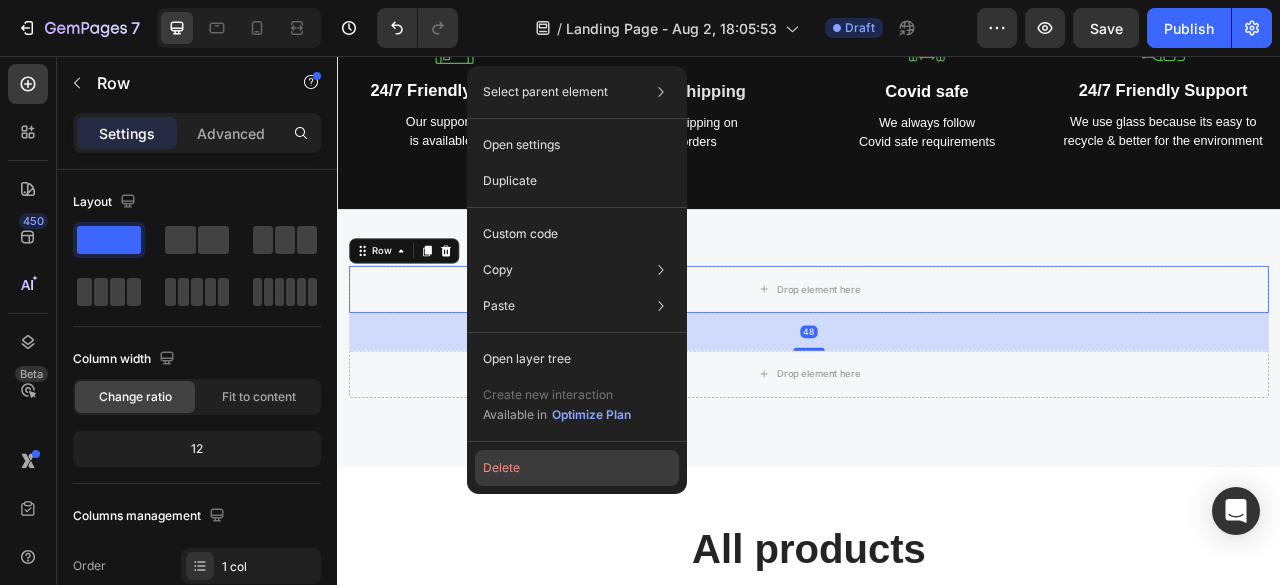 click on "Delete" 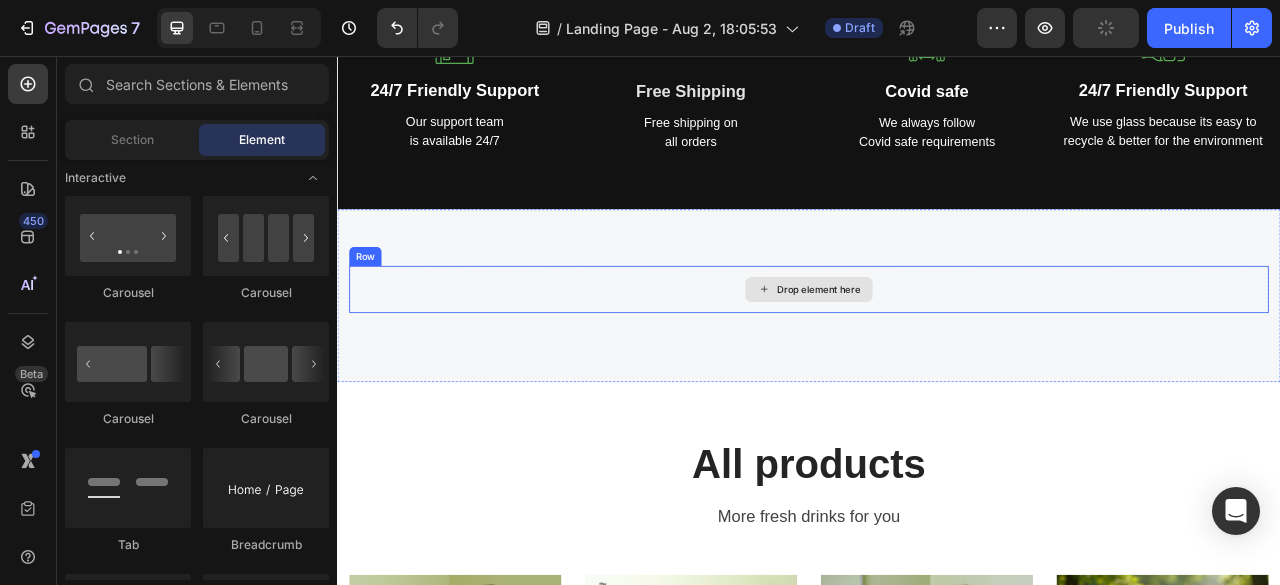 click on "Drop element here" at bounding box center [937, 353] 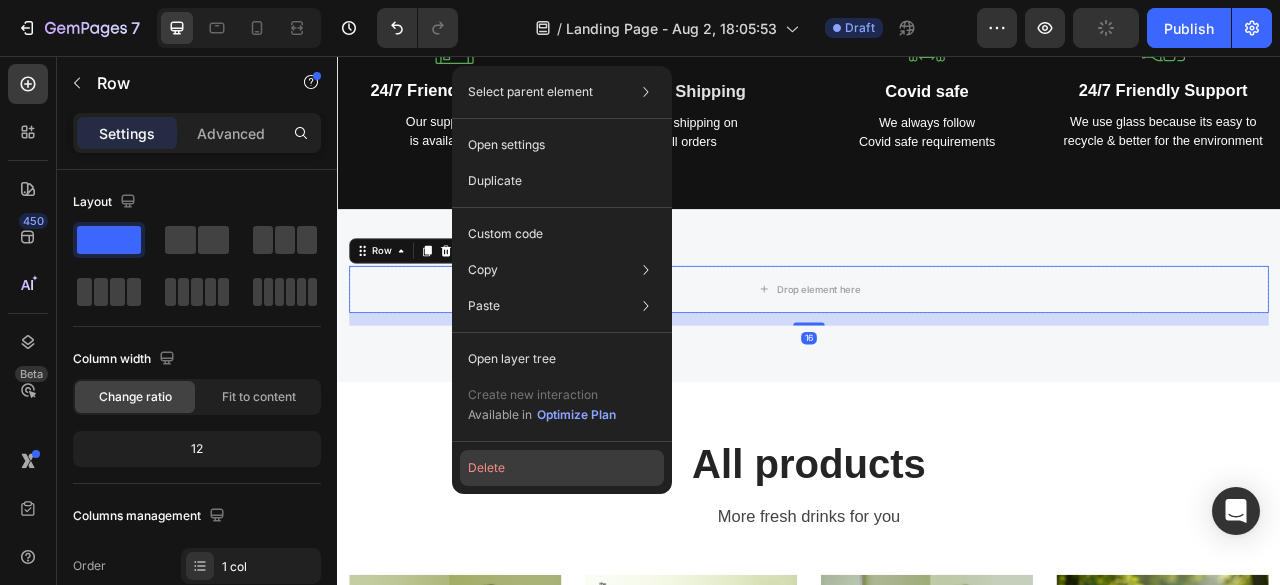 click on "Delete" 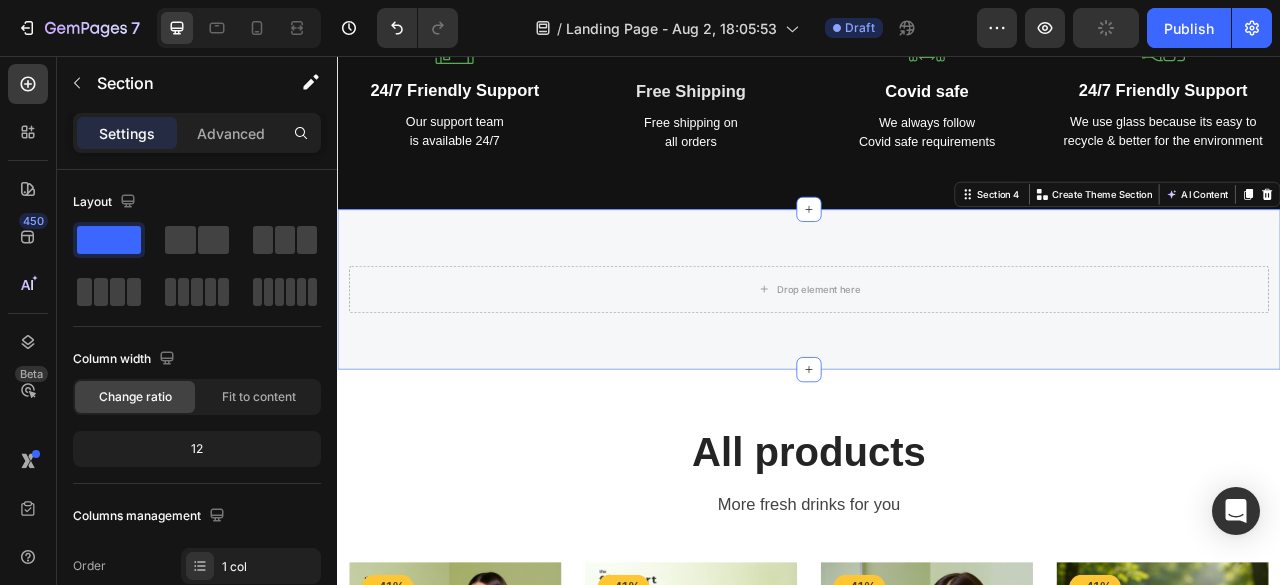 click on "Drop element here Section 4   You can create reusable sections Create Theme Section AI Content Write with GemAI What would you like to describe here? Tone and Voice Persuasive Product Forheart Natural Set Show more Generate" at bounding box center [937, 353] 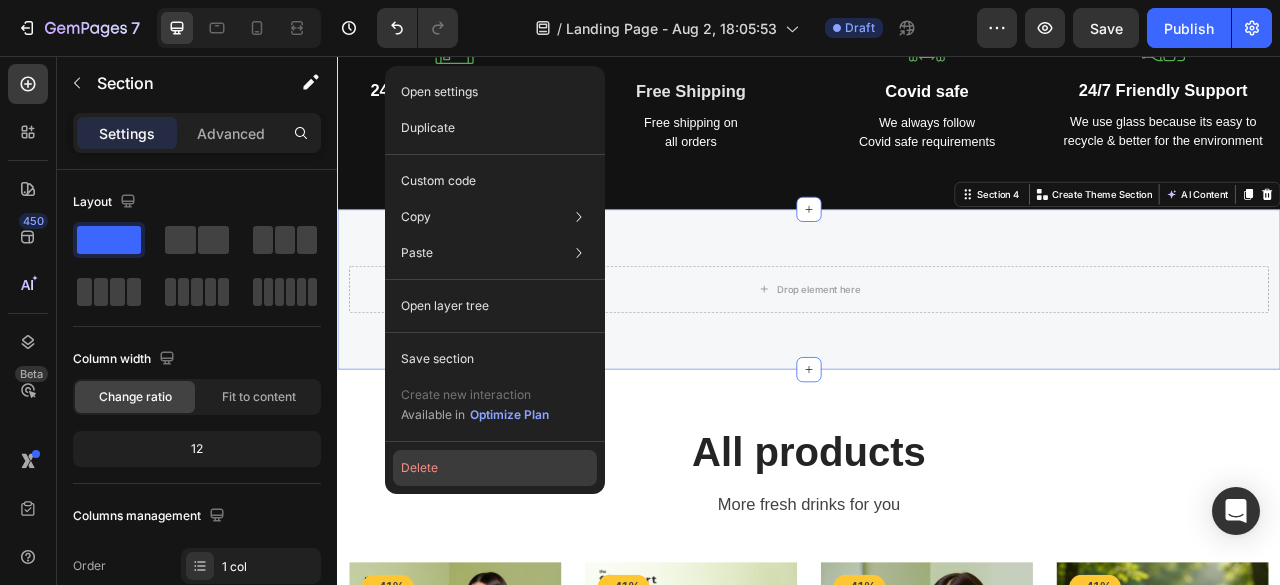 click on "Delete" 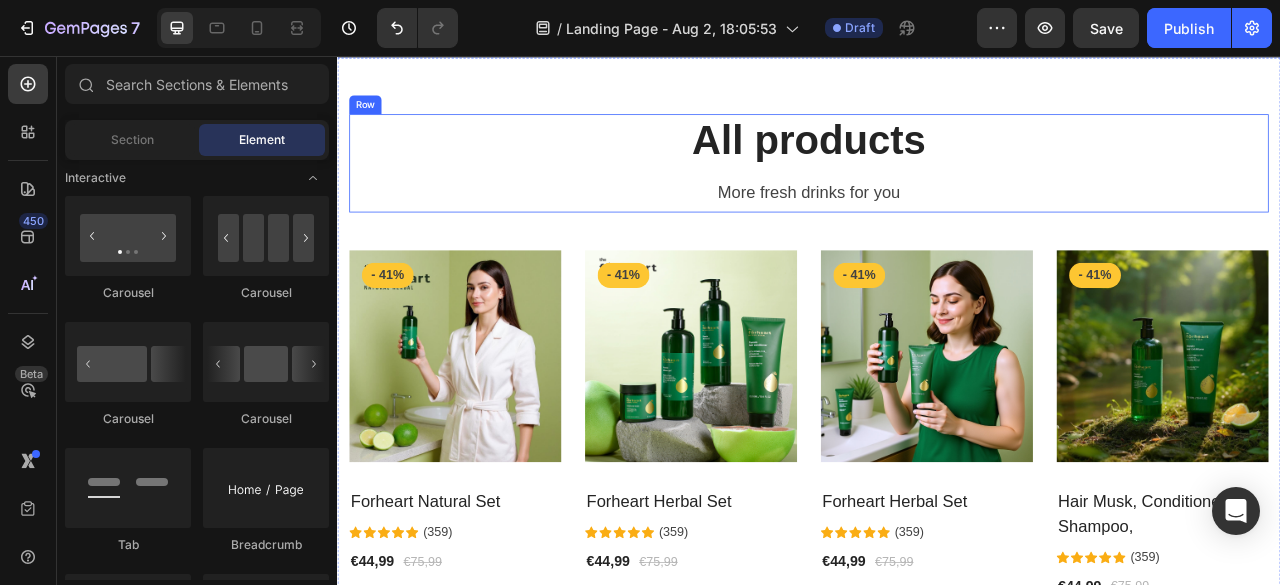 scroll, scrollTop: 1200, scrollLeft: 0, axis: vertical 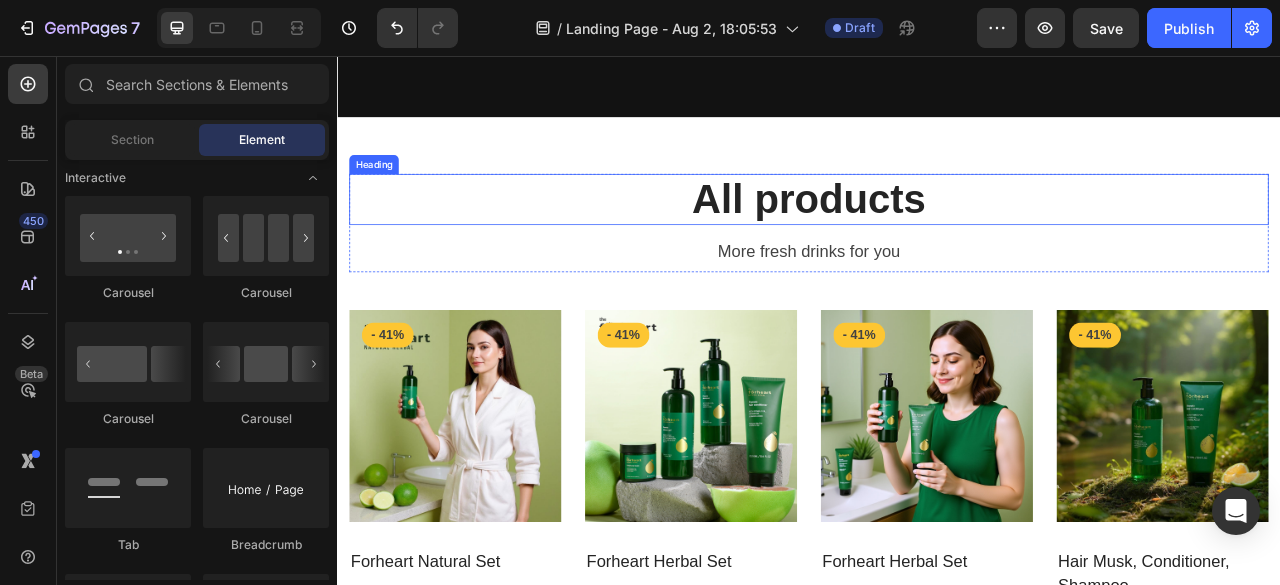 click on "All products" at bounding box center (937, 238) 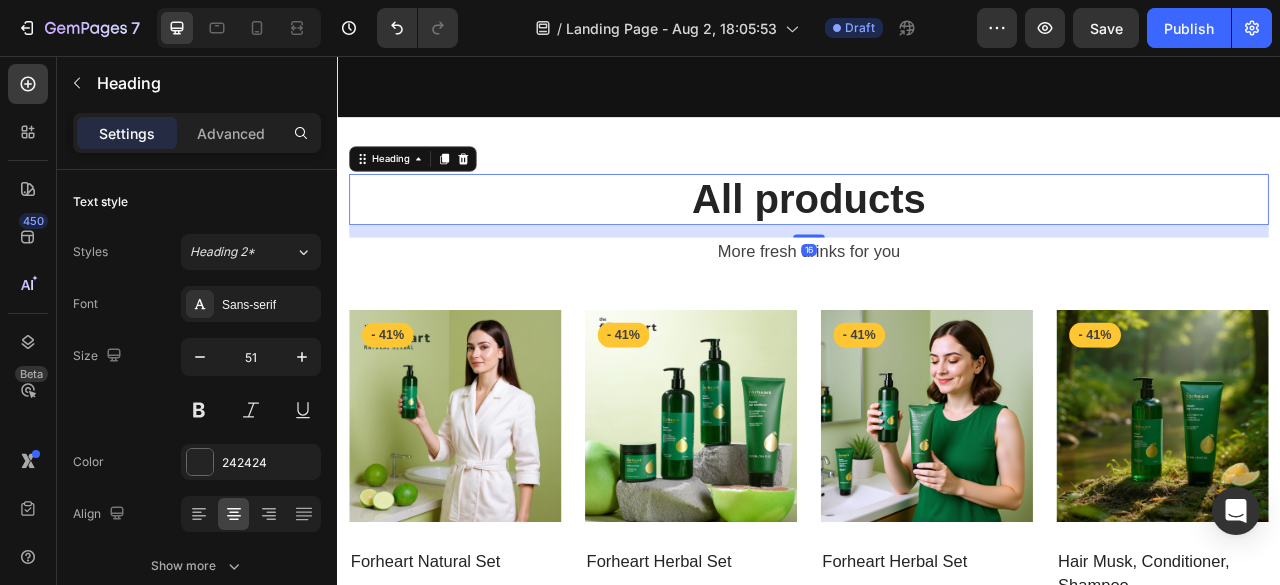 click on "All products" at bounding box center [937, 238] 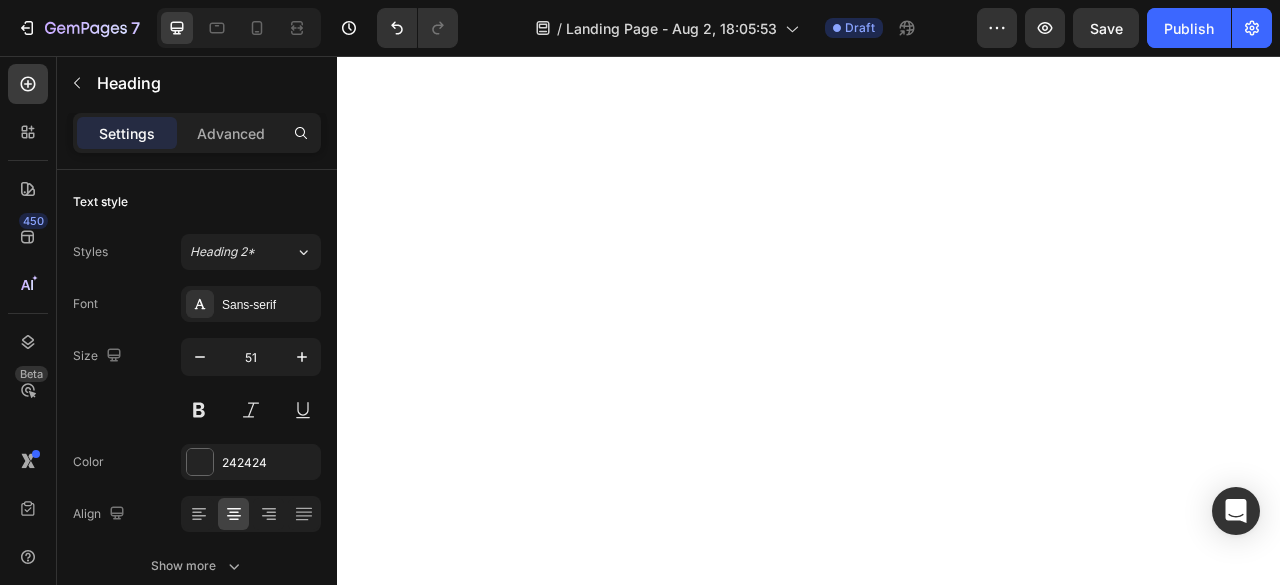 scroll, scrollTop: 0, scrollLeft: 0, axis: both 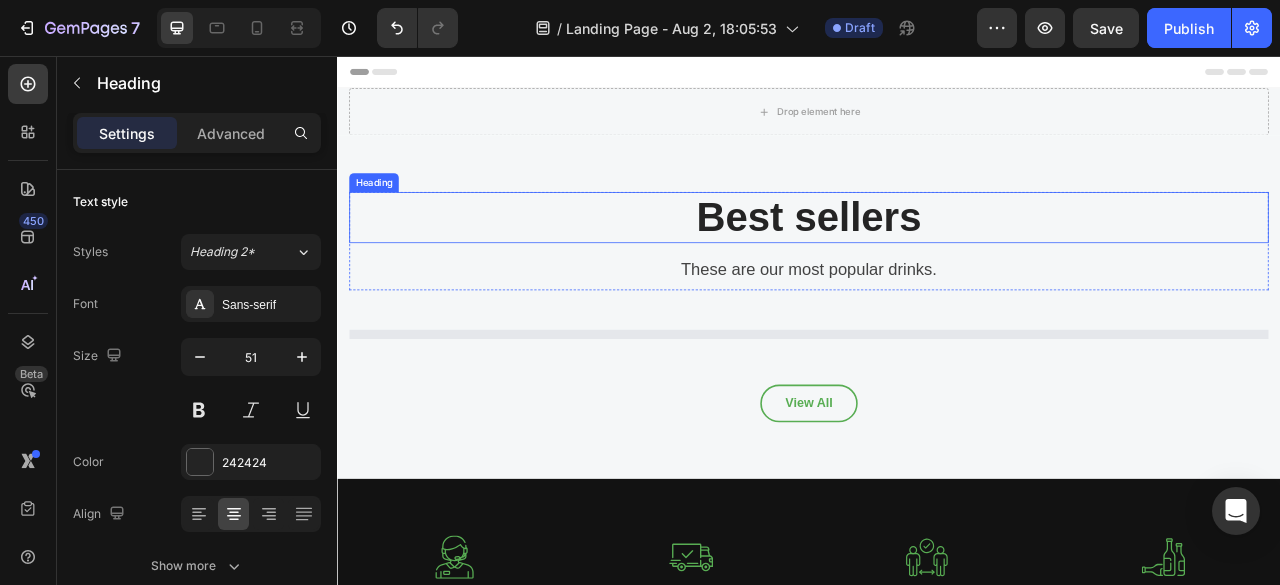 click on "Best sellers" at bounding box center (937, 261) 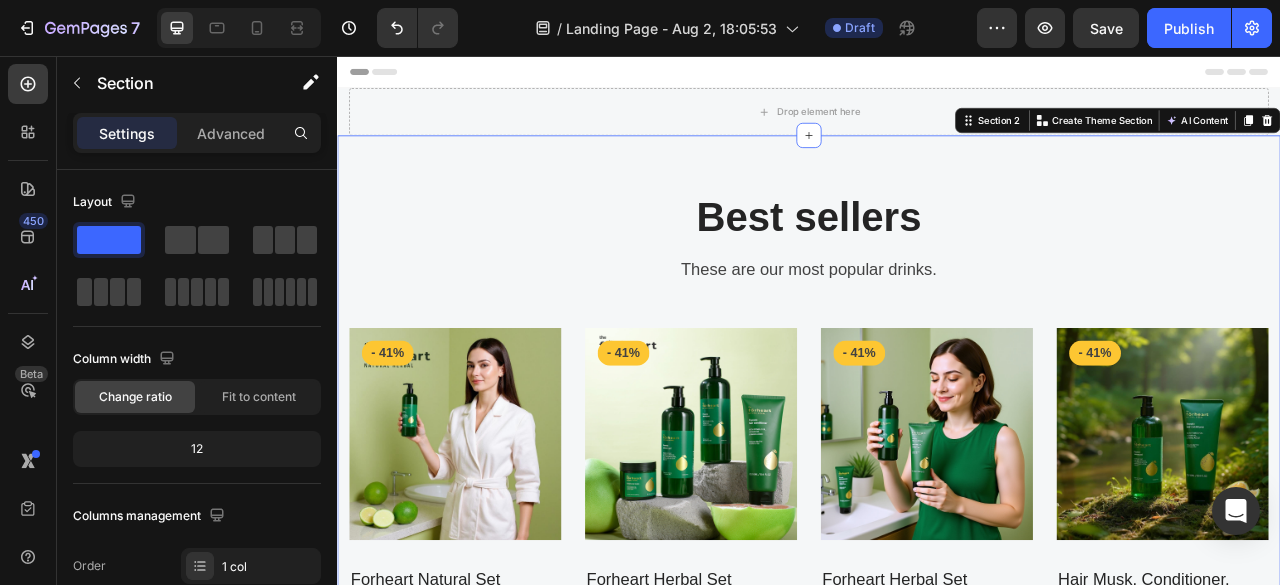 click on "Best sellers Heading These are our most popular drinks. Text block Row Product Images & Gallery - 41% Product Badge Row Forheart Natural Set (P) Title                Icon                Icon                Icon                Icon                Icon Icon List Hoz (359) Text block Row €44,99 (P) Price (P) Price €75,99 (P) Price (P) Price Row Row Product List Product Images & Gallery - 41% Product Badge Row Forheart Herbal Set (P) Title                Icon                Icon                Icon                Icon                Icon Icon List Hoz (359) Text block Row €44,99 (P) Price (P) Price €75,99 (P) Price (P) Price Row Row Product List Product Images & Gallery - 41% Product Badge Row Forheart Herbal Set (P) Title                Icon                Icon                Icon                Icon                Icon Icon List Hoz (359) Text block Row €44,99 (P) Price (P) Price €75,99 (P) Price (P) Price Row Row Product List Product Images & Gallery - 41% Product Badge Row (P) Title" at bounding box center (937, 591) 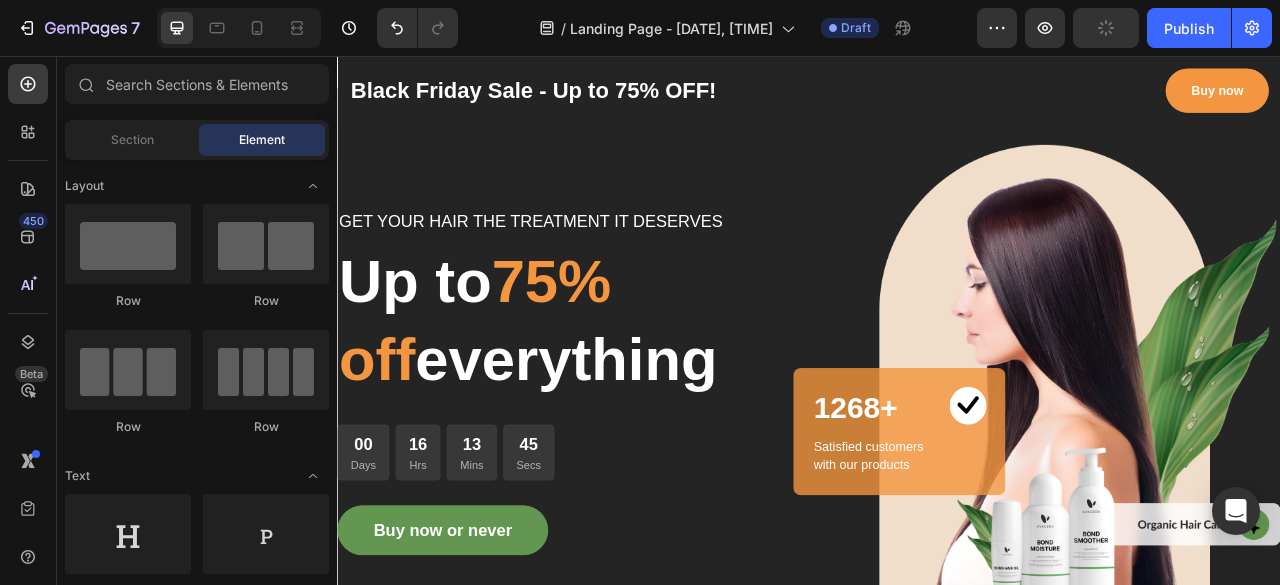 scroll, scrollTop: 0, scrollLeft: 0, axis: both 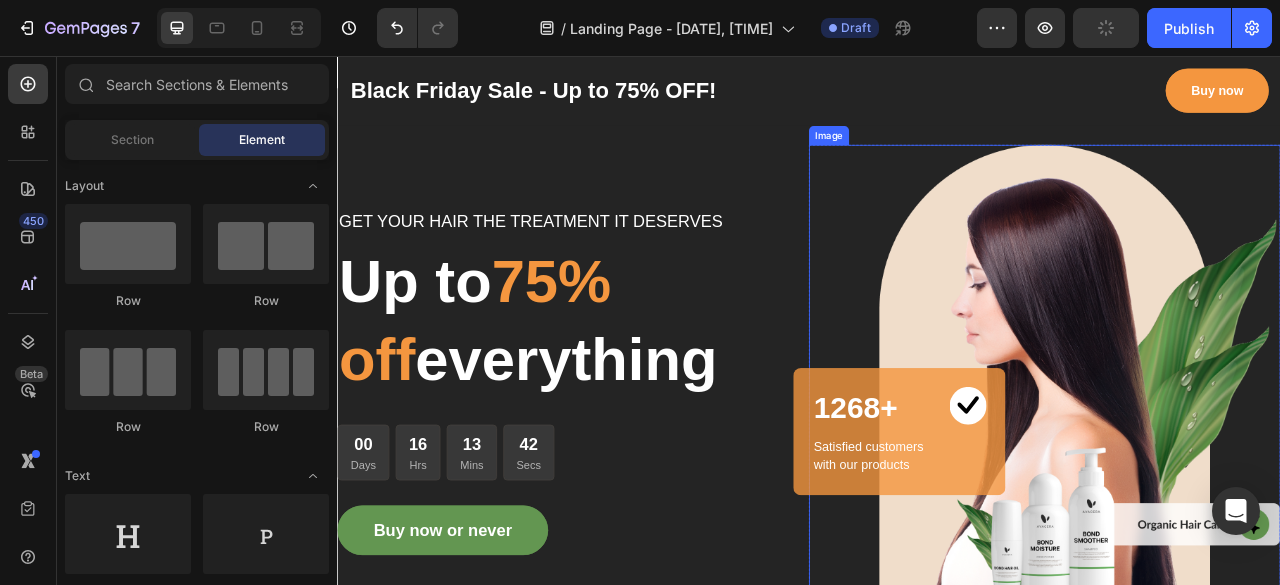 click at bounding box center [1237, 470] 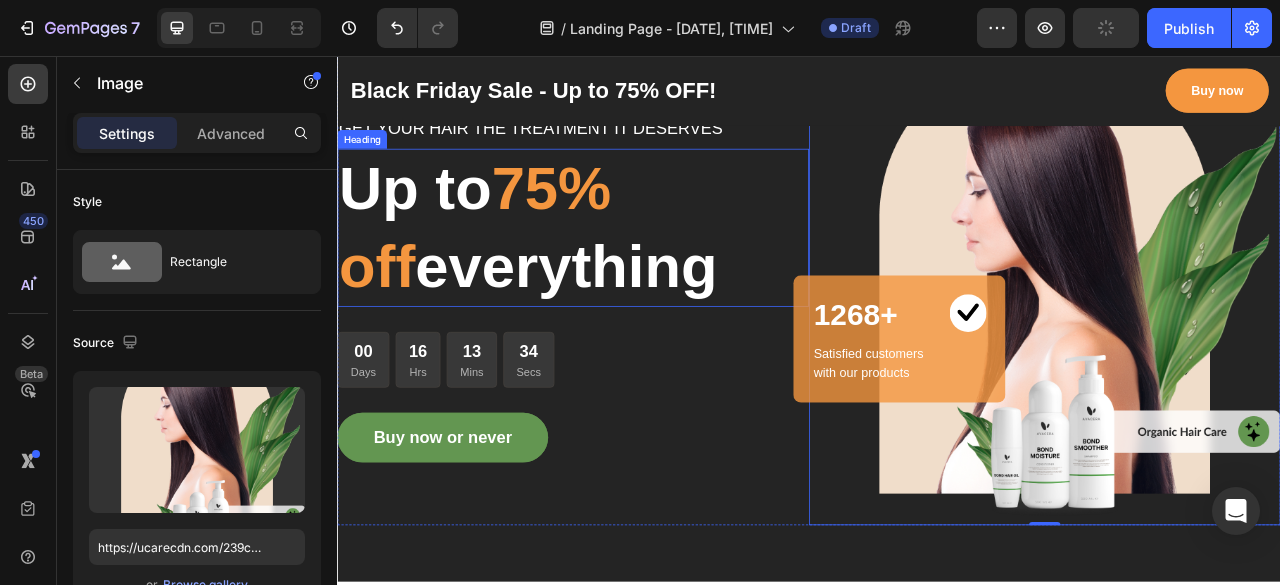 scroll, scrollTop: 120, scrollLeft: 0, axis: vertical 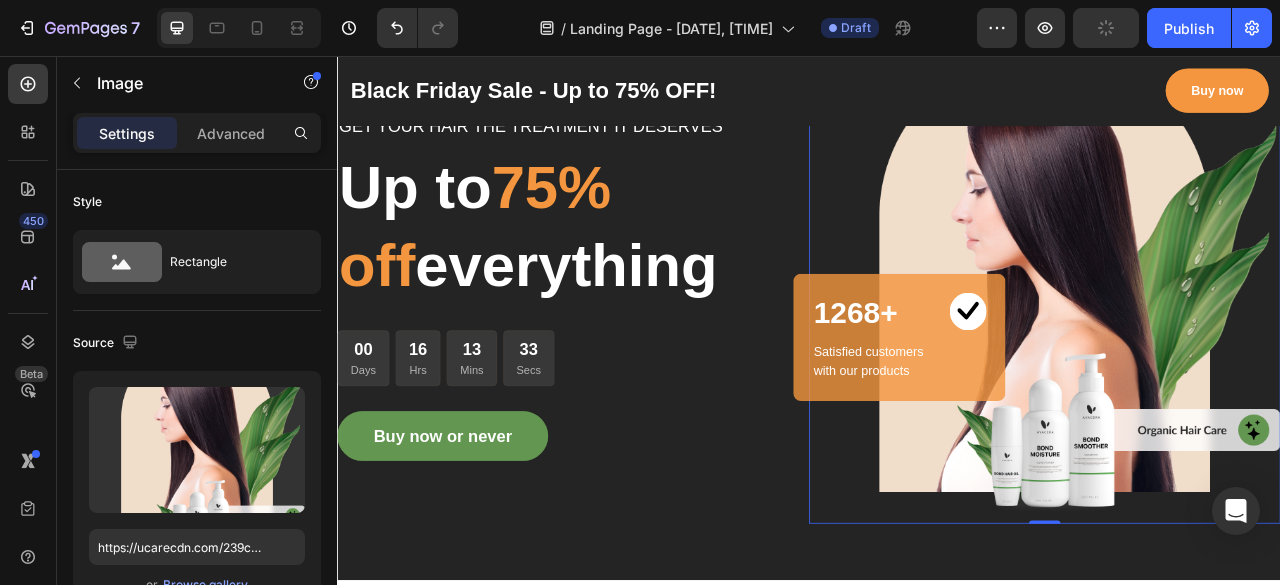click at bounding box center [1237, 350] 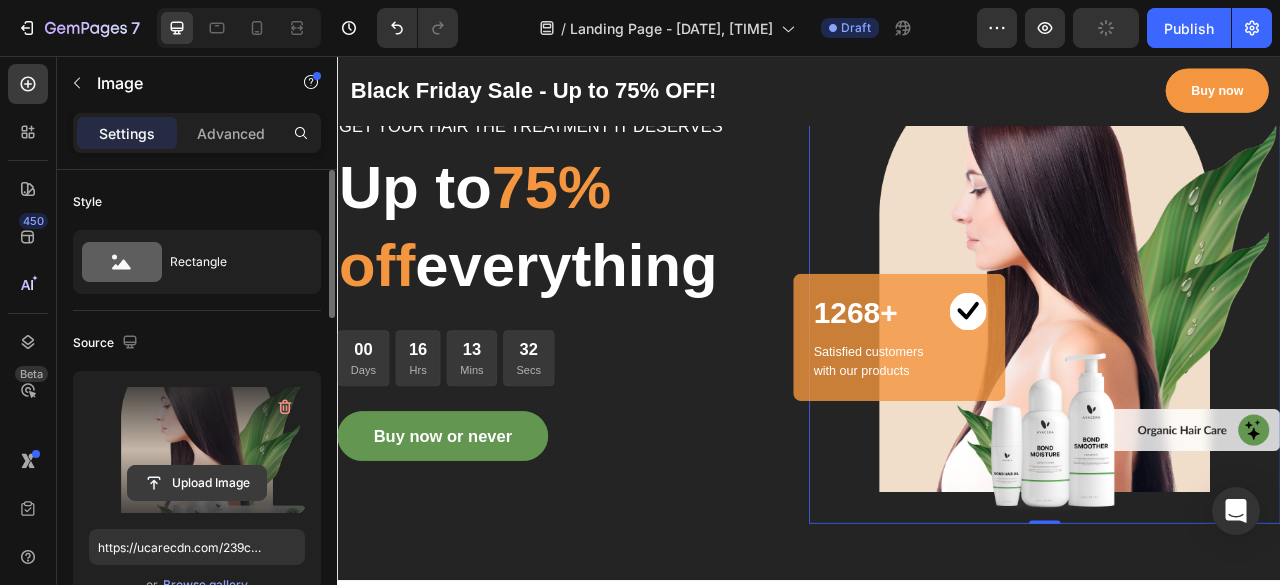 click 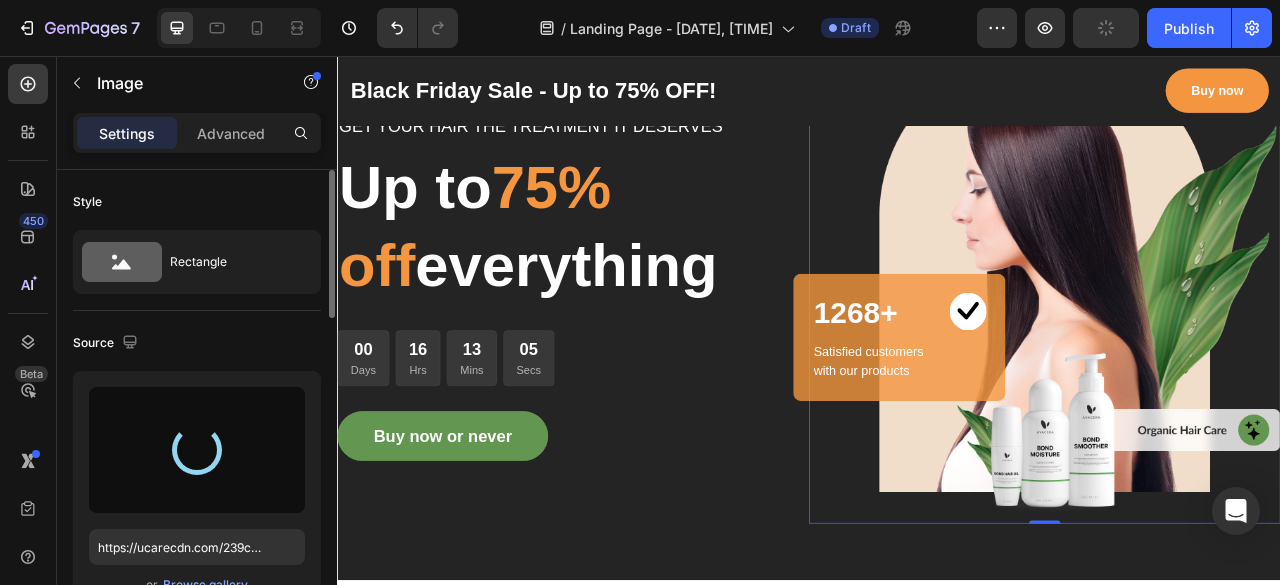 type on "https://cdn.shopify.com/s/files/1/0932/3128/4598/files/gempages_578172184229315346-46bb74a1-88e7-40b0-b769-806dc0ac74a4.jpg" 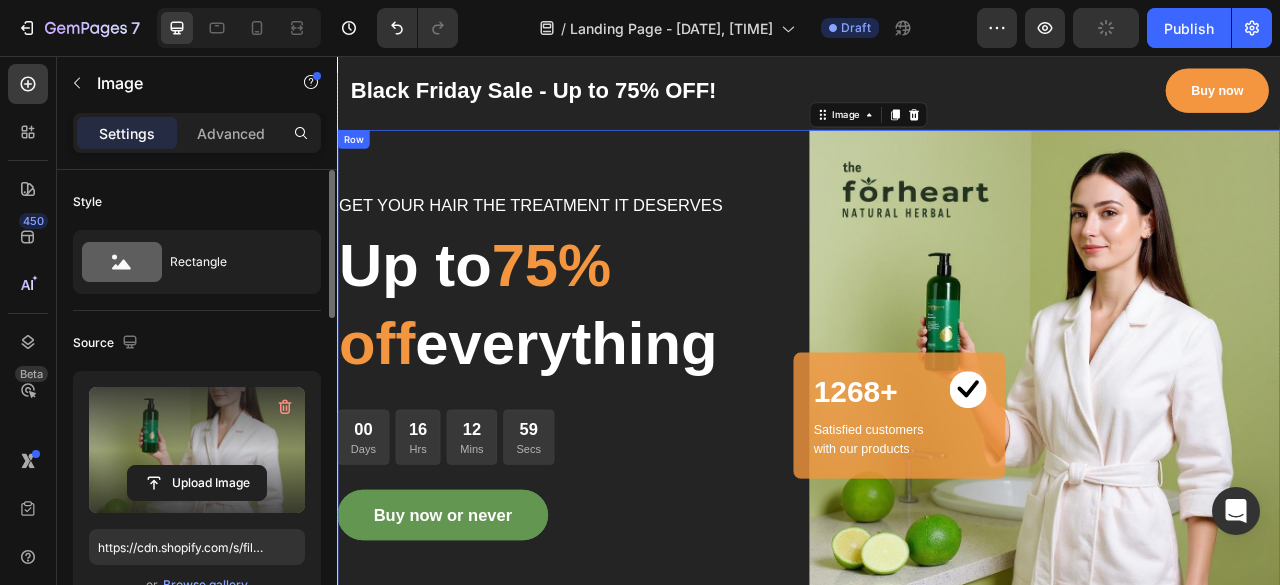 scroll, scrollTop: 20, scrollLeft: 0, axis: vertical 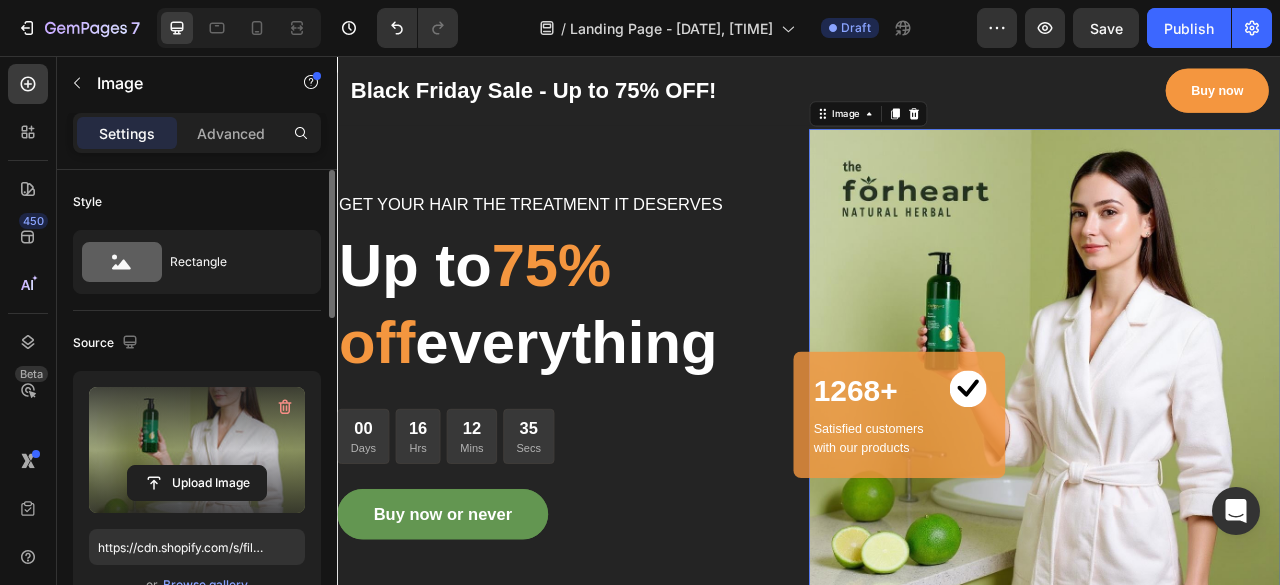 click at bounding box center (1237, 449) 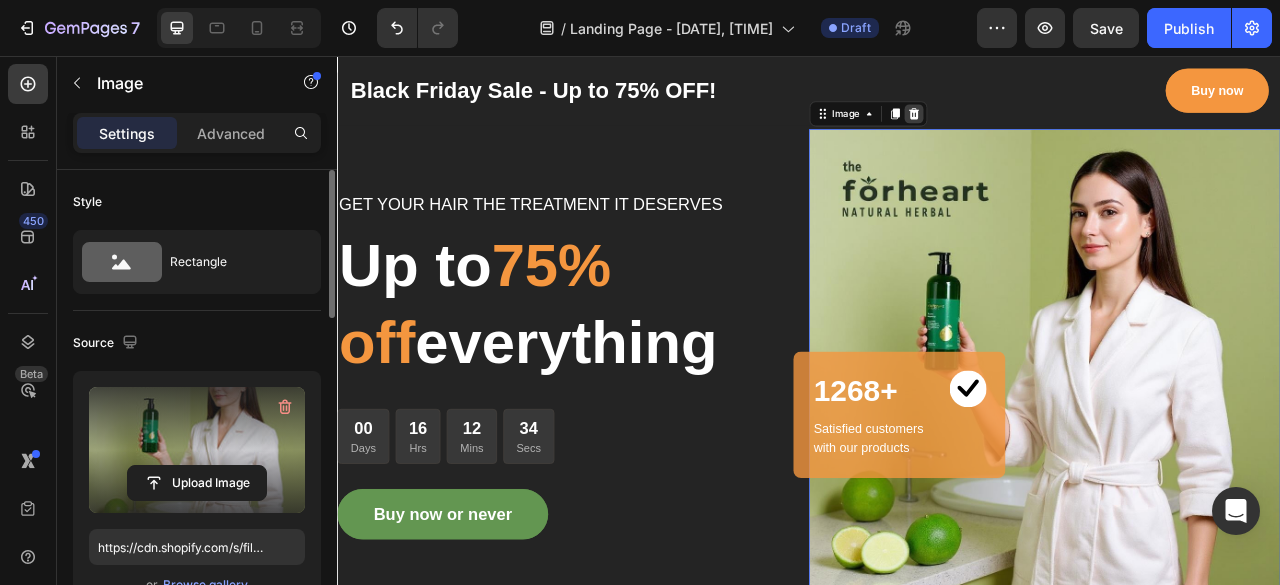 click 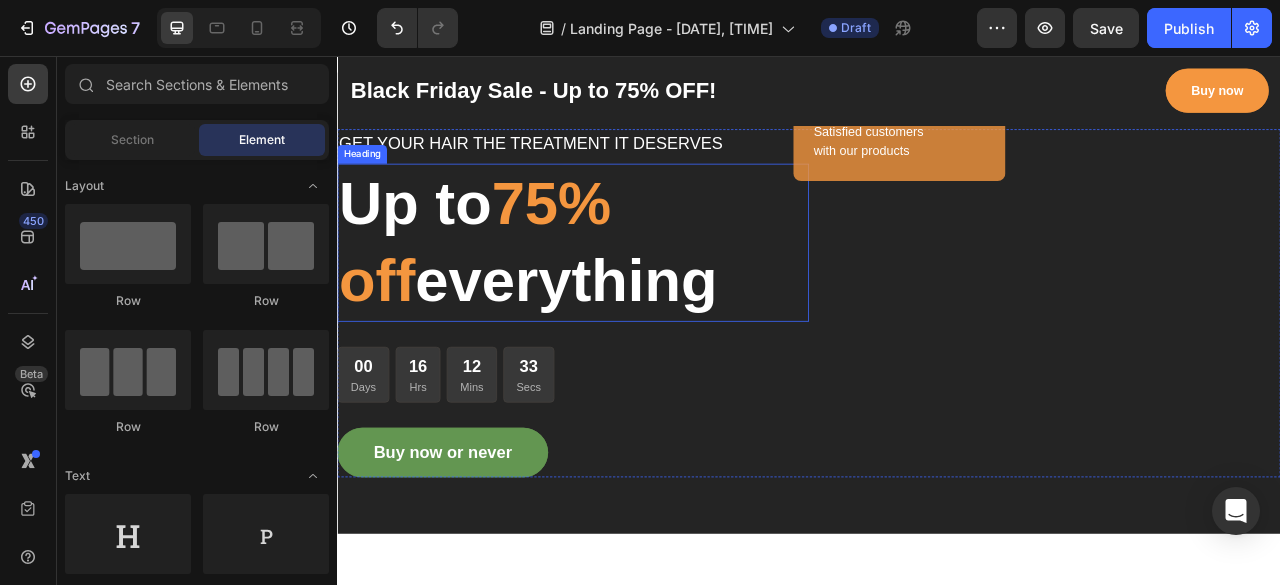 click on "1268+ Heading Image Row Satisfied customers with our products Text block Row Row" at bounding box center (1237, 370) 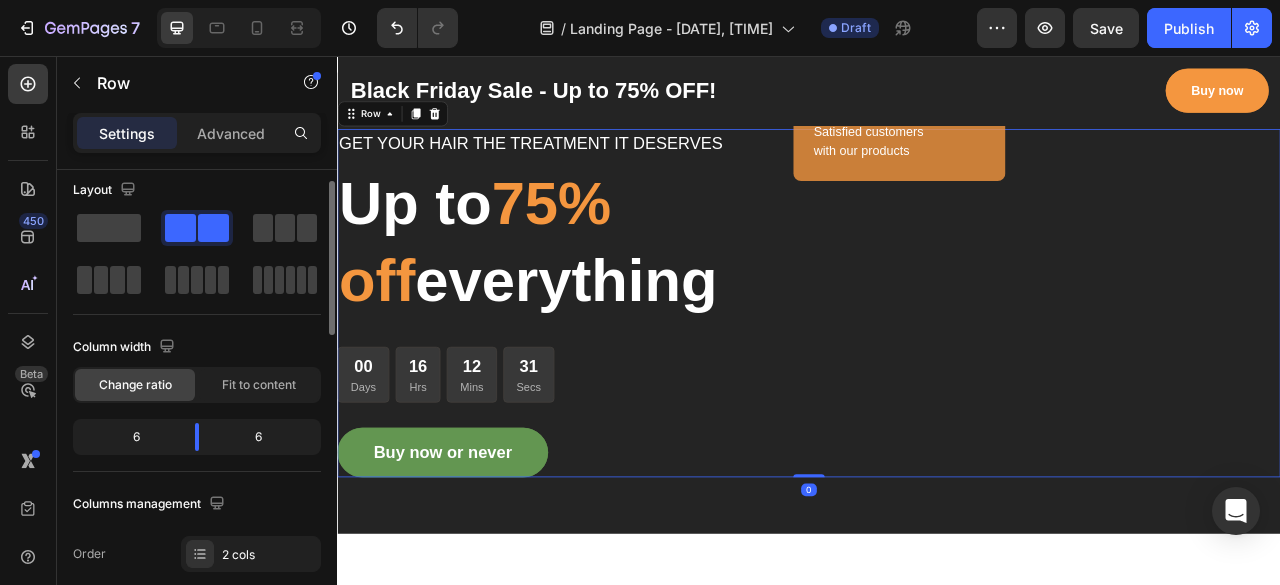 scroll, scrollTop: 8, scrollLeft: 0, axis: vertical 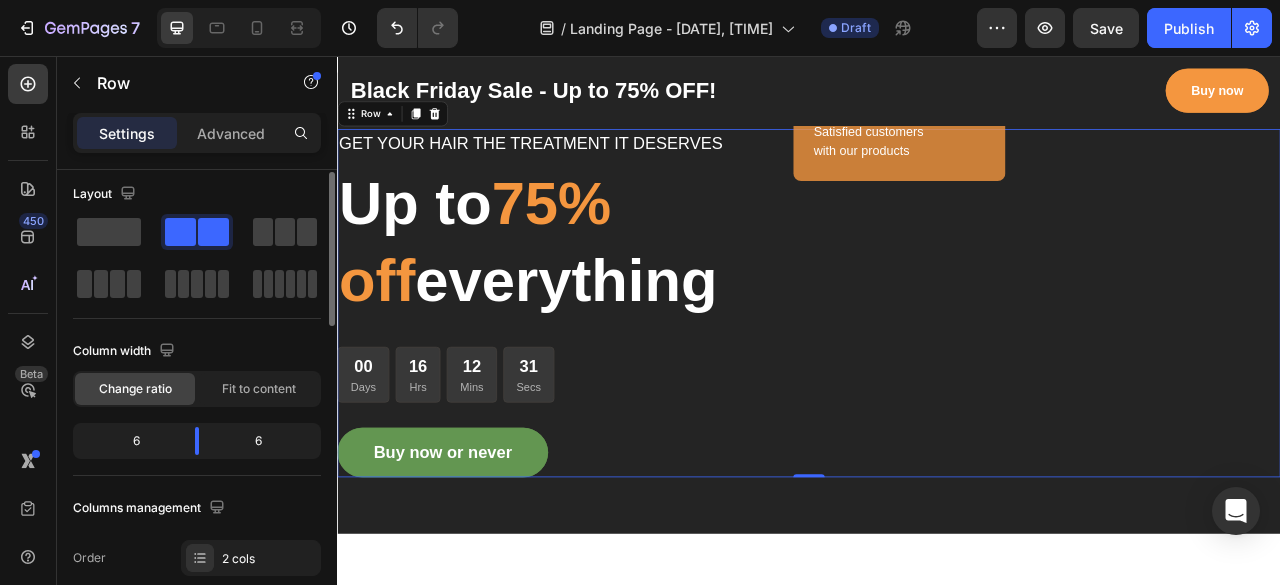 click on "1268+ Heading Image Row Satisfied customers with our products Text block Row Row" at bounding box center [1237, 370] 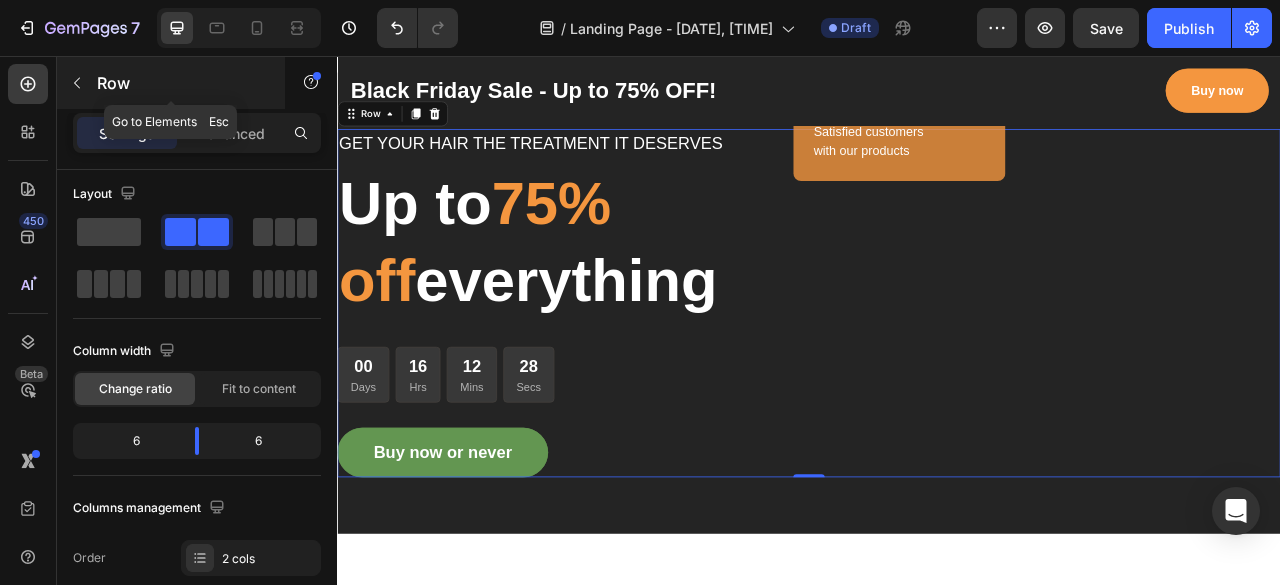 click 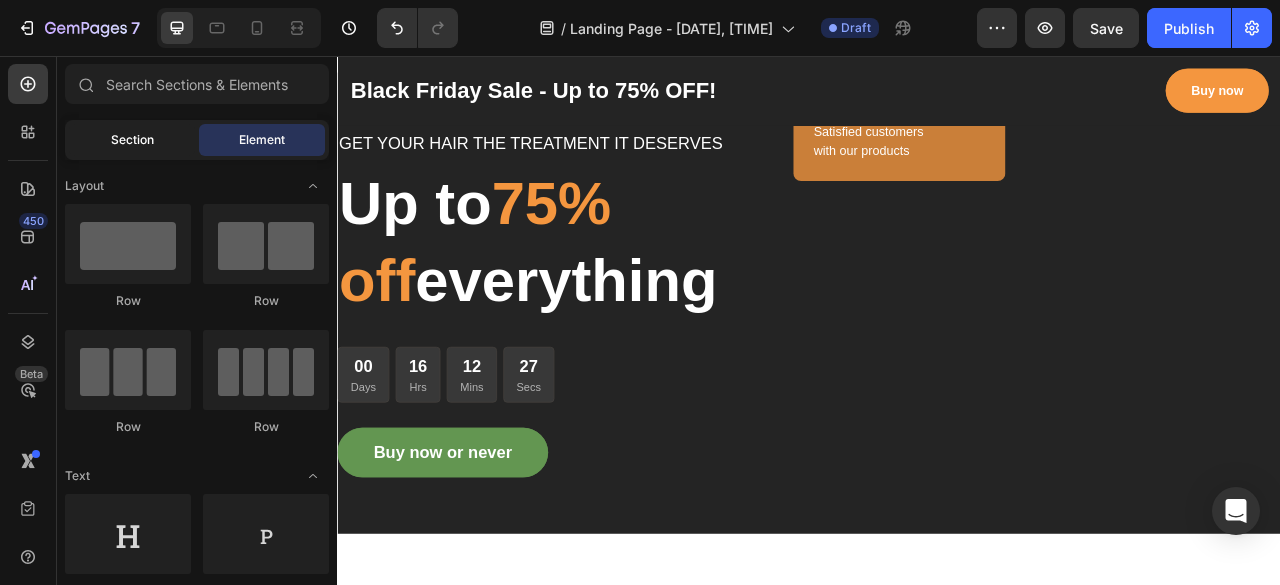click on "Section" at bounding box center (132, 140) 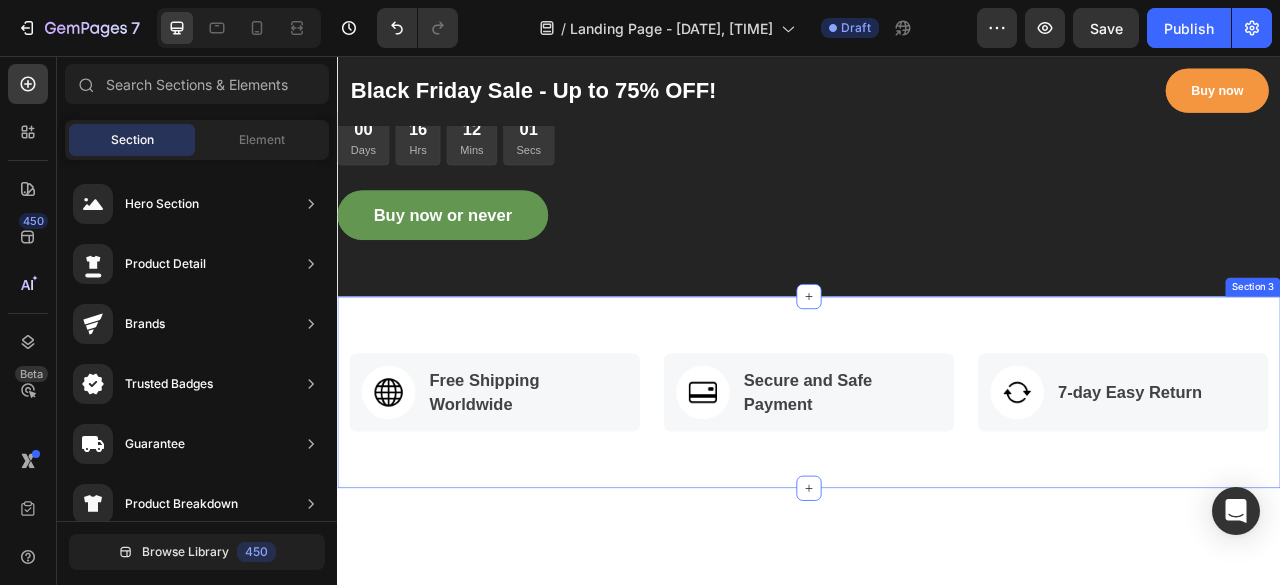 scroll, scrollTop: 0, scrollLeft: 0, axis: both 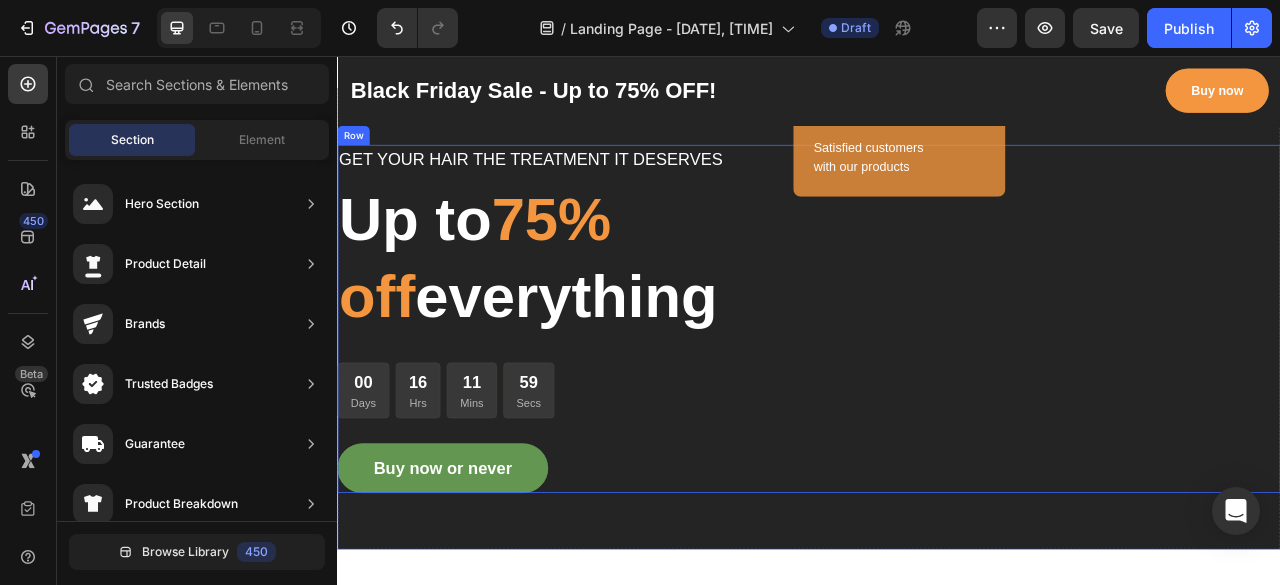 click on "1268+ Heading Image Row Satisfied customers with our products Text block Row Row" at bounding box center [1237, 390] 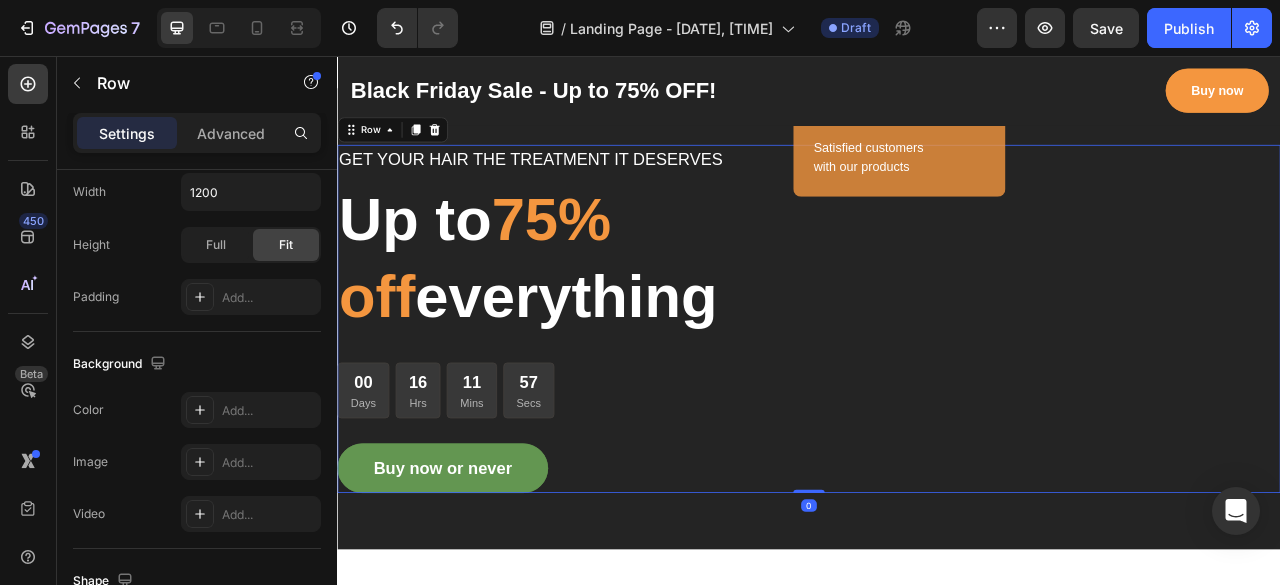 scroll, scrollTop: 0, scrollLeft: 0, axis: both 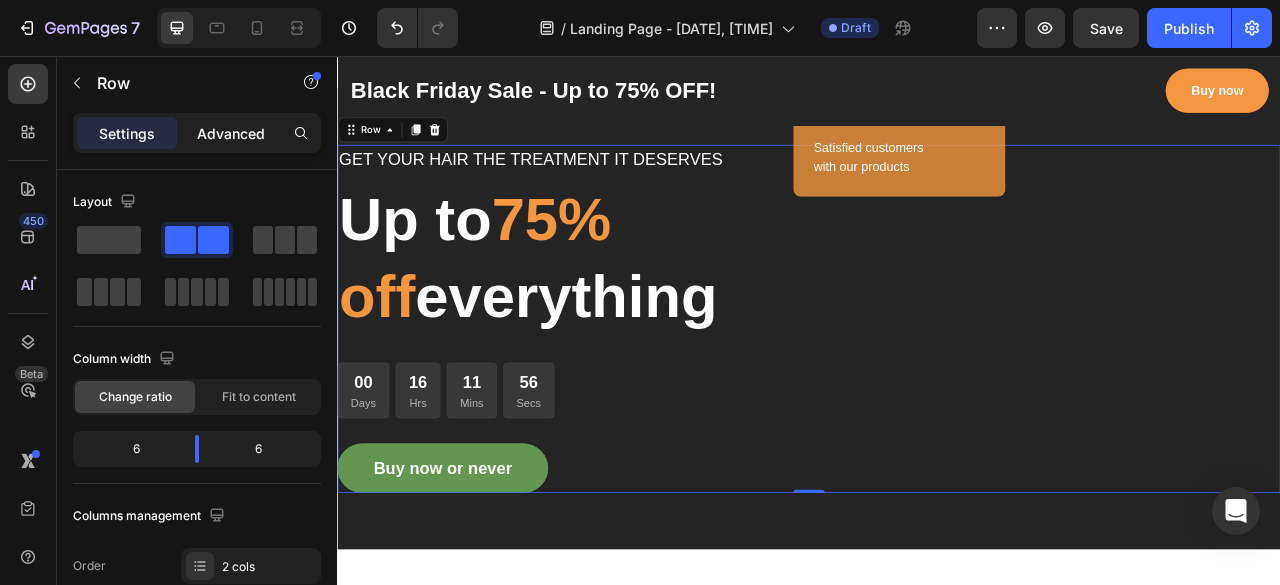 click on "Advanced" at bounding box center (231, 133) 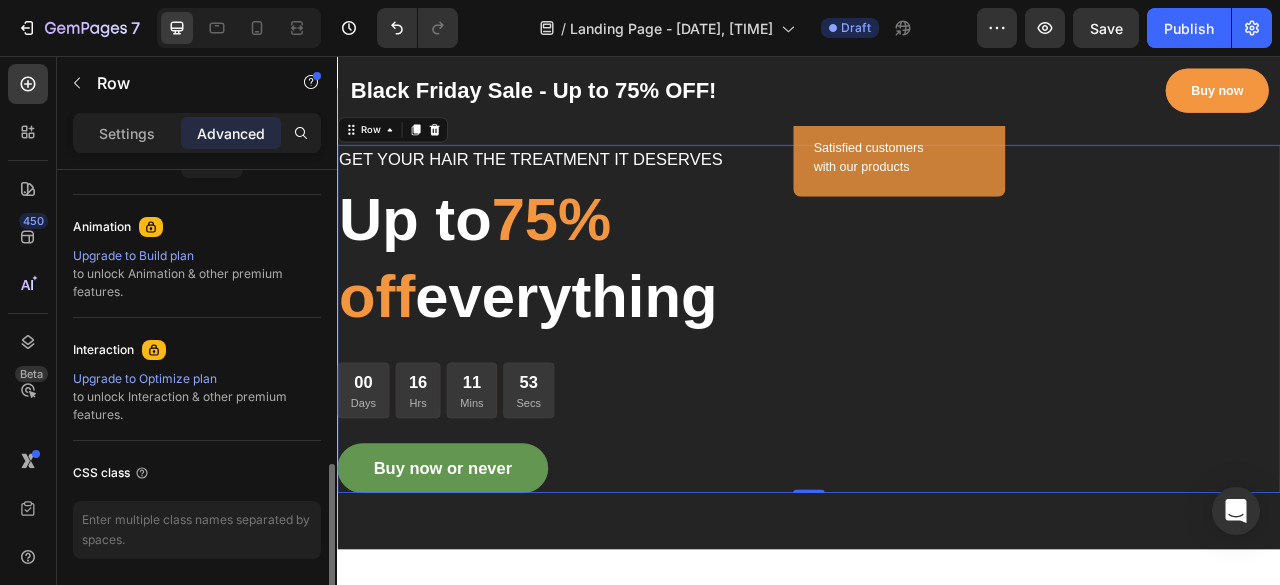 scroll, scrollTop: 850, scrollLeft: 0, axis: vertical 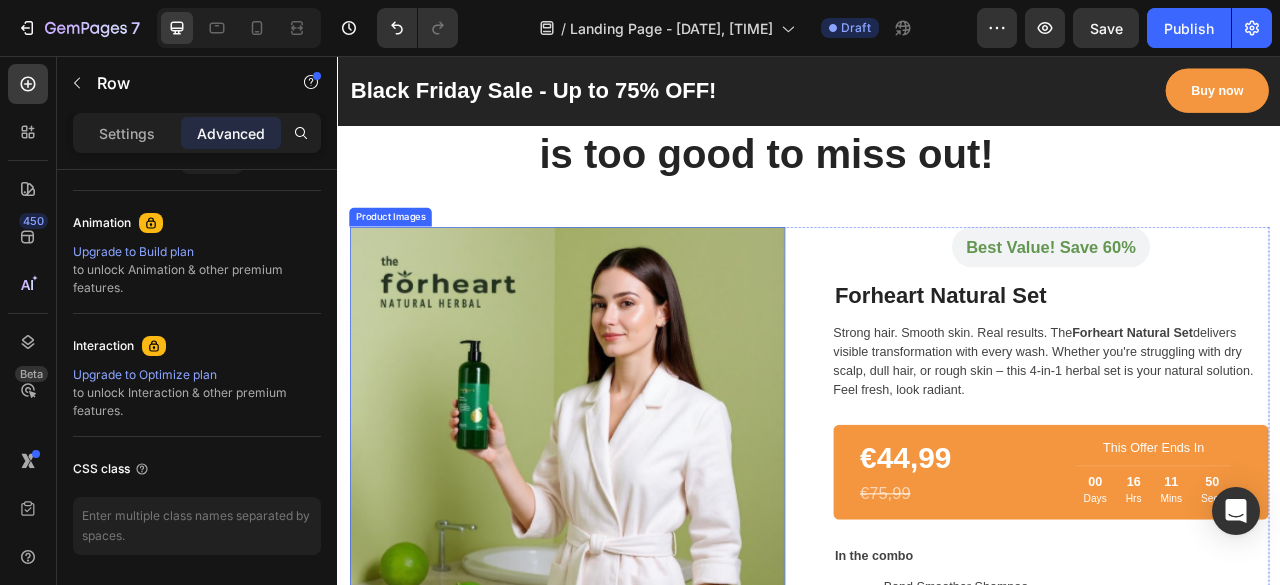 click at bounding box center (629, 550) 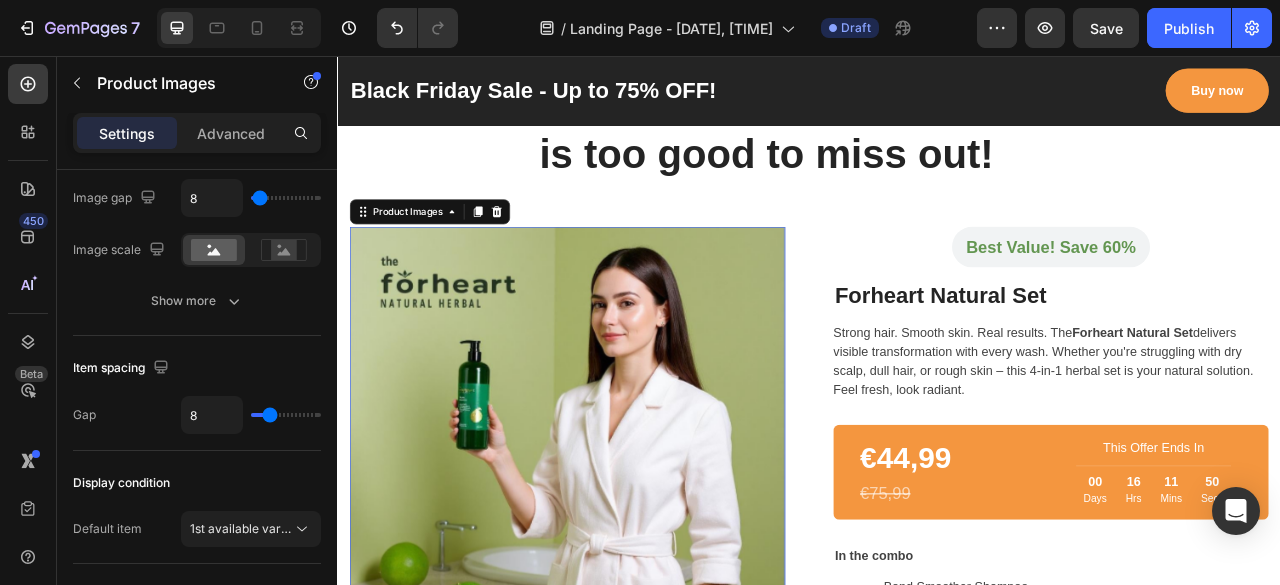 scroll, scrollTop: 0, scrollLeft: 0, axis: both 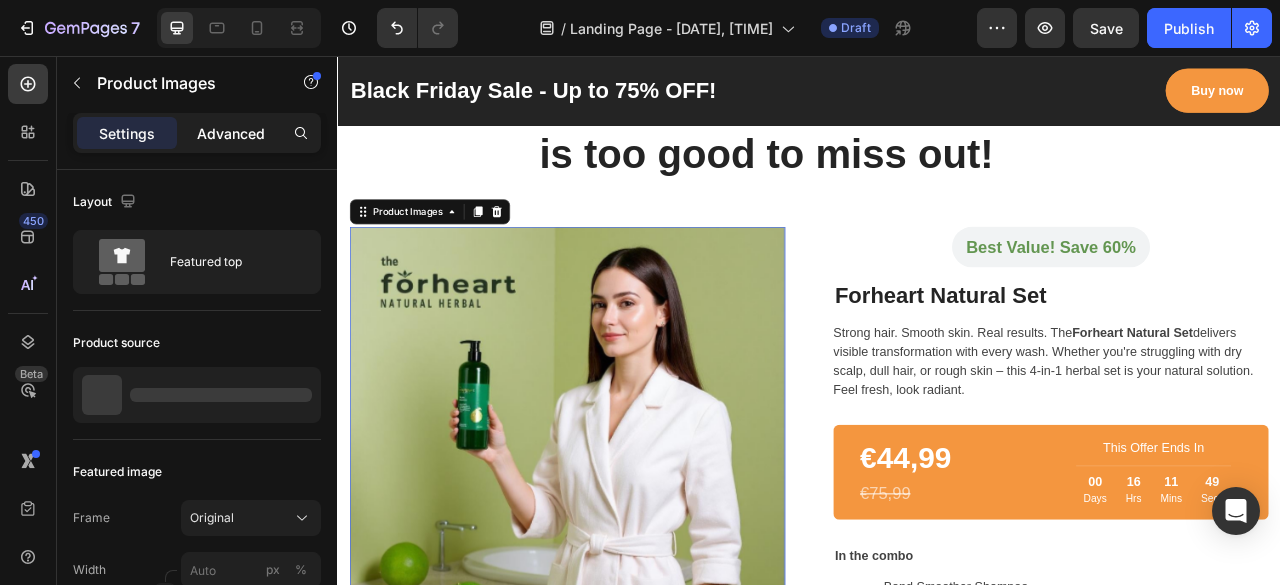 click on "Advanced" 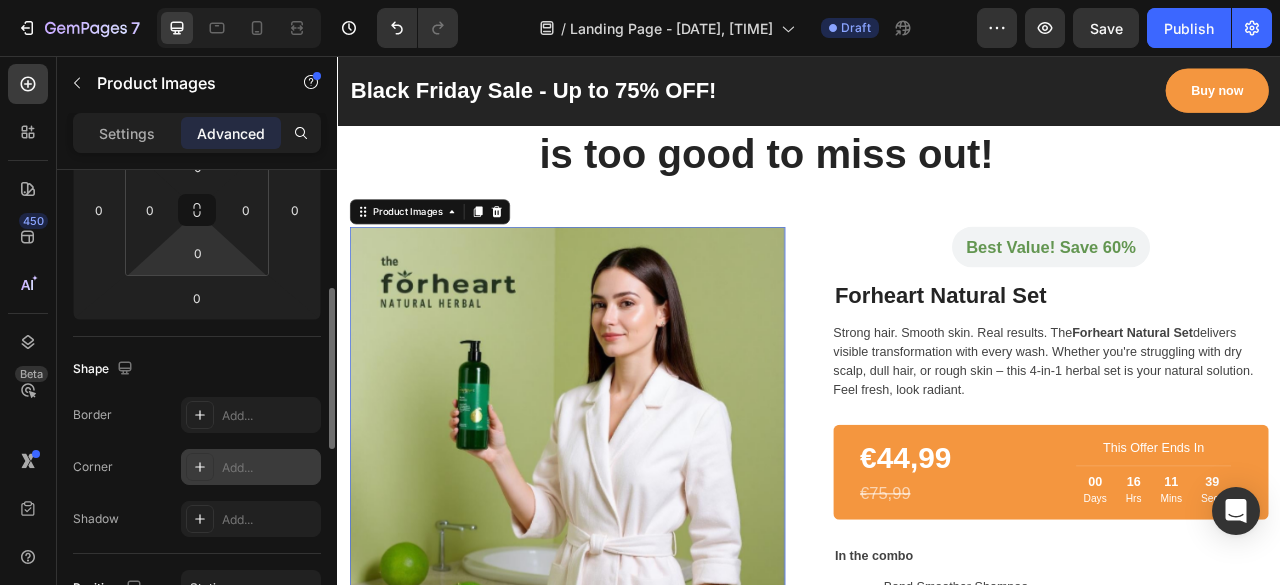 scroll, scrollTop: 346, scrollLeft: 0, axis: vertical 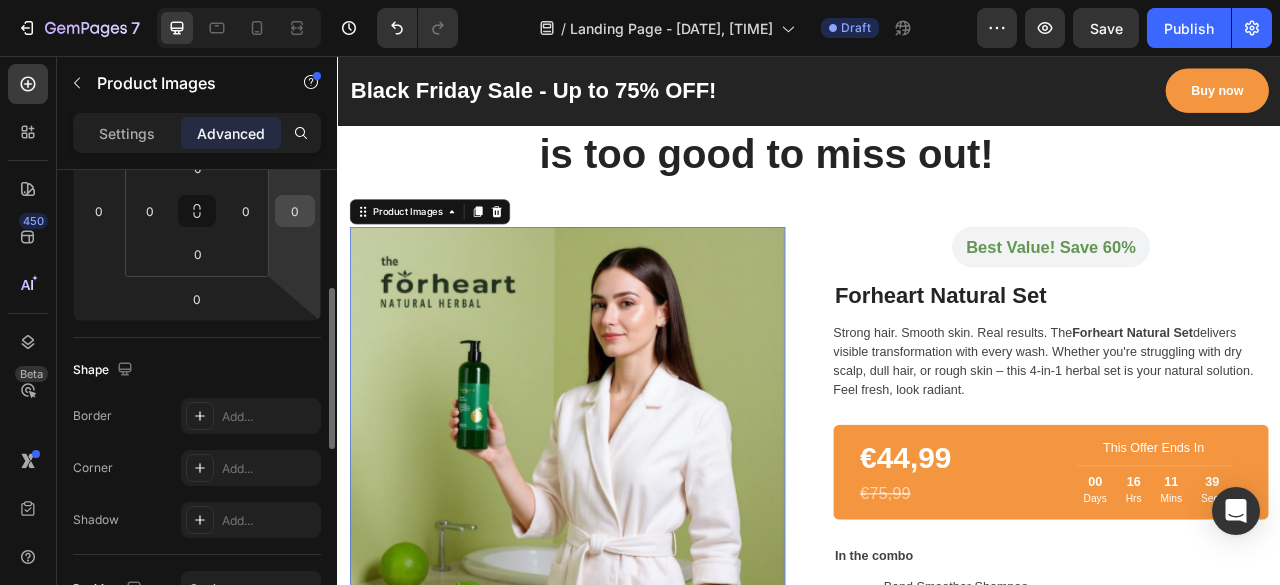 click on "0" at bounding box center (295, 211) 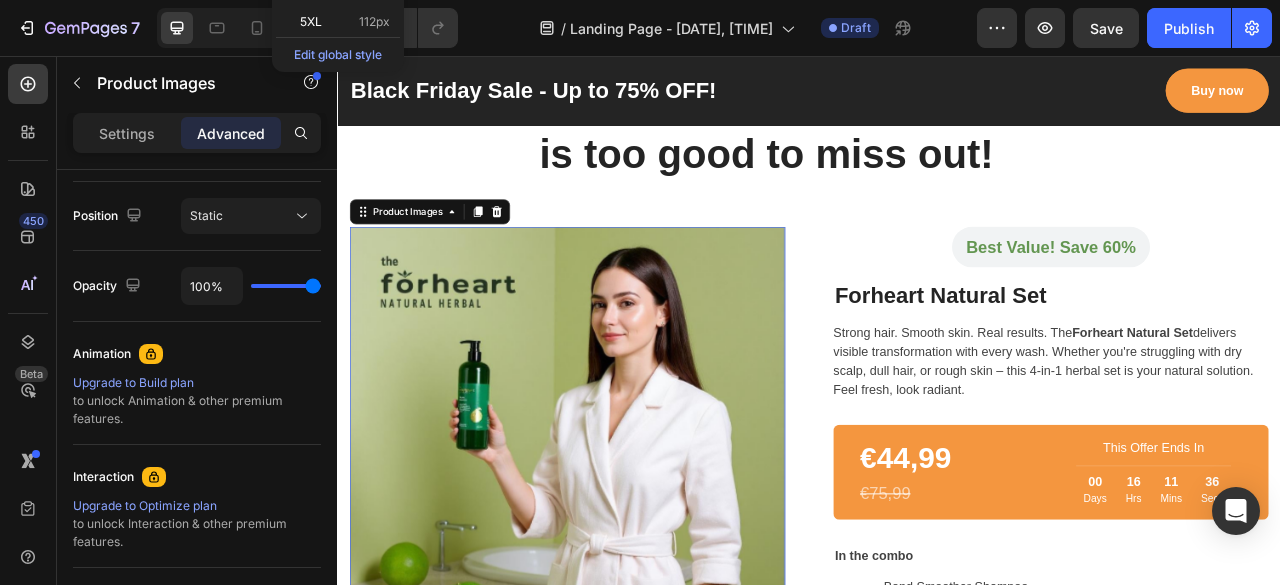 scroll, scrollTop: 912, scrollLeft: 0, axis: vertical 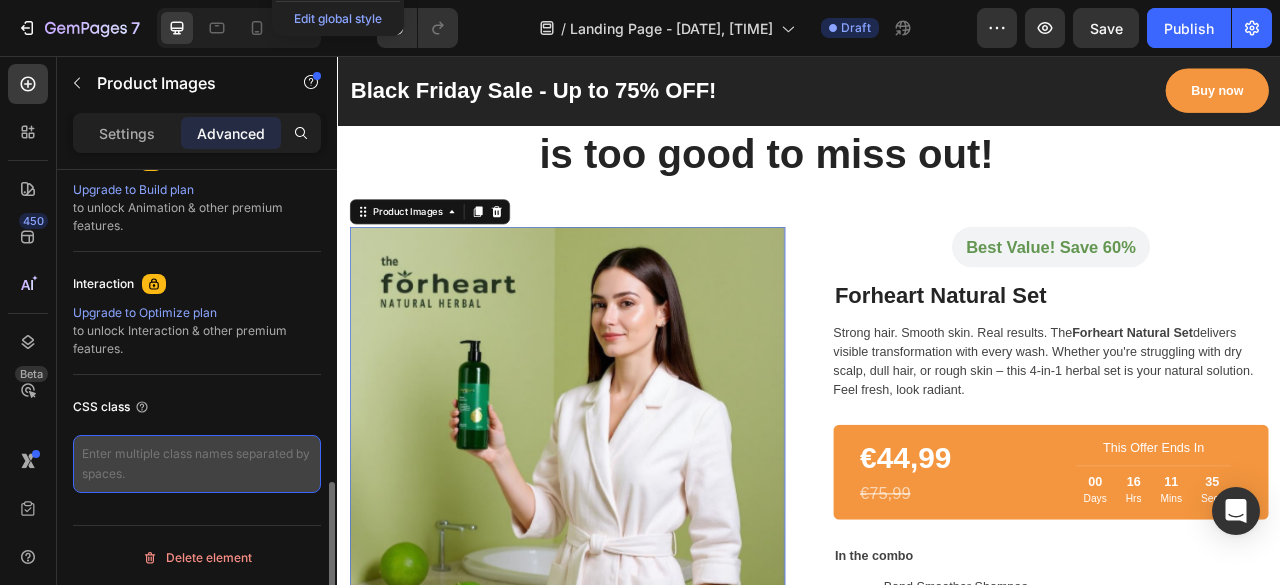 click at bounding box center (197, 464) 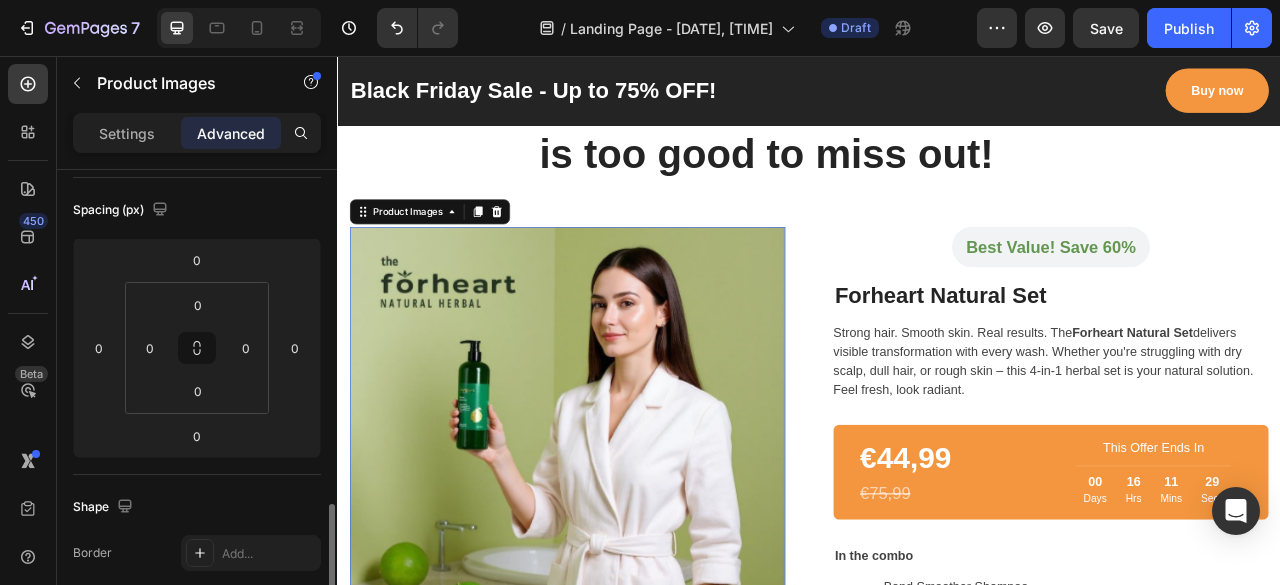 scroll, scrollTop: 410, scrollLeft: 0, axis: vertical 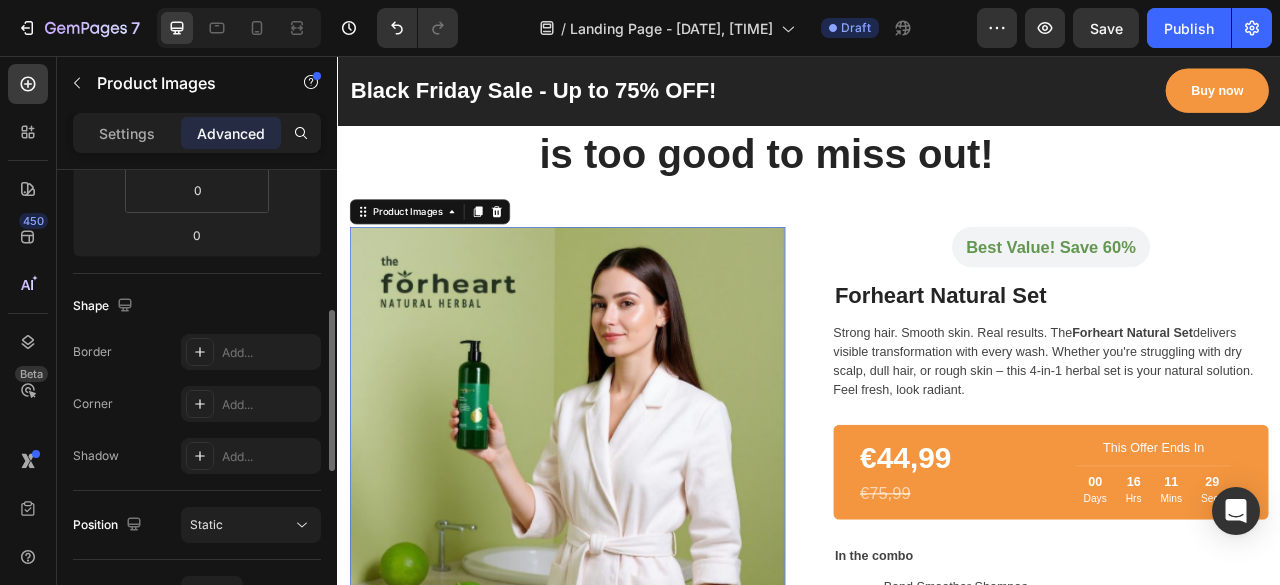 click on "Shadow" at bounding box center [96, 456] 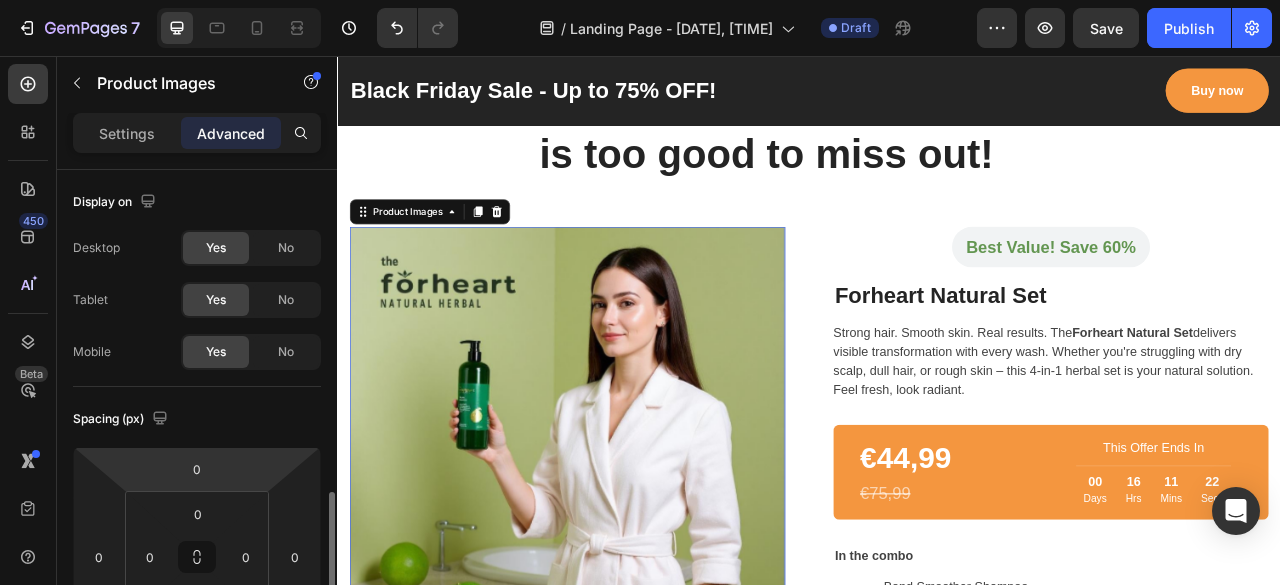 scroll, scrollTop: 253, scrollLeft: 0, axis: vertical 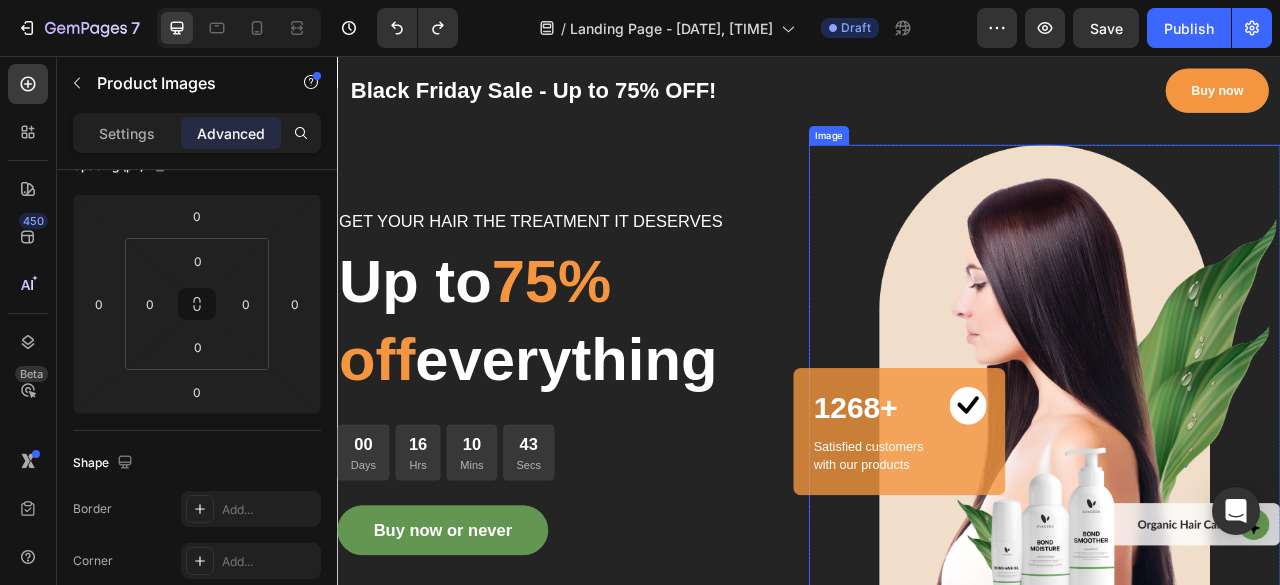 click at bounding box center [1237, 470] 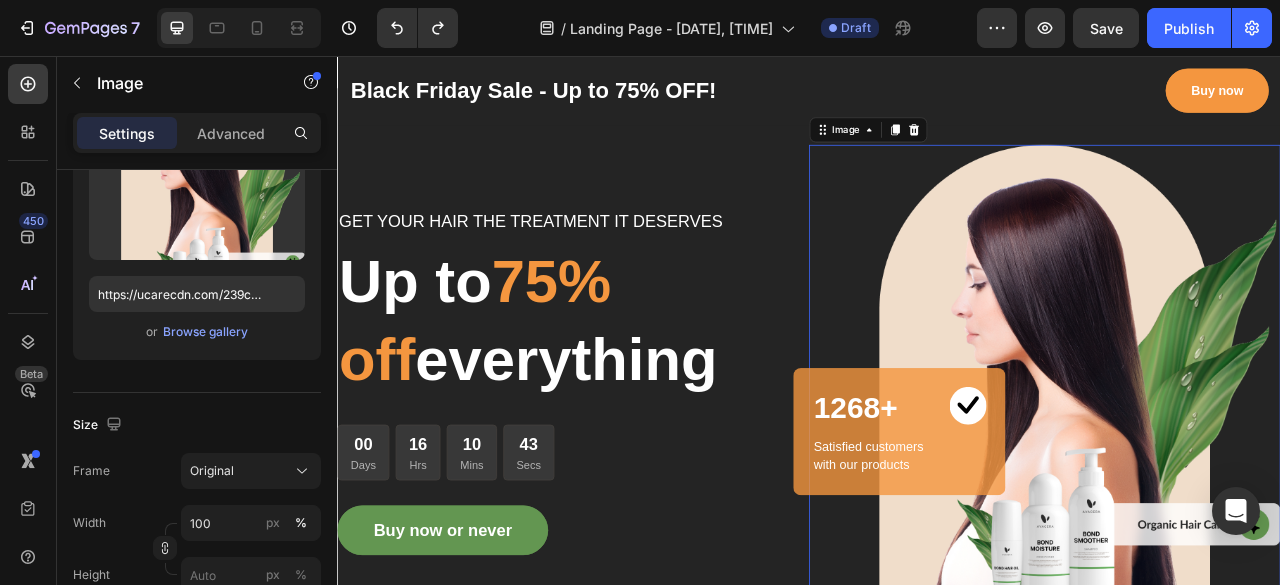scroll, scrollTop: 0, scrollLeft: 0, axis: both 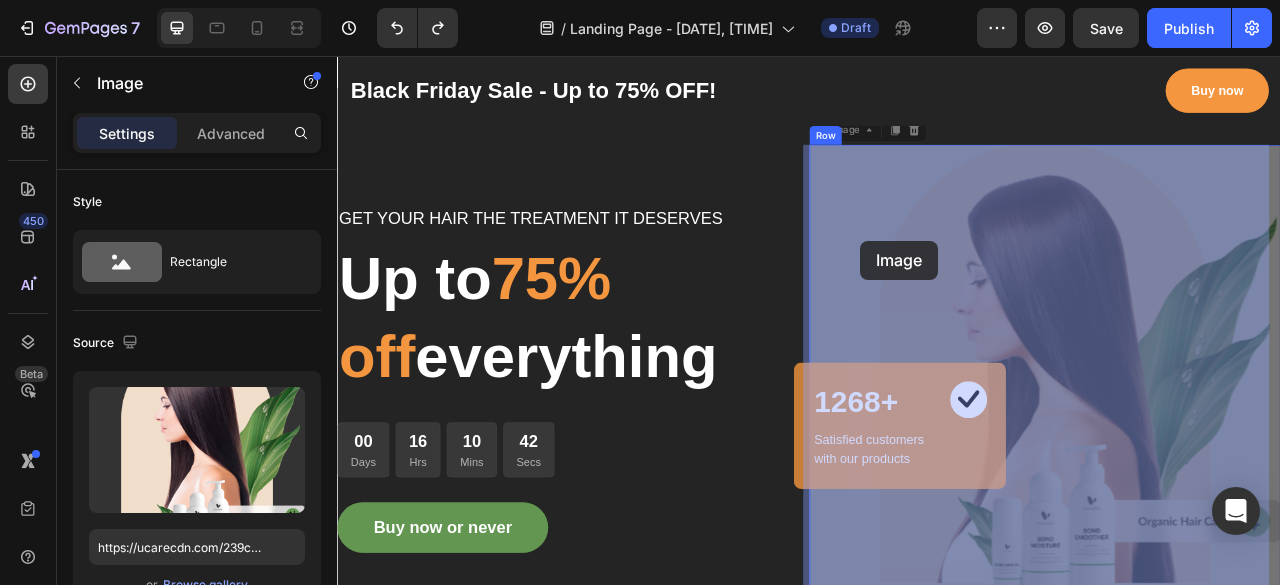 drag, startPoint x: 1253, startPoint y: 351, endPoint x: 984, endPoint y: 285, distance: 276.97833 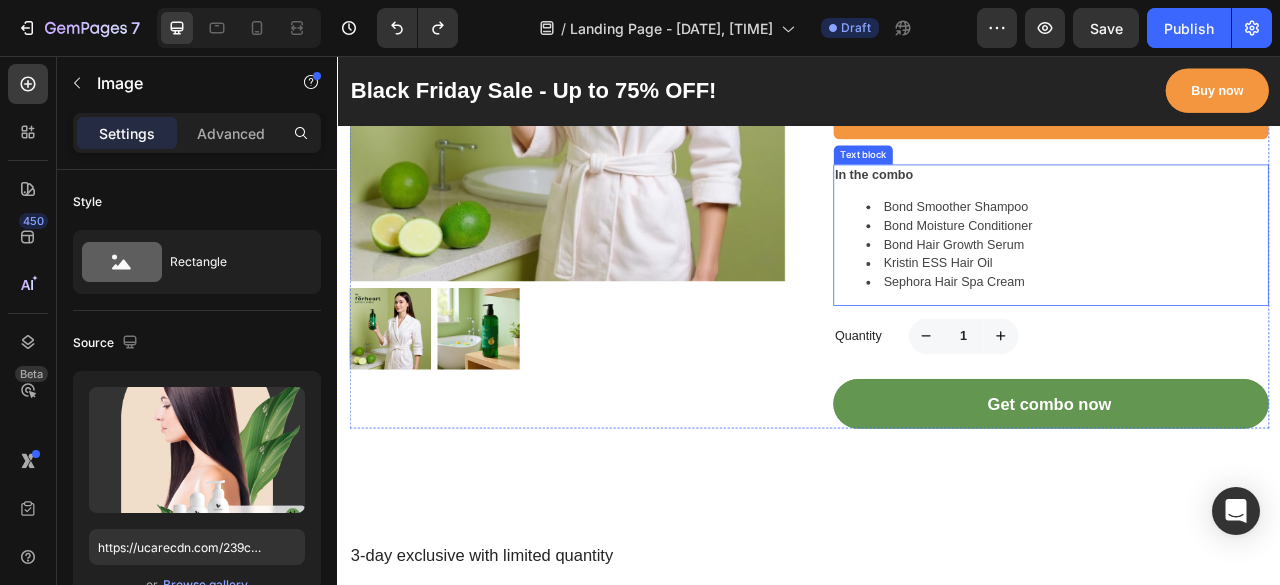 scroll, scrollTop: 1544, scrollLeft: 0, axis: vertical 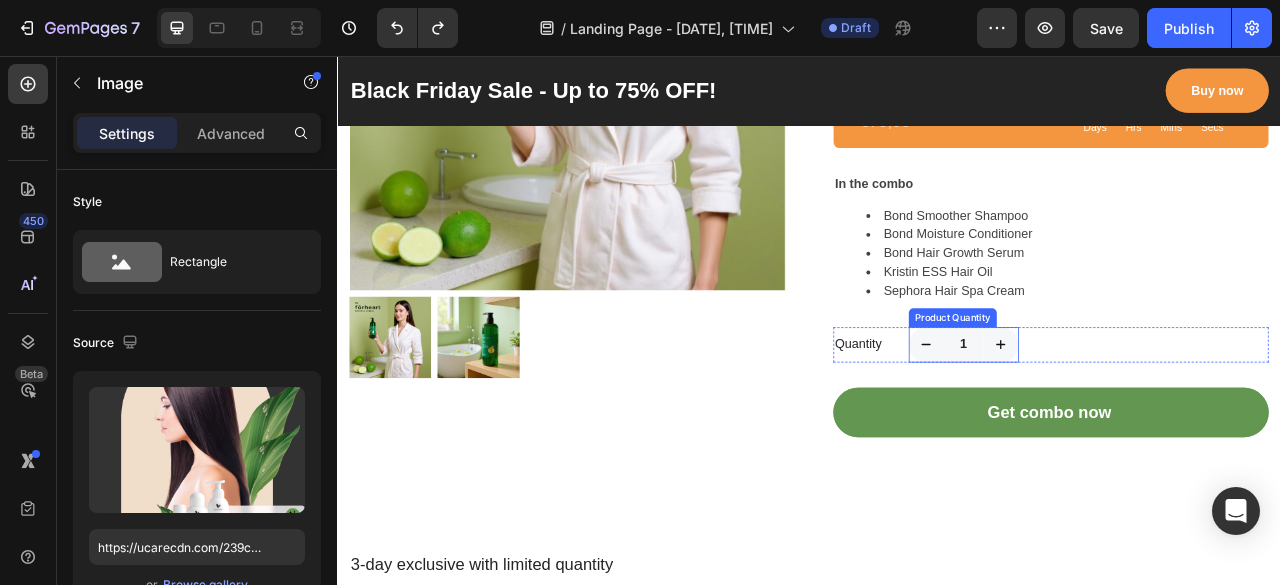 click 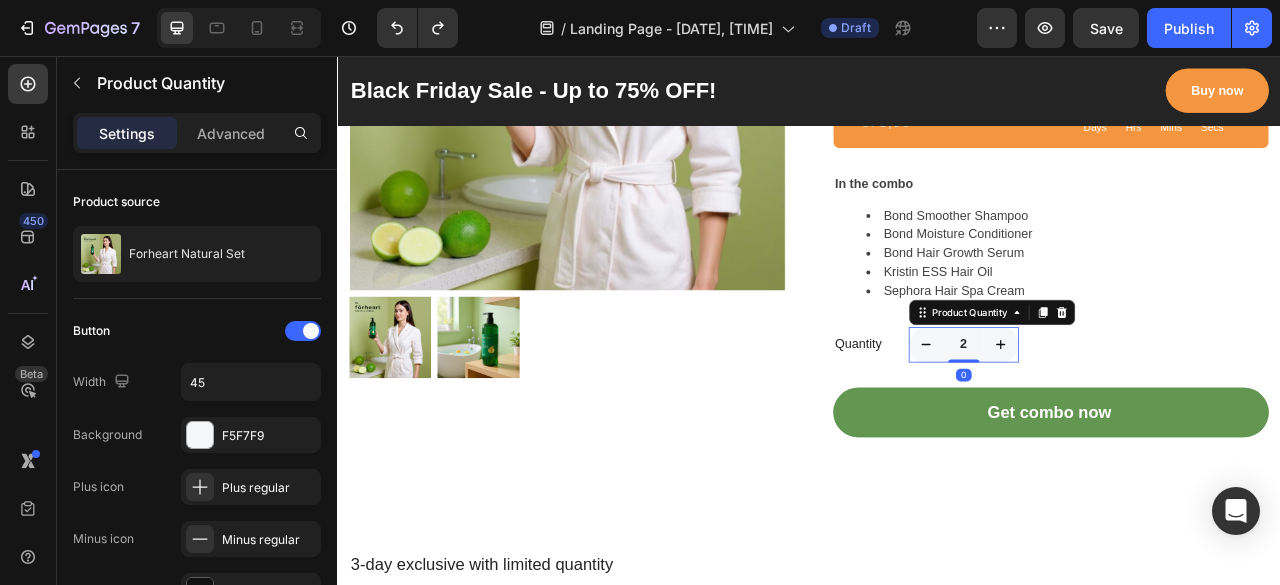 click 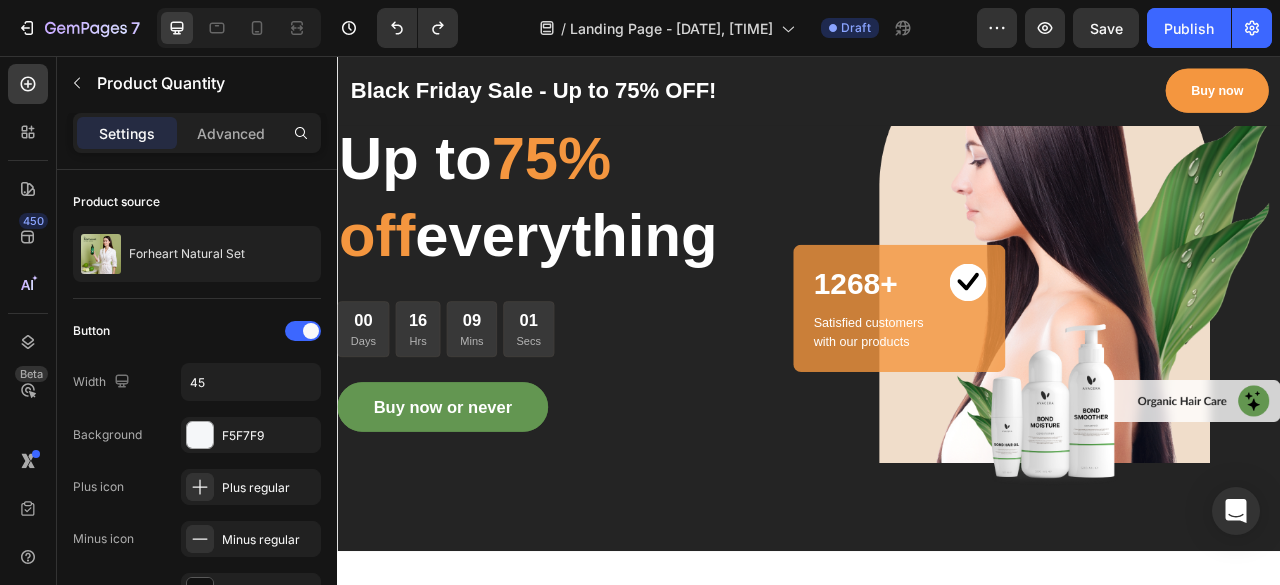 scroll, scrollTop: 0, scrollLeft: 0, axis: both 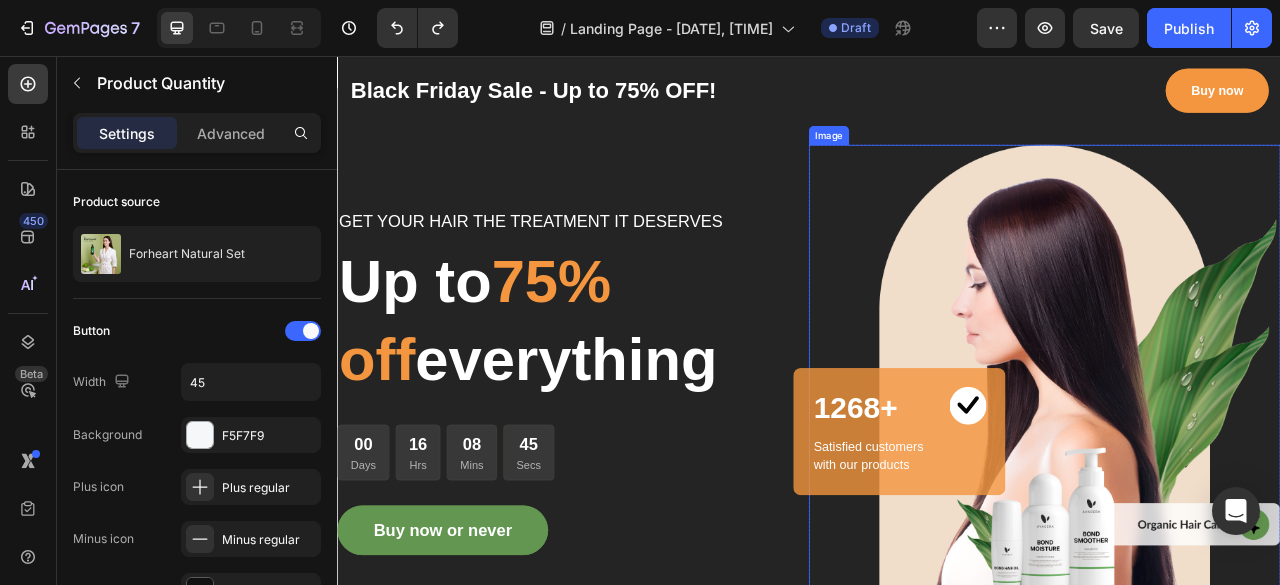 click at bounding box center (1237, 470) 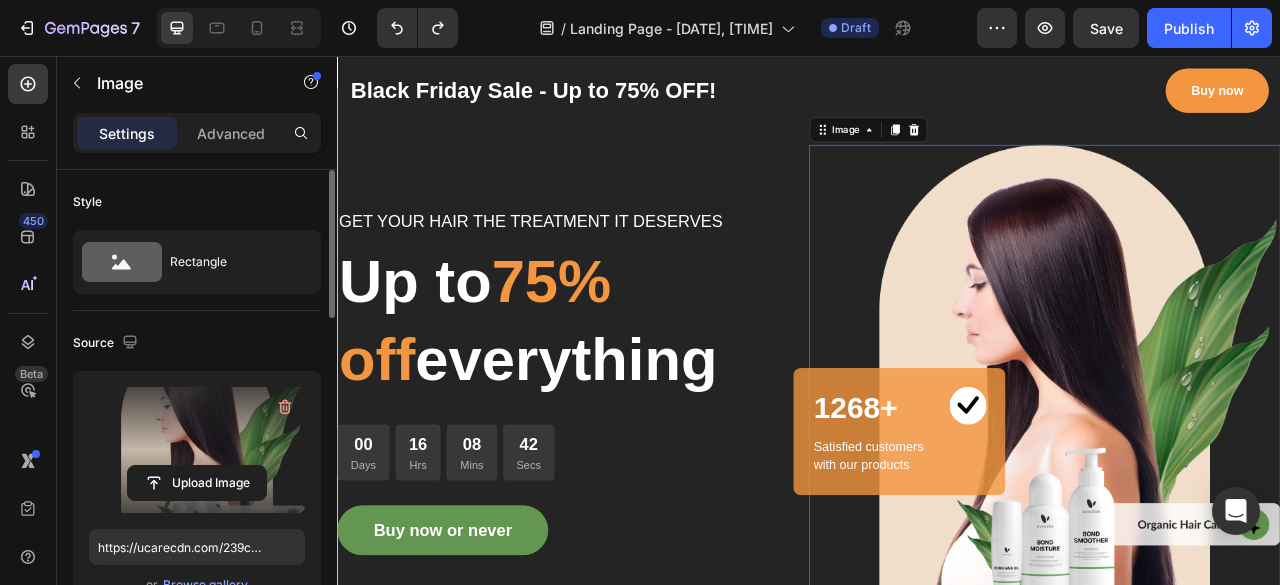 click at bounding box center (197, 450) 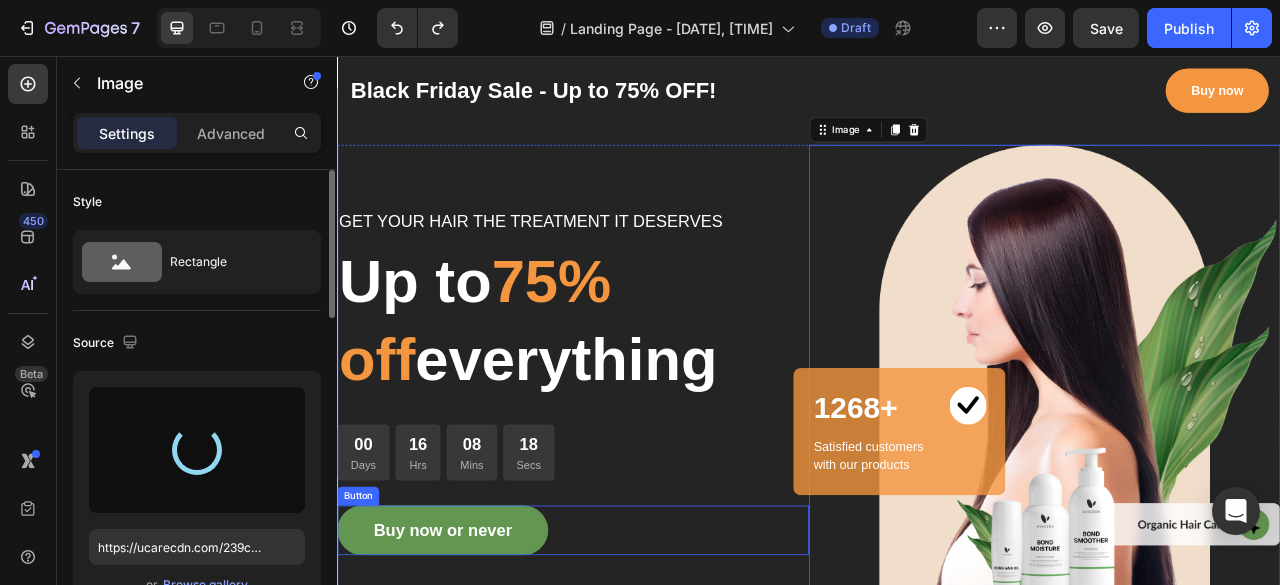 type on "https://cdn.shopify.com/s/files/1/0932/3128/4598/files/gempages_578172184229315346-feff8ed6-686a-4e52-a834-6baf92b8bc3a.png" 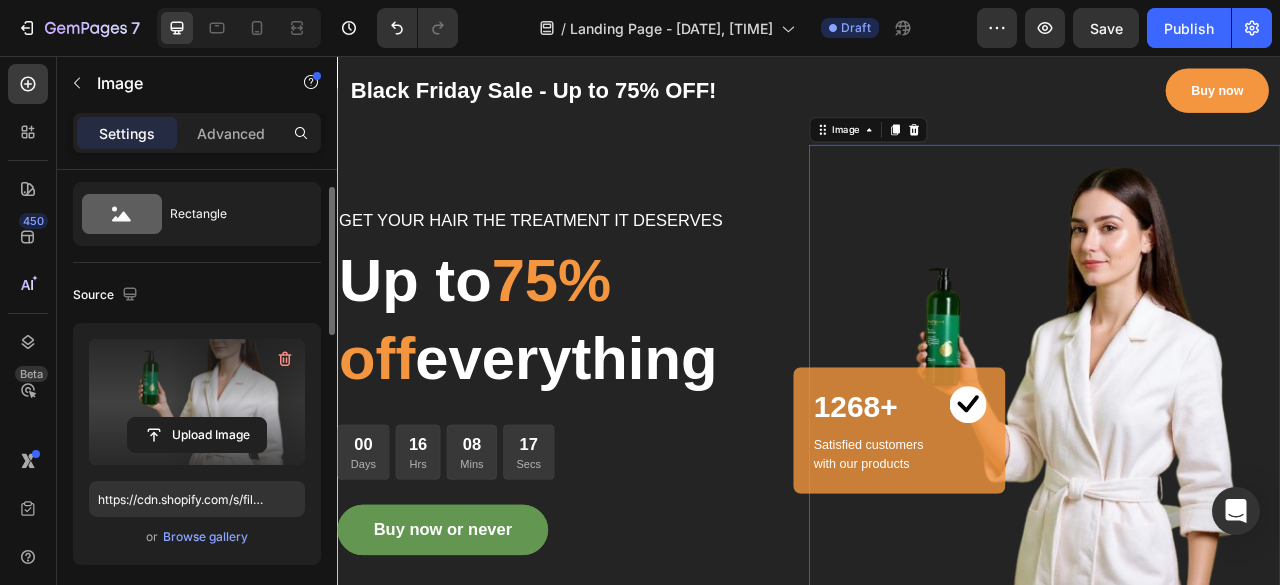 scroll, scrollTop: 50, scrollLeft: 0, axis: vertical 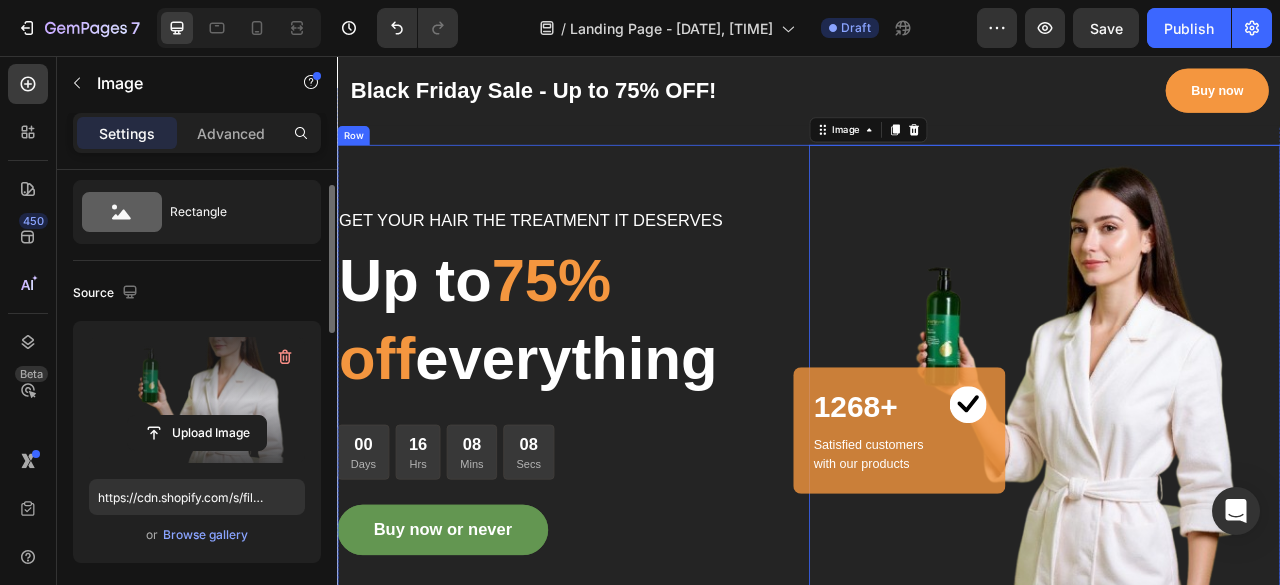 click on "GET YOUR HAIR THE TREATMENT IT DESERVES Text block Up to  75% off  everything Heading 00 Days 16 Hrs 08 Mins 08 Secs CountDown Timer Buy now or never Button" at bounding box center [637, 469] 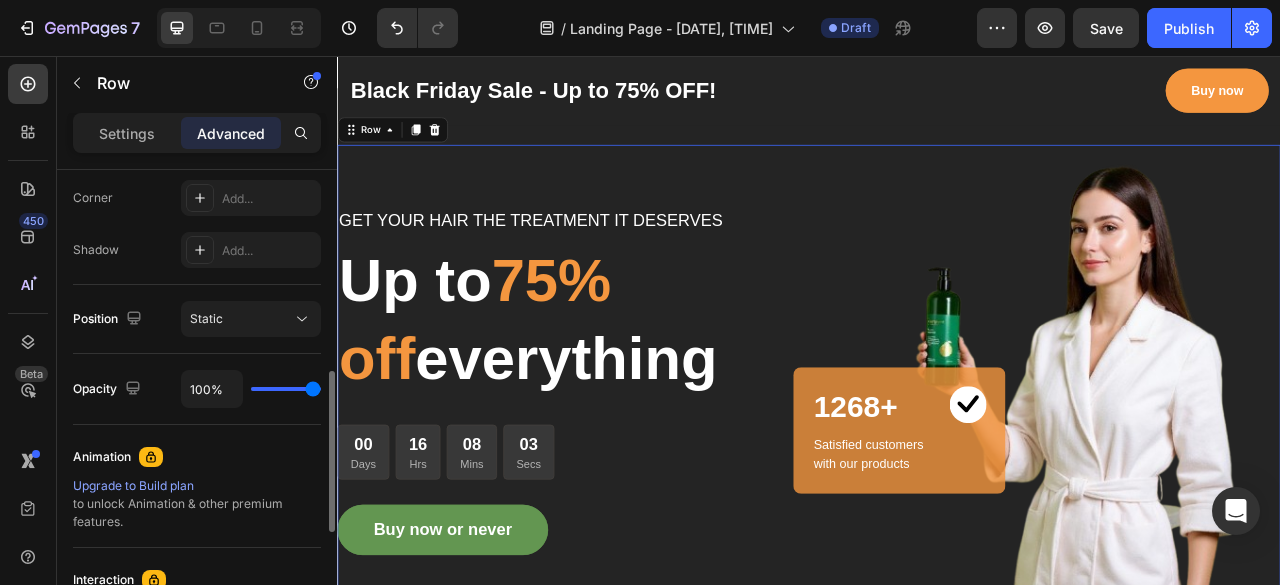 scroll, scrollTop: 609, scrollLeft: 0, axis: vertical 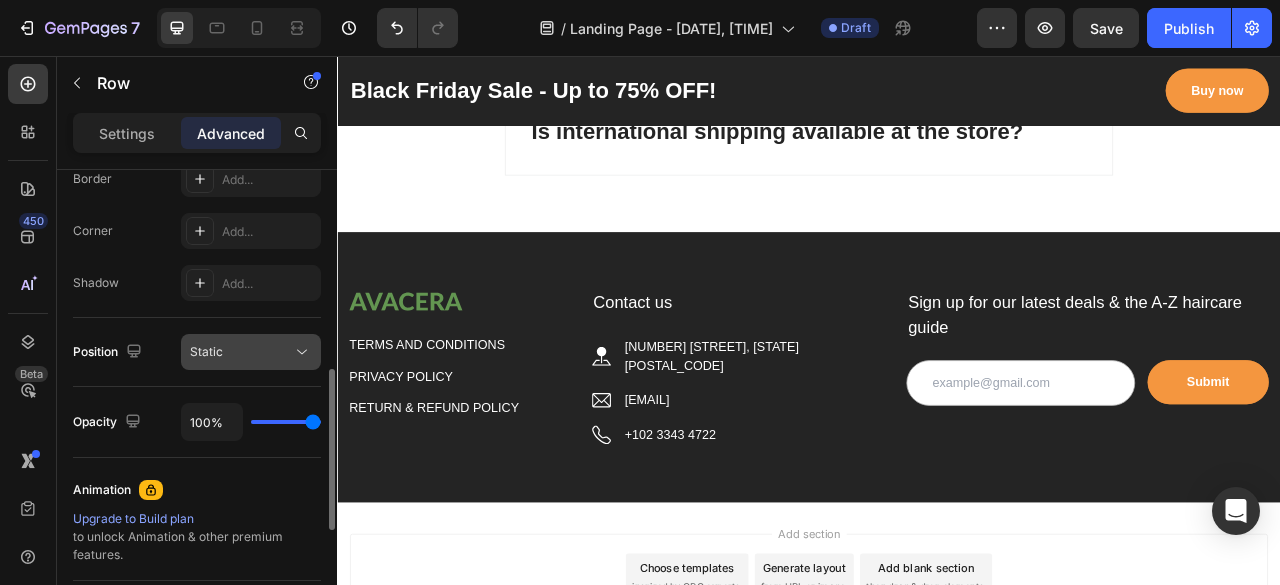 click on "Static" at bounding box center [241, 352] 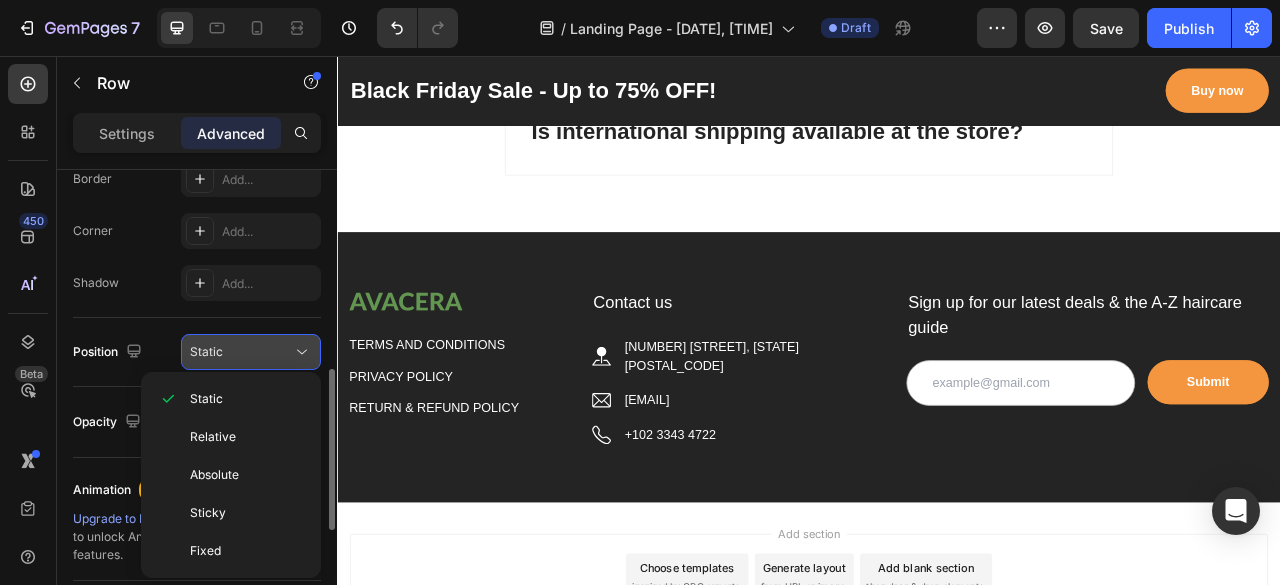 click on "Static" at bounding box center [241, 352] 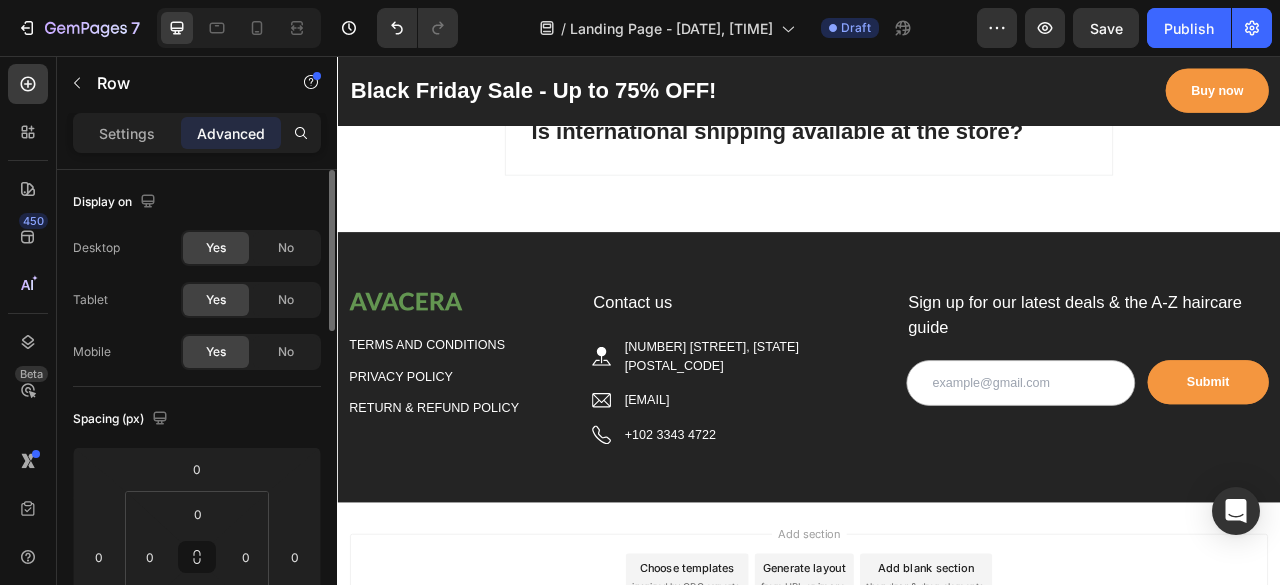 scroll, scrollTop: 0, scrollLeft: 0, axis: both 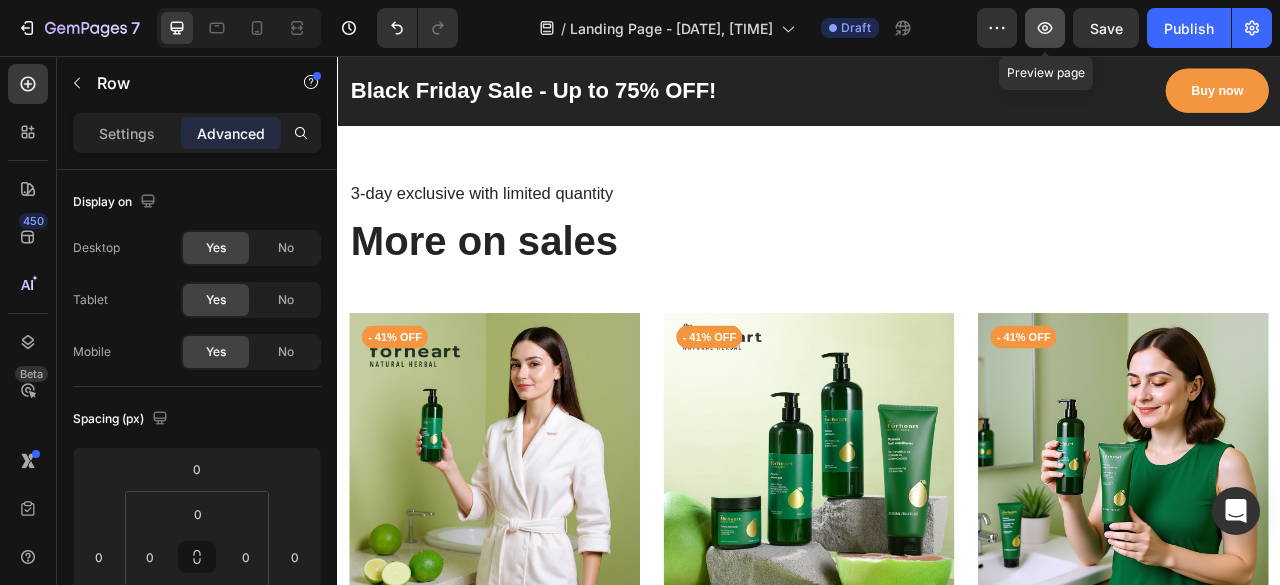 click 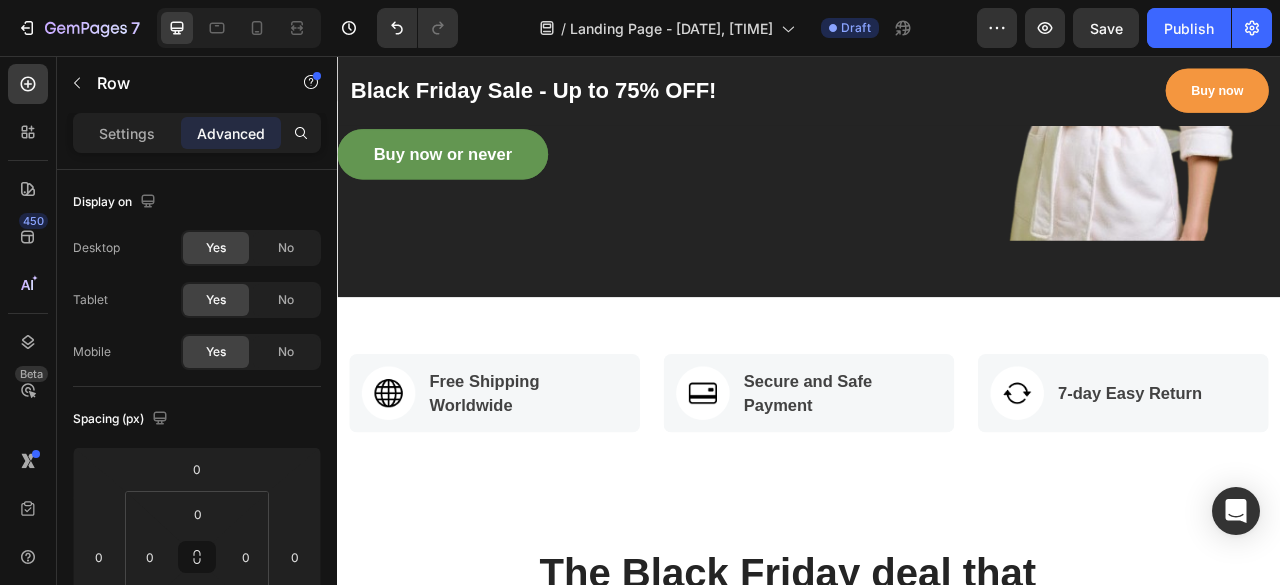 scroll, scrollTop: 0, scrollLeft: 0, axis: both 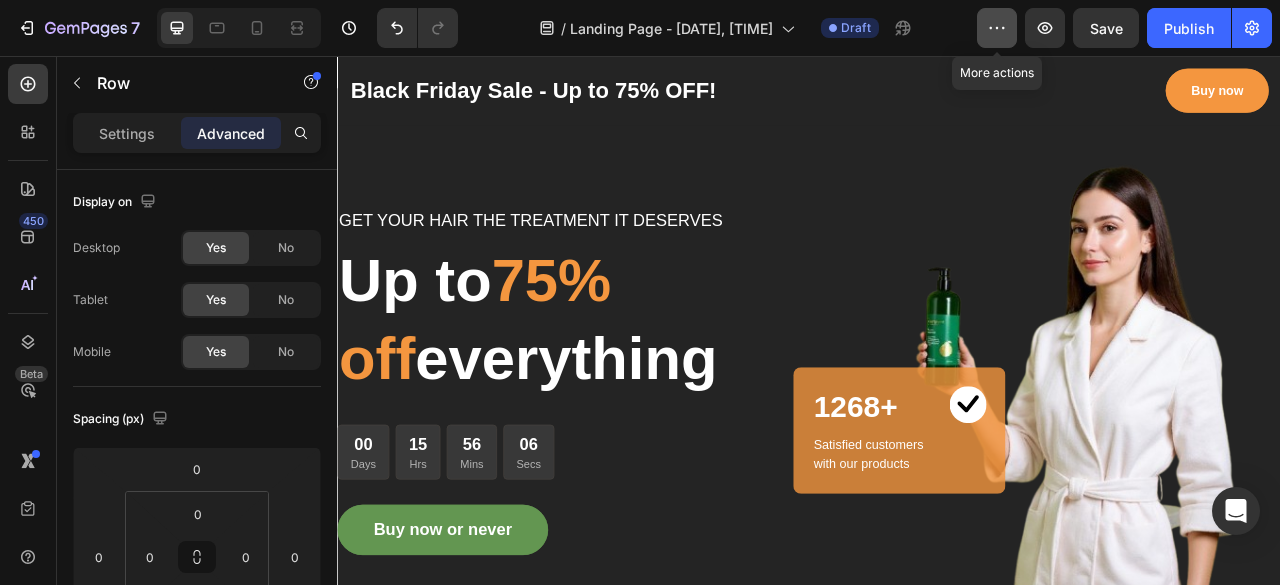 click 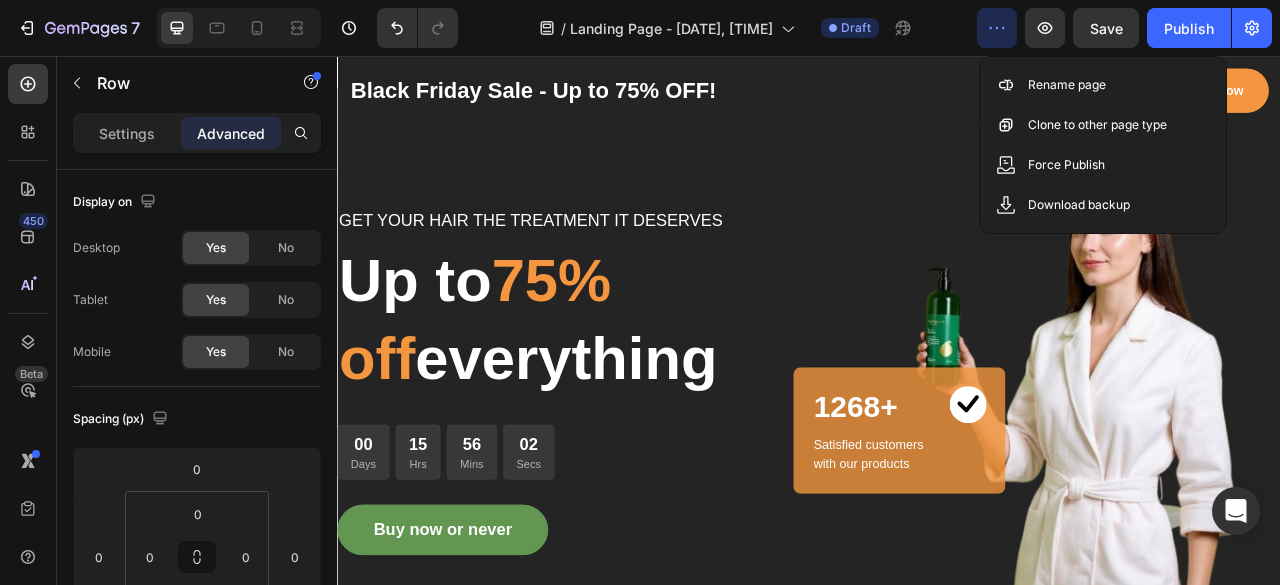 click 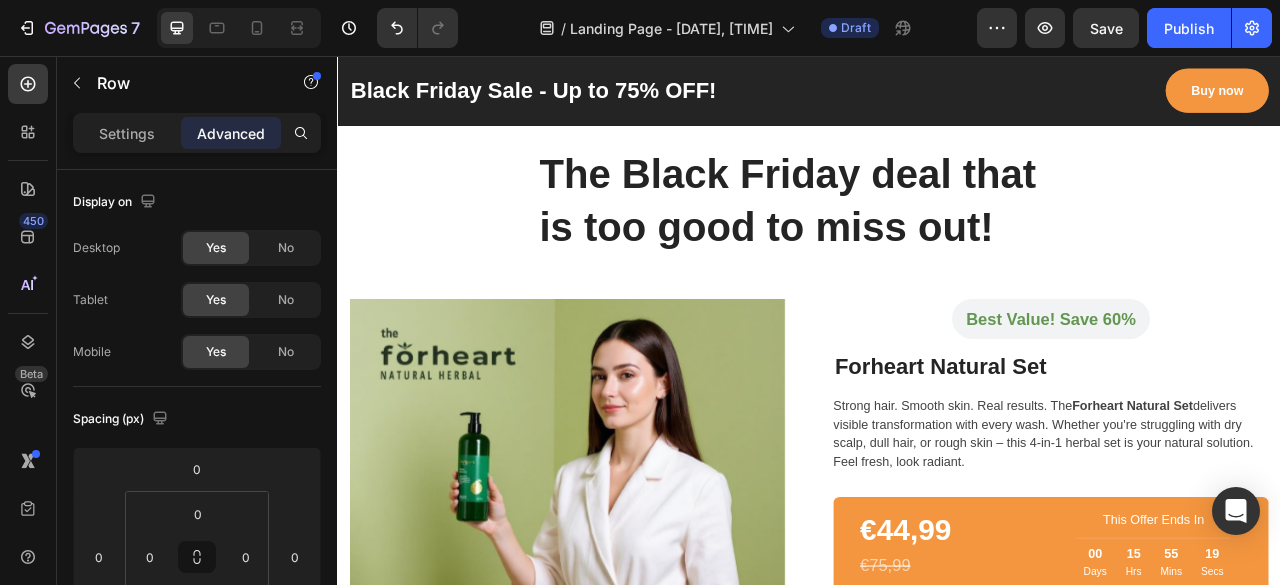 scroll, scrollTop: 990, scrollLeft: 0, axis: vertical 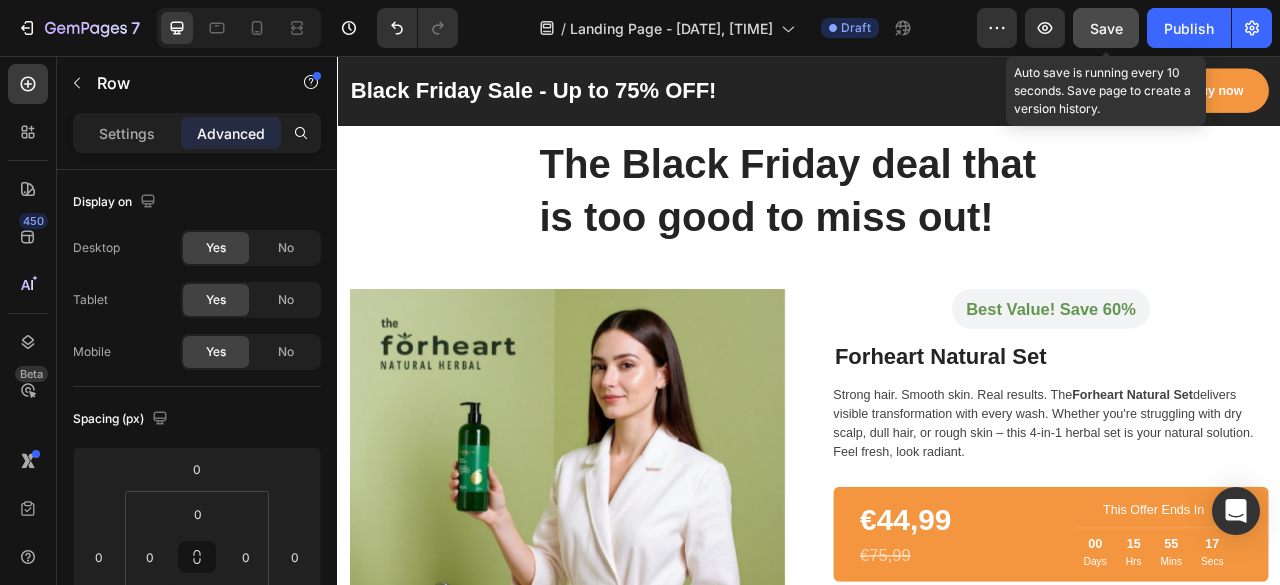 click on "Save" at bounding box center (1106, 28) 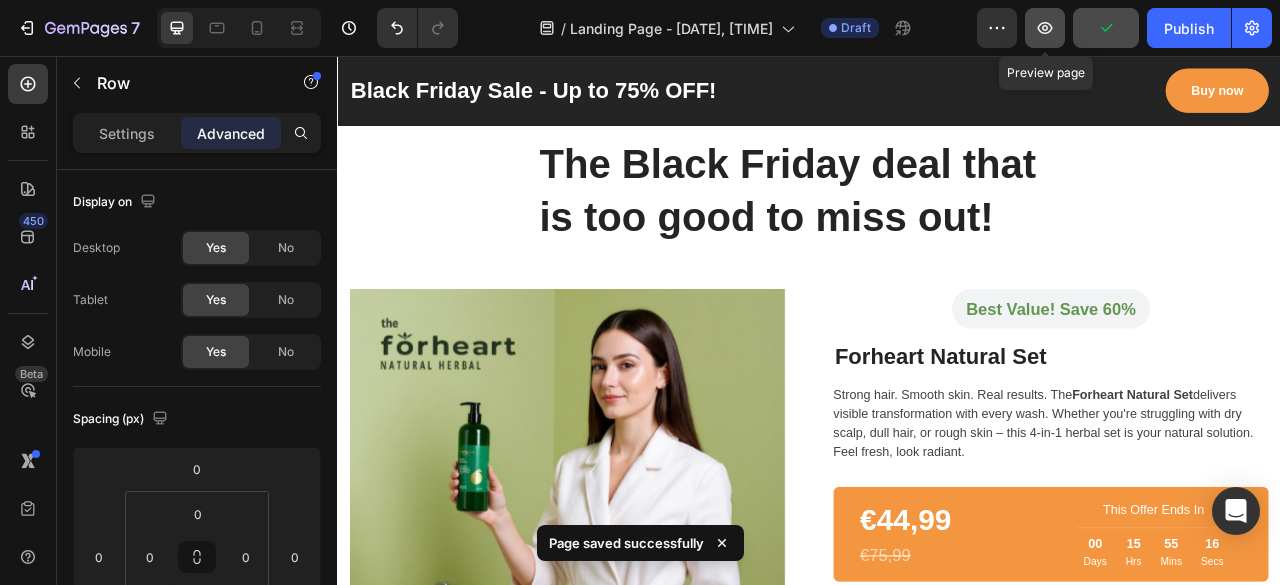 click 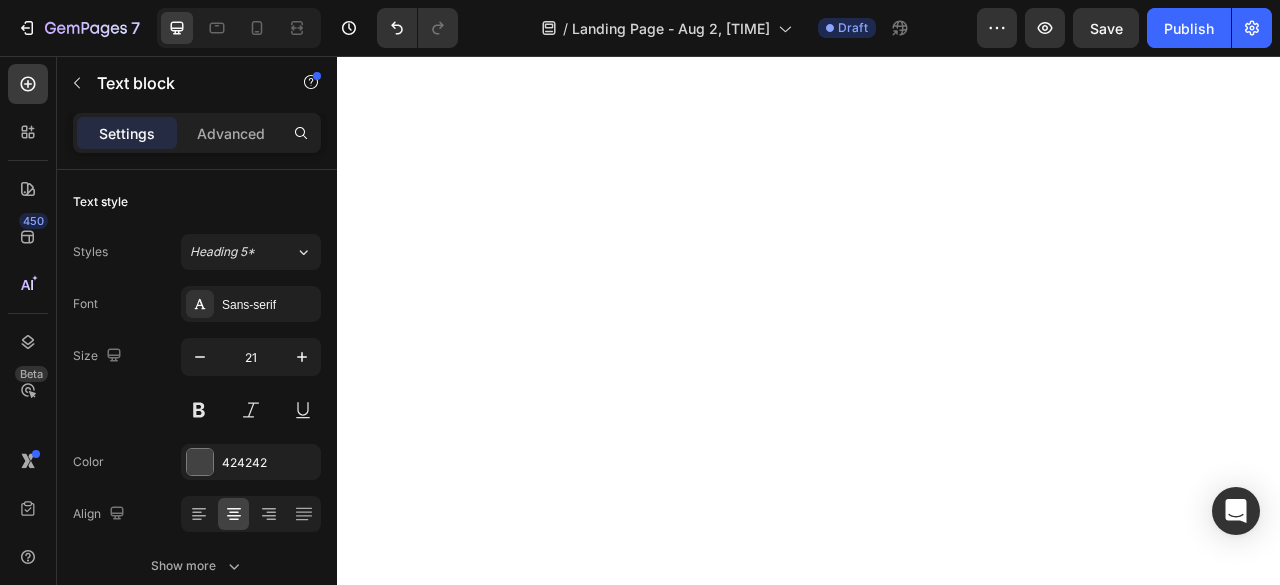 scroll, scrollTop: 0, scrollLeft: 0, axis: both 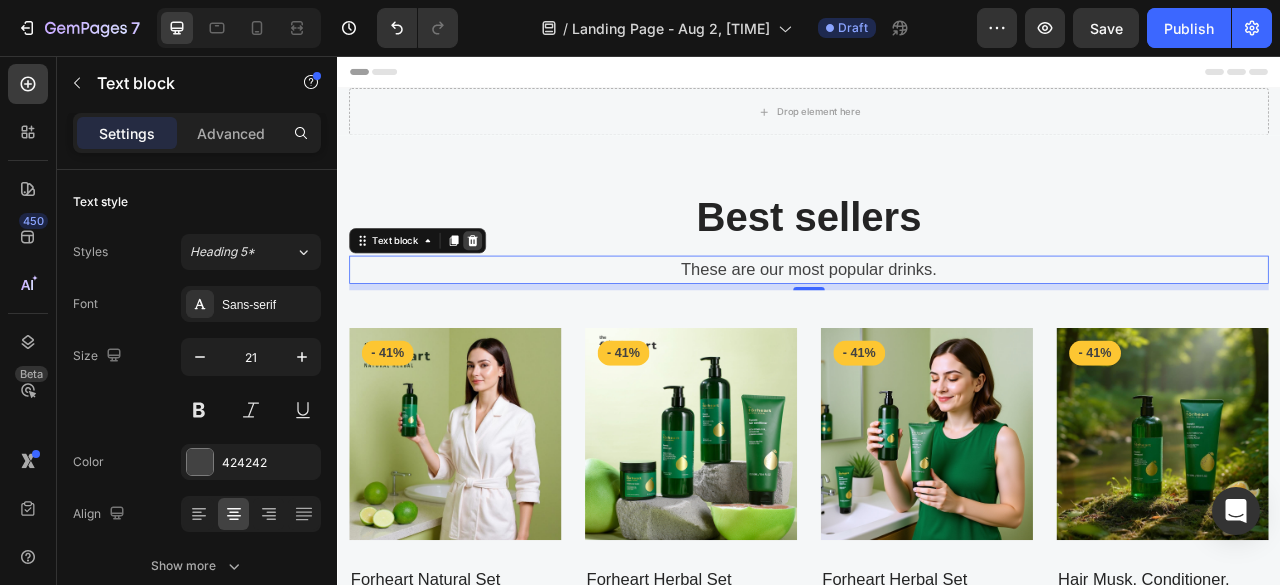 click 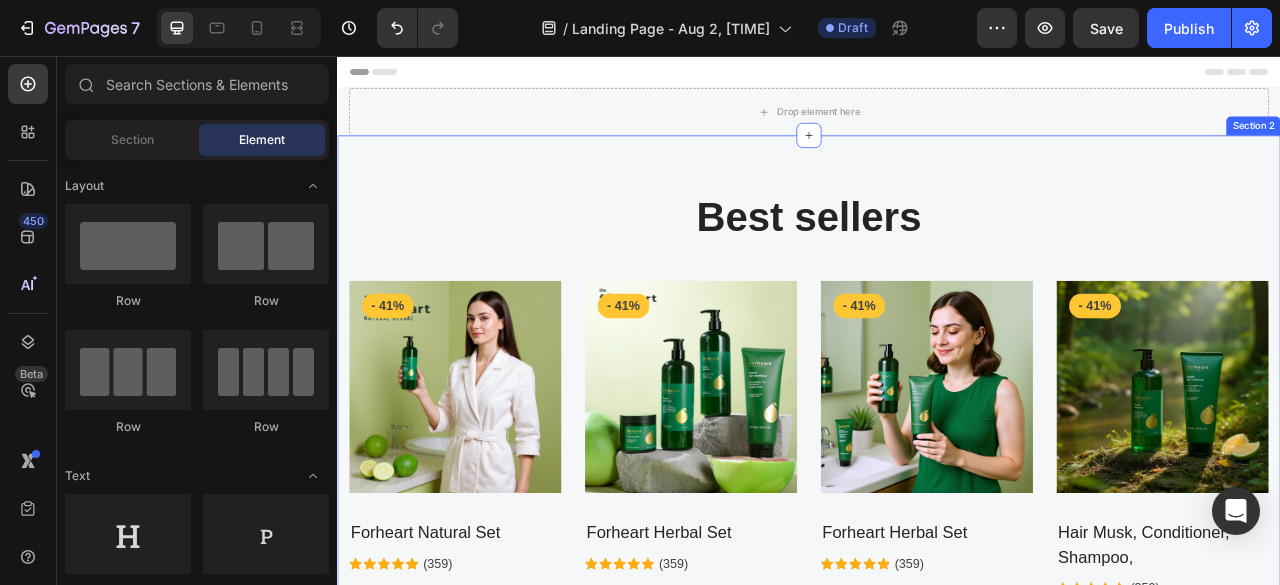 click on "Best sellers" at bounding box center [937, 261] 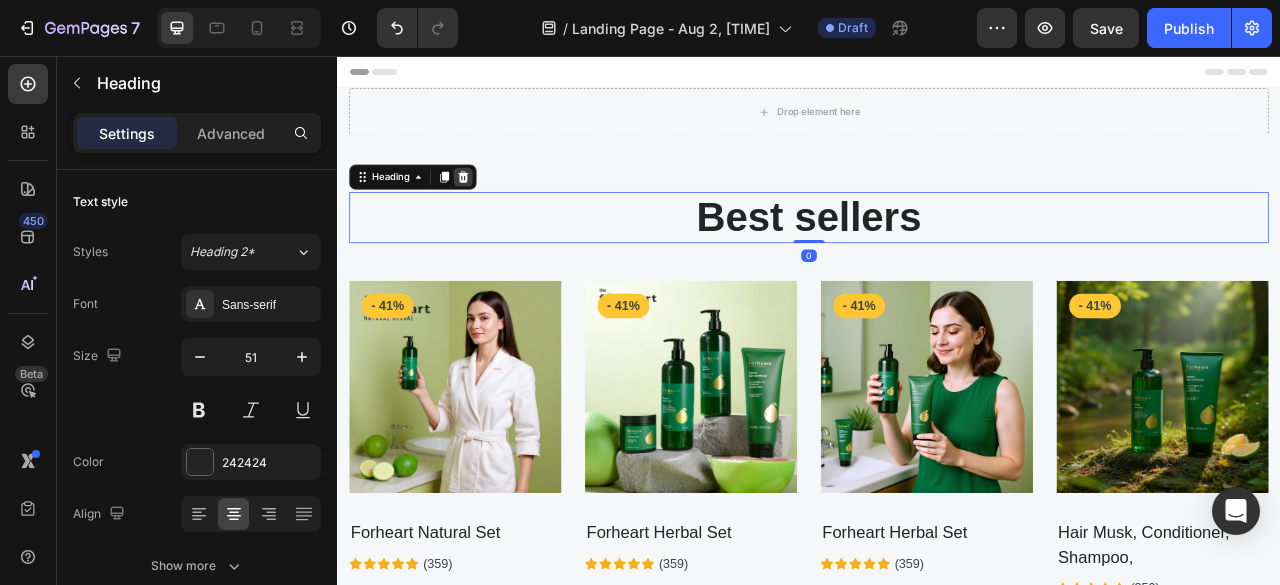 click 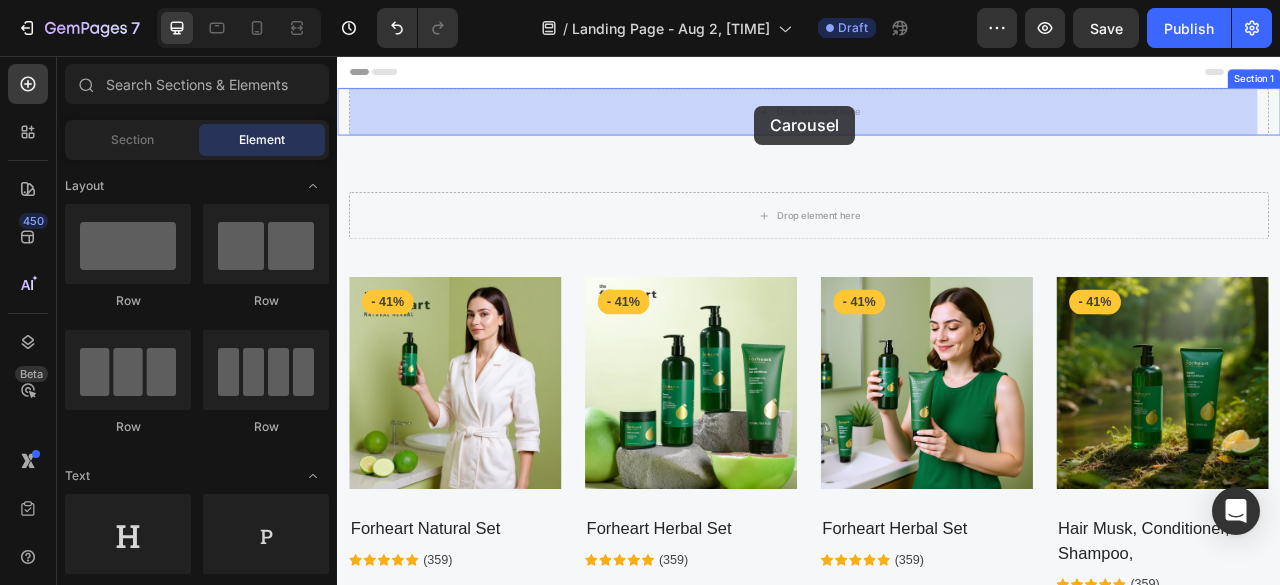 drag, startPoint x: 471, startPoint y: 441, endPoint x: 867, endPoint y: 122, distance: 508.50467 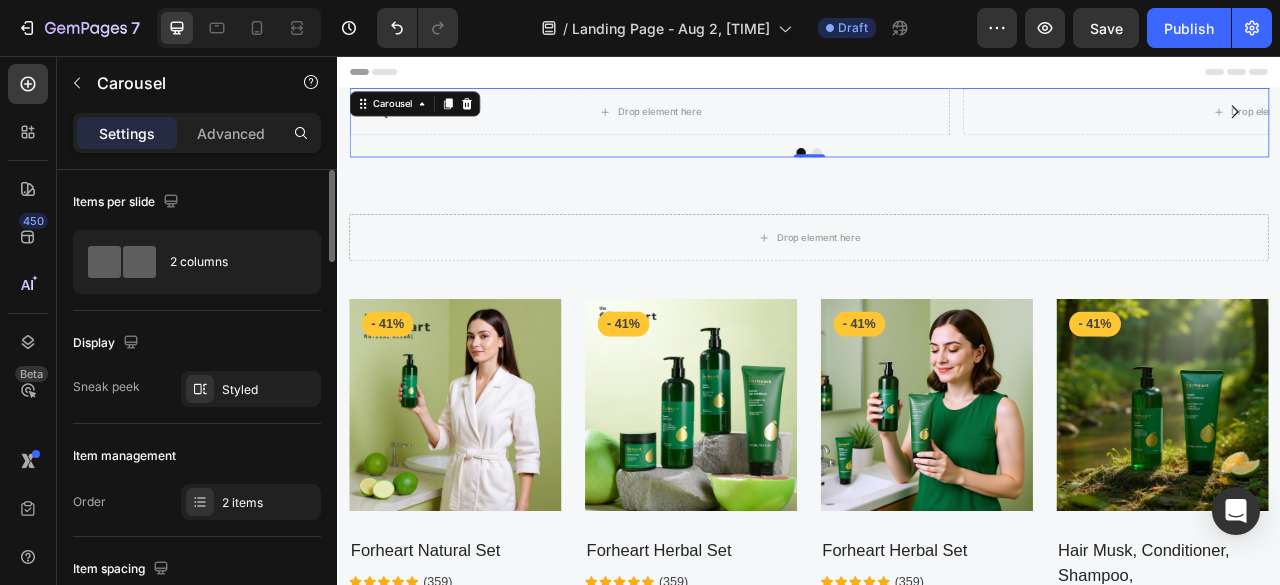 scroll, scrollTop: 0, scrollLeft: 0, axis: both 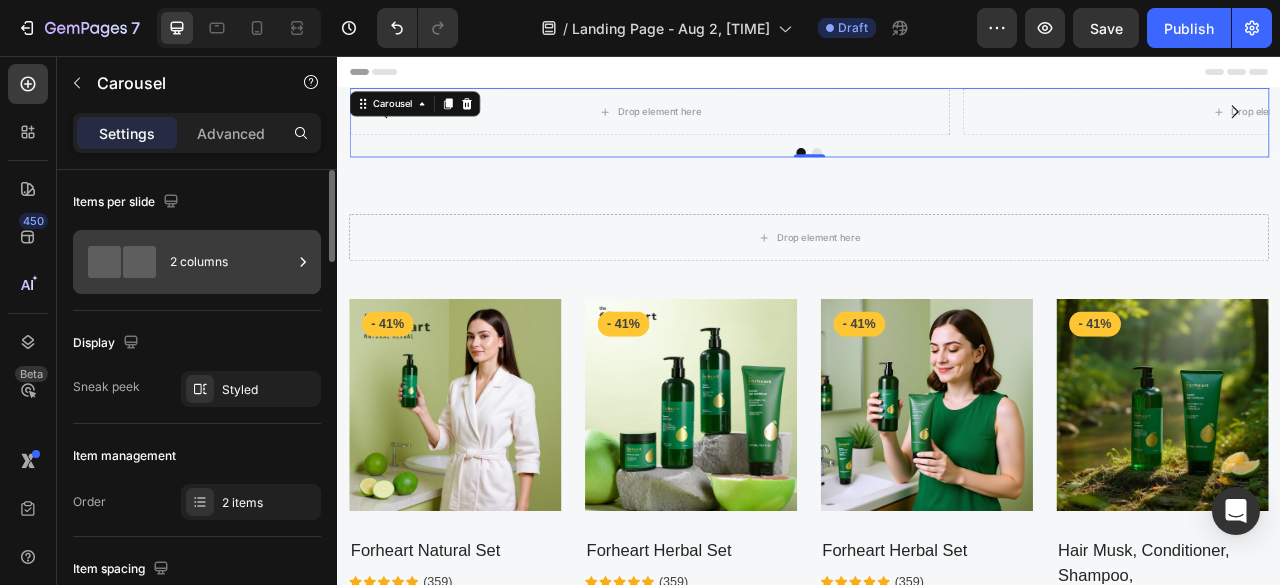 click 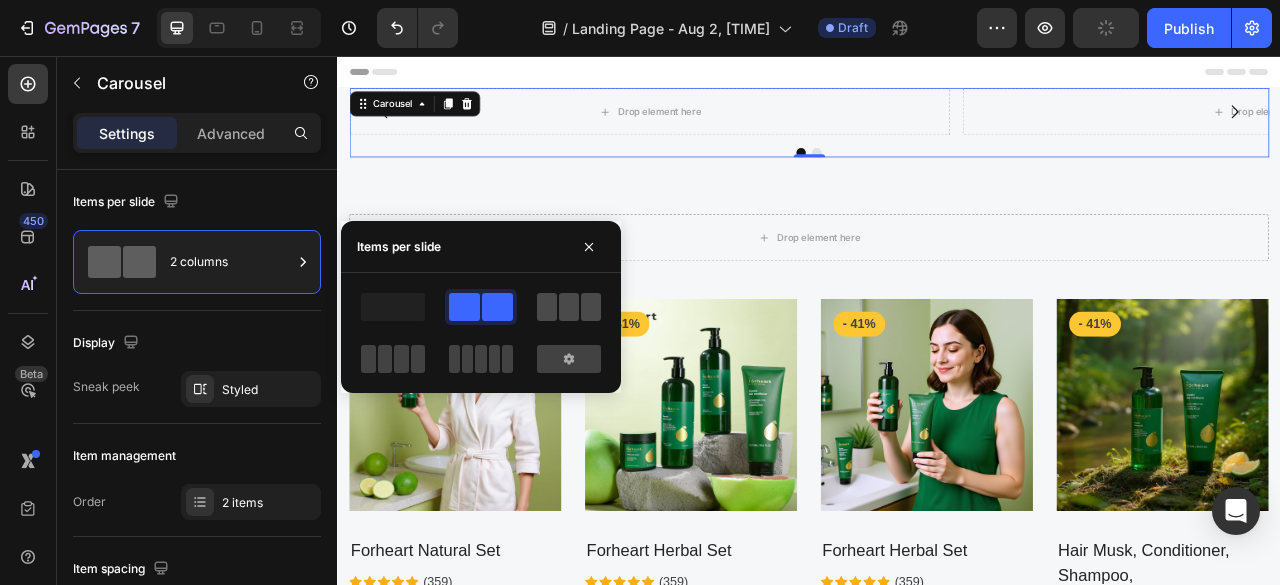 click 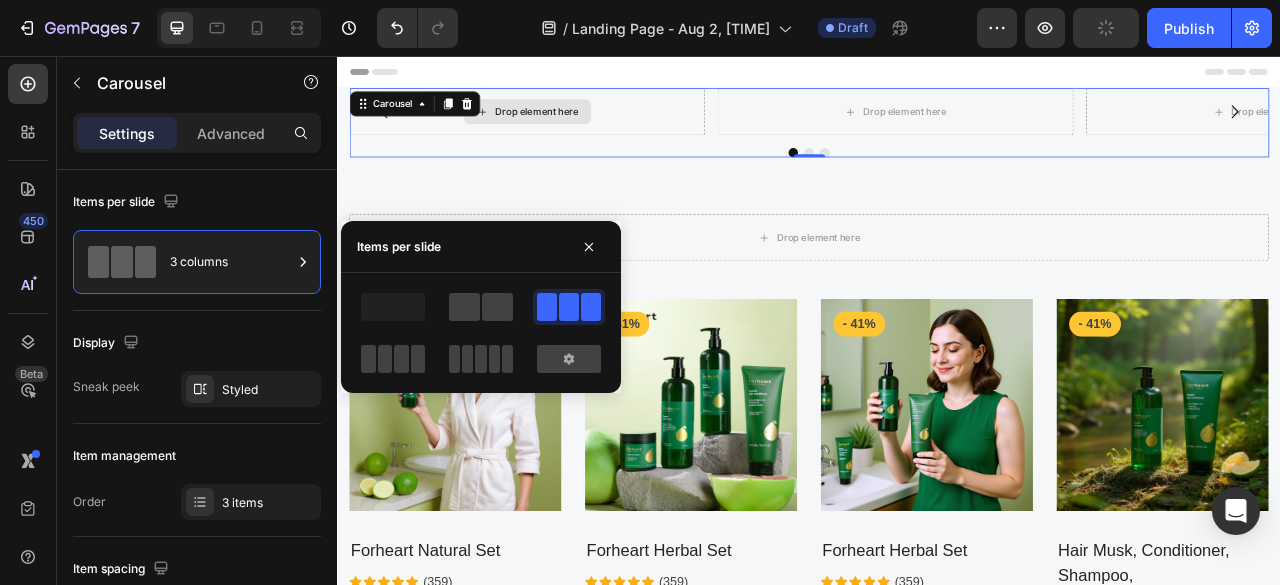 click on "Drop element here" at bounding box center (578, 127) 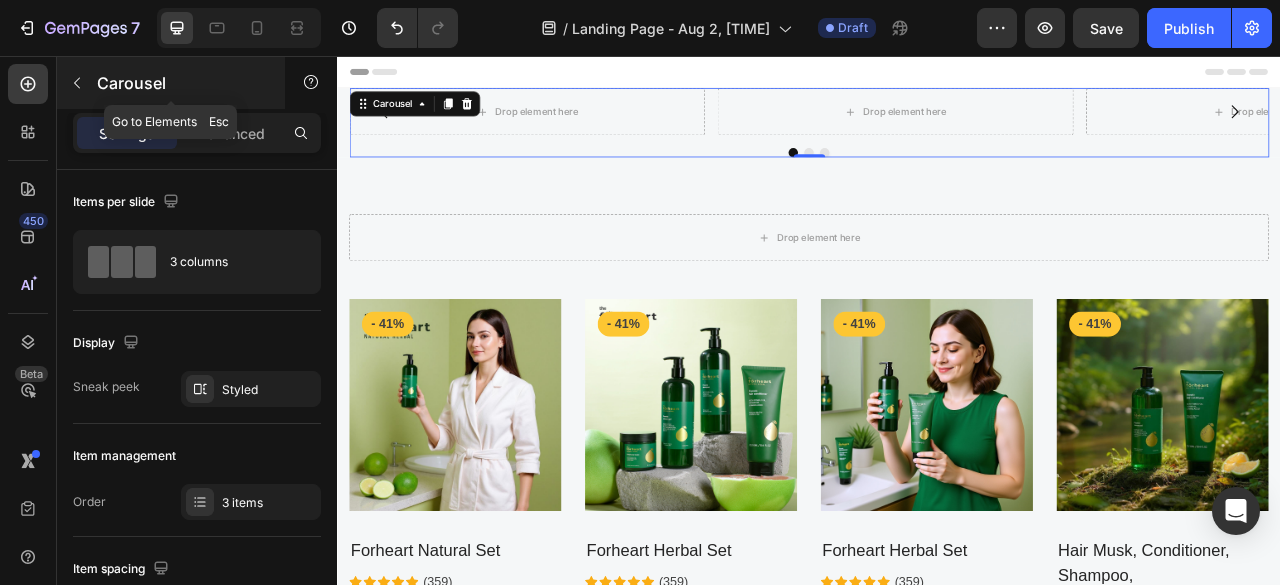 click 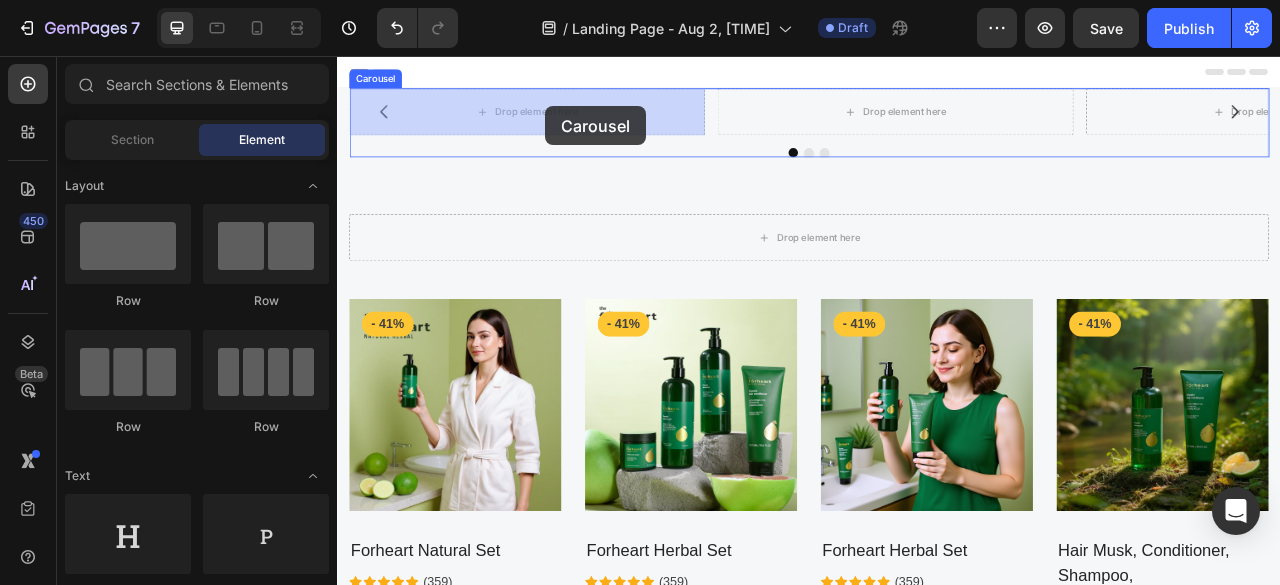 drag, startPoint x: 531, startPoint y: 311, endPoint x: 602, endPoint y: 119, distance: 204.7071 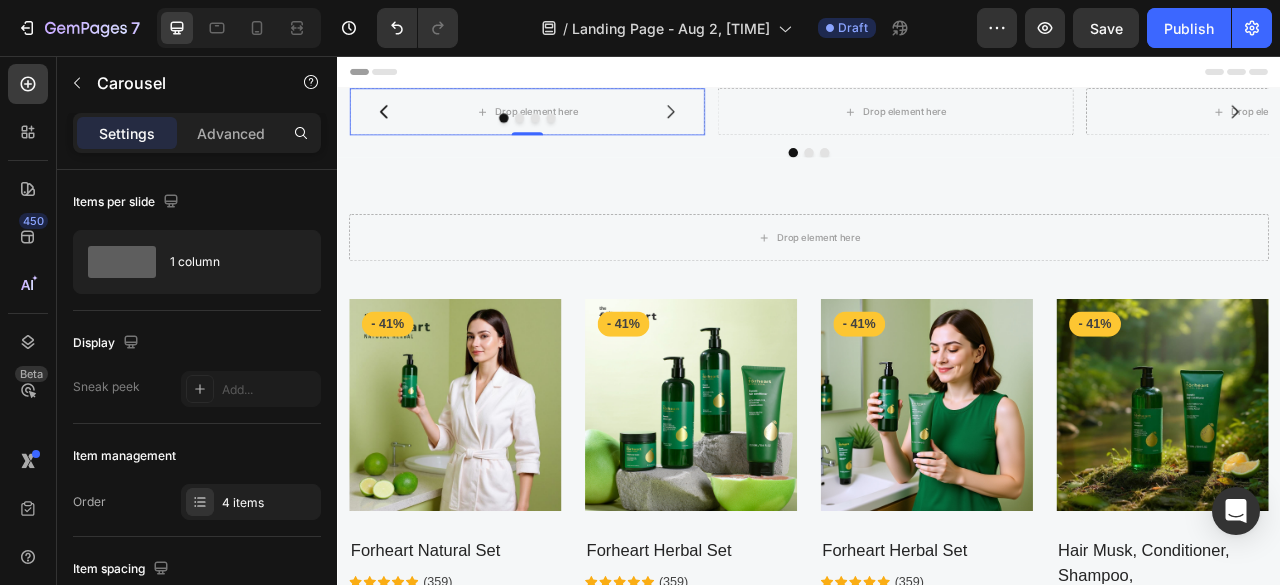click 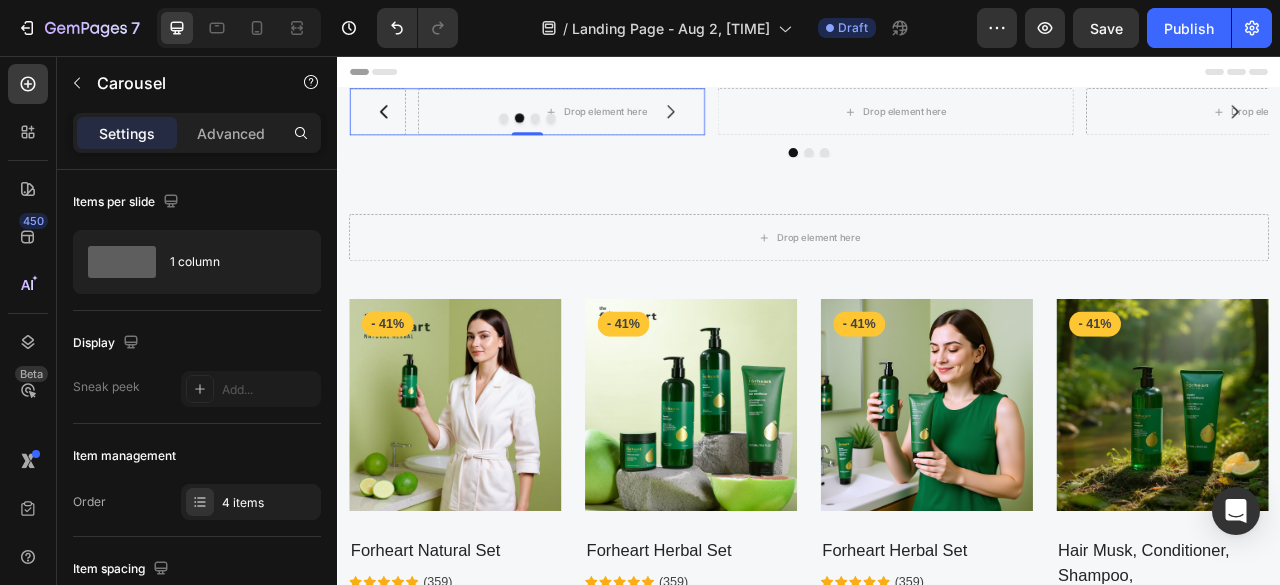 click 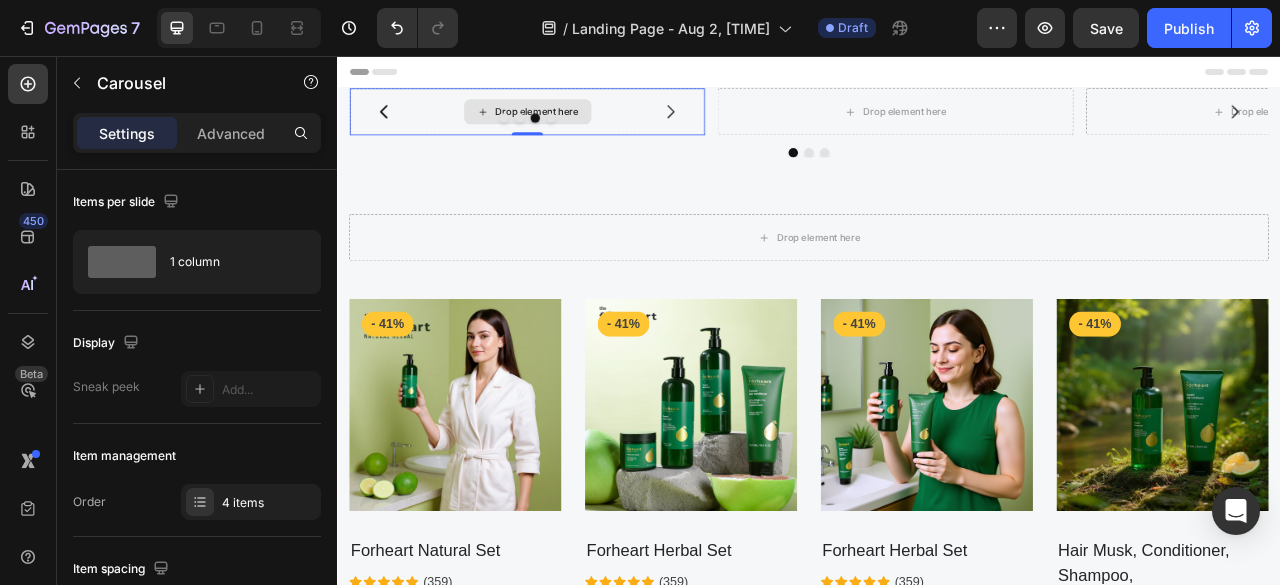 click on "Drop element here" at bounding box center [578, 127] 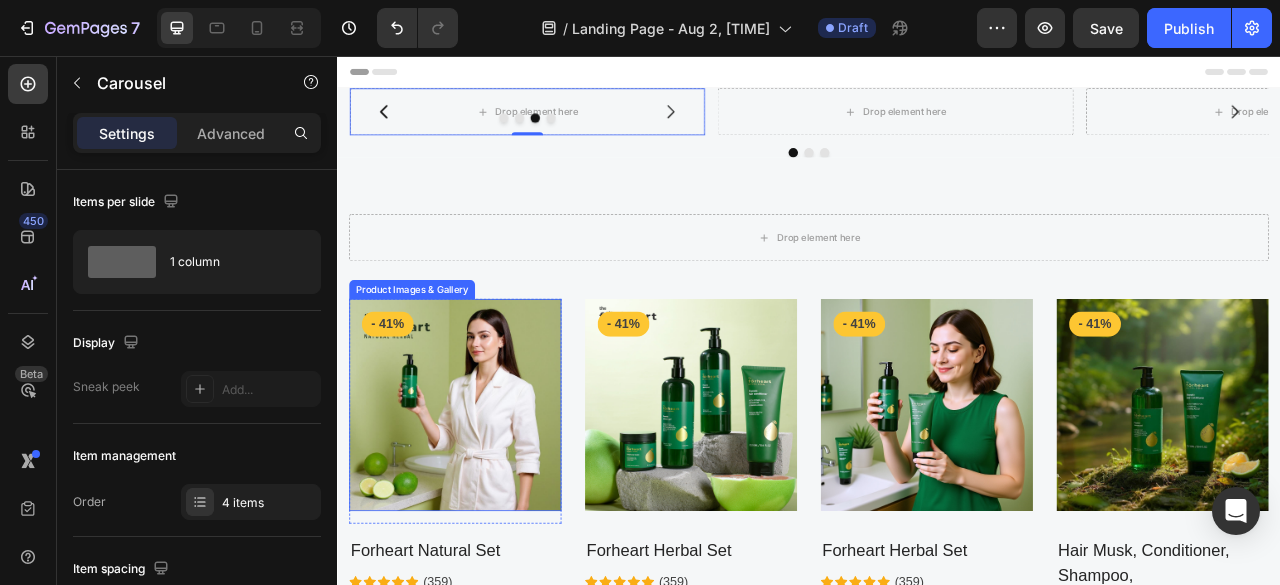 click at bounding box center [487, 500] 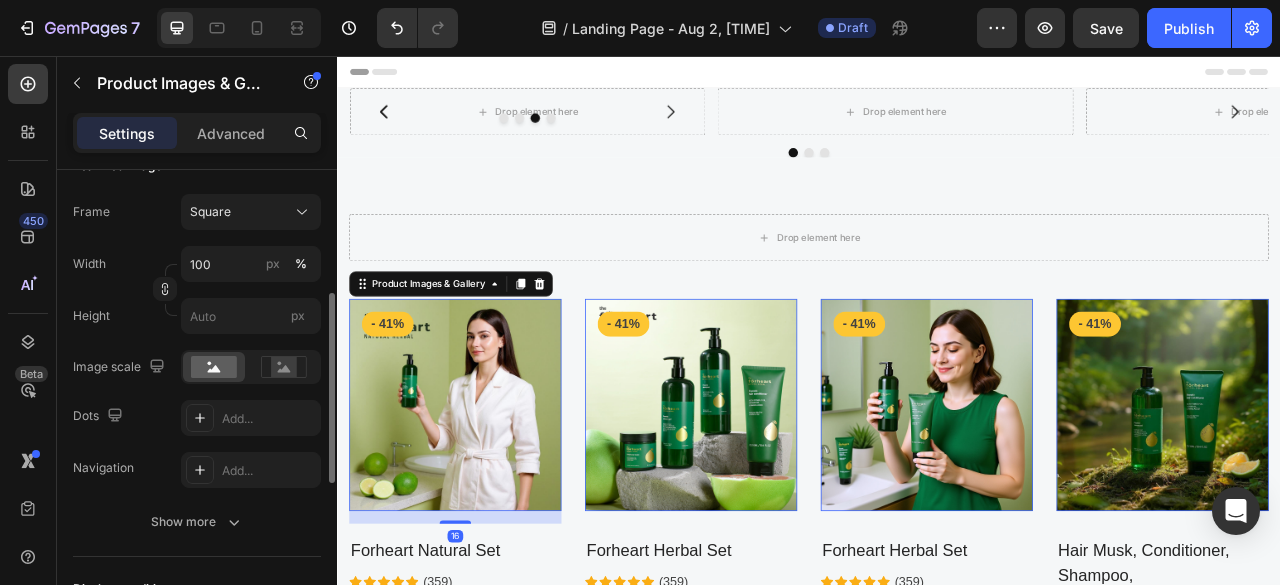 scroll, scrollTop: 318, scrollLeft: 0, axis: vertical 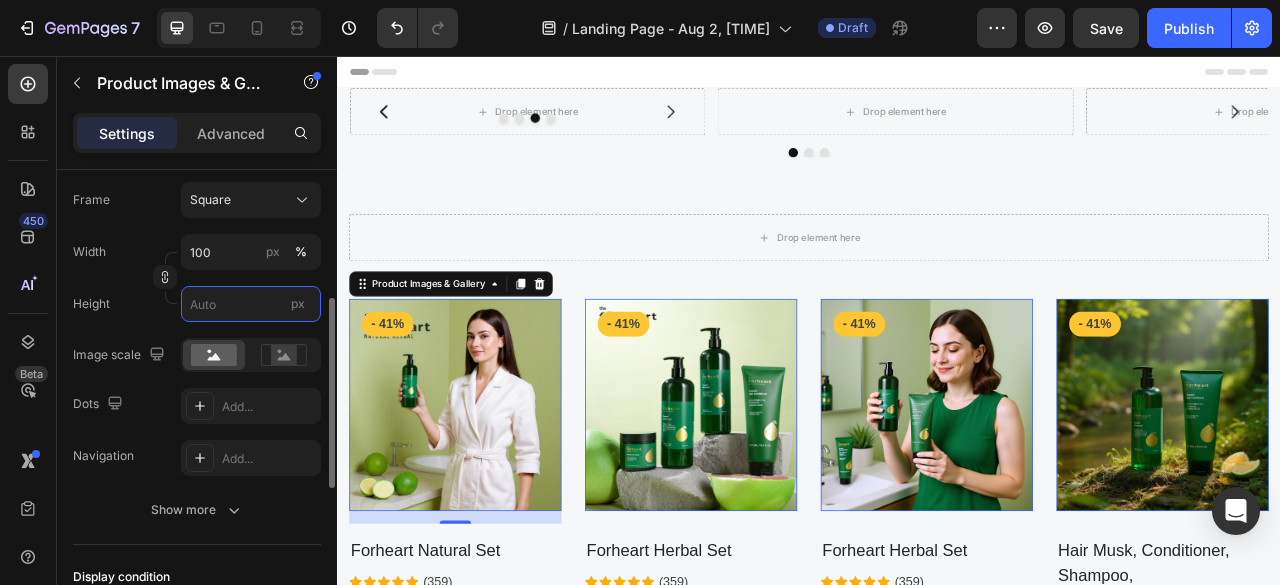 click on "px" at bounding box center [251, 304] 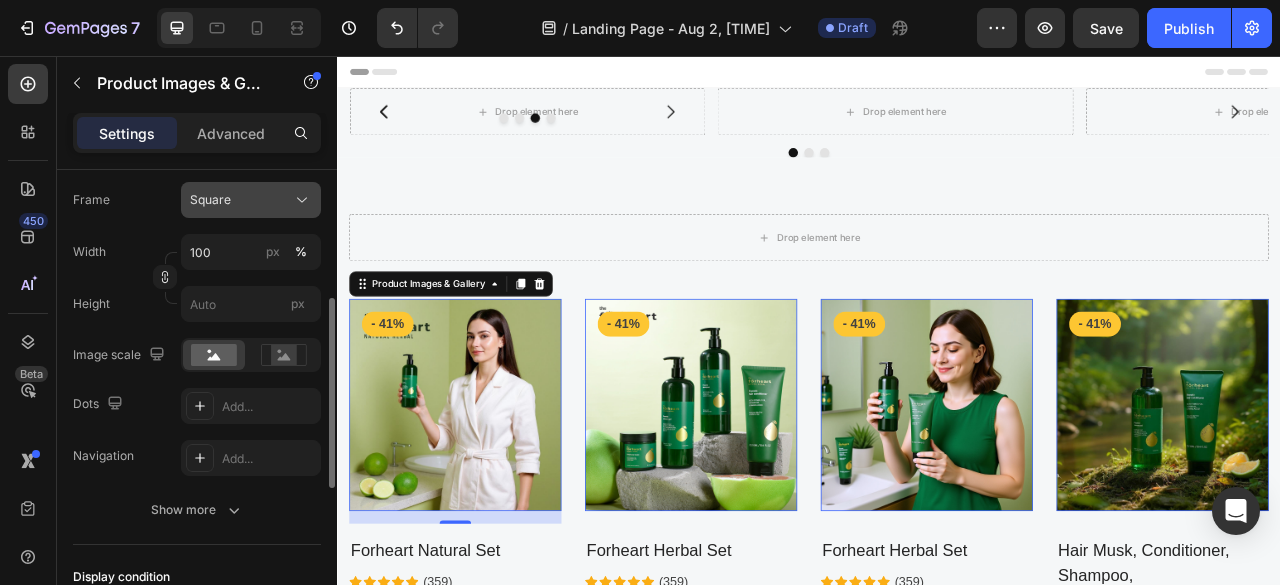 click on "Square" at bounding box center (251, 200) 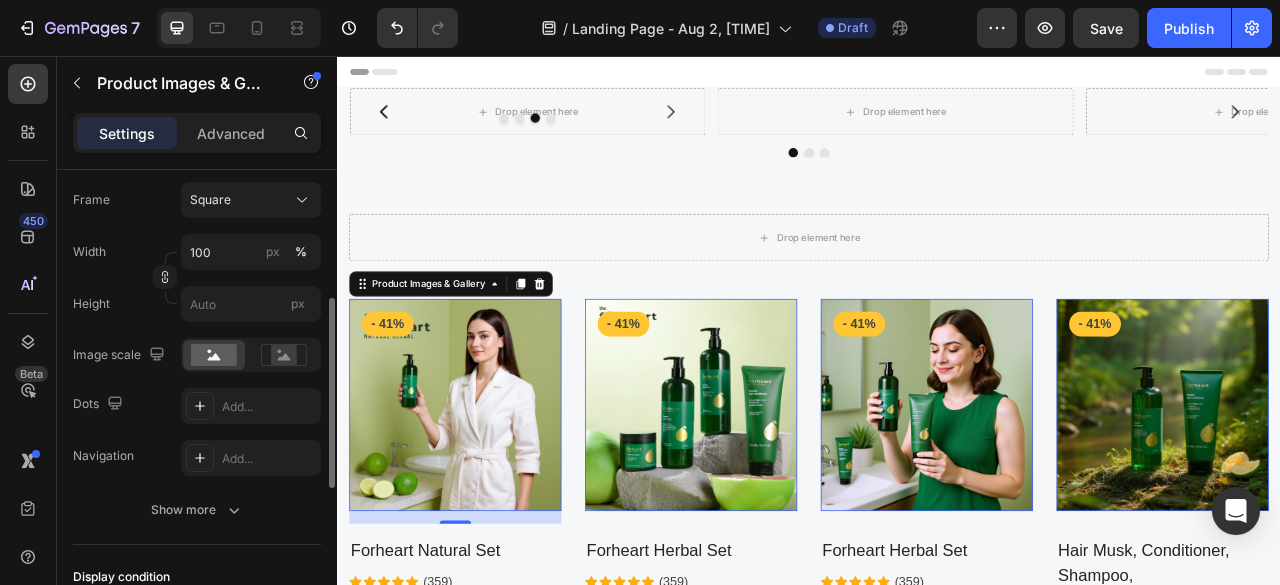 click on "Frame Square" at bounding box center [197, 200] 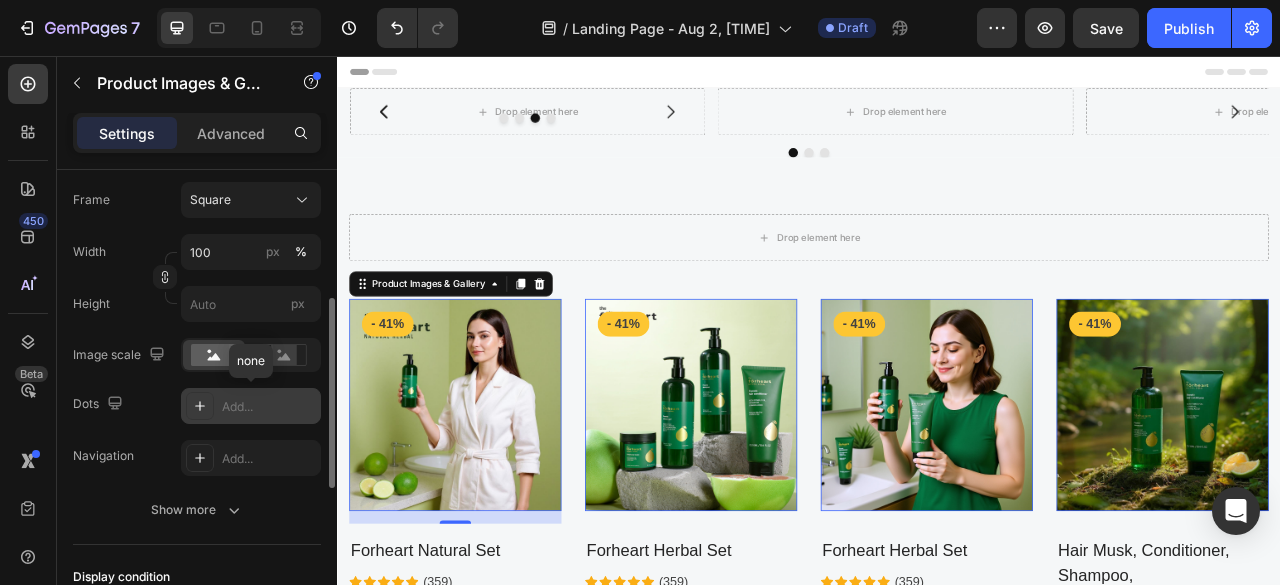 click on "Add..." at bounding box center [251, 406] 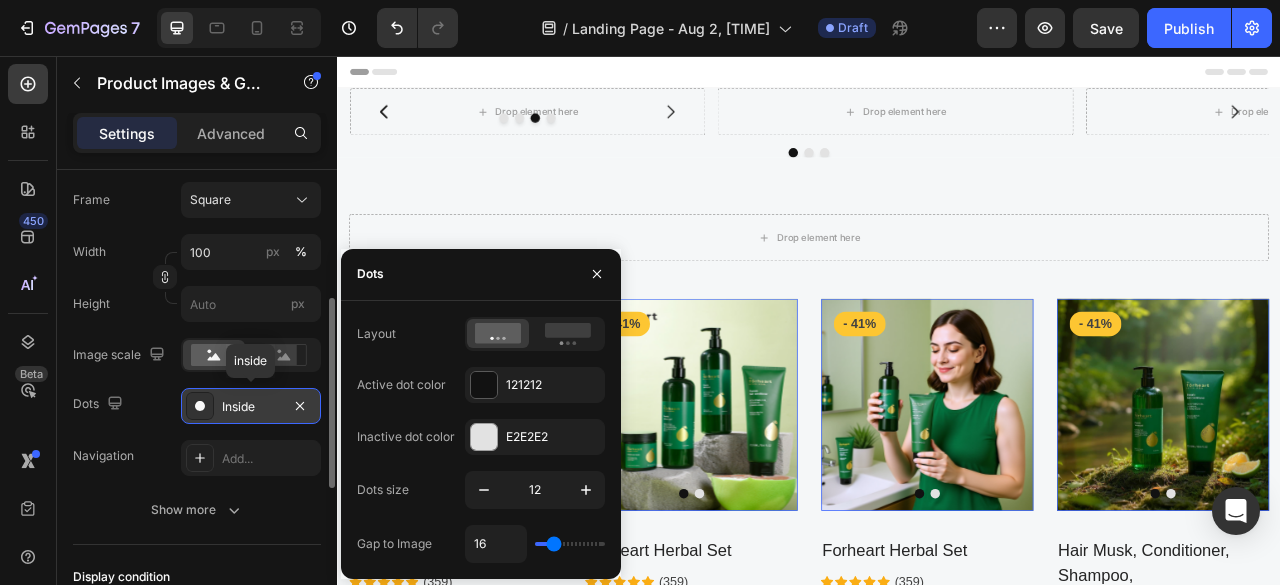 click on "Inside" at bounding box center (251, 406) 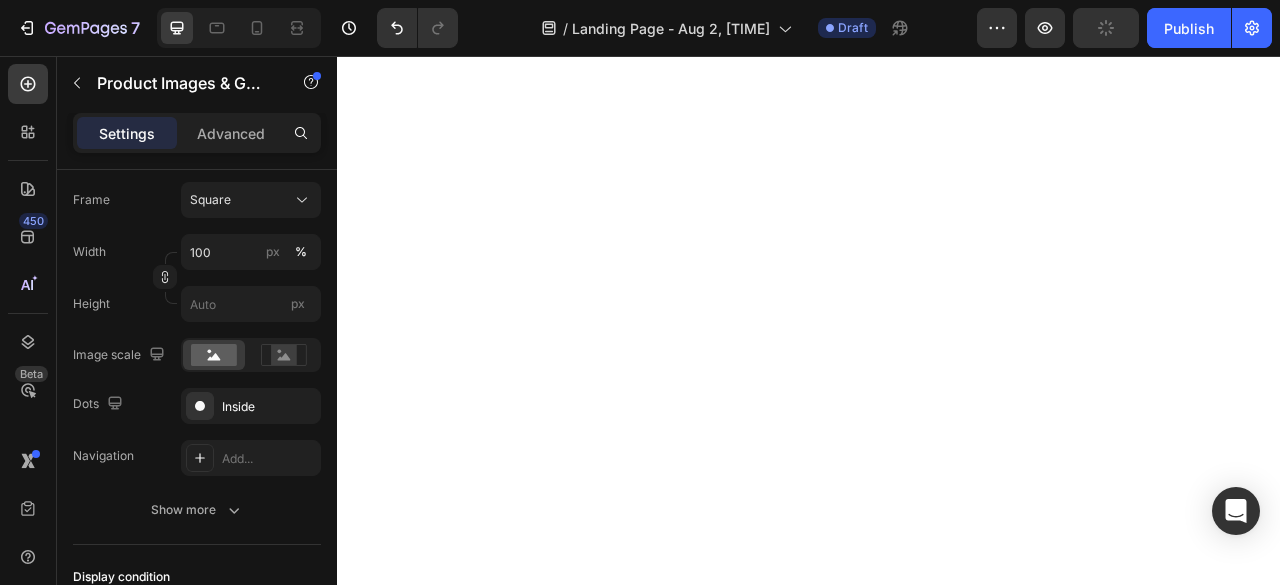 scroll, scrollTop: 0, scrollLeft: 0, axis: both 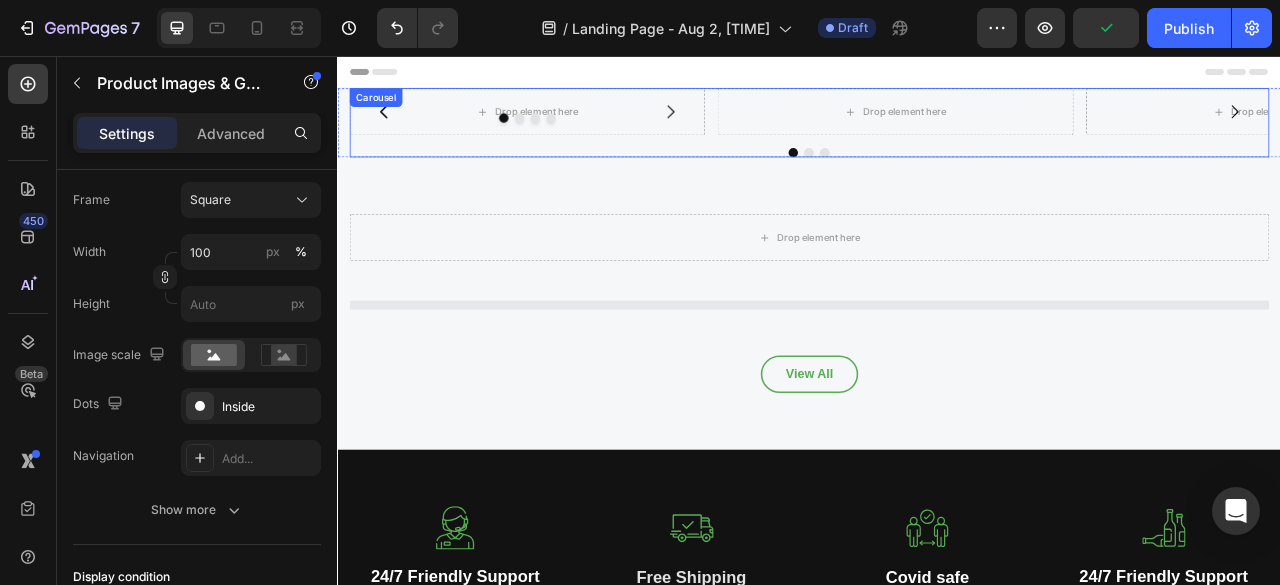 click on "Header" at bounding box center (937, 76) 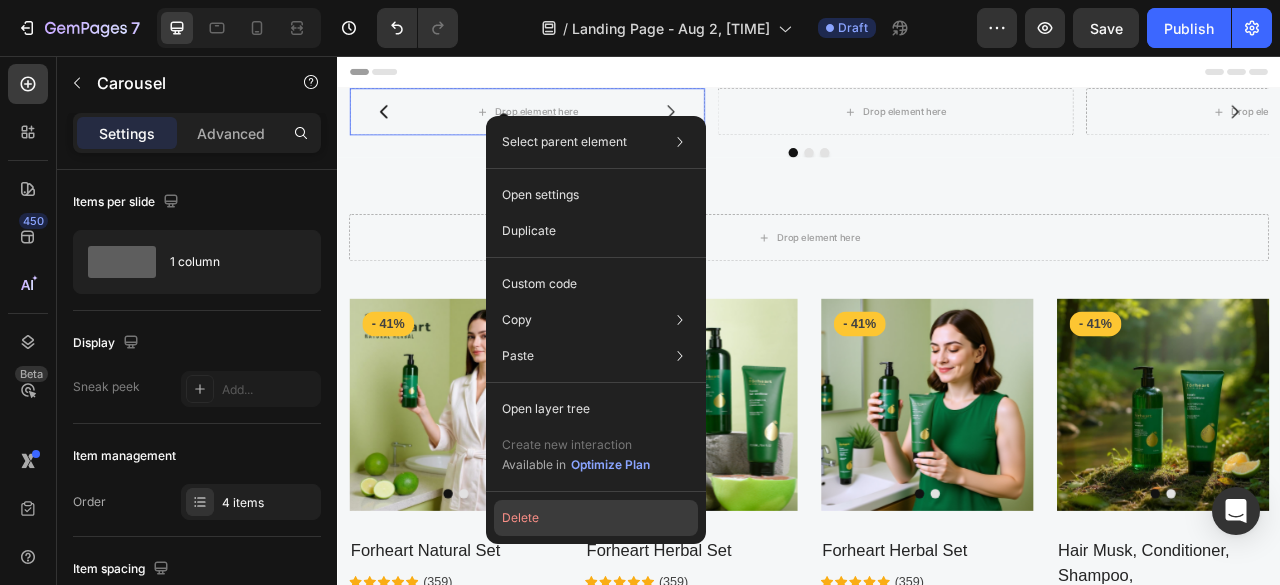 click on "Delete" 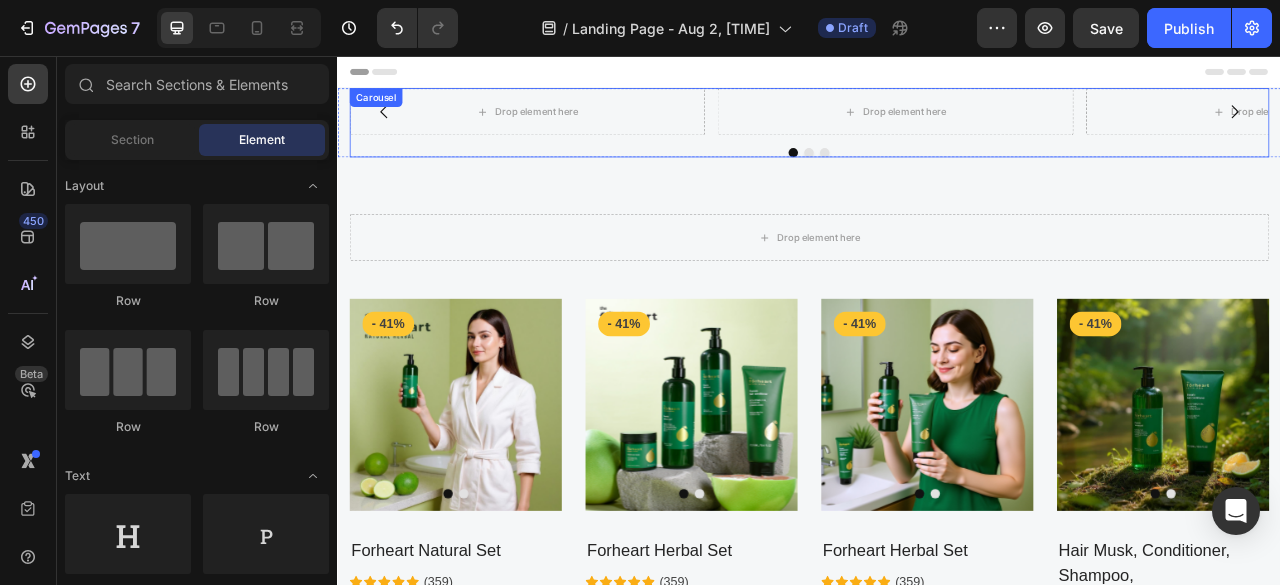 click 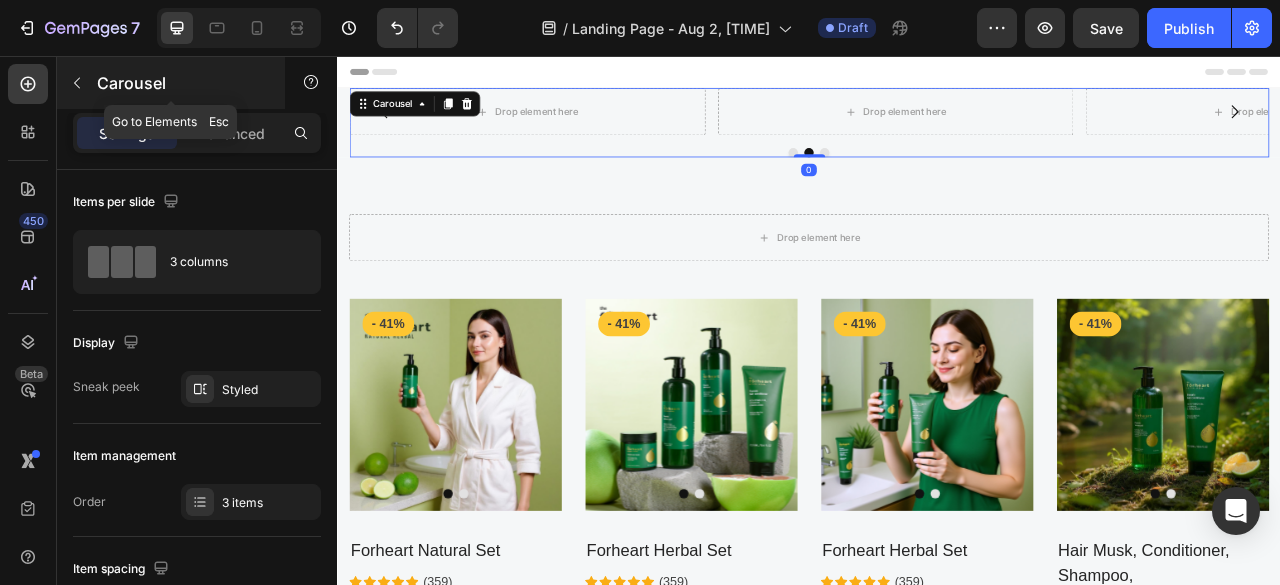click 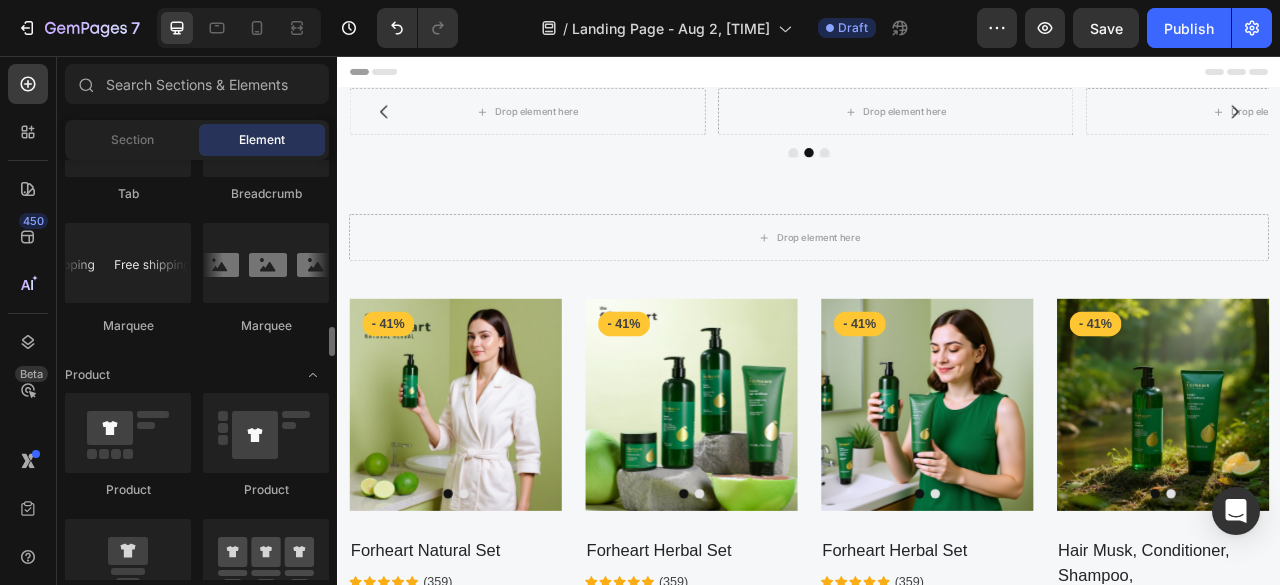 scroll, scrollTop: 2362, scrollLeft: 0, axis: vertical 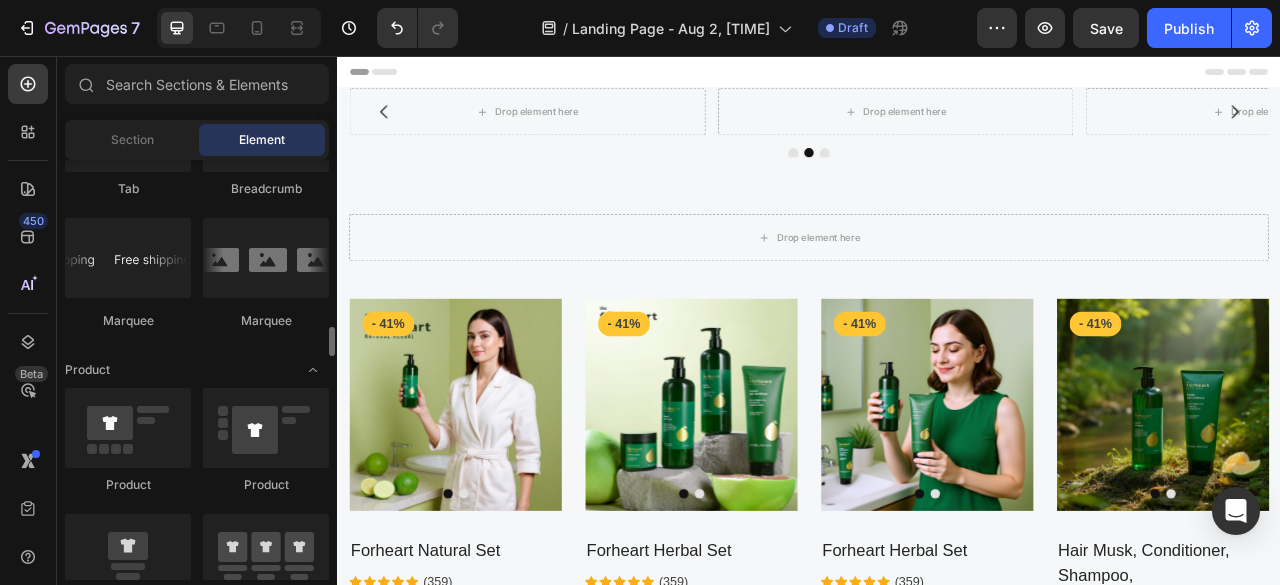 drag, startPoint x: 189, startPoint y: 346, endPoint x: 112, endPoint y: 348, distance: 77.02597 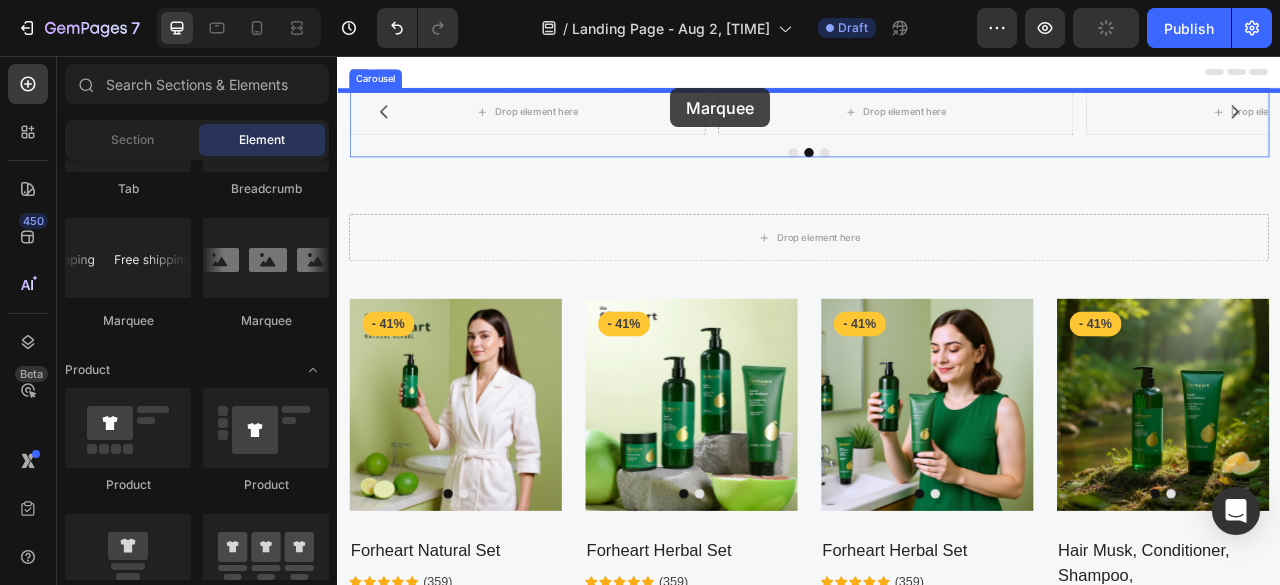 drag, startPoint x: 576, startPoint y: 323, endPoint x: 759, endPoint y: 97, distance: 290.80063 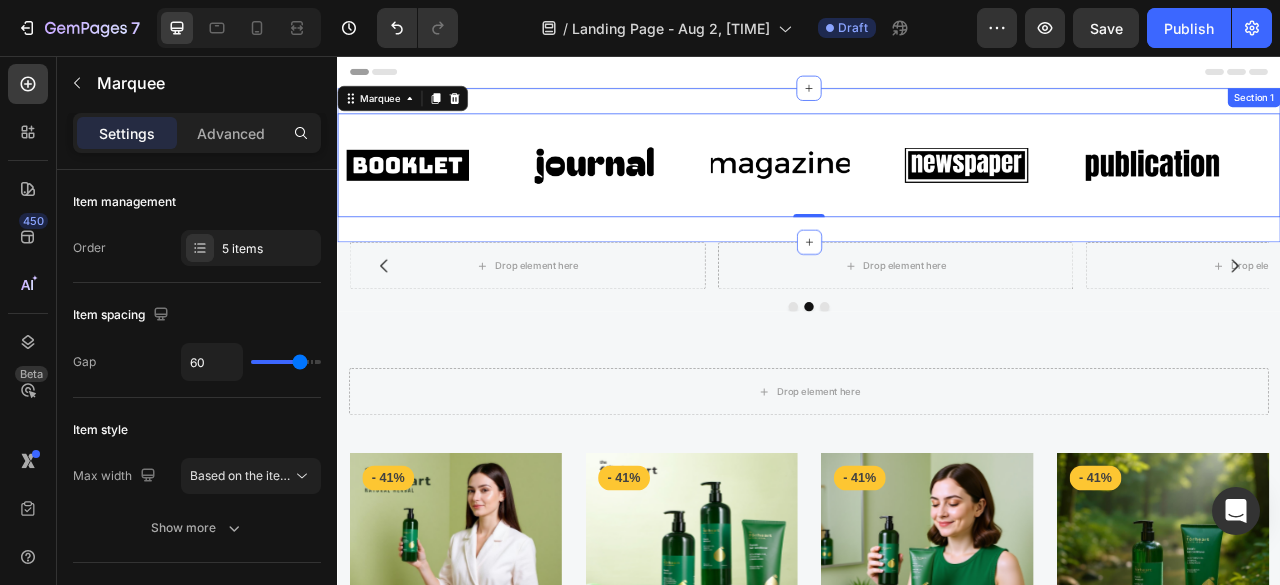 click on "Image Image Image Image Image Image Image Image Image Image Marquee   0 Section 1
Drop element here
Drop element here
Drop element here
Carousel Section 2
Drop element here Row Product Images & Gallery - 41% Product Badge Row Forheart Natural Set (P) Title                Icon                Icon                Icon                Icon                Icon Icon List Hoz (359) Text block Row €44,99 (P) Price (P) Price €75,99 (P) Price (P) Price Row Row Product List Product Images & Gallery - 41% Product Badge Row Forheart Herbal Set (P) Title                Icon                Icon                Icon                Icon                Icon Icon List Hoz (359) Text block Row €44,99 (P) Price (P) Price €75,99 (P) Price (P) Price Row Row Product List Product Images & Gallery - 41% Product Badge Row Forheart Herbal Set (P) Title                Icon                Icon                Icon                Icon" at bounding box center [937, 1449] 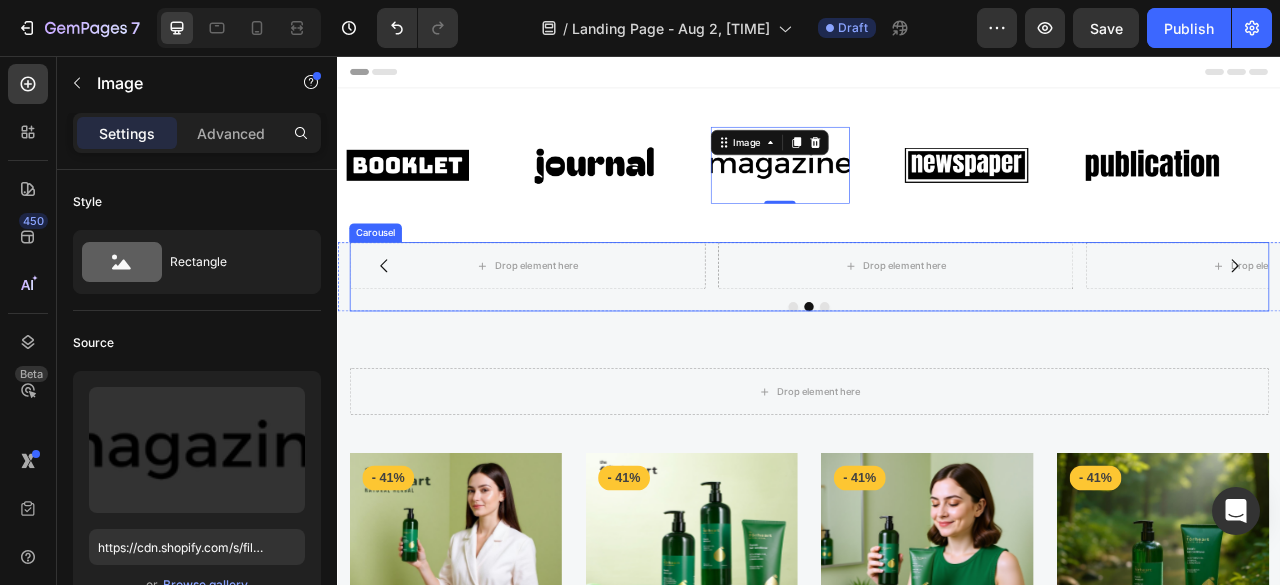 click on "Drop element here" at bounding box center [578, 323] 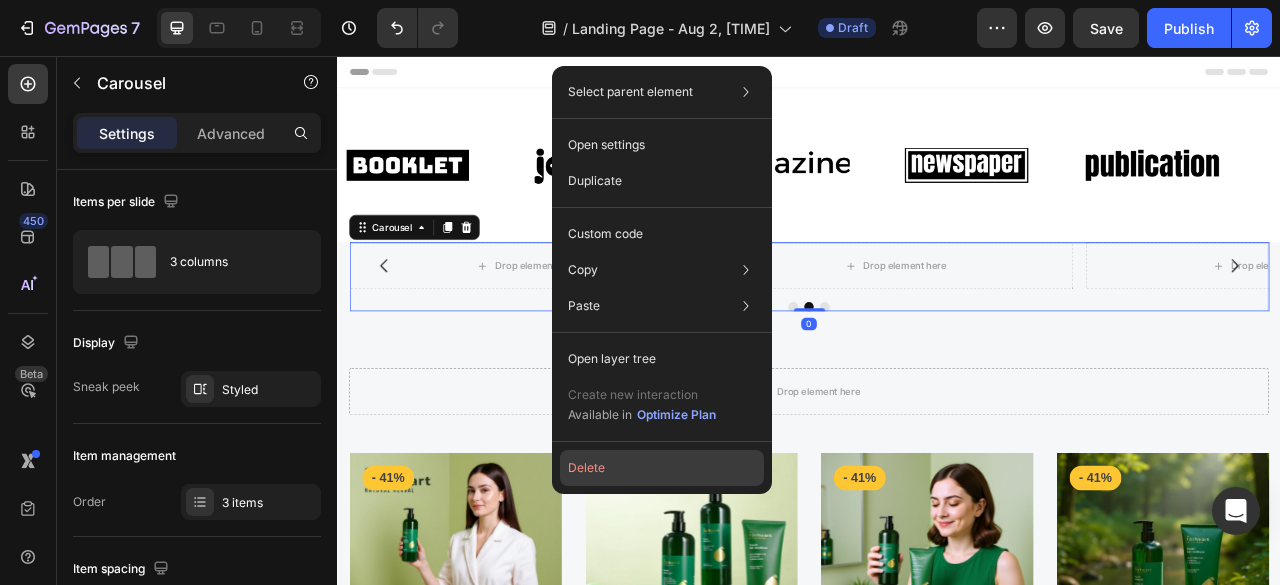 click on "Delete" 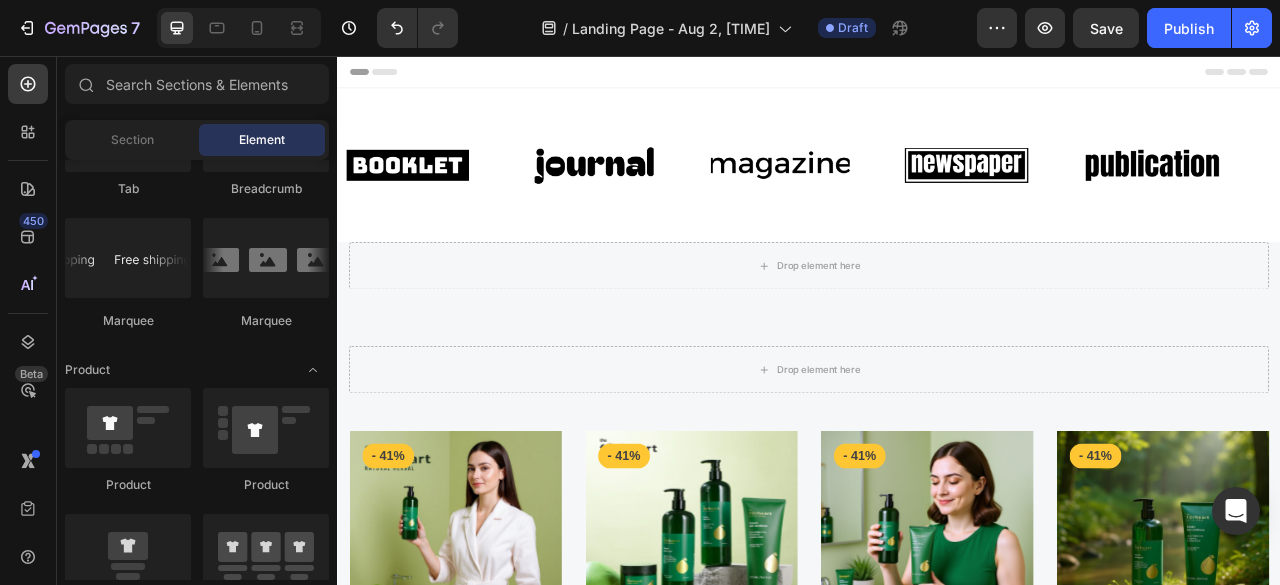 click on "Image" at bounding box center [426, 195] 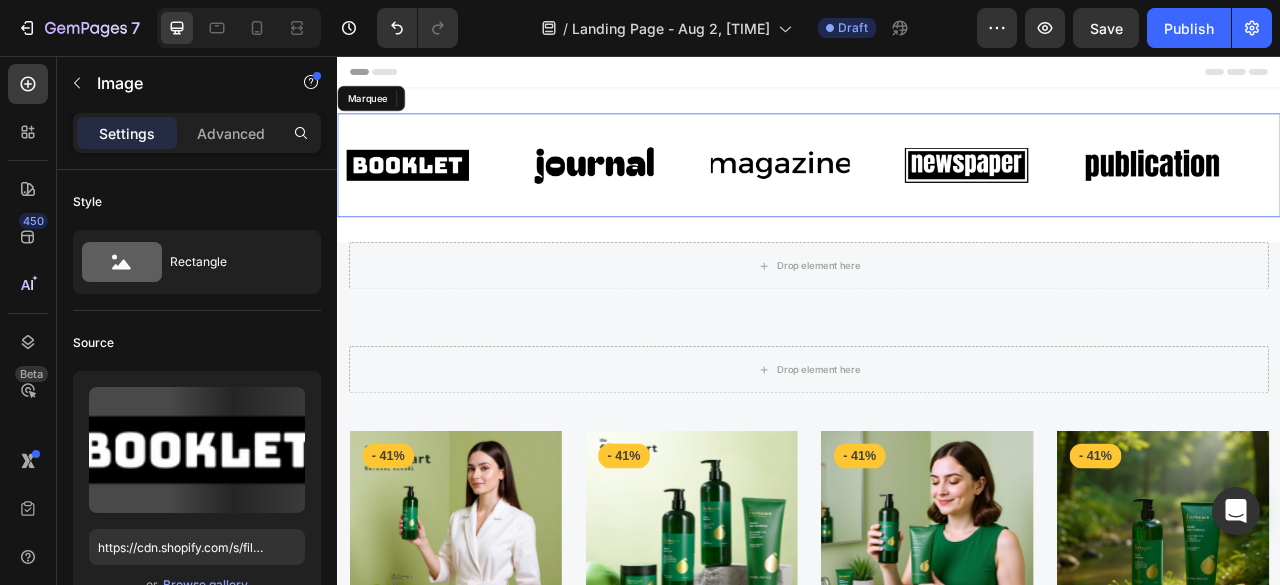 drag, startPoint x: 440, startPoint y: 144, endPoint x: 466, endPoint y: 167, distance: 34.713108 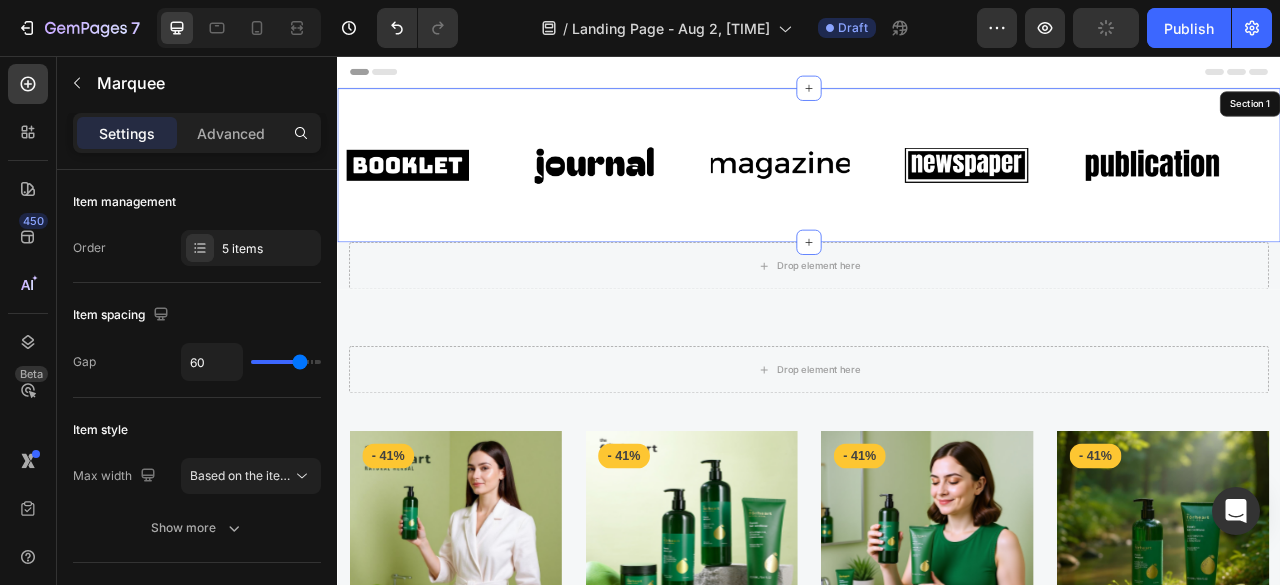 click on "Image Image Image Image Image Image Image Image Image Image Marquee   0 Section 1" at bounding box center [937, 195] 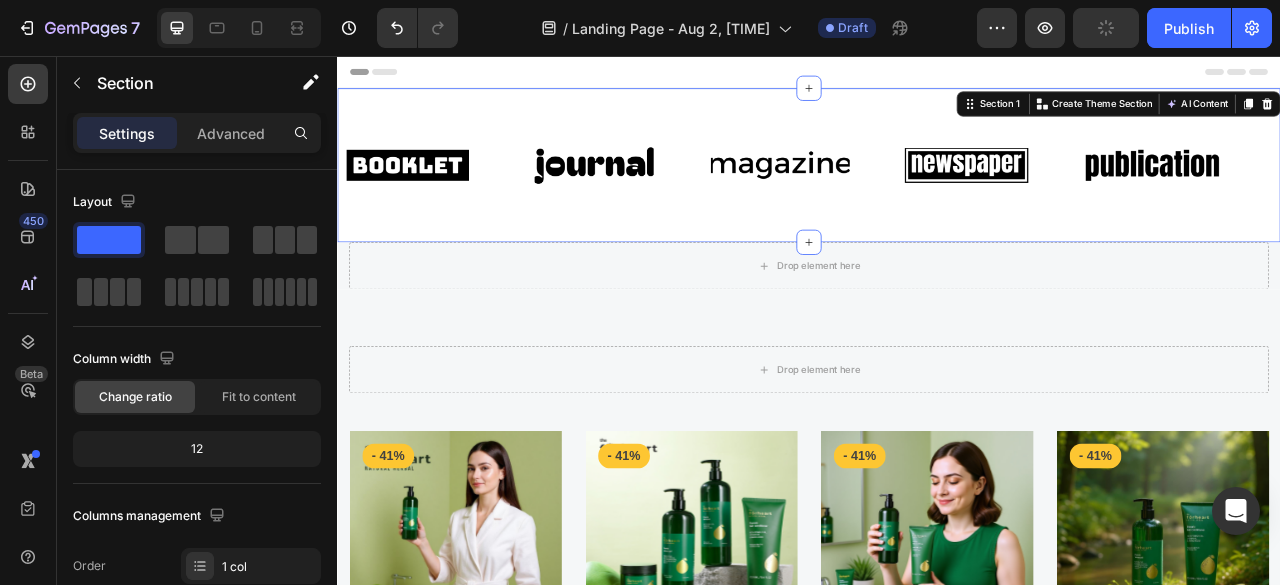 drag, startPoint x: 515, startPoint y: 117, endPoint x: 579, endPoint y: 296, distance: 190.09735 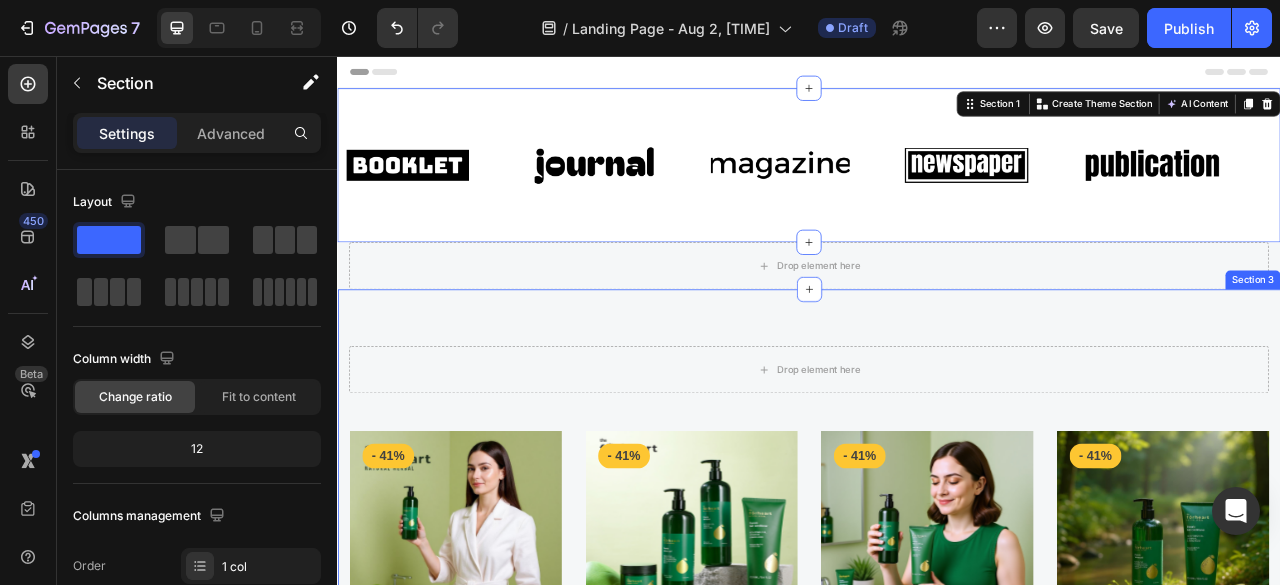 click on "Drop element here Row Product Images & Gallery - 41% Product Badge Row Forheart Natural Set (P) Title                Icon                Icon                Icon                Icon                Icon Icon List Hoz (359) Text block Row €44,99 (P) Price (P) Price €75,99 (P) Price (P) Price Row Row Product List Product Images & Gallery - 41% Product Badge Row Forheart Herbal Set (P) Title                Icon                Icon                Icon                Icon                Icon Icon List Hoz (359) Text block Row €44,99 (P) Price (P) Price €75,99 (P) Price (P) Price Row Row Product List Product Images & Gallery - 41% Product Badge Row Forheart Herbal Set (P) Title                Icon                Icon                Icon                Icon                Icon Icon List Hoz (359) Text block Row €44,99 (P) Price (P) Price €75,99 (P) Price (P) Price Row Row Product List Product Images & Gallery - 41% Product Badge Row Hair Musk, Conditioner, Shampoo, (P) Title Icon Icon" at bounding box center (937, 755) 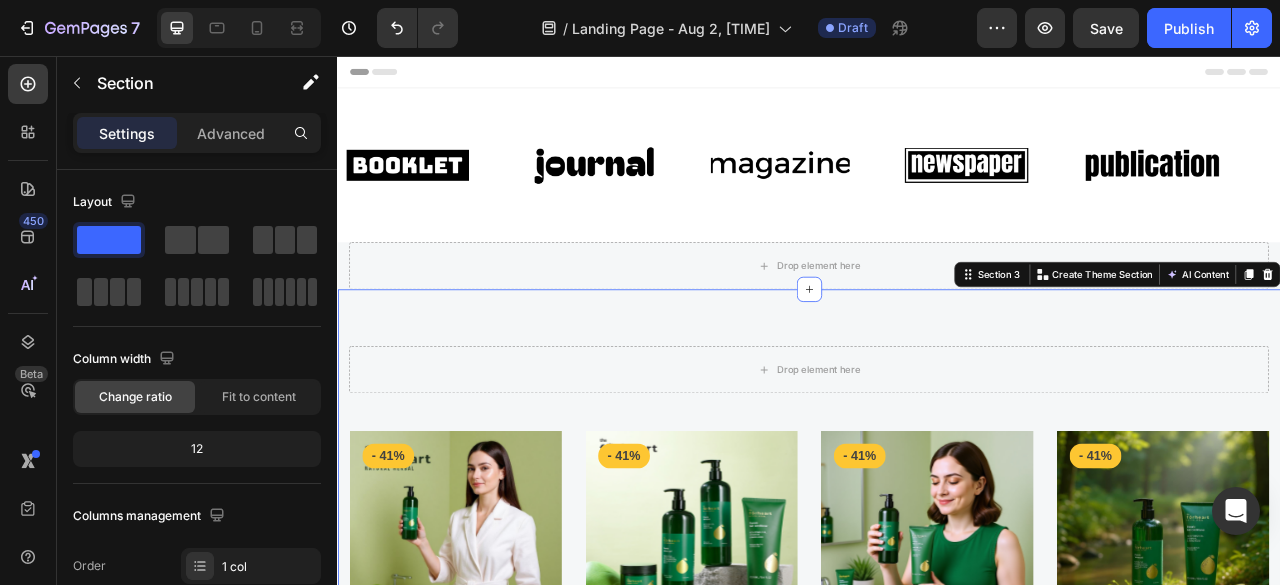 scroll, scrollTop: 318, scrollLeft: 0, axis: vertical 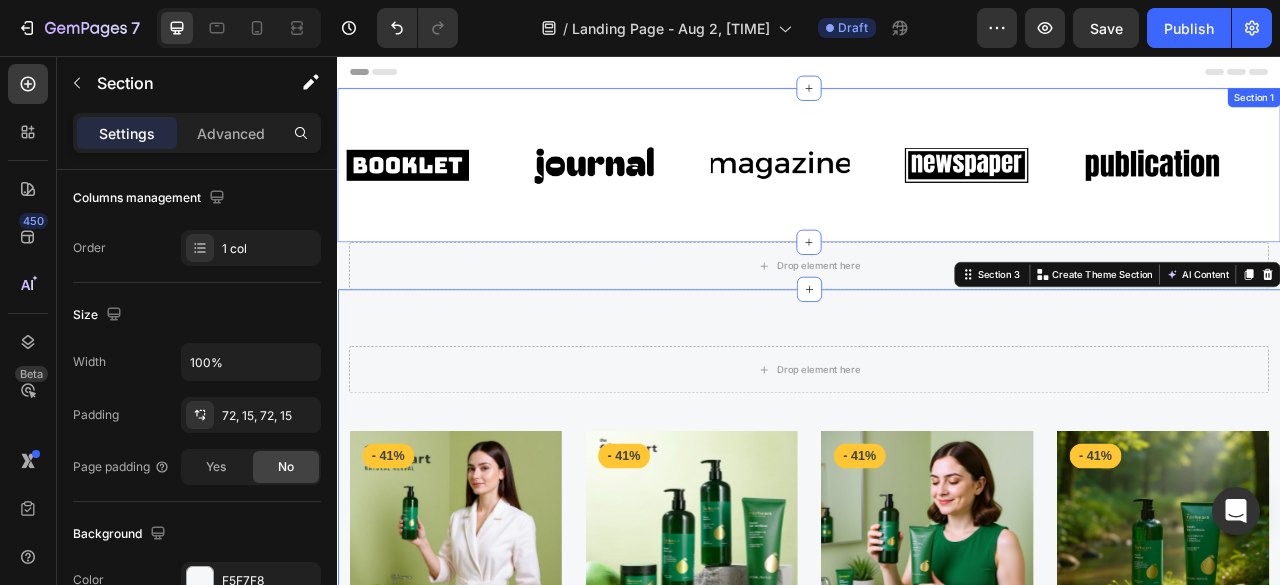 click on "Image Image Image Image Image Image Image Image Image Image Marquee Section 1" at bounding box center (937, 195) 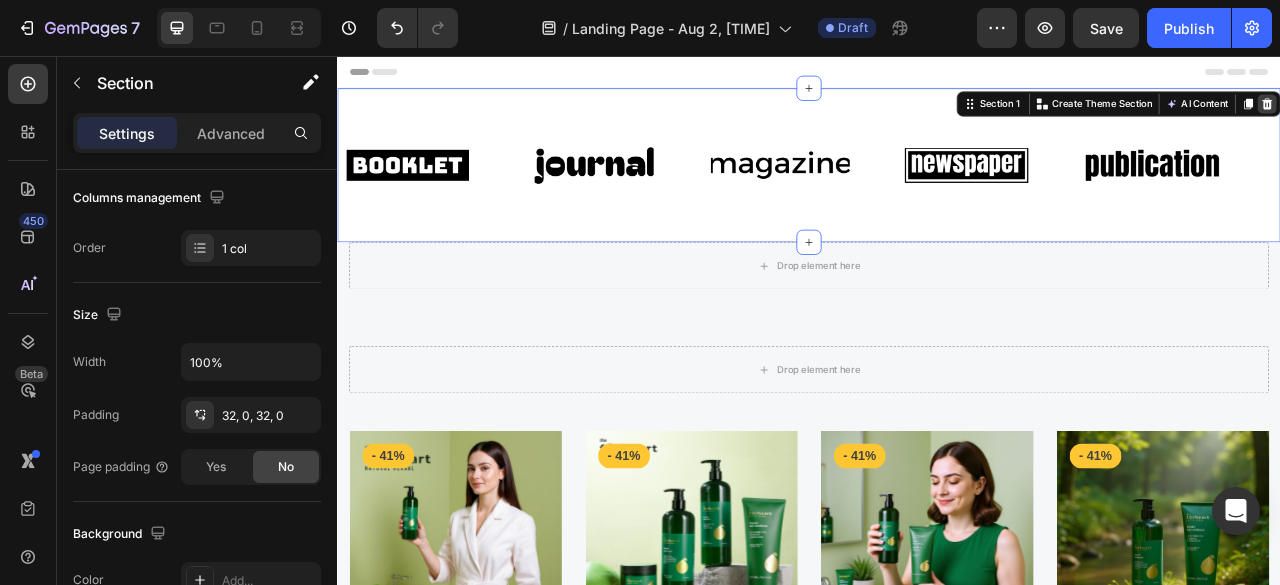 click 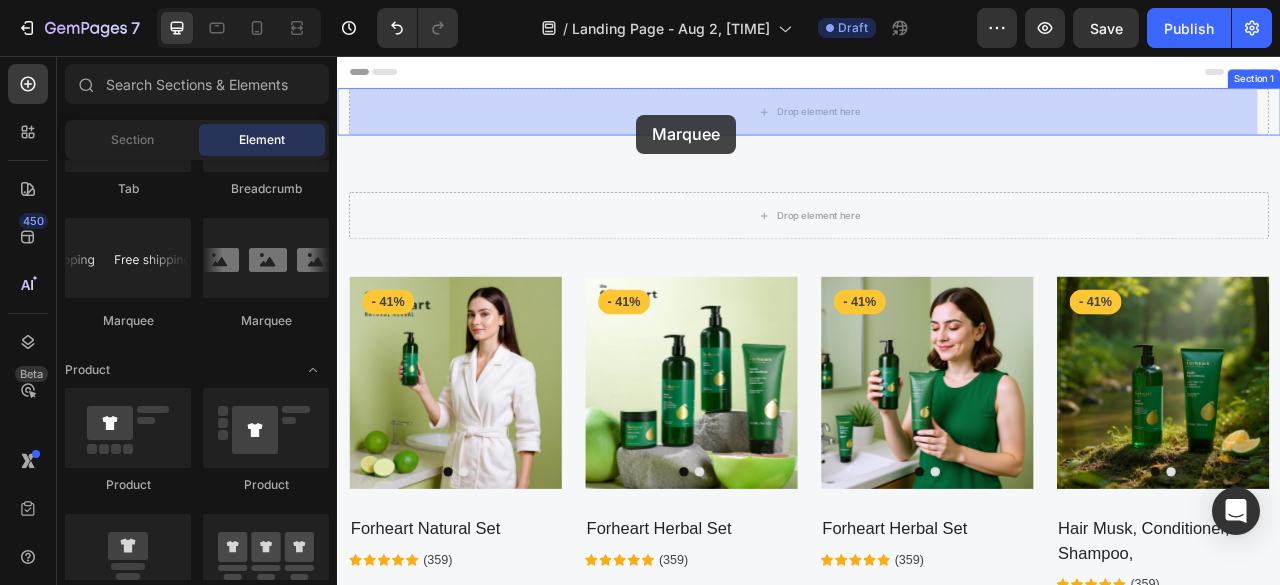 drag, startPoint x: 609, startPoint y: 333, endPoint x: 719, endPoint y: 131, distance: 230.0087 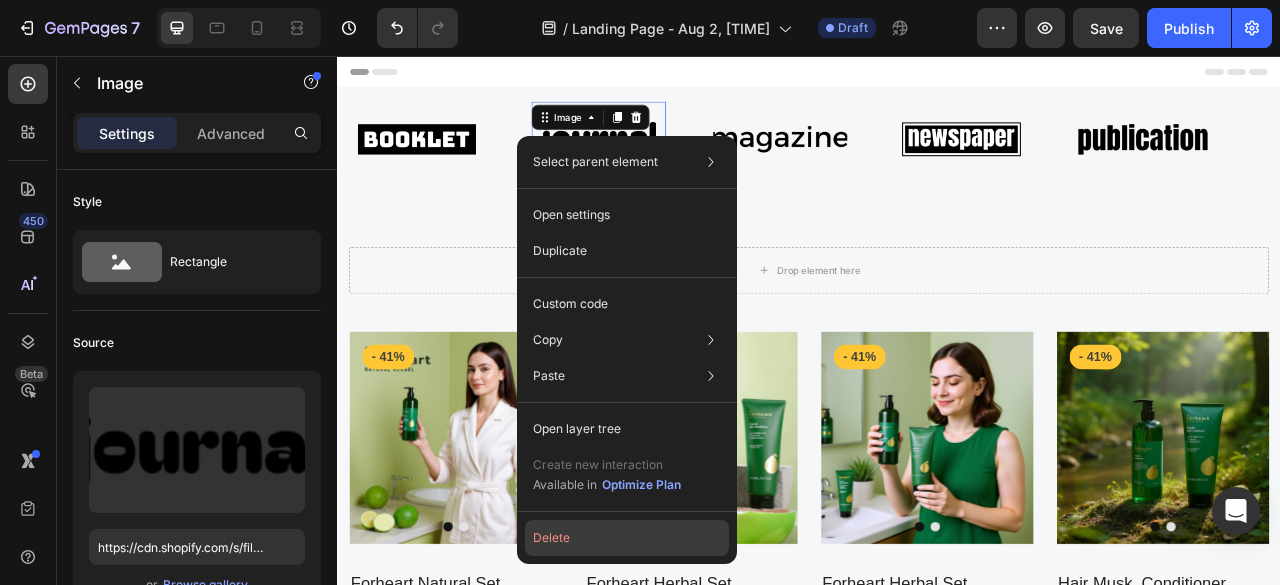 click on "Delete" 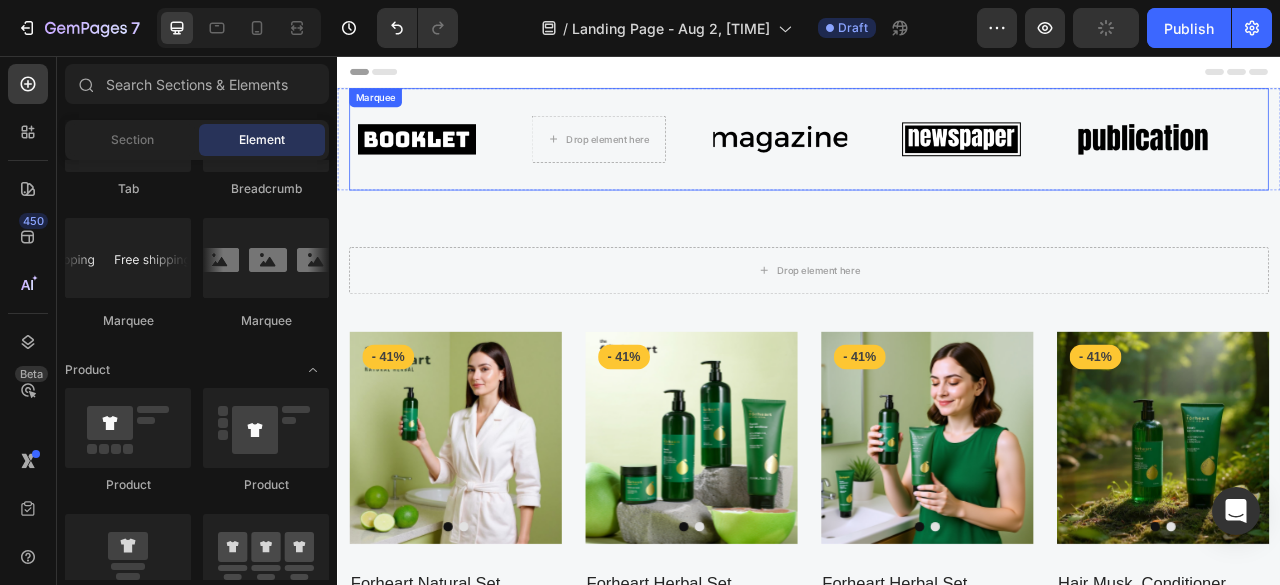 click on "Image" at bounding box center [468, 162] 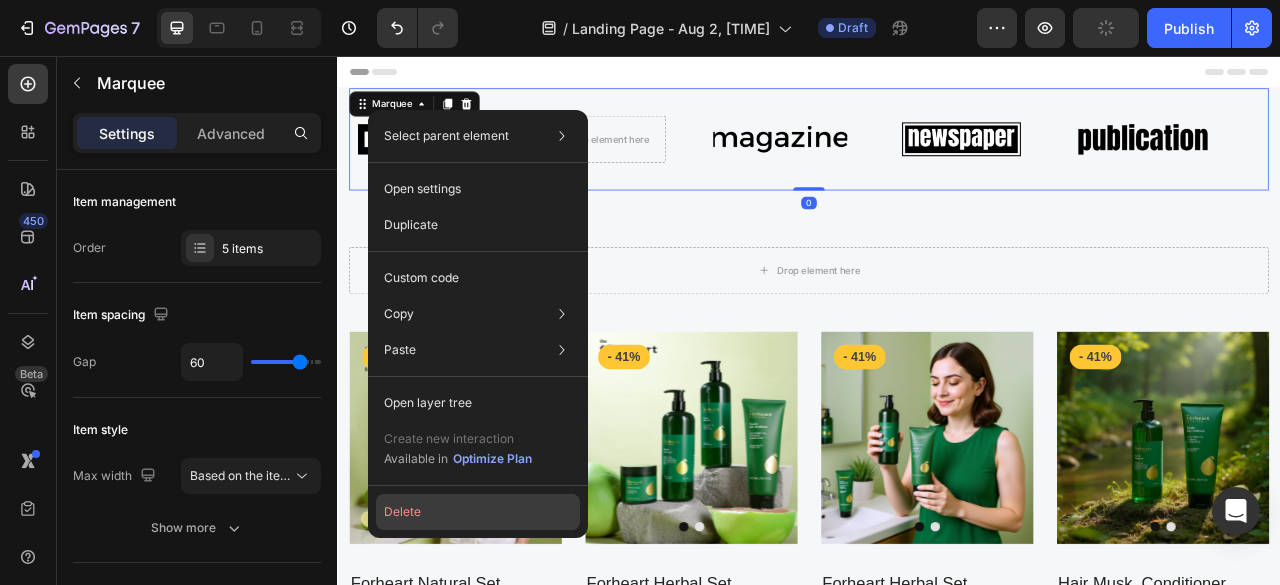 click on "Delete" 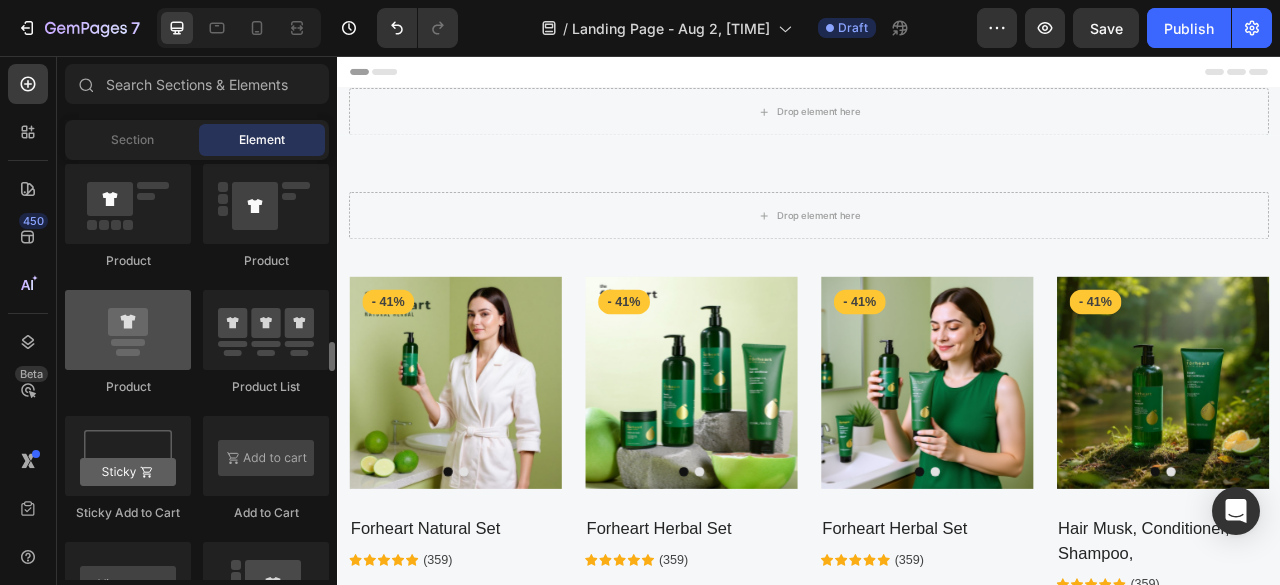 scroll, scrollTop: 2585, scrollLeft: 0, axis: vertical 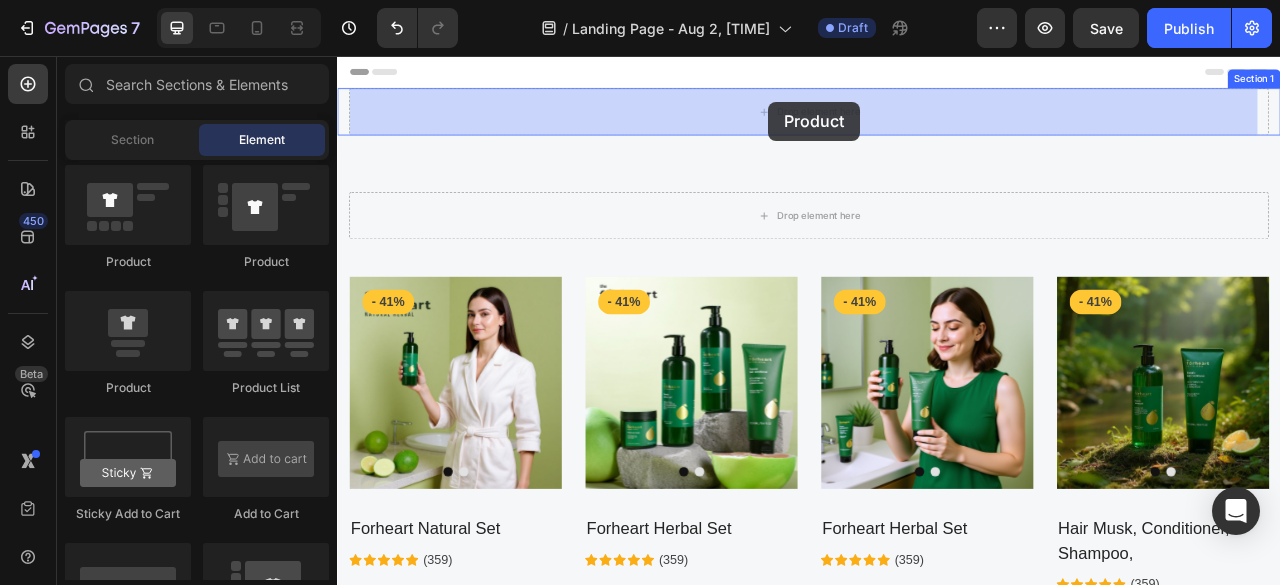 drag, startPoint x: 466, startPoint y: 413, endPoint x: 886, endPoint y: 114, distance: 515.5589 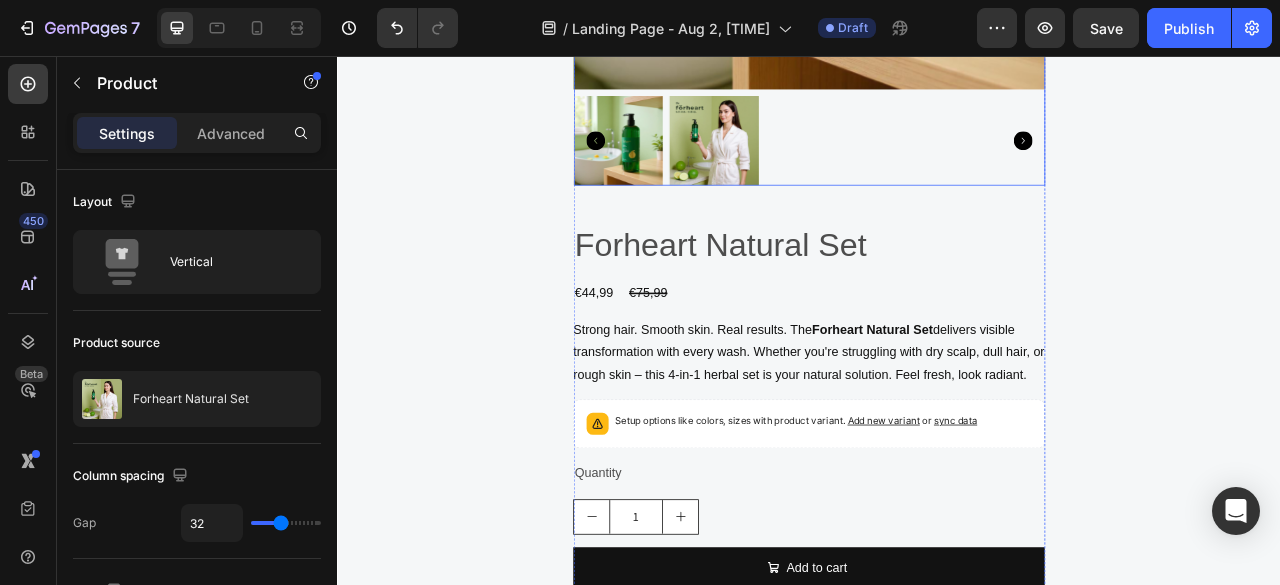 scroll, scrollTop: 624, scrollLeft: 0, axis: vertical 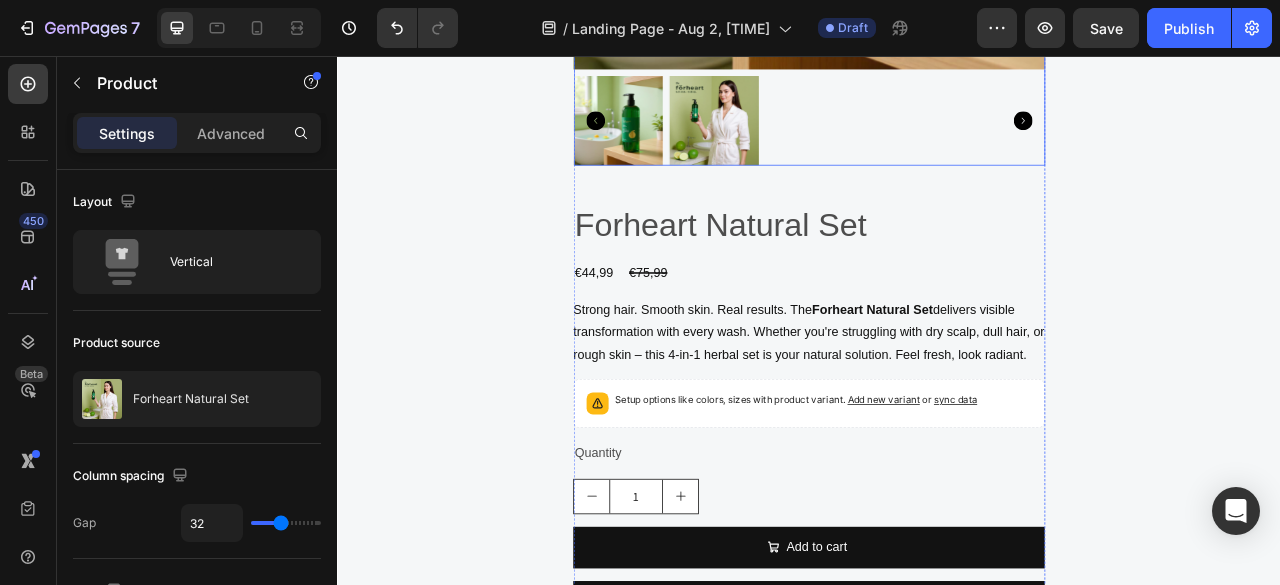 click on "Product Images Forheart Natural Set Product Title €44,99 Product Price Product Price €75,99 Product Price Product Price Row Strong hair. Smooth skin. Real results. The  Forheart Natural Set  delivers visible transformation with every wash. Whether you're struggling with dry scalp, dull hair, or rough skin – this 4-in-1 herbal set is your natural solution. Feel fresh, look radiant.   Product Description Setup options like colors, sizes with product variant.       Add new variant   or   sync data Product Variants & Swatches Quantity Text Block
1
Product Quantity
Add to cart Add to Cart Buy it now Dynamic Checkout Product   0" at bounding box center [937, 132] 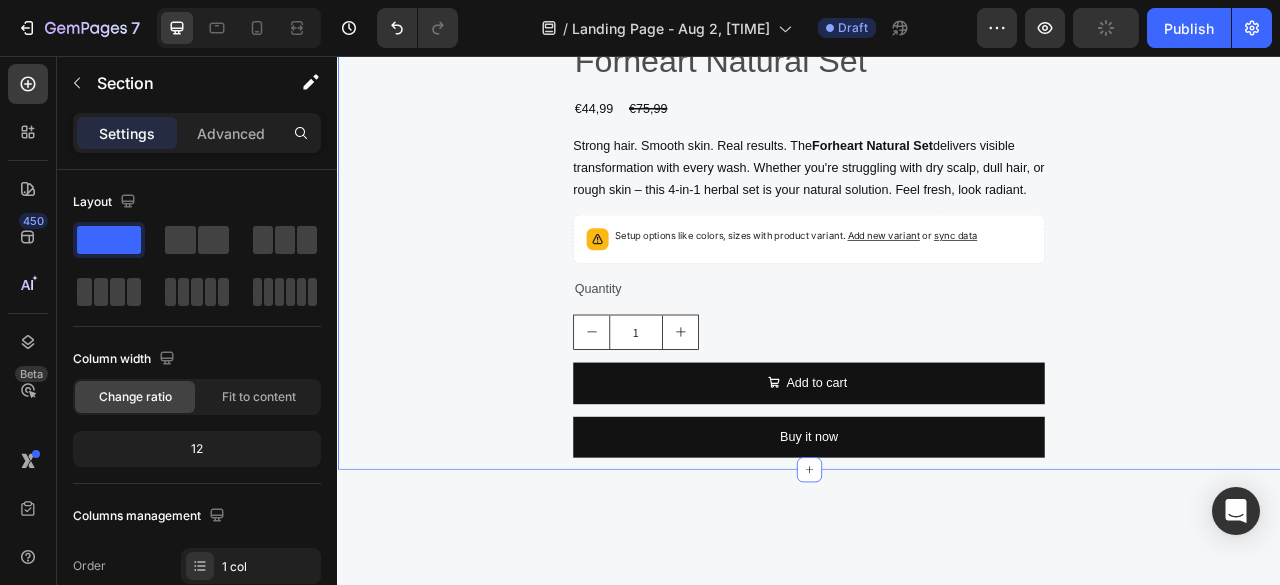 scroll, scrollTop: 0, scrollLeft: 0, axis: both 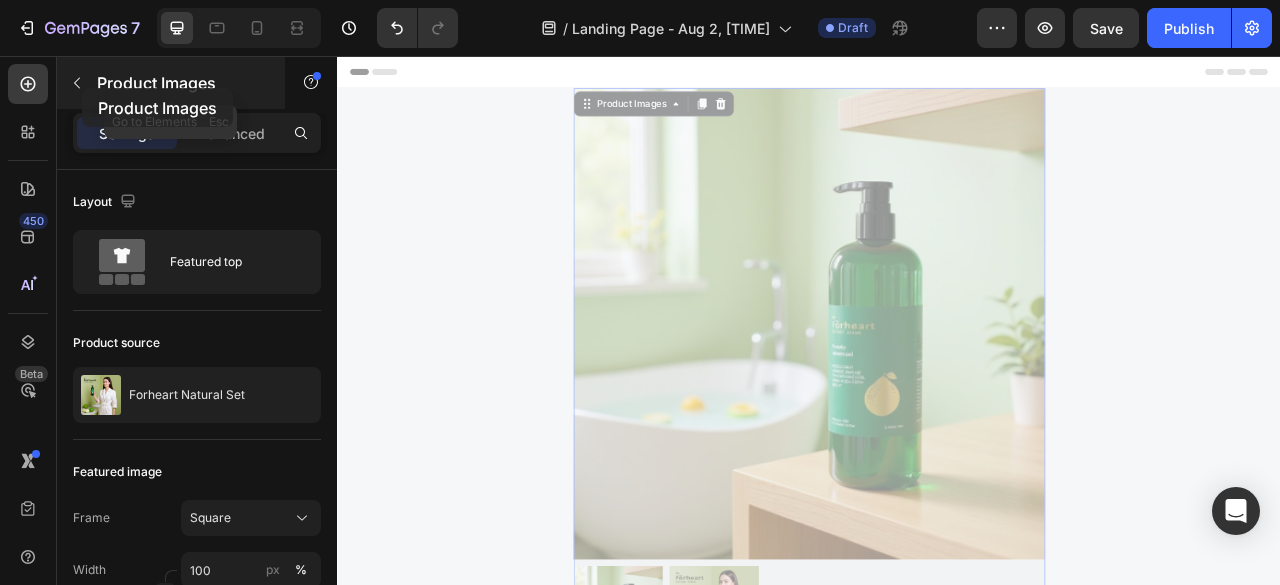 click 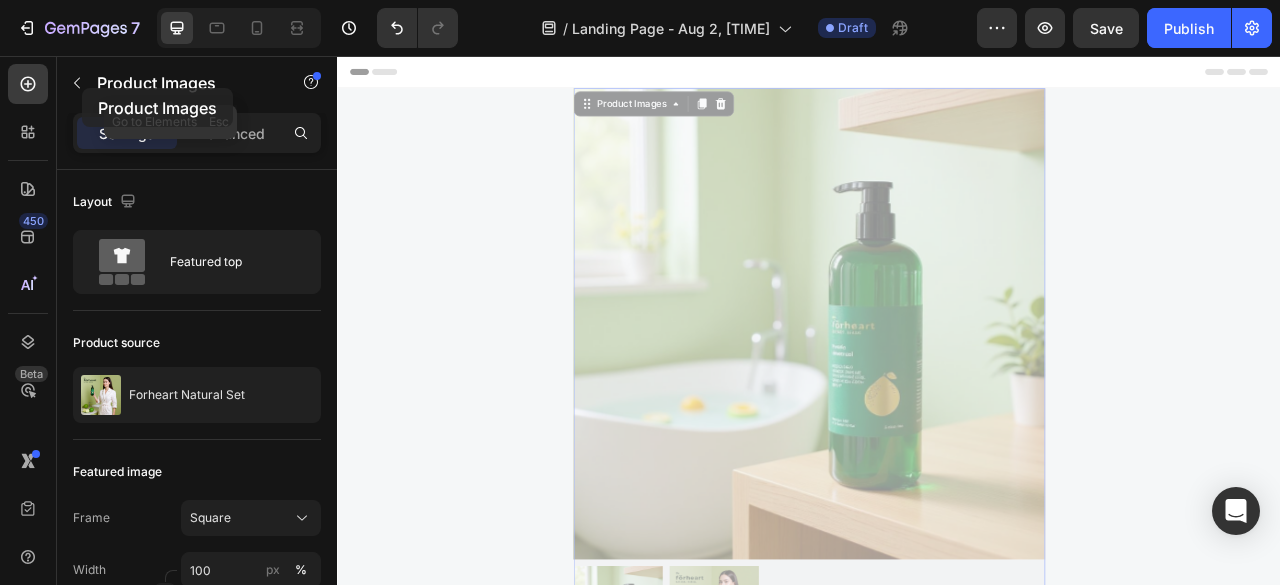 click 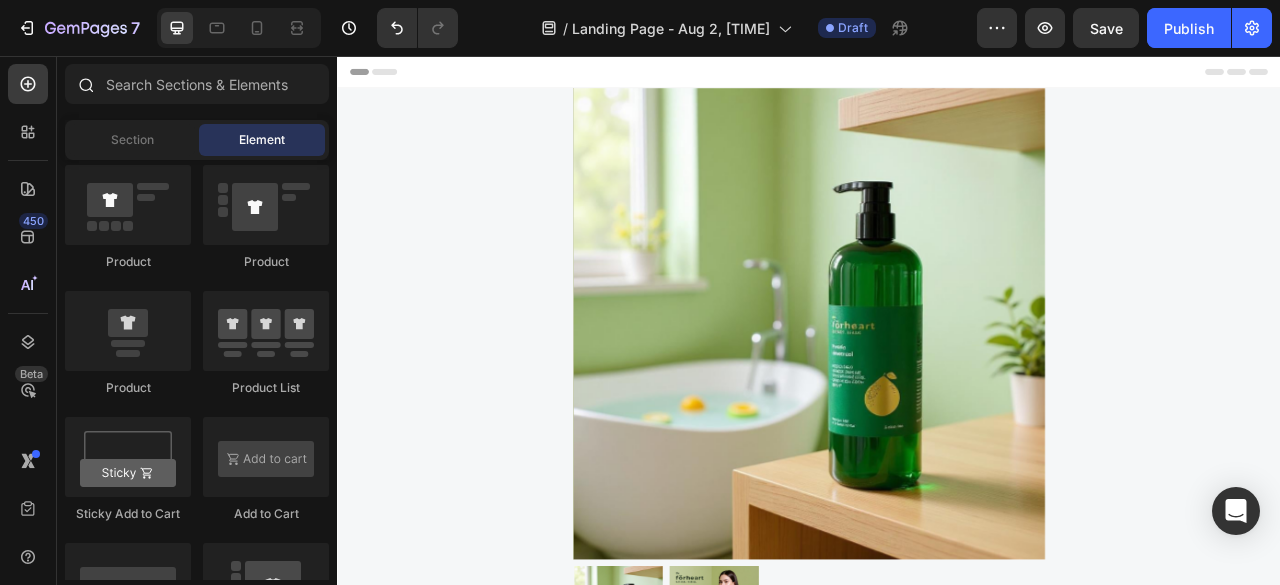 click 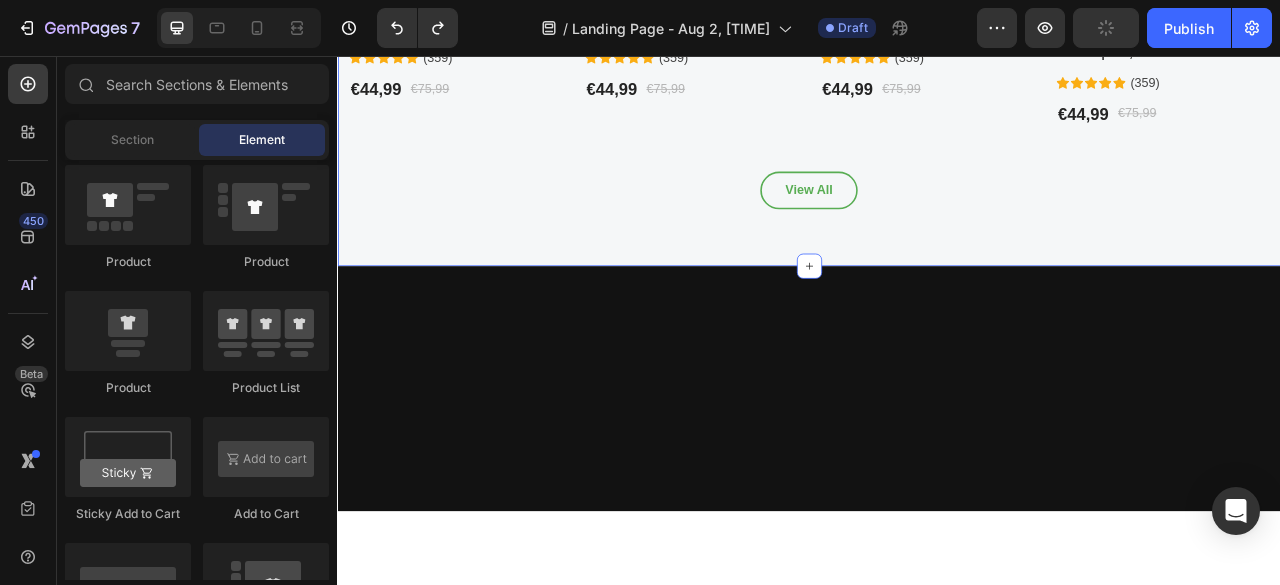 scroll, scrollTop: 0, scrollLeft: 0, axis: both 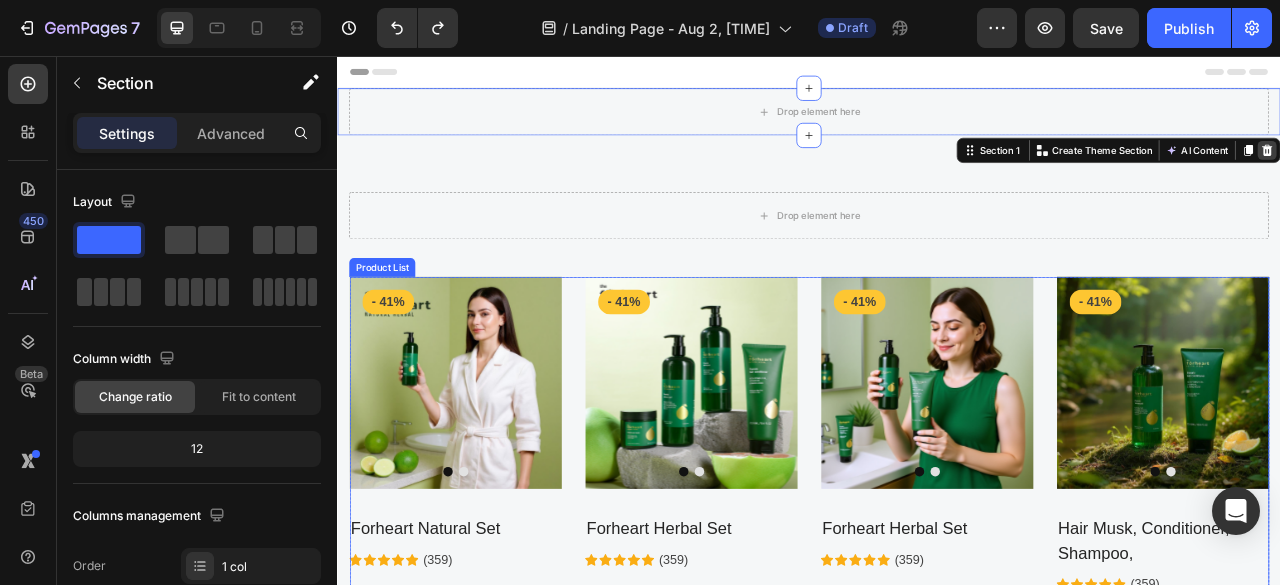 drag, startPoint x: 357, startPoint y: 99, endPoint x: 1509, endPoint y: 165, distance: 1153.889 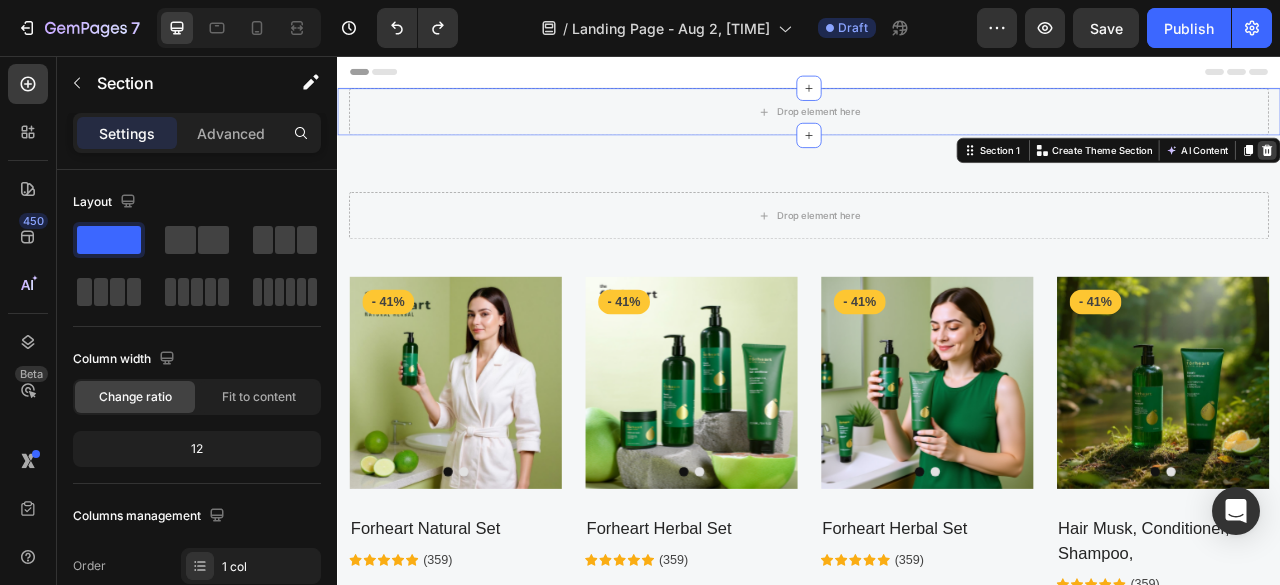 click 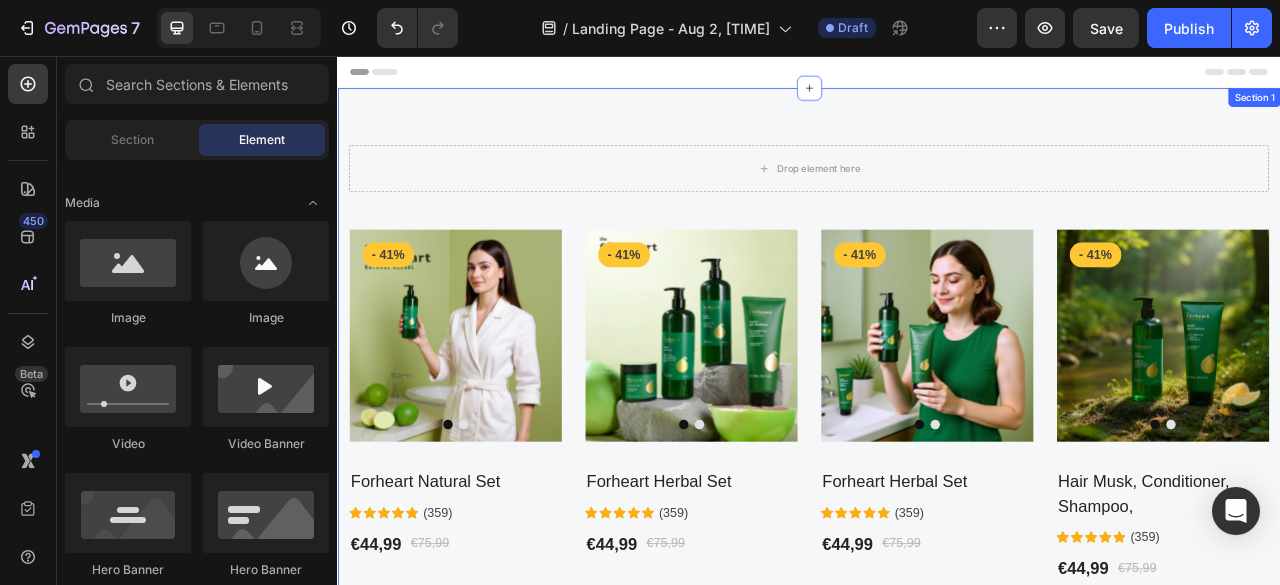 click on "Drop element here Row Product Images & Gallery - 41% Product Badge Row Forheart Natural Set (P) Title                Icon                Icon                Icon                Icon                Icon Icon List Hoz (359) Text block Row €44,99 (P) Price (P) Price €75,99 (P) Price (P) Price Row Row Product List Product Images & Gallery - 41% Product Badge Row Forheart Herbal Set (P) Title                Icon                Icon                Icon                Icon                Icon Icon List Hoz (359) Text block Row €44,99 (P) Price (P) Price €75,99 (P) Price (P) Price Row Row Product List Product Images & Gallery - 41% Product Badge Row Forheart Herbal Set (P) Title                Icon                Icon                Icon                Icon                Icon Icon List Hoz (359) Text block Row €44,99 (P) Price (P) Price €75,99 (P) Price (P) Price Row Row Product List Product Images & Gallery - 41% Product Badge Row Hair Musk, Conditioner, Shampoo, (P) Title Icon Icon" at bounding box center (937, 499) 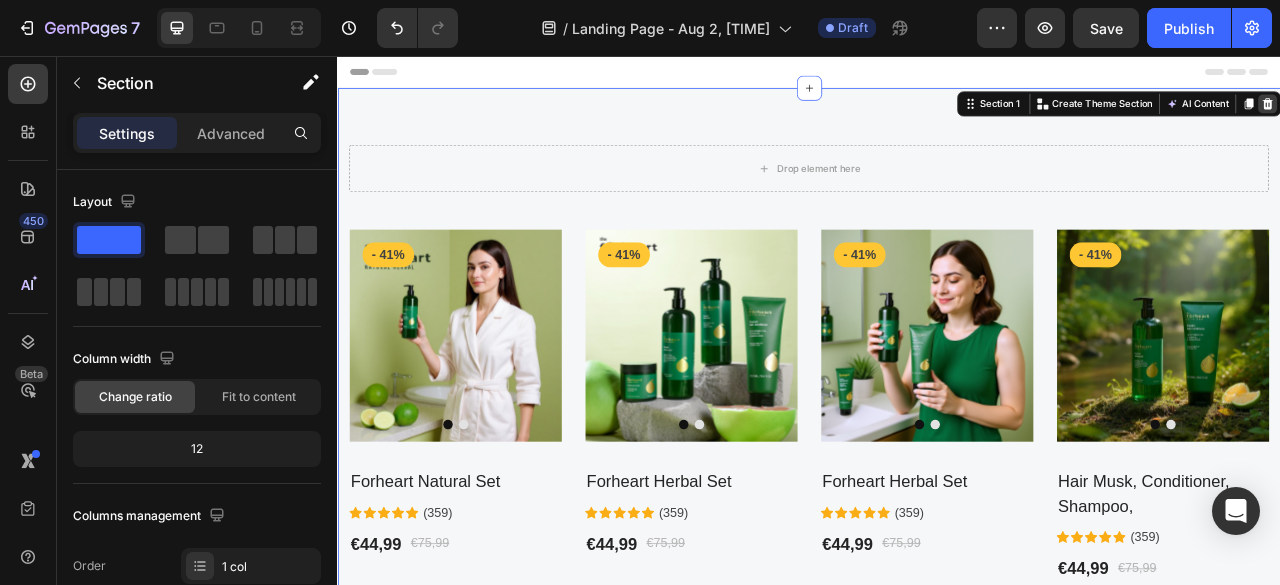 click 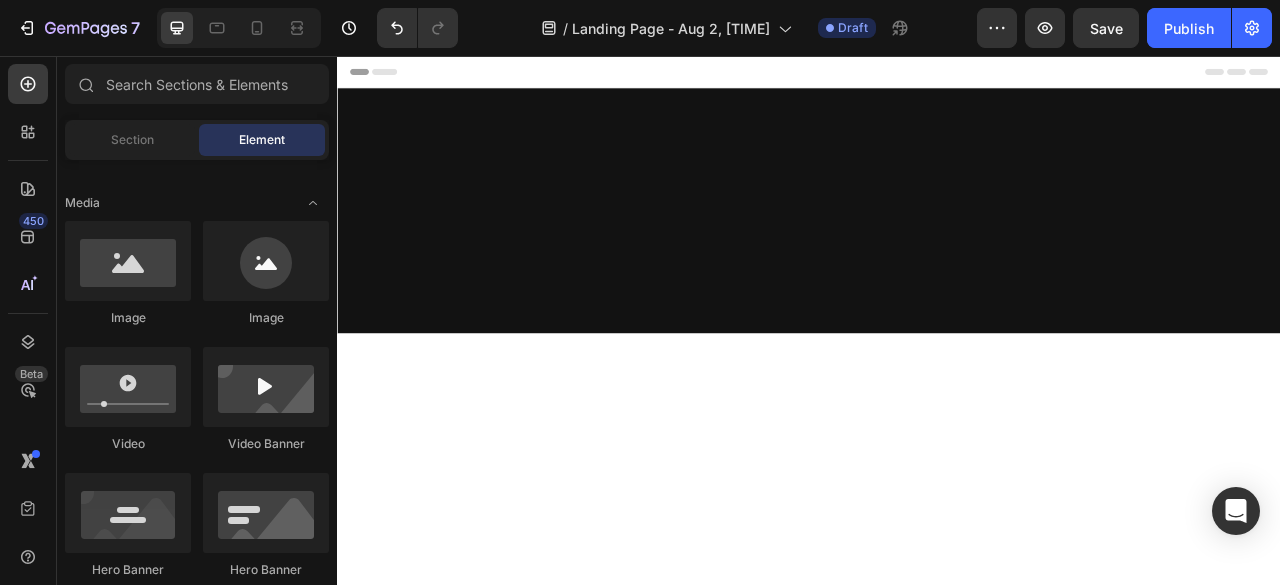 click at bounding box center (937, 253) 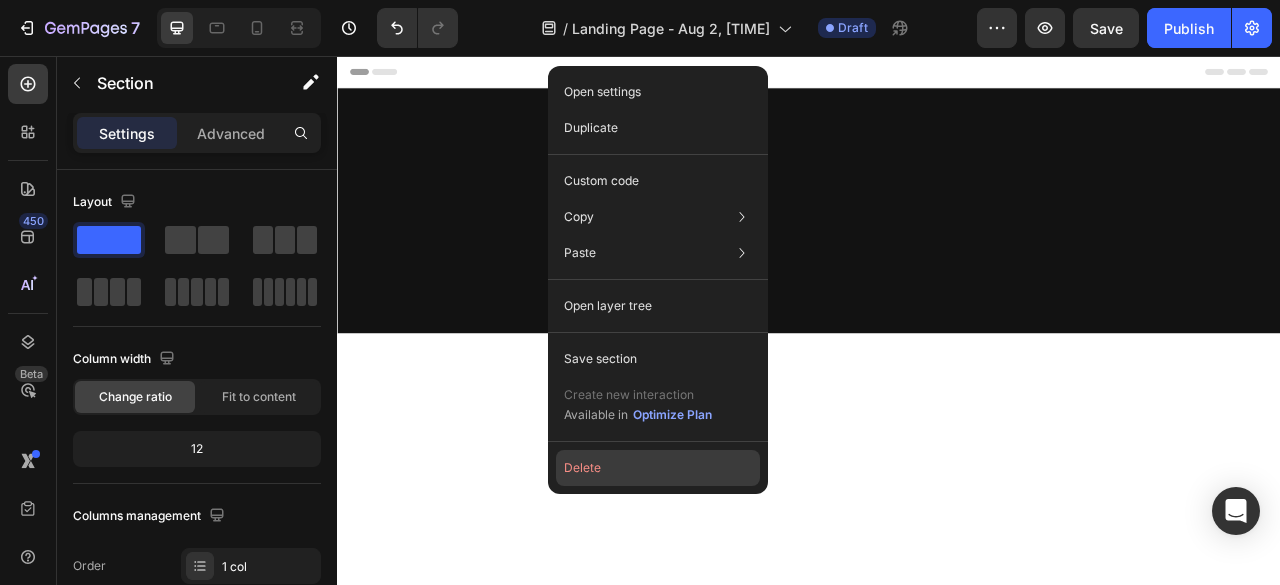 click on "Delete" 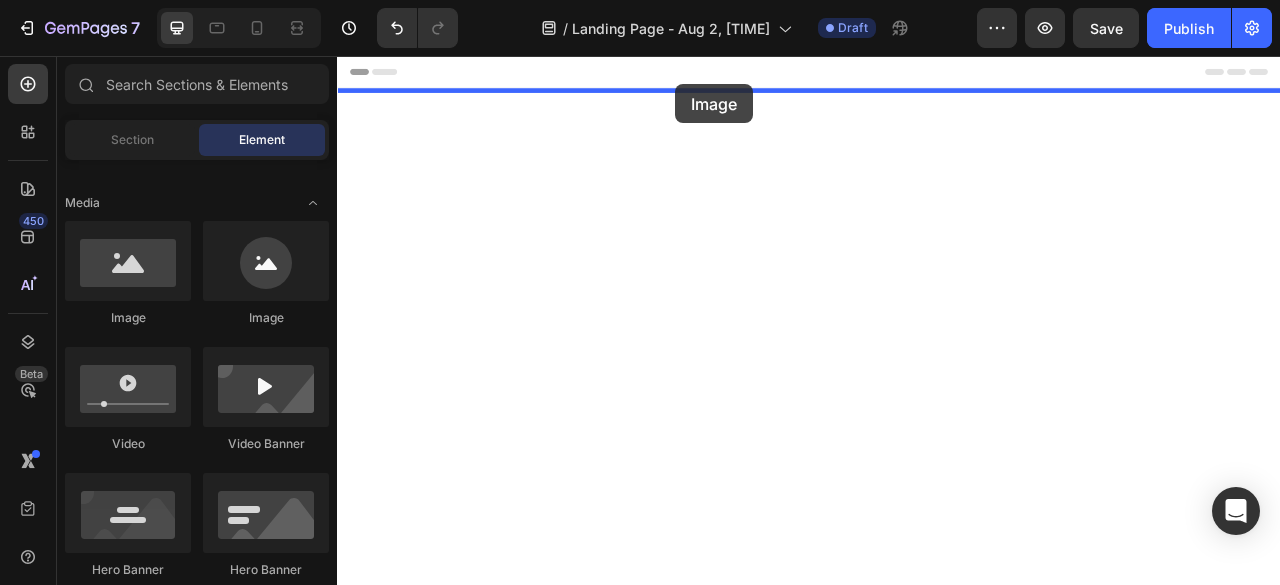 drag, startPoint x: 474, startPoint y: 340, endPoint x: 767, endPoint y: 92, distance: 383.86588 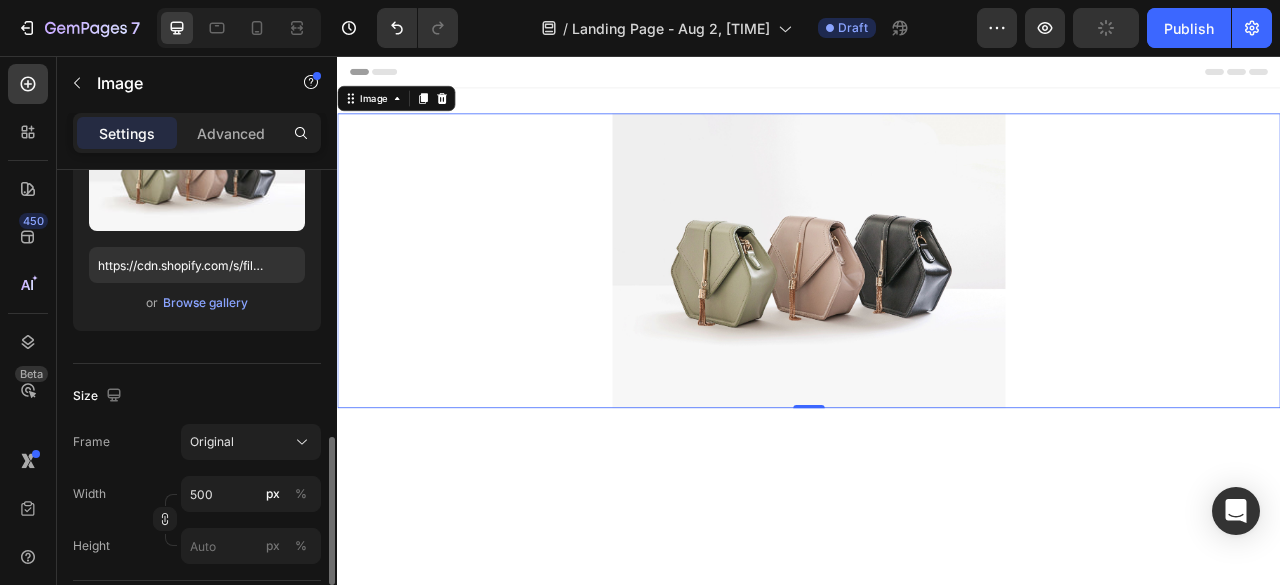 scroll, scrollTop: 420, scrollLeft: 0, axis: vertical 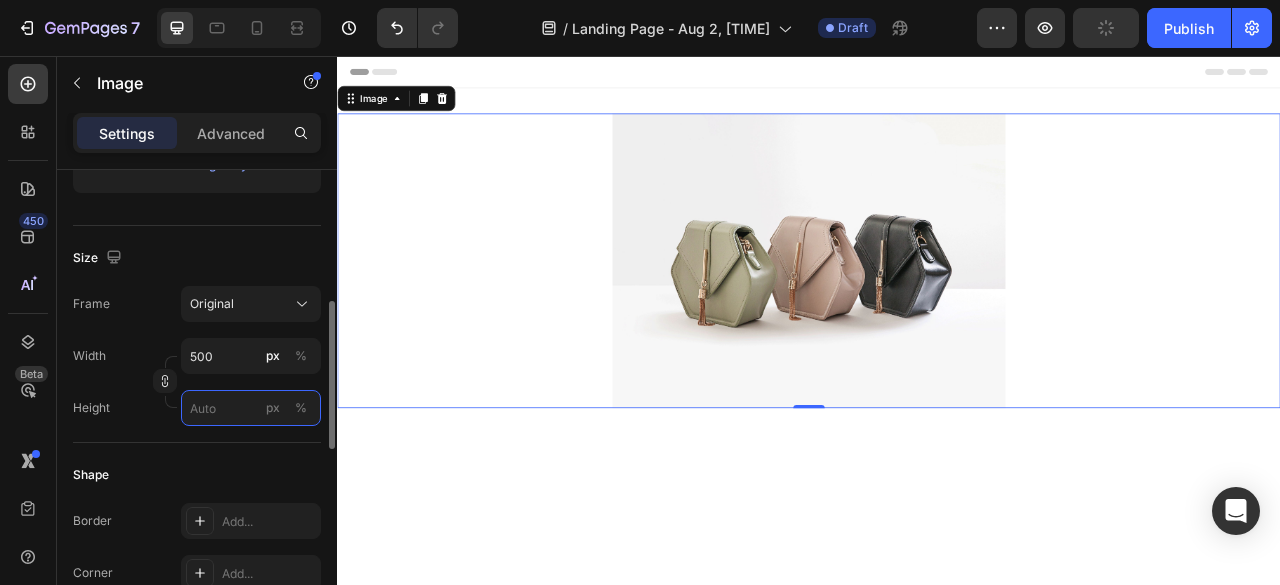 click on "px %" at bounding box center (251, 408) 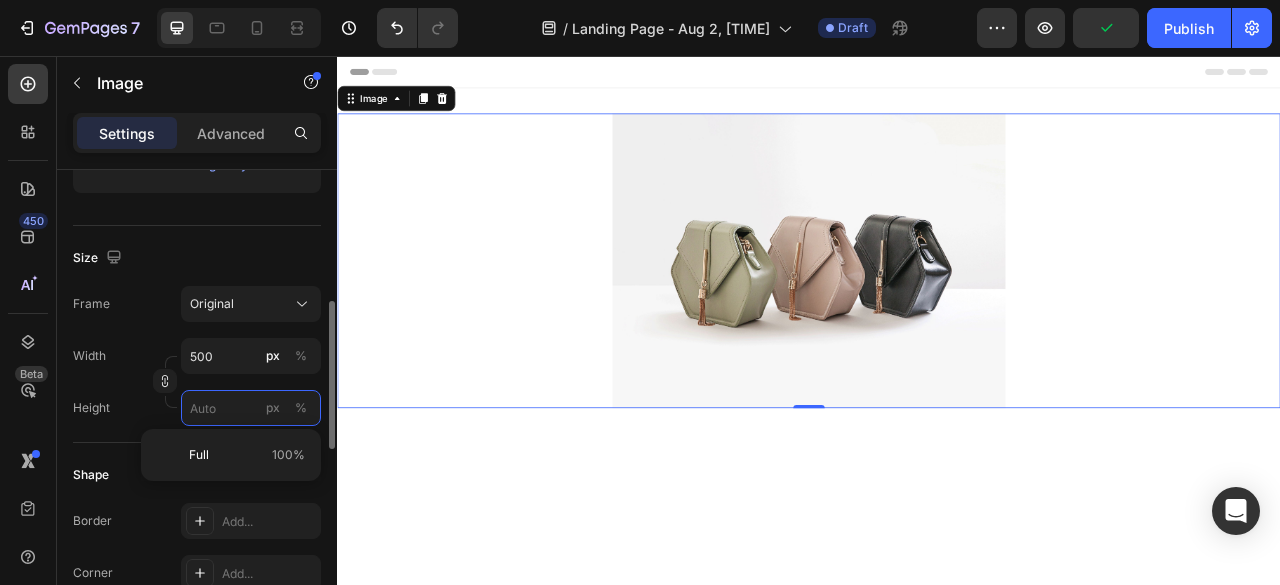 type 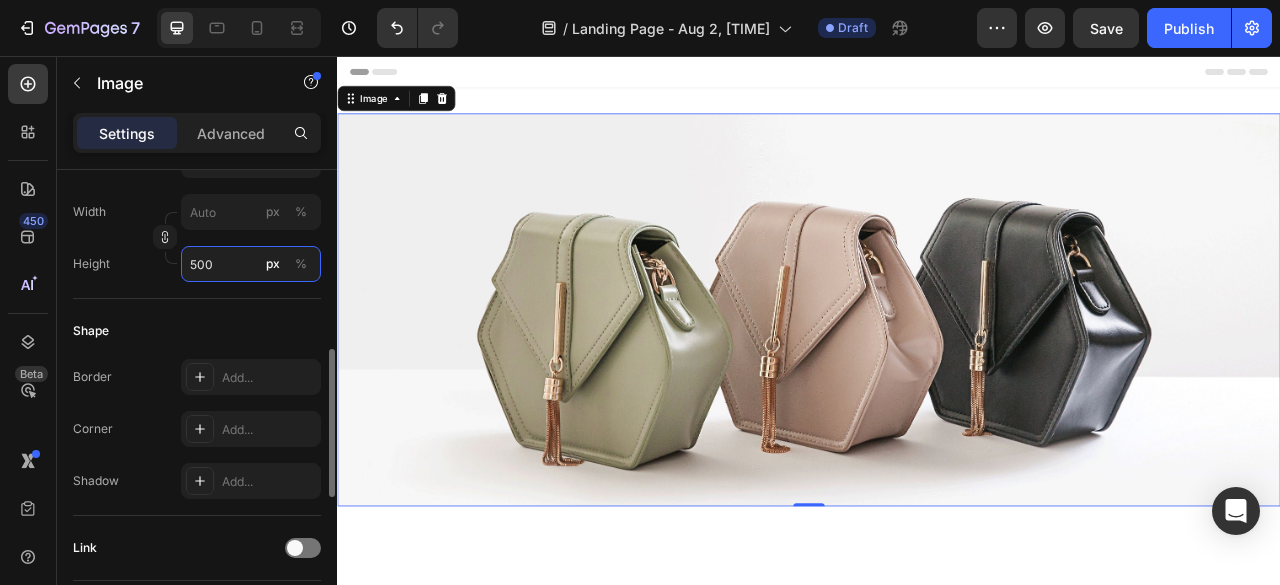 scroll, scrollTop: 562, scrollLeft: 0, axis: vertical 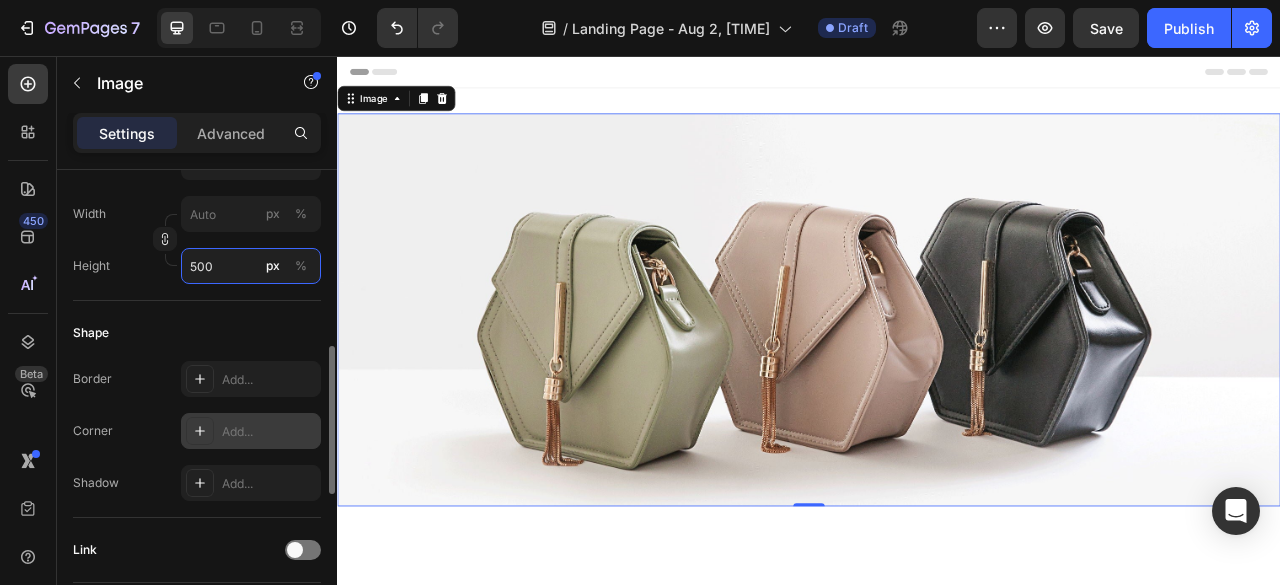 type on "500" 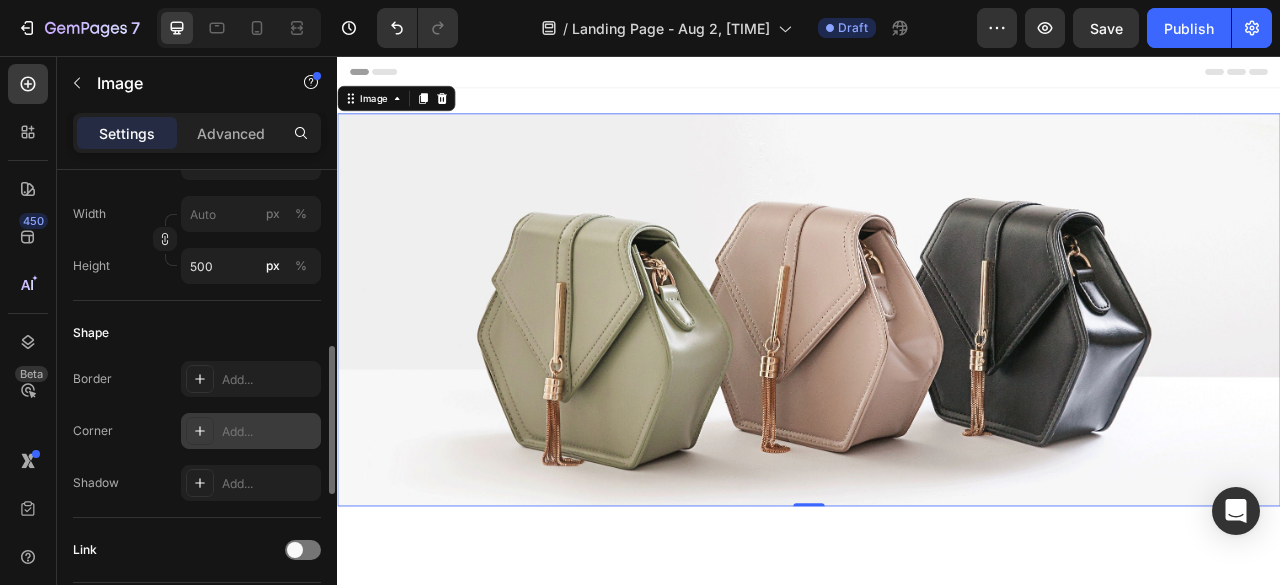click on "Add..." at bounding box center [269, 432] 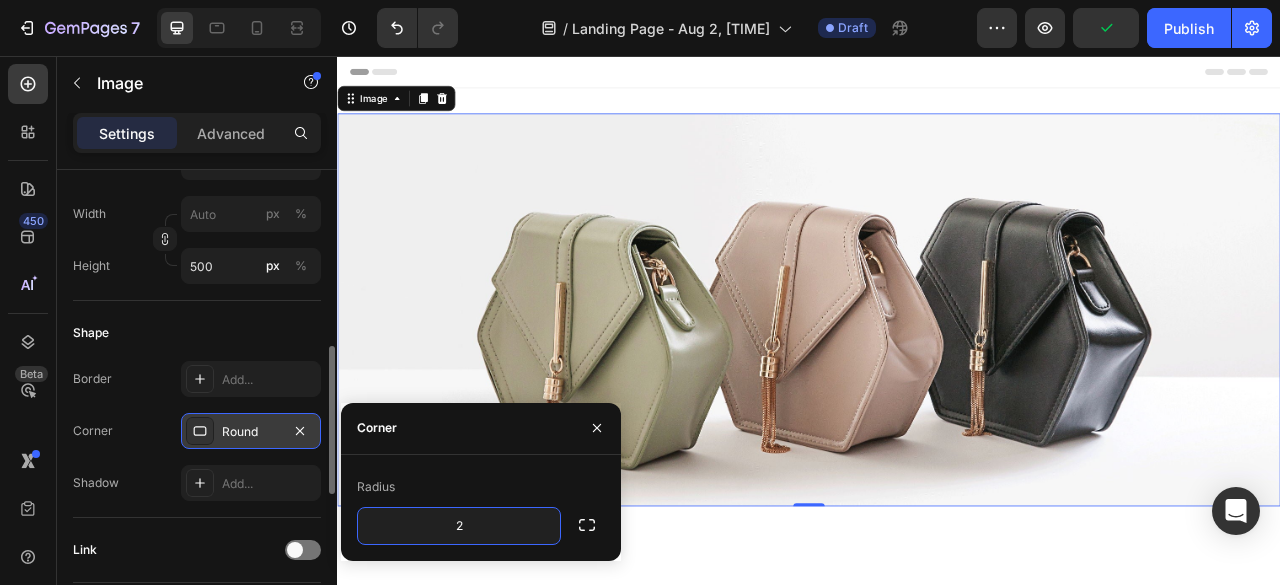 type on "20" 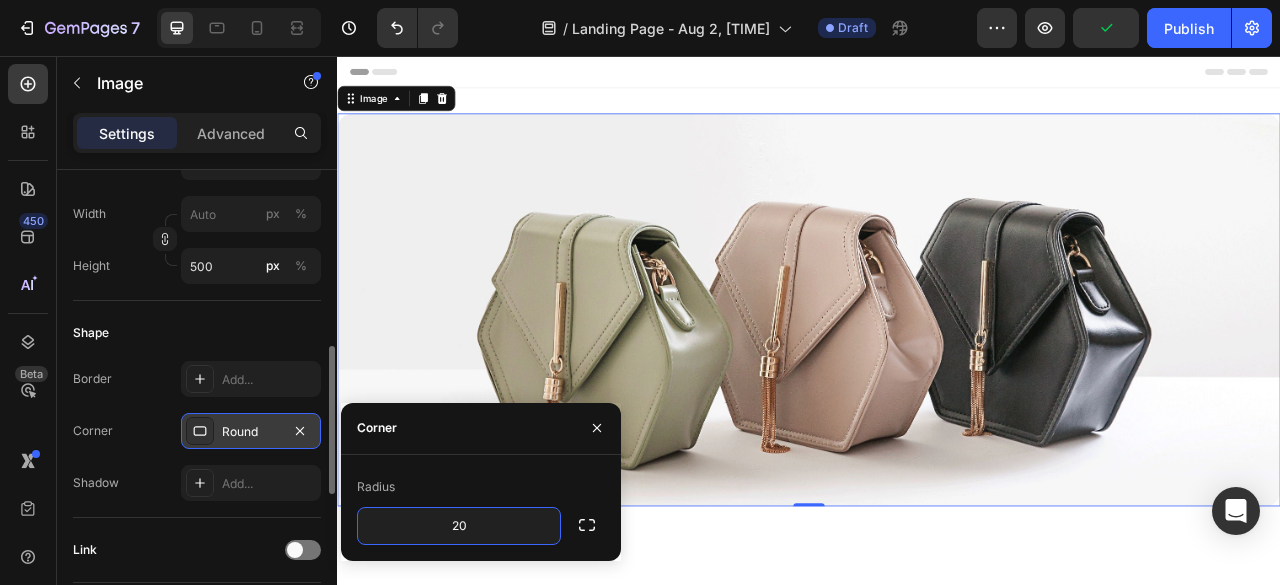 click at bounding box center (937, 1091) 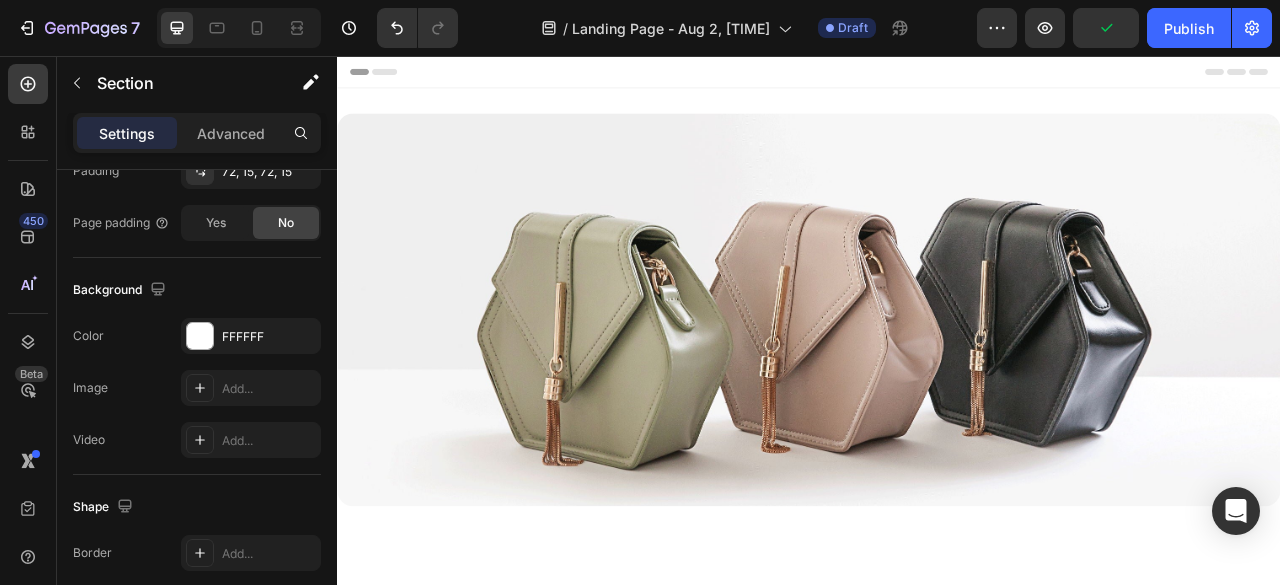 scroll, scrollTop: 0, scrollLeft: 0, axis: both 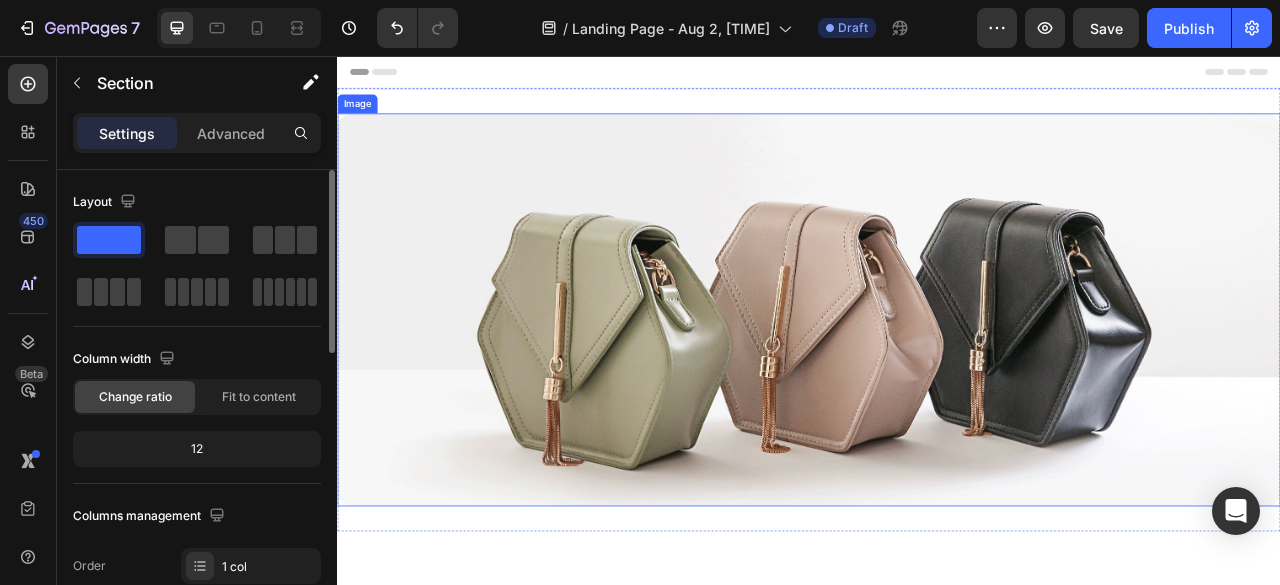 click at bounding box center (937, 379) 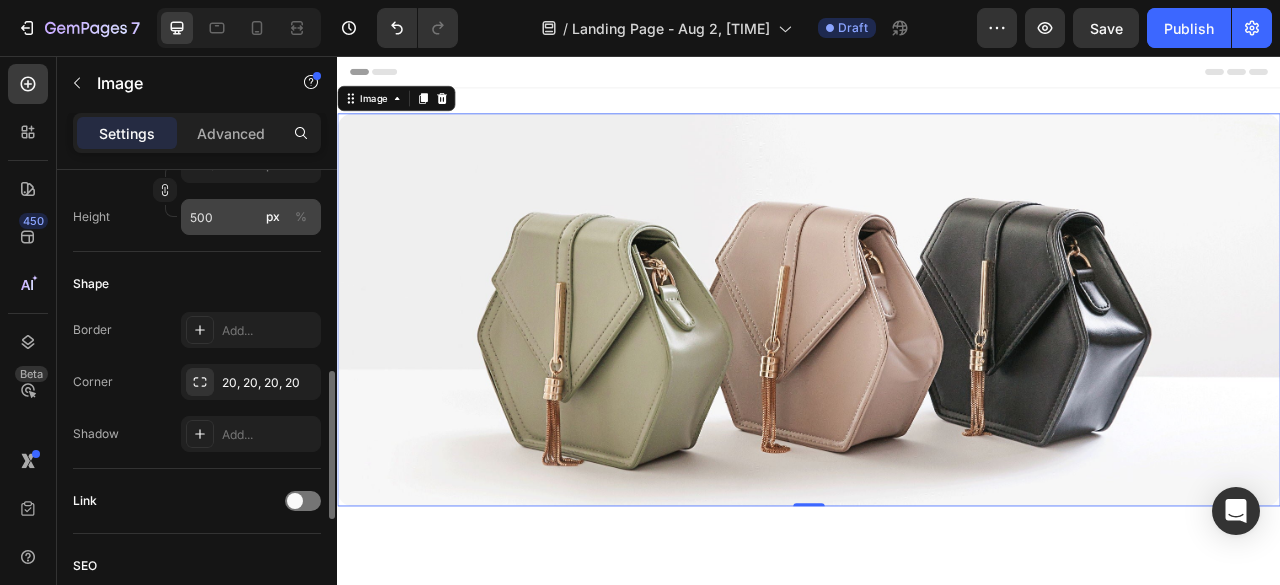 scroll, scrollTop: 620, scrollLeft: 0, axis: vertical 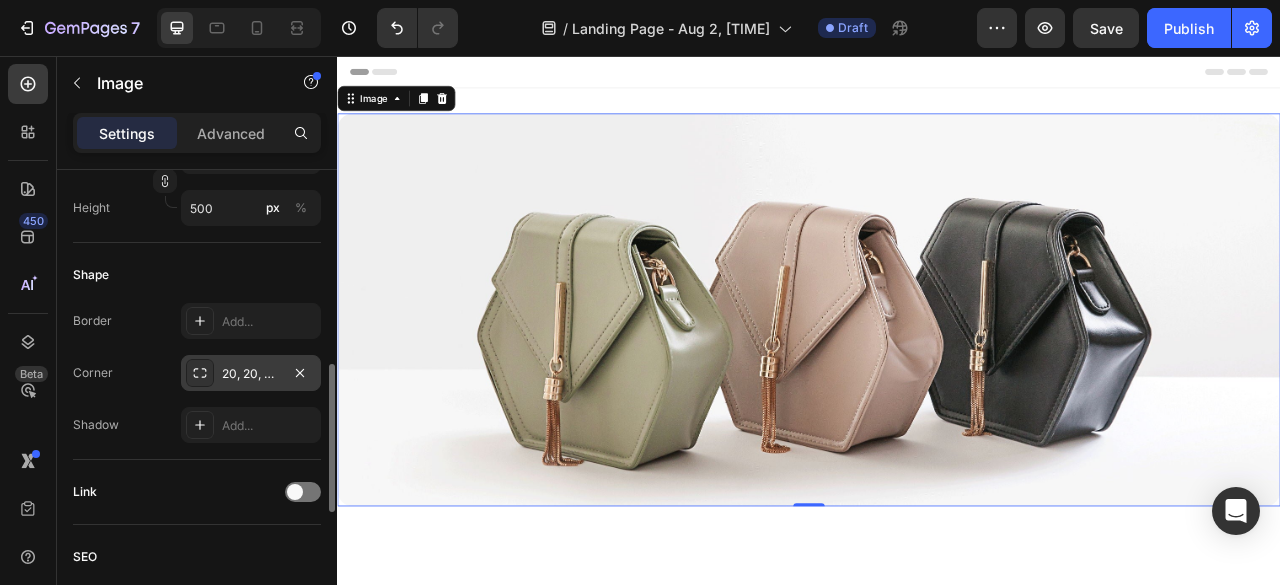 click on "20, 20, 20, 20" at bounding box center [251, 374] 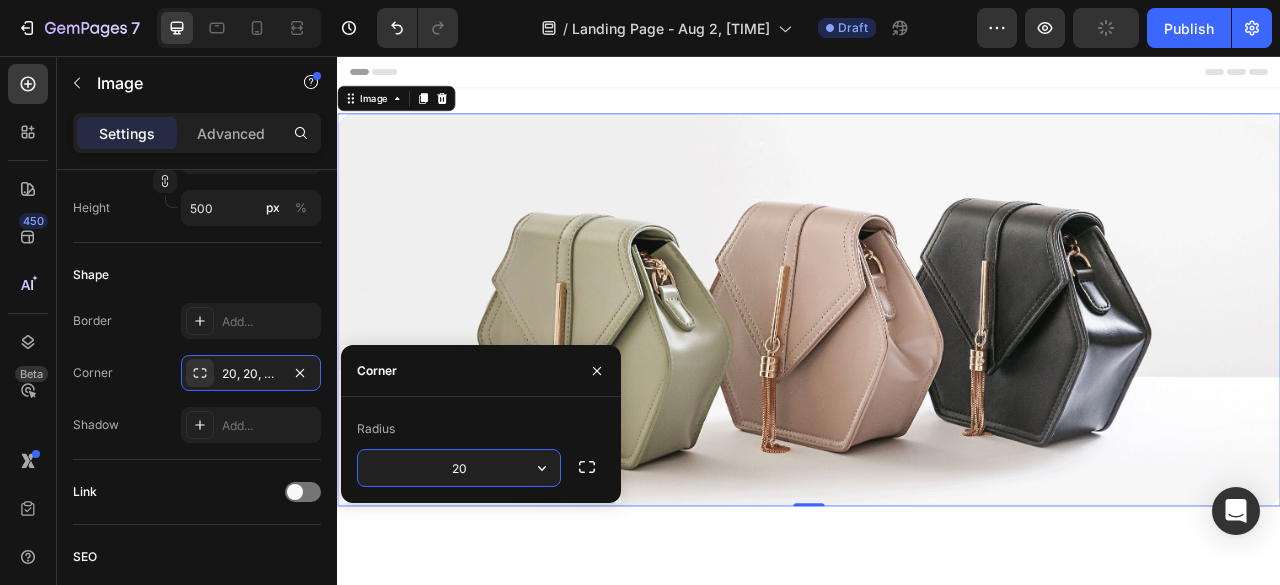 click on "20" at bounding box center (459, 468) 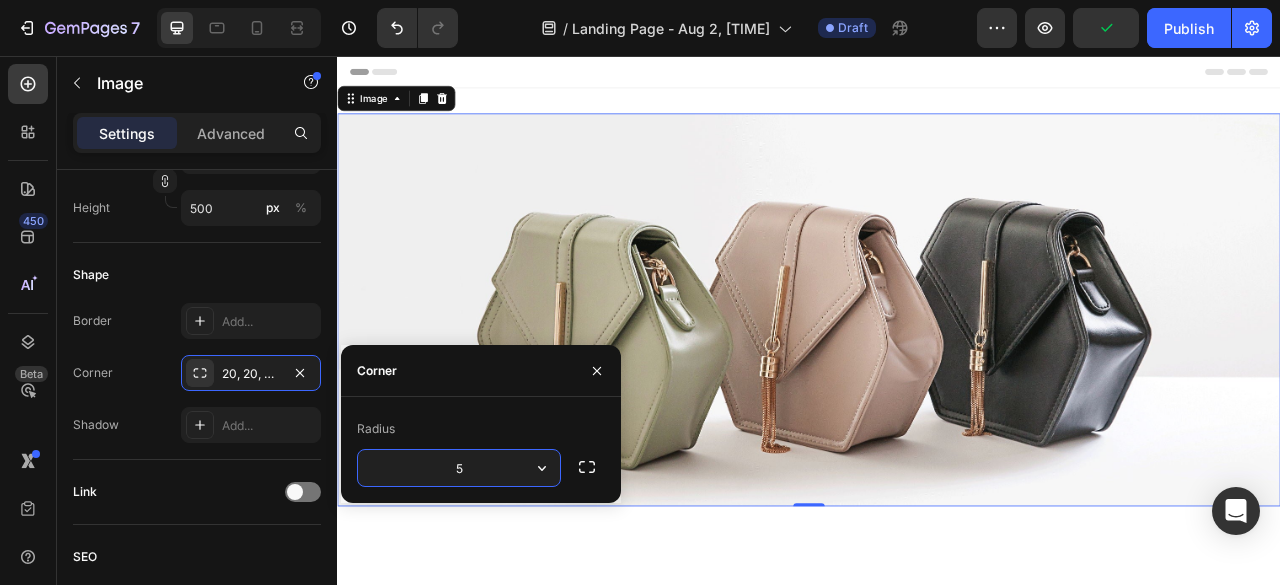 type on "50" 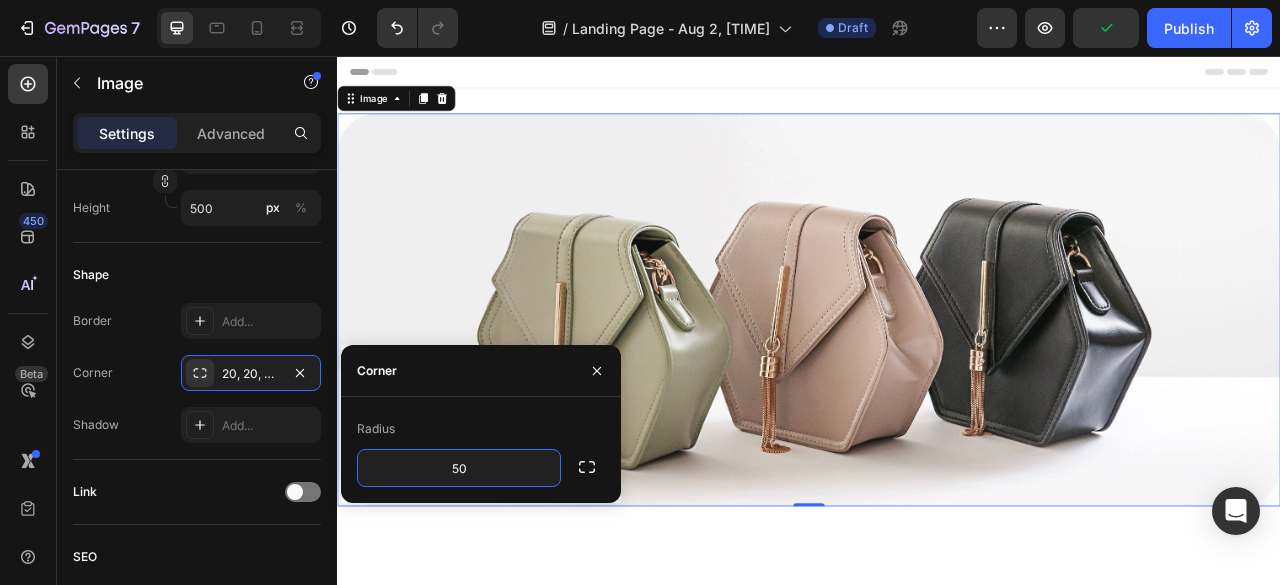 click at bounding box center [937, 1091] 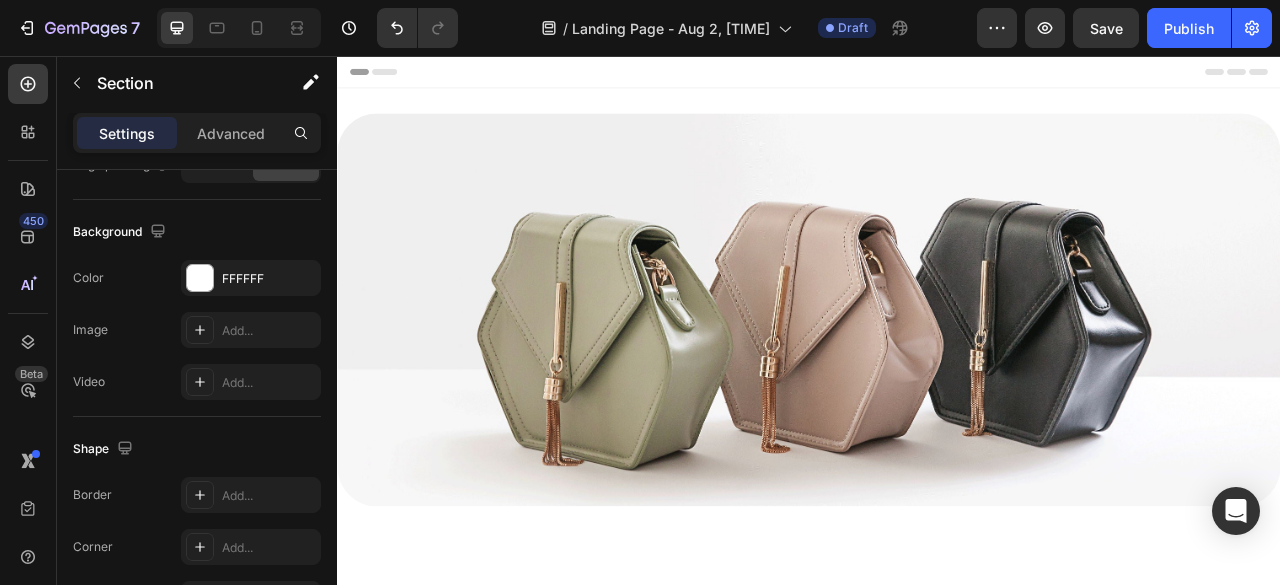 scroll, scrollTop: 0, scrollLeft: 0, axis: both 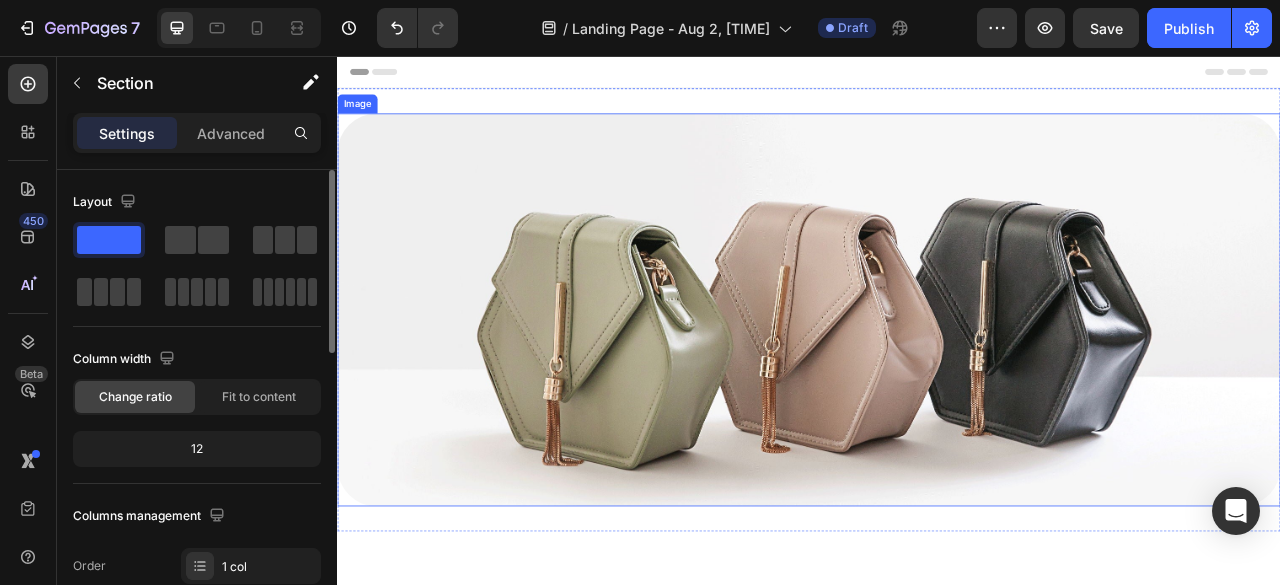 click at bounding box center [937, 379] 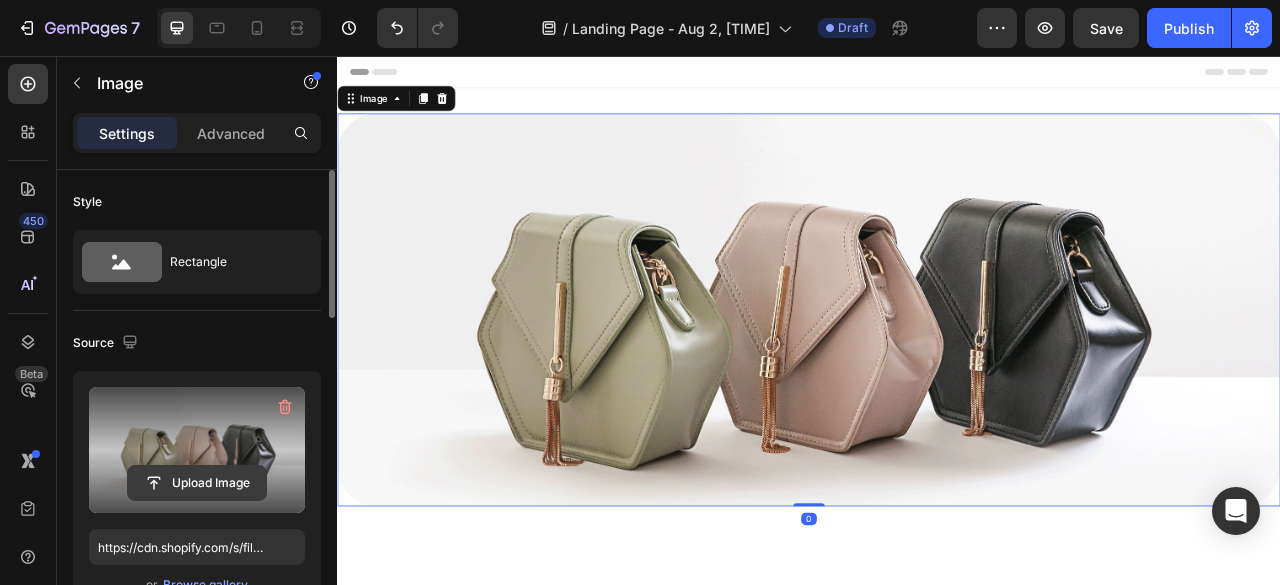 click 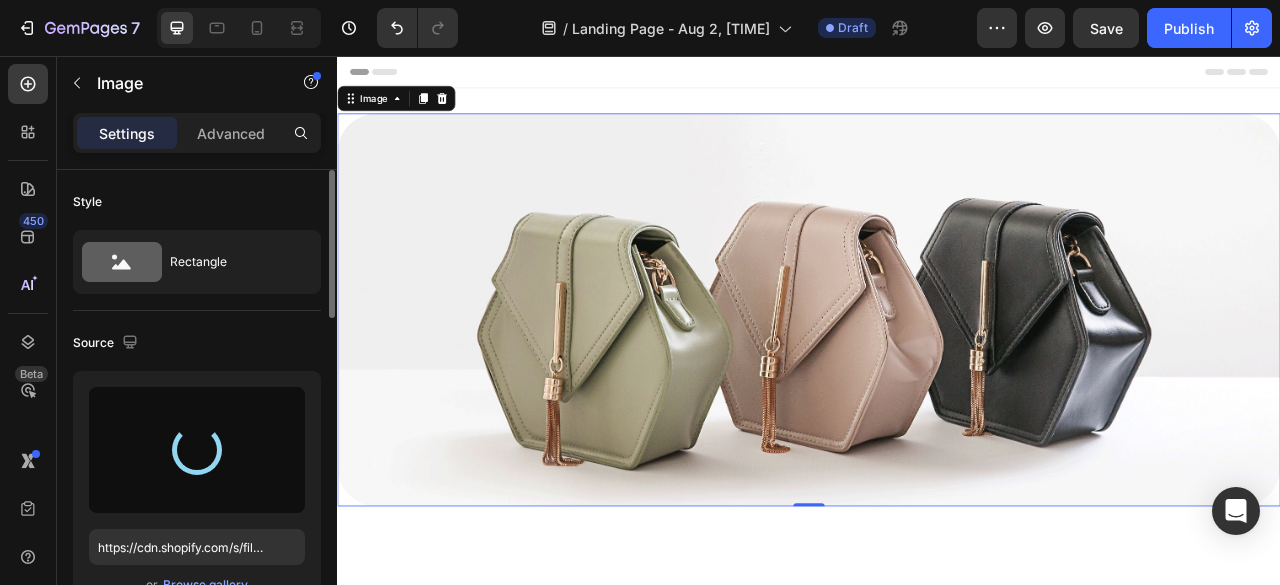 type on "https://cdn.shopify.com/s/files/1/0932/3128/4598/files/gempages_[UUID].jpg" 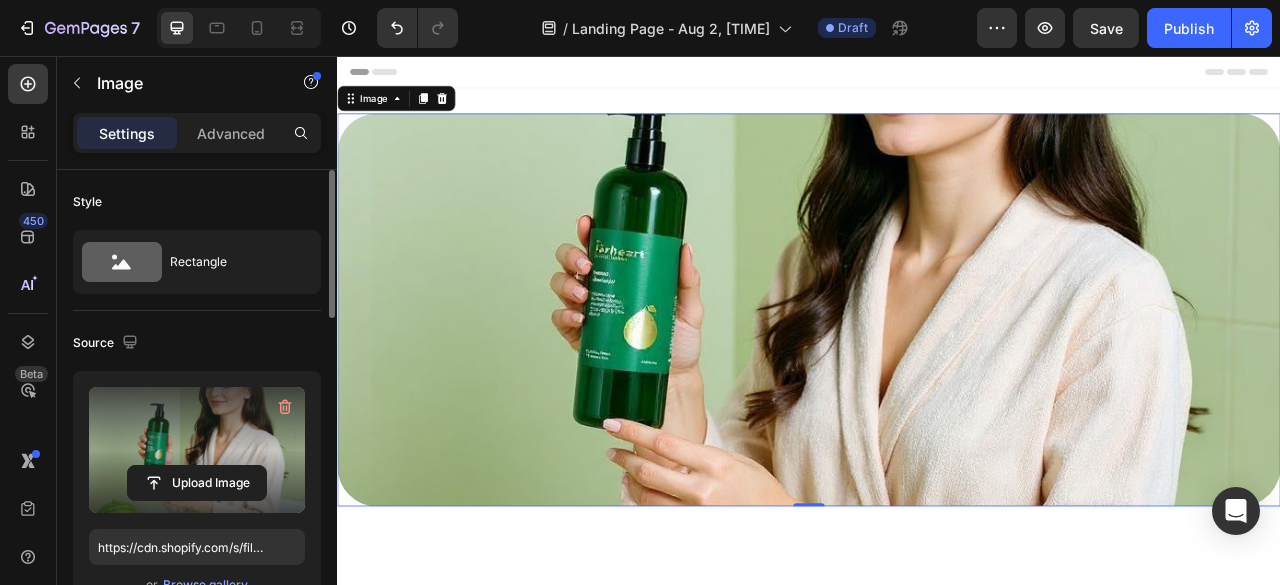 click at bounding box center (937, 379) 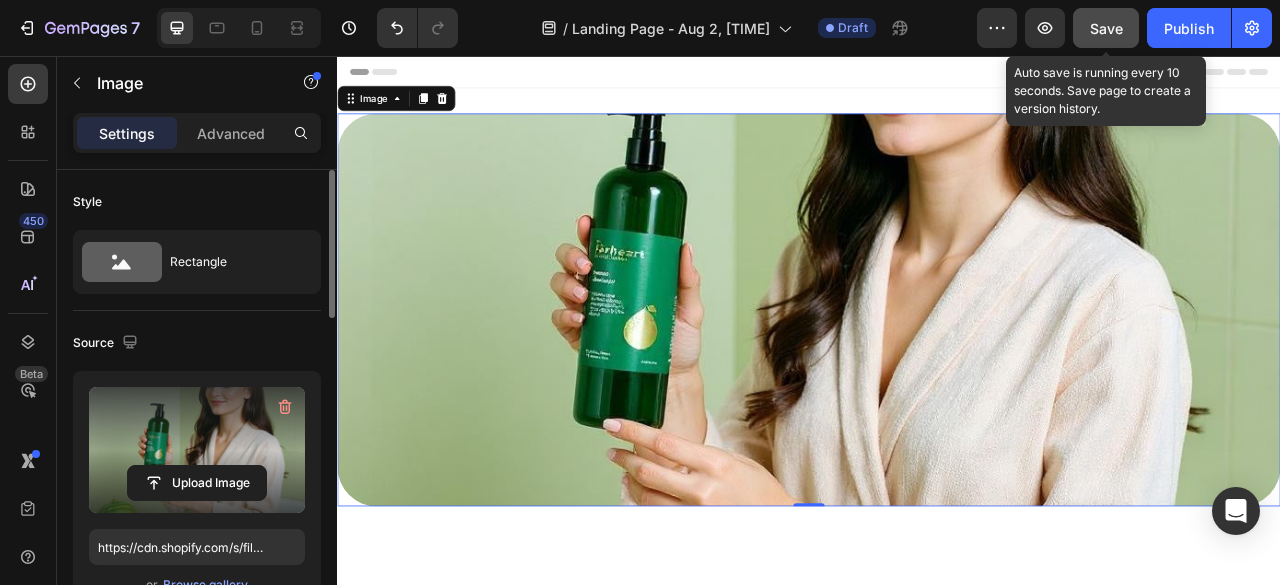 click on "Save" at bounding box center [1106, 28] 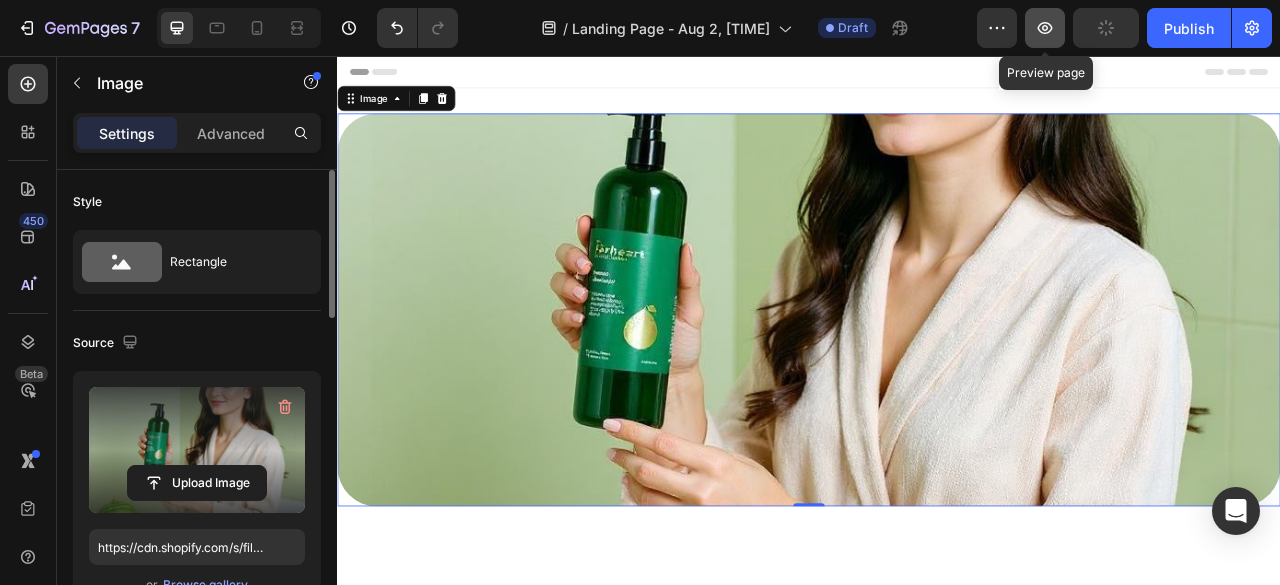 click 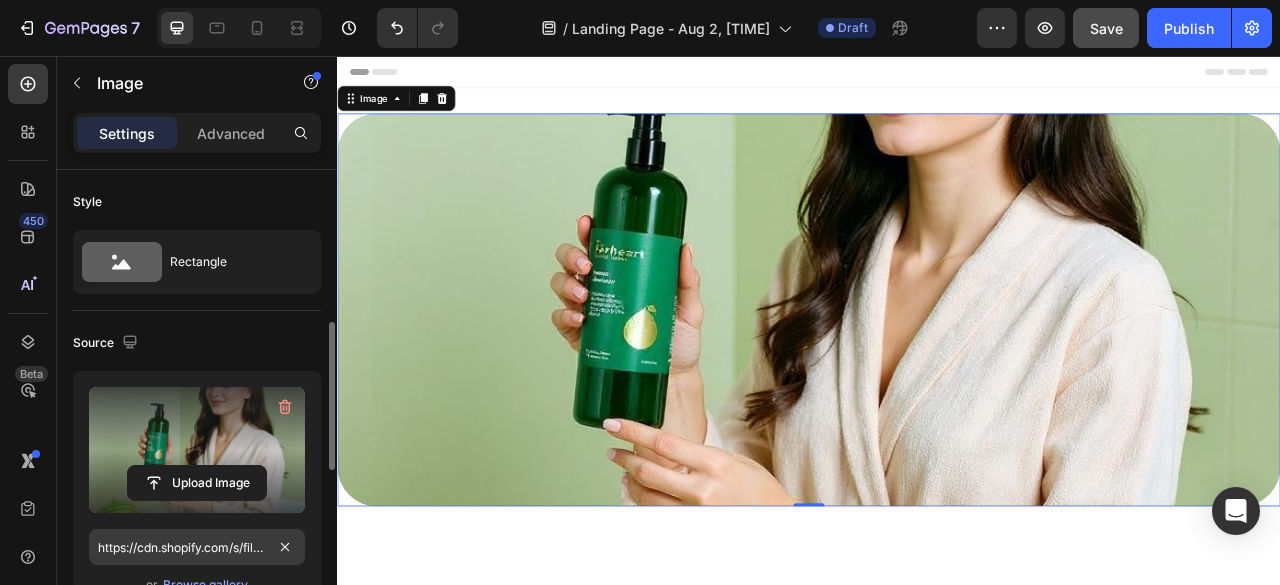 scroll, scrollTop: 116, scrollLeft: 0, axis: vertical 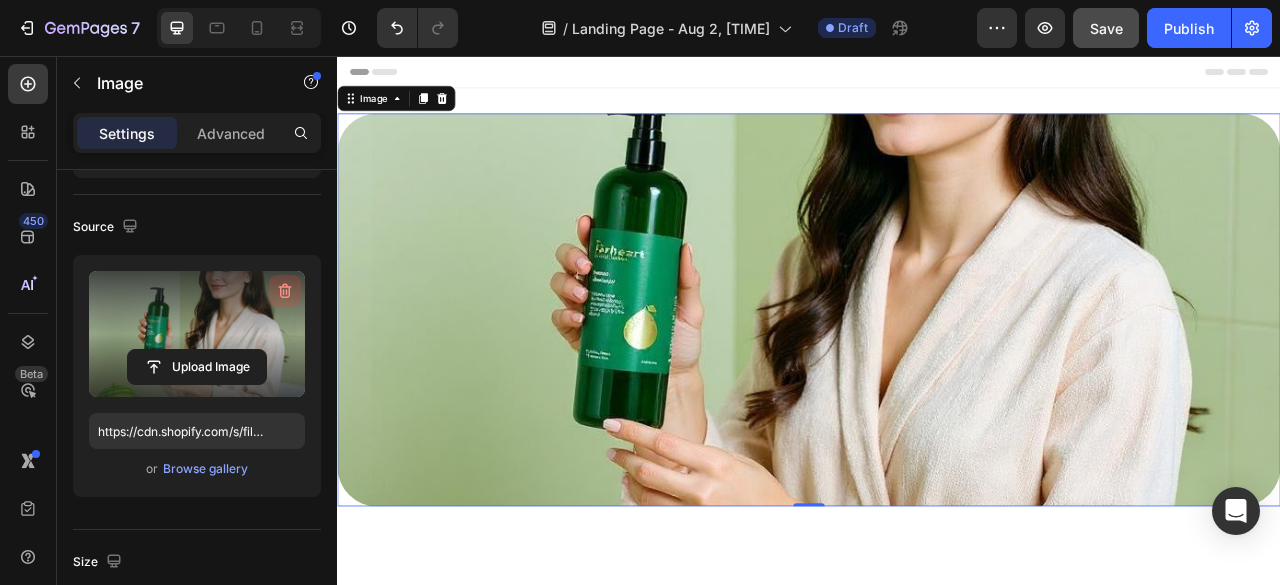 click 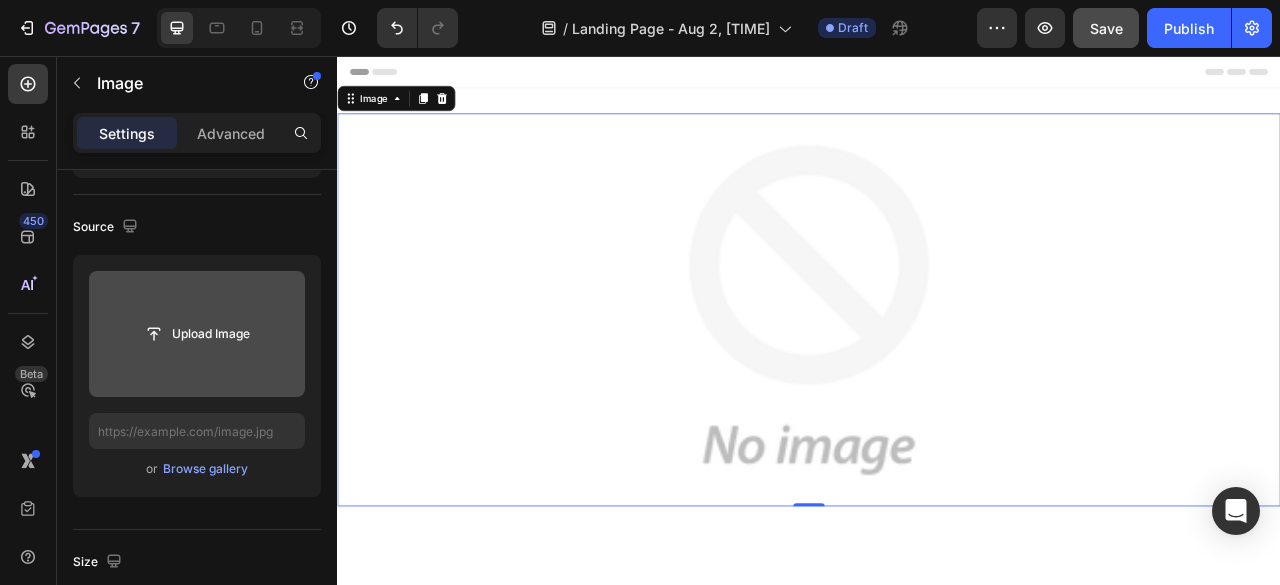 click at bounding box center [197, 334] 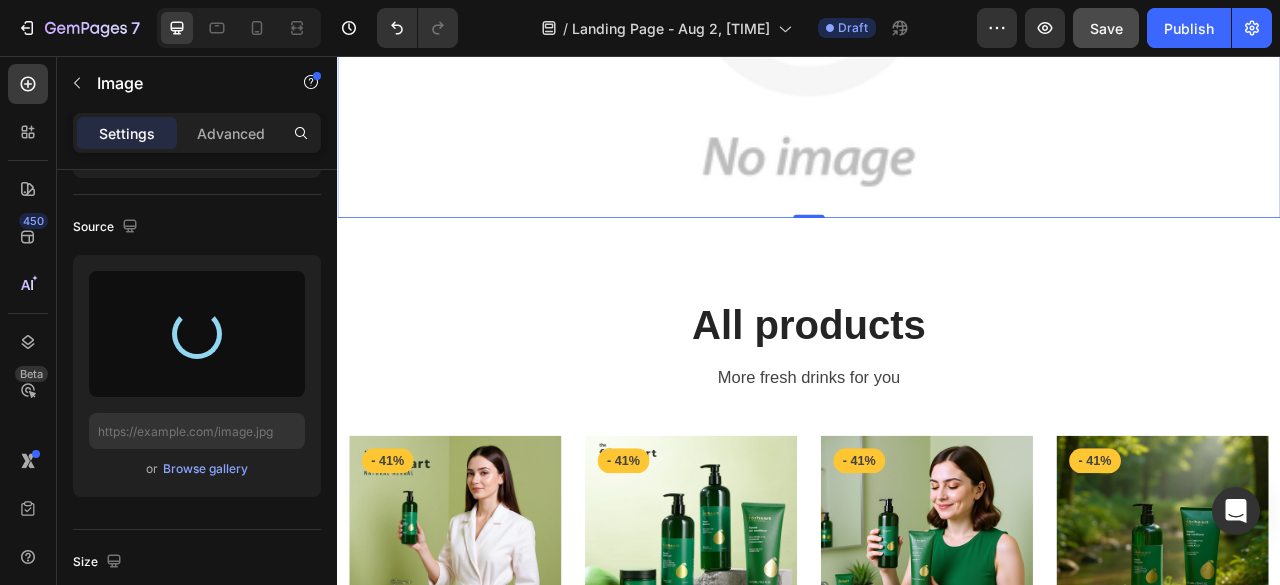 scroll, scrollTop: 380, scrollLeft: 0, axis: vertical 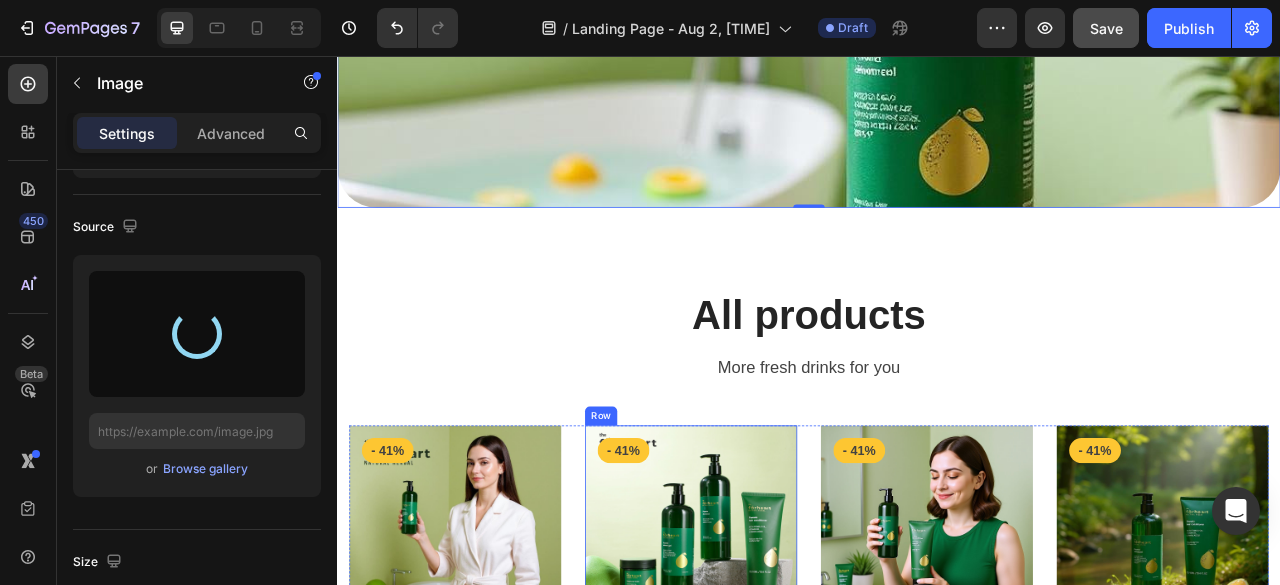 type on "https://cdn.shopify.com/s/files/1/0932/3128/4598/files/gempages_[UUID].jpg" 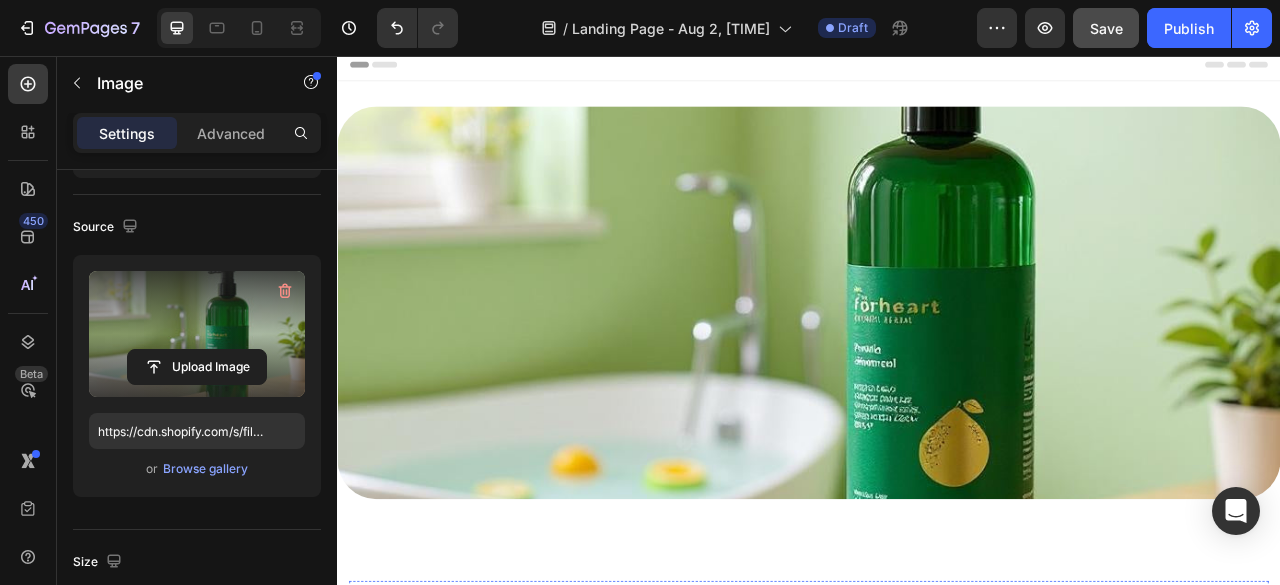 scroll, scrollTop: 0, scrollLeft: 0, axis: both 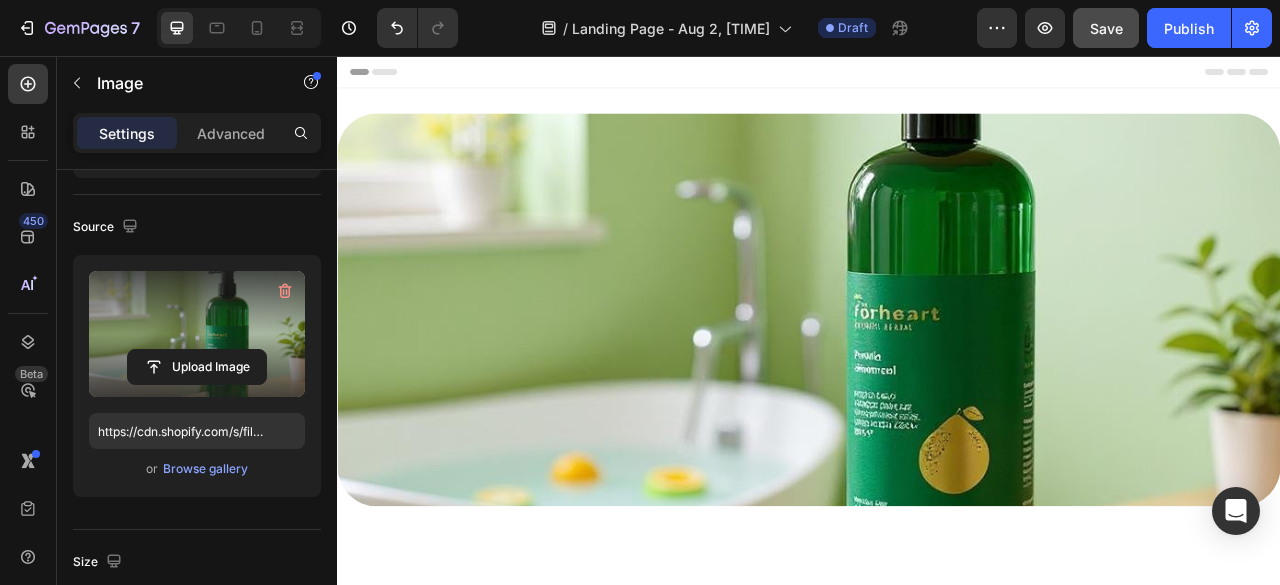 click at bounding box center (937, 379) 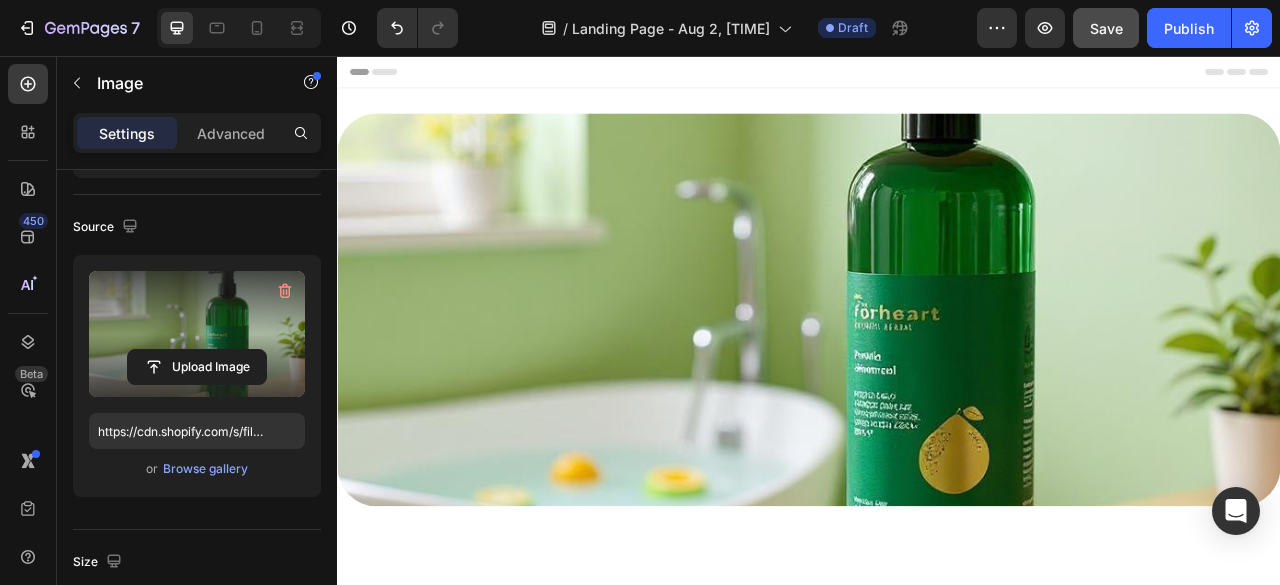 click at bounding box center [197, 334] 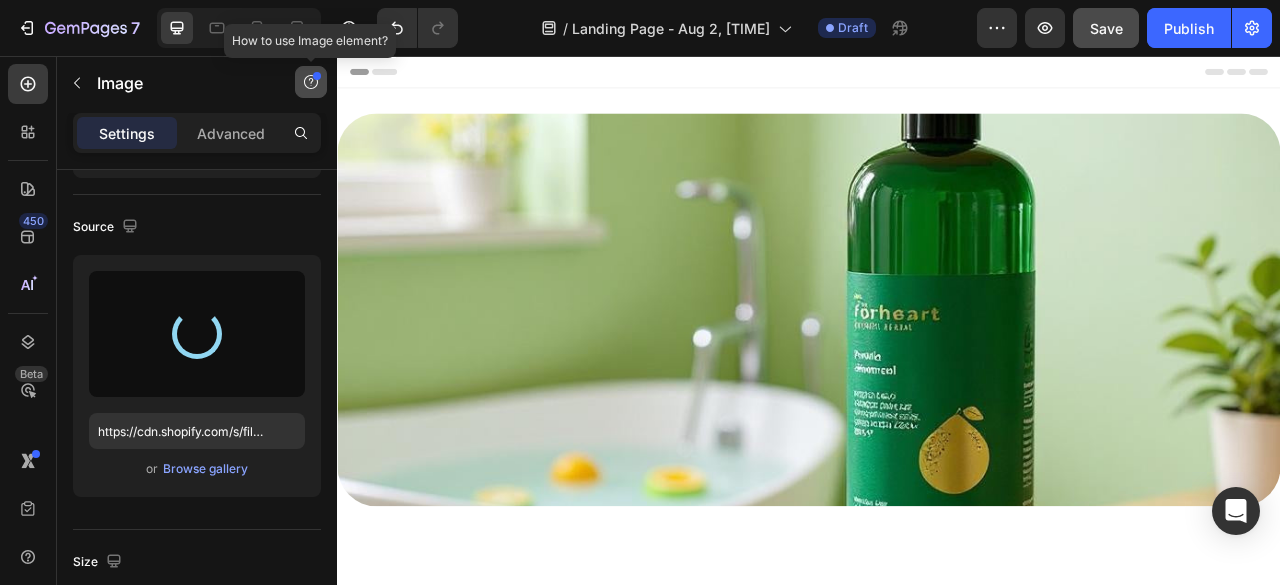click 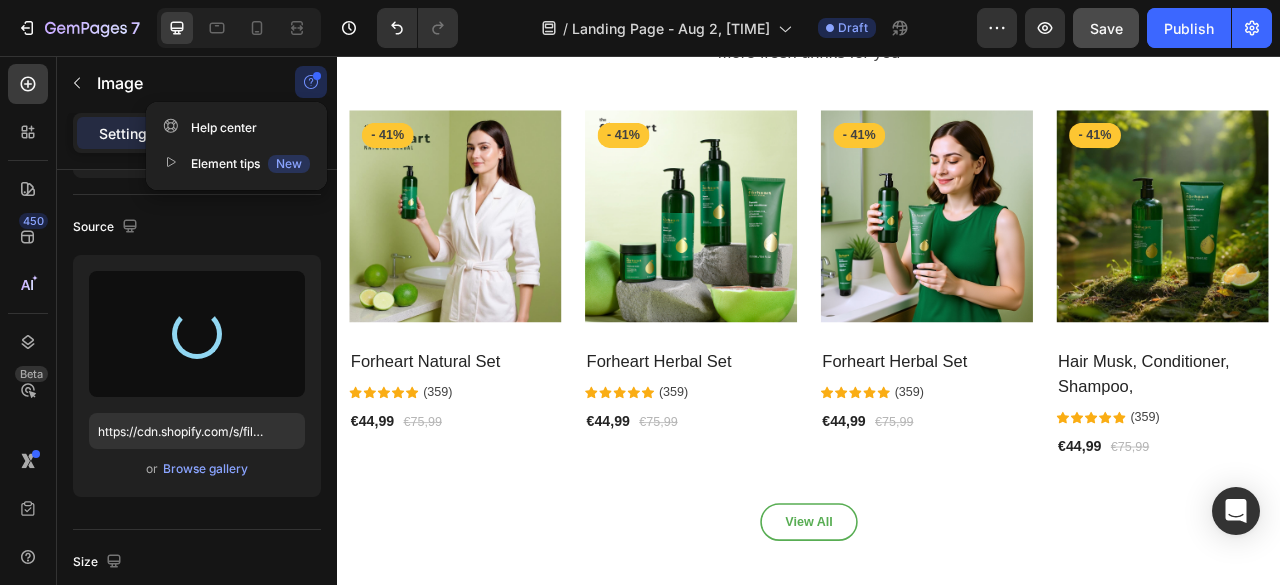 scroll, scrollTop: 789, scrollLeft: 0, axis: vertical 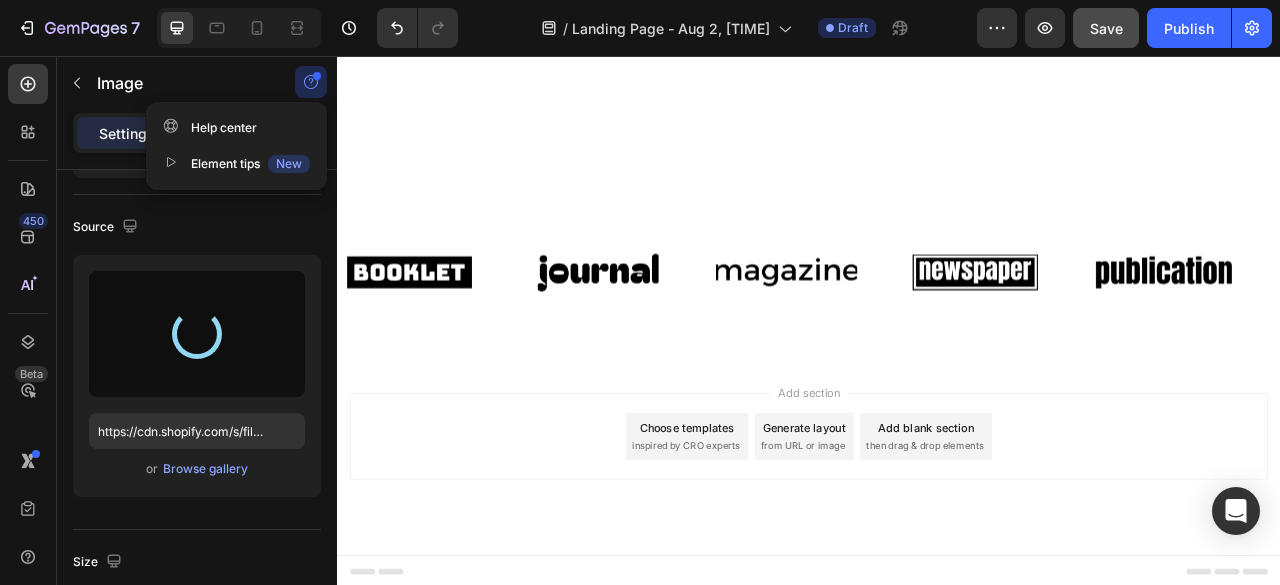 click on "Add section Choose templates inspired by CRO experts Generate layout from URL or image Add blank section then drag & drop elements" at bounding box center (937, 540) 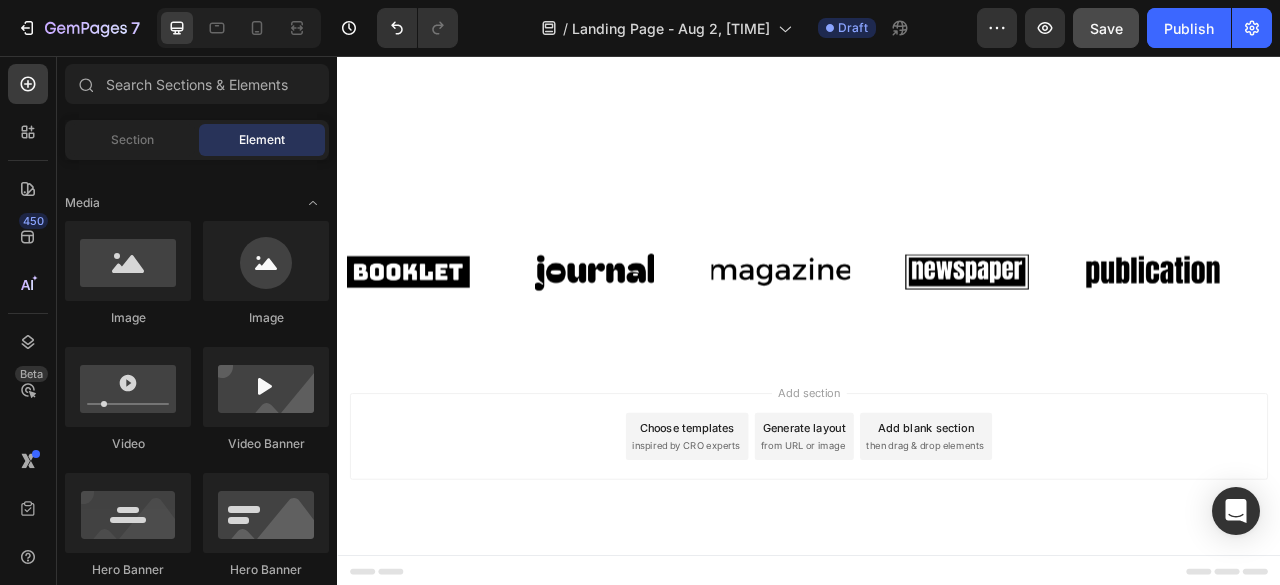 drag, startPoint x: 542, startPoint y: 511, endPoint x: 429, endPoint y: 439, distance: 133.9888 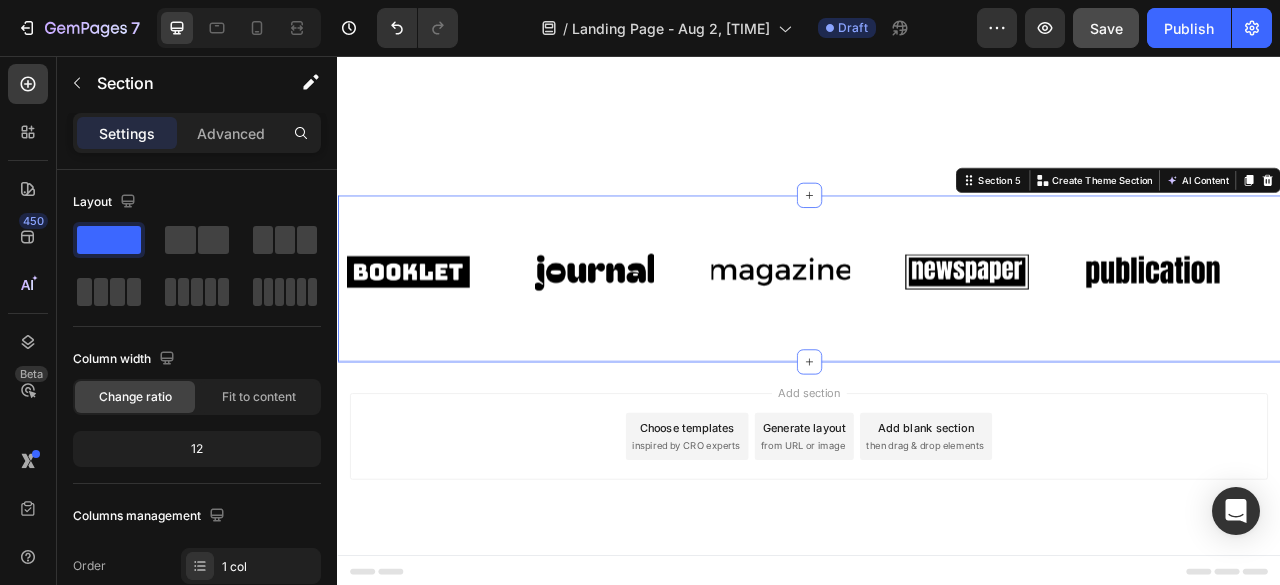 click on "Add section Choose templates inspired by CRO experts Generate layout from URL or image Add blank section then drag & drop elements" at bounding box center [937, 540] 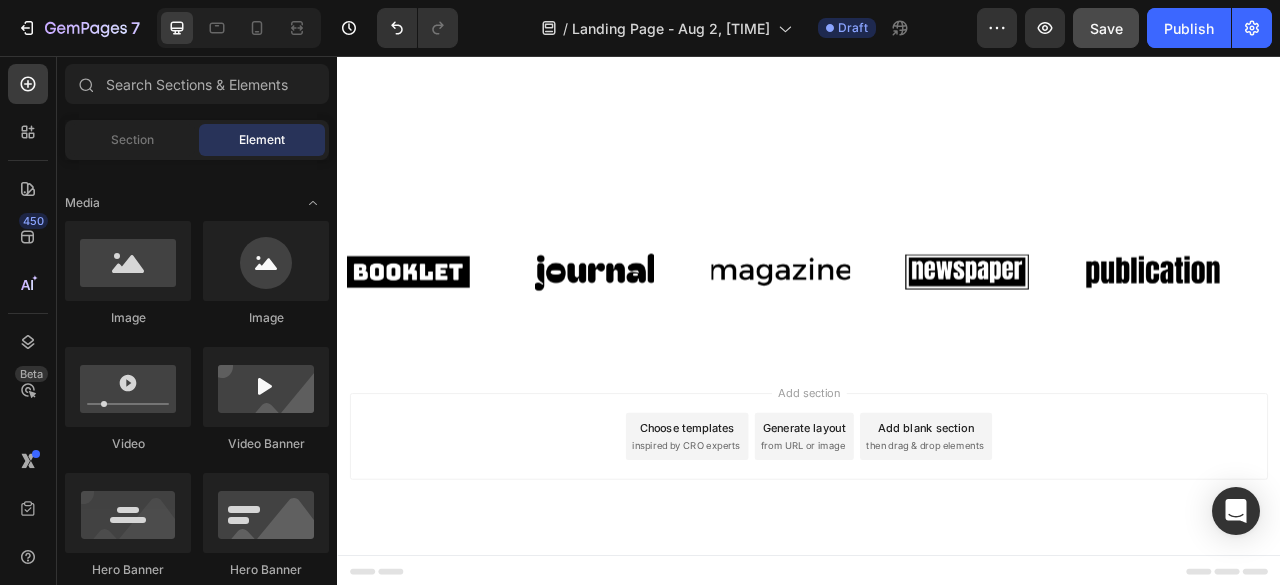 click on "Add section Choose templates inspired by CRO experts Generate layout from URL or image Add blank section then drag & drop elements" at bounding box center [937, 540] 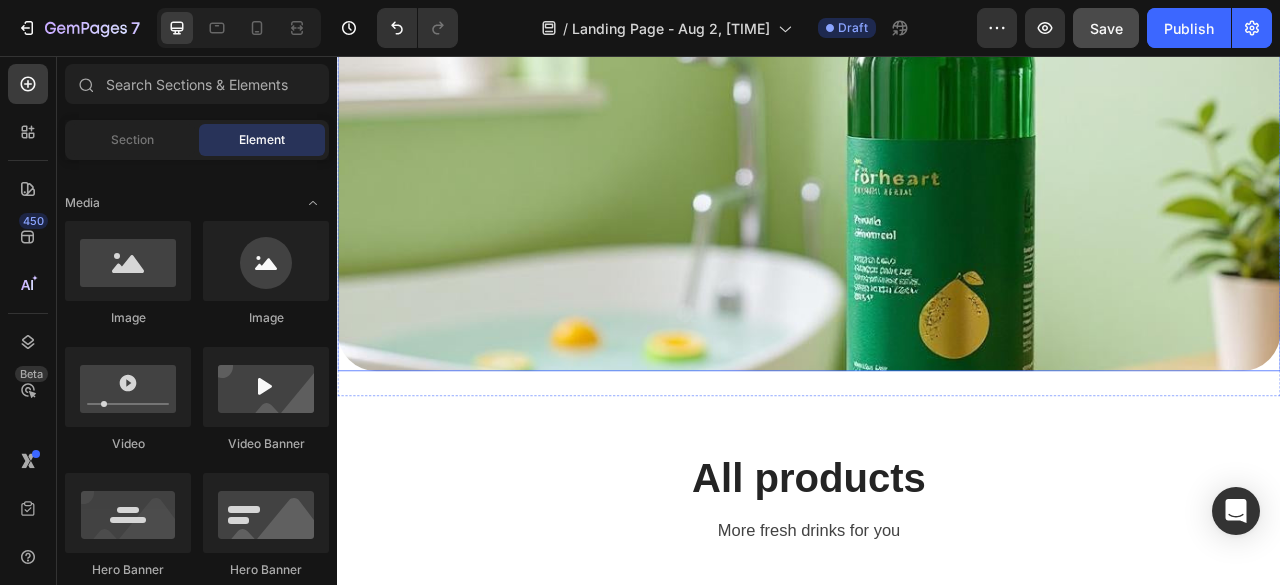 scroll, scrollTop: 0, scrollLeft: 0, axis: both 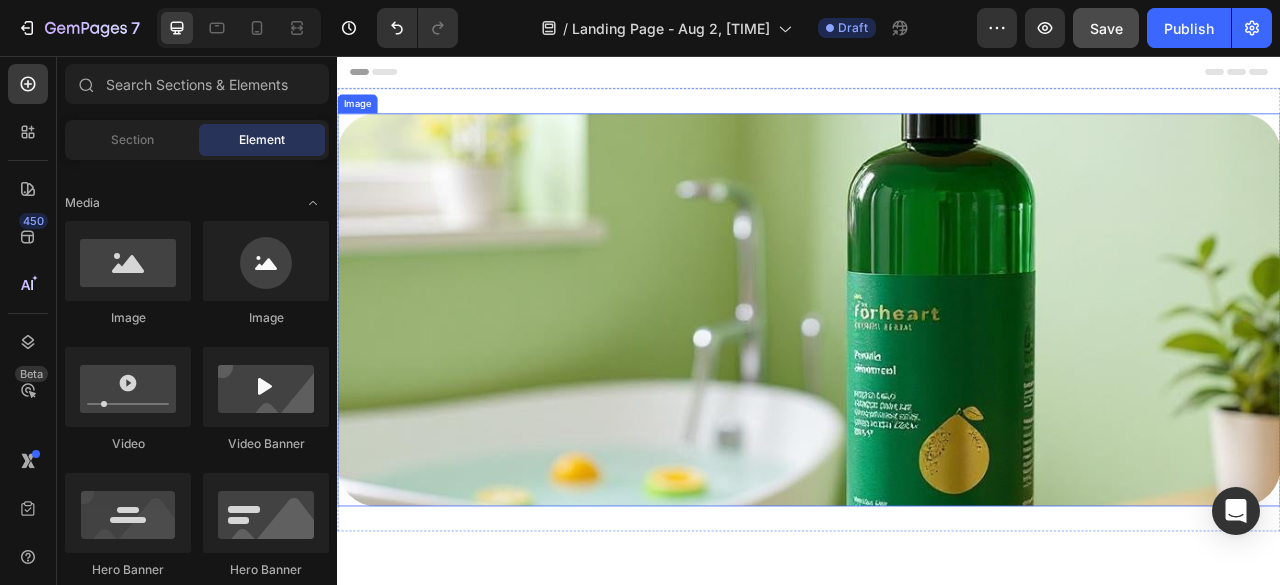 click at bounding box center (937, 379) 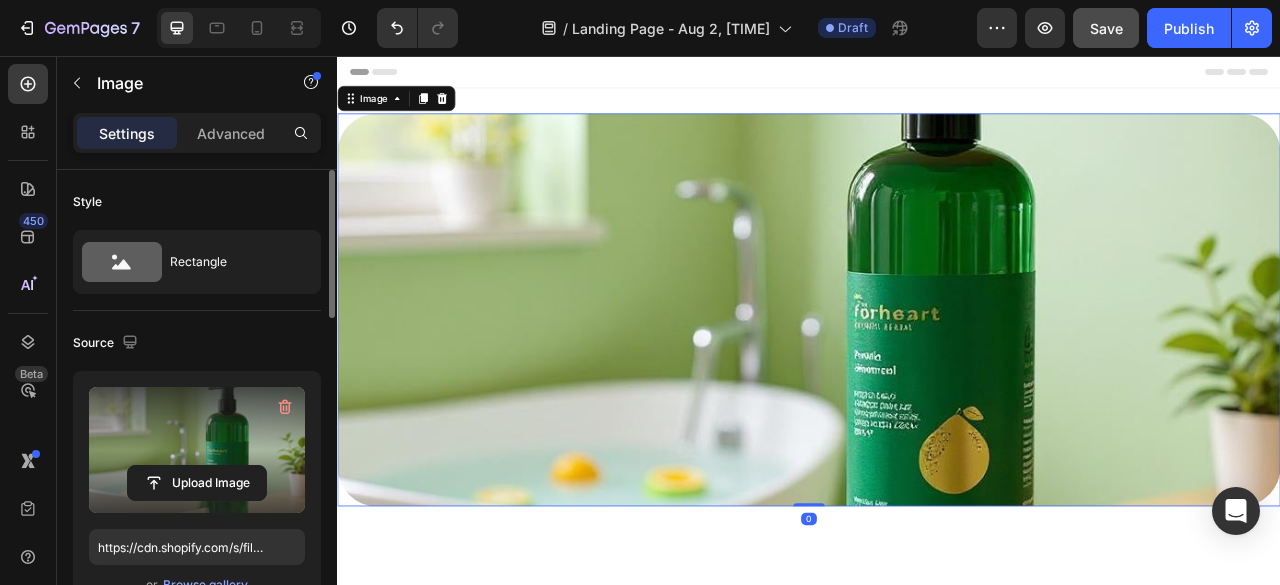 click at bounding box center (197, 450) 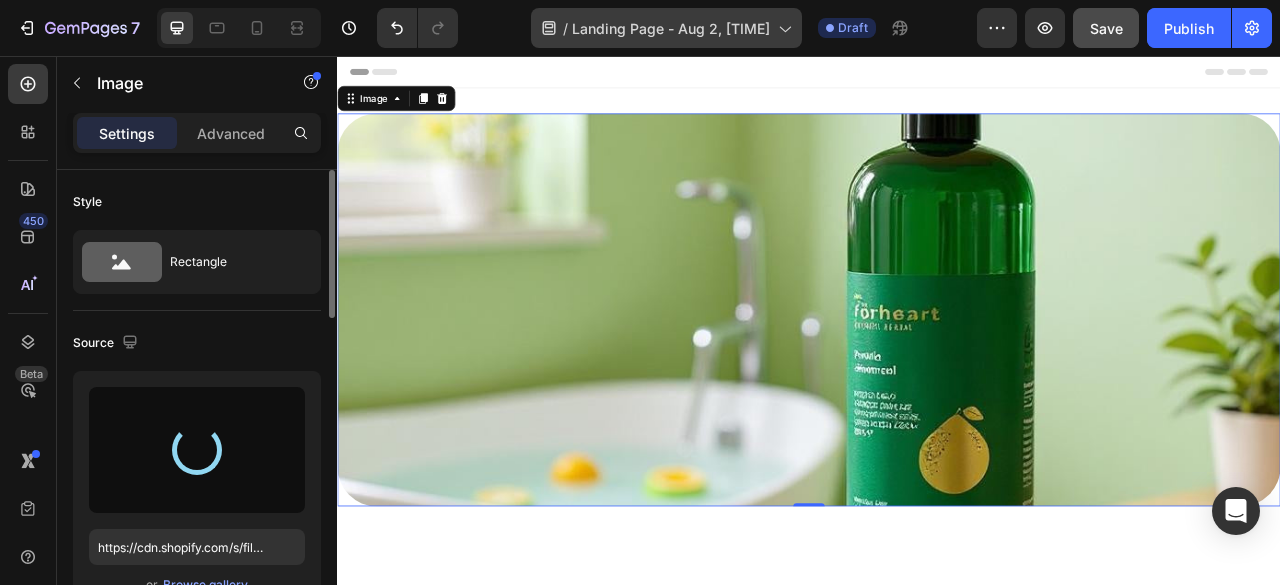 type on "https://cdn.shopify.com/s/files/1/0932/3128/4598/files/gempages_[UUID].jpg" 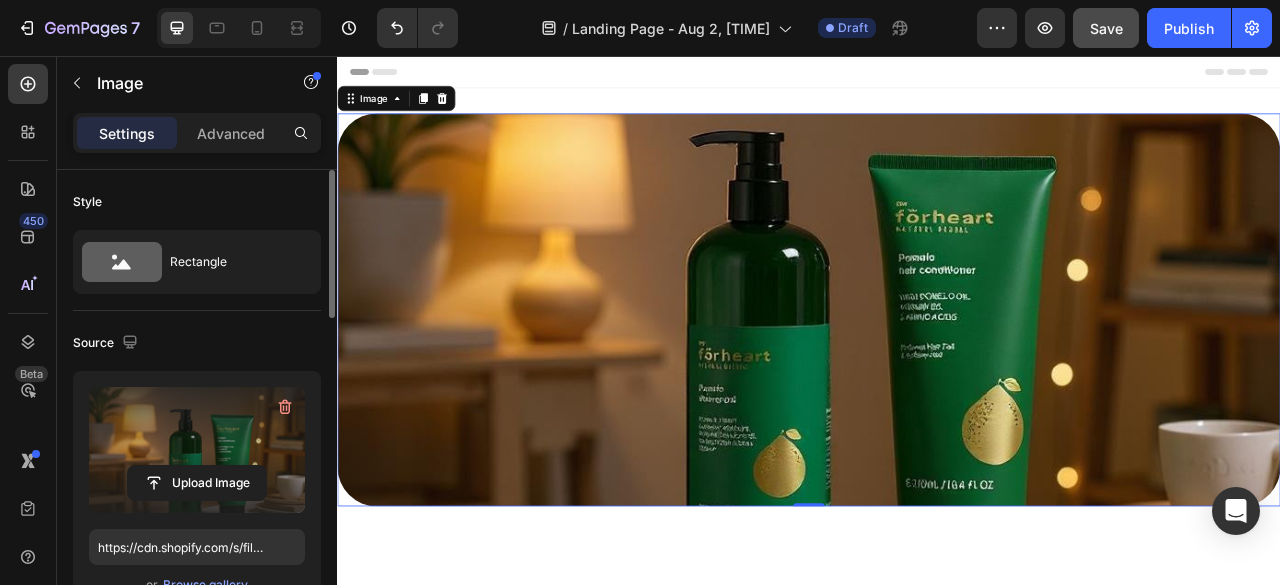 click at bounding box center (937, 379) 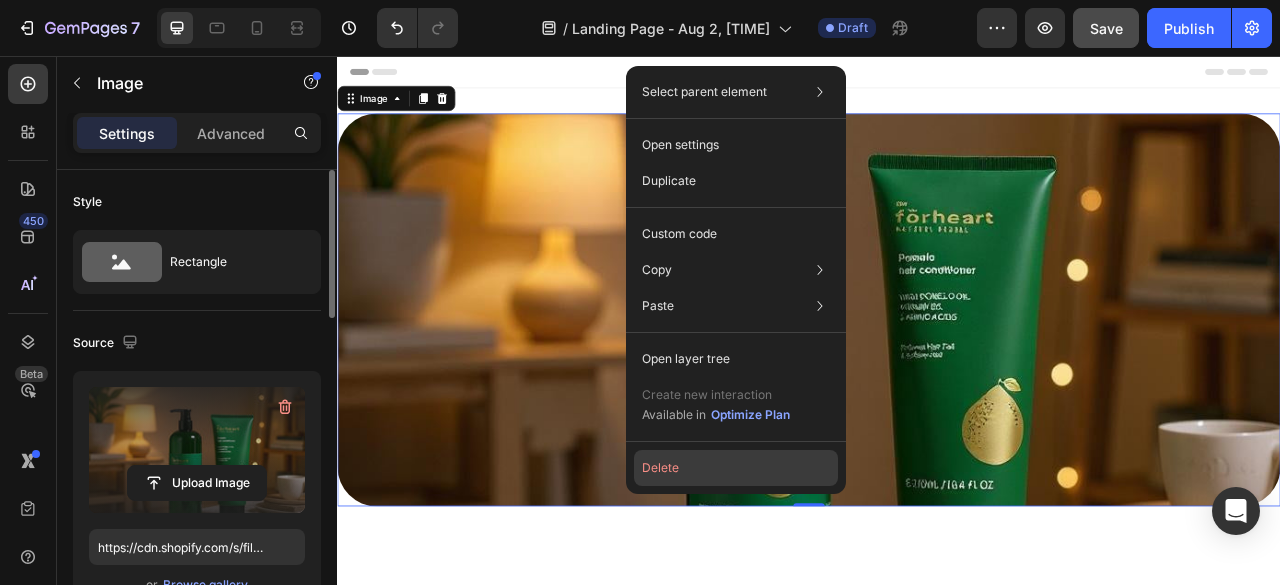click on "Delete" 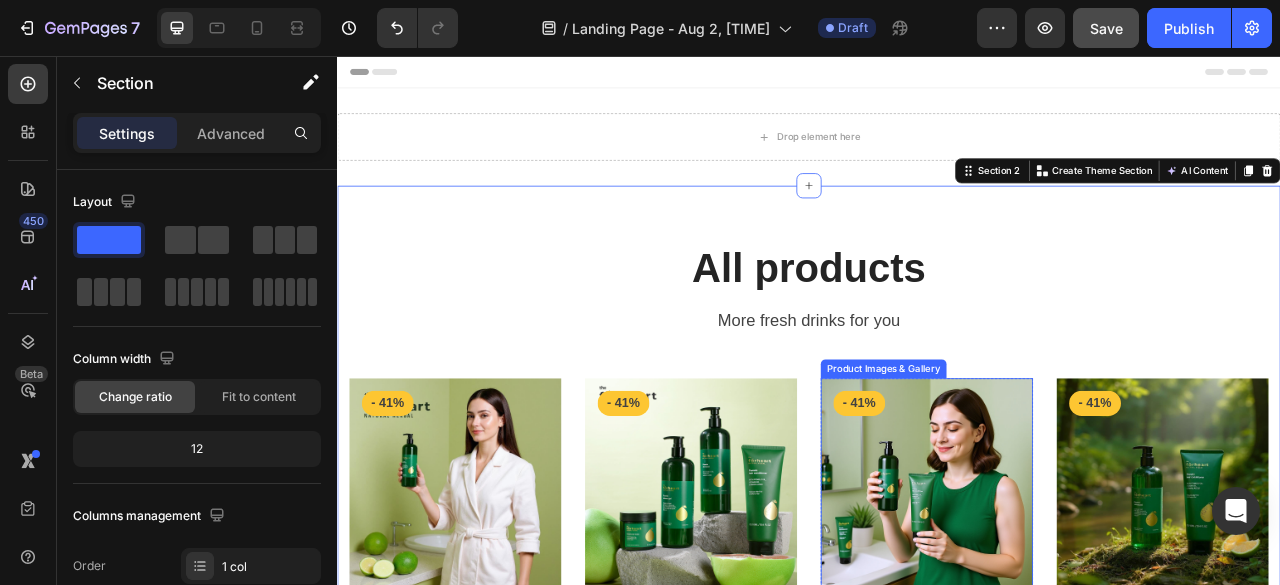 click on "Drop element here" at bounding box center [937, 159] 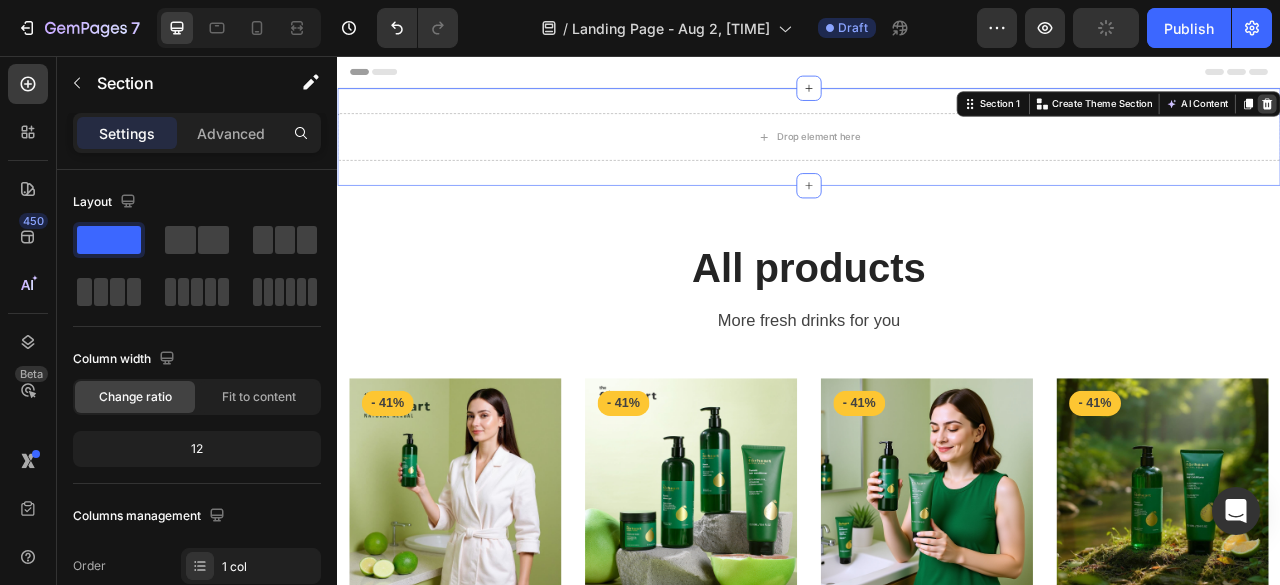 click 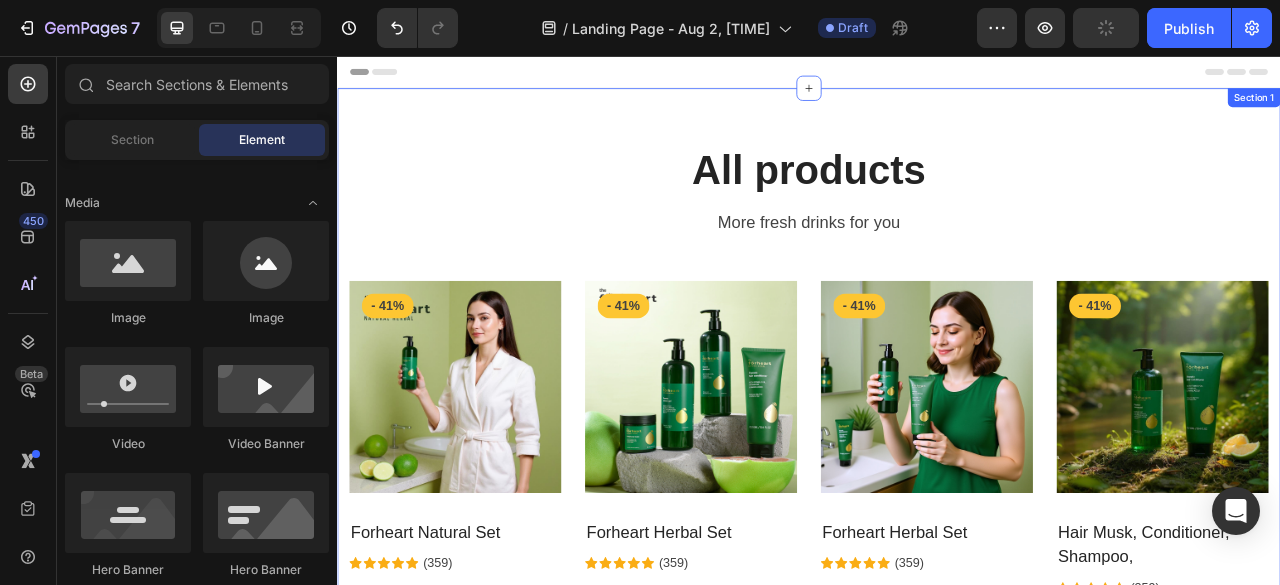 click on "All products Heading More fresh drinks for you Text block Row Product Images & Gallery - 41% Product Badge Row Forheart Natural Set (P) Title                Icon                Icon                Icon                Icon                Icon Icon List Hoz (359) Text block Row €44,99 (P) Price (P) Price €75,99 (P) Price (P) Price Row Row Product List Product Images & Gallery - 41% Product Badge Row Forheart Herbal Set (P) Title                Icon                Icon                Icon                Icon                Icon Icon List Hoz (359) Text block Row €44,99 (P) Price (P) Price €75,99 (P) Price (P) Price Row Row Product List Product Images & Gallery - 41% Product Badge Row Forheart Herbal Set (P) Title                Icon                Icon                Icon                Icon                Icon Icon List Hoz (359) Text block Row €44,99 (P) Price (P) Price €75,99 (P) Price (P) Price Row Row Product List Product Images & Gallery - 41% Product Badge Row Hair Musk, Conditioner, Shampoo," at bounding box center [937, 529] 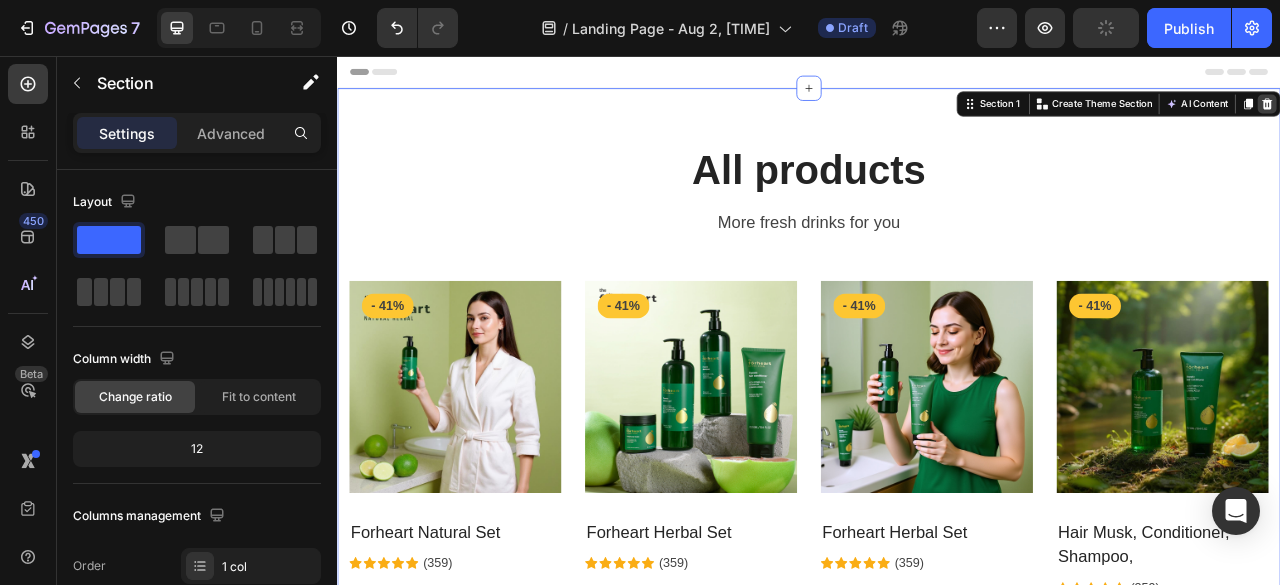 click 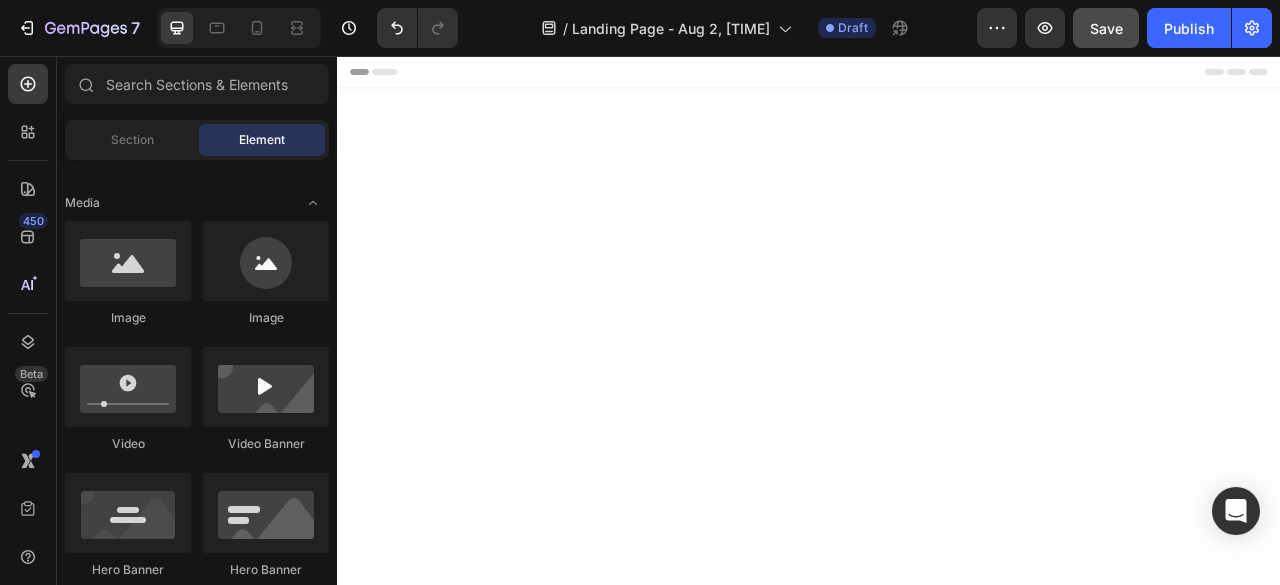 click at bounding box center (937, 1142) 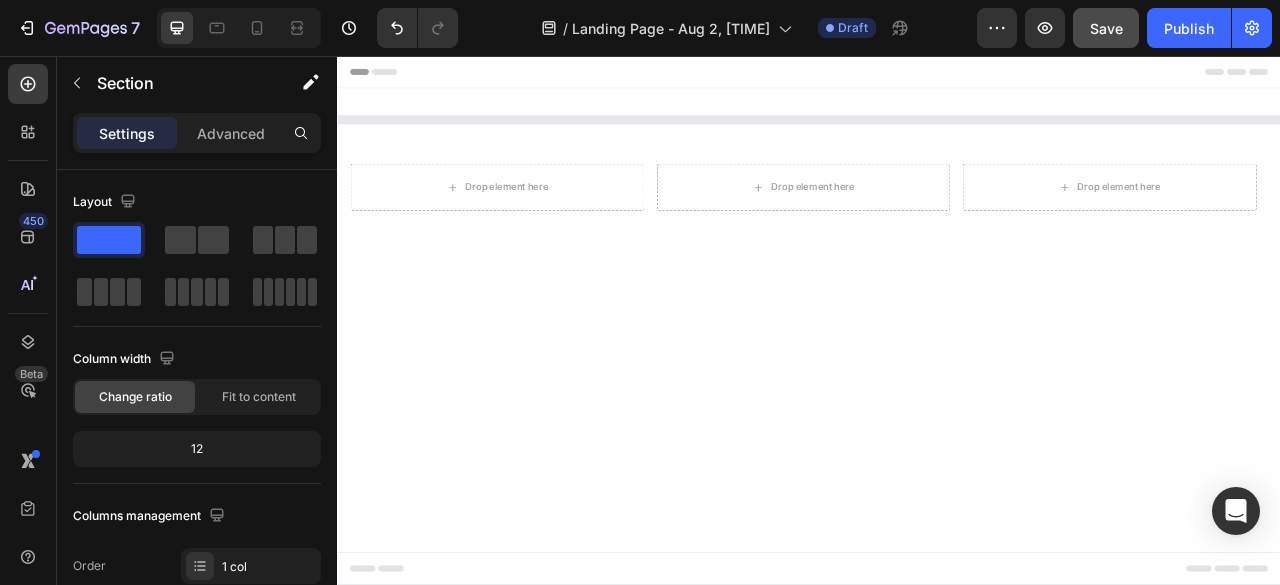 scroll, scrollTop: 404, scrollLeft: 0, axis: vertical 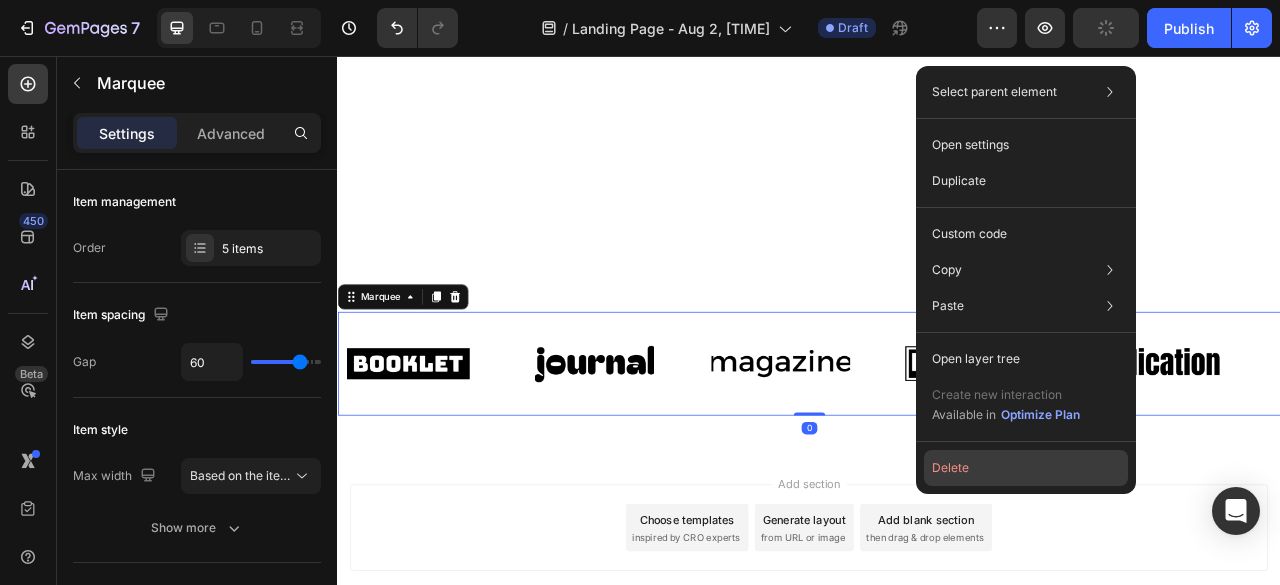 click on "Delete" 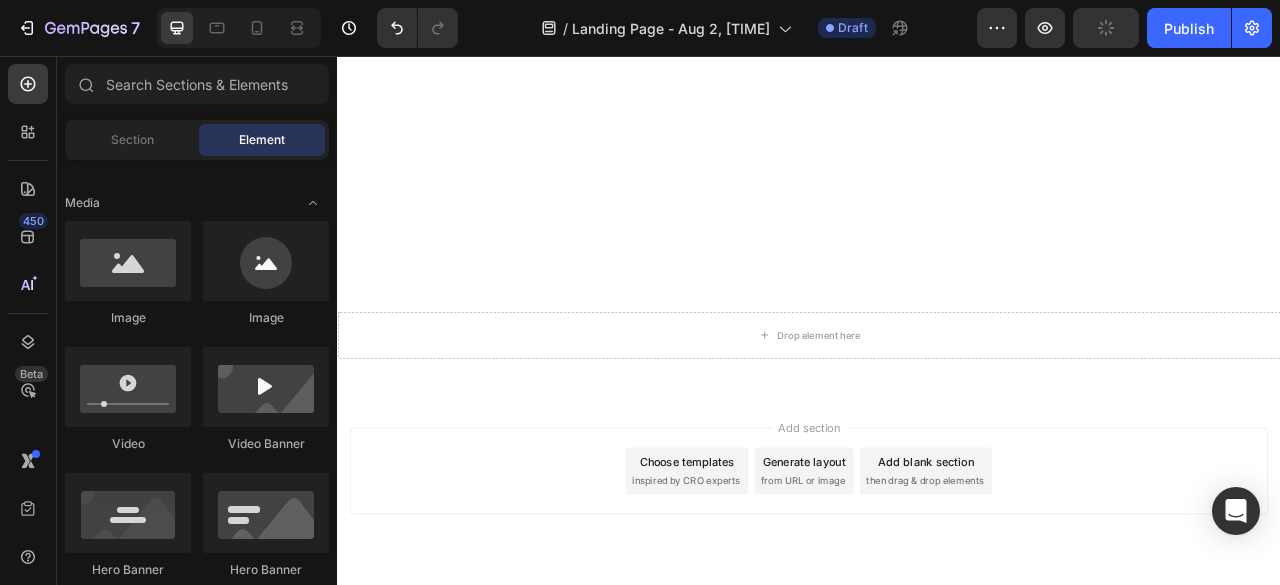 drag, startPoint x: 1102, startPoint y: 520, endPoint x: 1204, endPoint y: 567, distance: 112.30761 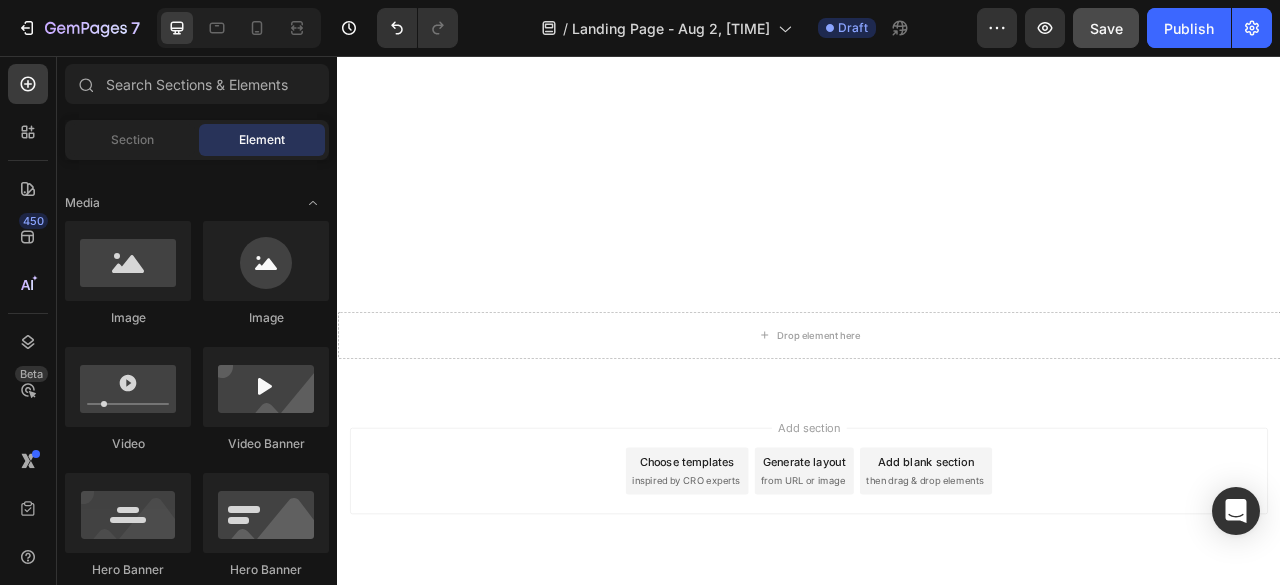 click on "Add section Choose templates inspired by CRO experts Generate layout from URL or image Add blank section then drag & drop elements" at bounding box center [937, 584] 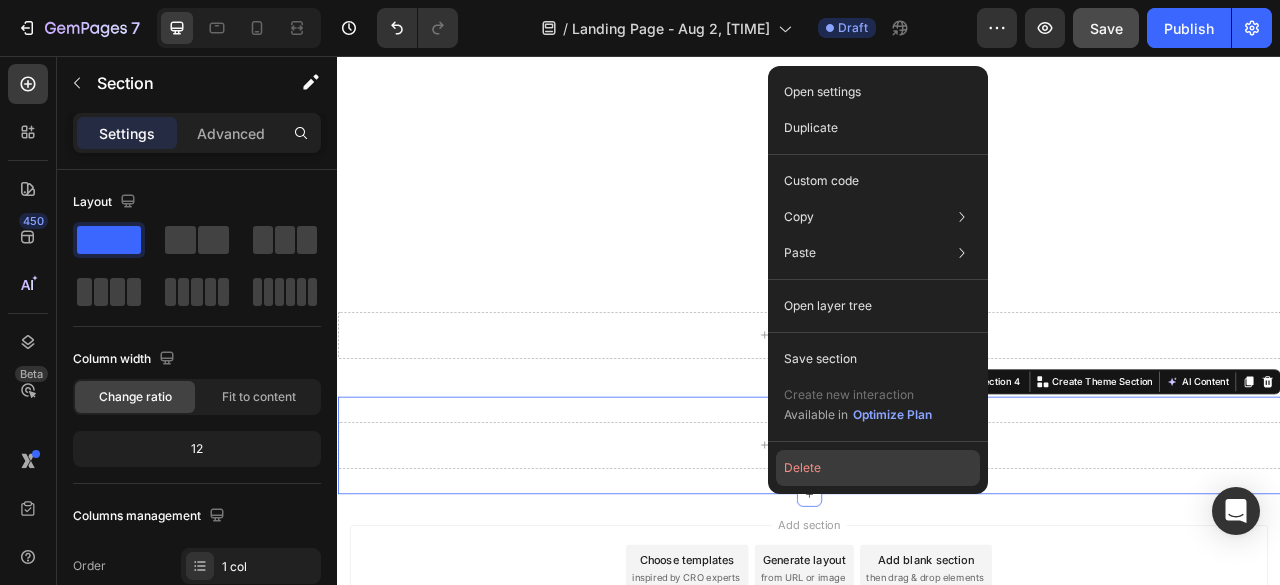 drag, startPoint x: 805, startPoint y: 475, endPoint x: 595, endPoint y: 535, distance: 218.40329 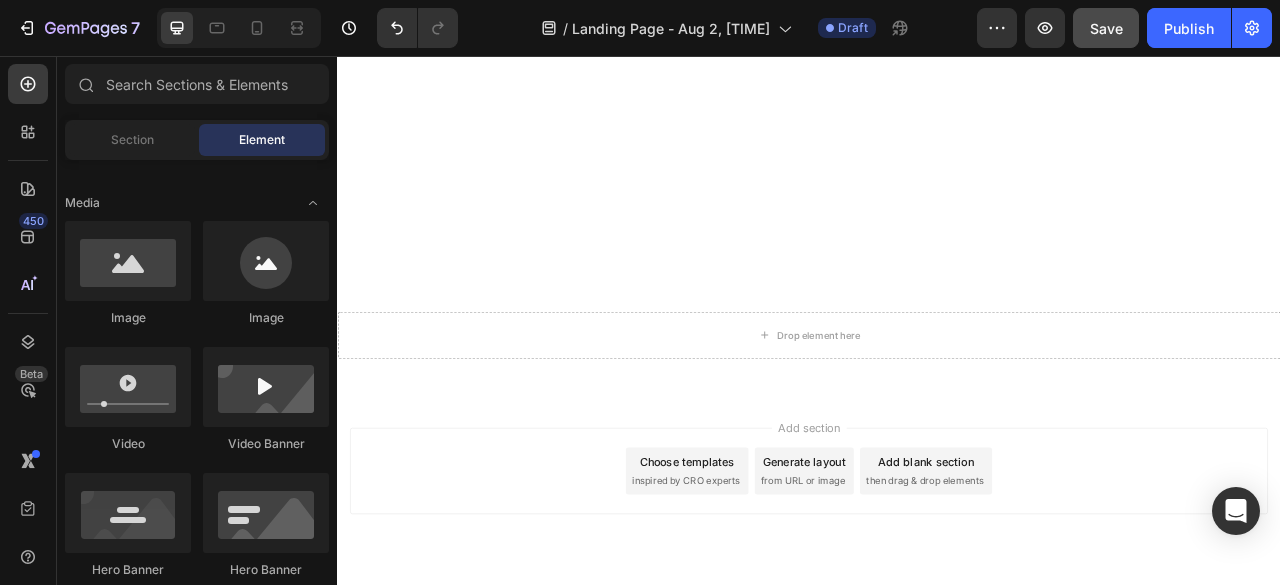 drag, startPoint x: 901, startPoint y: 590, endPoint x: 768, endPoint y: 504, distance: 158.38245 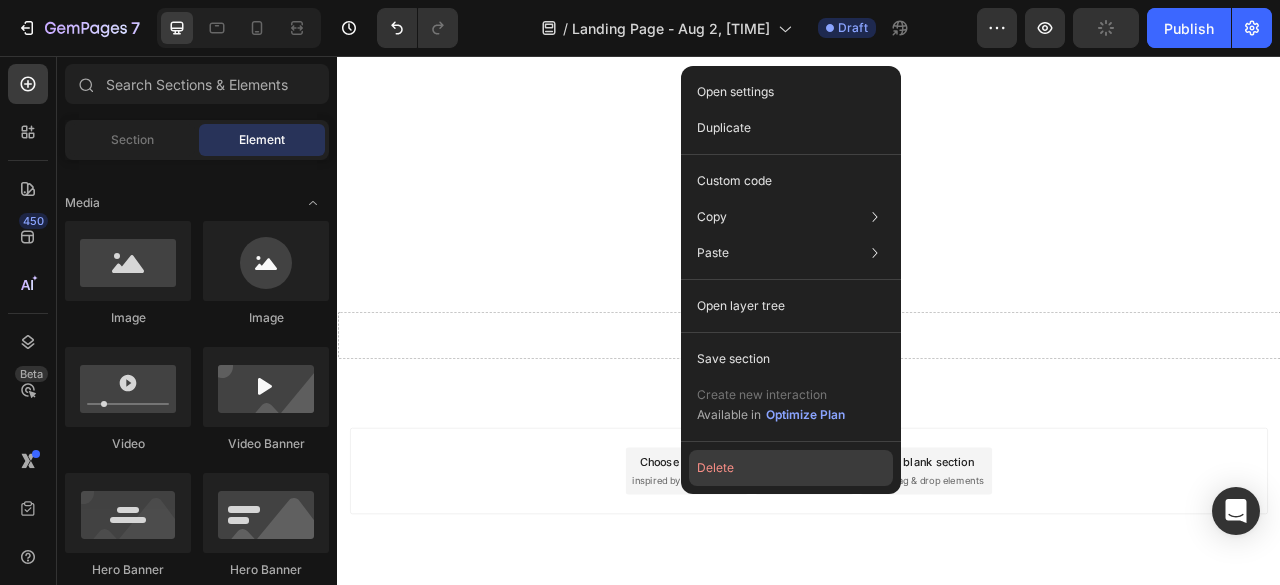 click on "Delete" 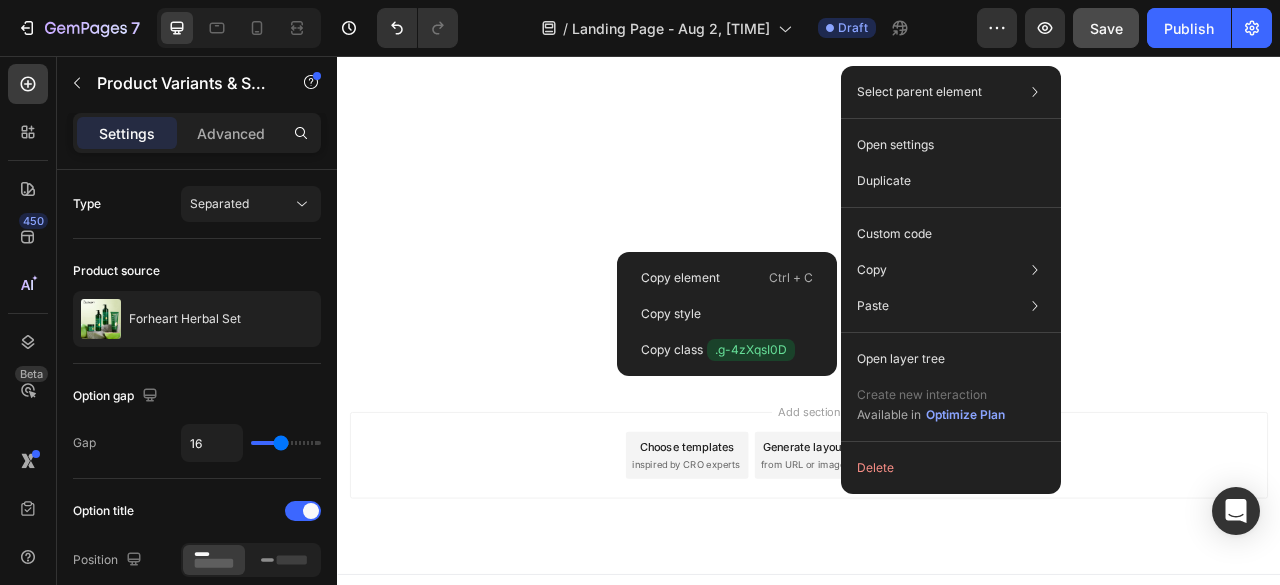 scroll, scrollTop: 0, scrollLeft: 0, axis: both 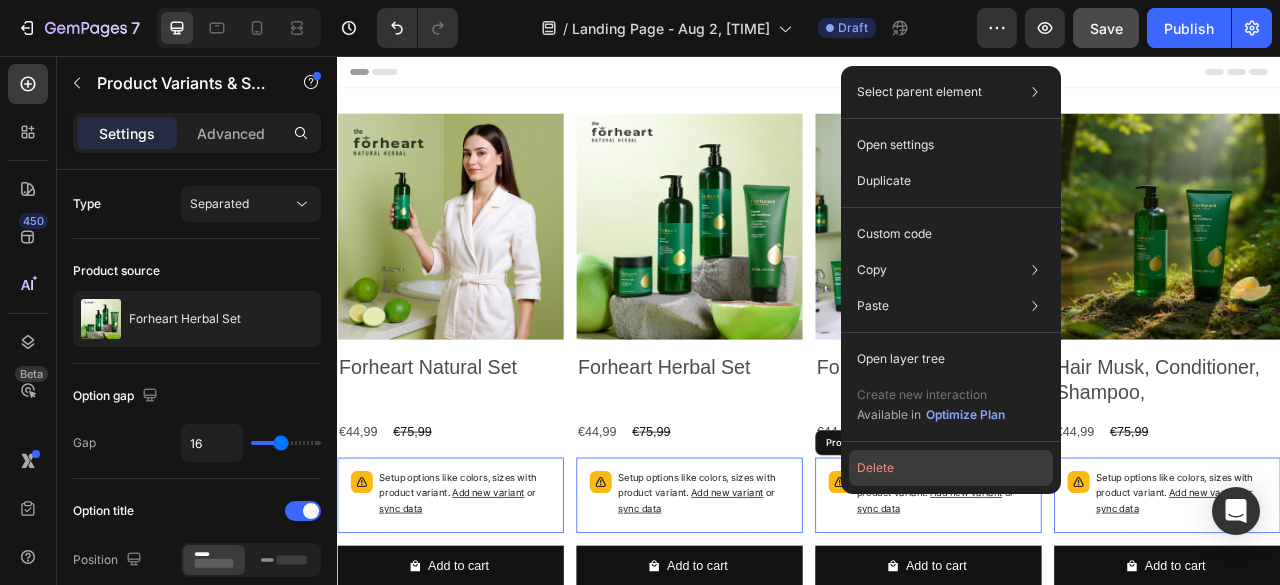 click on "Delete" 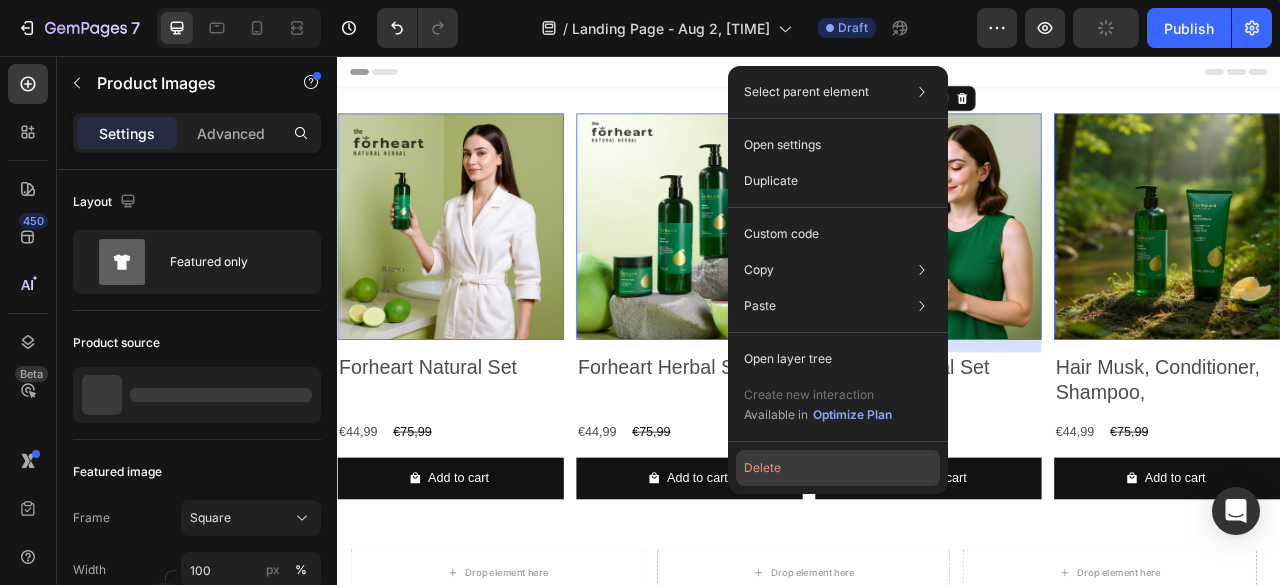 click on "Delete" 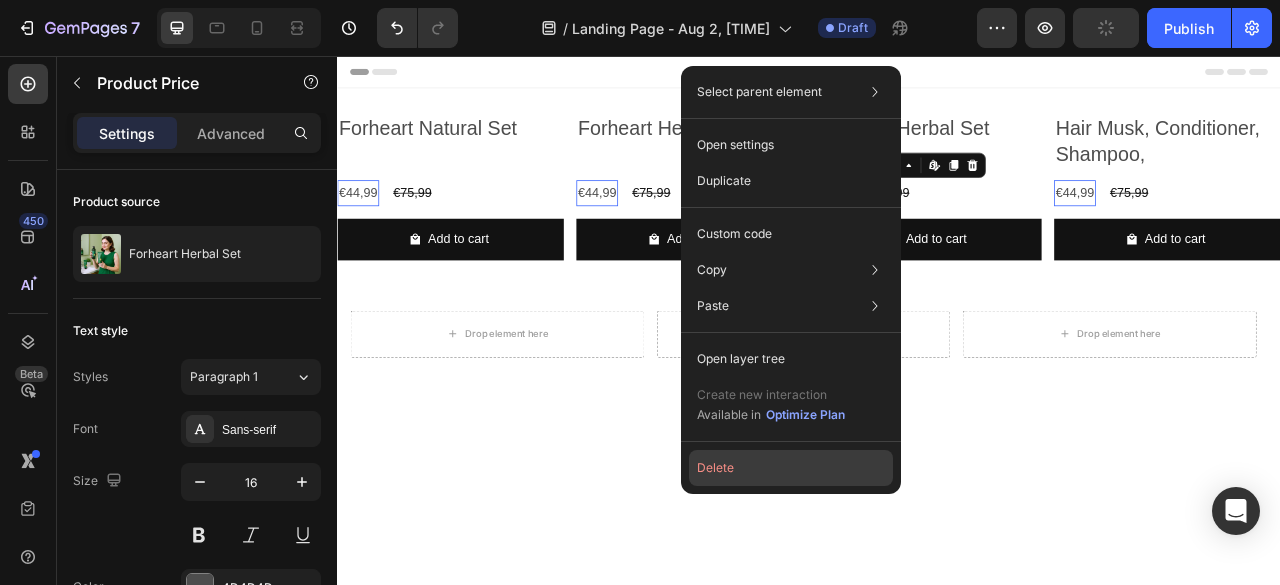 click on "Delete" 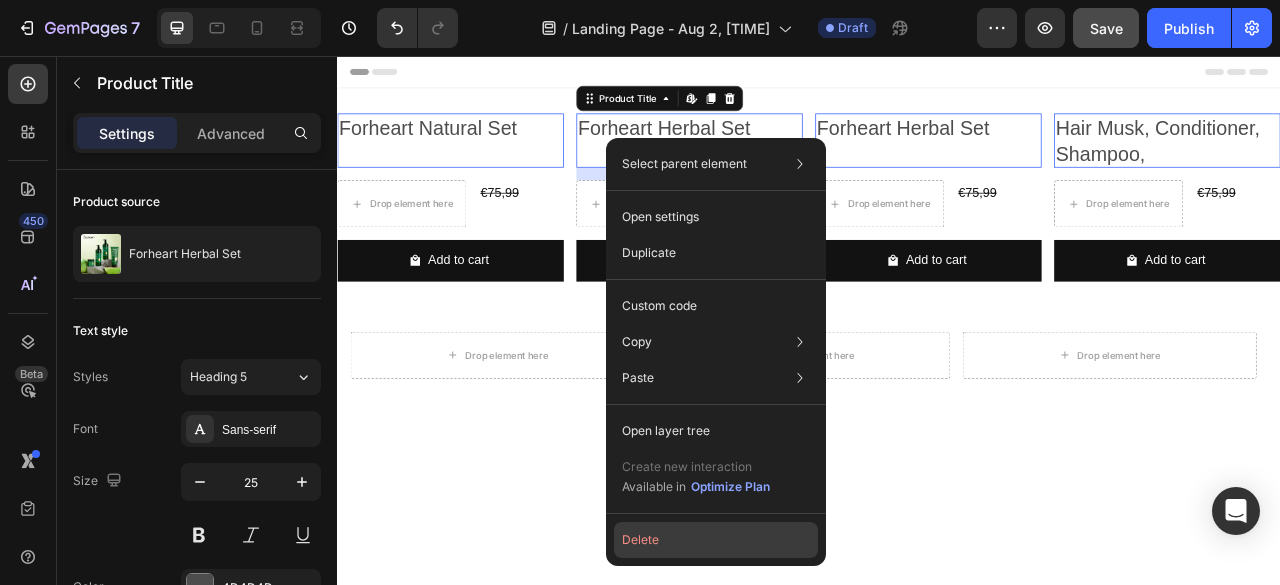 click on "Delete" 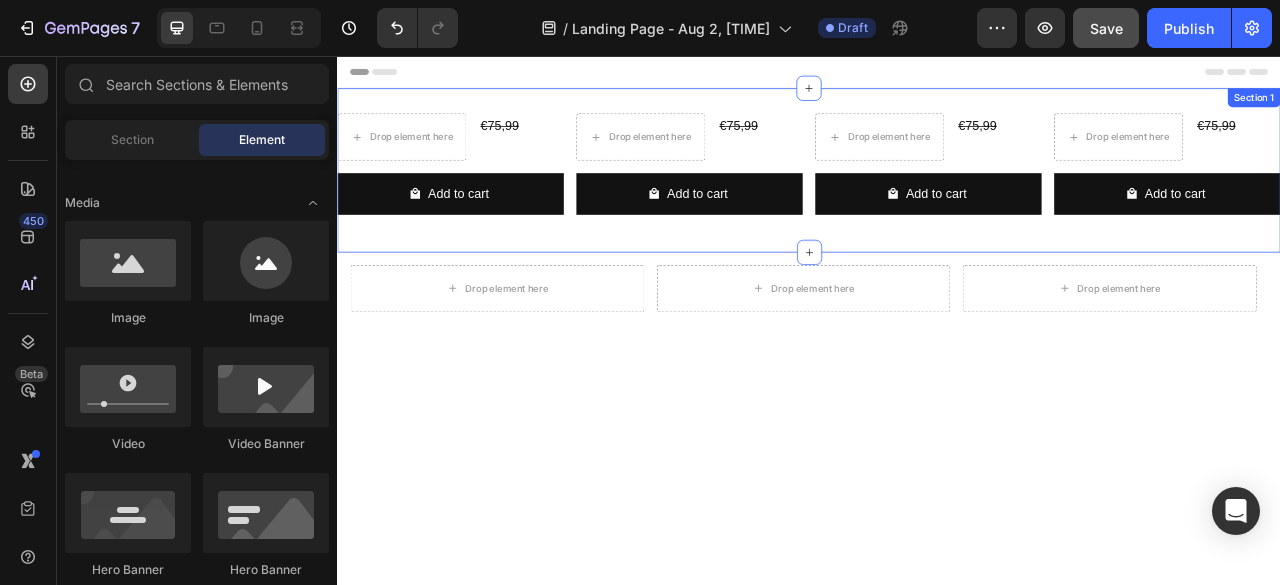 click on "Drop element here €75,99 Product Price Product Price Row Add to cart Add to Cart Row Product List
Drop element here €75,99 Product Price Product Price Row Add to cart Add to Cart Row Product List
Drop element here €75,99 Product Price Product Price Row Add to cart Add to Cart Row Product List
Drop element here €75,99 Product Price Product Price Row Product List Section 1" at bounding box center (937, 201) 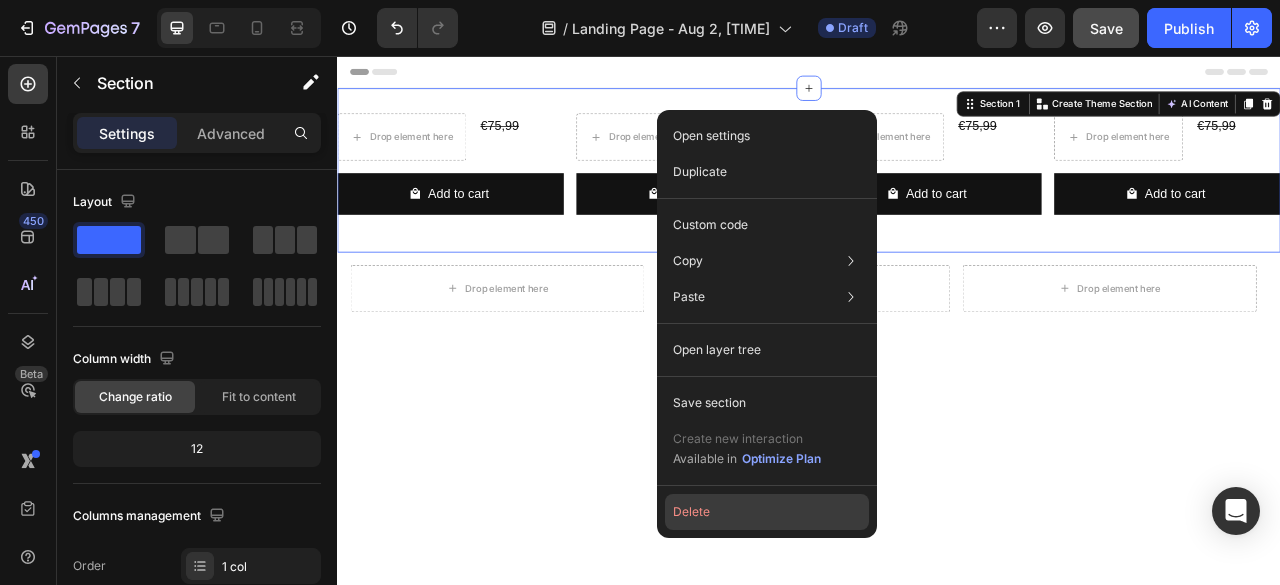 click on "Delete" 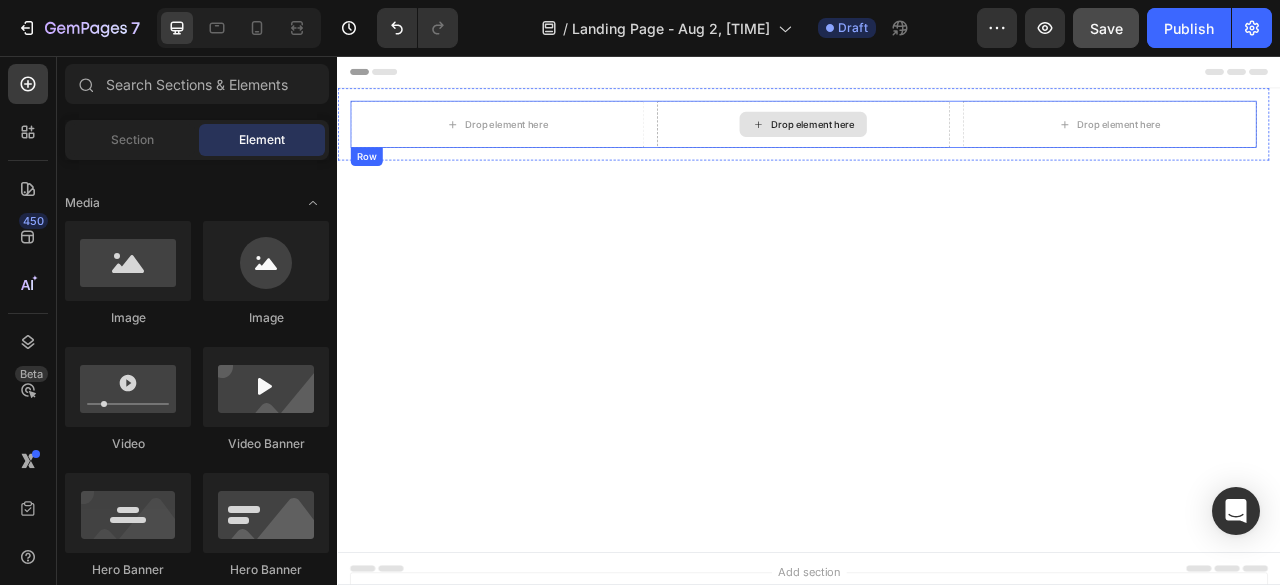 click on "Drop element here" at bounding box center (929, 143) 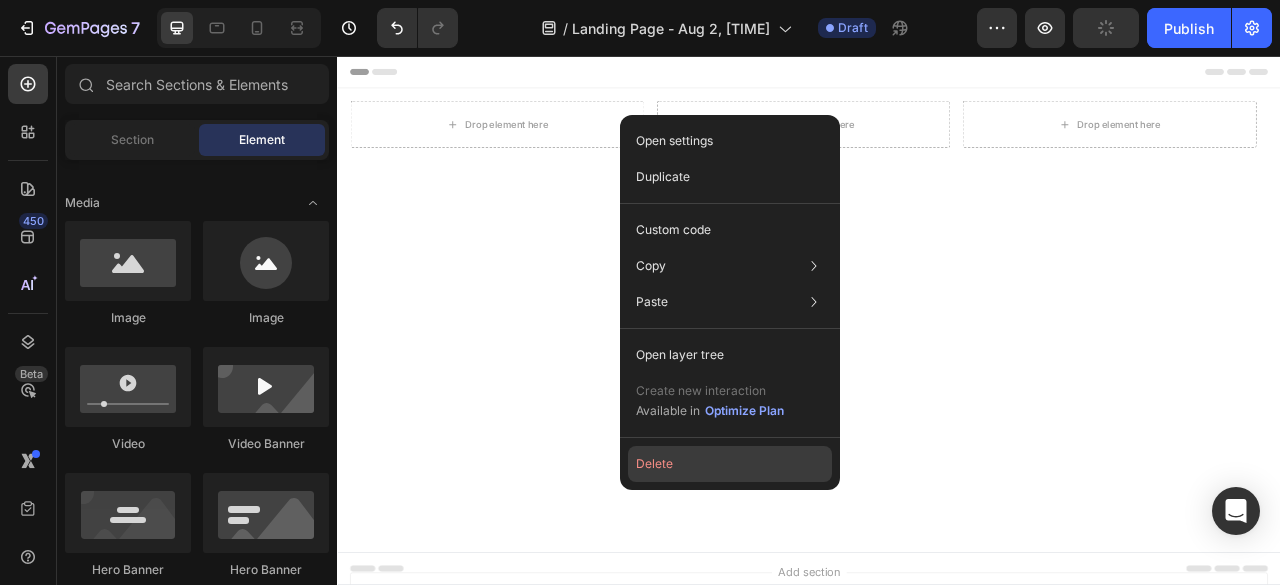 click on "Delete" 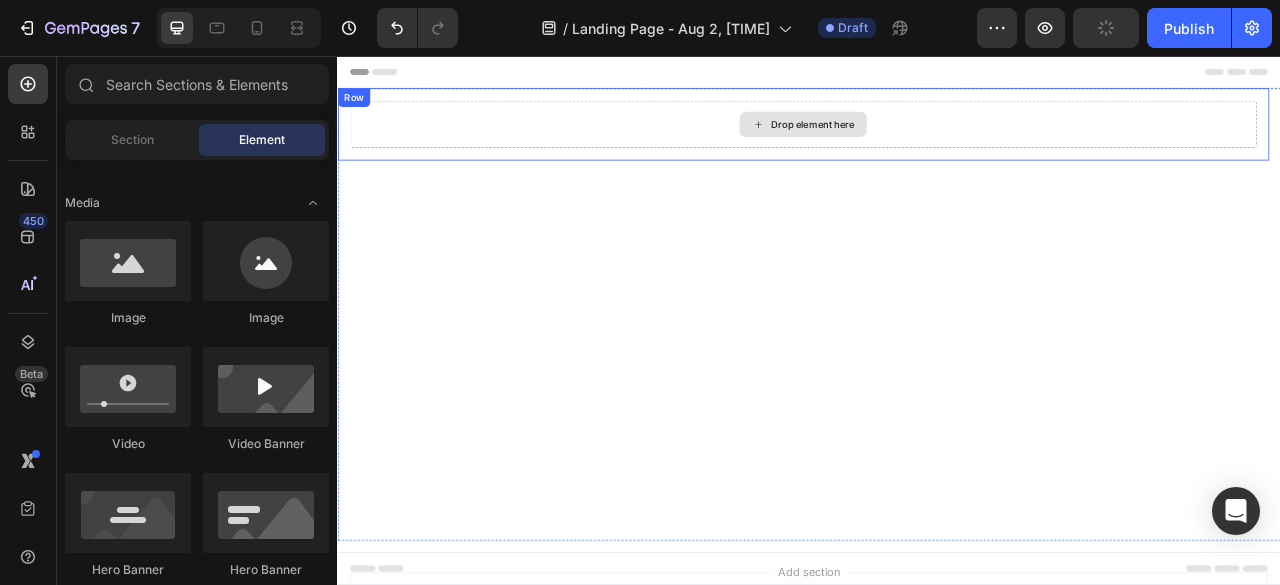click on "Drop element here" at bounding box center [929, 143] 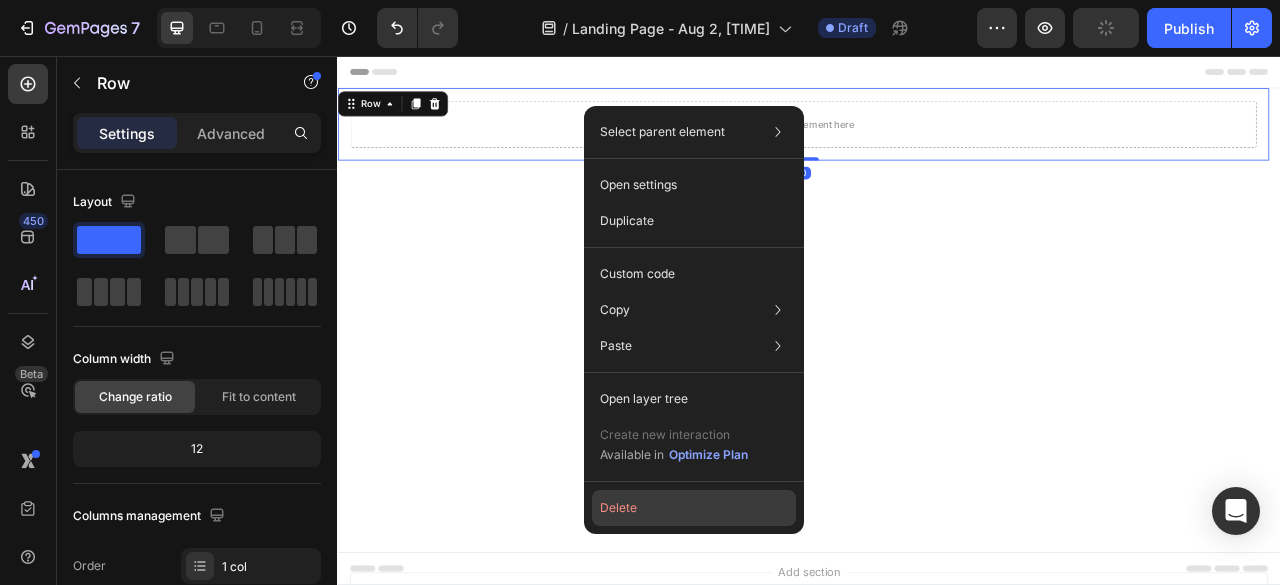 click on "Delete" 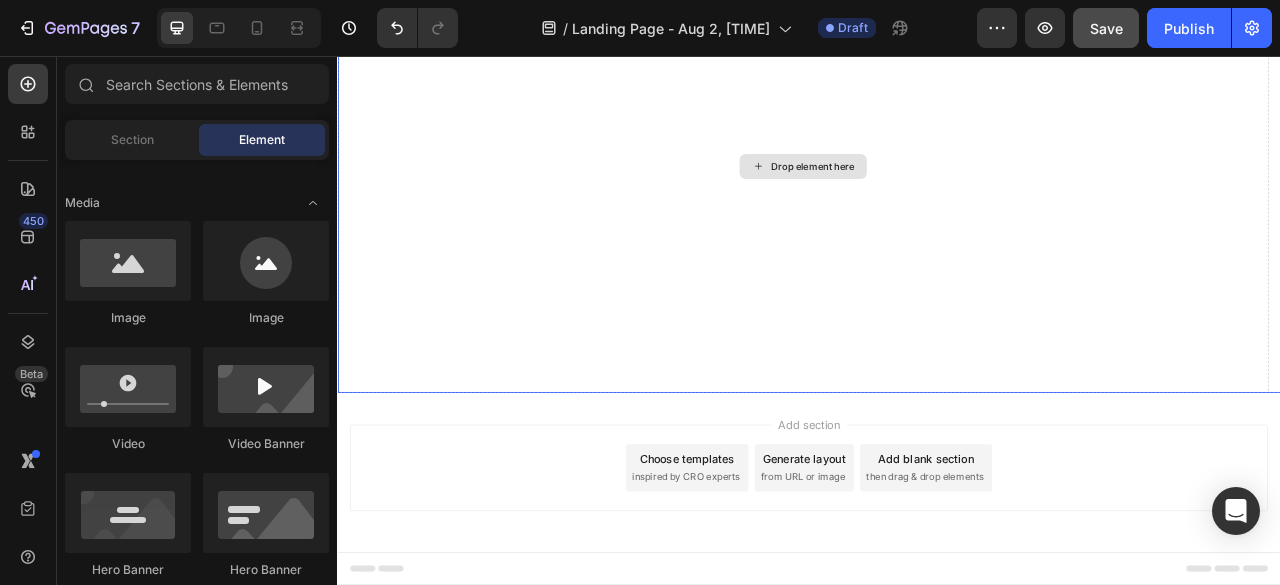scroll, scrollTop: 0, scrollLeft: 0, axis: both 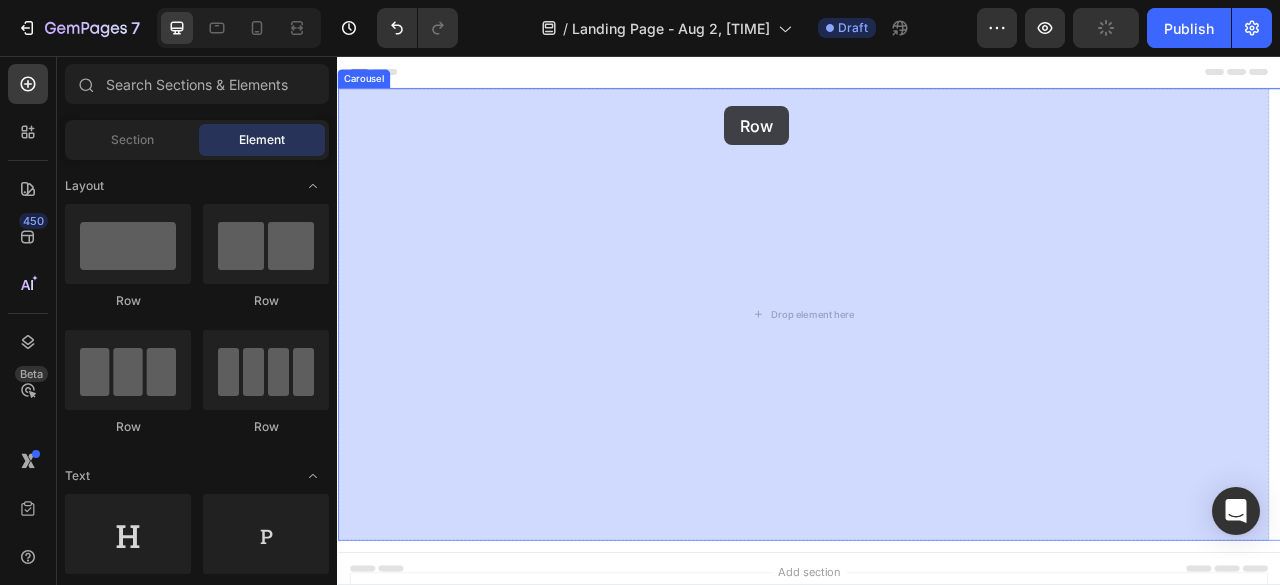 drag, startPoint x: 505, startPoint y: 323, endPoint x: 825, endPoint y: 110, distance: 384.40735 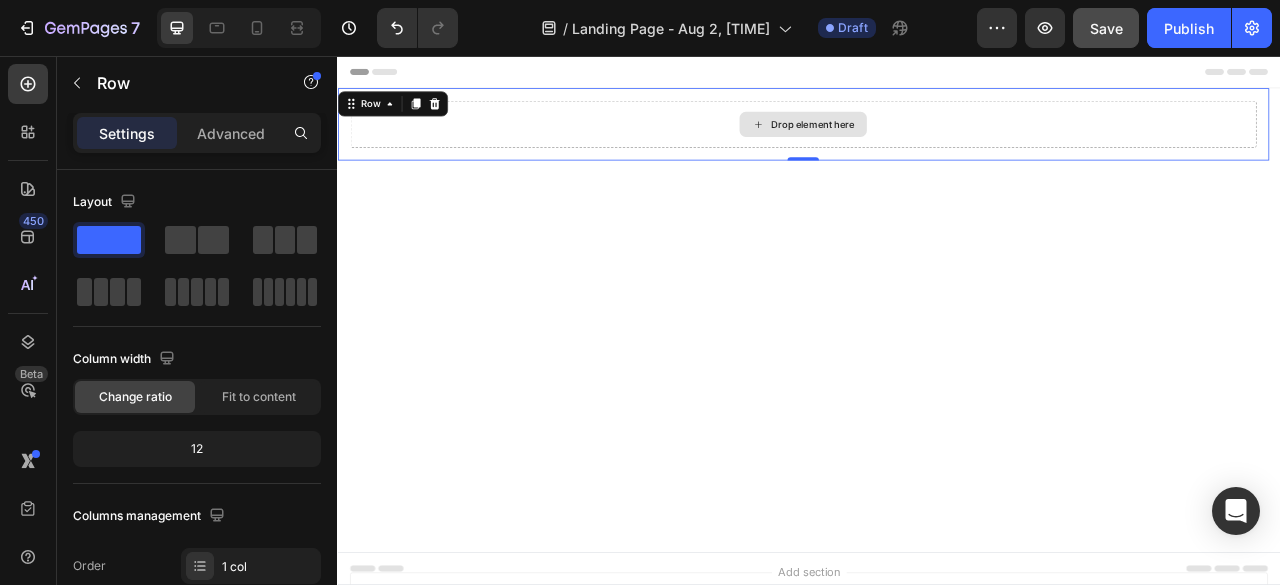 drag, startPoint x: 607, startPoint y: 295, endPoint x: 783, endPoint y: 138, distance: 235.84953 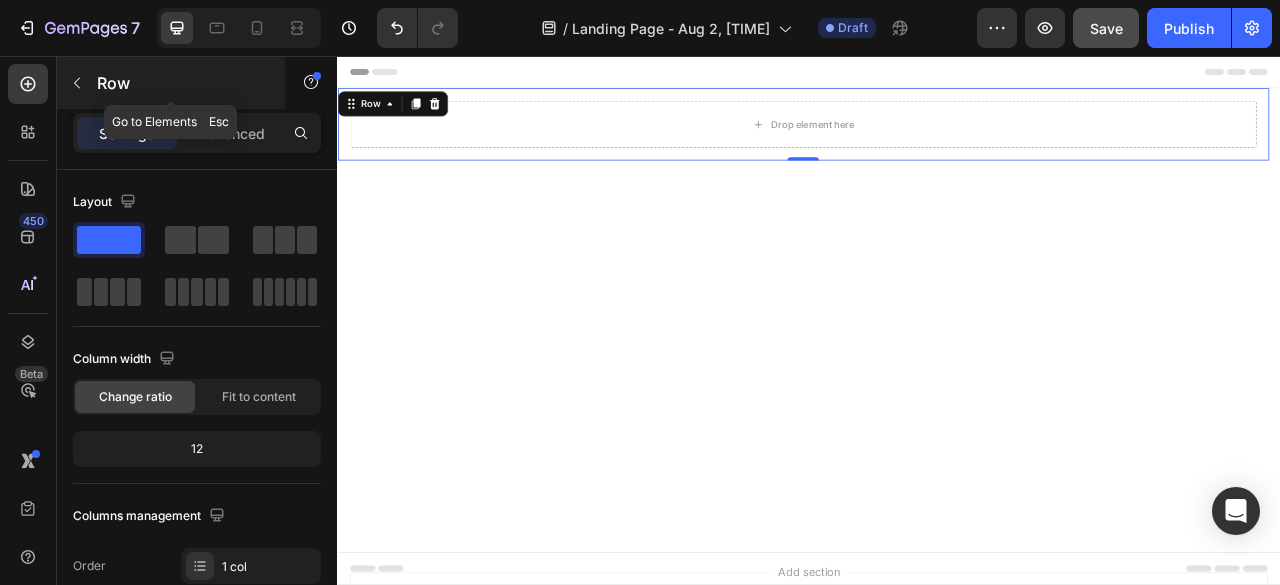 click at bounding box center (77, 83) 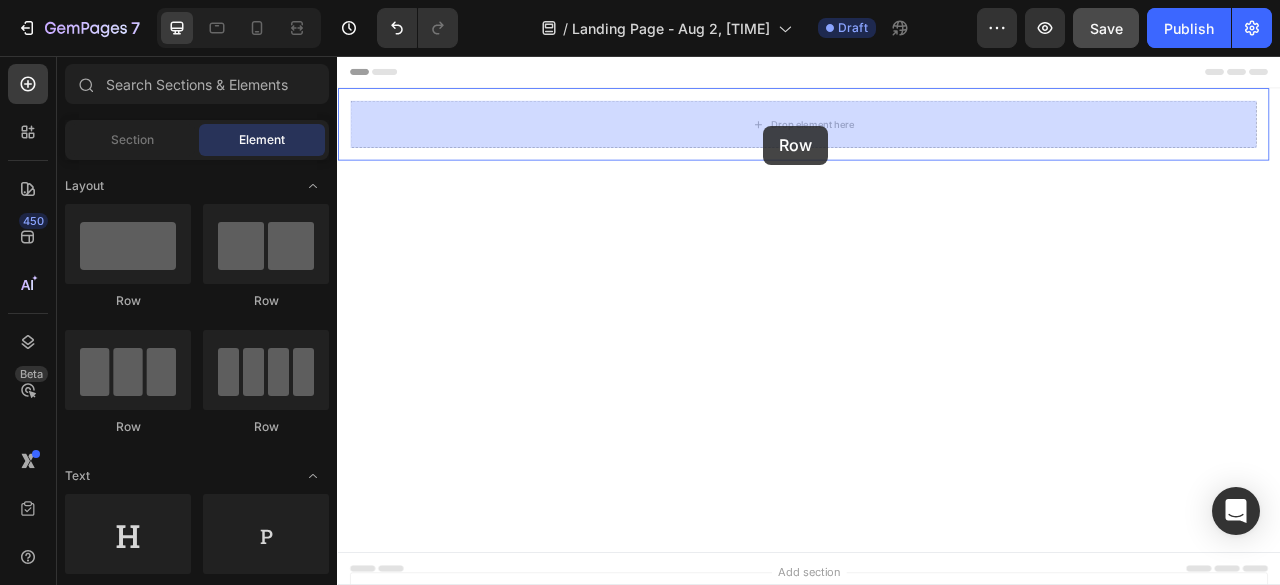 drag, startPoint x: 547, startPoint y: 431, endPoint x: 876, endPoint y: 138, distance: 440.55646 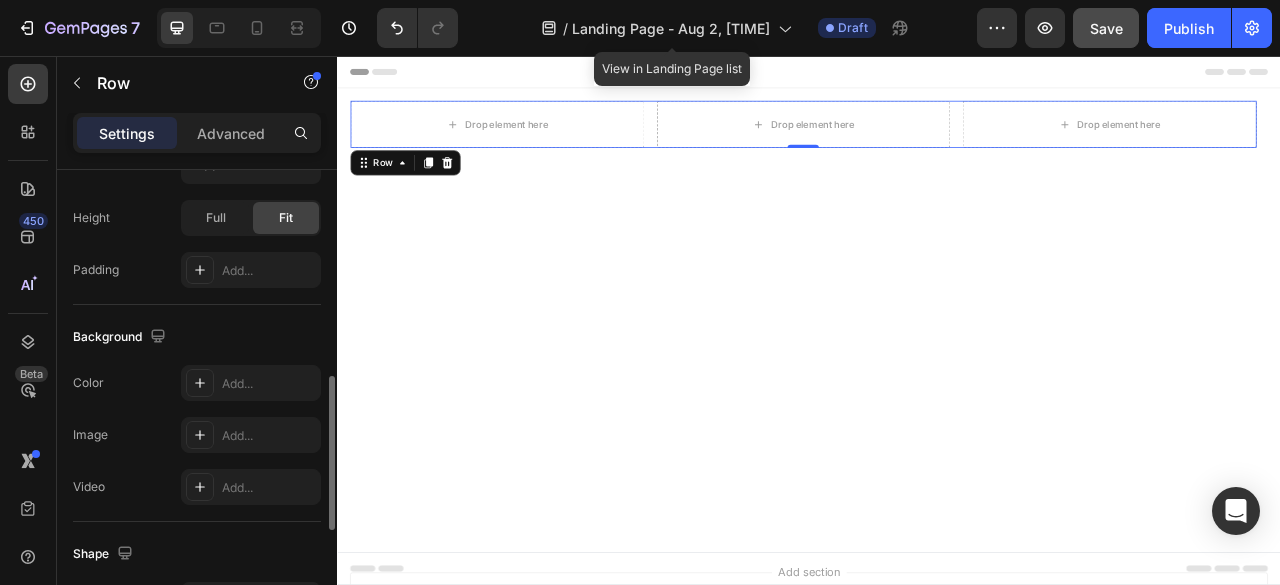 scroll, scrollTop: 564, scrollLeft: 0, axis: vertical 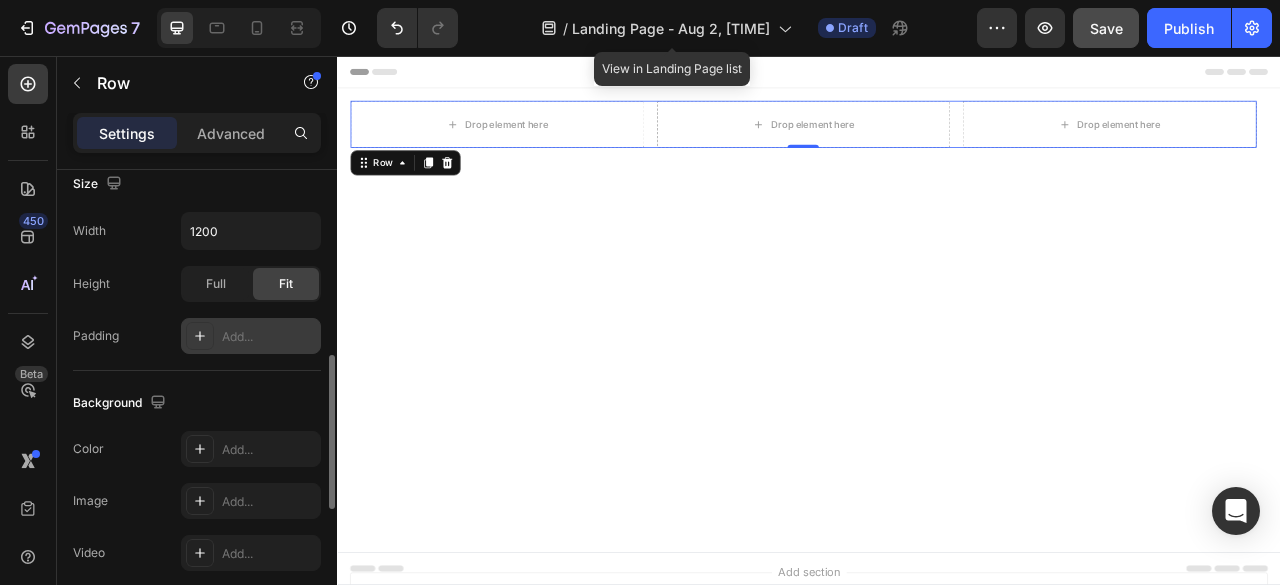 click 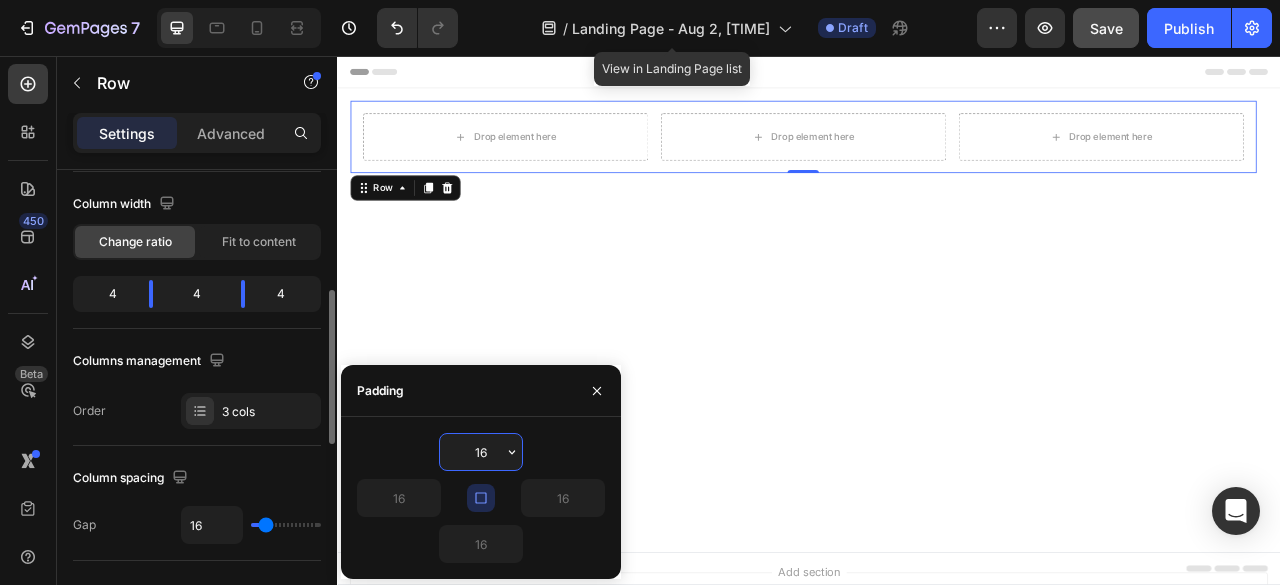 scroll, scrollTop: 68, scrollLeft: 0, axis: vertical 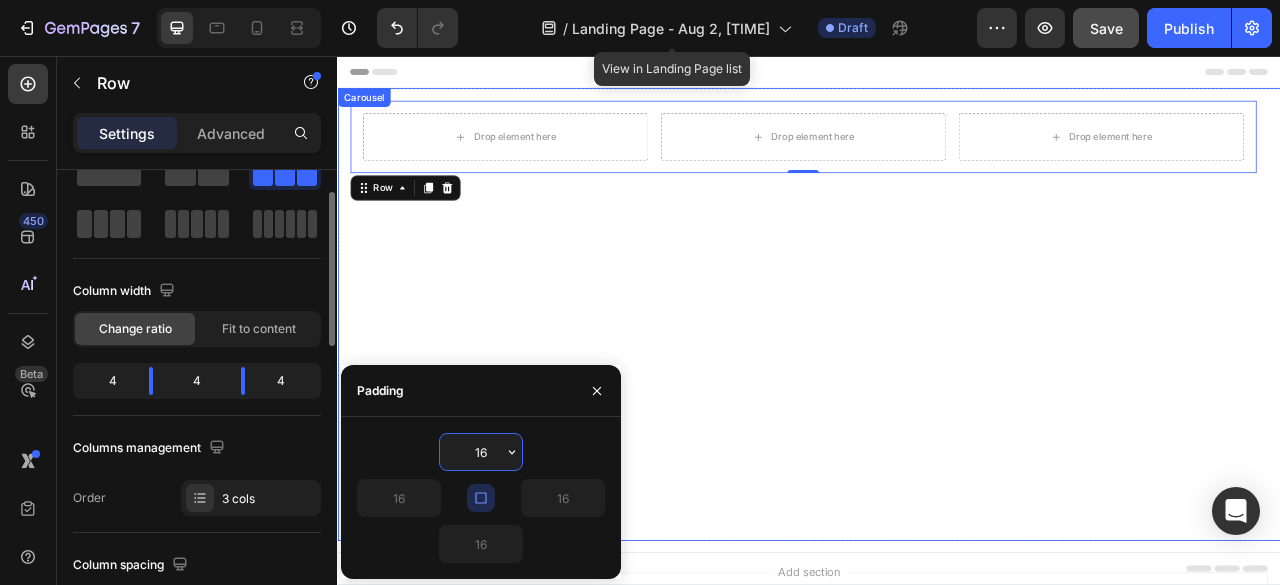 click on "Drop element here
Drop element here
Drop element here Row   0 Row" at bounding box center (929, 385) 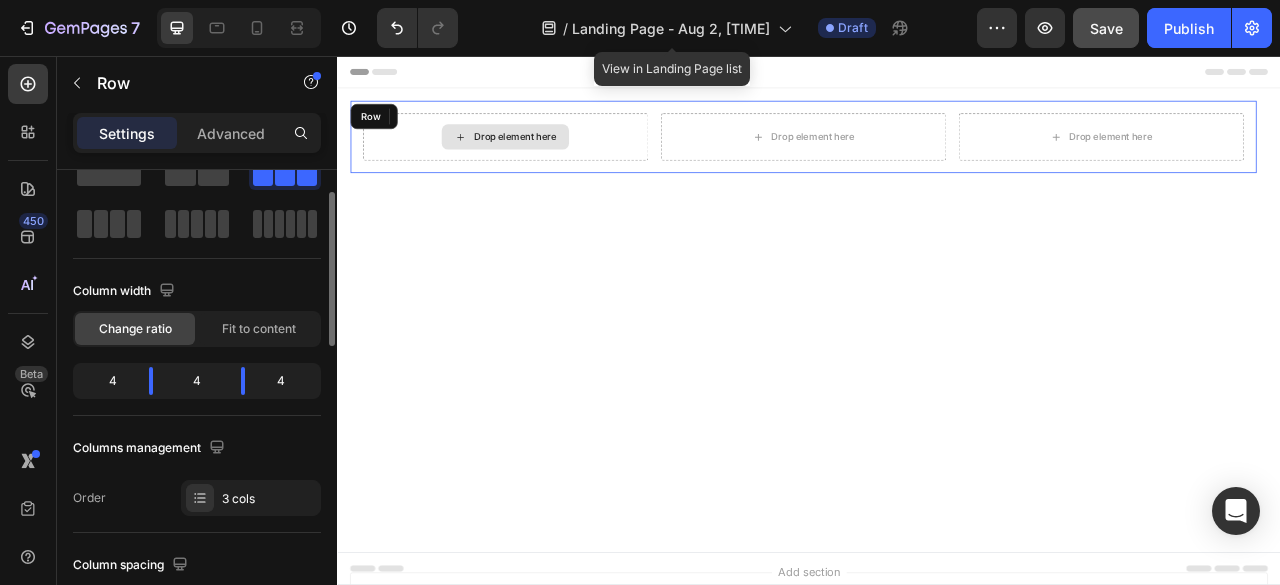 click on "Drop element here" at bounding box center (550, 159) 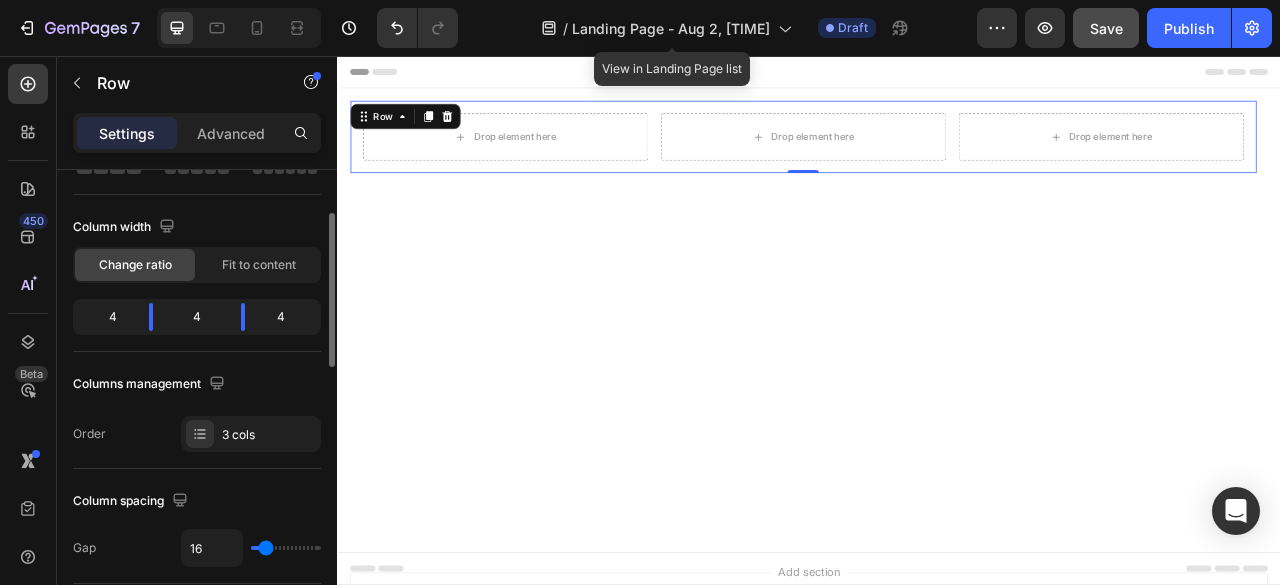 scroll, scrollTop: 0, scrollLeft: 0, axis: both 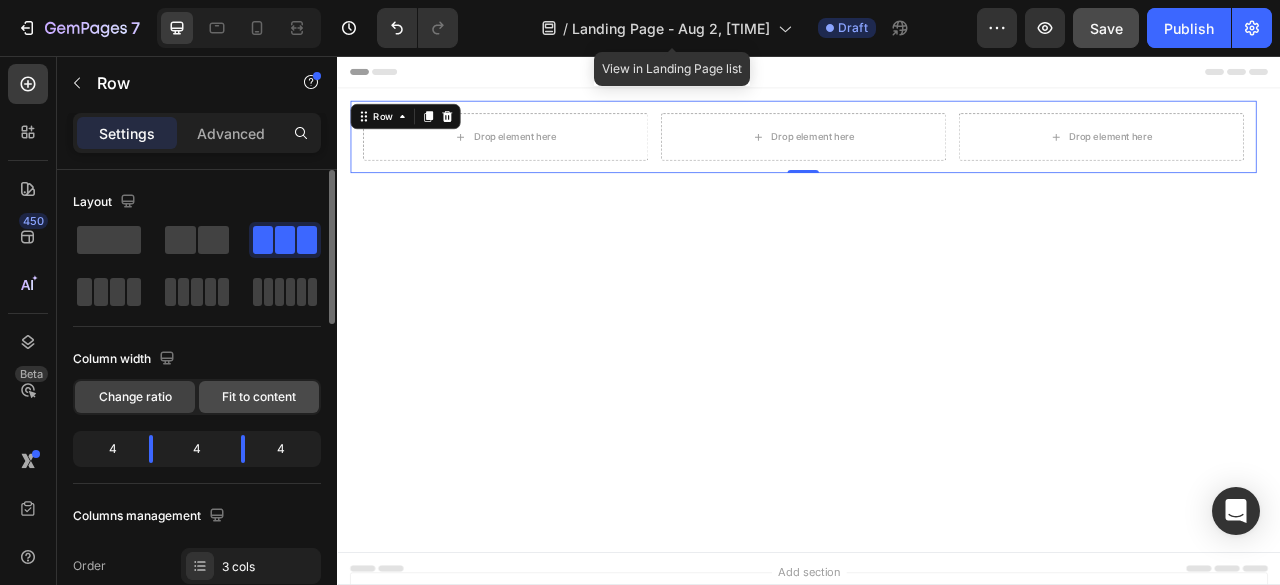 click on "Fit to content" 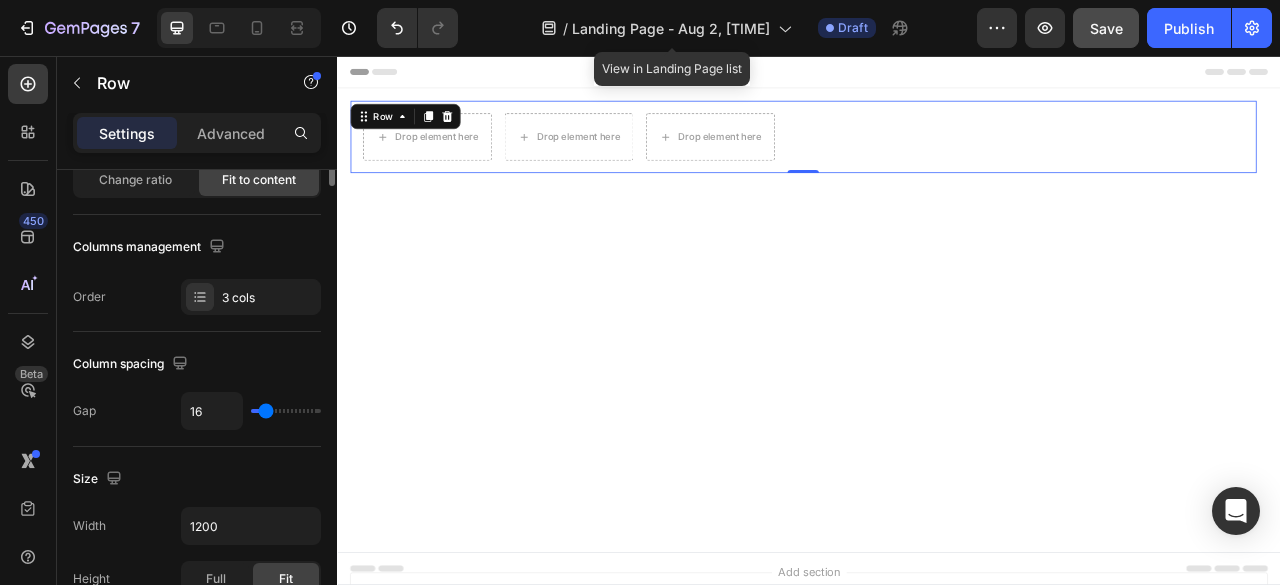 scroll, scrollTop: 0, scrollLeft: 0, axis: both 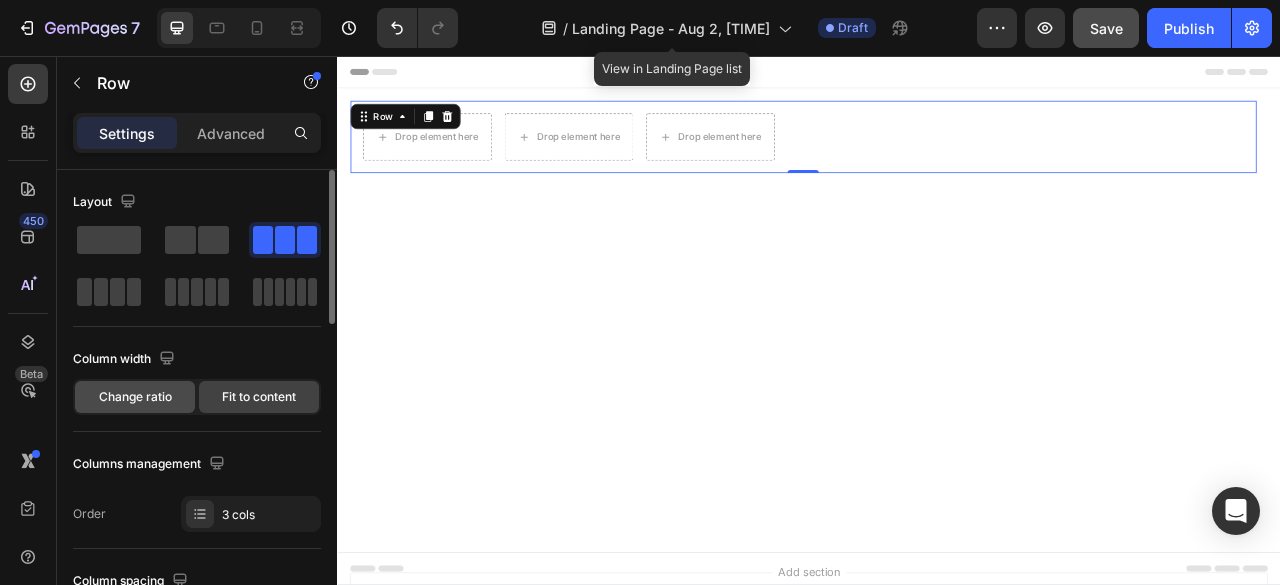 click on "Change ratio" 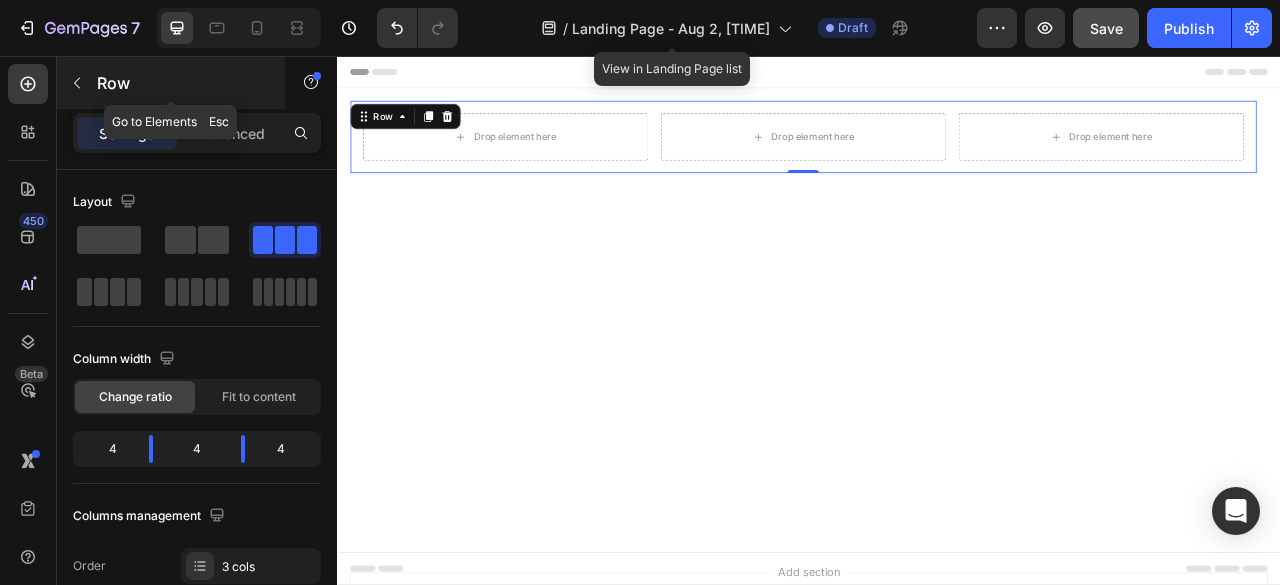 click 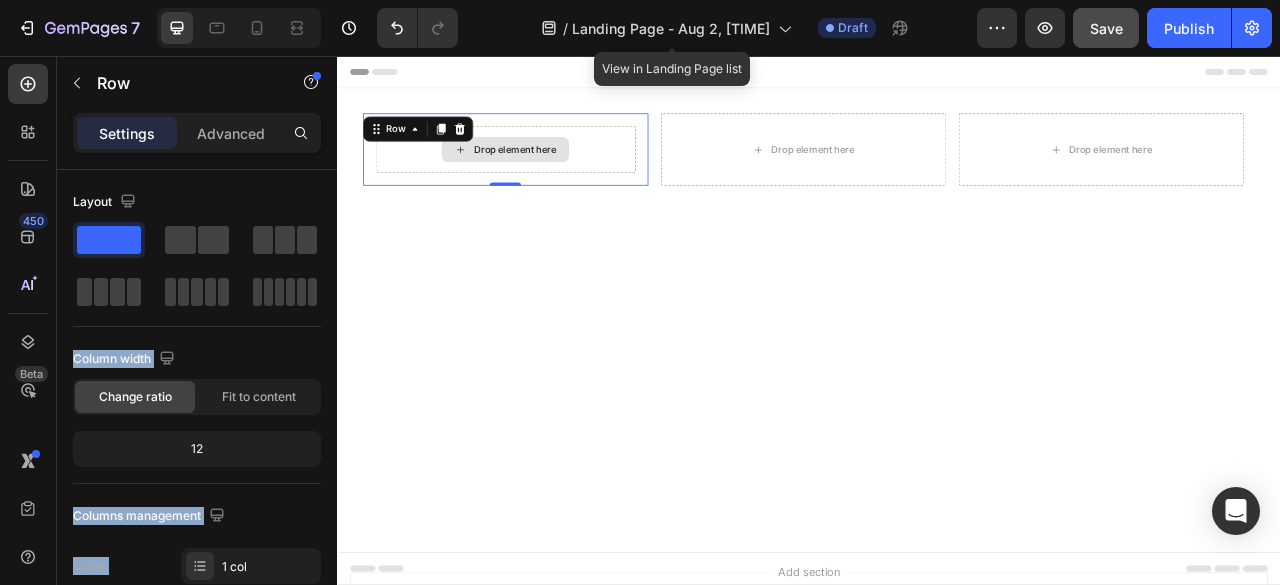 drag, startPoint x: 437, startPoint y: 297, endPoint x: 520, endPoint y: 172, distance: 150.04666 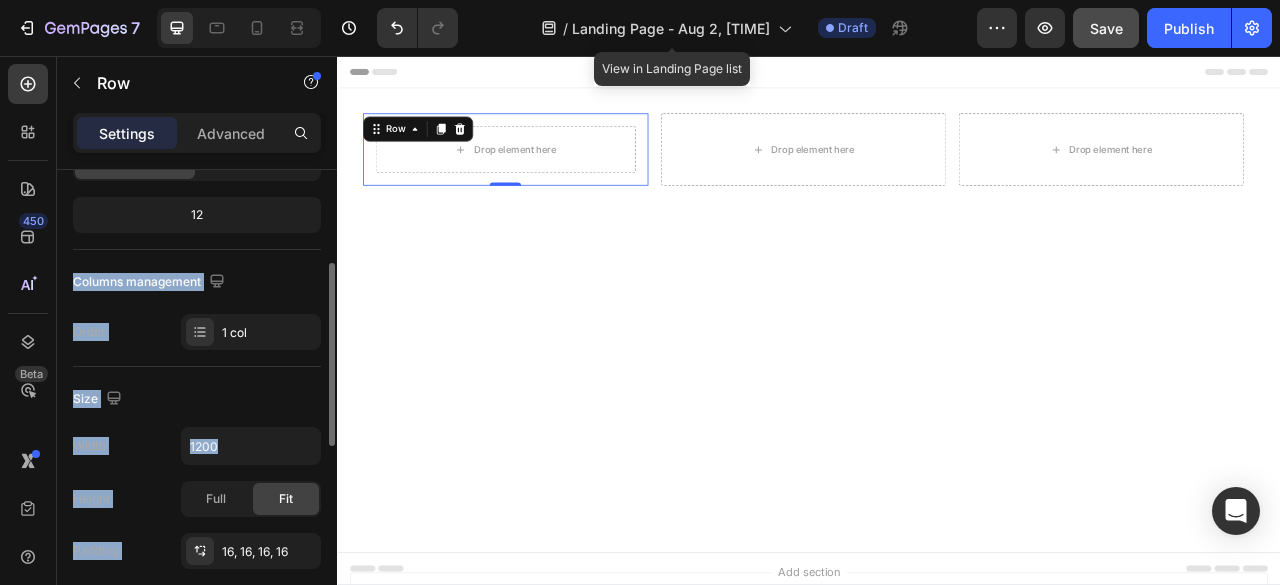 scroll, scrollTop: 239, scrollLeft: 0, axis: vertical 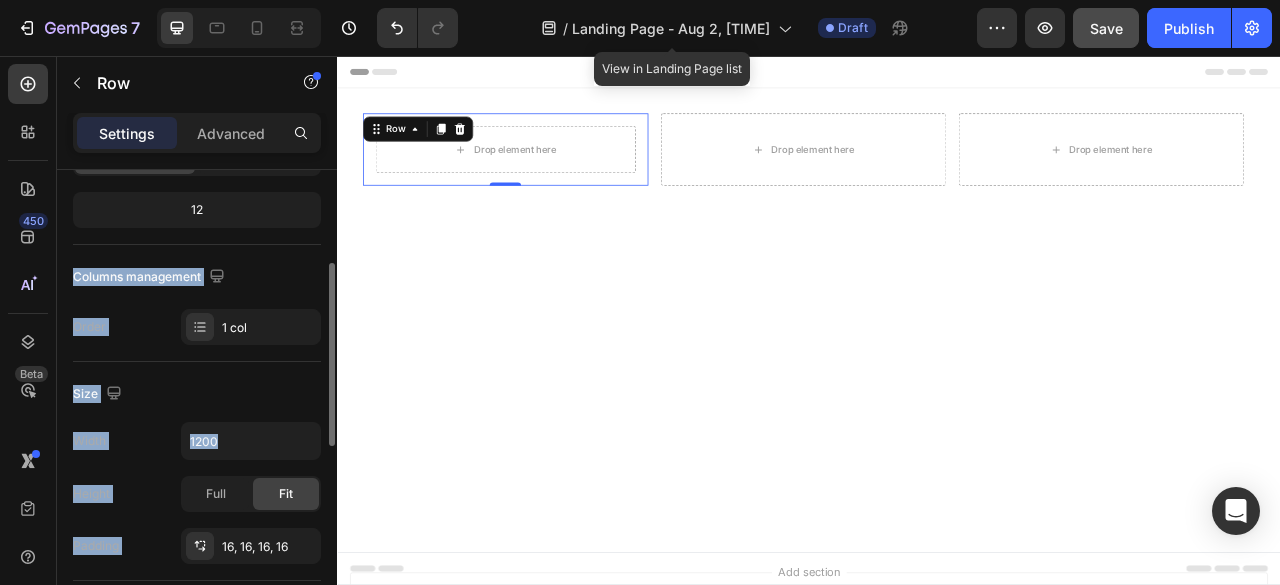 click on "Size" at bounding box center [197, 394] 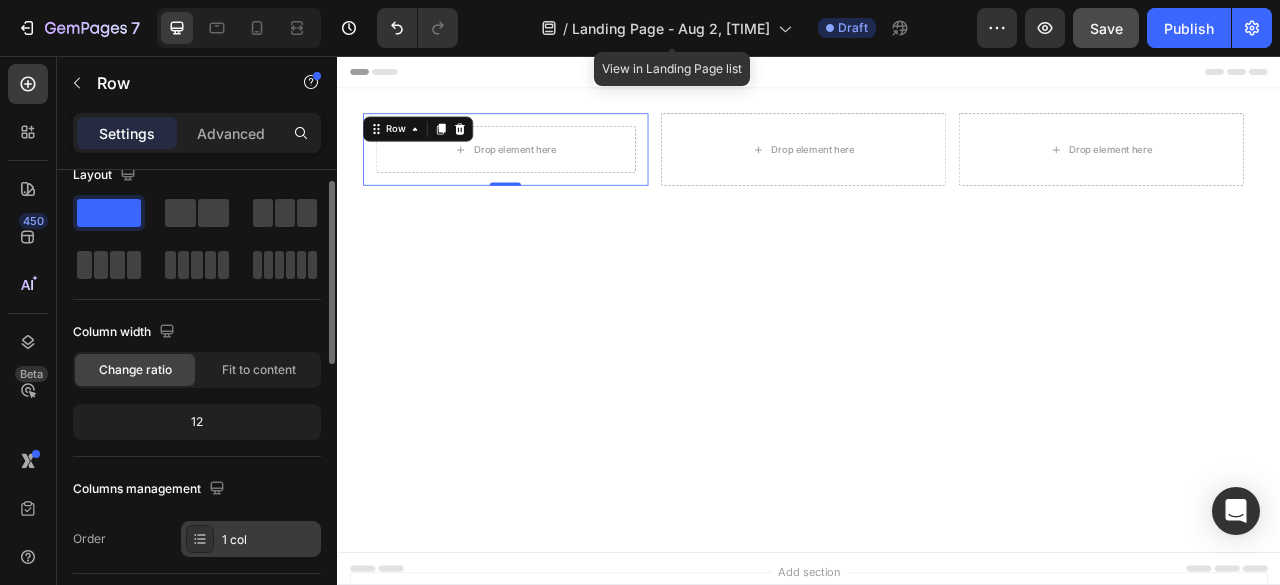 scroll, scrollTop: 26, scrollLeft: 0, axis: vertical 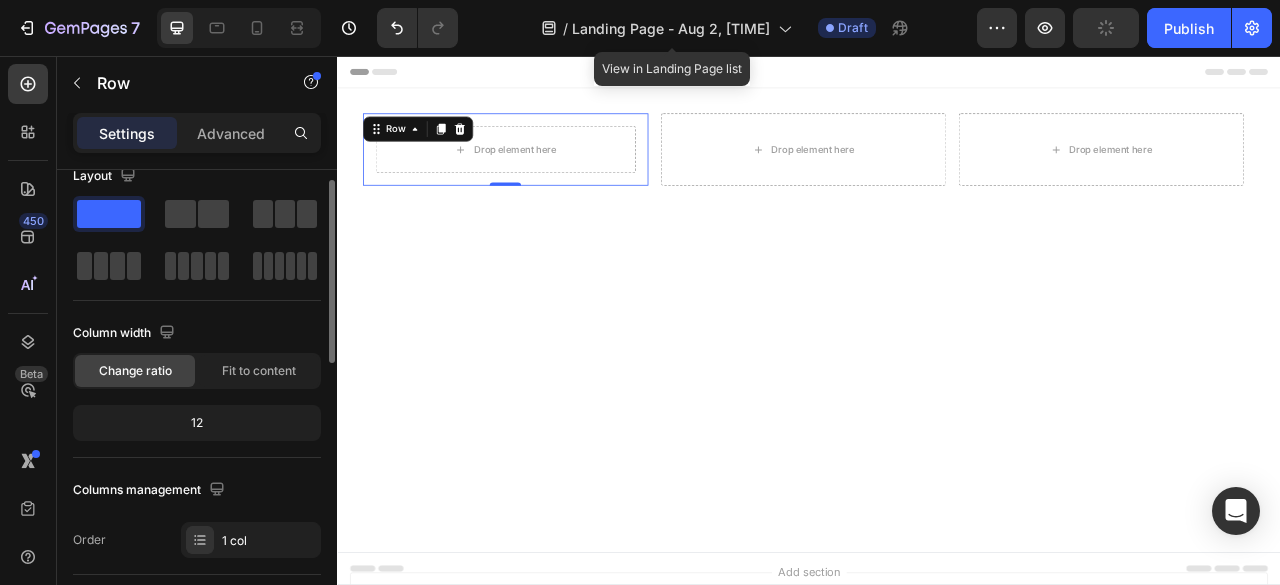 click on "12" 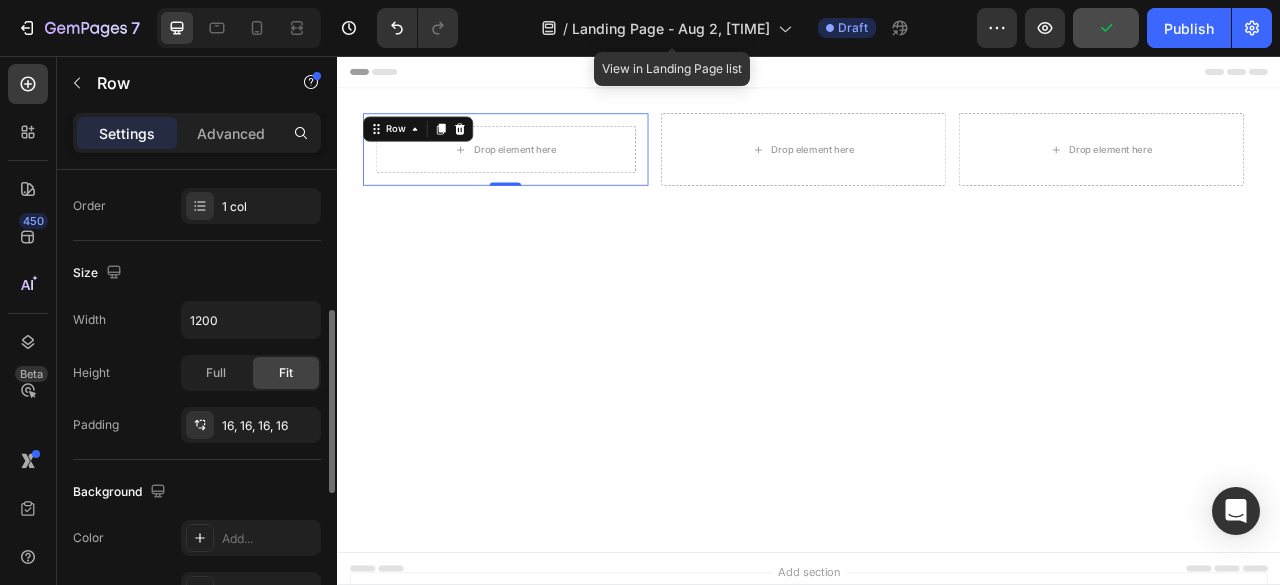 scroll, scrollTop: 356, scrollLeft: 0, axis: vertical 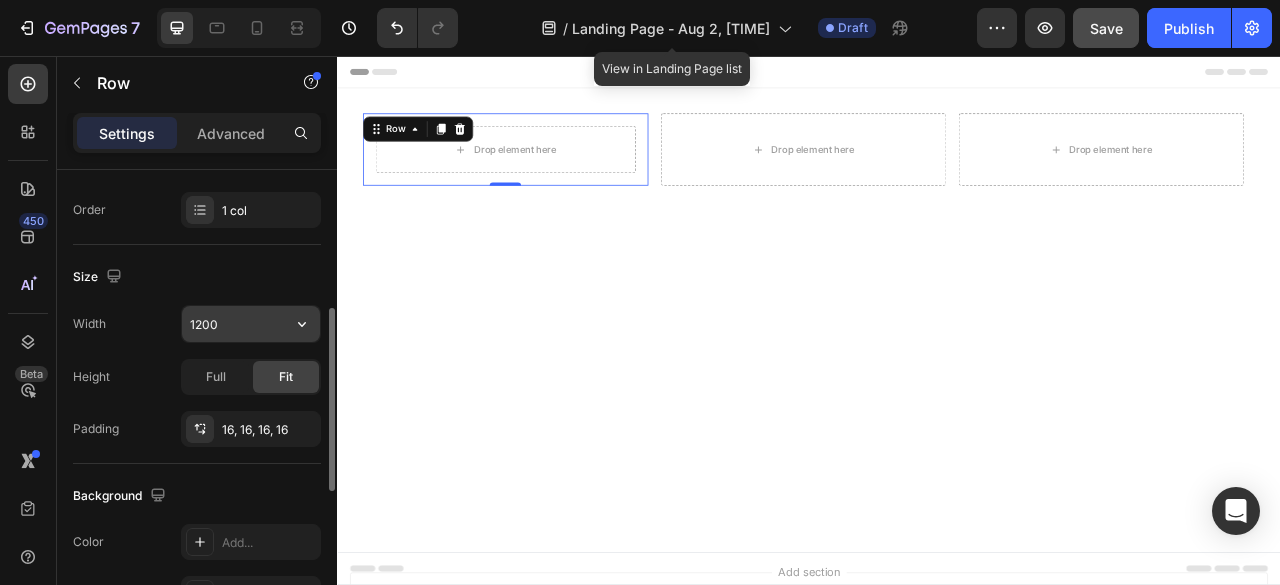 click on "1200" at bounding box center (251, 324) 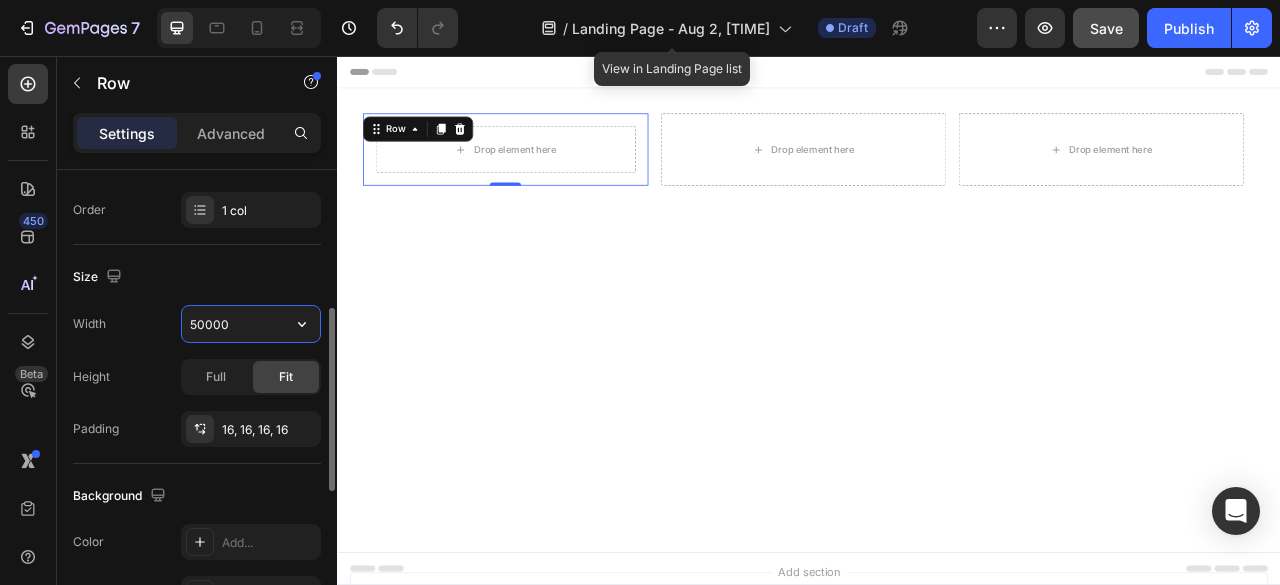 type on "500000" 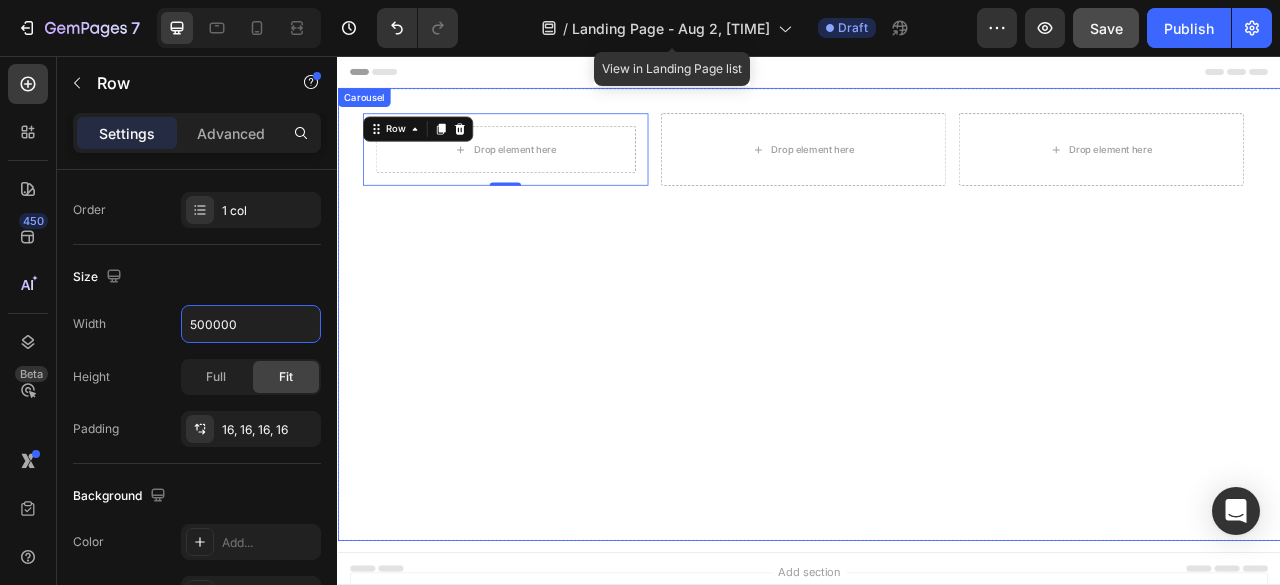 click on "Drop element here Row   0
Drop element here
Drop element here Row Row" at bounding box center (929, 385) 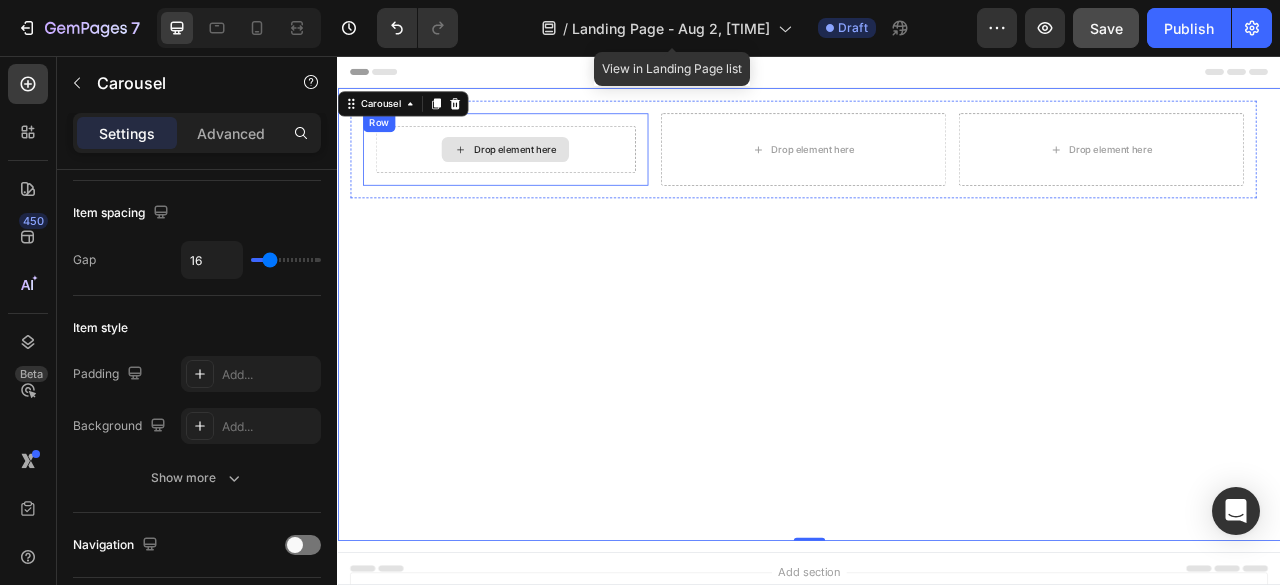 click on "Drop element here" at bounding box center (550, 175) 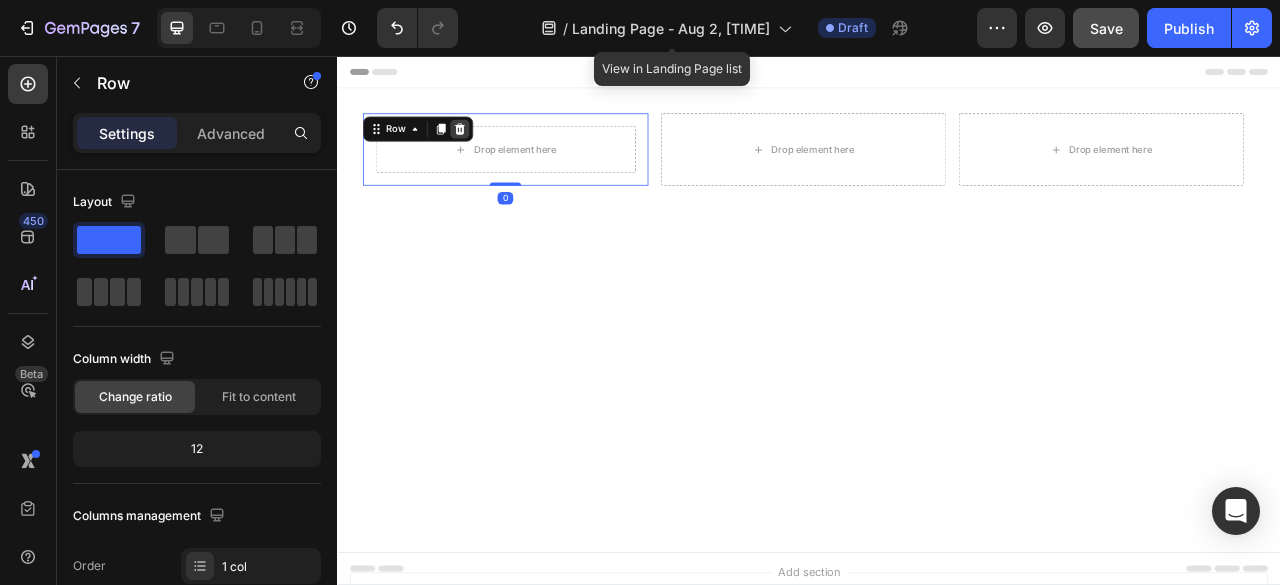 click at bounding box center (492, 149) 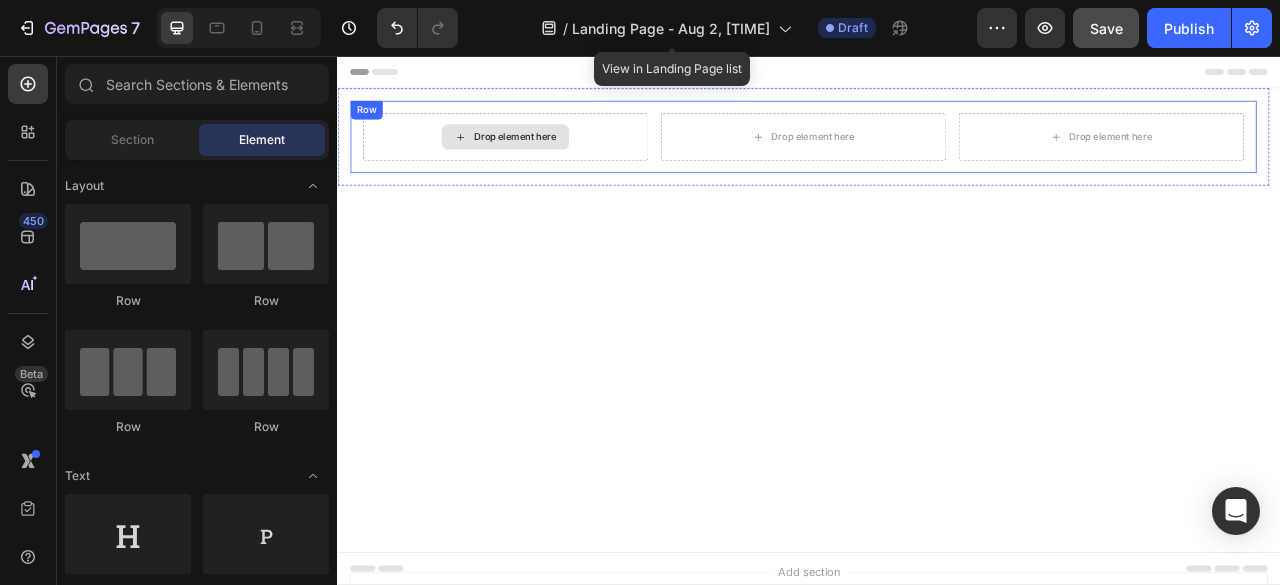 click on "Drop element here" at bounding box center [562, 159] 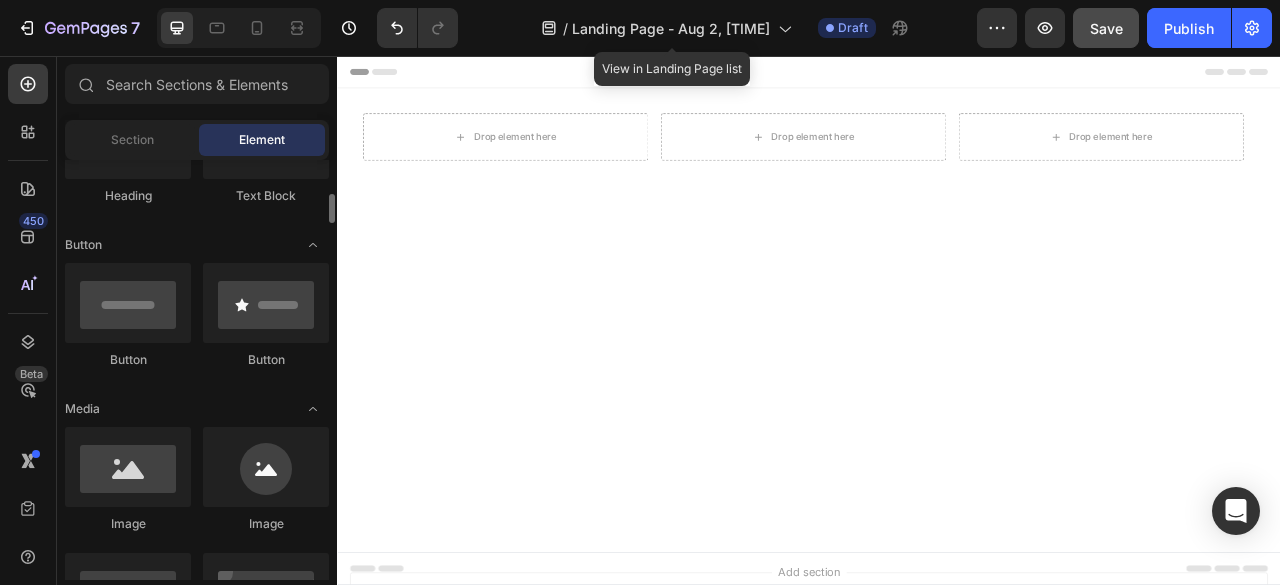 scroll, scrollTop: 405, scrollLeft: 0, axis: vertical 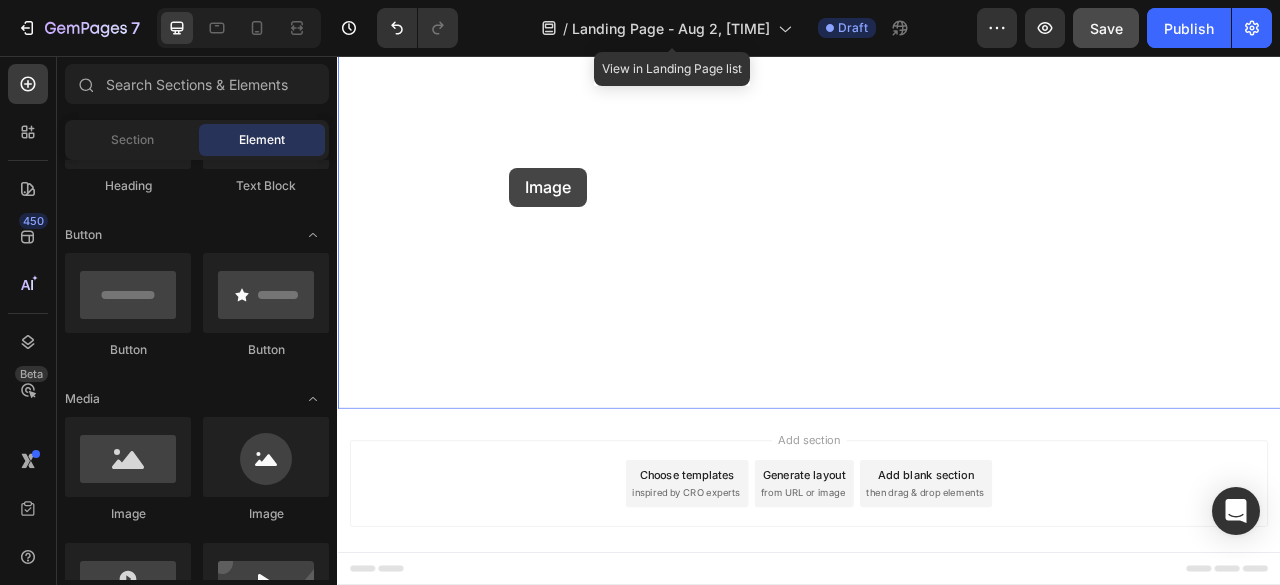 drag, startPoint x: 461, startPoint y: 551, endPoint x: 663, endPoint y: 267, distance: 348.5111 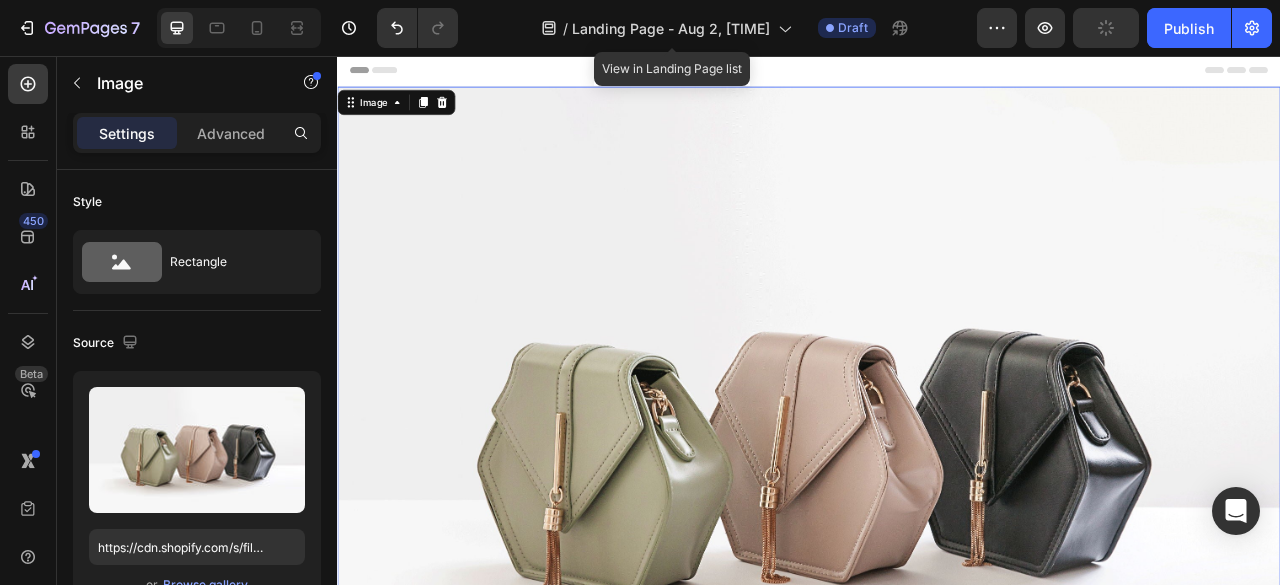 scroll, scrollTop: 1, scrollLeft: 0, axis: vertical 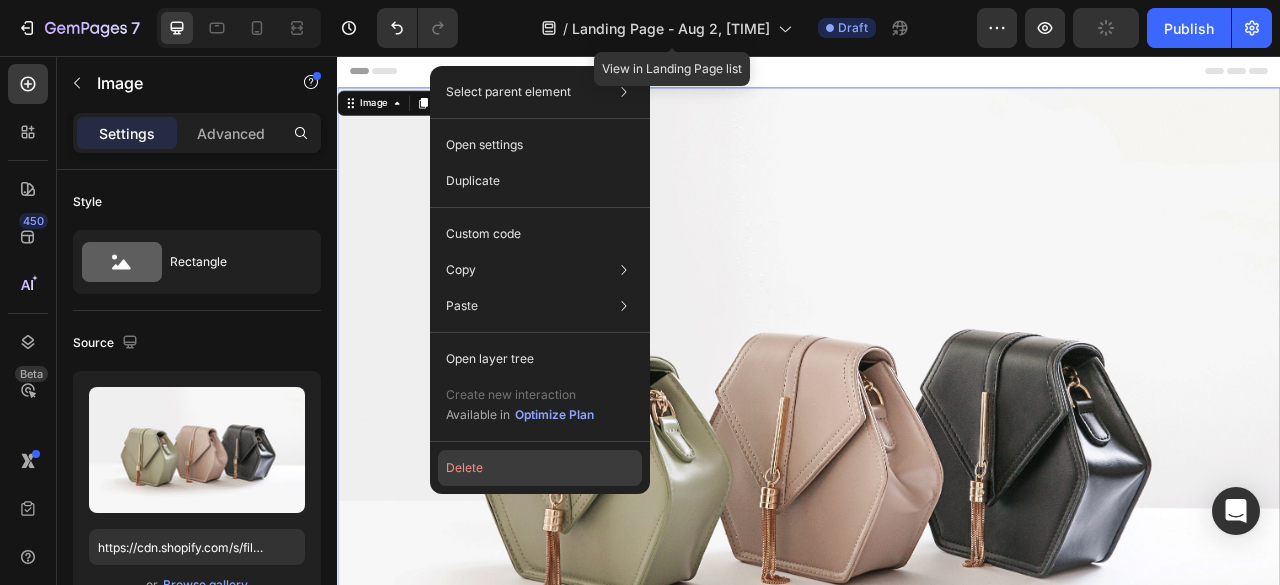 click on "Delete" 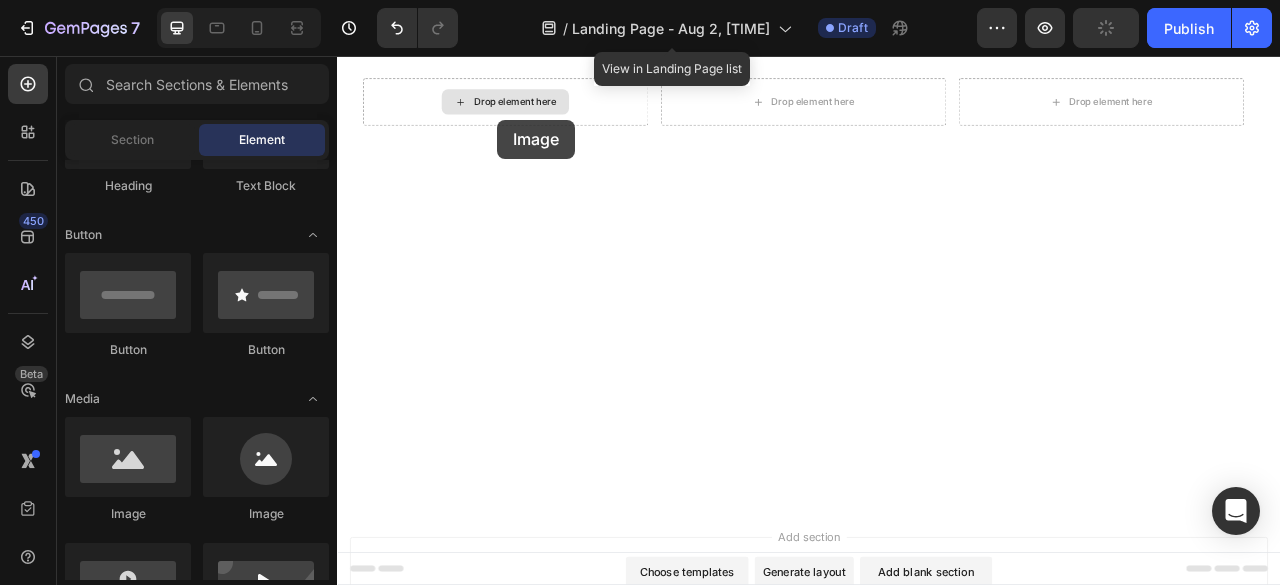 drag, startPoint x: 324, startPoint y: 368, endPoint x: 482, endPoint y: 37, distance: 366.7765 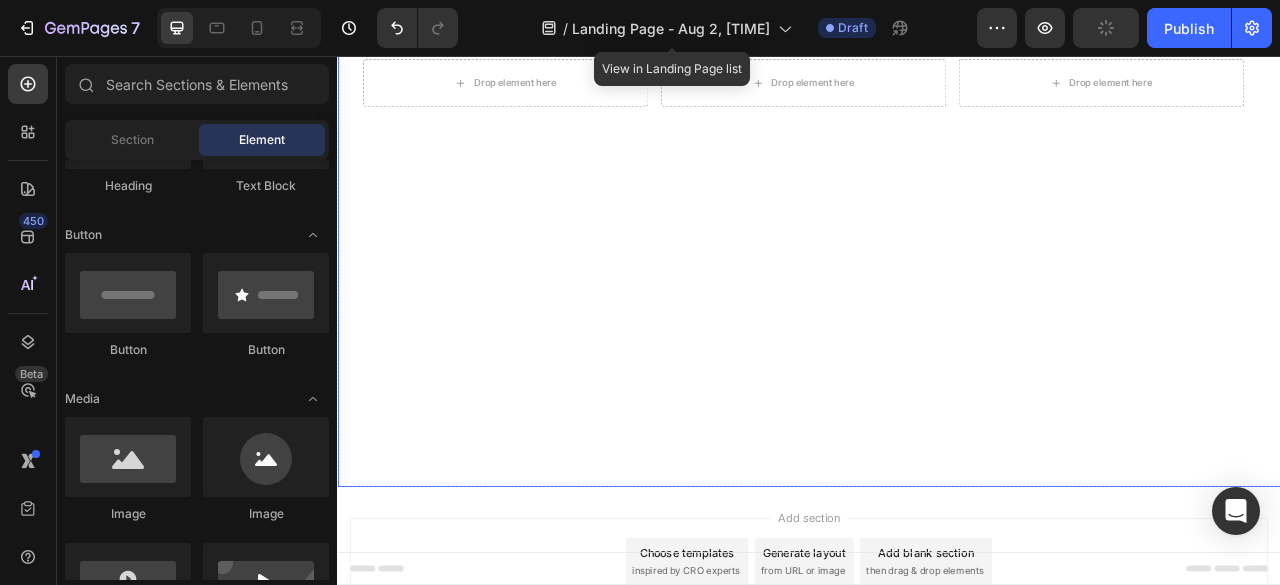 scroll, scrollTop: 0, scrollLeft: 0, axis: both 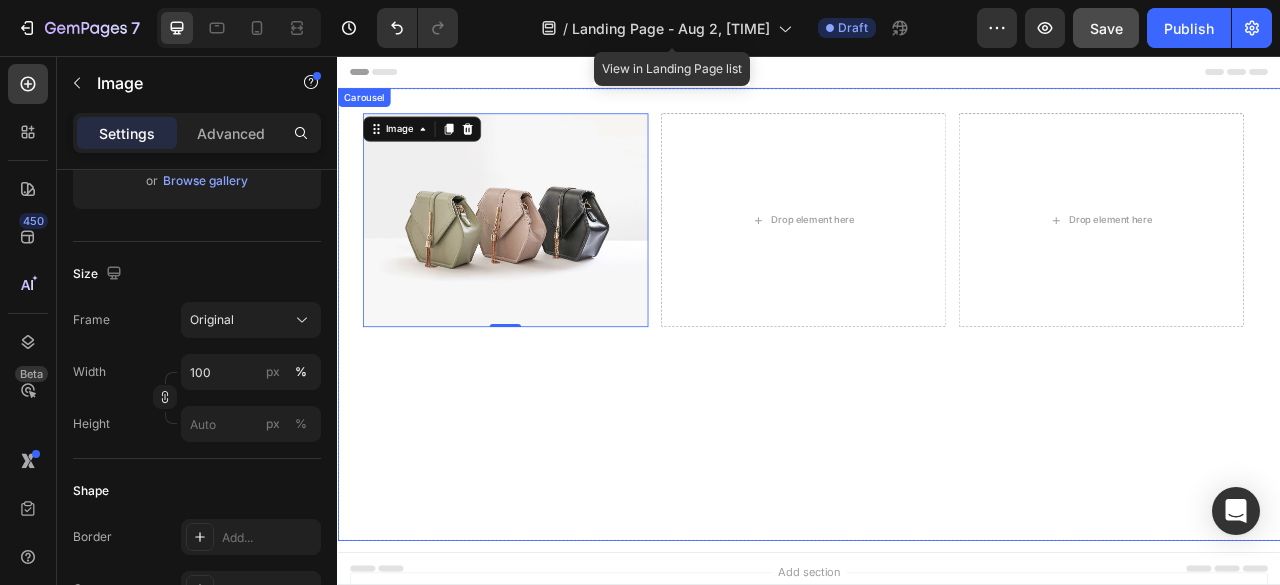 click on "Image   0
Drop element here
Drop element here Row Row" at bounding box center [929, 385] 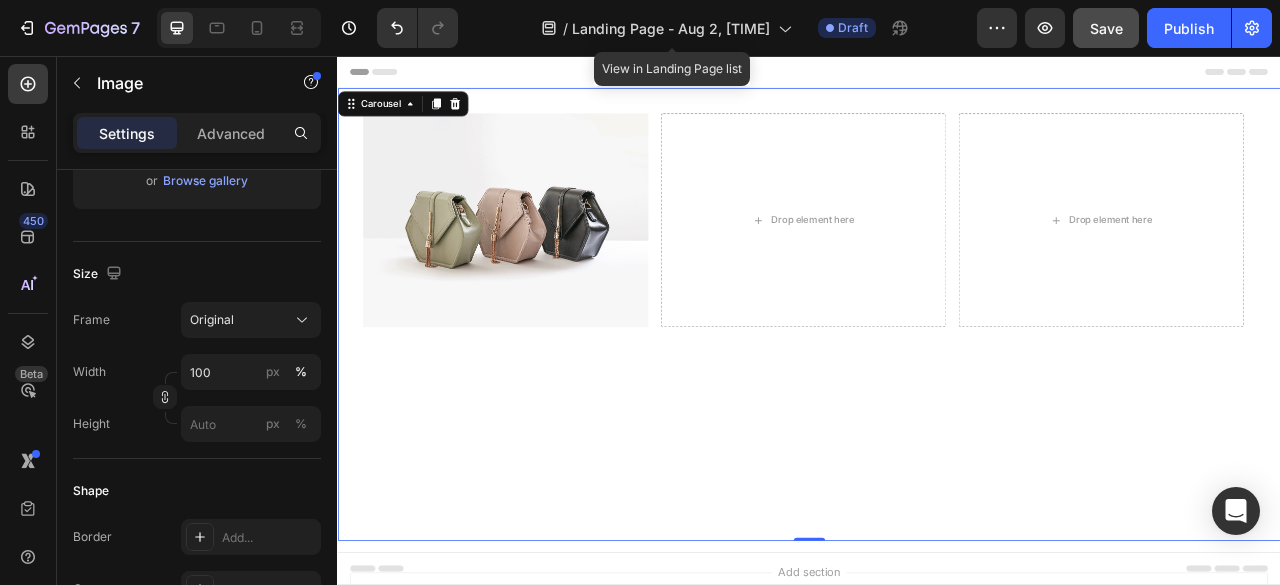 click at bounding box center [550, 265] 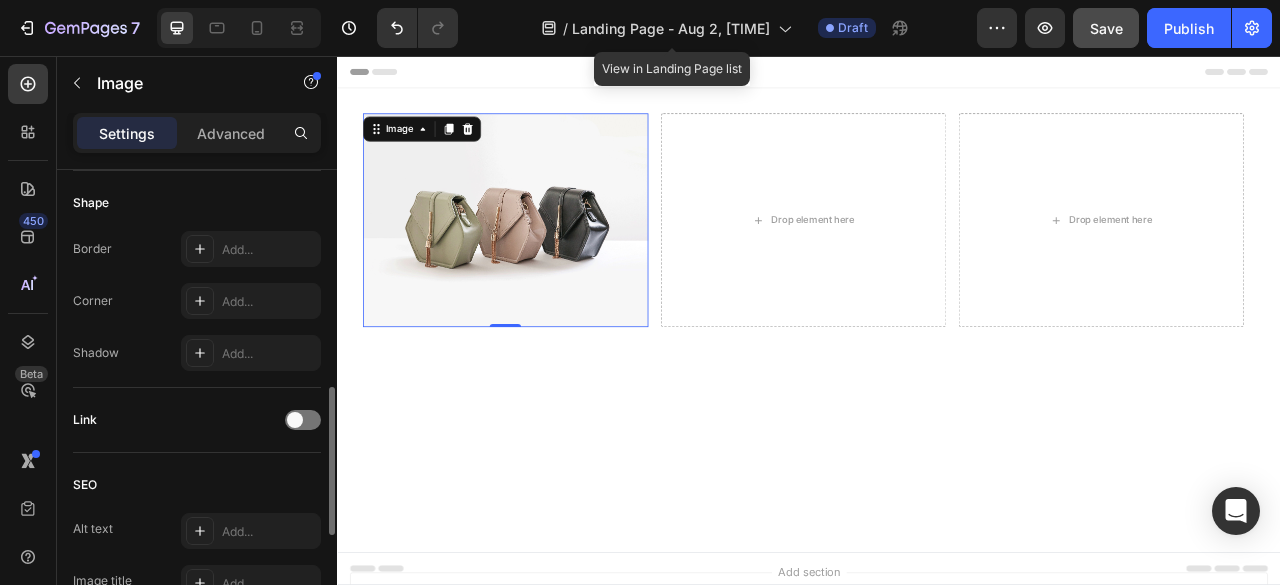 scroll, scrollTop: 693, scrollLeft: 0, axis: vertical 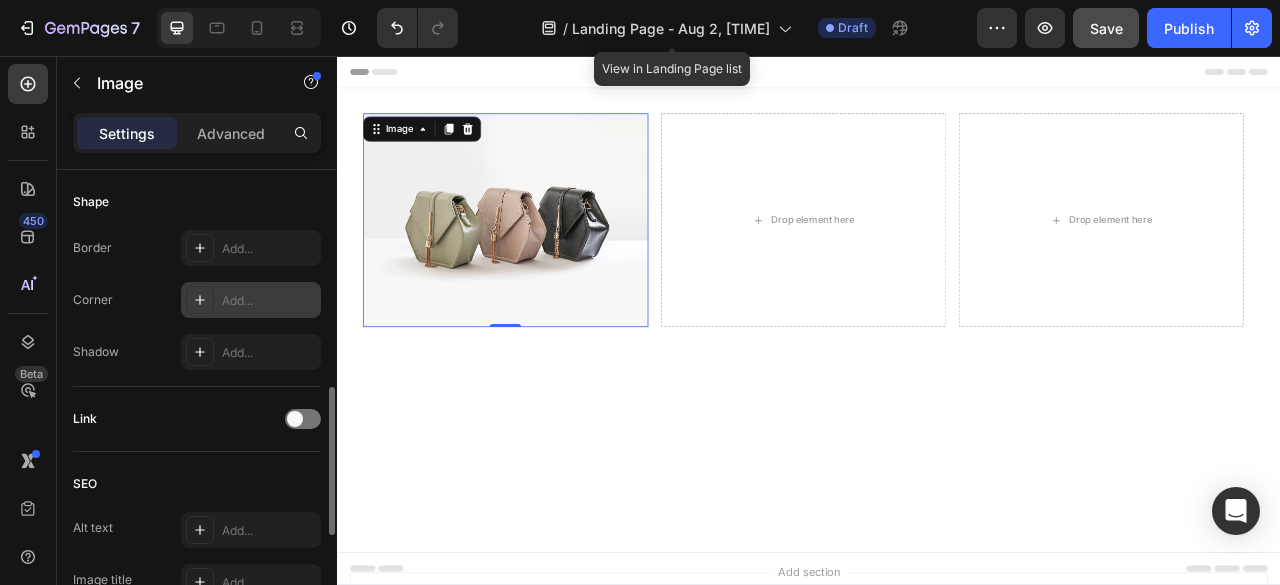 click on "Add..." at bounding box center [269, 301] 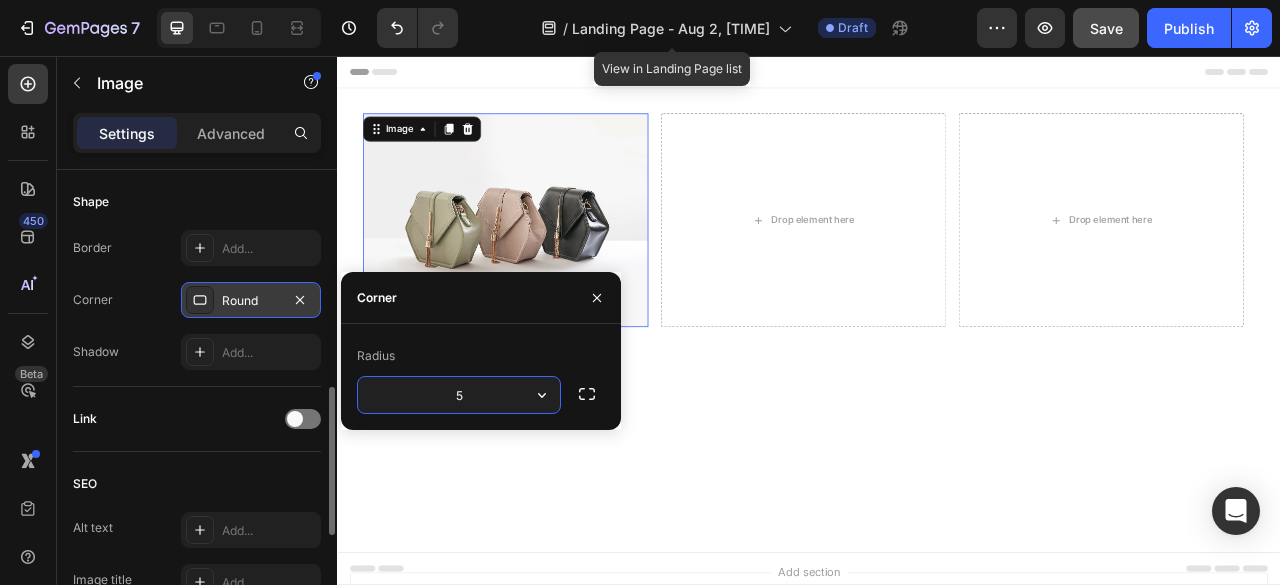 type on "50" 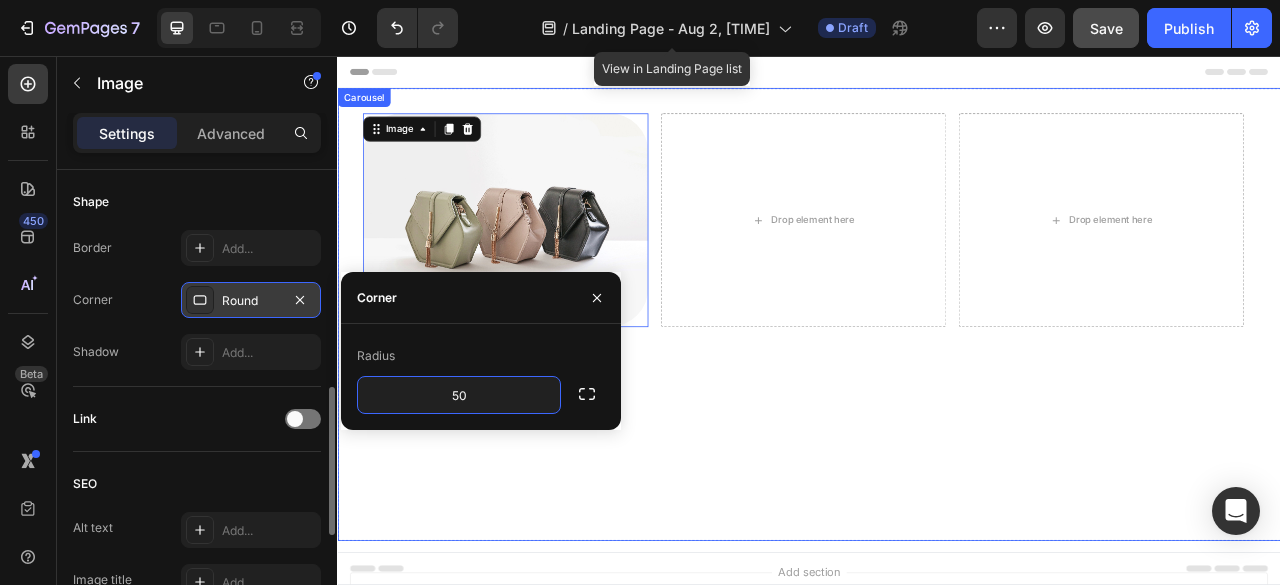 click on "Image   0
Drop element here
Drop element here Row Row" at bounding box center [929, 385] 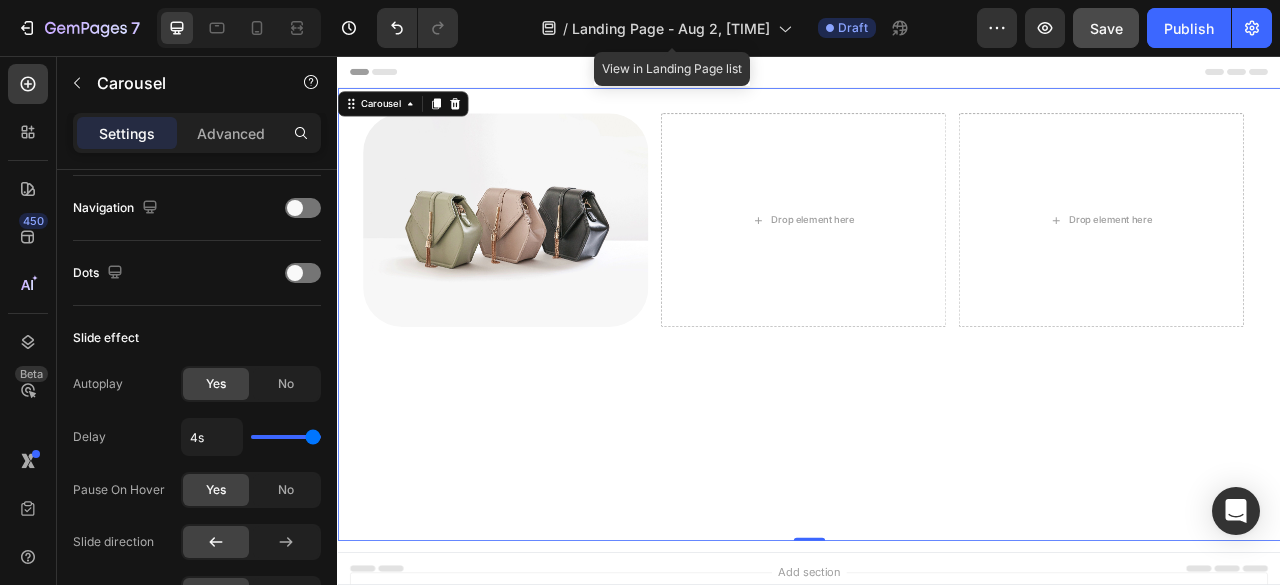 scroll, scrollTop: 0, scrollLeft: 0, axis: both 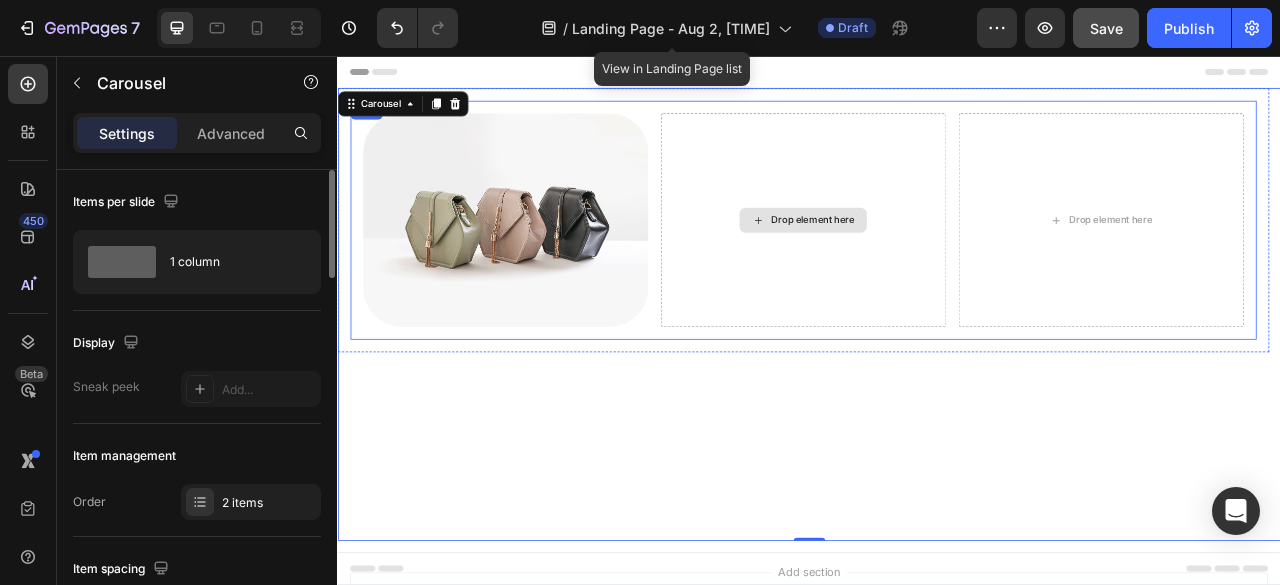 click at bounding box center [550, 265] 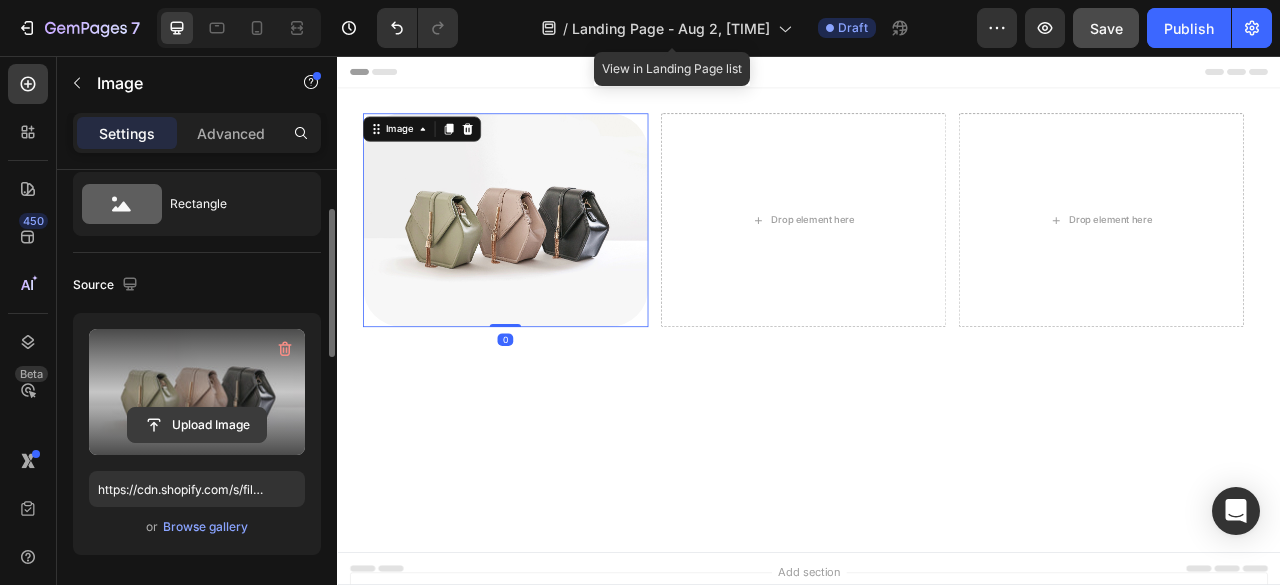 scroll, scrollTop: 74, scrollLeft: 0, axis: vertical 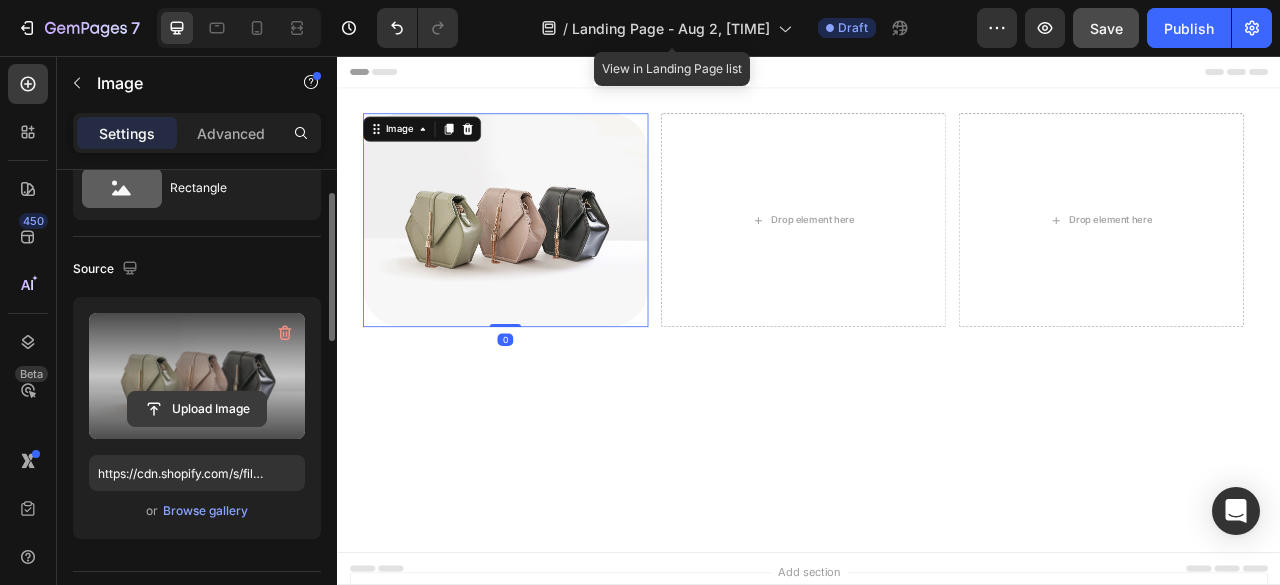 click 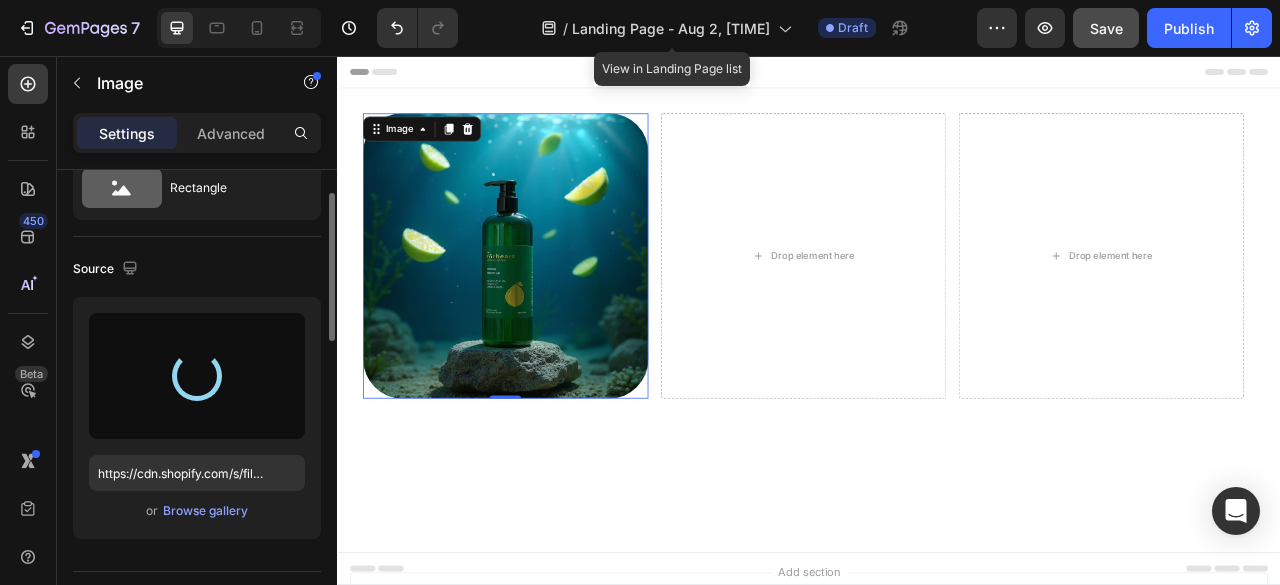 type on "https://cdn.shopify.com/s/files/1/0932/3128/4598/files/gempages_[UUID].jpg" 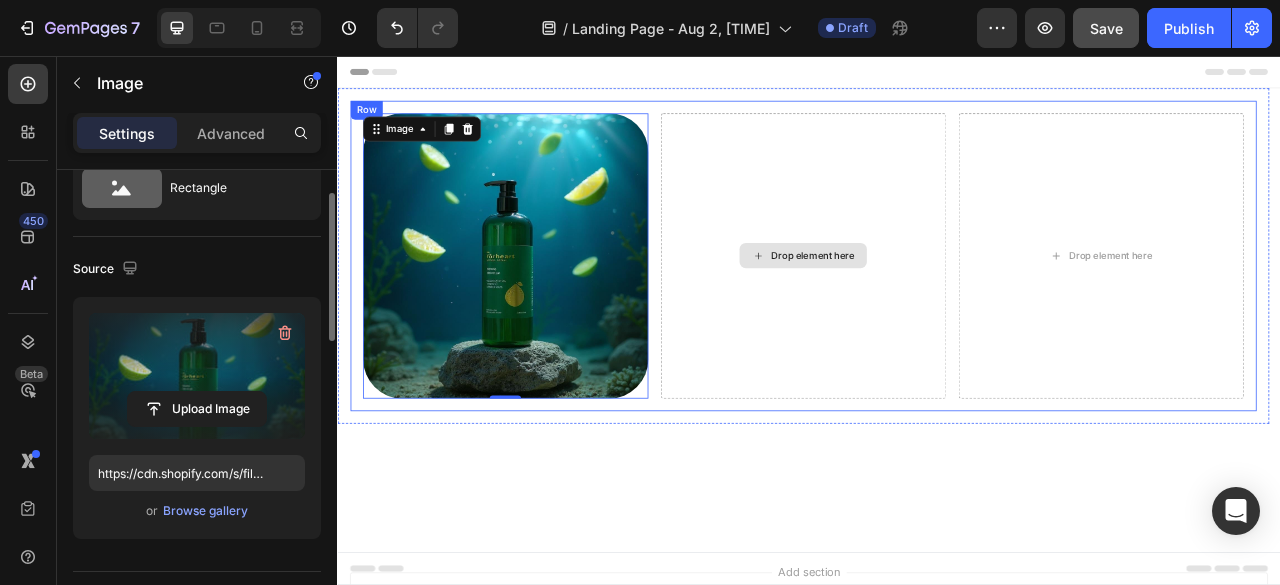 click on "Drop element here" at bounding box center [929, 310] 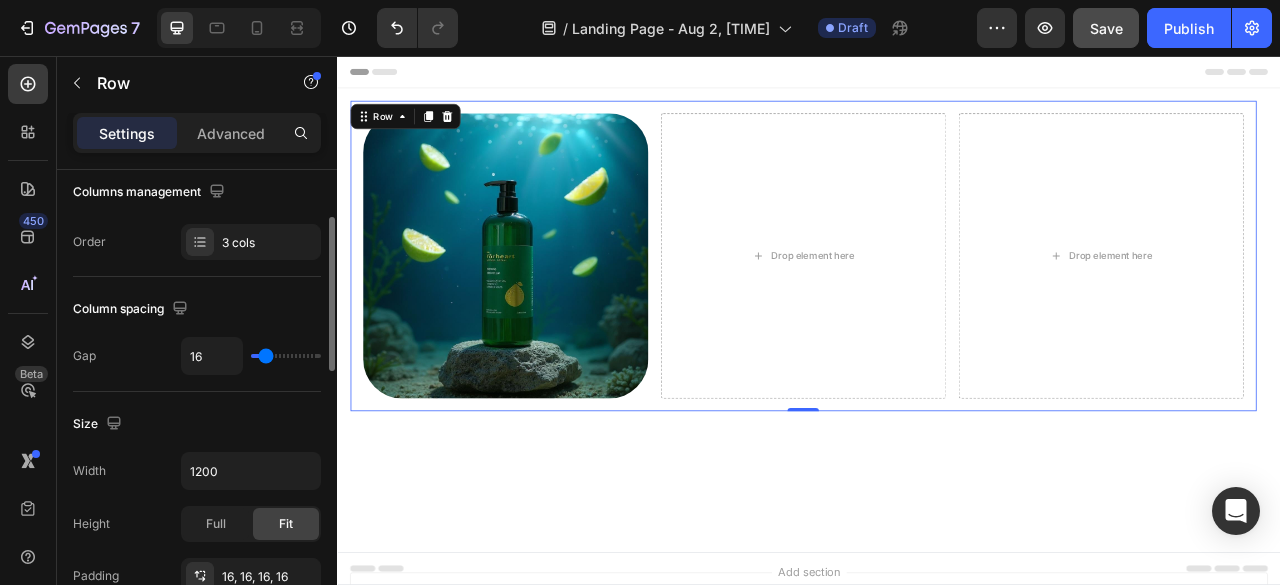 scroll, scrollTop: 267, scrollLeft: 0, axis: vertical 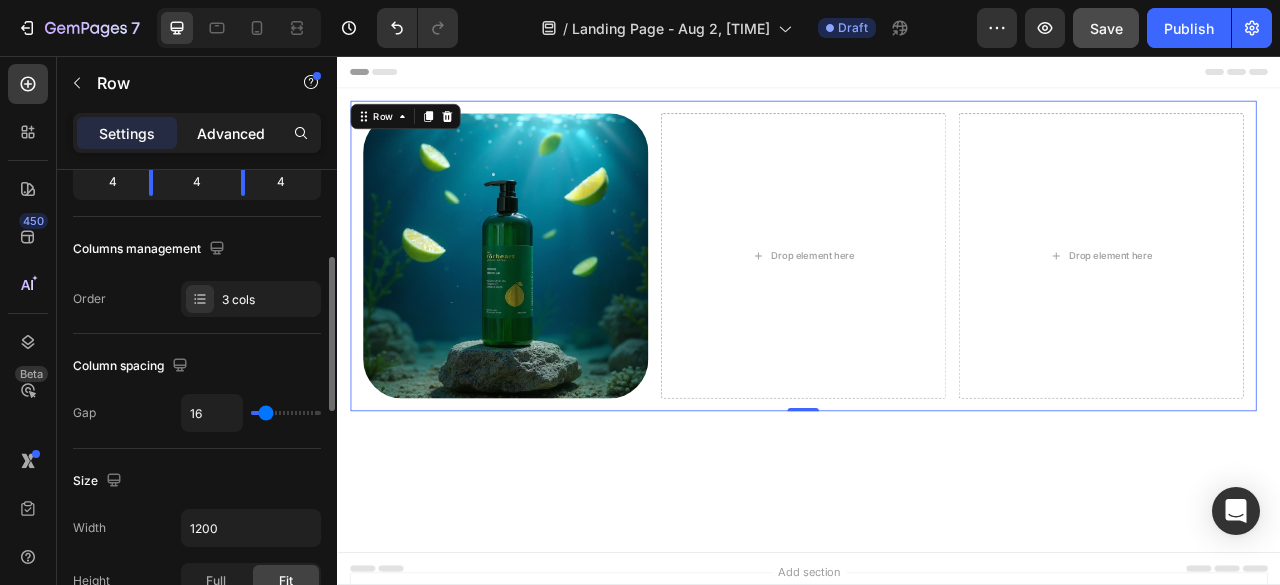 click on "Advanced" at bounding box center [231, 133] 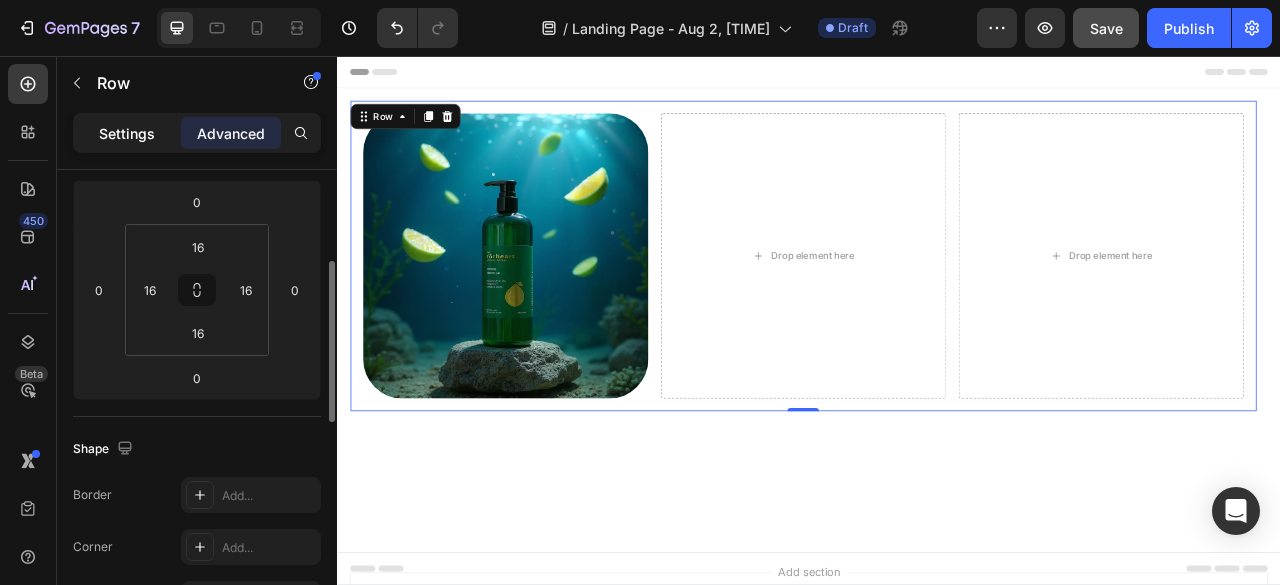 click on "Settings" at bounding box center [127, 133] 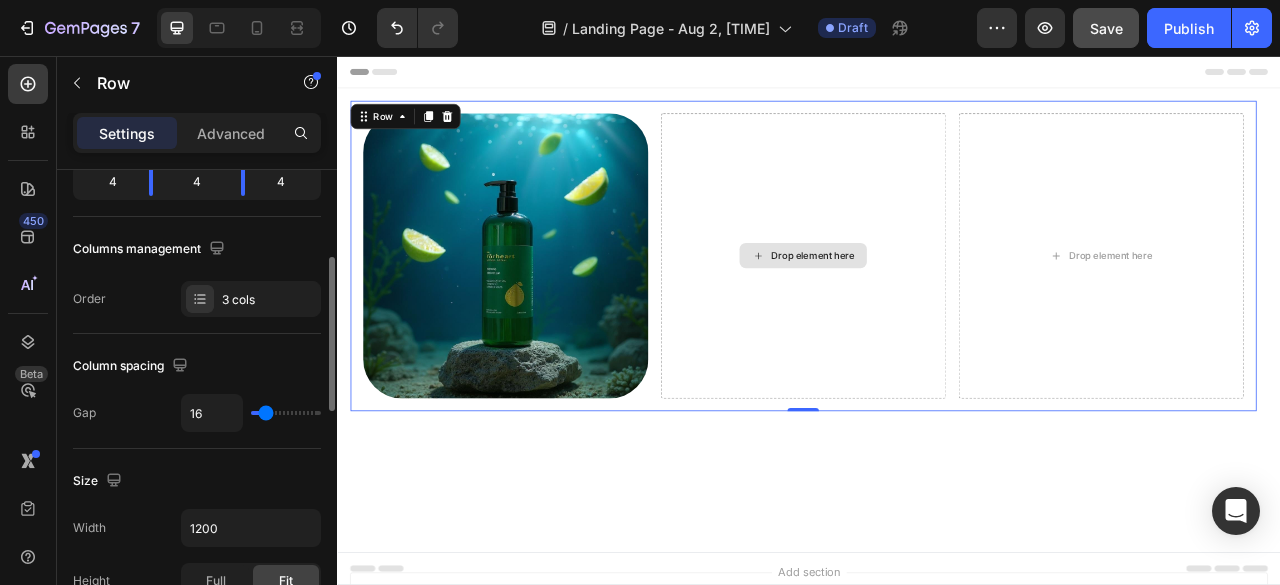 click on "Drop element here" at bounding box center (929, 310) 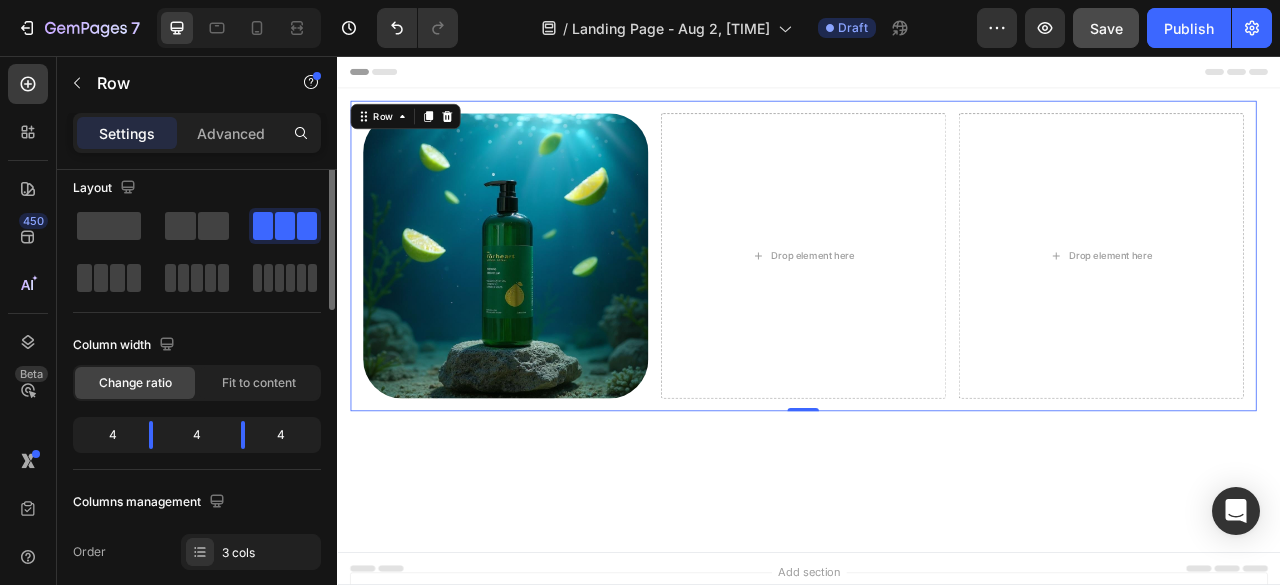 scroll, scrollTop: 0, scrollLeft: 0, axis: both 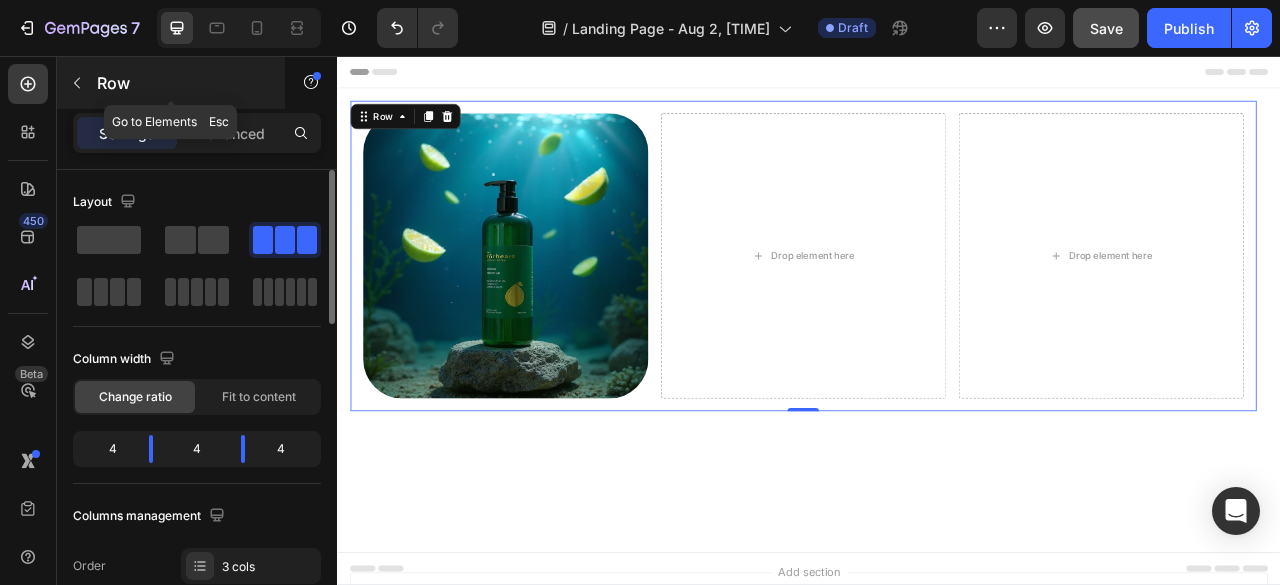 click 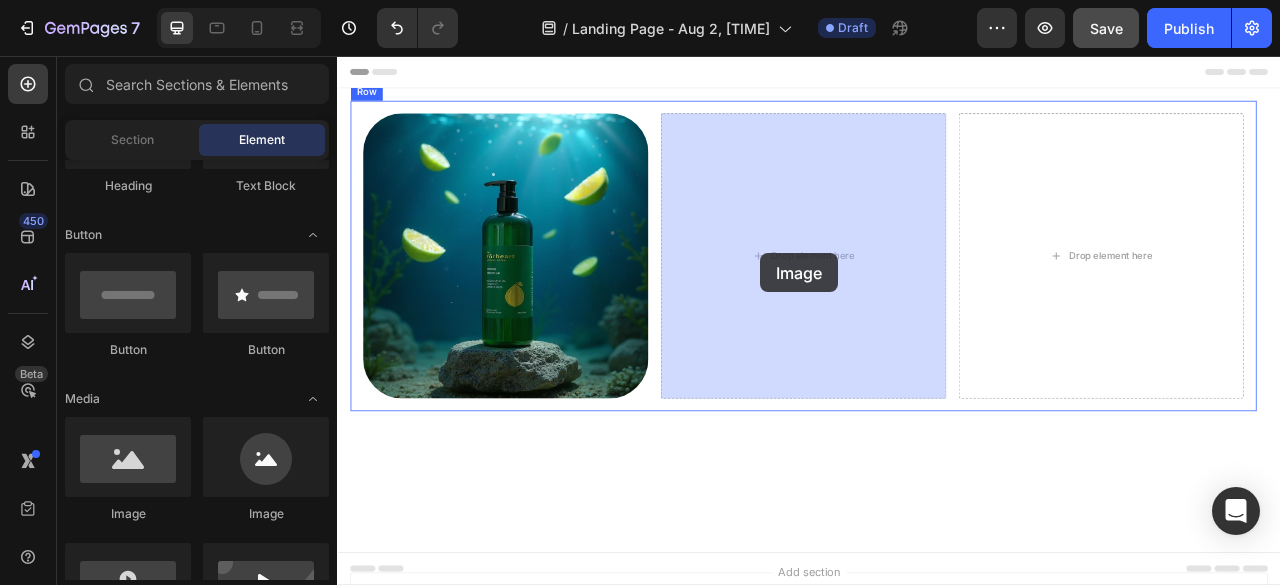 drag, startPoint x: 629, startPoint y: 559, endPoint x: 874, endPoint y: 307, distance: 351.46692 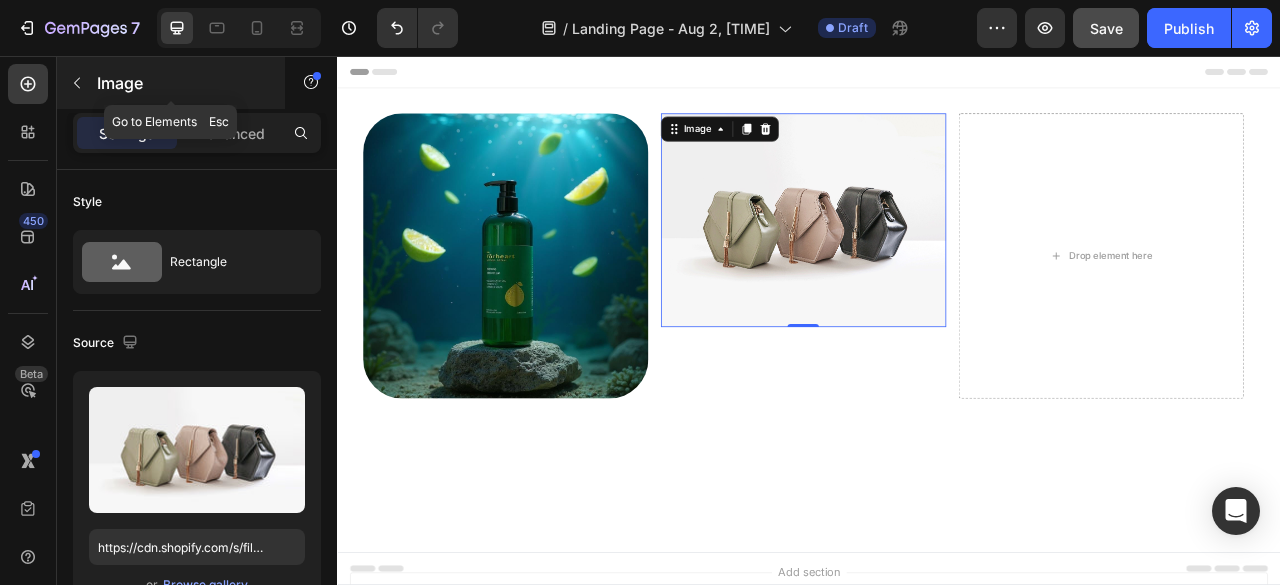 click 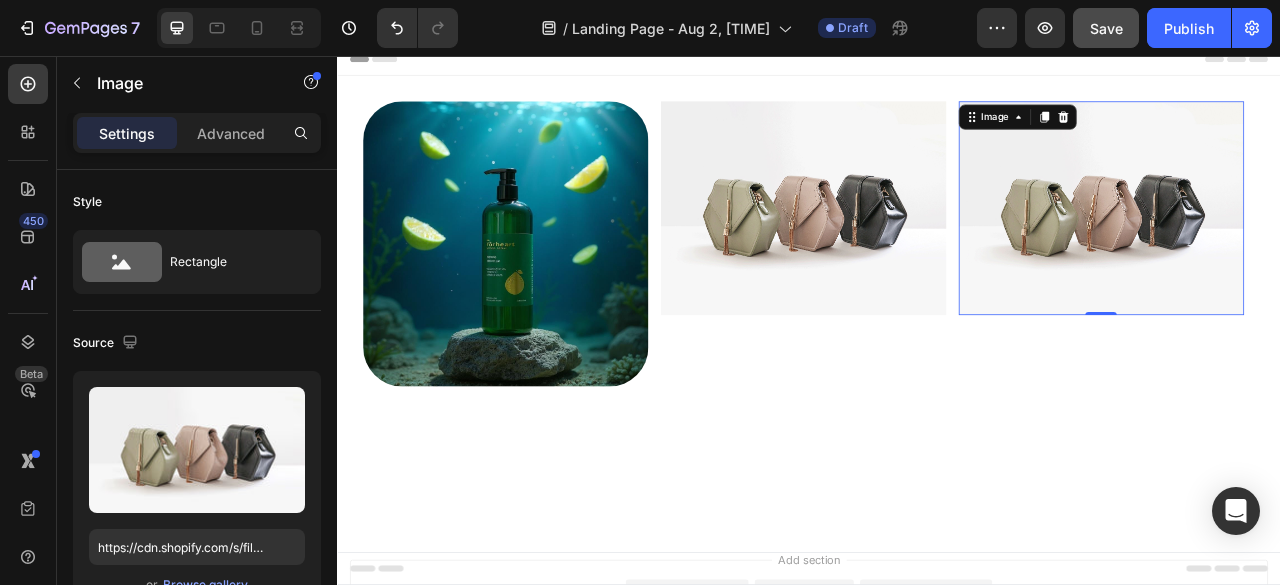 scroll, scrollTop: 26, scrollLeft: 0, axis: vertical 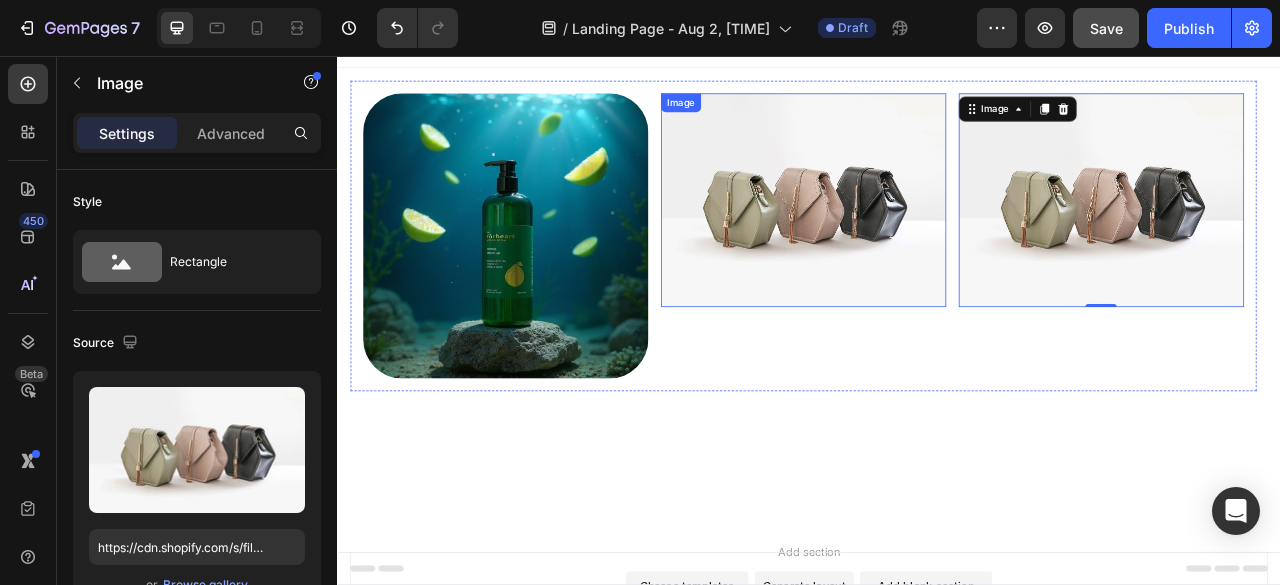 click at bounding box center [929, 239] 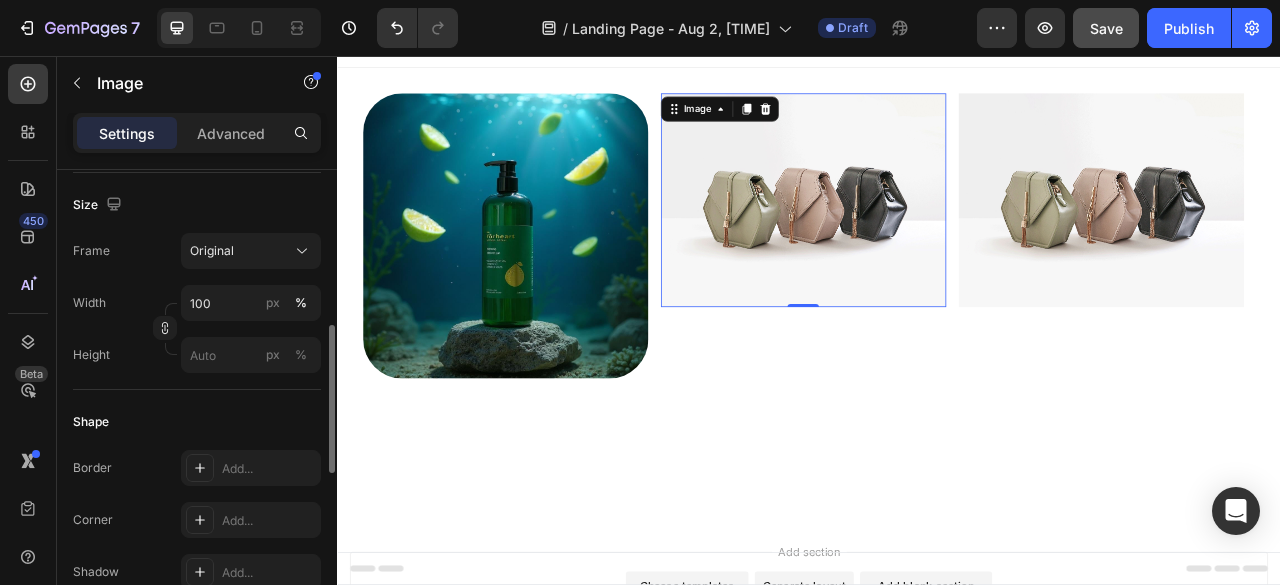scroll, scrollTop: 481, scrollLeft: 0, axis: vertical 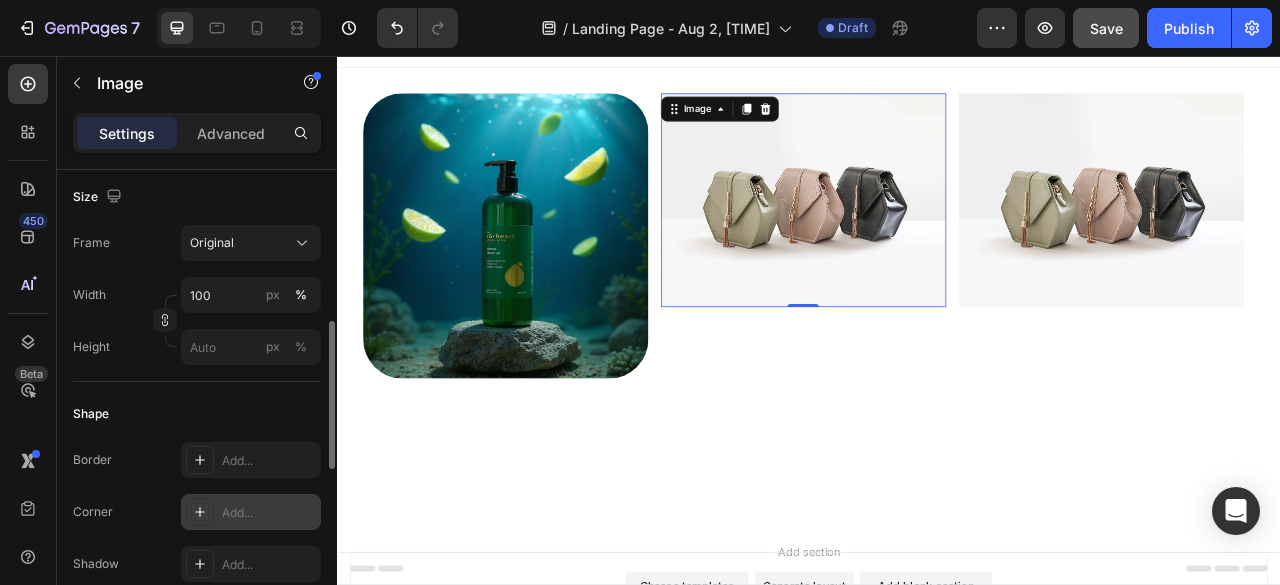 drag, startPoint x: 216, startPoint y: 500, endPoint x: 96, endPoint y: 392, distance: 161.44348 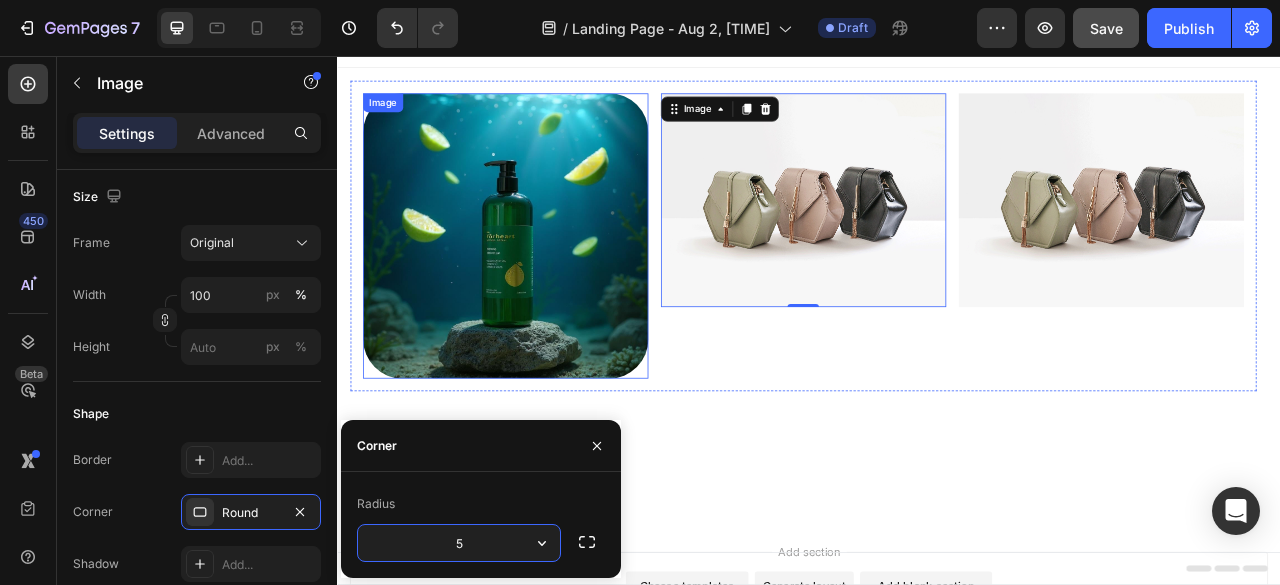 type on "50" 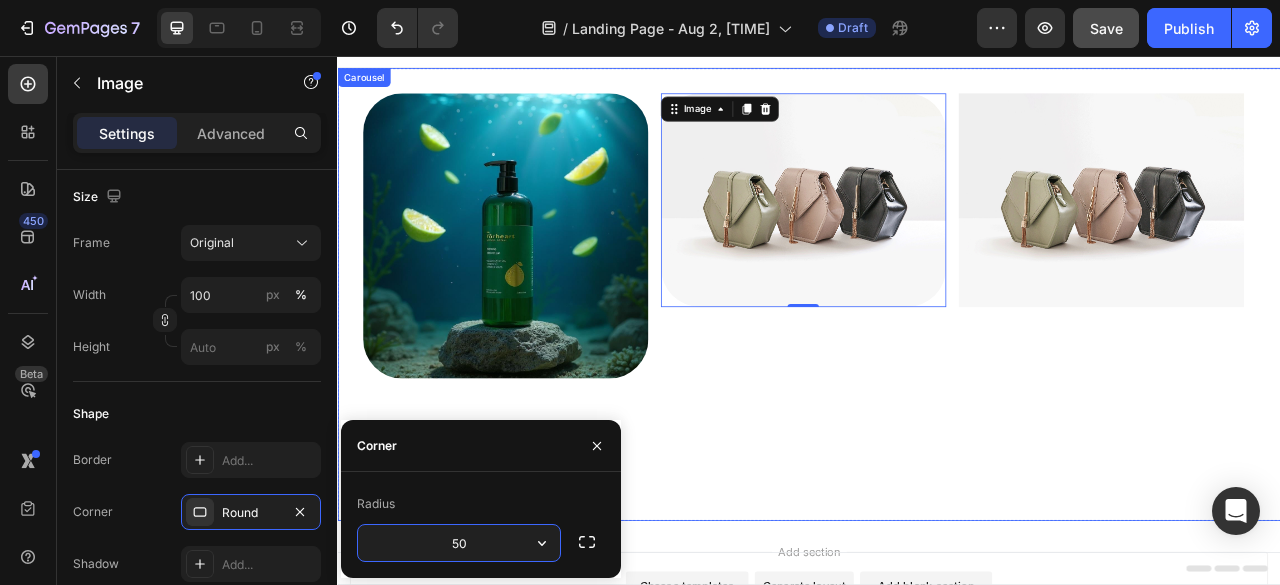 click on "Image Image   0 Image Row Row" at bounding box center [929, 359] 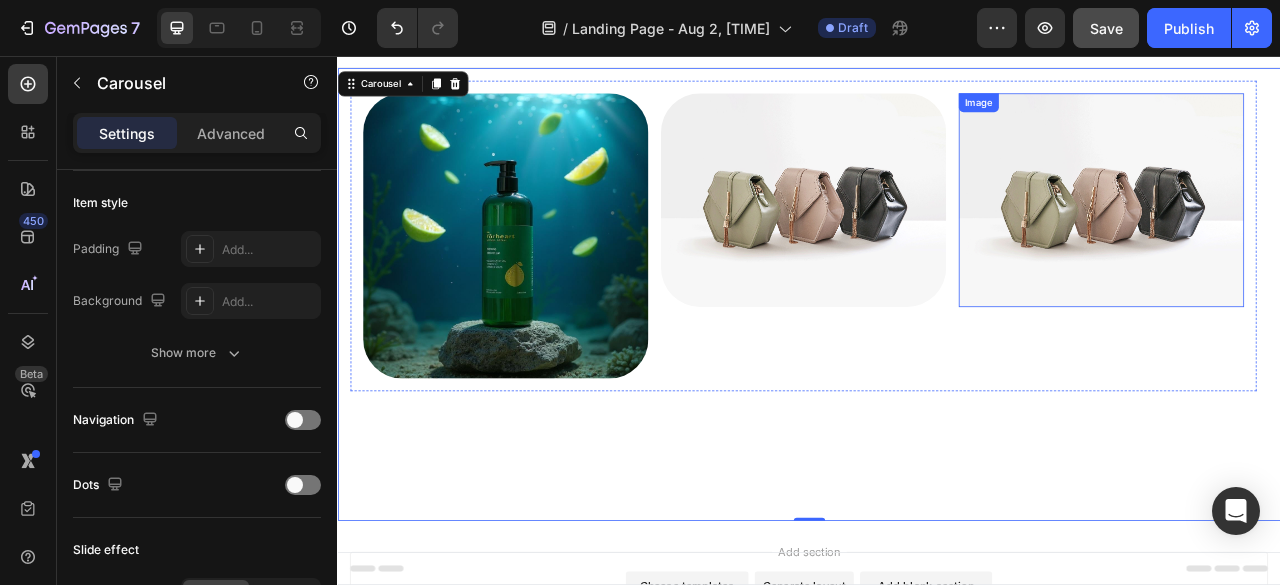 scroll, scrollTop: 0, scrollLeft: 0, axis: both 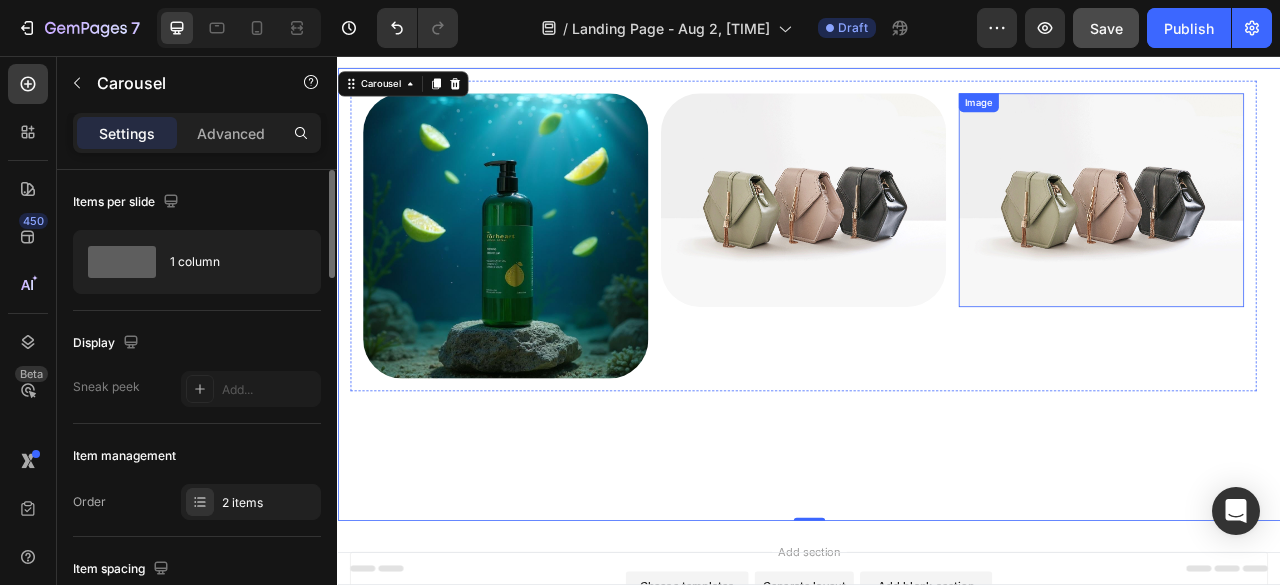 click at bounding box center [929, 239] 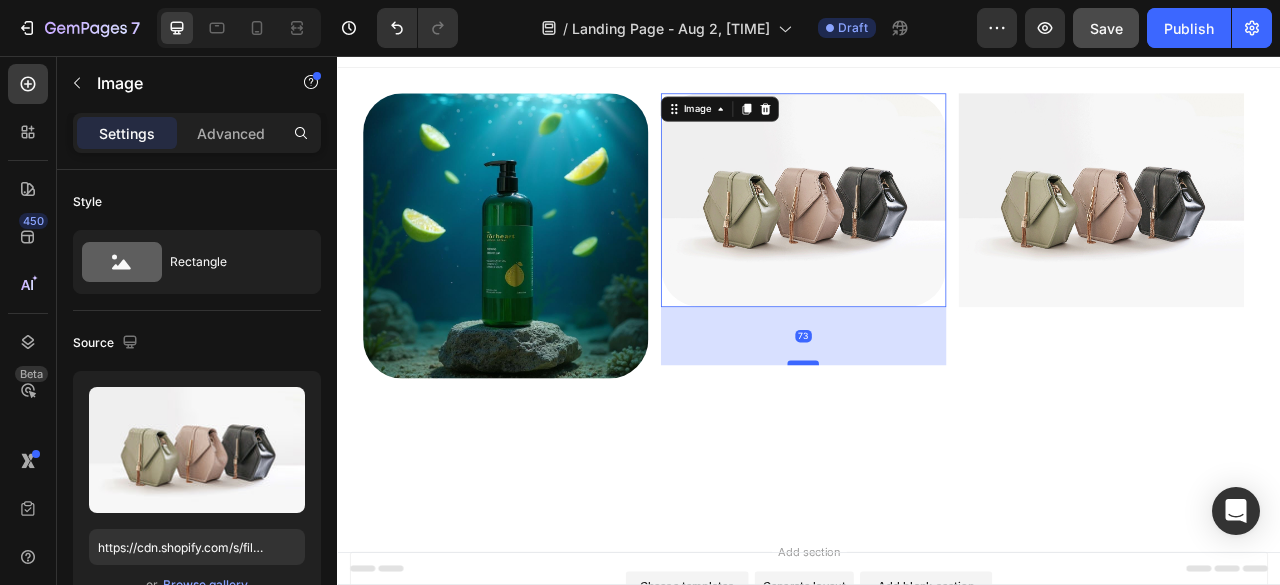 drag, startPoint x: 932, startPoint y: 369, endPoint x: 933, endPoint y: 446, distance: 77.00649 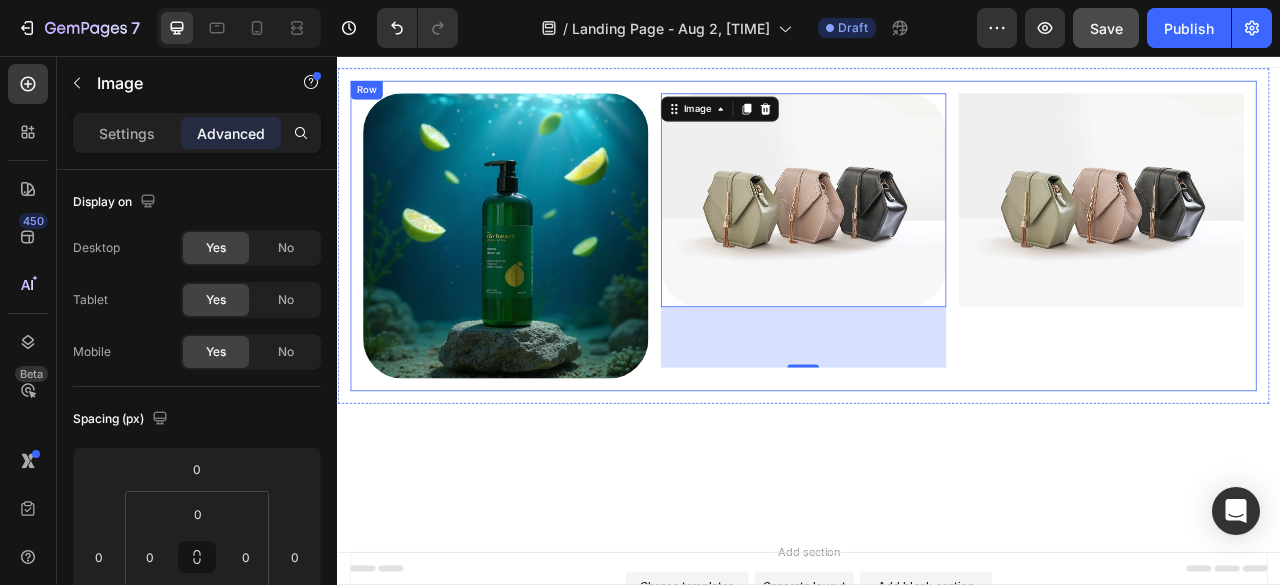 click on "Image Image   77 Image Row Row" at bounding box center [929, 359] 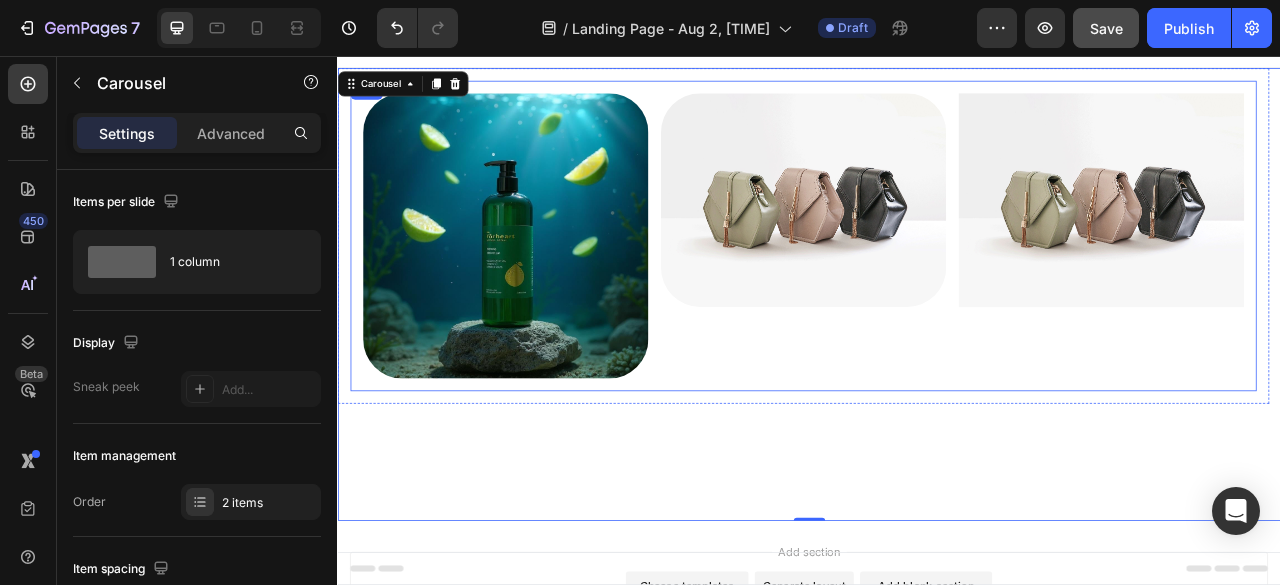click at bounding box center (929, 239) 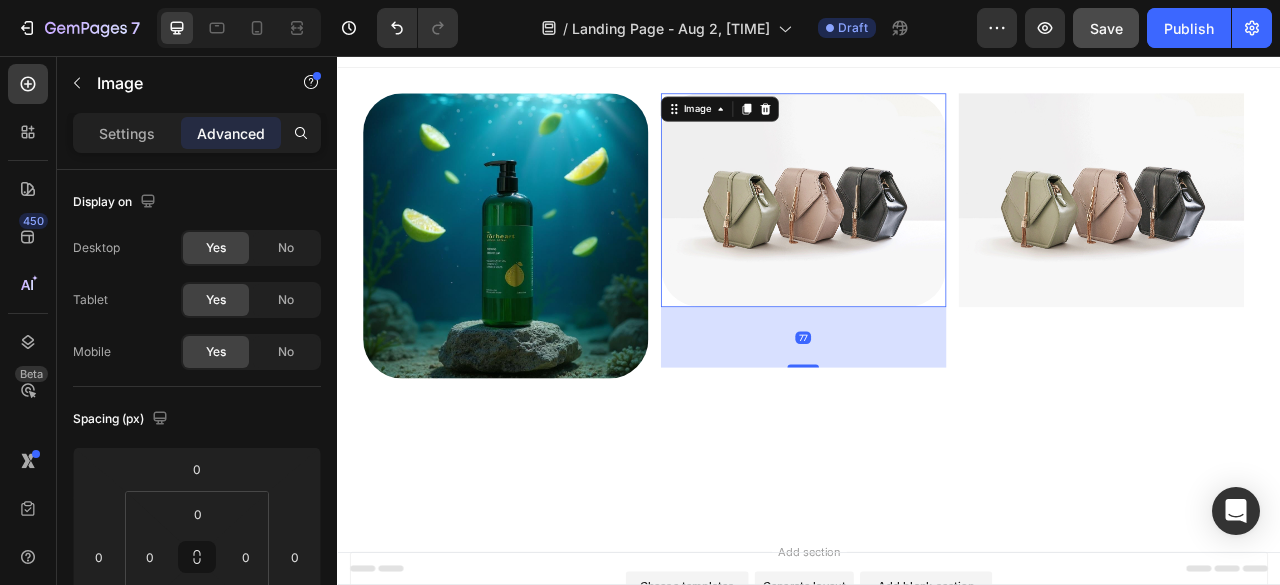 click on "77" at bounding box center [929, 414] 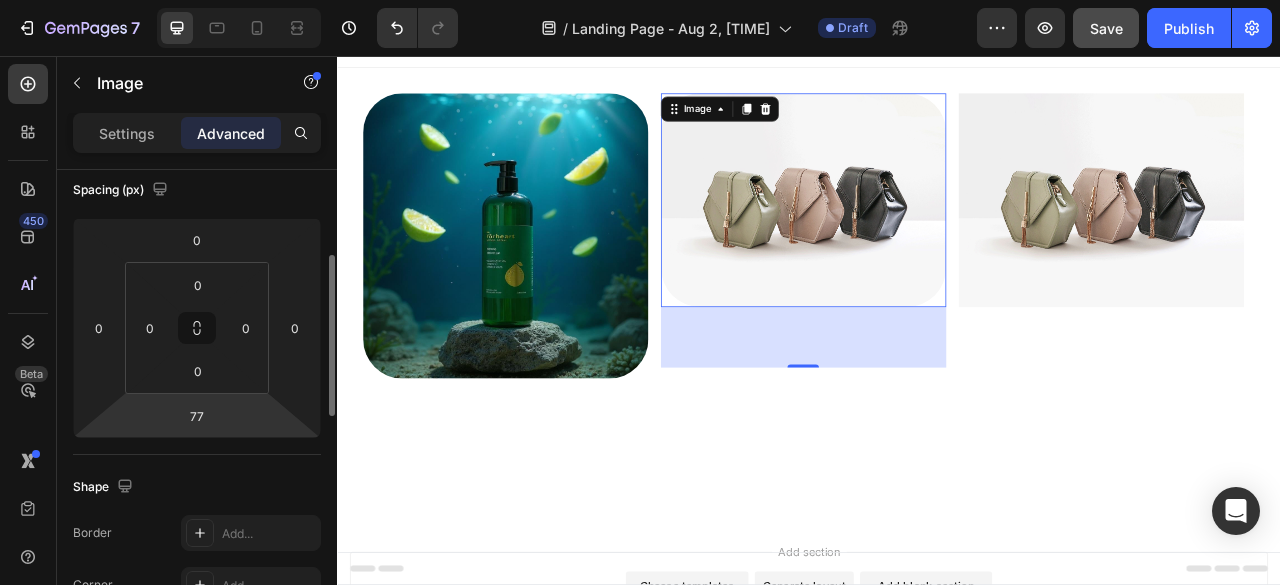 scroll, scrollTop: 244, scrollLeft: 0, axis: vertical 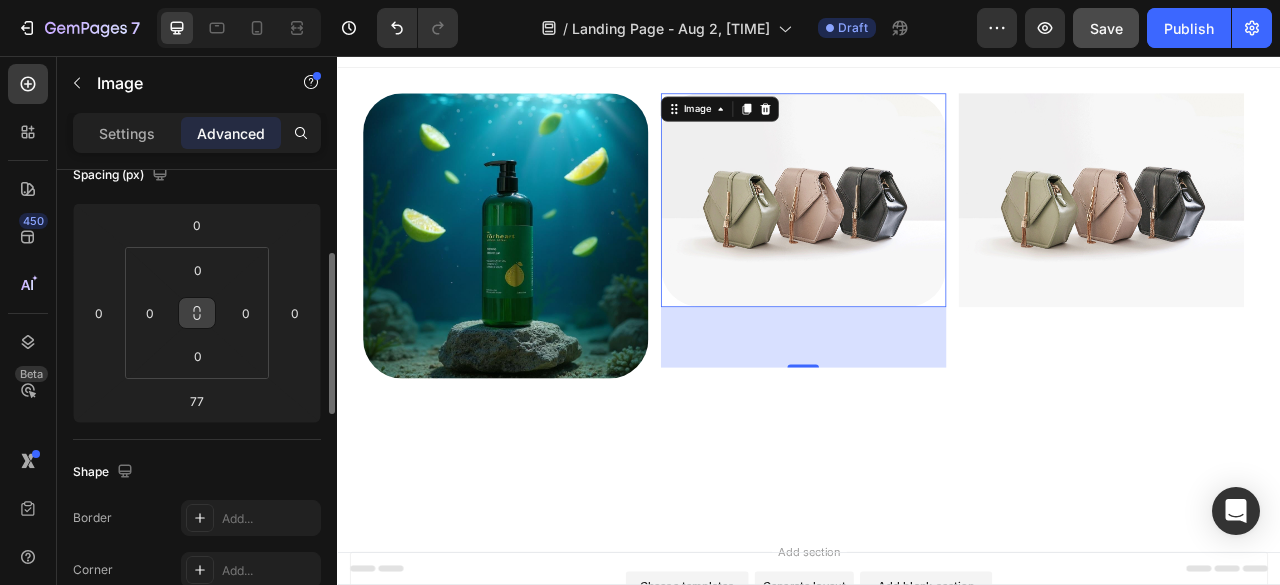 click 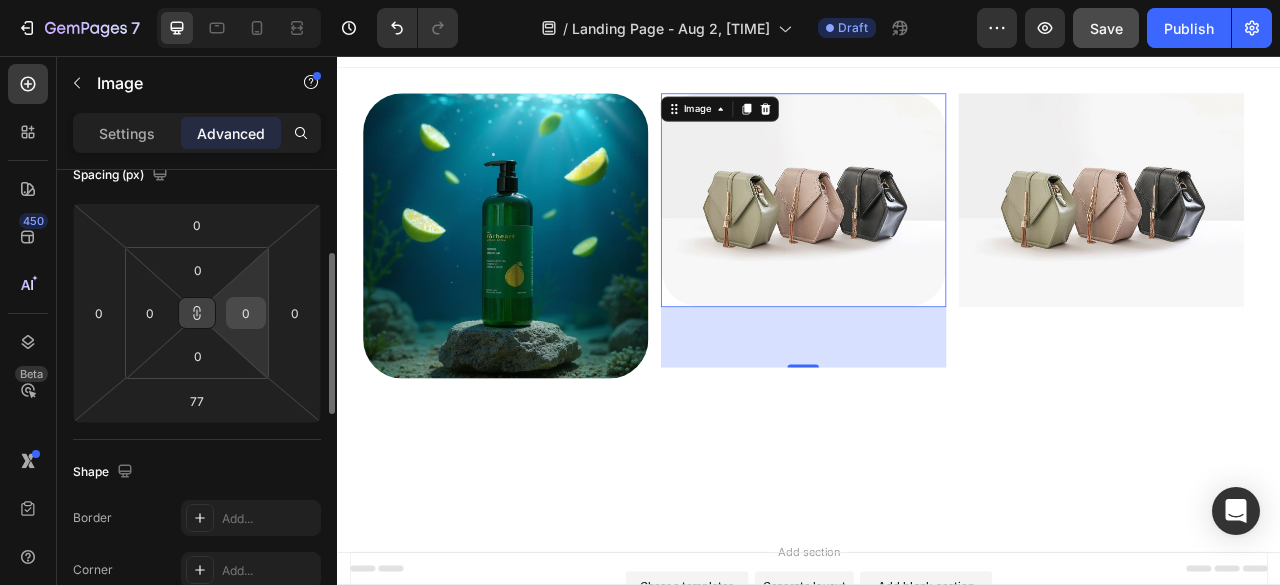 click on "0" at bounding box center (246, 313) 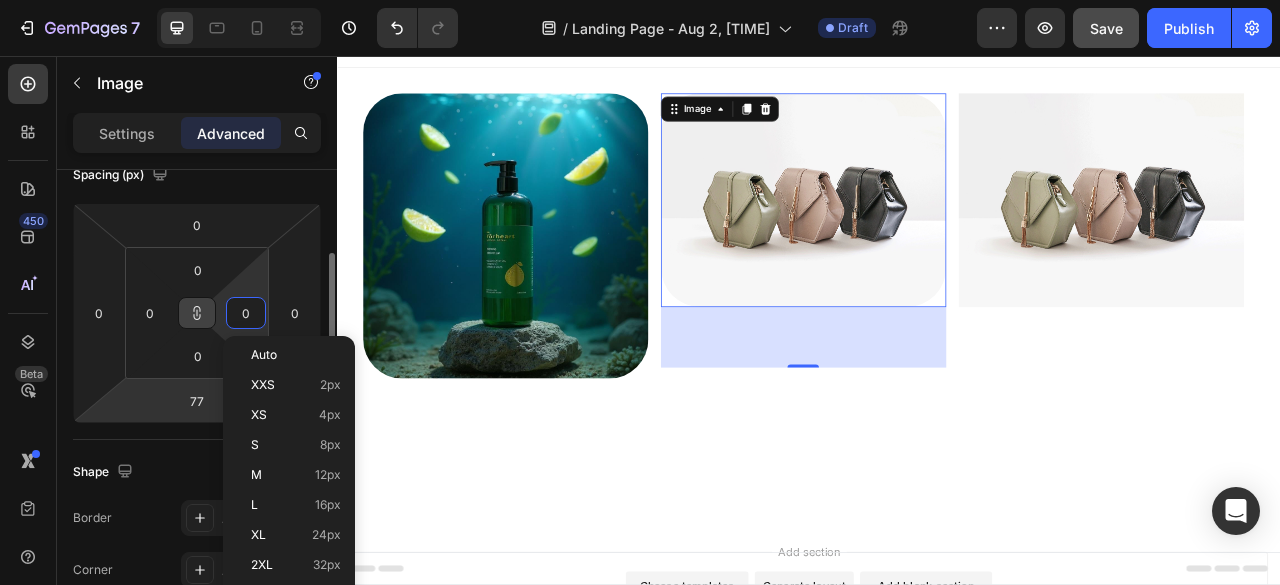 click on "7   /  Landing Page - Aug 2, [TIME] Draft Preview  Save   Publish  450 Beta Sections(18) Elements(83) Section Element Hero Section Product Detail Brands Trusted Badges Guarantee Product Breakdown How to use Testimonials Compare Bundle FAQs Social Proof Brand Story Product List Collection Blog List Contact Sticky Add to Cart Custom Footer Browse Library 450 Layout
Row
Row
Row
Row Text
Heading
Text Block Button
Button
Button Media
Image
Image" at bounding box center [640, 0] 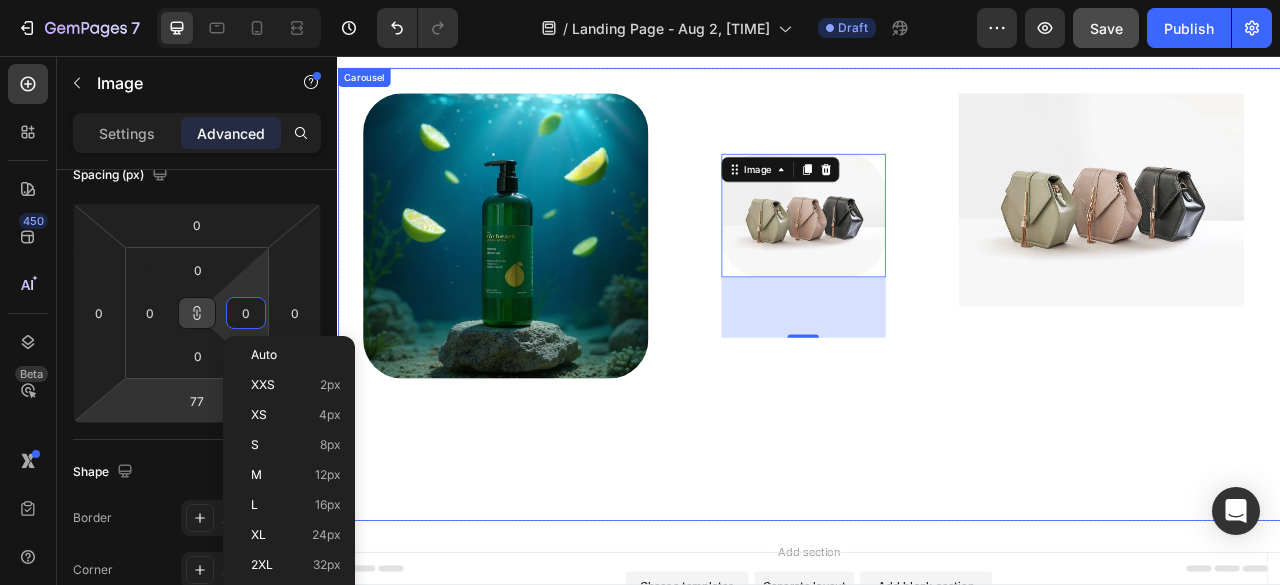 type on "77" 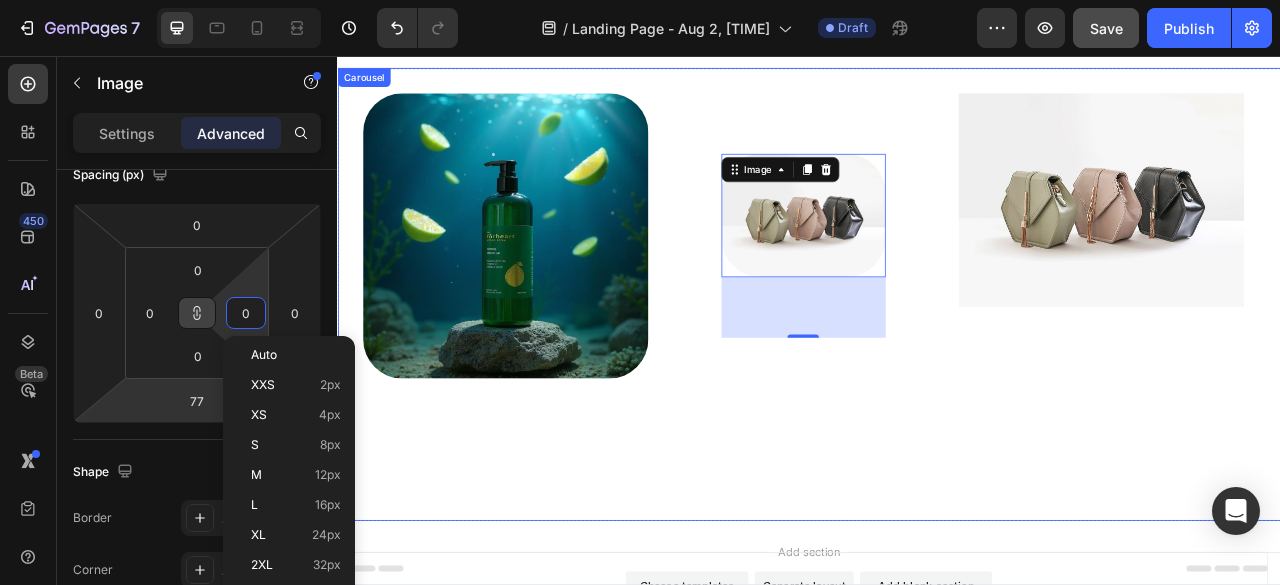 type on "77" 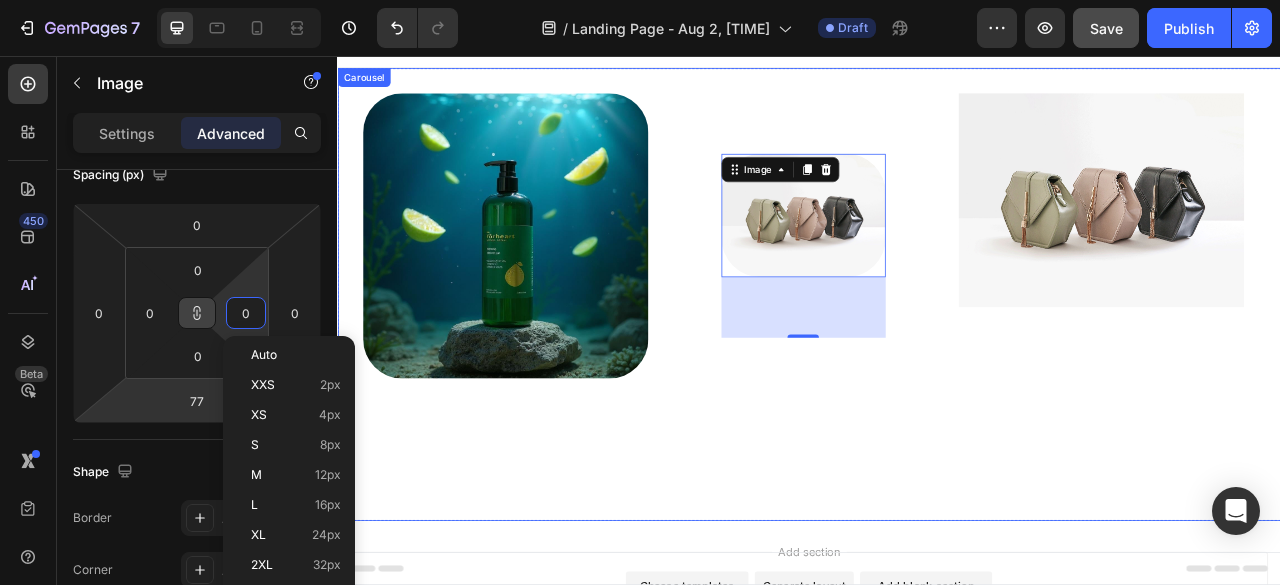 type on "77" 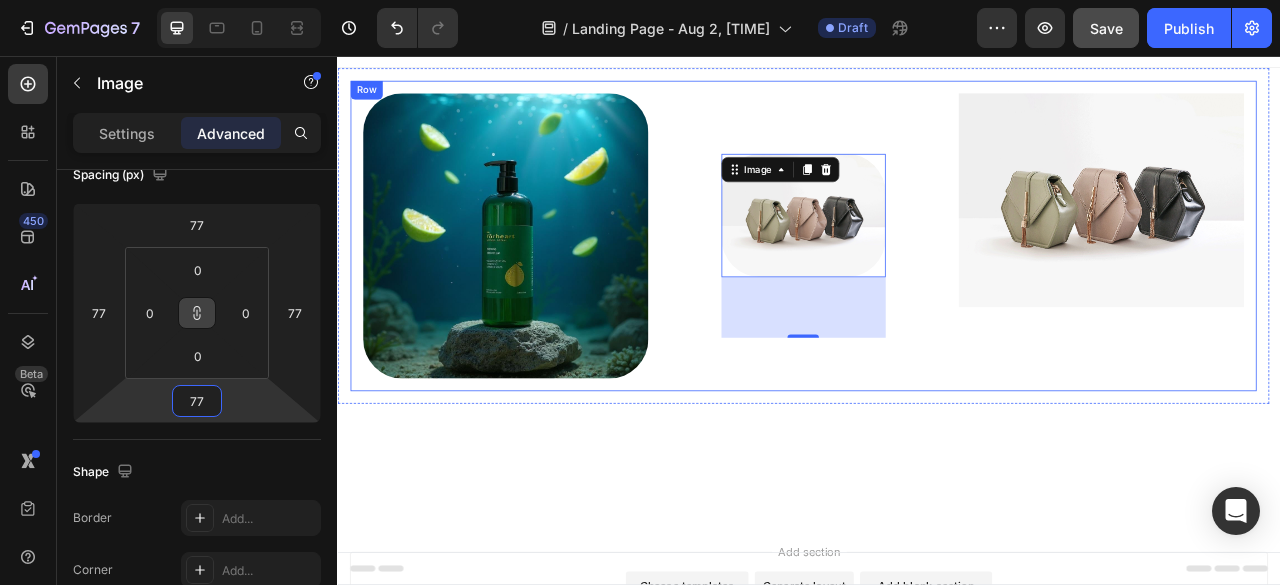 type on "0" 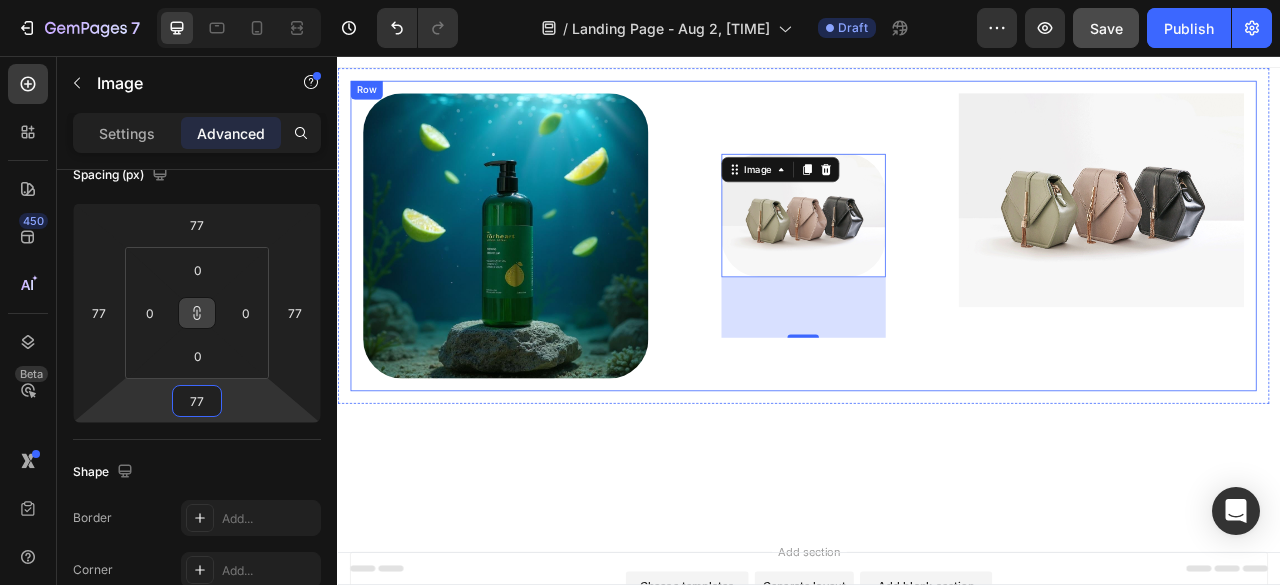 type on "0" 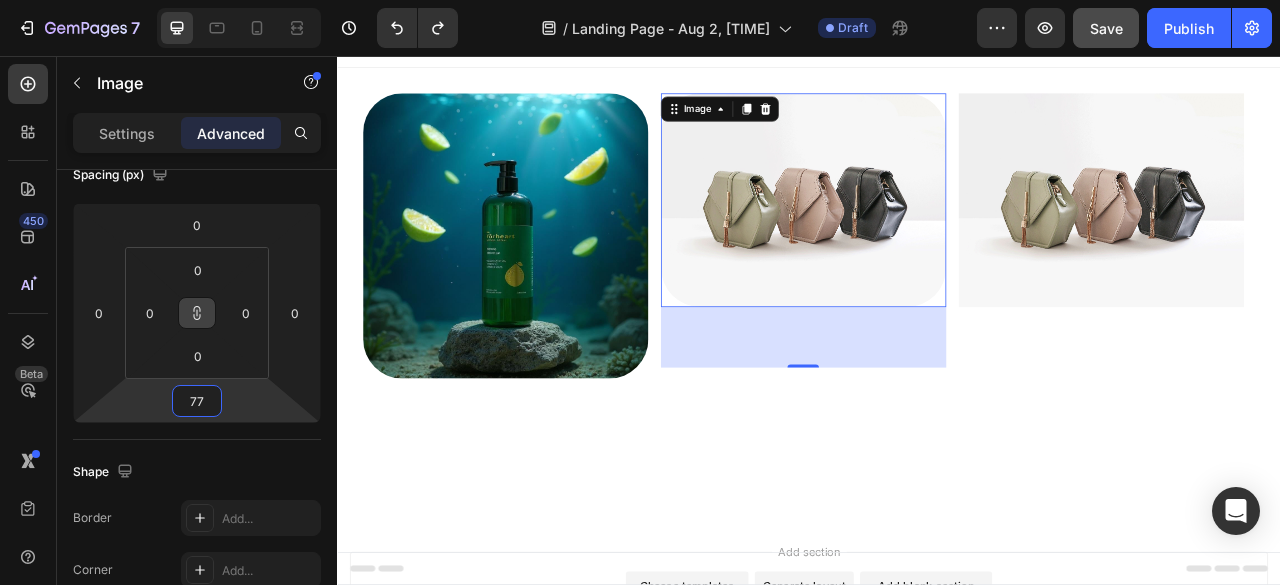 click on "Image Image   77 Image Row Row" at bounding box center [929, 359] 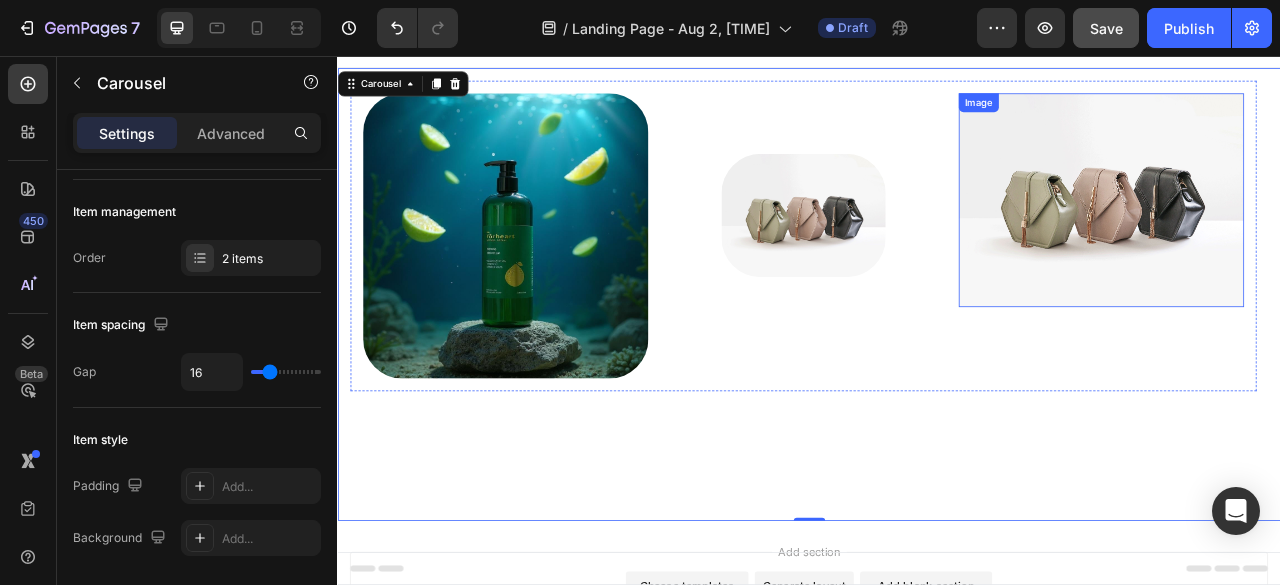 scroll, scrollTop: 0, scrollLeft: 0, axis: both 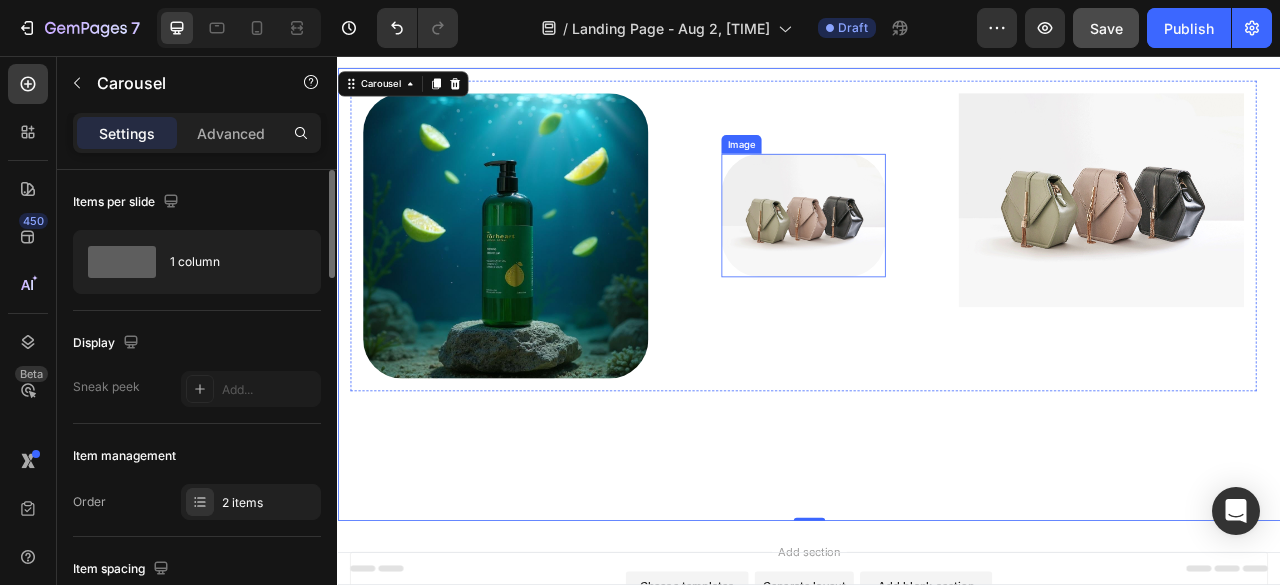 click at bounding box center (929, 258) 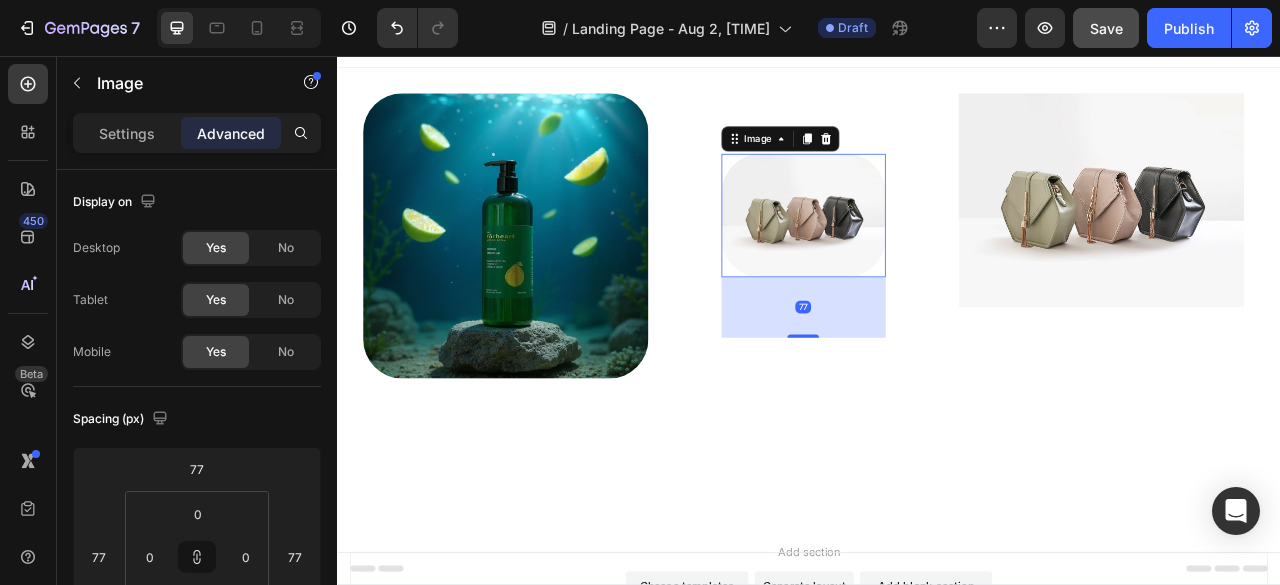 type on "0" 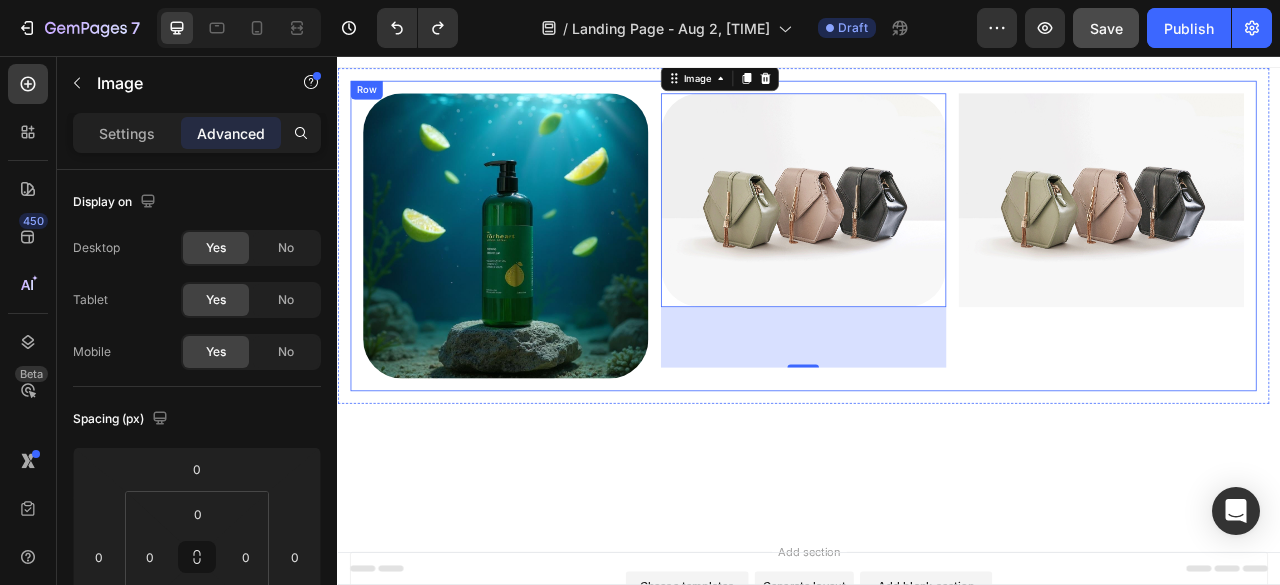 click on "Image" at bounding box center [1308, 284] 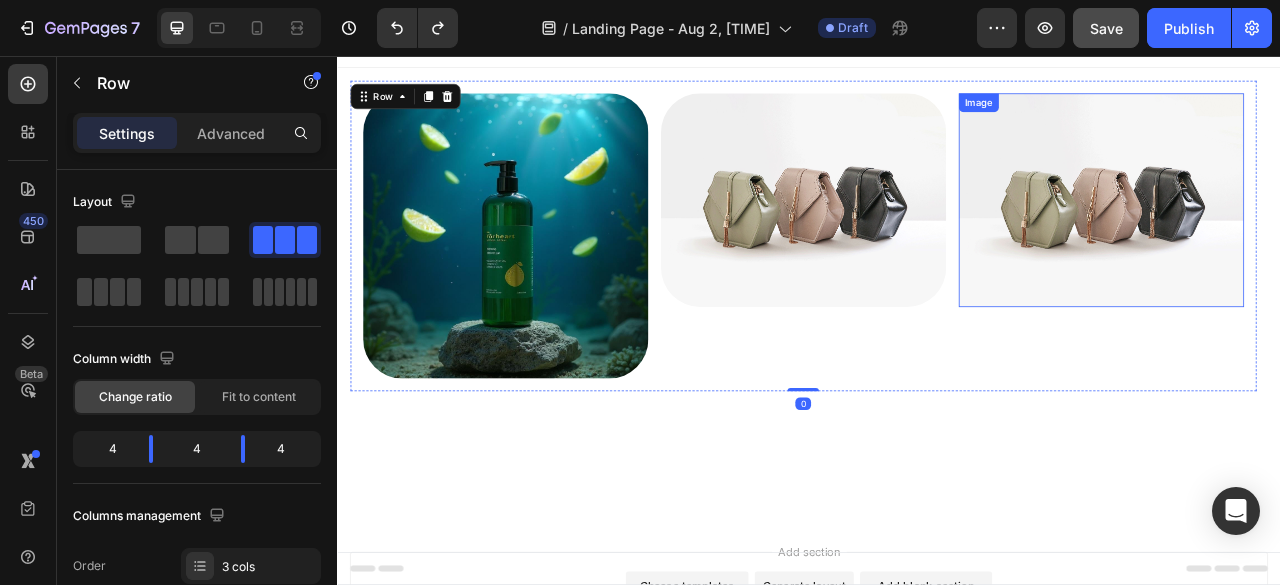 click at bounding box center (1308, 239) 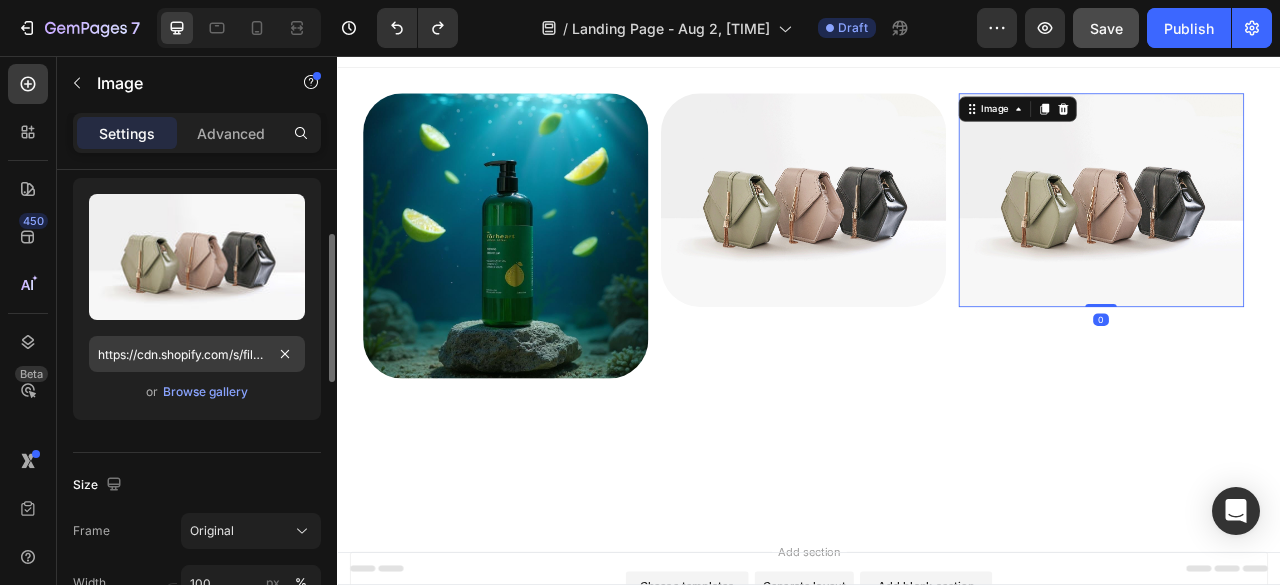 scroll, scrollTop: 198, scrollLeft: 0, axis: vertical 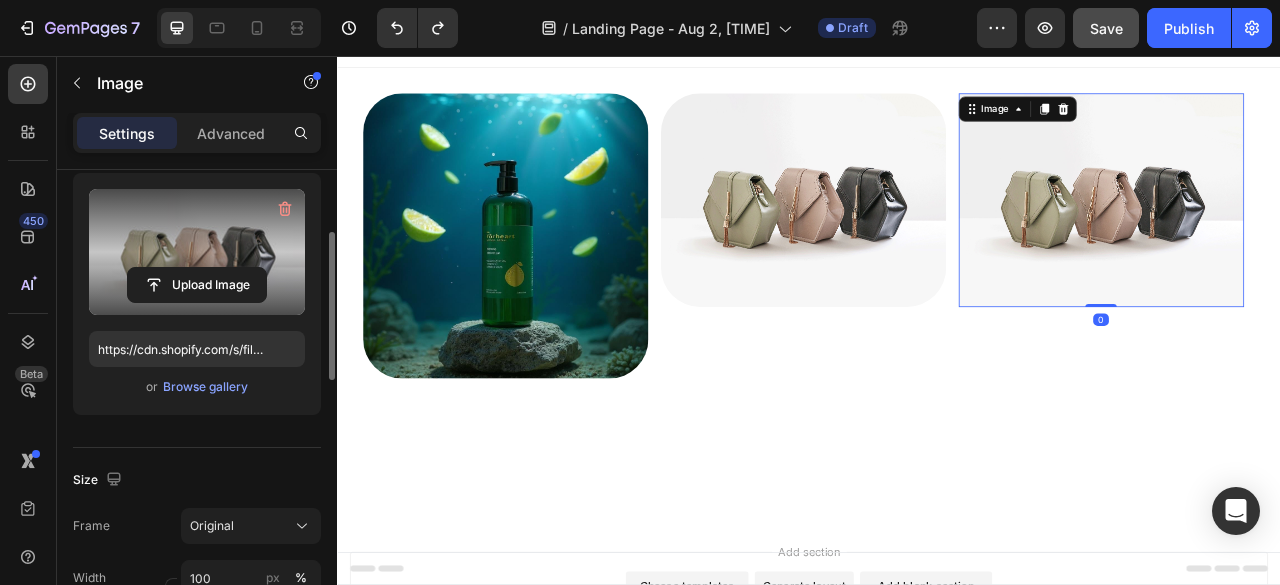 click at bounding box center (197, 252) 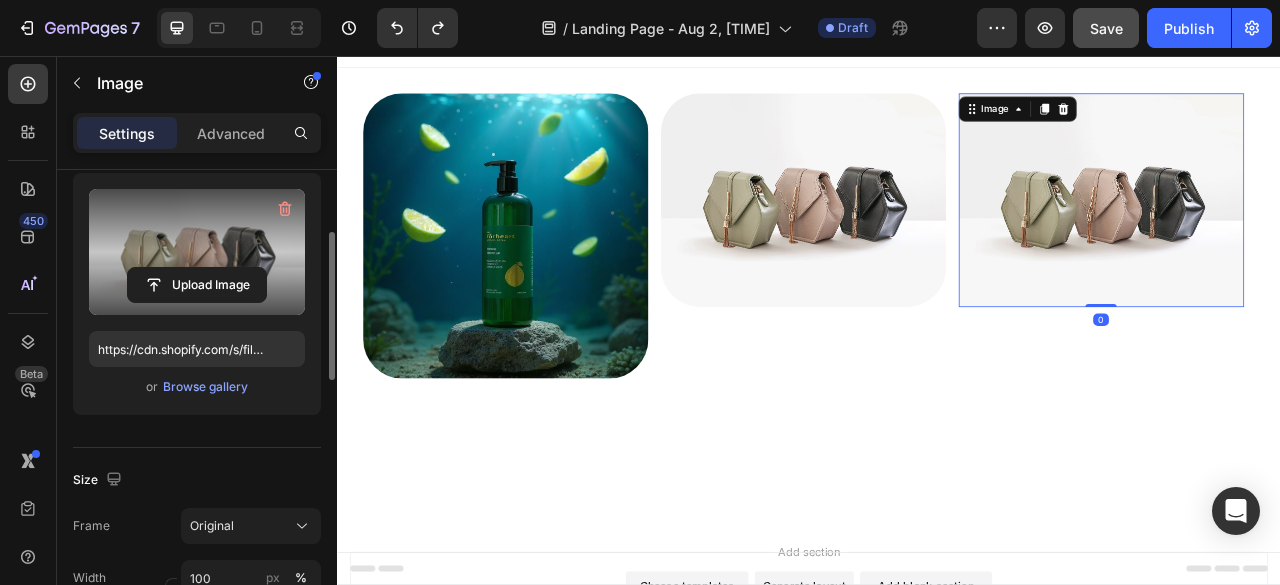 click 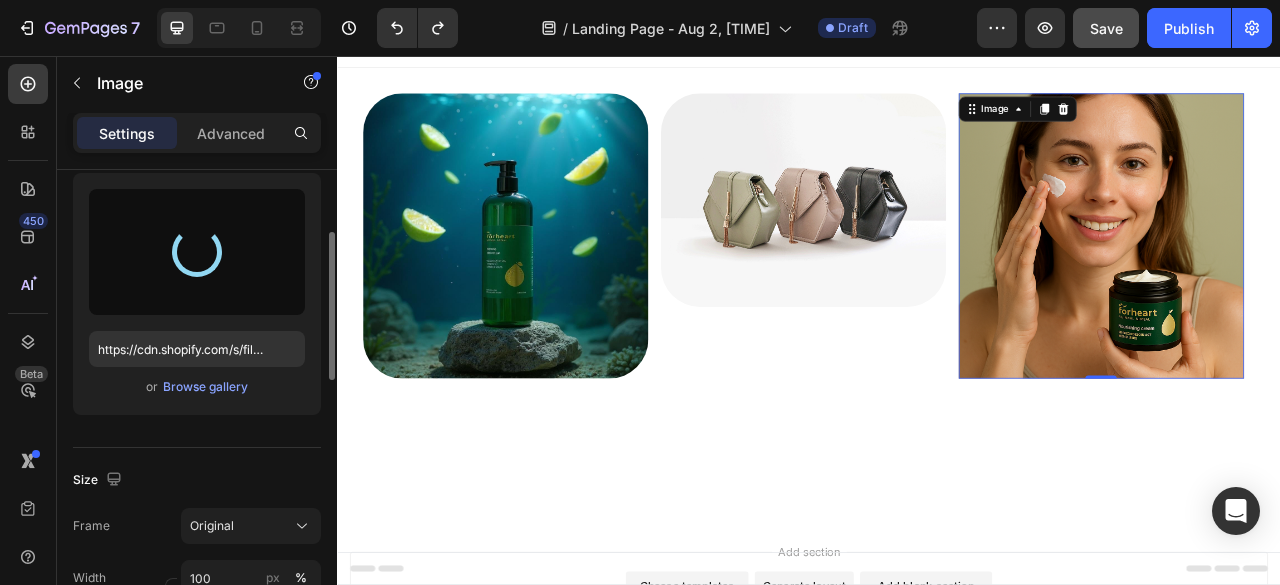 type on "https://cdn.shopify.com/s/files/1/0932/3128/4598/files/gempages_[UUID].png" 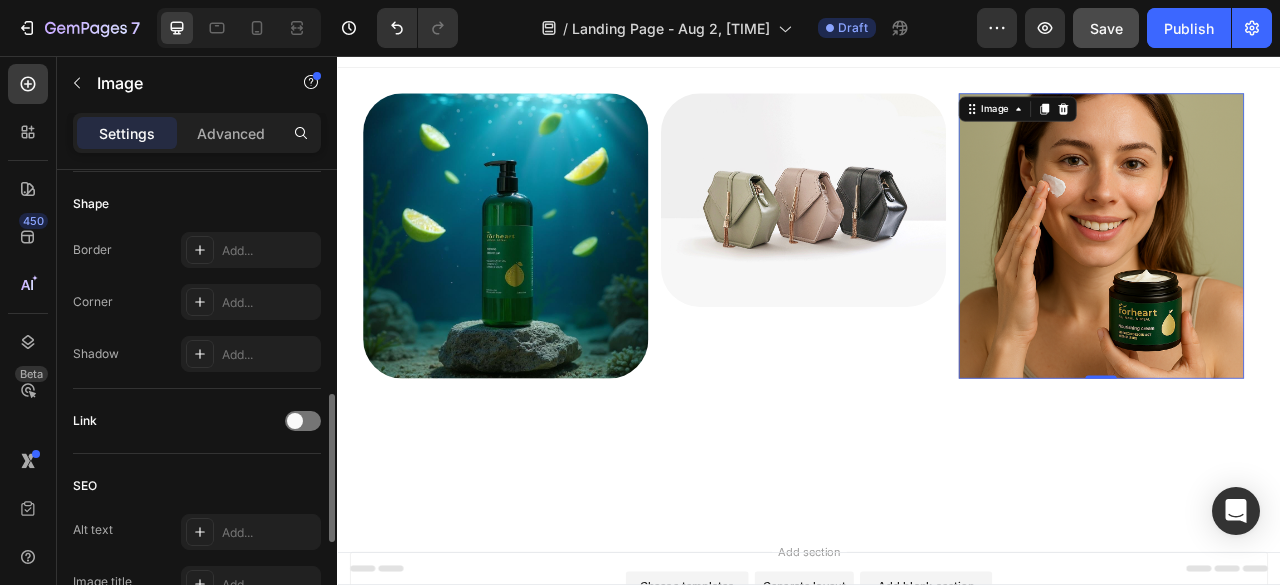 scroll, scrollTop: 699, scrollLeft: 0, axis: vertical 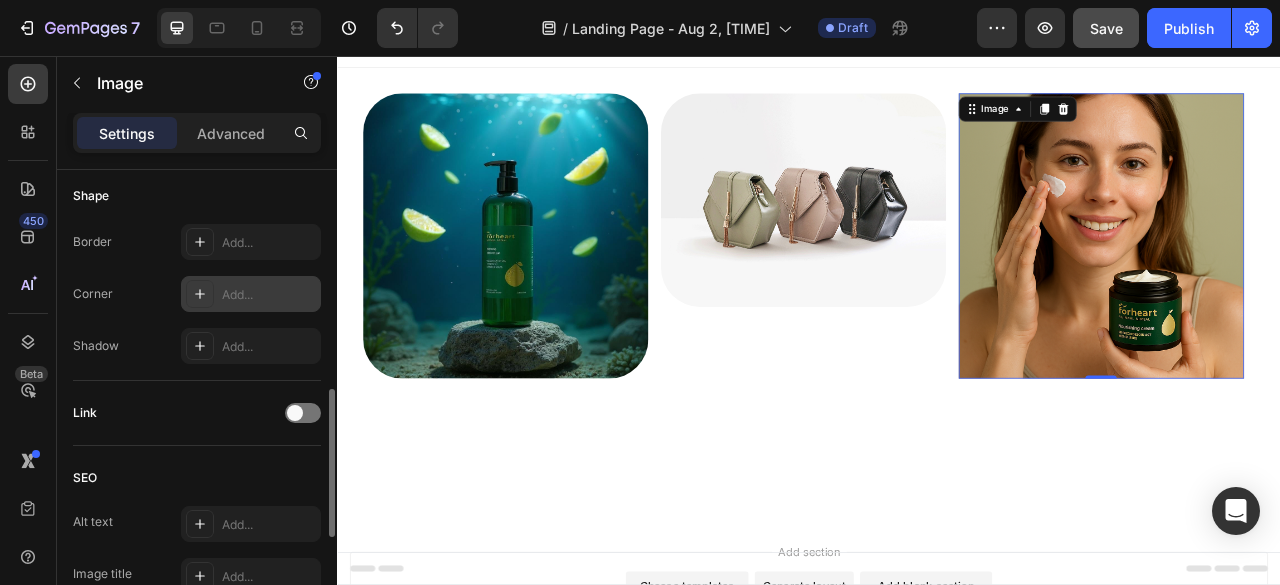 click on "Add..." at bounding box center (269, 295) 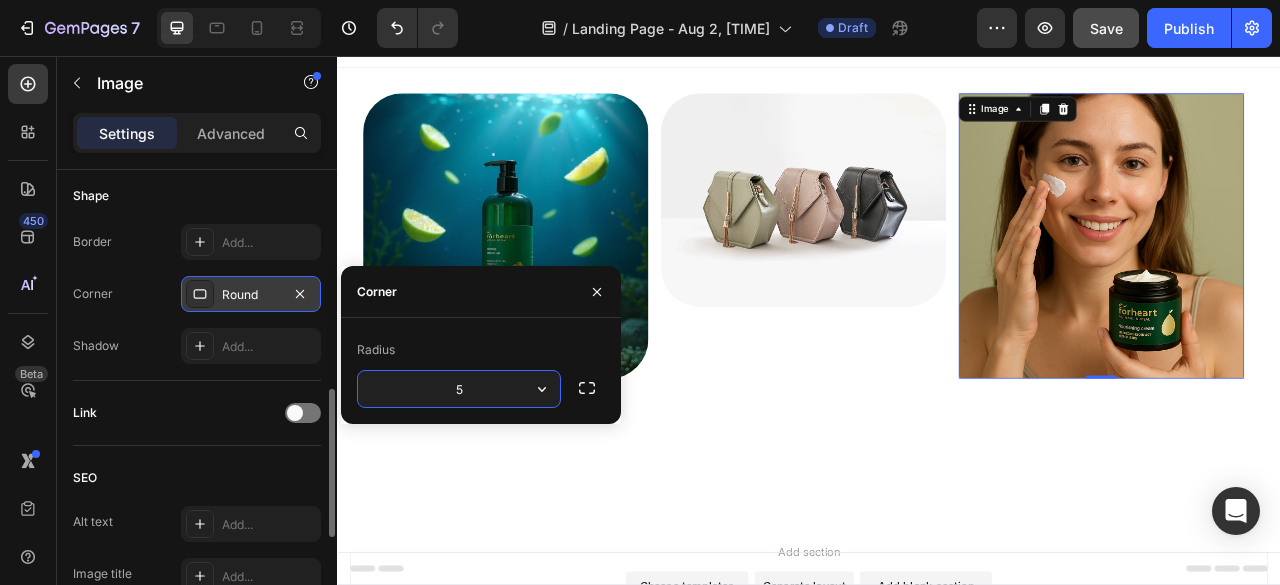 type on "50" 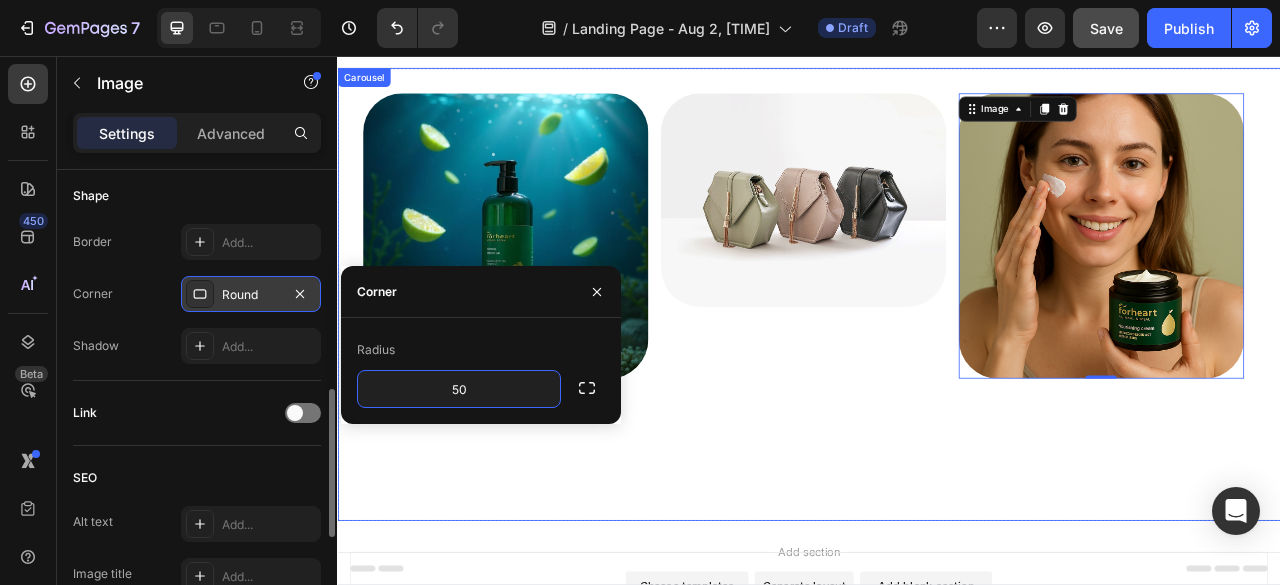 click on "Image Image Image   0 Row Row" at bounding box center (929, 359) 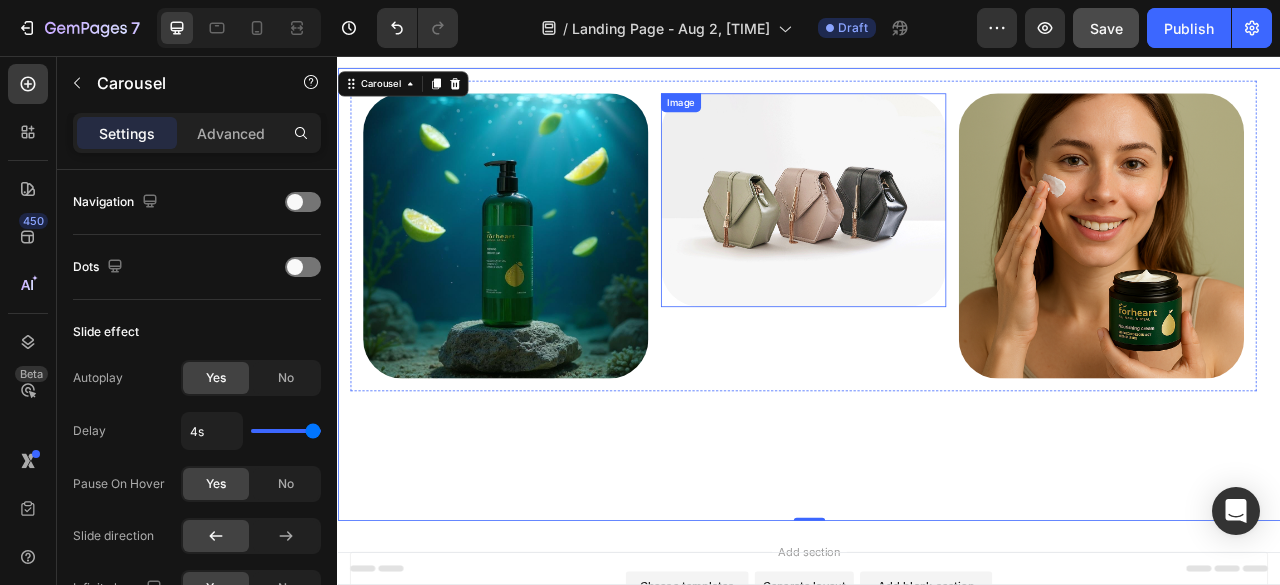 click at bounding box center [929, 239] 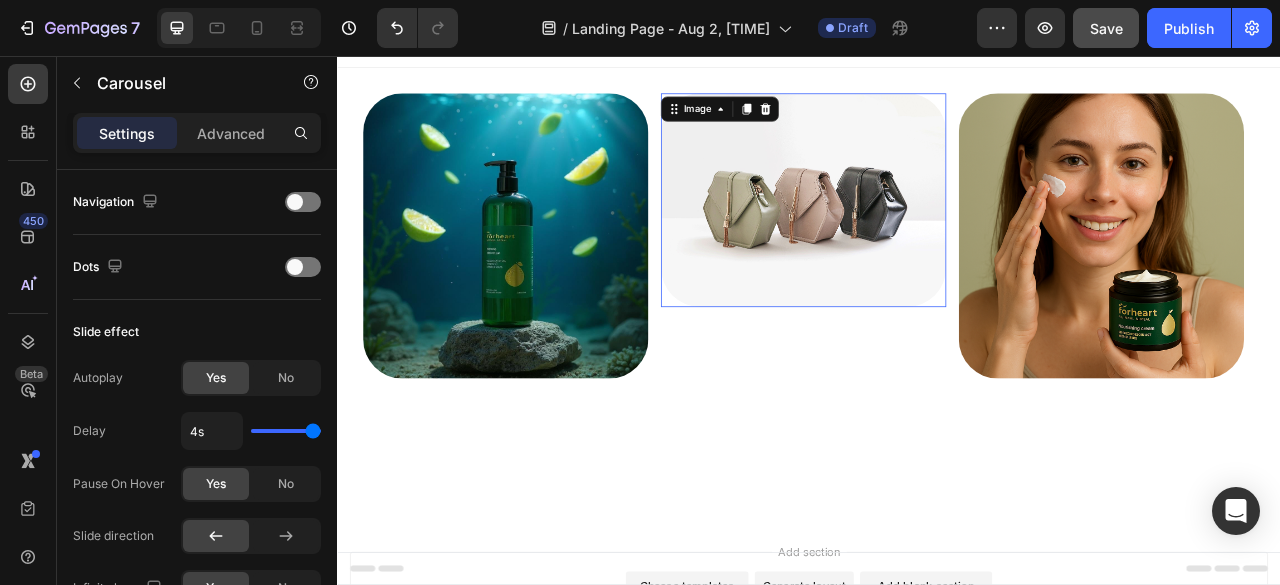 scroll, scrollTop: 0, scrollLeft: 0, axis: both 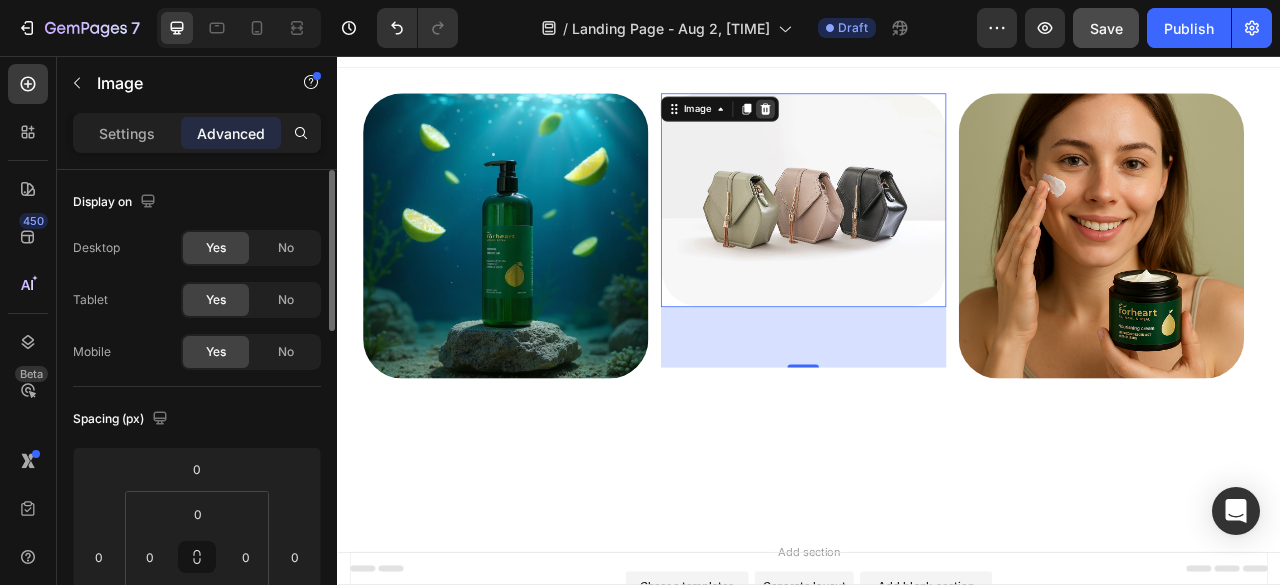 click at bounding box center [881, 123] 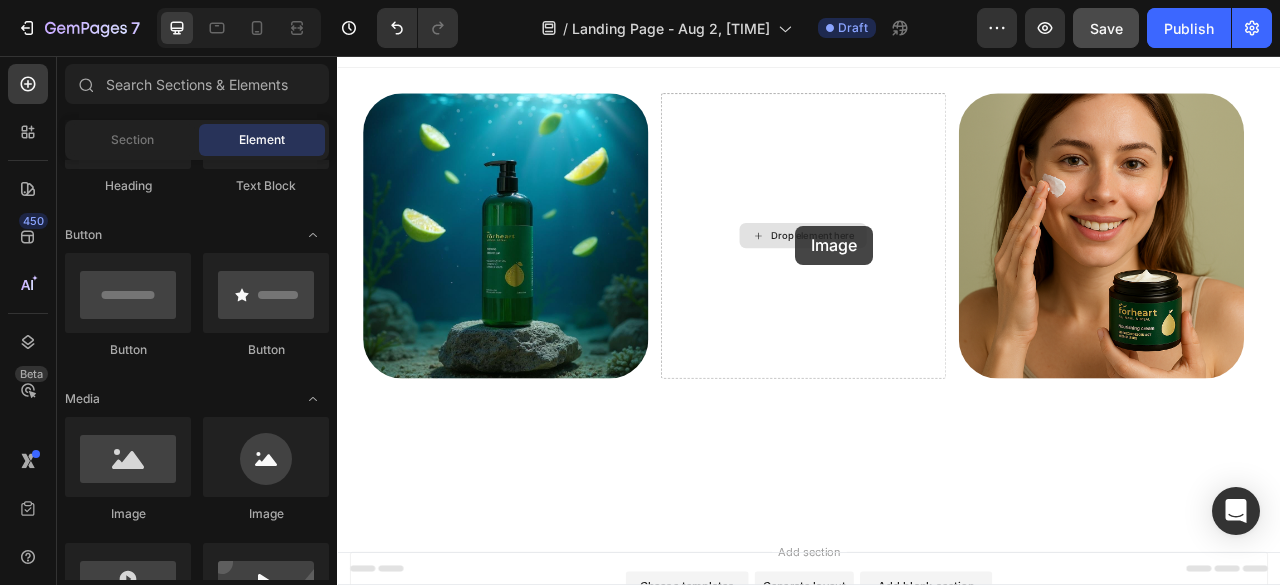 drag, startPoint x: 493, startPoint y: 519, endPoint x: 920, endPoint y: 247, distance: 506.27365 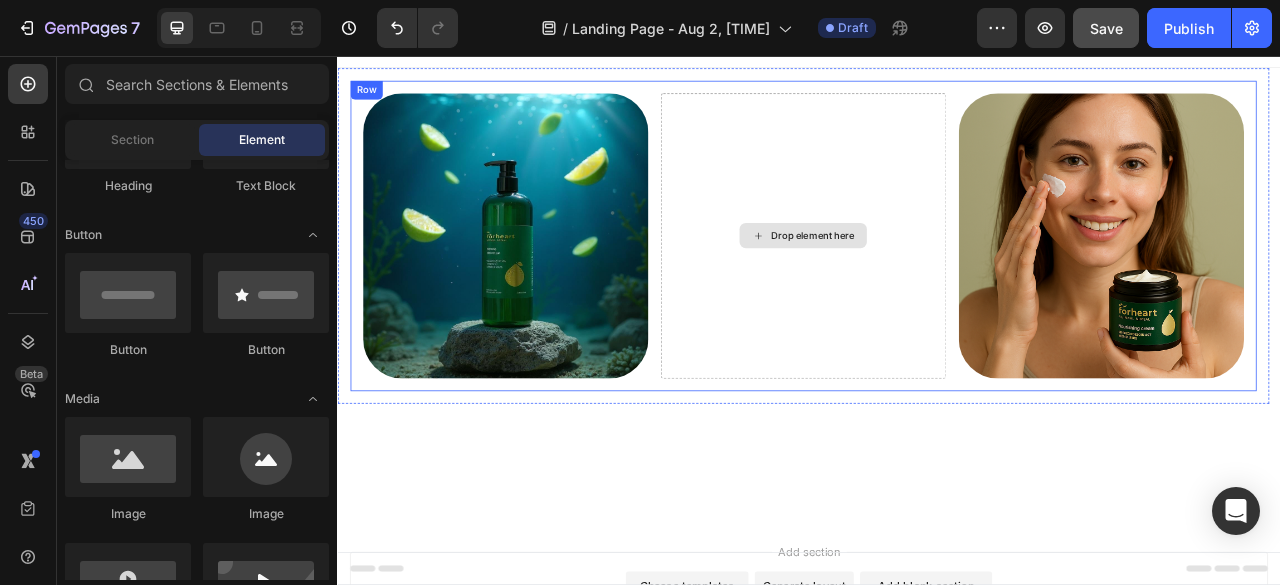 scroll, scrollTop: 53, scrollLeft: 0, axis: vertical 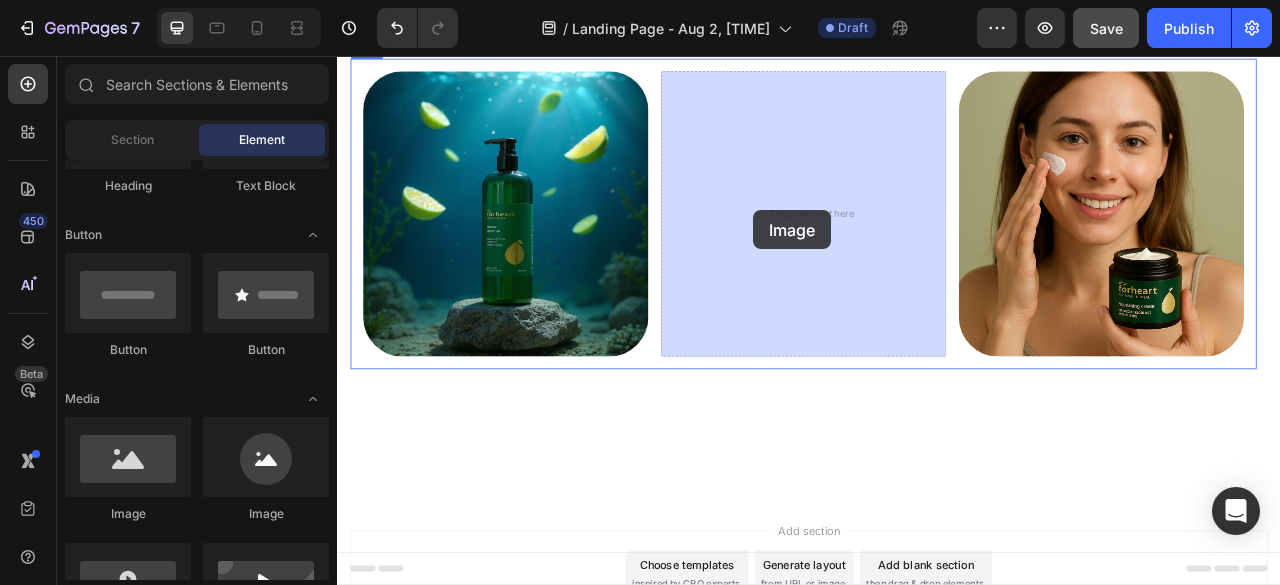 drag, startPoint x: 457, startPoint y: 519, endPoint x: 865, endPoint y: 241, distance: 493.7084 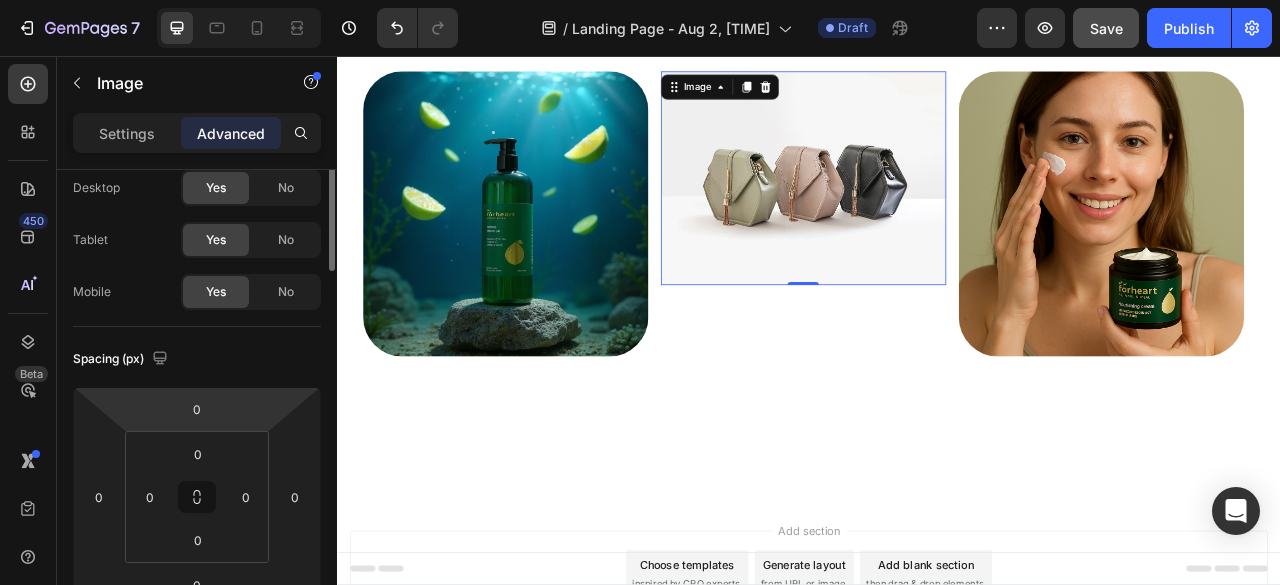 scroll, scrollTop: 0, scrollLeft: 0, axis: both 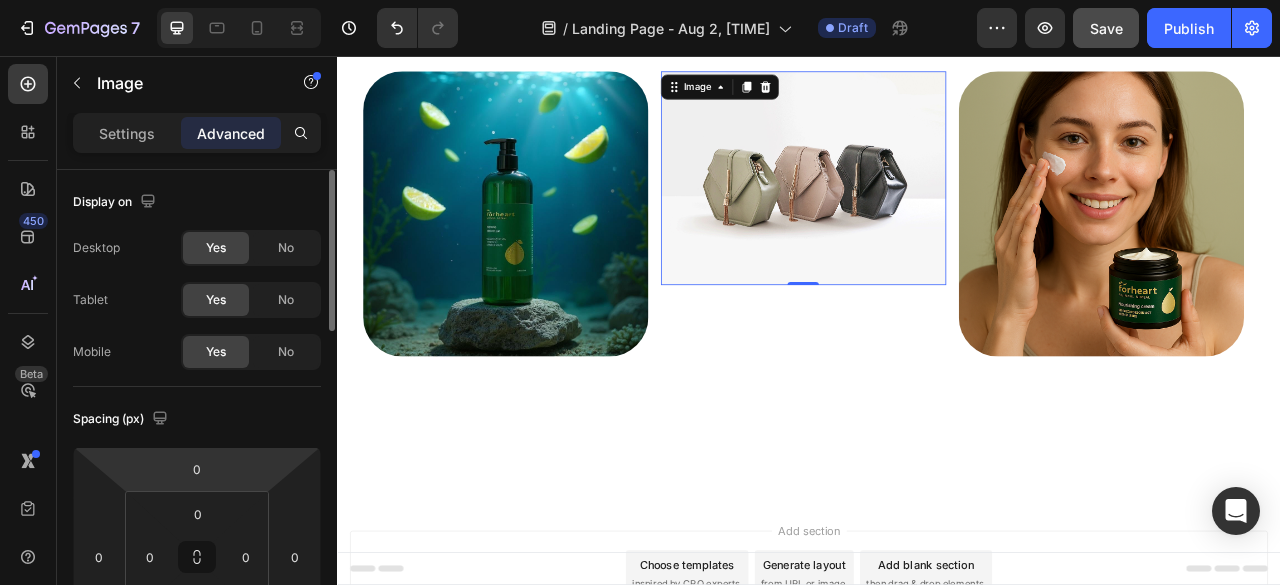click at bounding box center (929, 212) 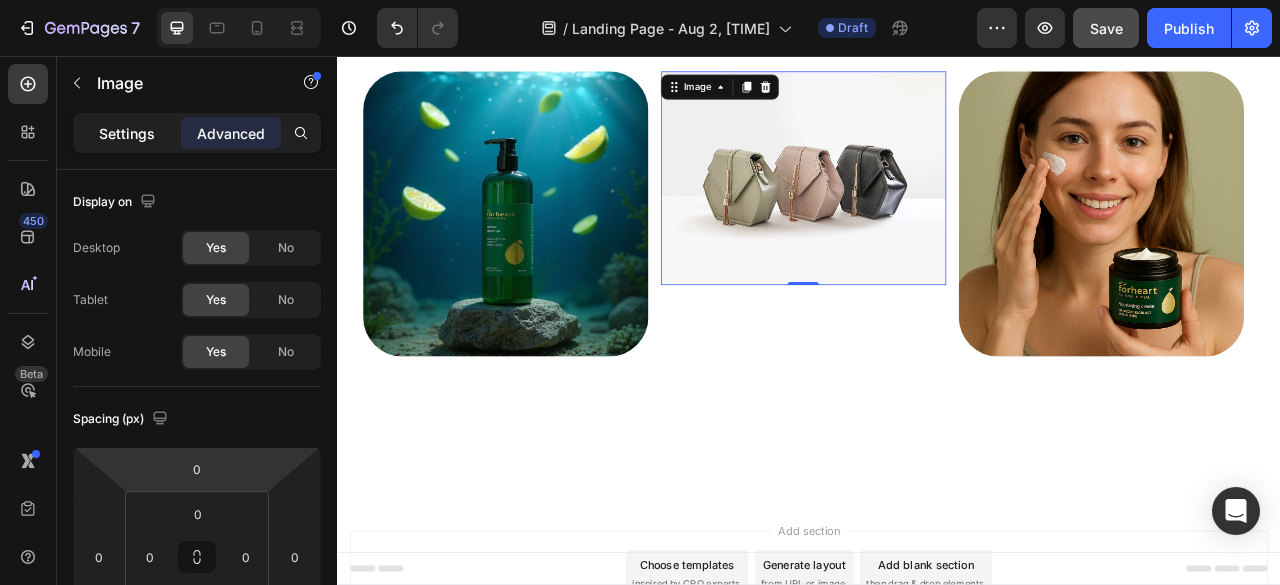click on "Settings" at bounding box center (127, 133) 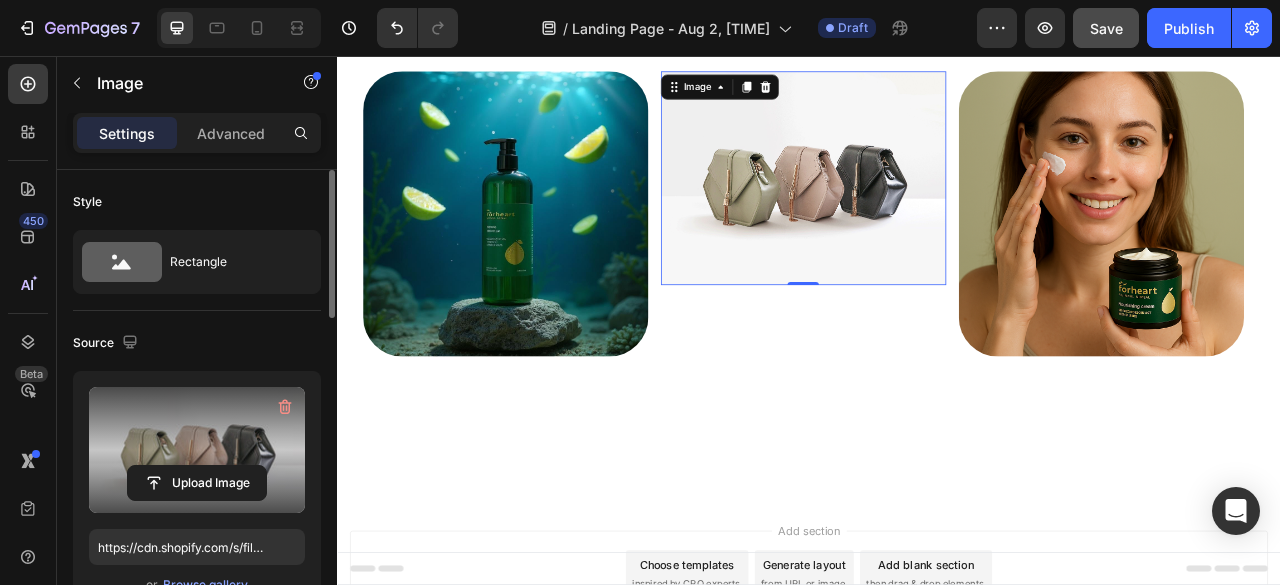 click at bounding box center [197, 450] 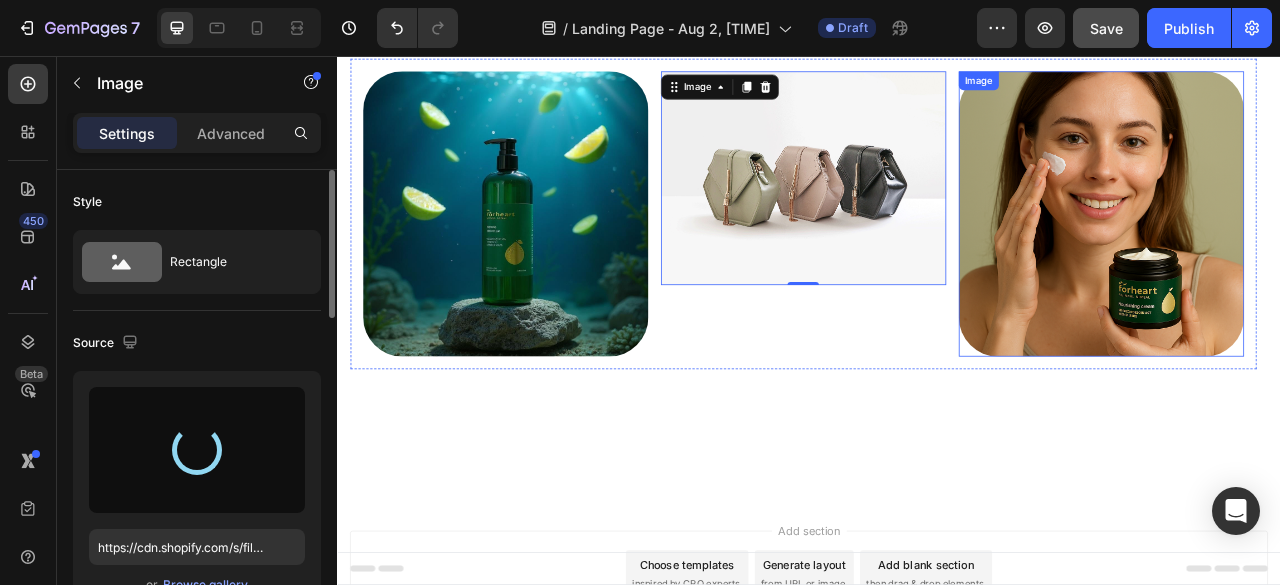 scroll, scrollTop: 0, scrollLeft: 0, axis: both 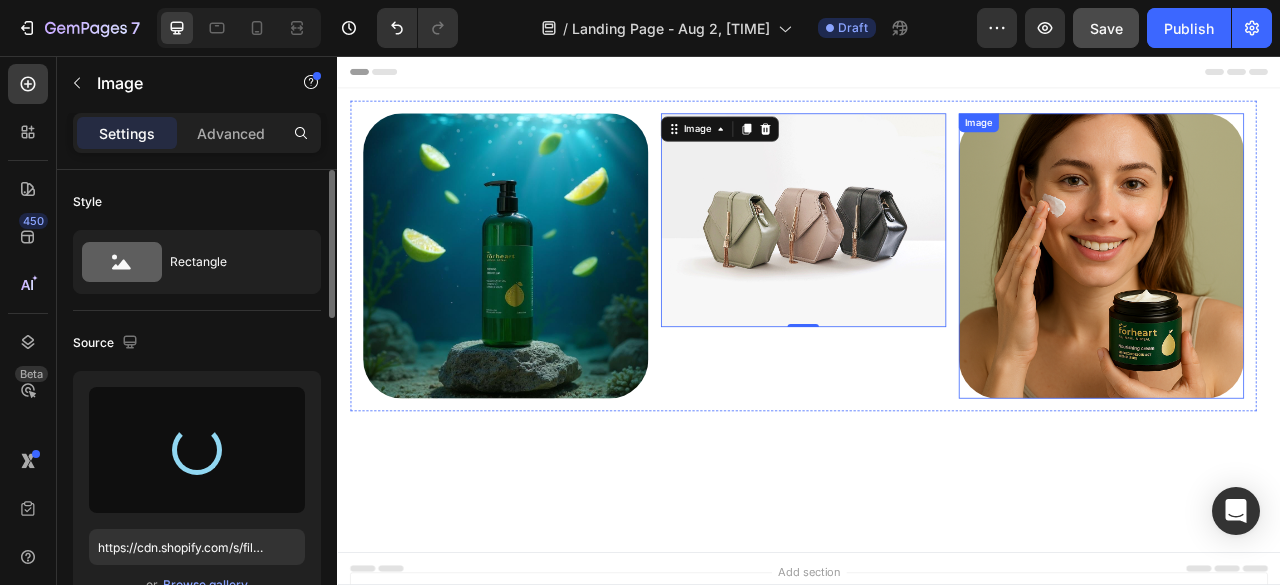 type on "https://cdn.shopify.com/s/files/1/0932/3128/4598/files/gempages_[UUID].png" 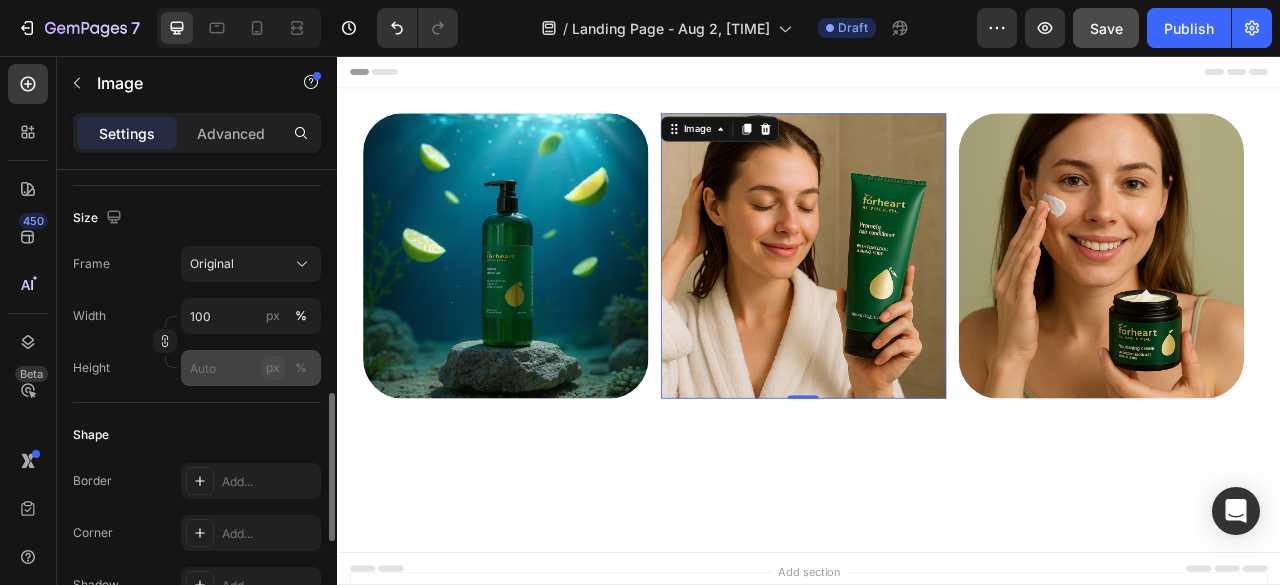 scroll, scrollTop: 522, scrollLeft: 0, axis: vertical 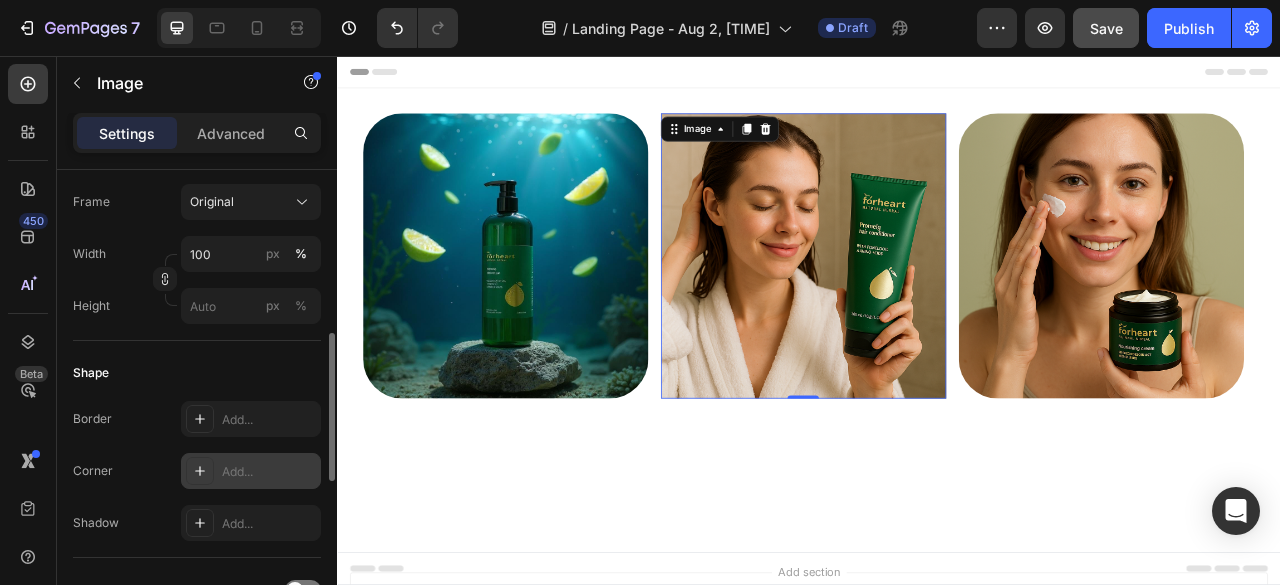click on "Add..." at bounding box center [269, 472] 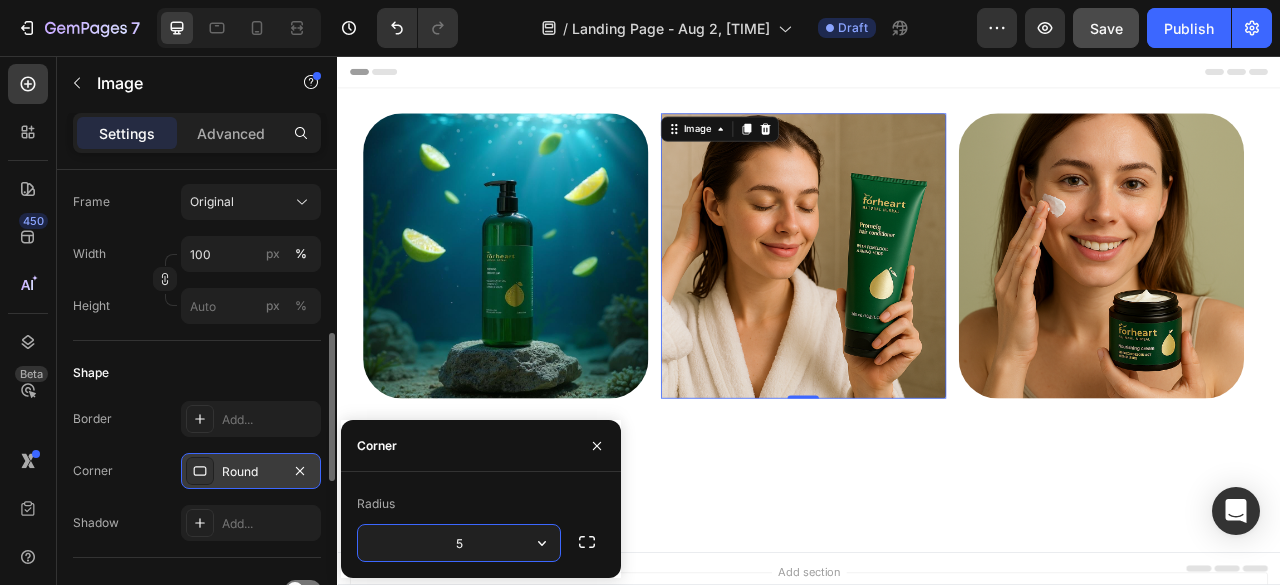 type on "50" 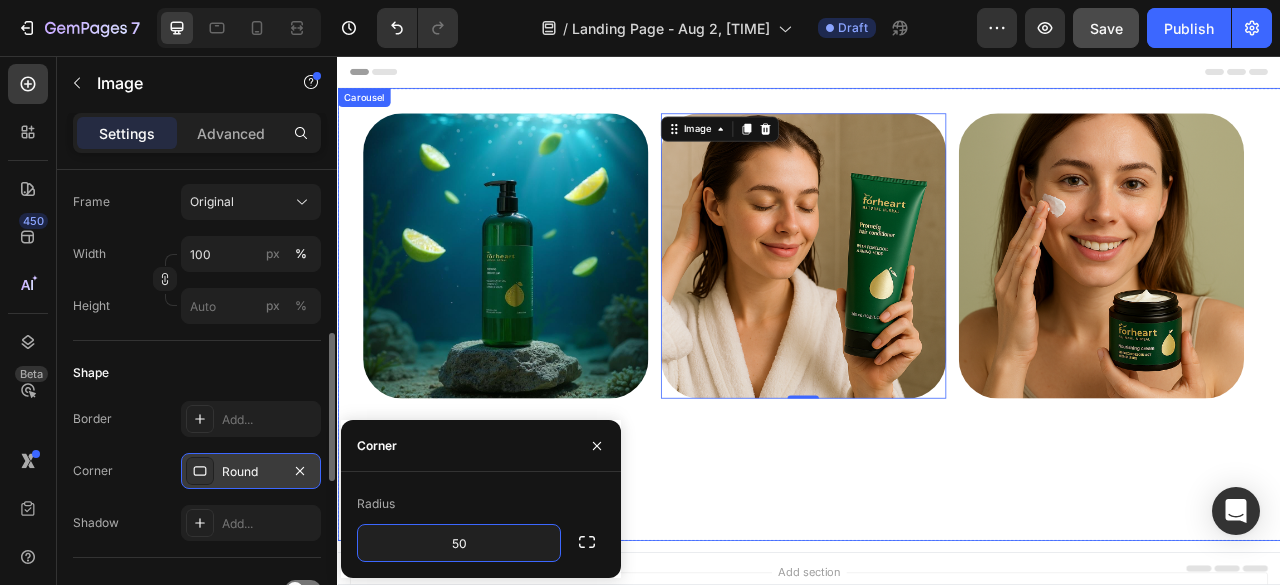 click on "Image Image   0 Image Row Row" at bounding box center [929, 385] 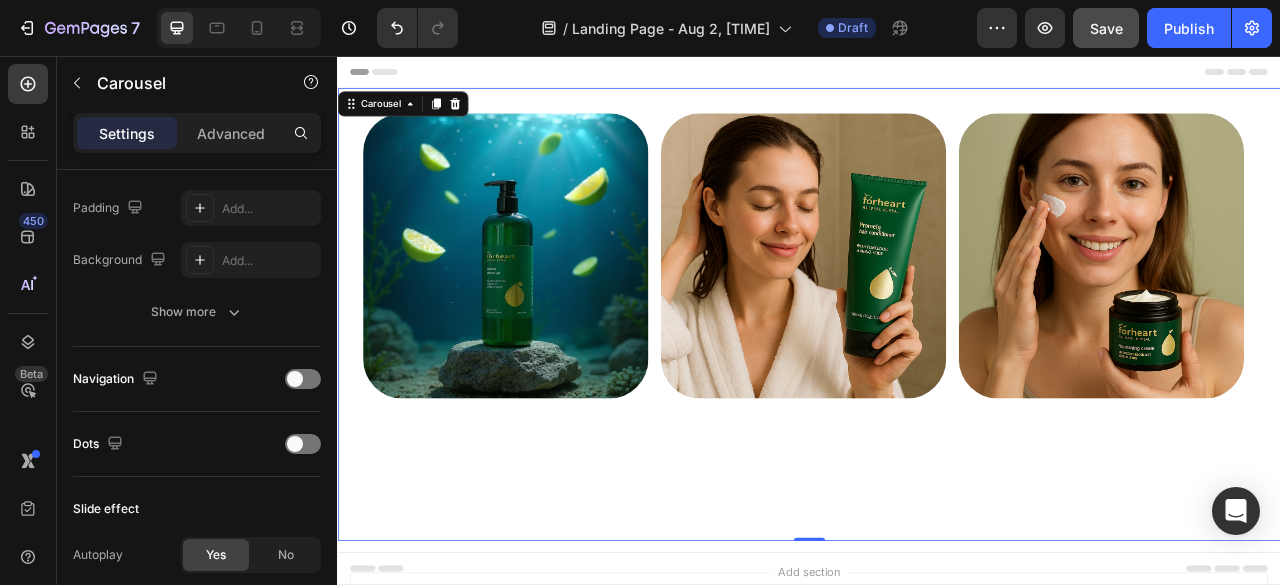 scroll, scrollTop: 0, scrollLeft: 0, axis: both 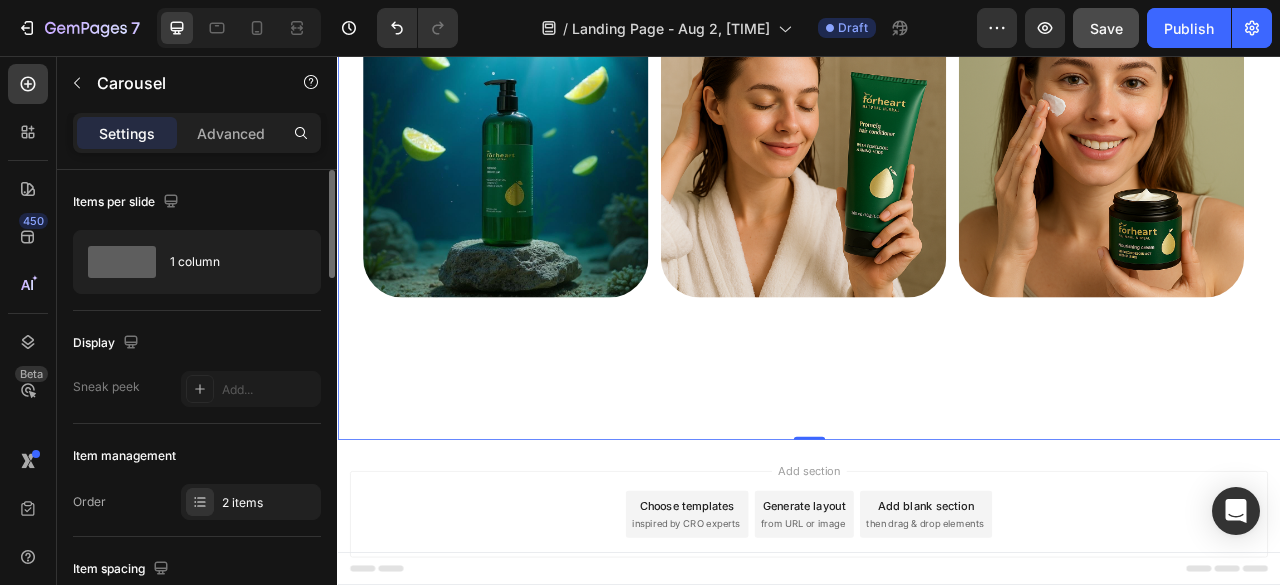 click on "Image Image Image Row Row" at bounding box center [929, 256] 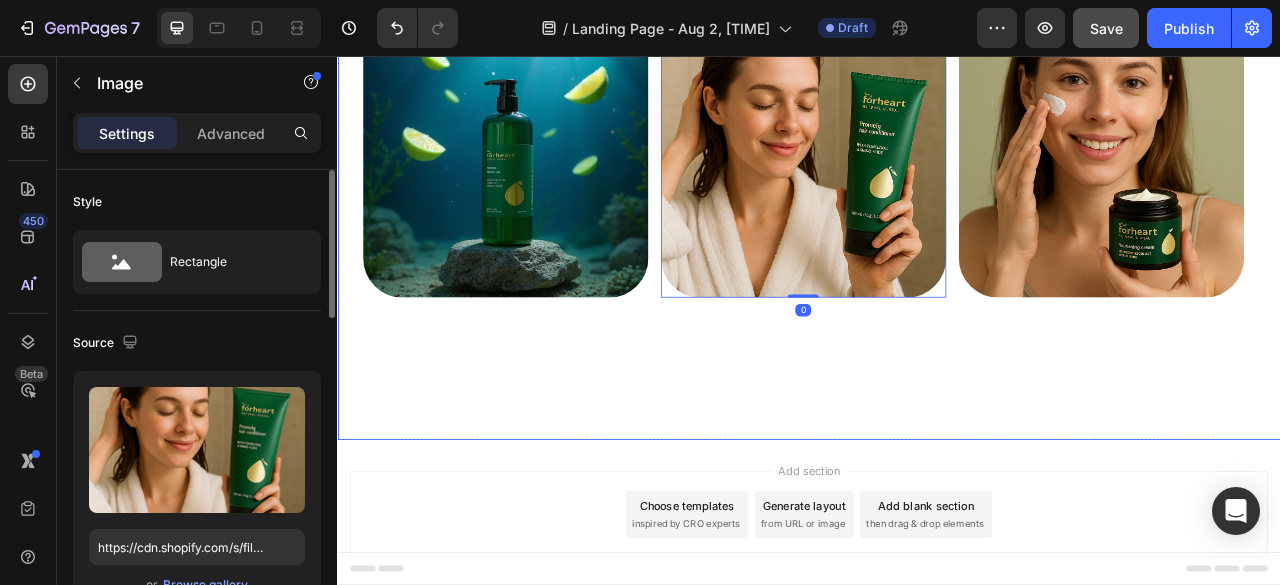 click on "Image Image   0 Image Row Row" at bounding box center (929, 256) 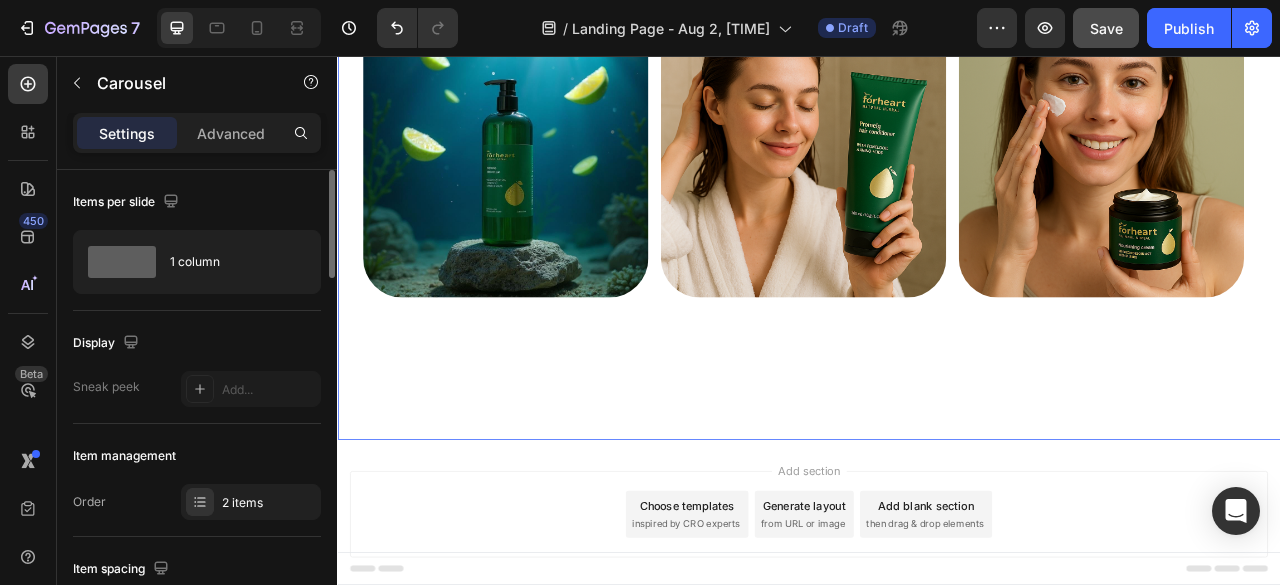click on "Image Image Image Row Row" at bounding box center (929, 256) 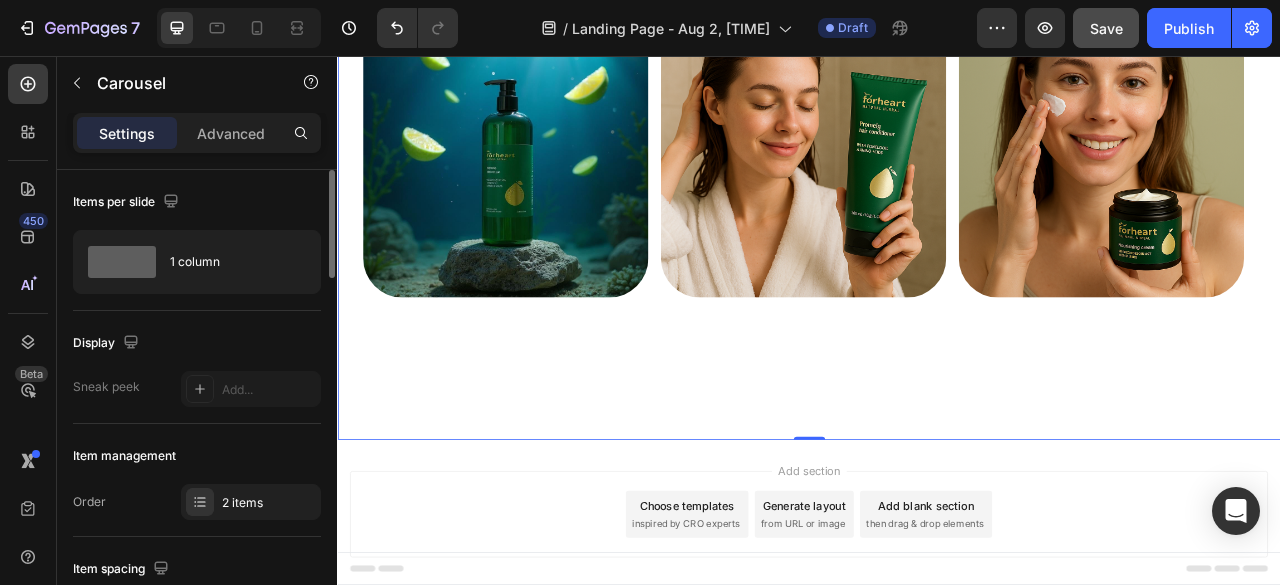 click on "Image Image Image Row Row" at bounding box center [929, 256] 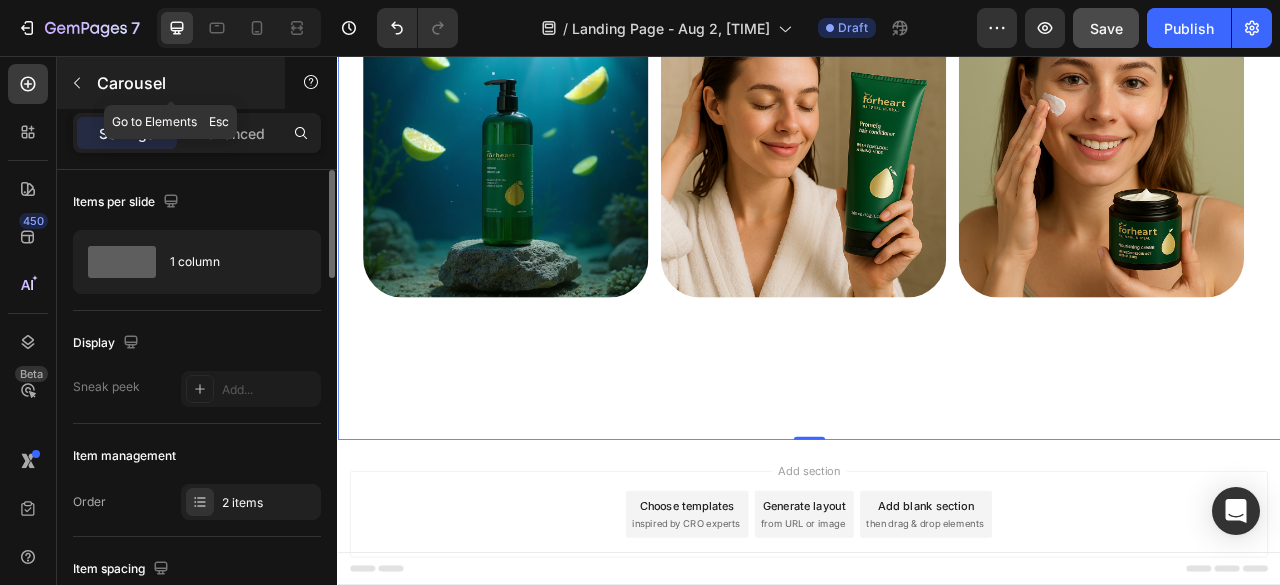 click at bounding box center (77, 83) 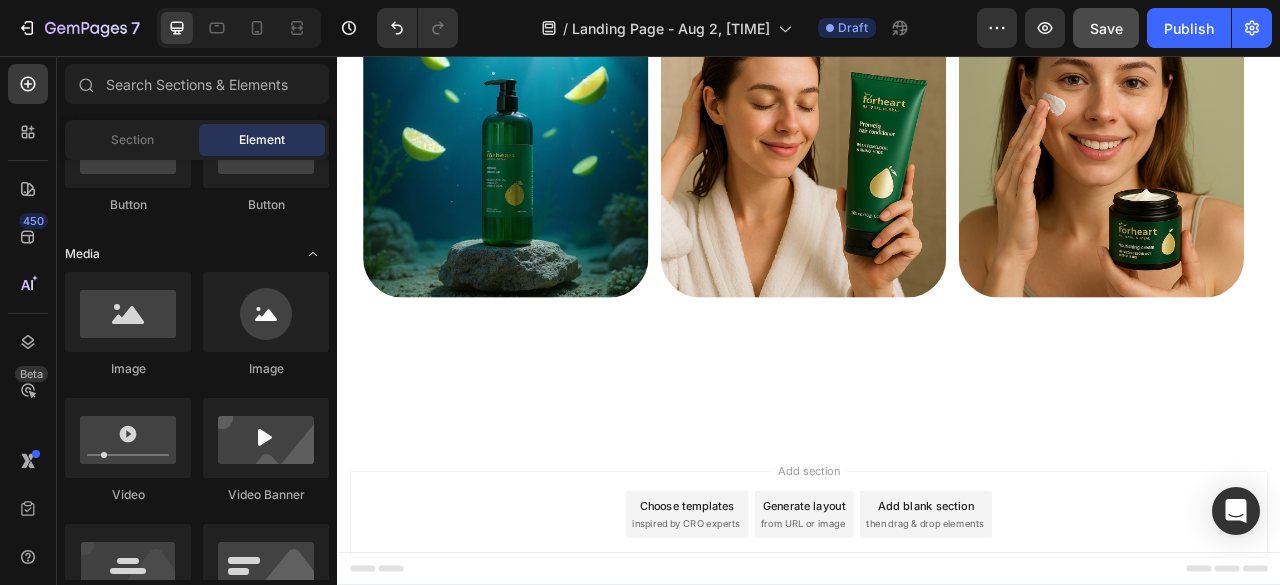 scroll, scrollTop: 0, scrollLeft: 0, axis: both 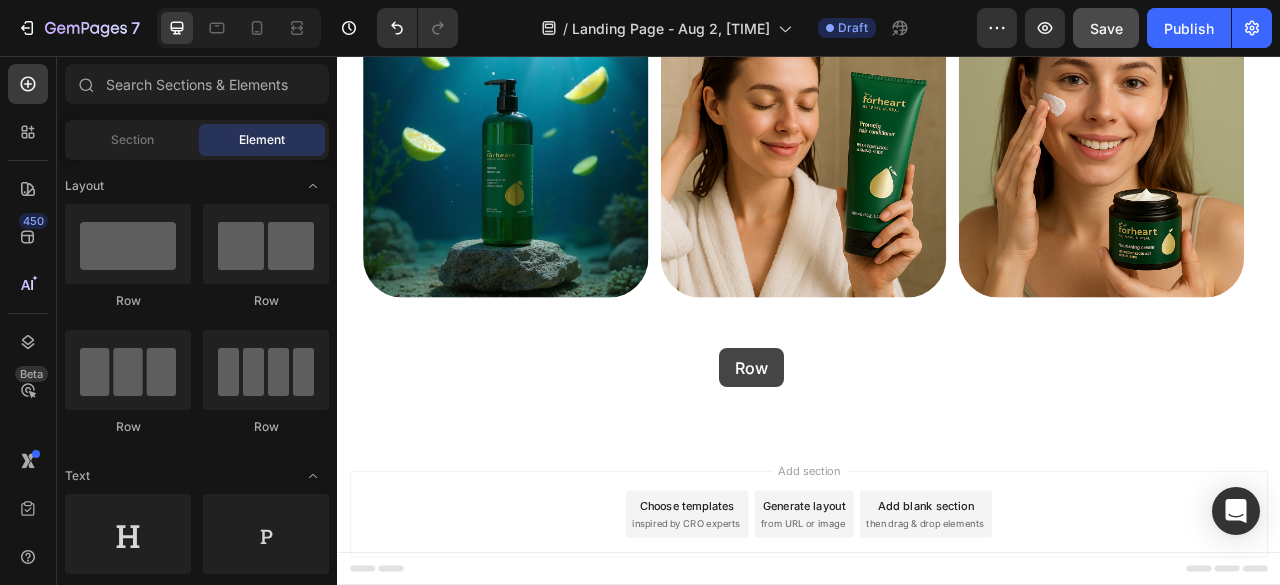 drag, startPoint x: 456, startPoint y: 459, endPoint x: 822, endPoint y: 427, distance: 367.39624 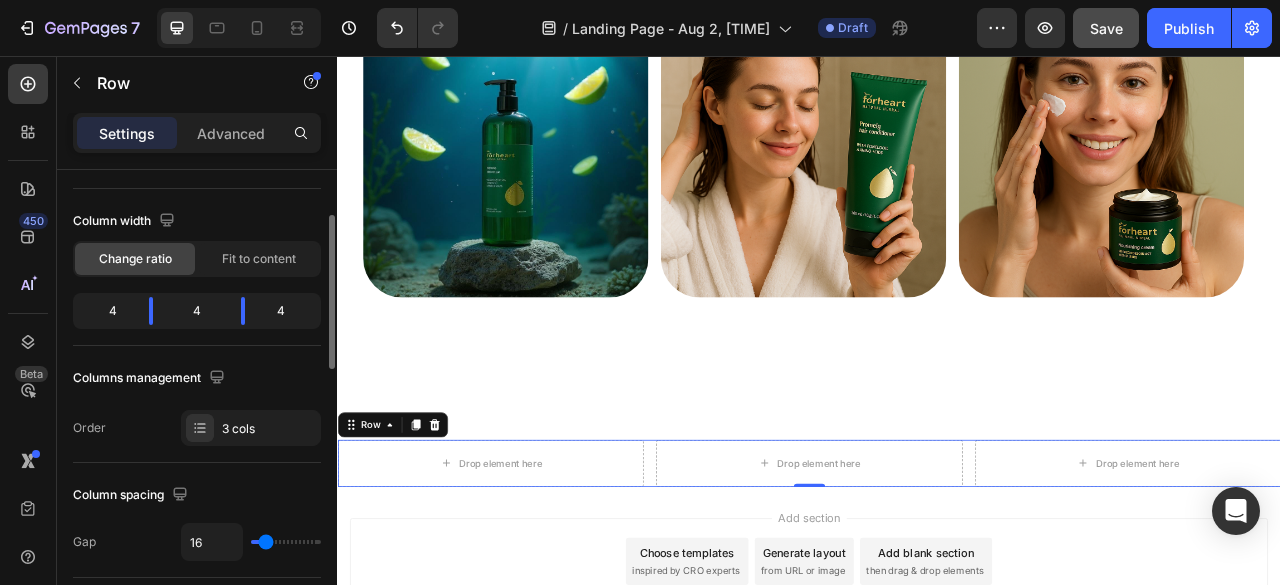 scroll, scrollTop: 0, scrollLeft: 0, axis: both 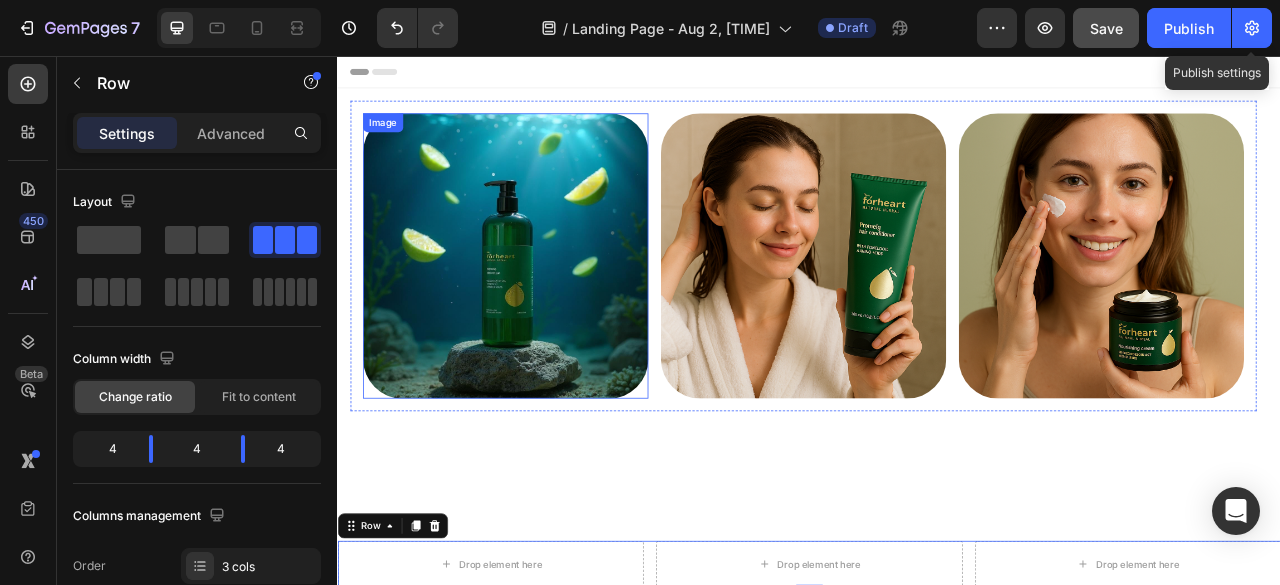 click at bounding box center [550, 310] 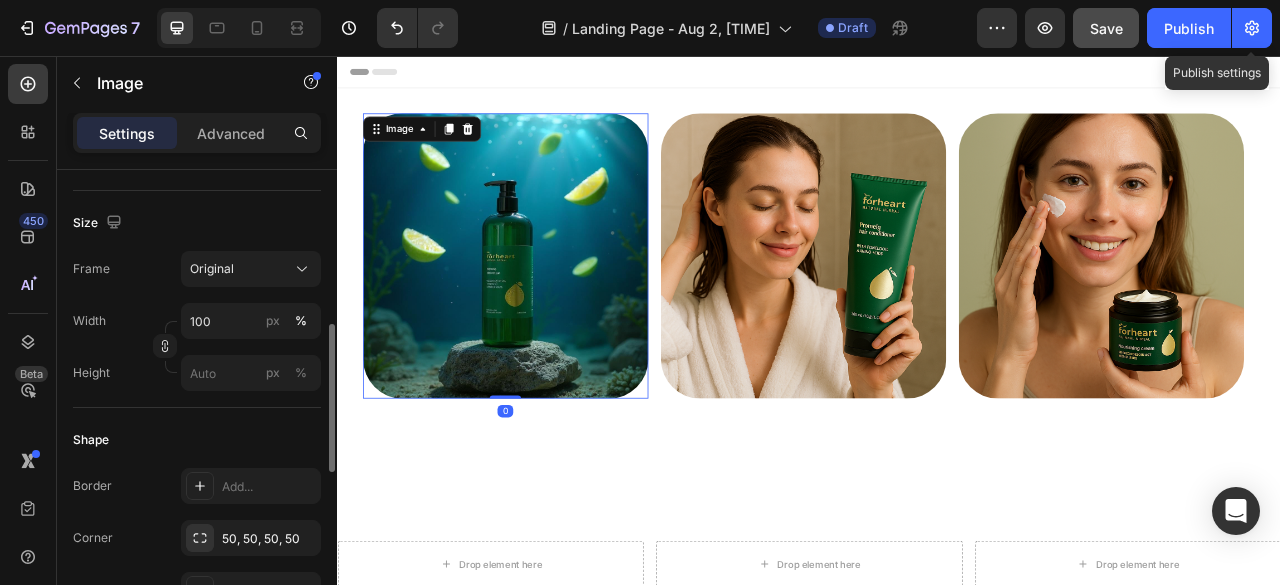 scroll, scrollTop: 478, scrollLeft: 0, axis: vertical 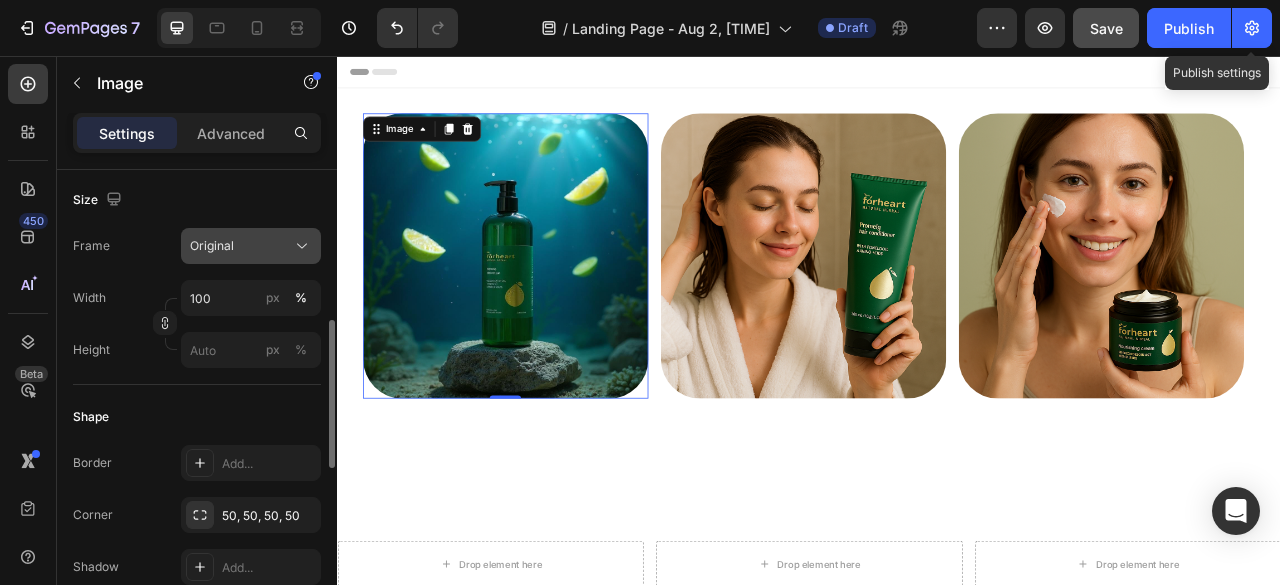 click on "Original" at bounding box center (251, 246) 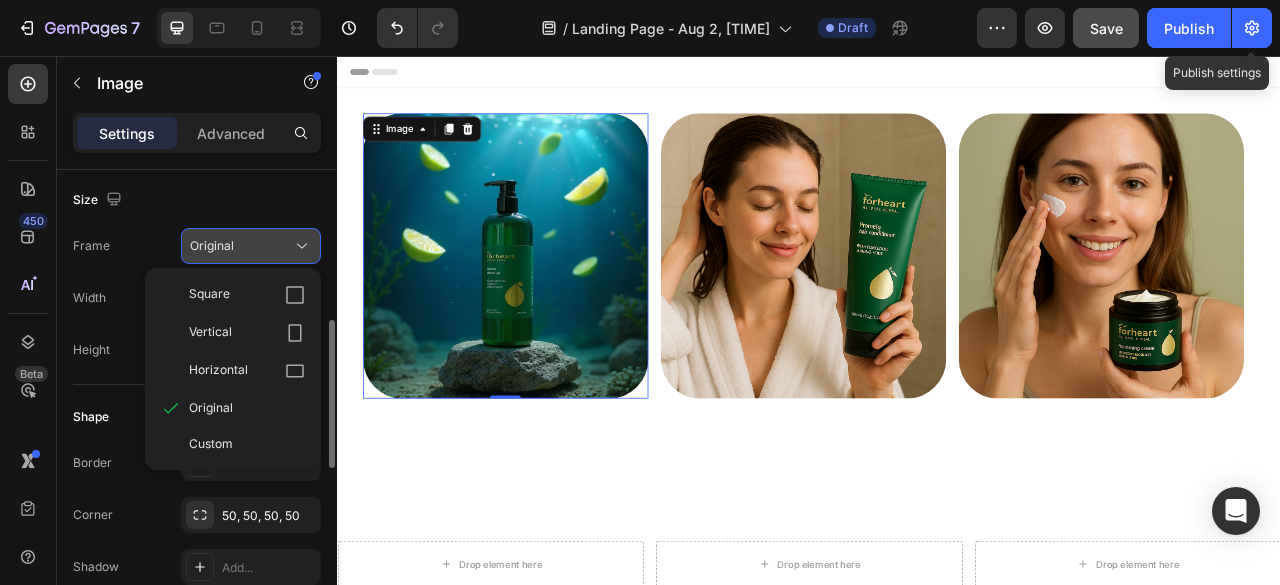 click on "Original" at bounding box center (251, 246) 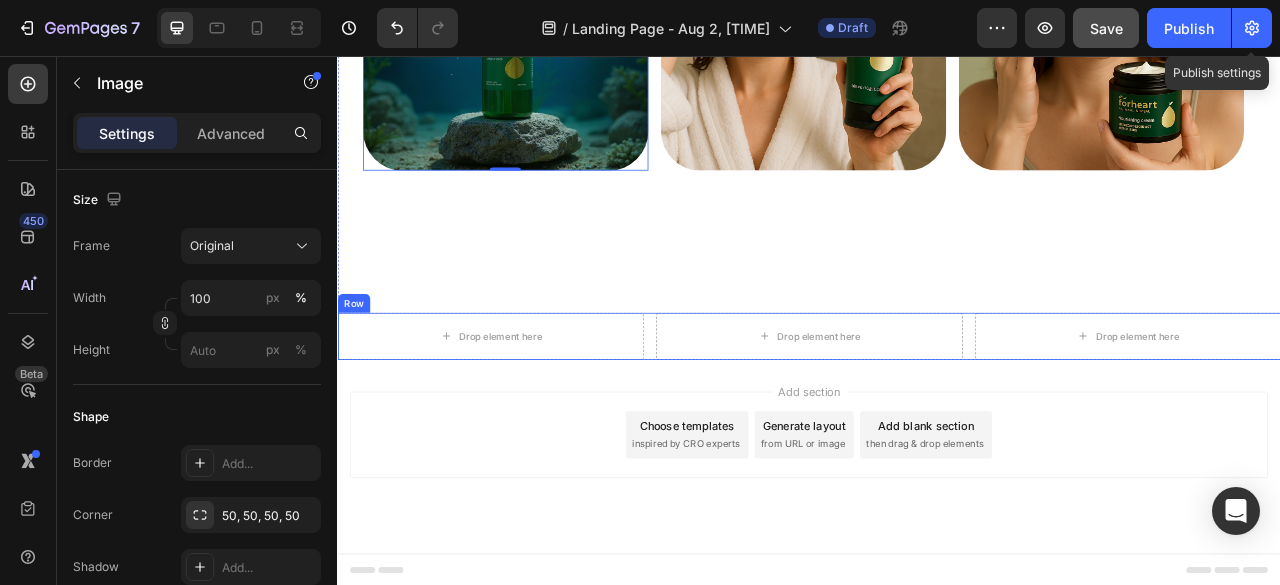 scroll, scrollTop: 0, scrollLeft: 0, axis: both 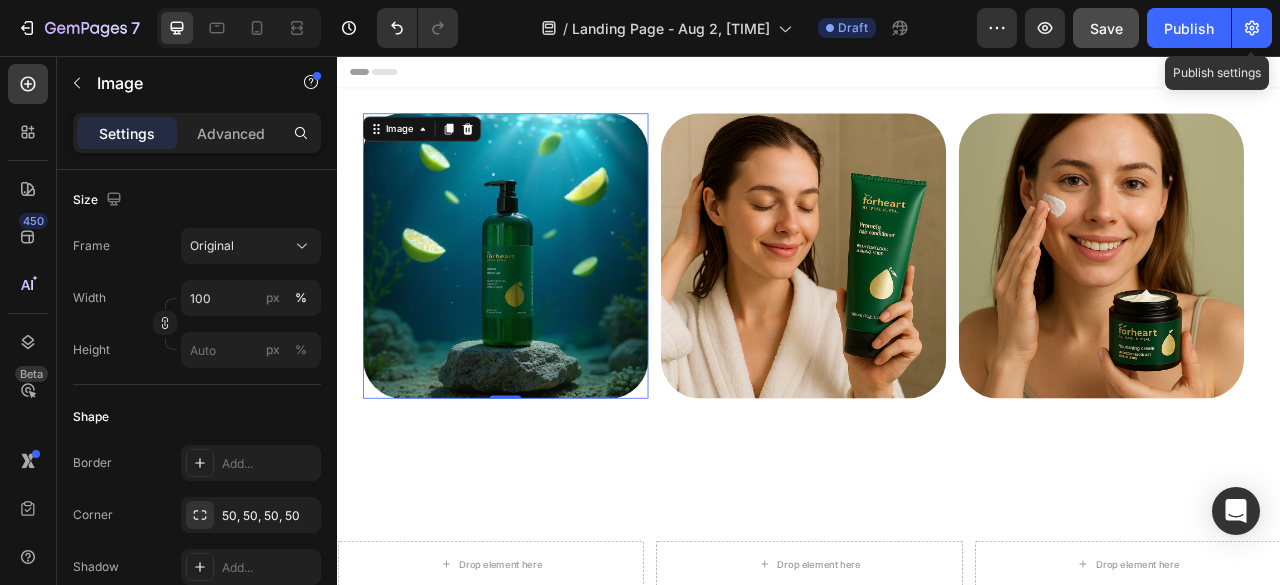 click on "Header" at bounding box center [937, 76] 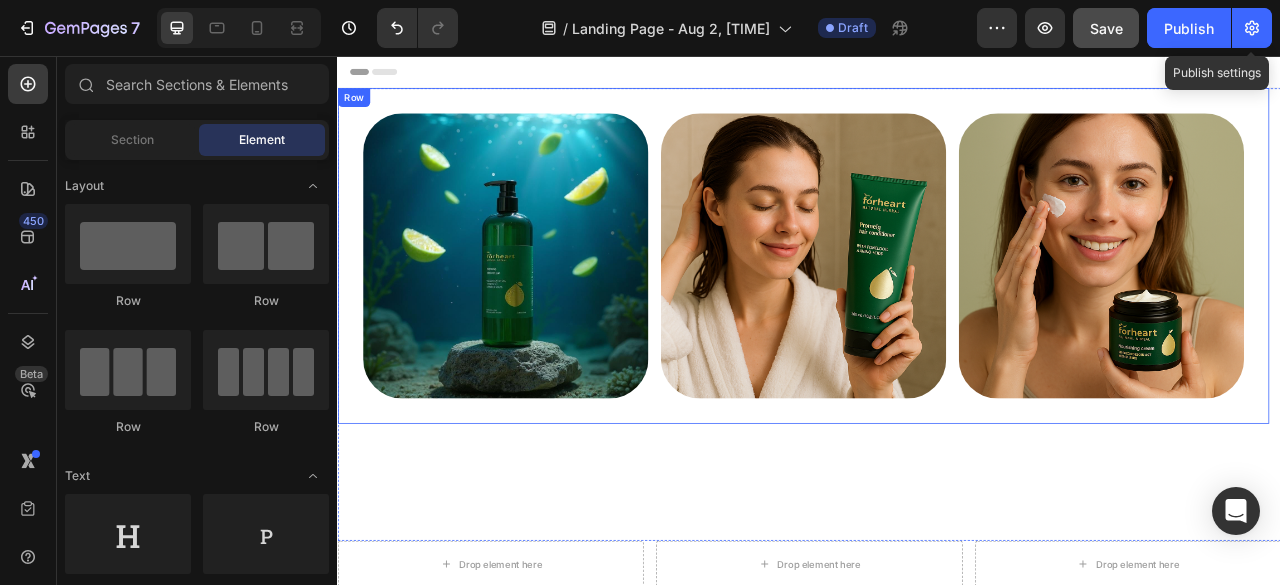 click on "Image Image Image Row Row" at bounding box center [929, 310] 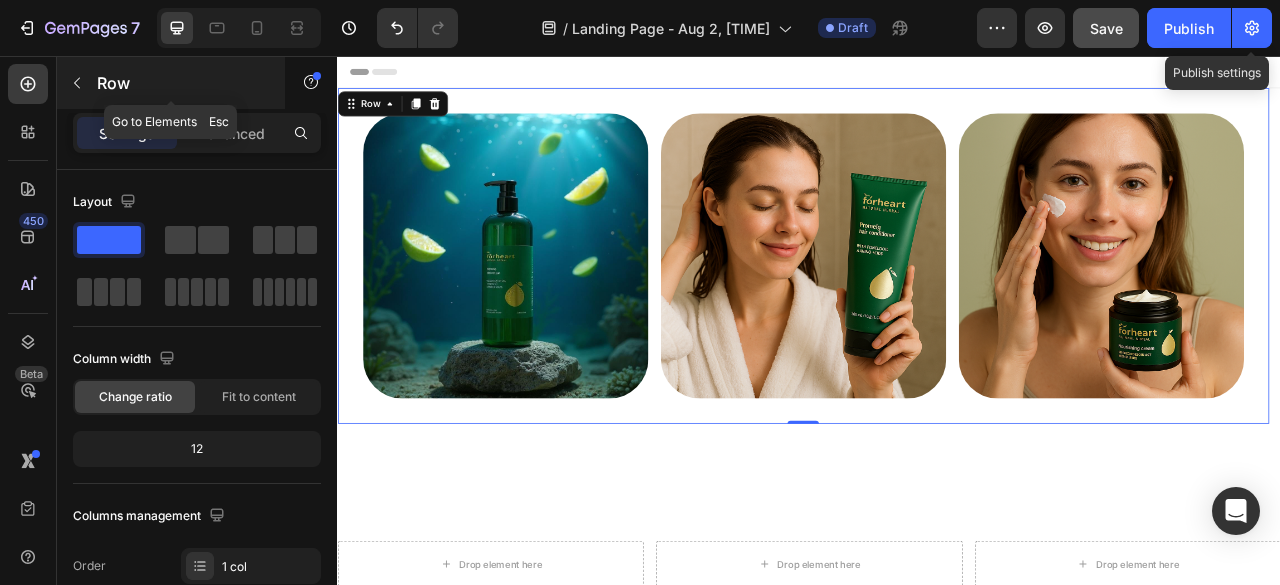 click 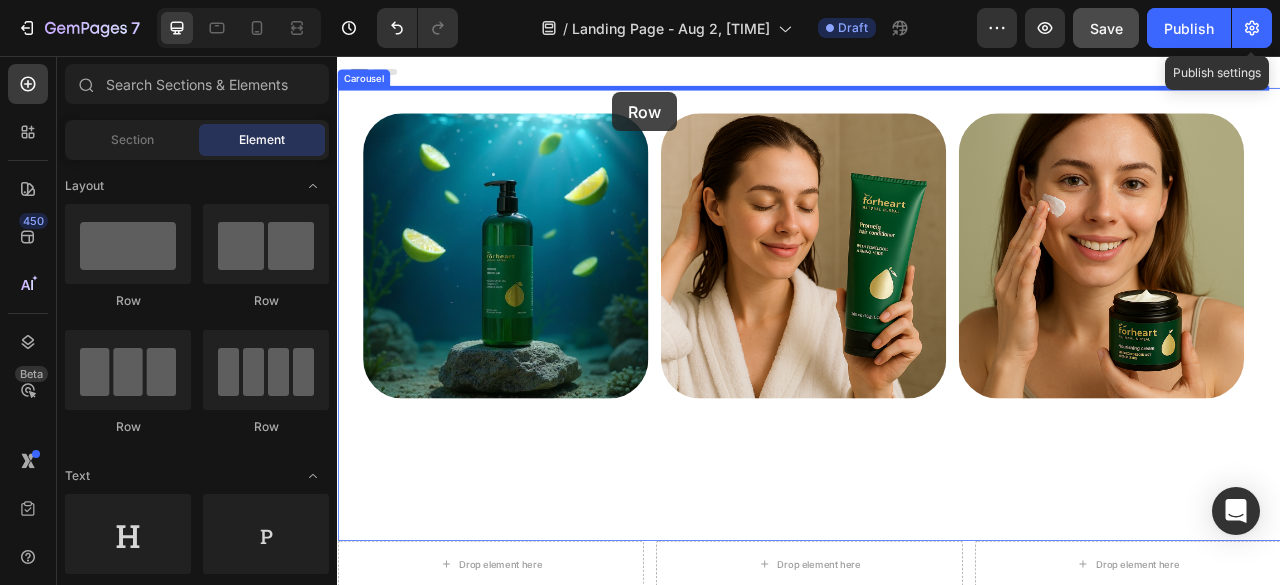drag, startPoint x: 435, startPoint y: 343, endPoint x: 687, endPoint y: 102, distance: 348.6904 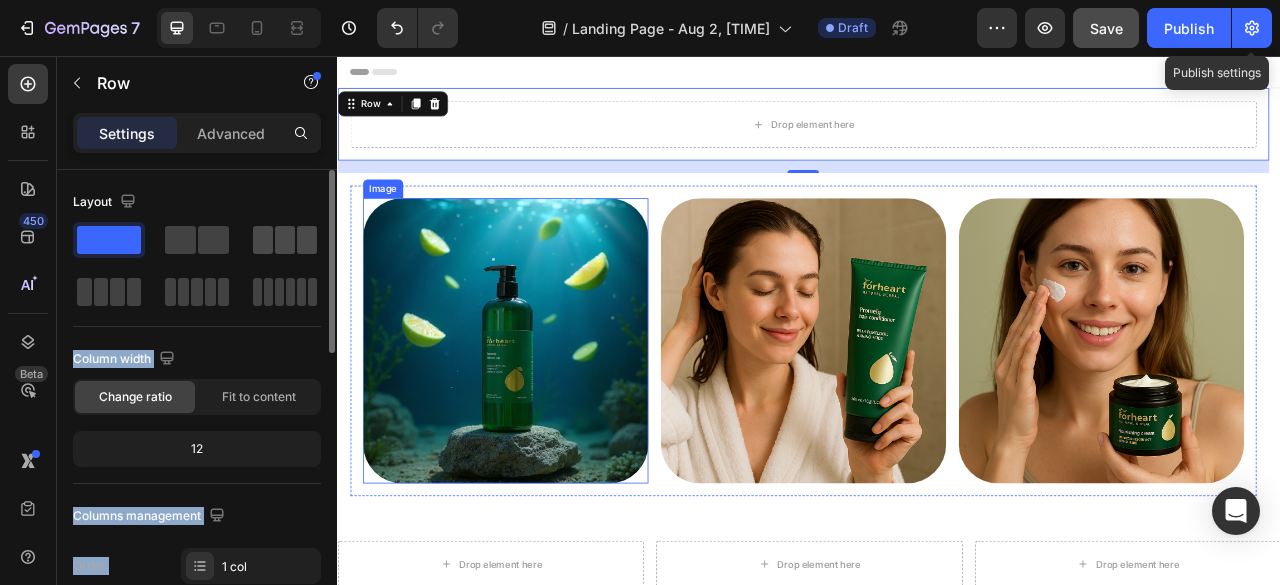drag, startPoint x: 198, startPoint y: 233, endPoint x: 266, endPoint y: 245, distance: 69.050705 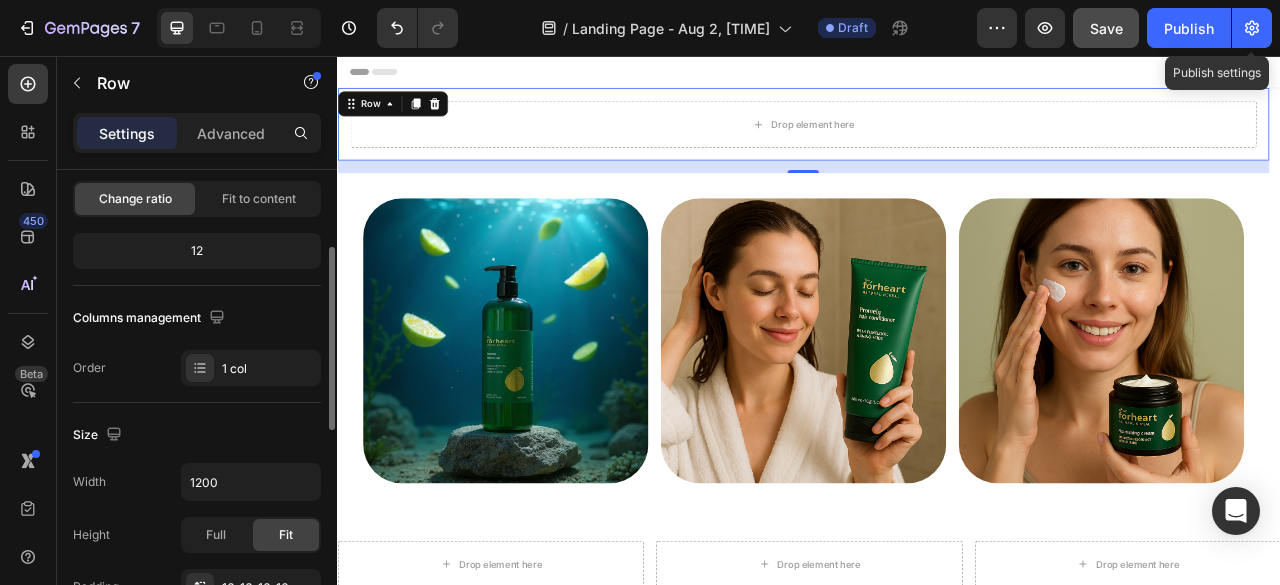 scroll, scrollTop: 0, scrollLeft: 0, axis: both 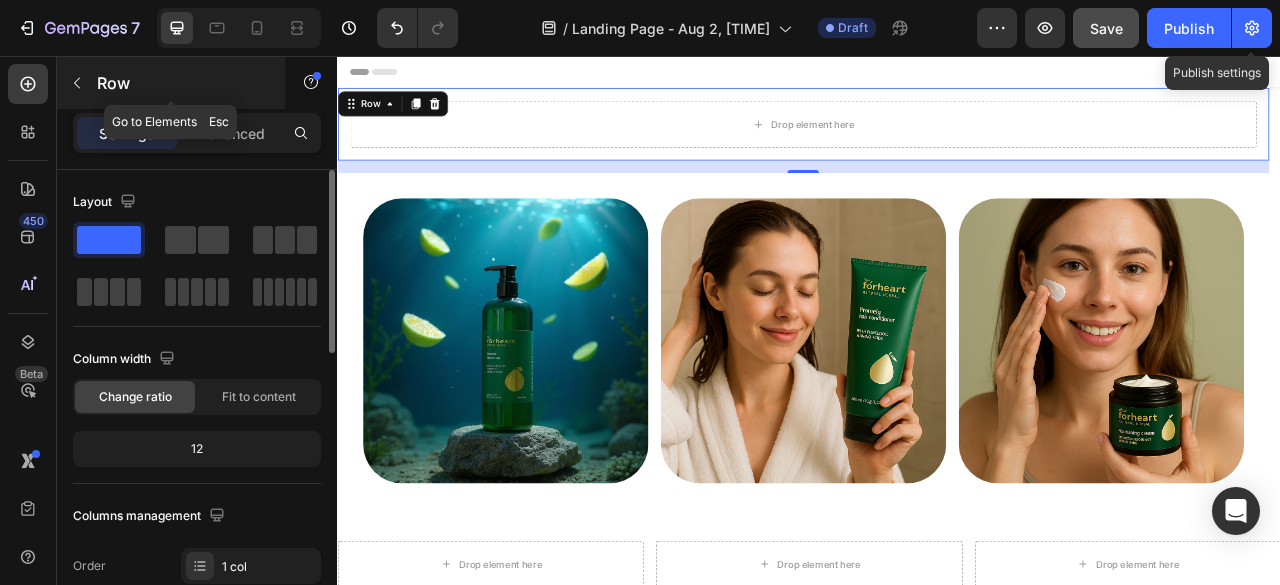 click 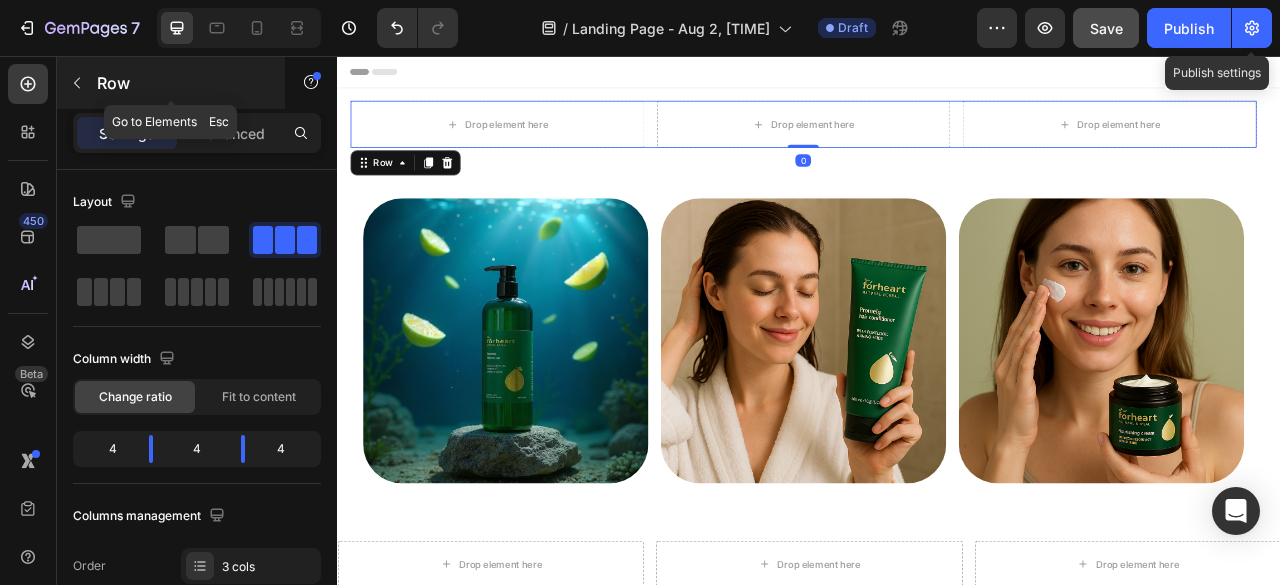click 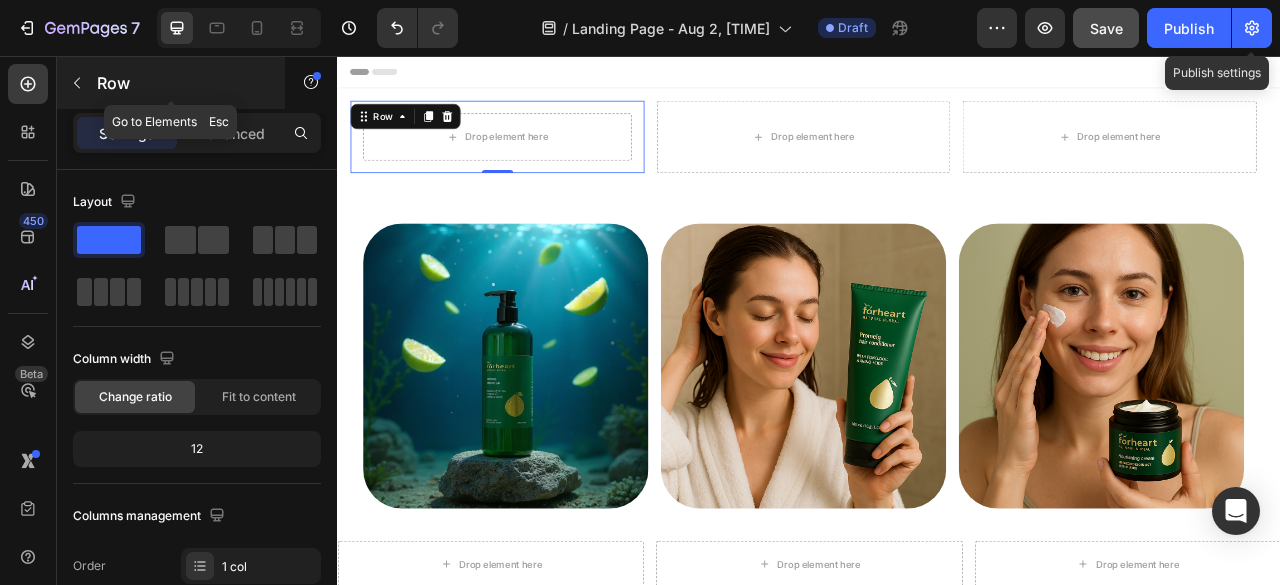 click 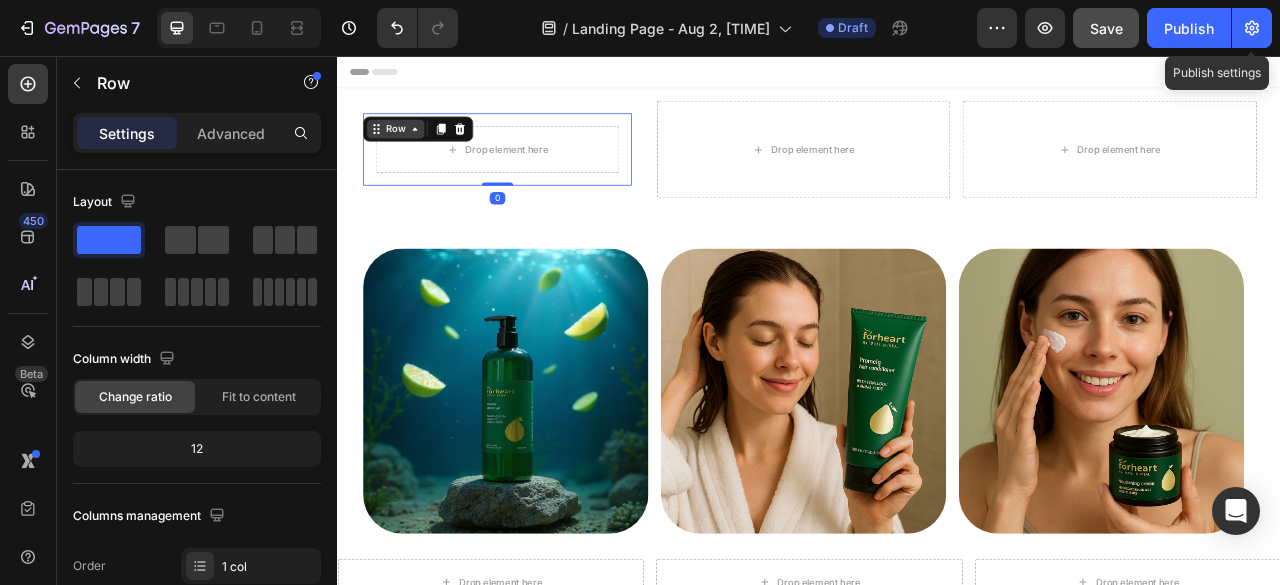 click 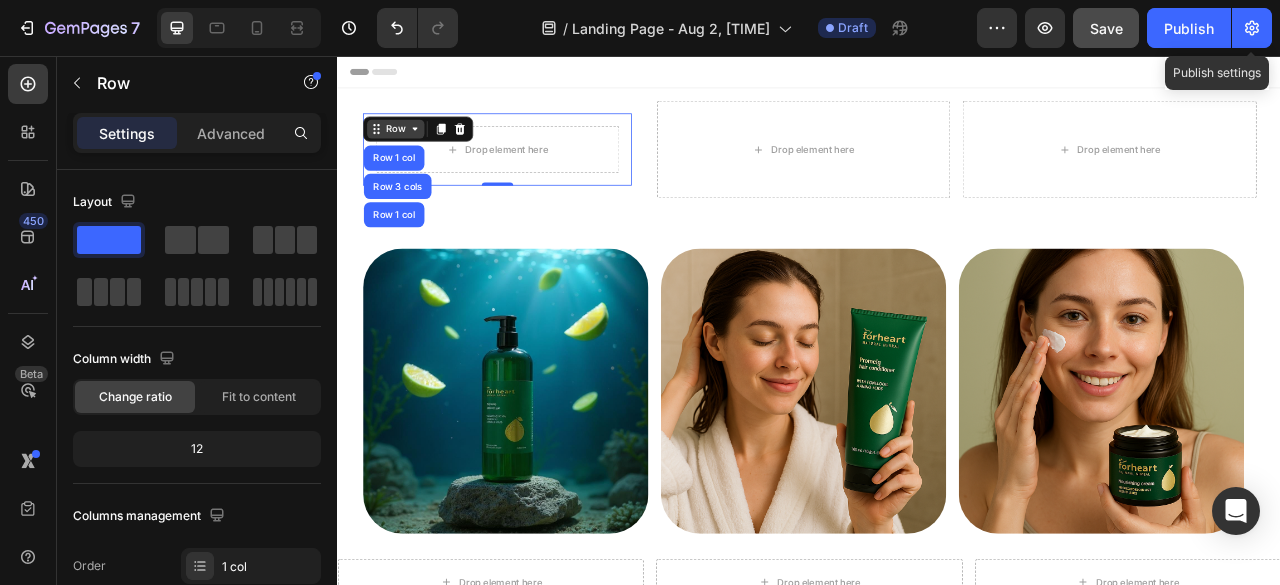 click 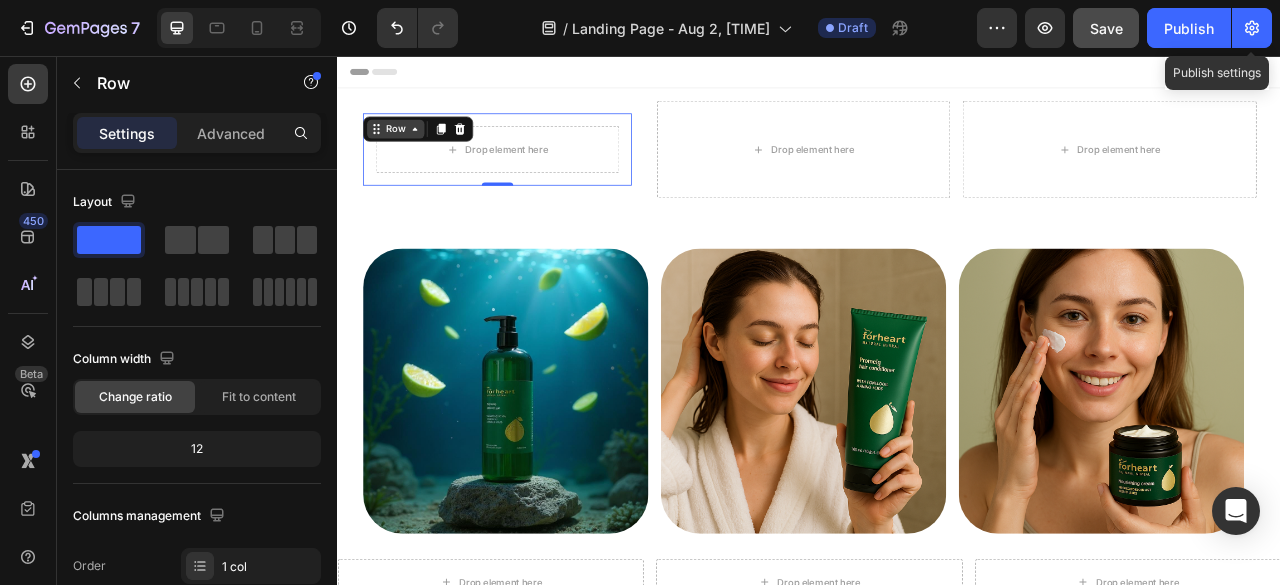click 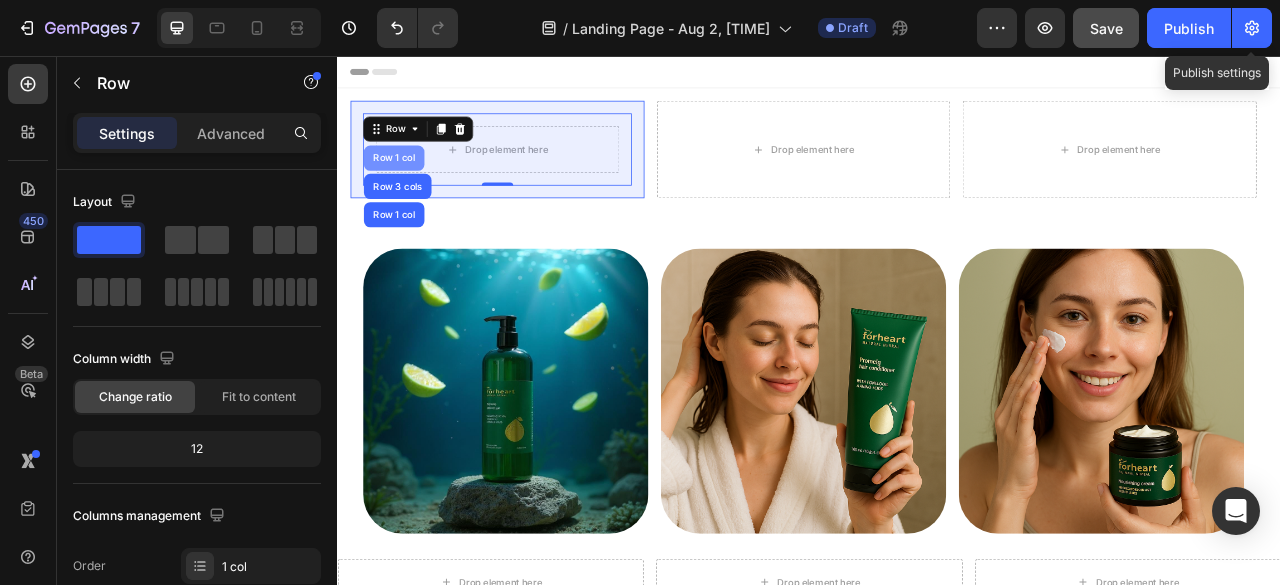 click on "Row 1 col" at bounding box center (408, 186) 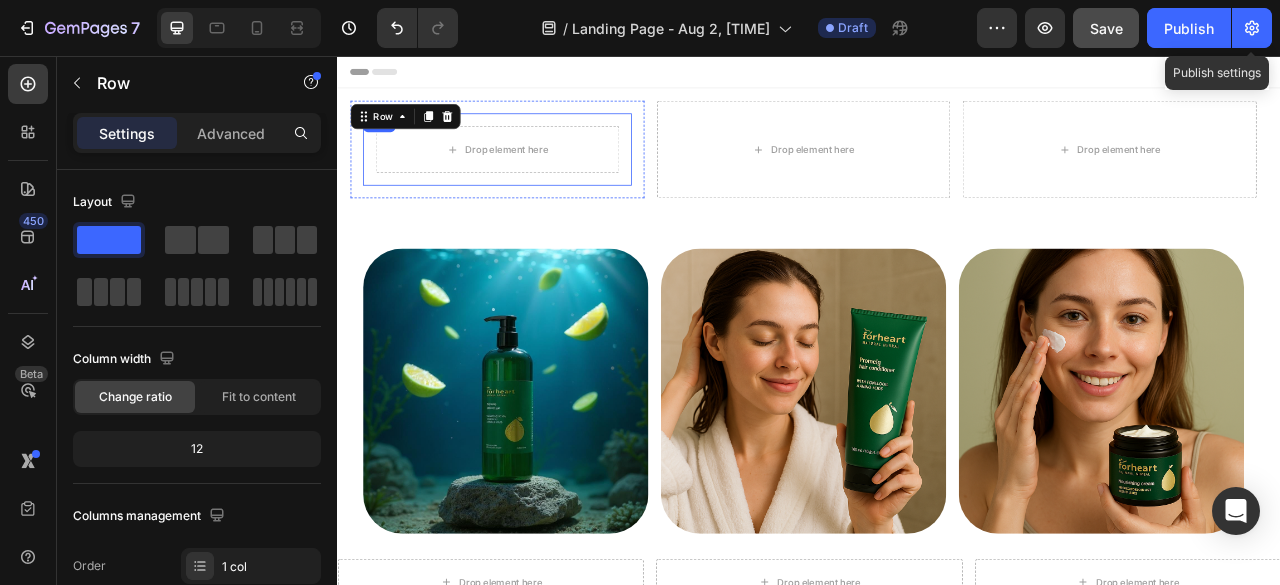 click on "Drop element here" at bounding box center [552, 175] 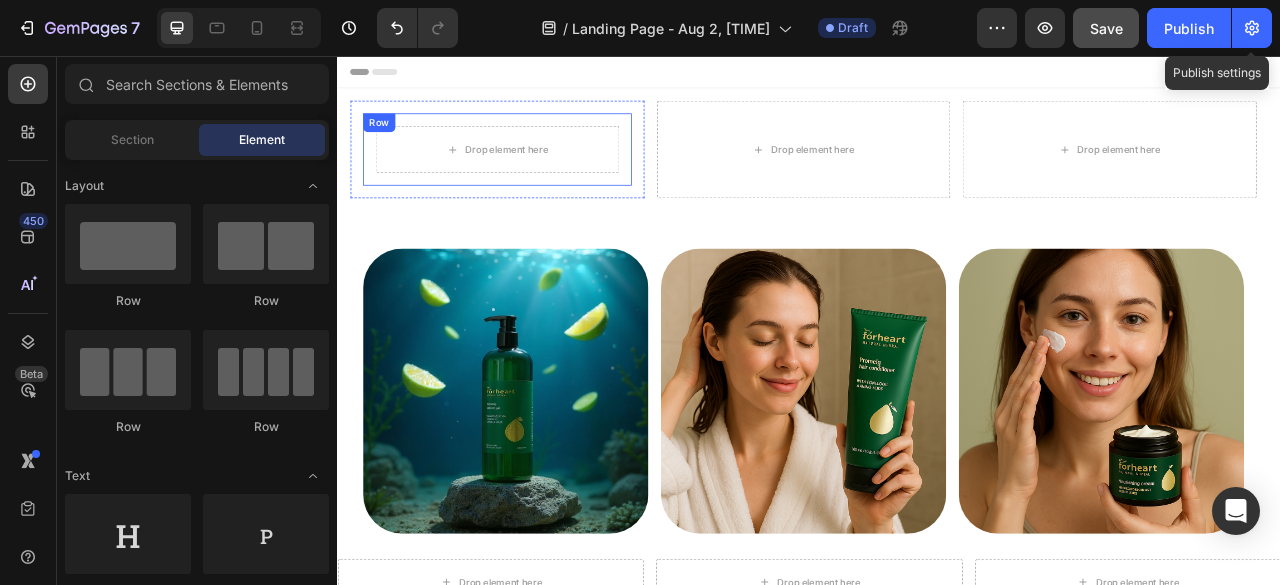 click on "Drop element here" at bounding box center [552, 175] 